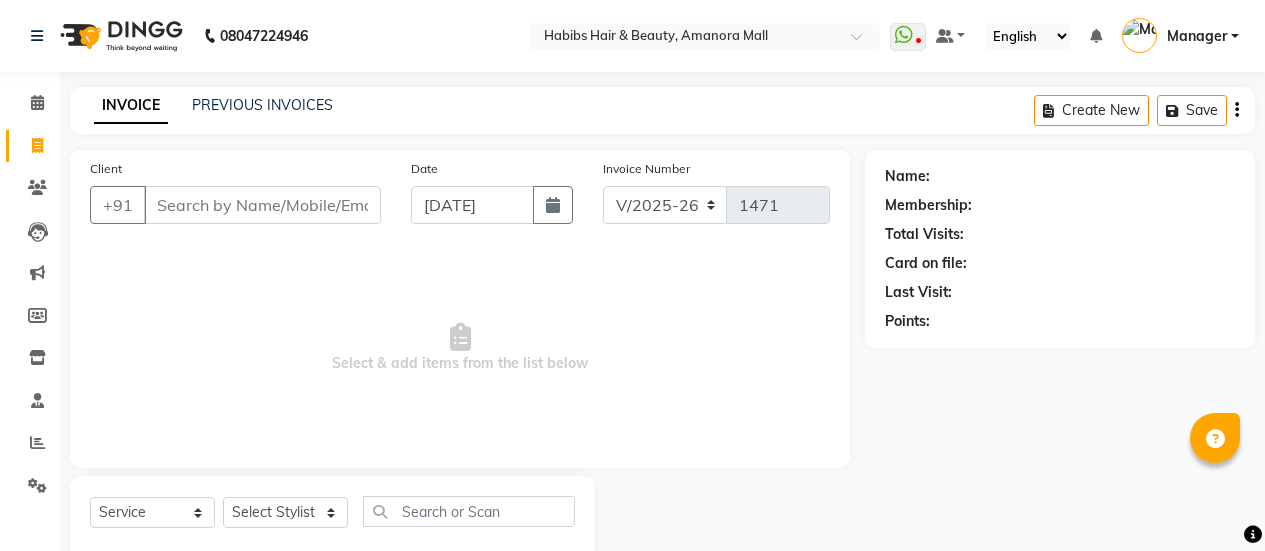 select on "5399" 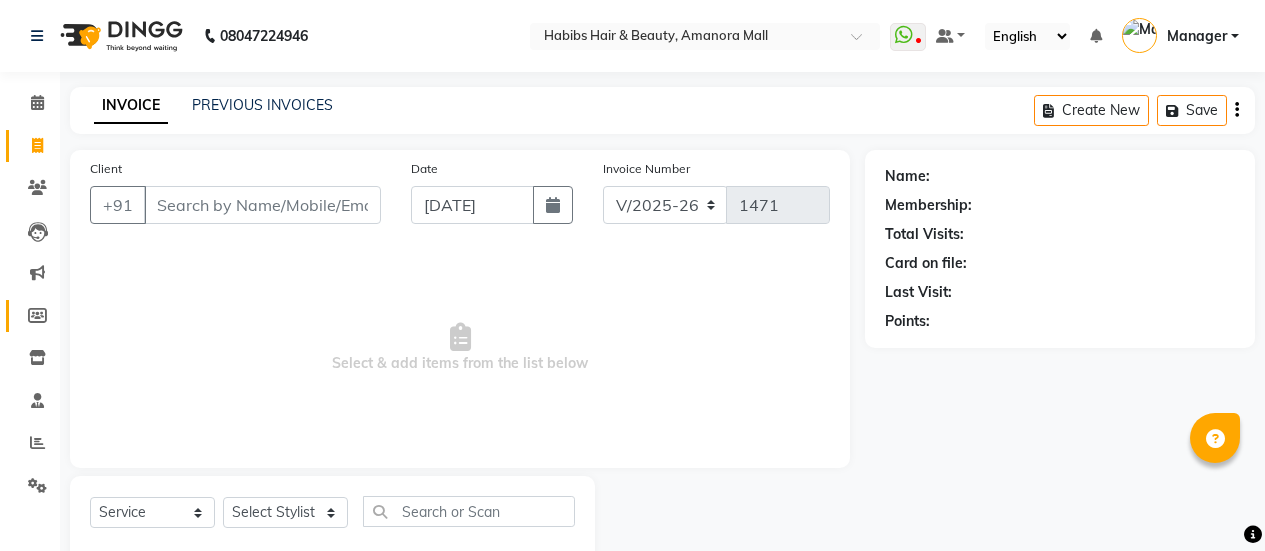 scroll, scrollTop: 49, scrollLeft: 0, axis: vertical 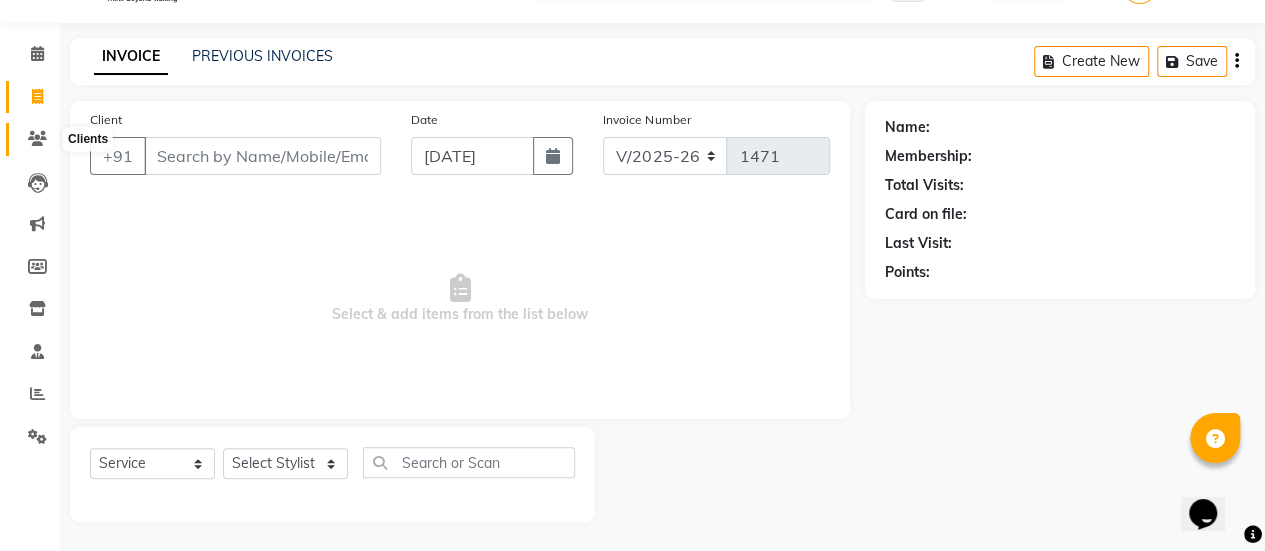 click 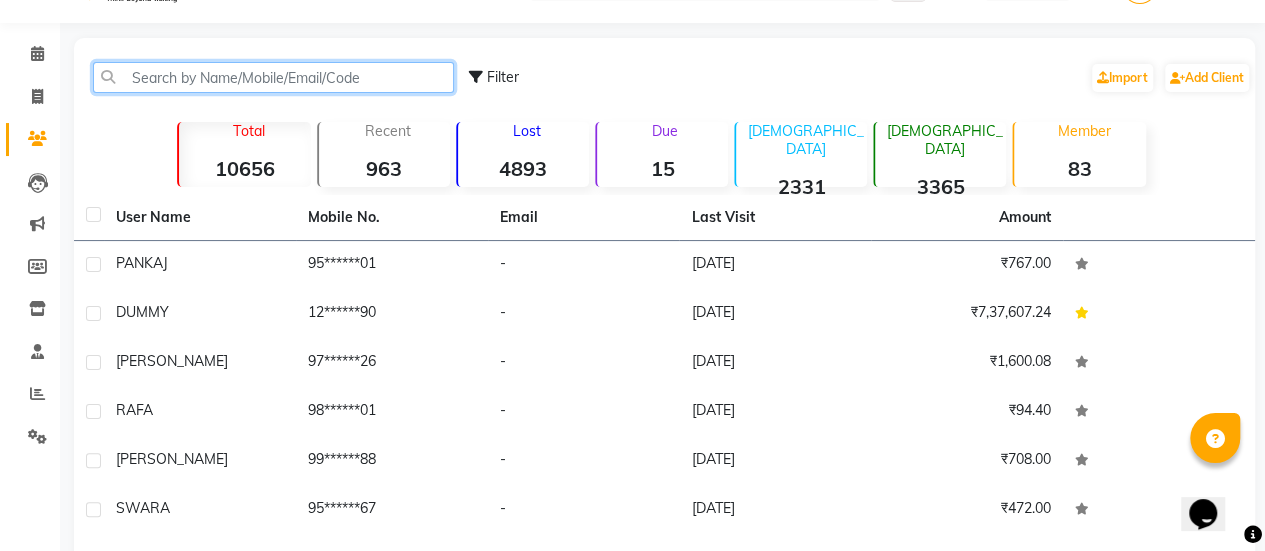 click 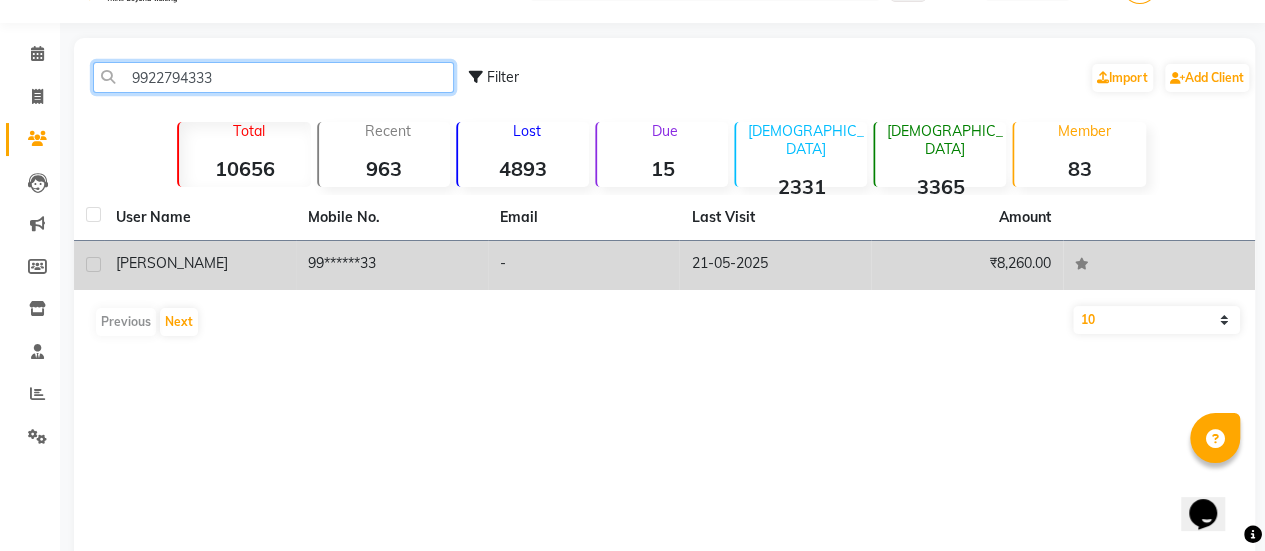 type on "9922794333" 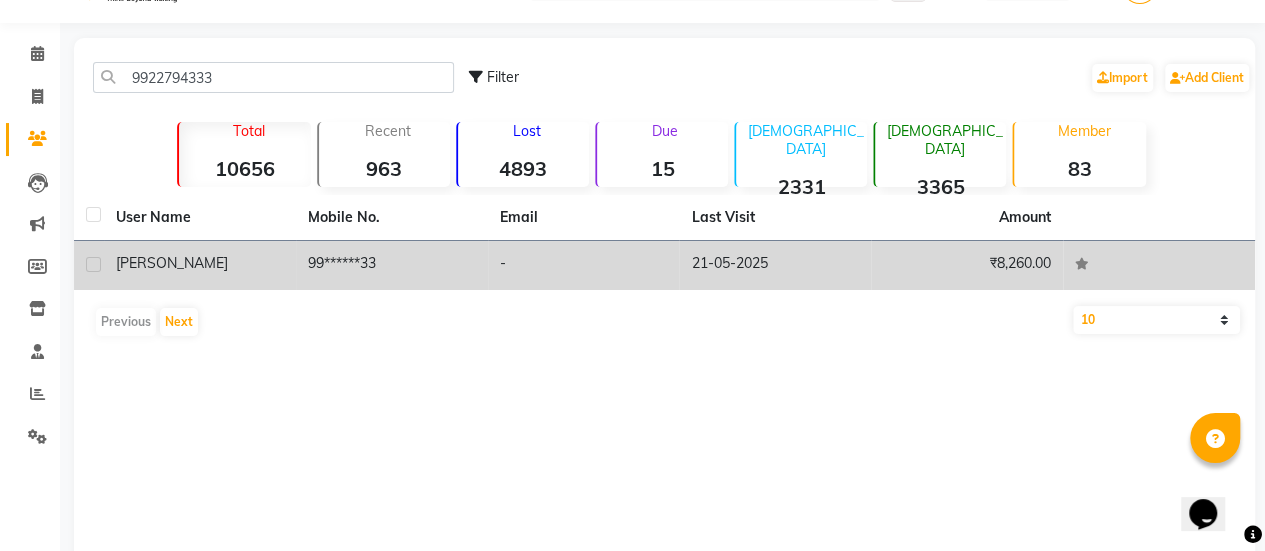 click on "[PERSON_NAME]" 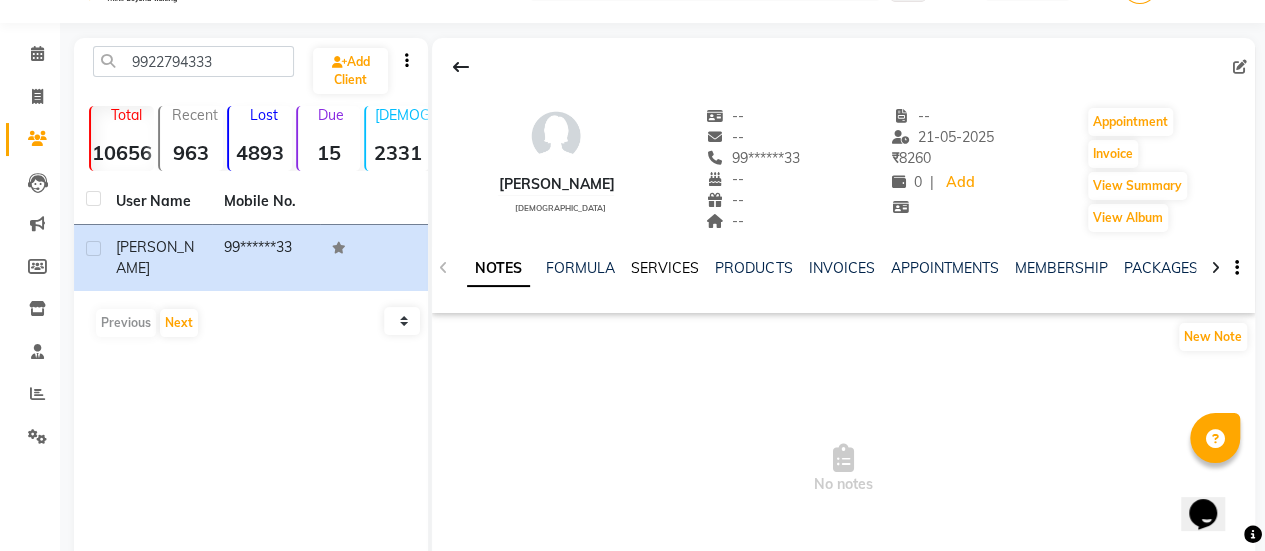 click on "SERVICES" 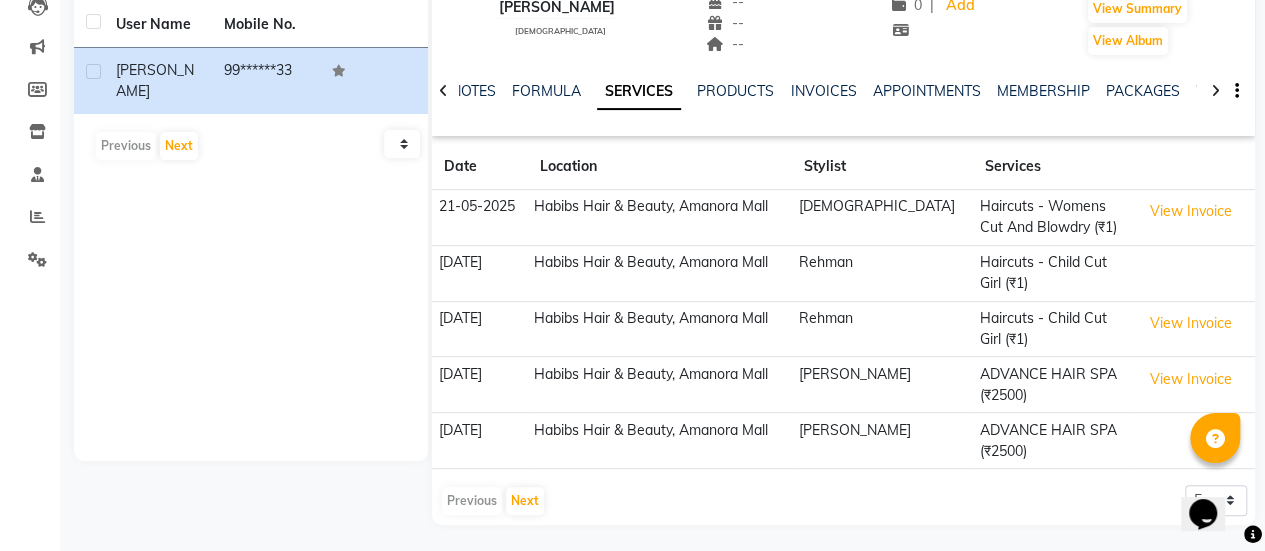 scroll, scrollTop: 0, scrollLeft: 0, axis: both 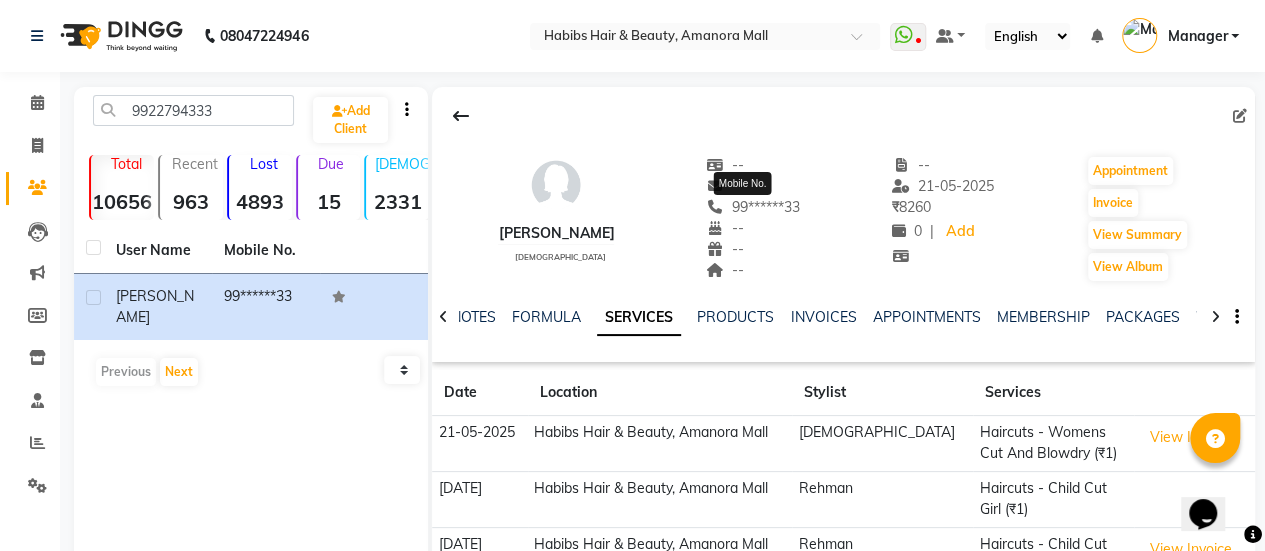 click 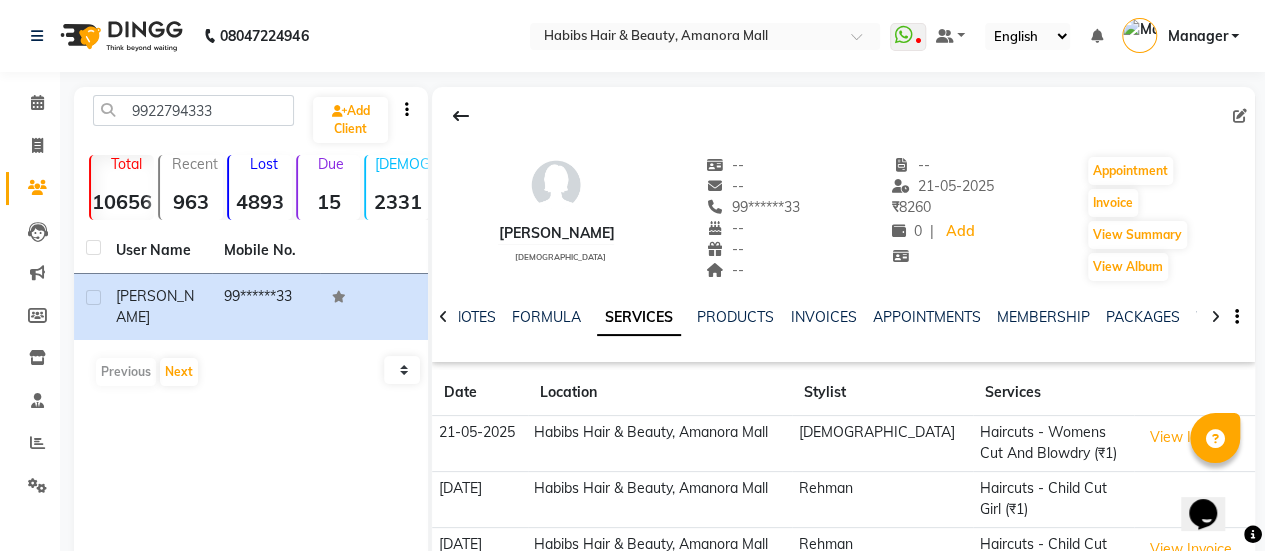 click on "99******33" 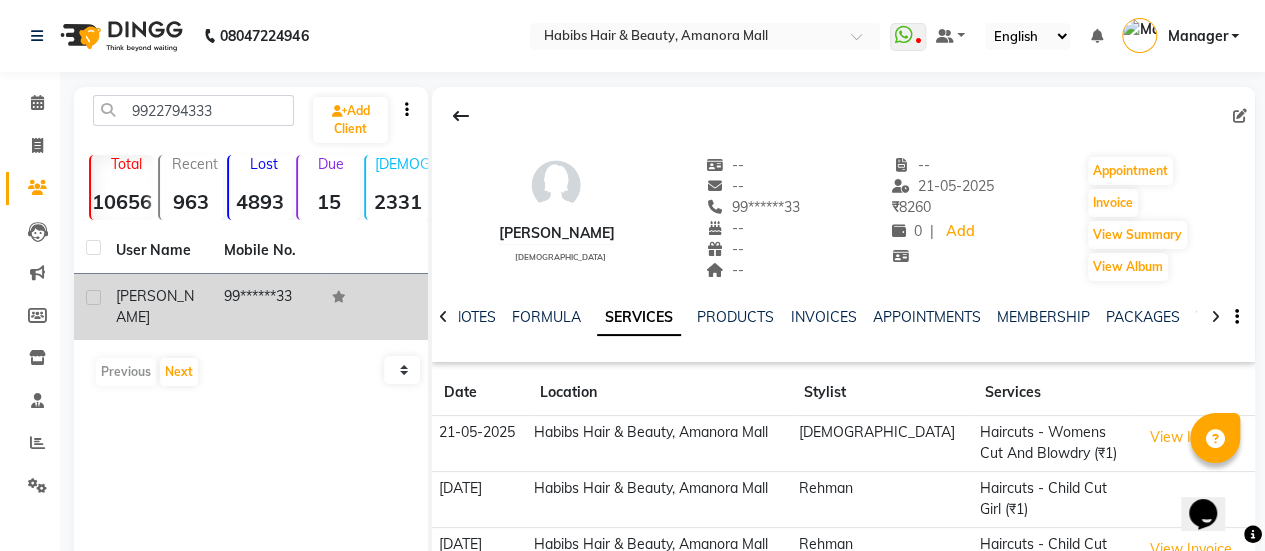 click 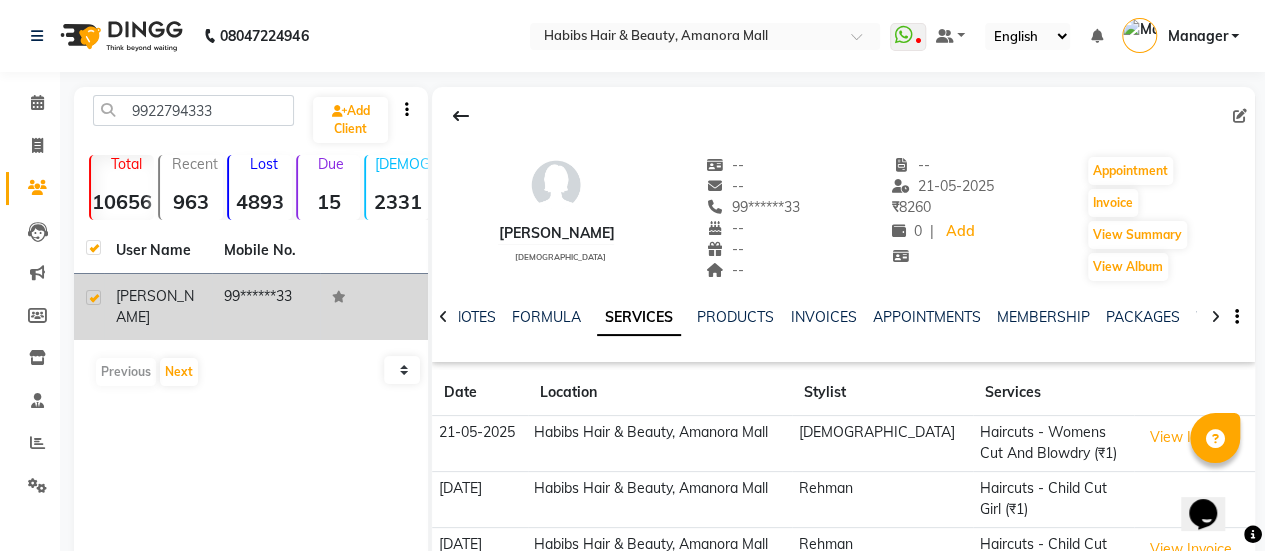 checkbox on "true" 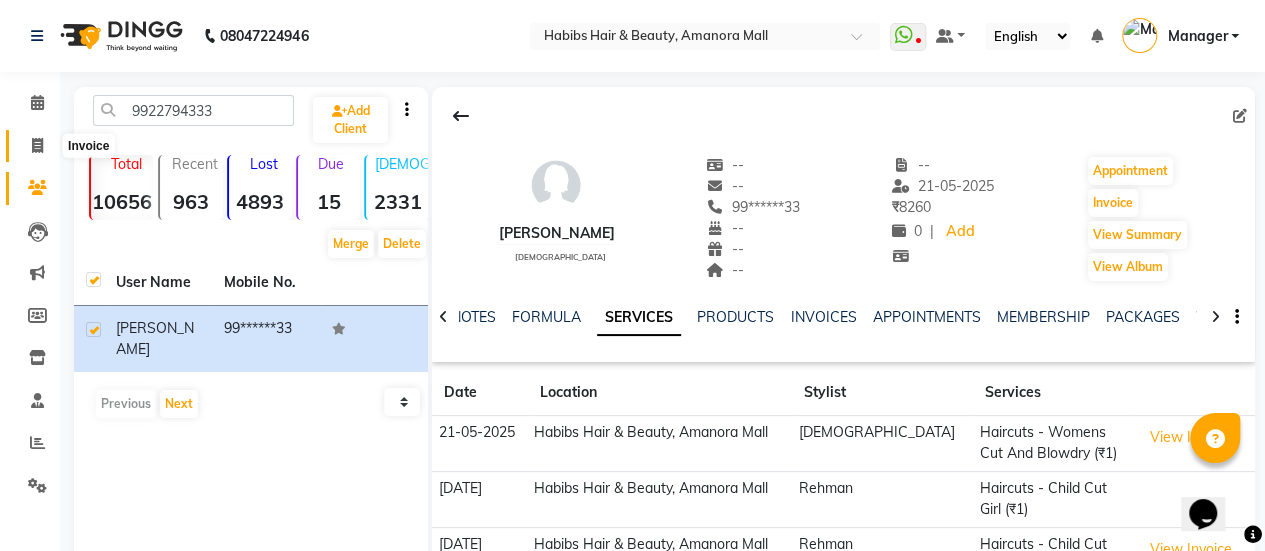 click 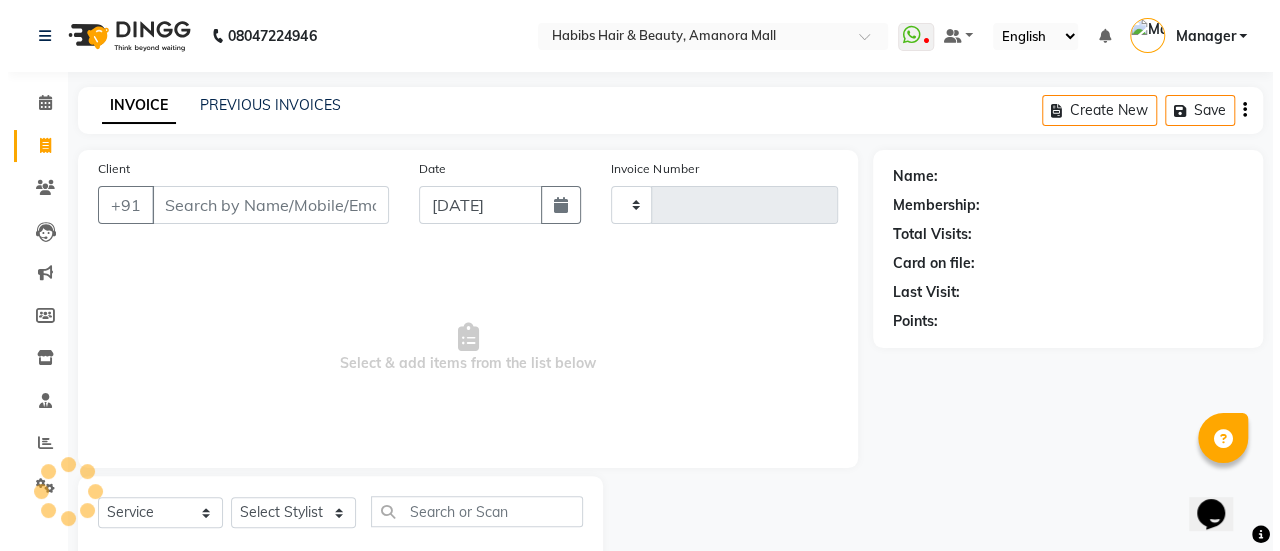 scroll, scrollTop: 49, scrollLeft: 0, axis: vertical 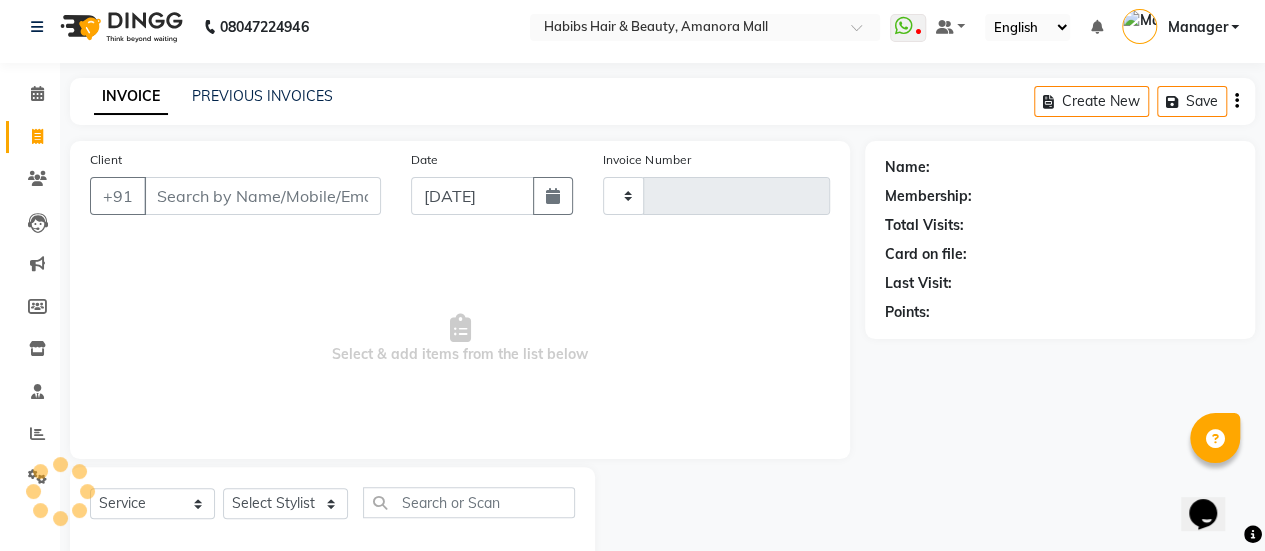 type on "1471" 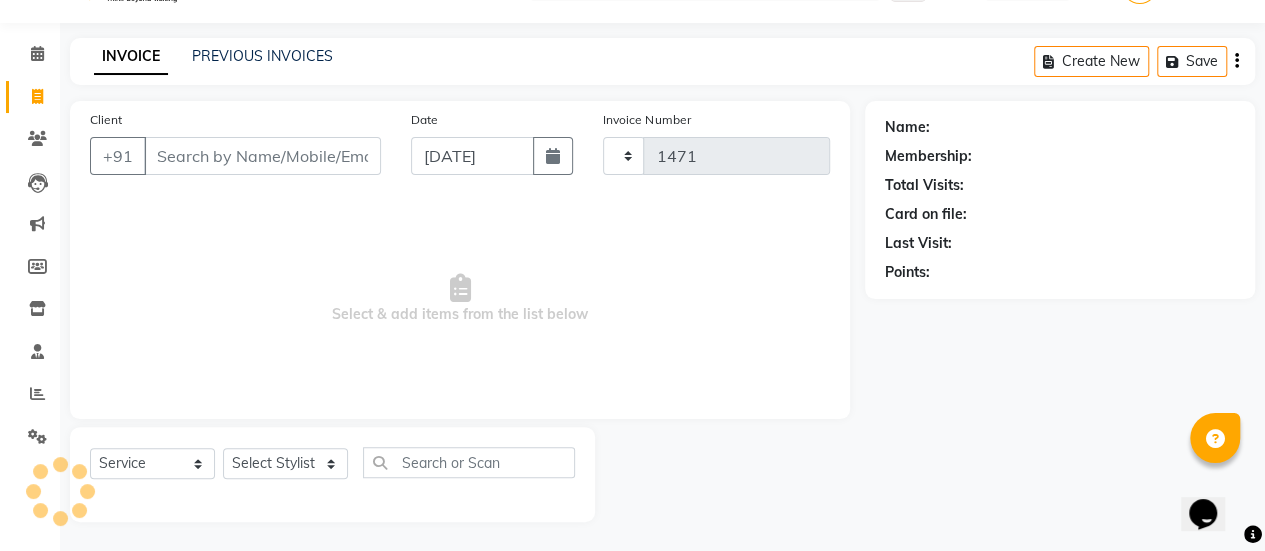 select on "5399" 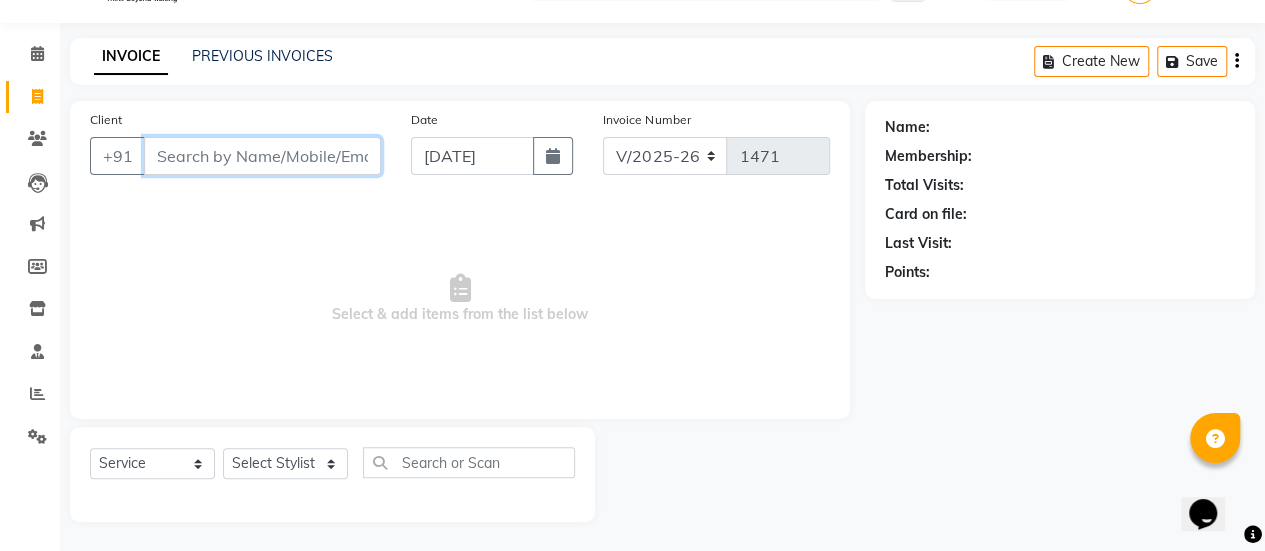 click on "Client" at bounding box center [262, 156] 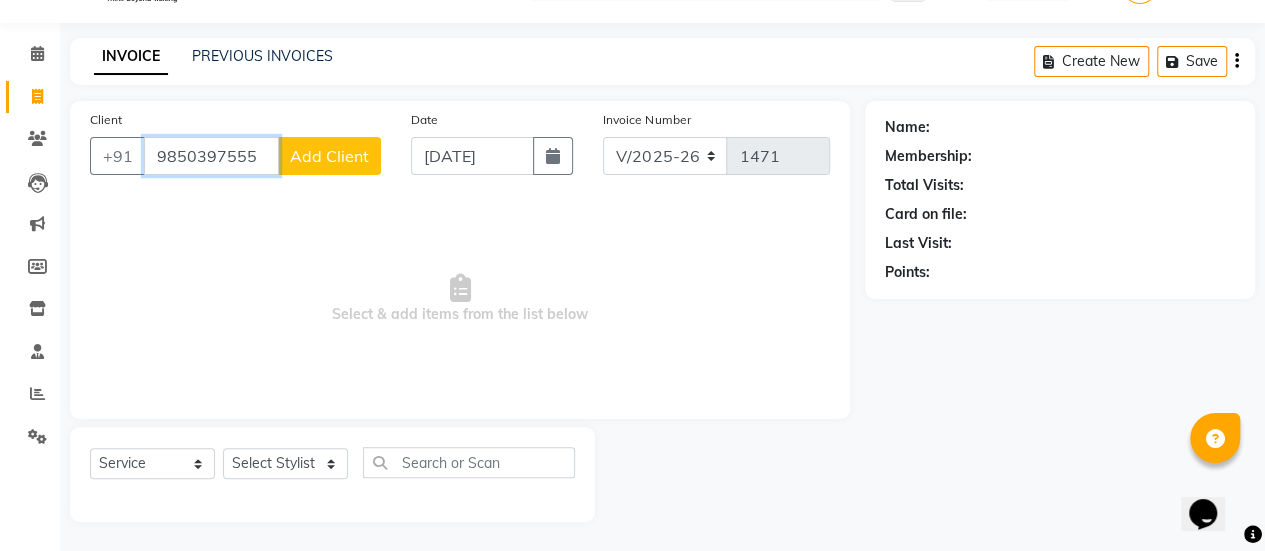 click on "9850397555" at bounding box center [211, 156] 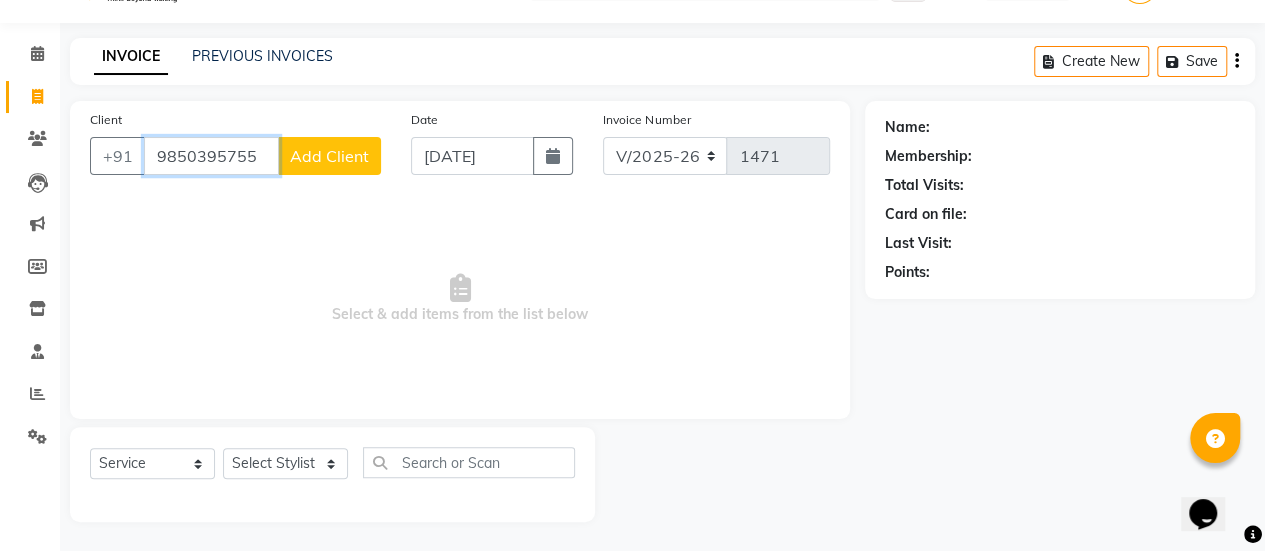 type on "9850395755" 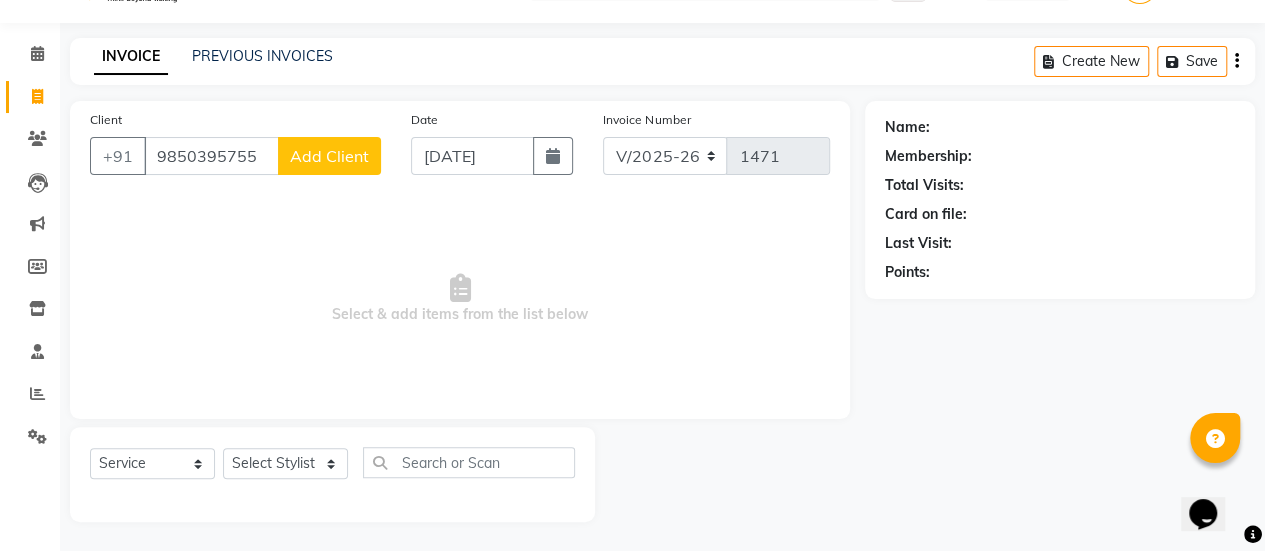 click on "Add Client" 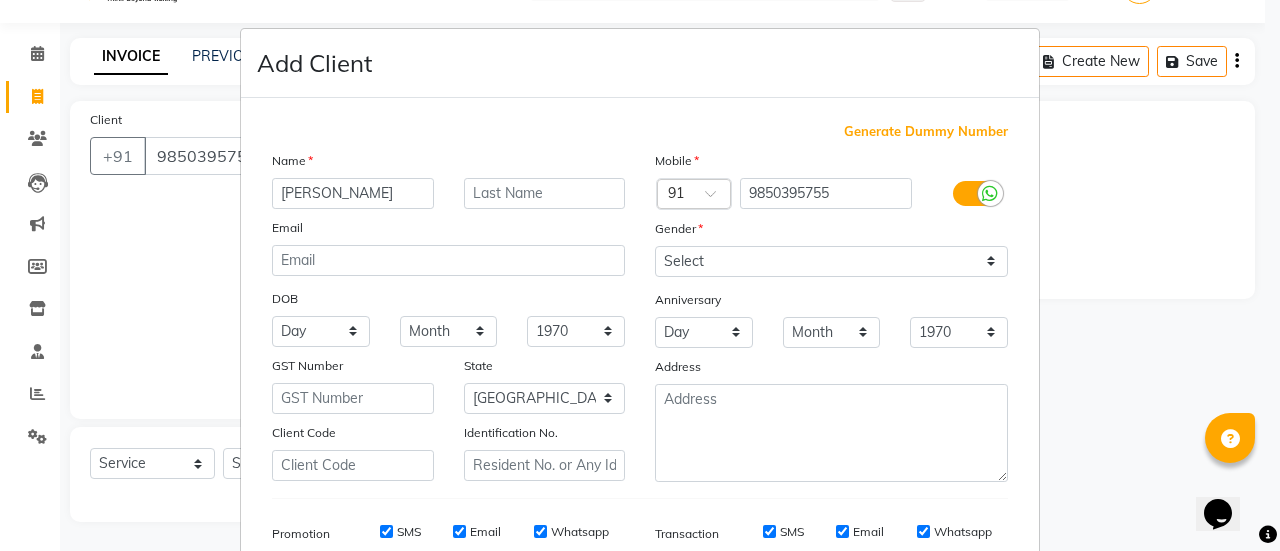 type on "[PERSON_NAME]" 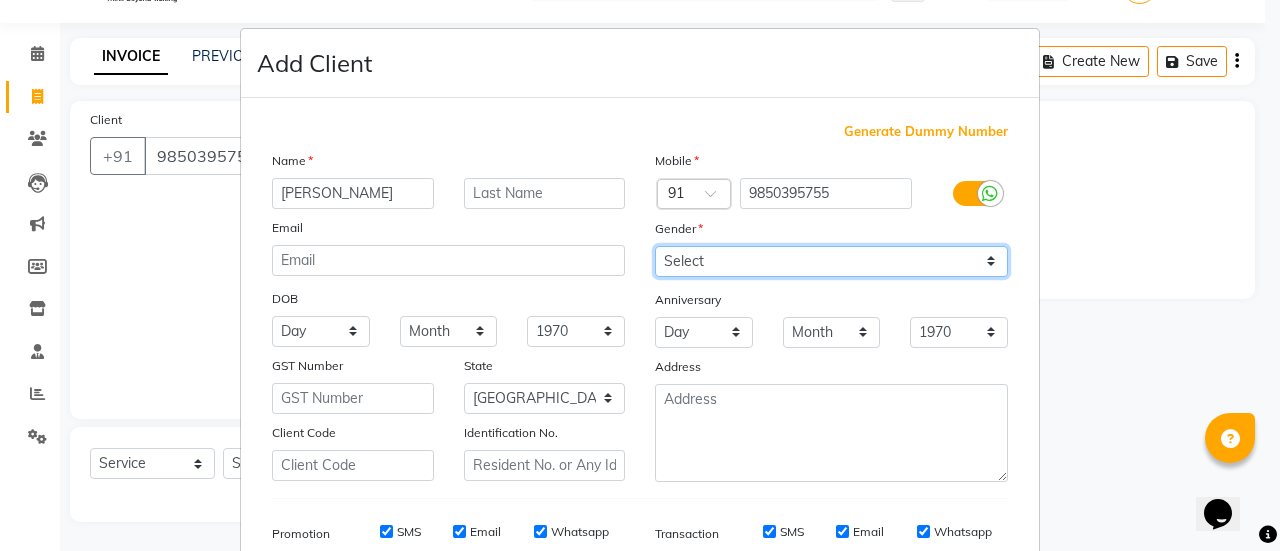 click on "Select [DEMOGRAPHIC_DATA] [DEMOGRAPHIC_DATA] Other Prefer Not To Say" at bounding box center [831, 261] 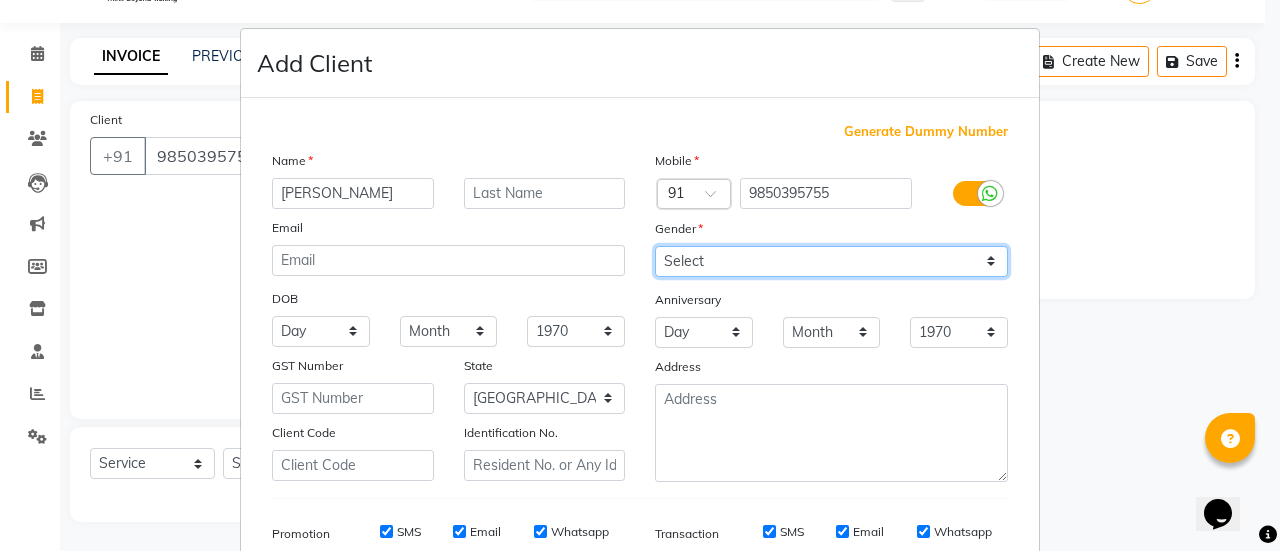 select on "[DEMOGRAPHIC_DATA]" 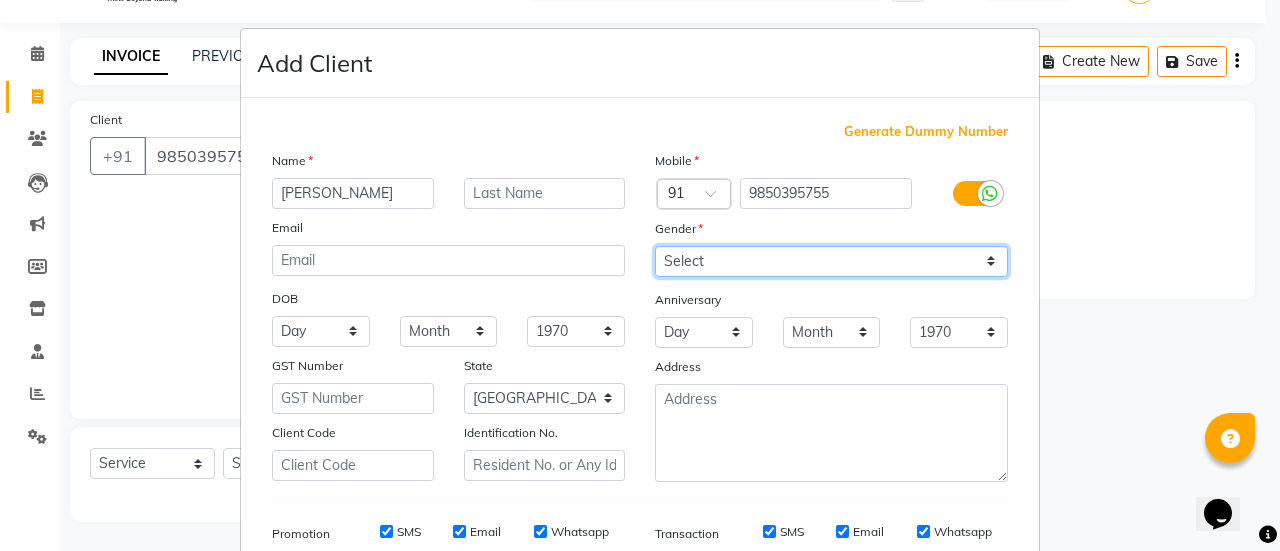 click on "Select [DEMOGRAPHIC_DATA] [DEMOGRAPHIC_DATA] Other Prefer Not To Say" at bounding box center [831, 261] 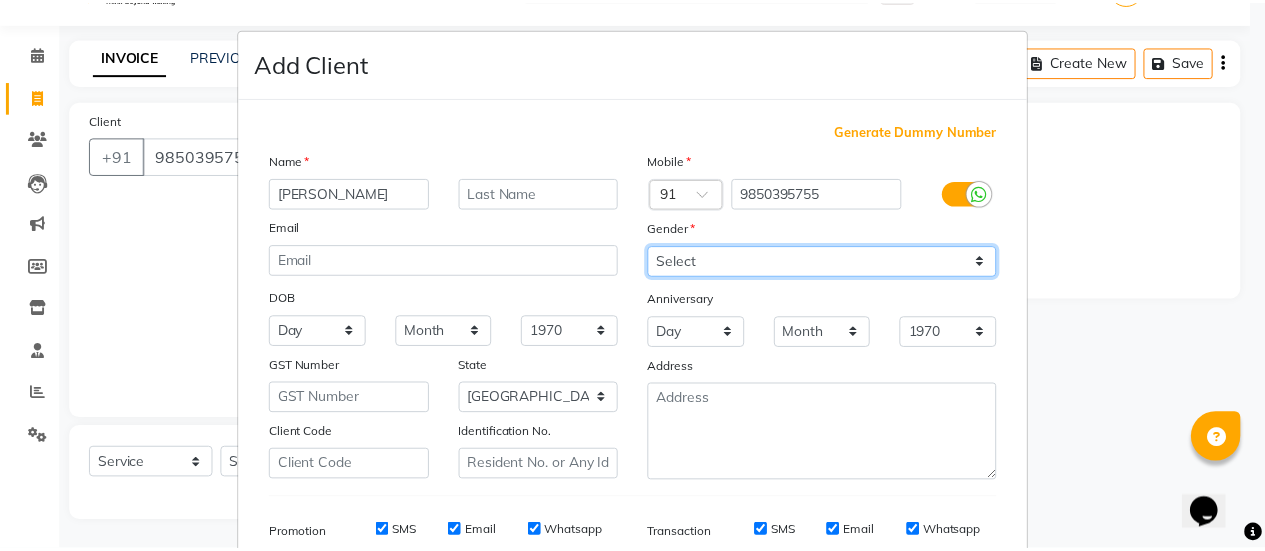 scroll, scrollTop: 294, scrollLeft: 0, axis: vertical 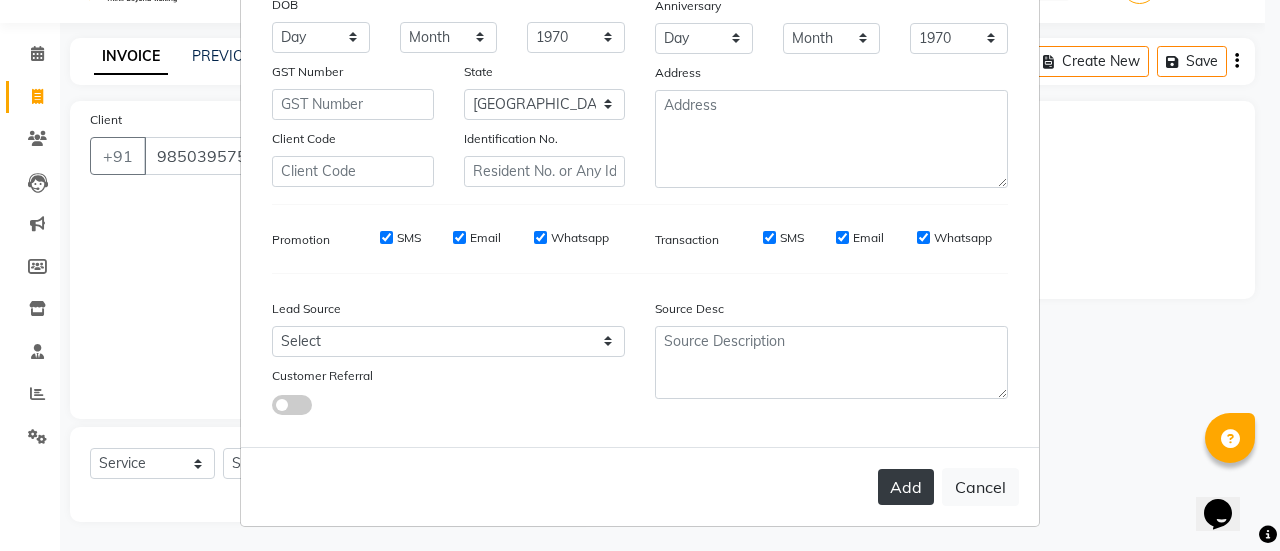 click on "Add" at bounding box center [906, 487] 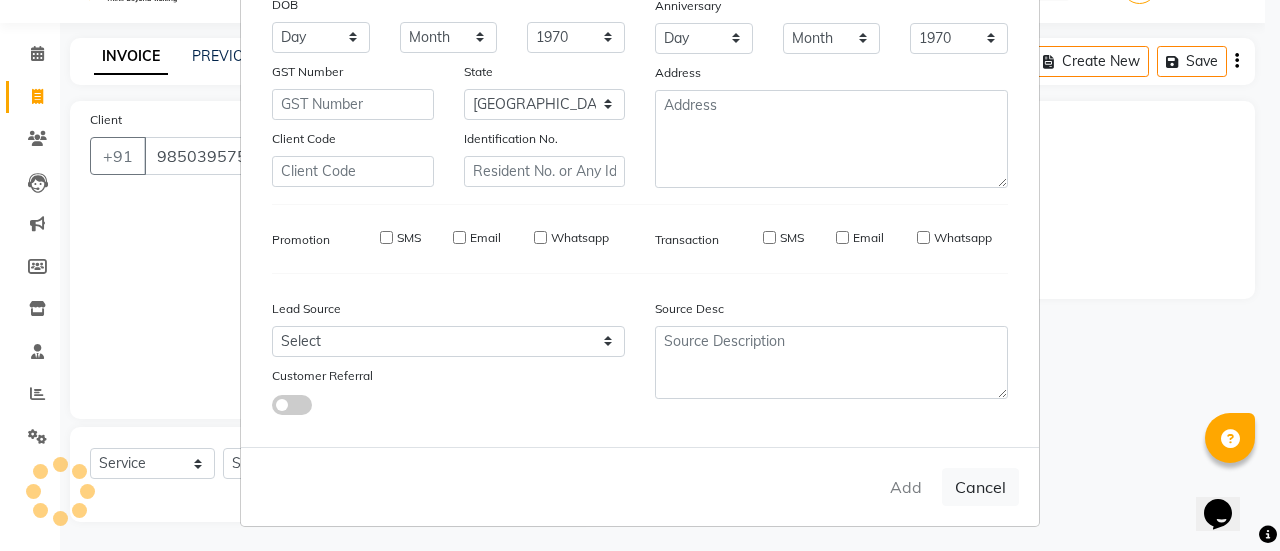 type on "98******55" 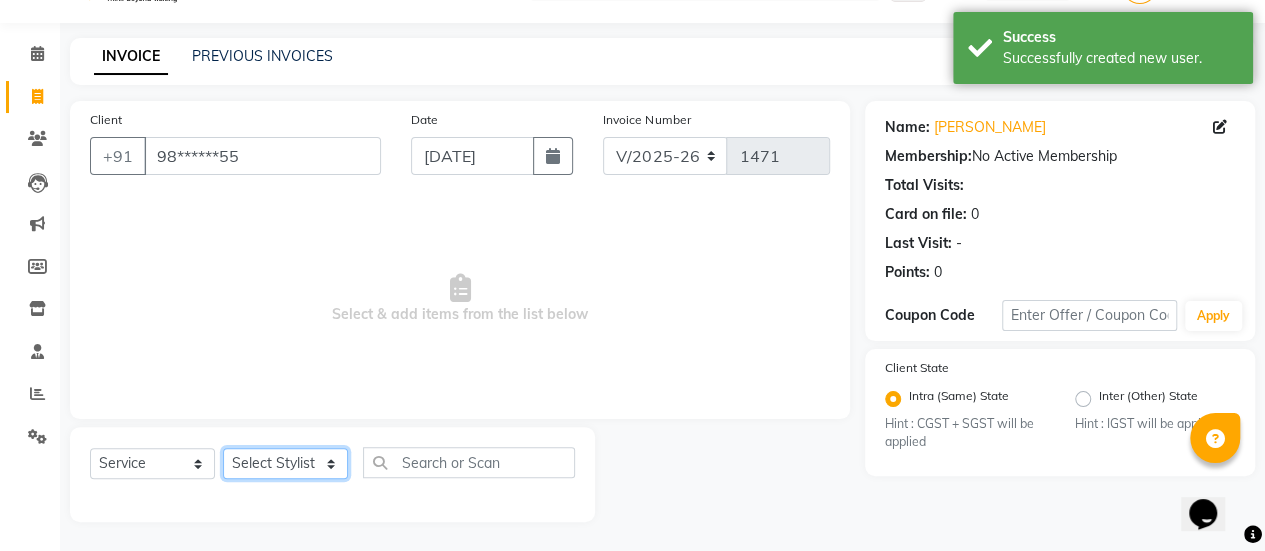 click on "Select Stylist [PERSON_NAME] Bhagavantu [PERSON_NAME] [PERSON_NAME] [PERSON_NAME] Manager [PERSON_NAME] POOJA [PERSON_NAME] [PERSON_NAME] [PERSON_NAME] [PERSON_NAME]" 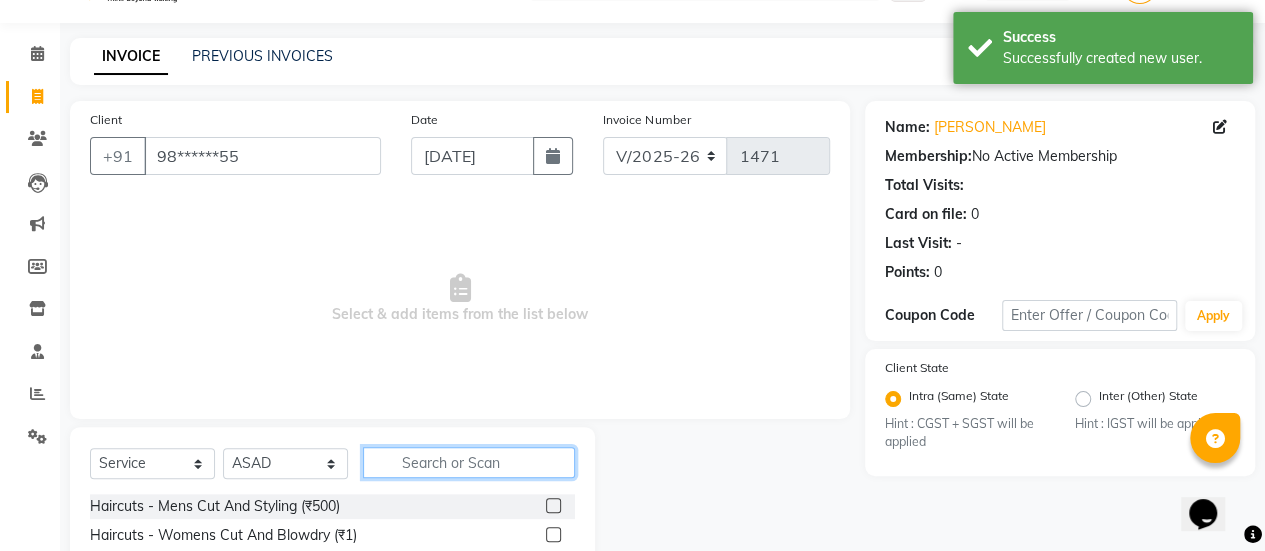 click 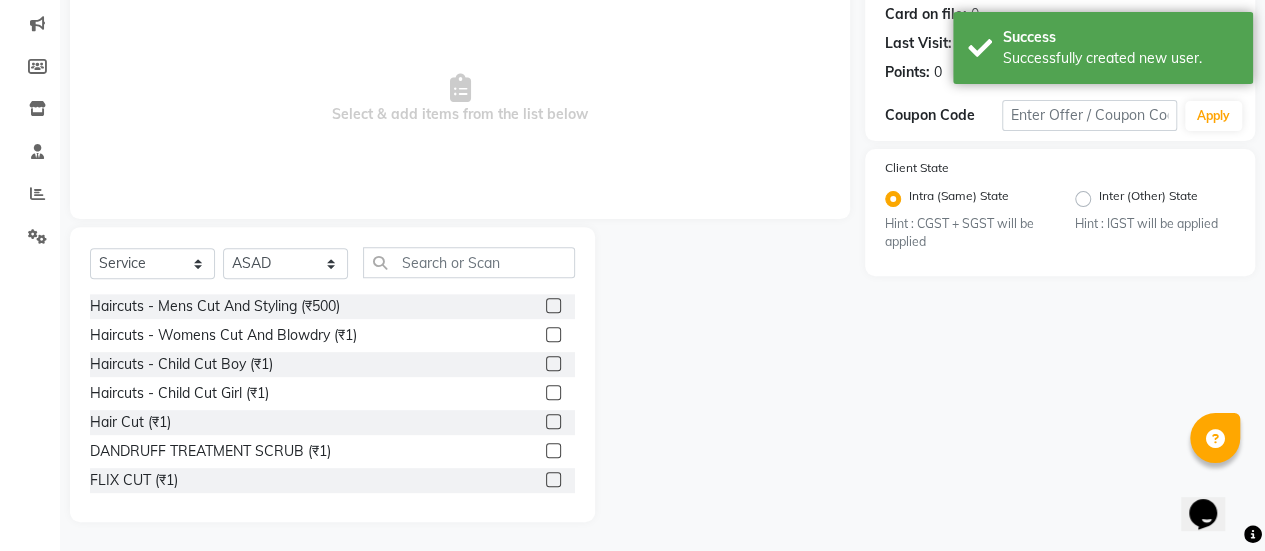 click 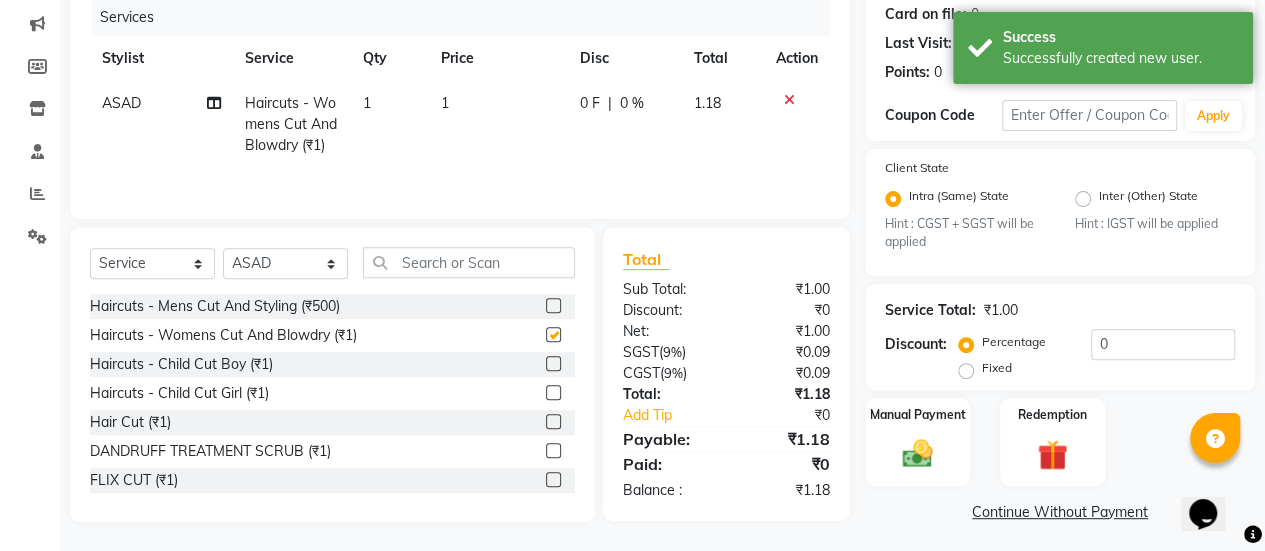 checkbox on "false" 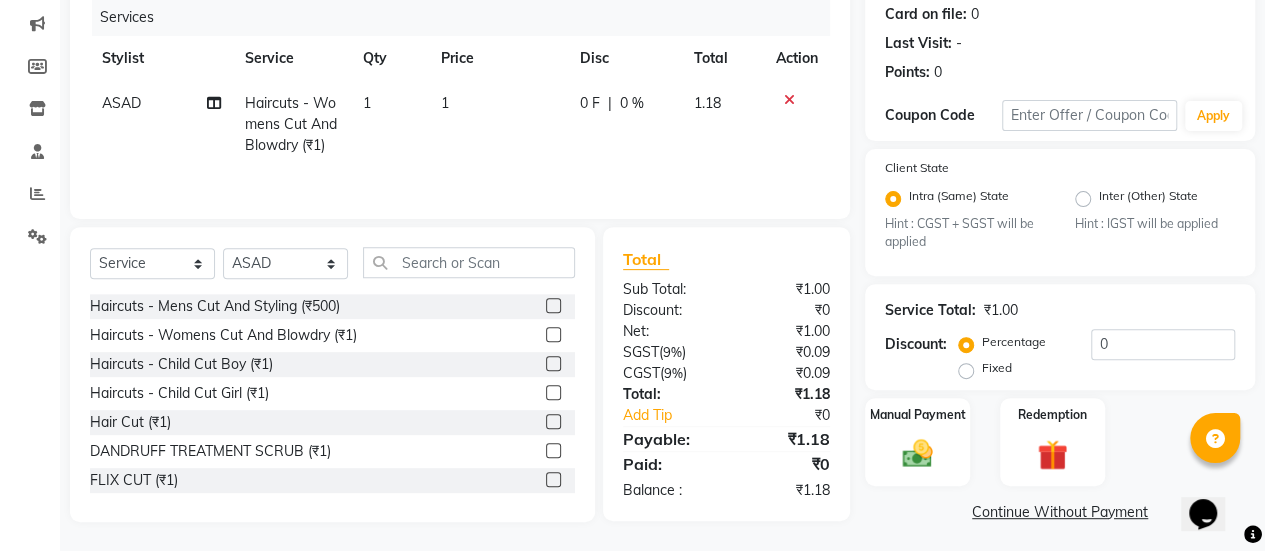 click on "1" 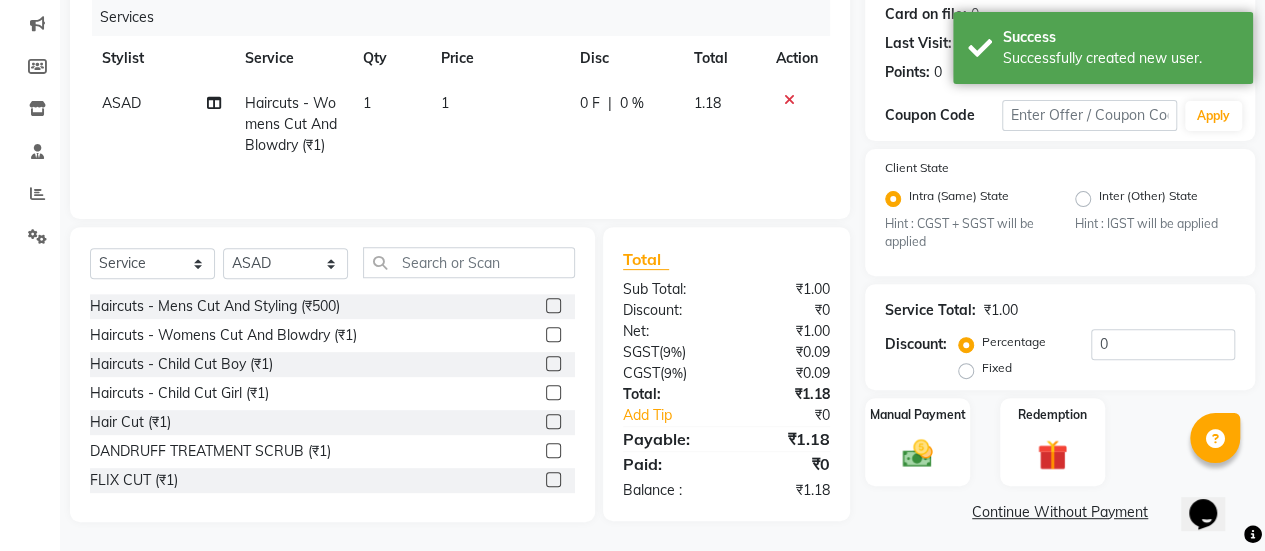 select on "51687" 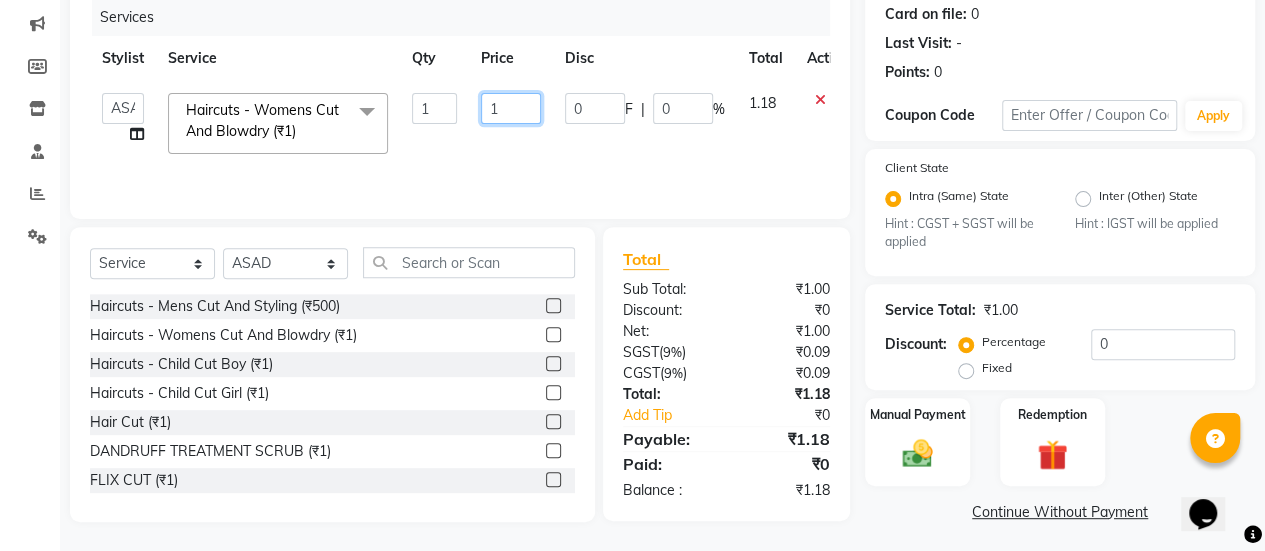 click on "1" 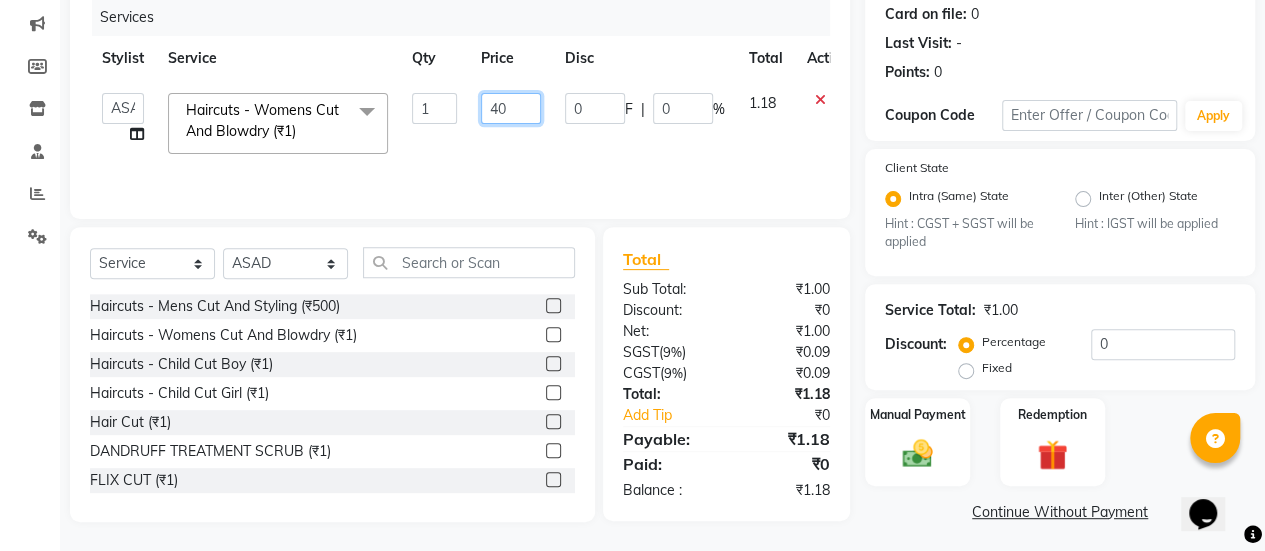 type on "400" 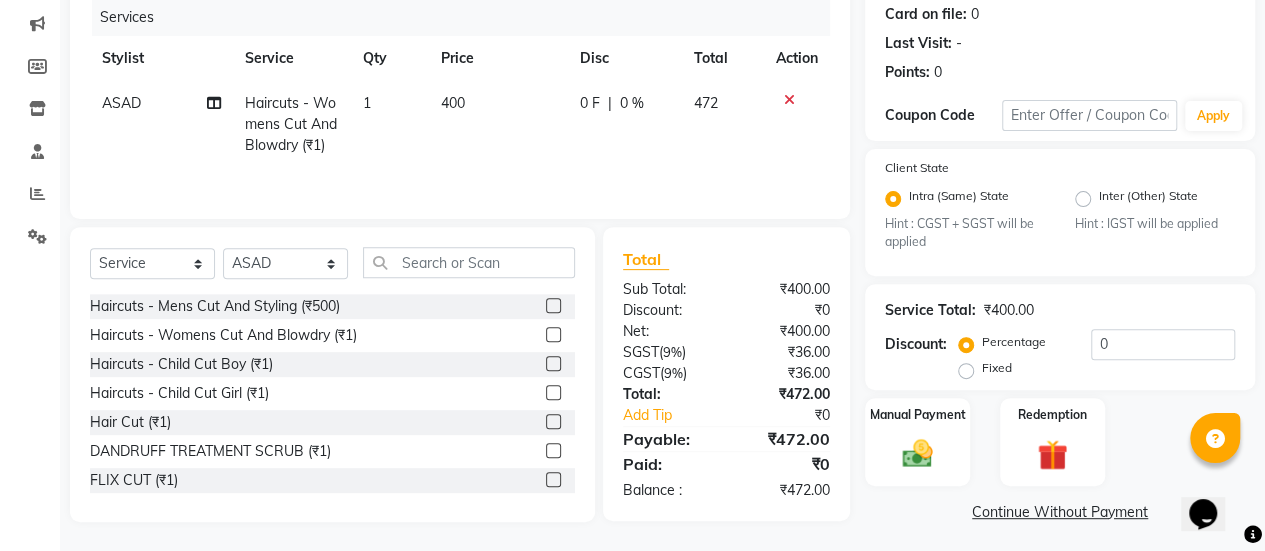 click on "0 F | 0 %" 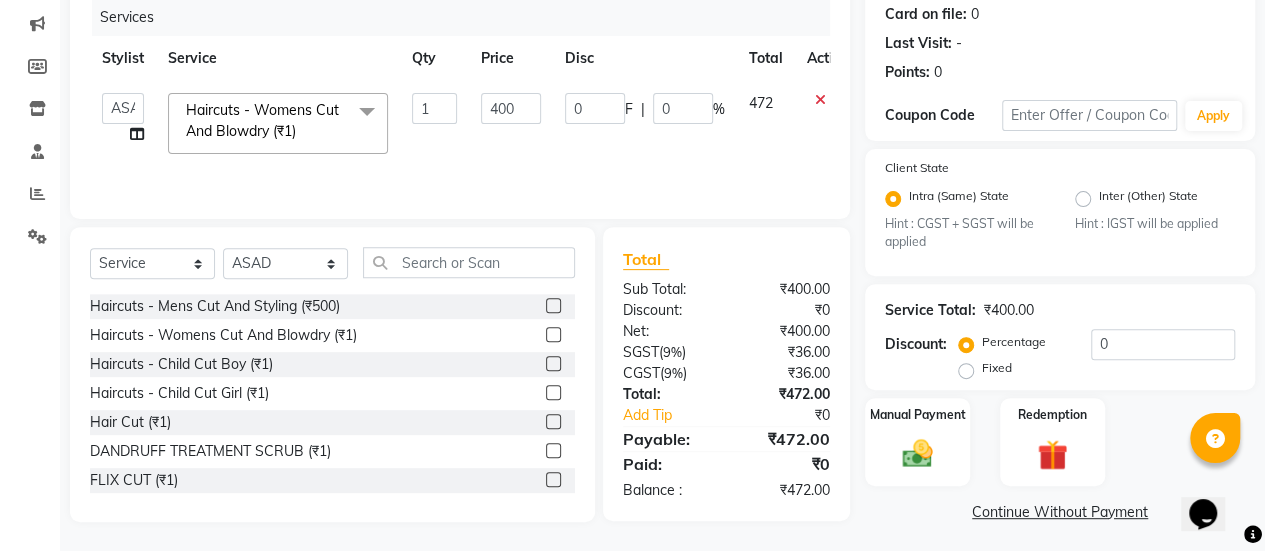 scroll, scrollTop: 254, scrollLeft: 0, axis: vertical 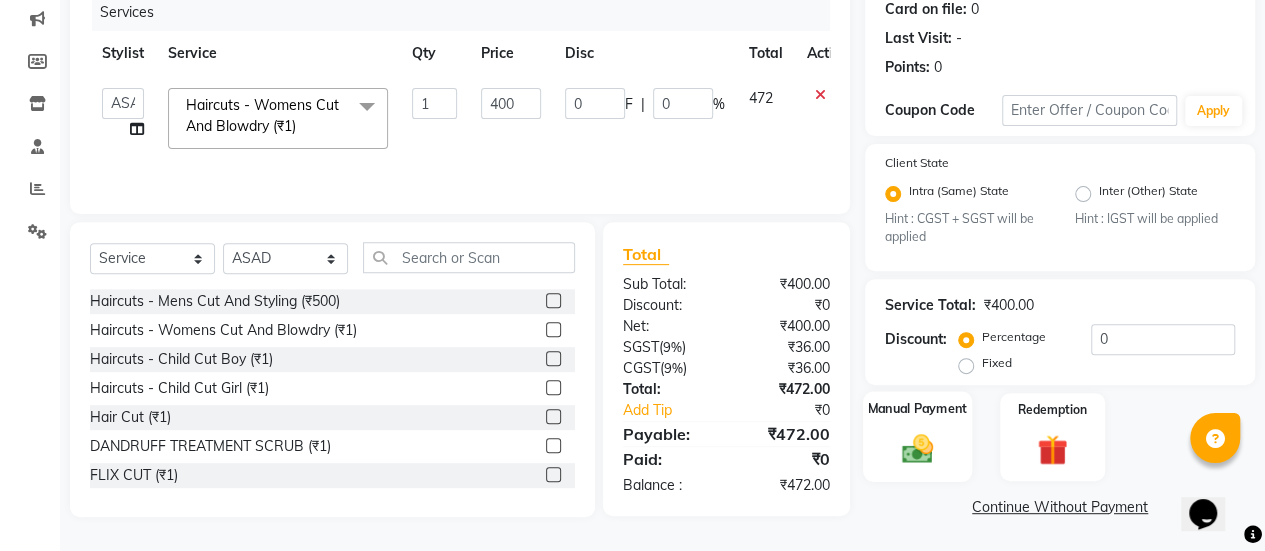 click 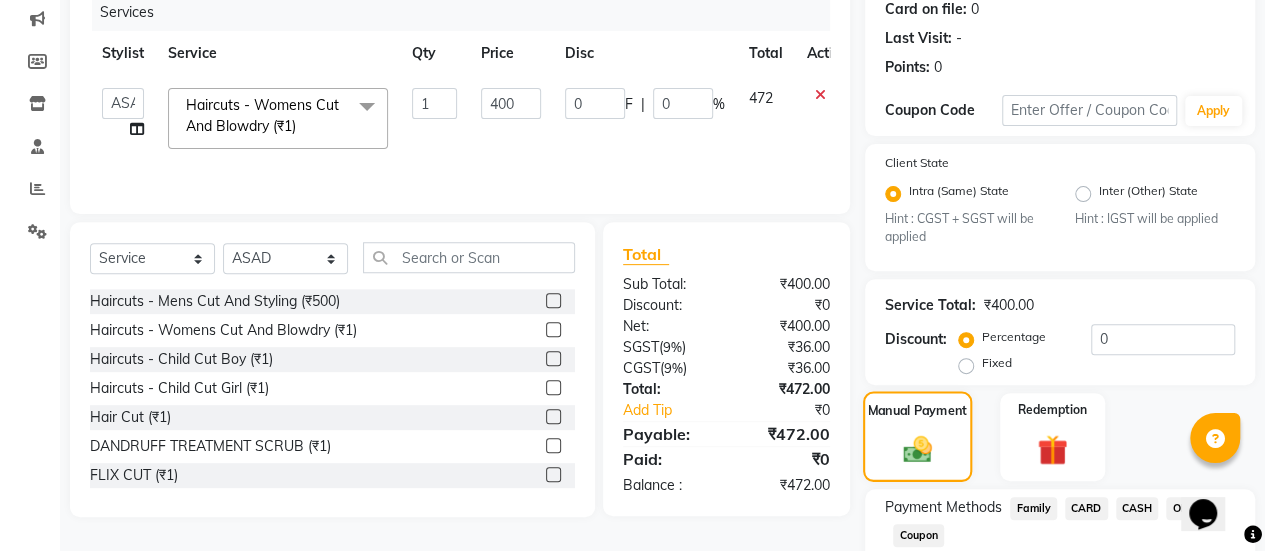 scroll, scrollTop: 382, scrollLeft: 0, axis: vertical 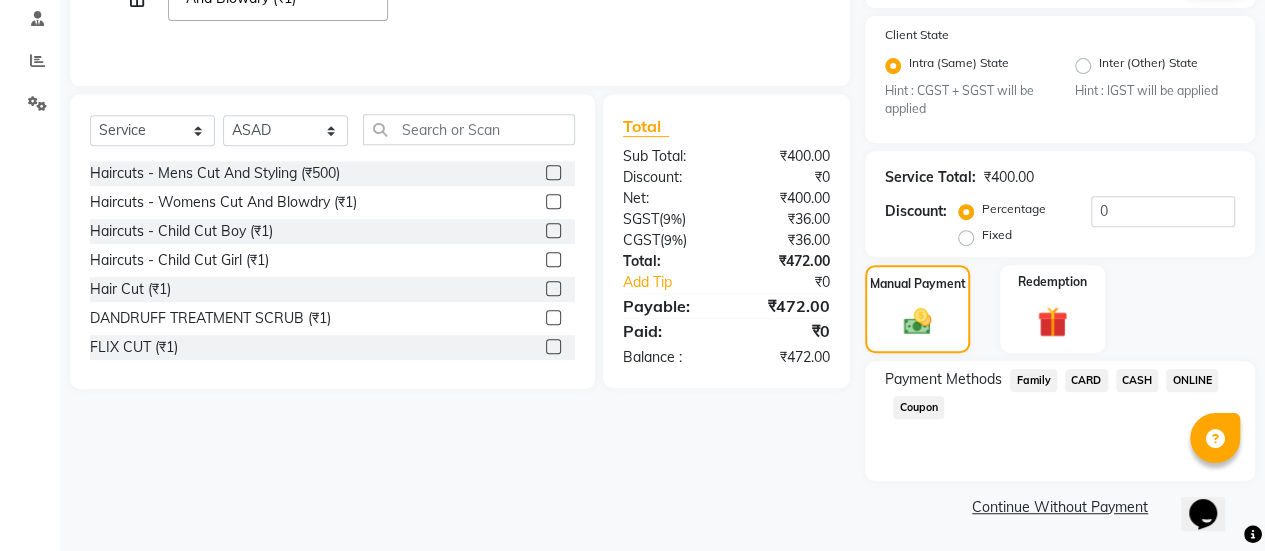 click on "ONLINE" 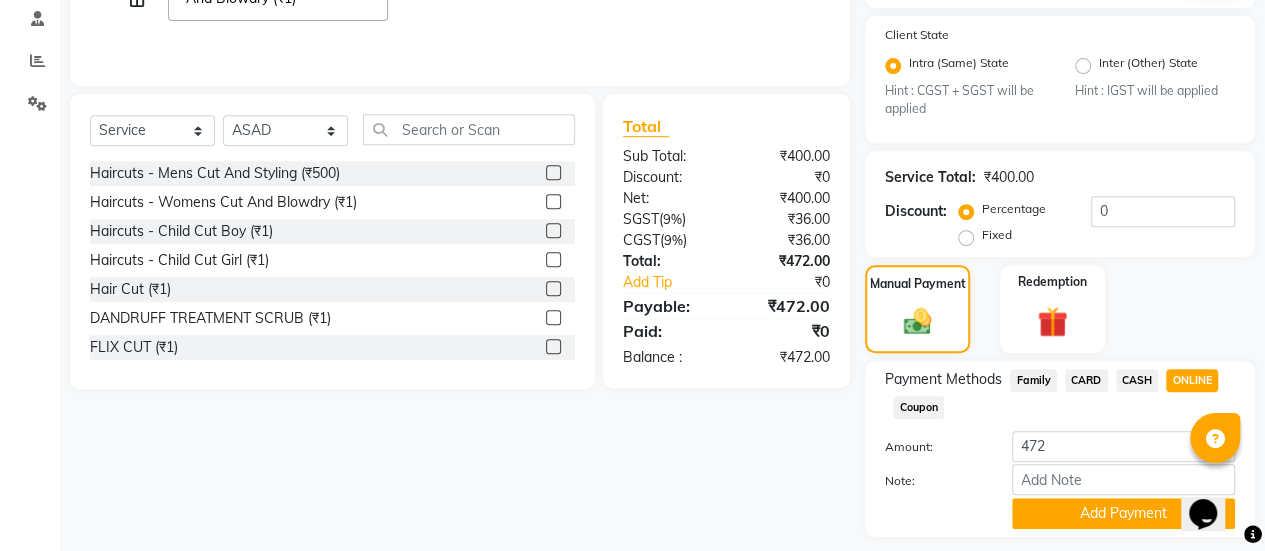 scroll, scrollTop: 438, scrollLeft: 0, axis: vertical 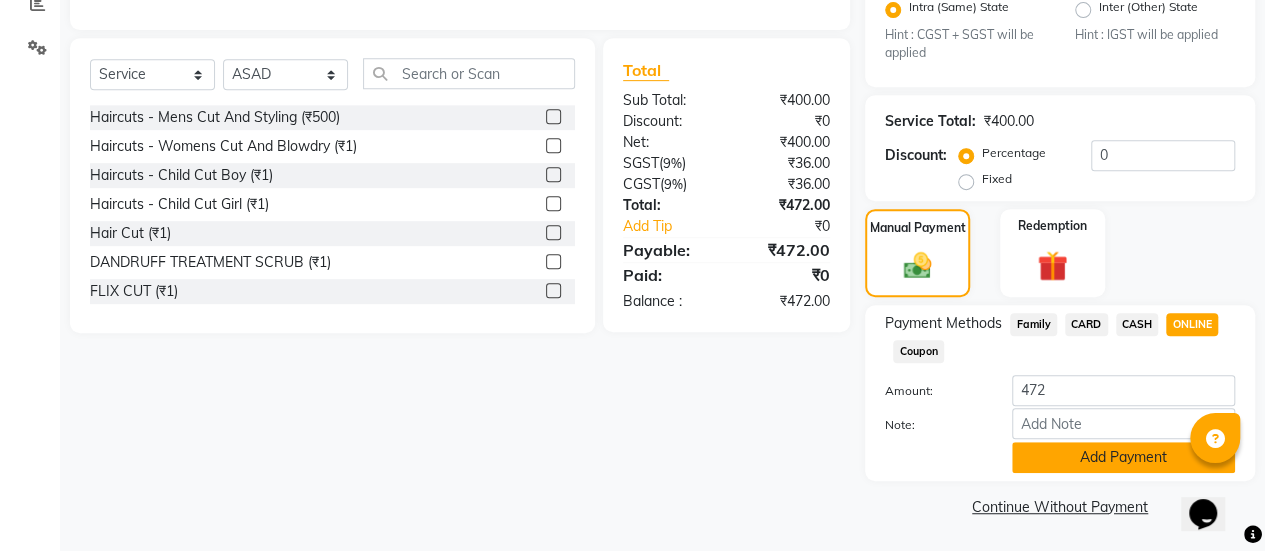 click on "Add Payment" 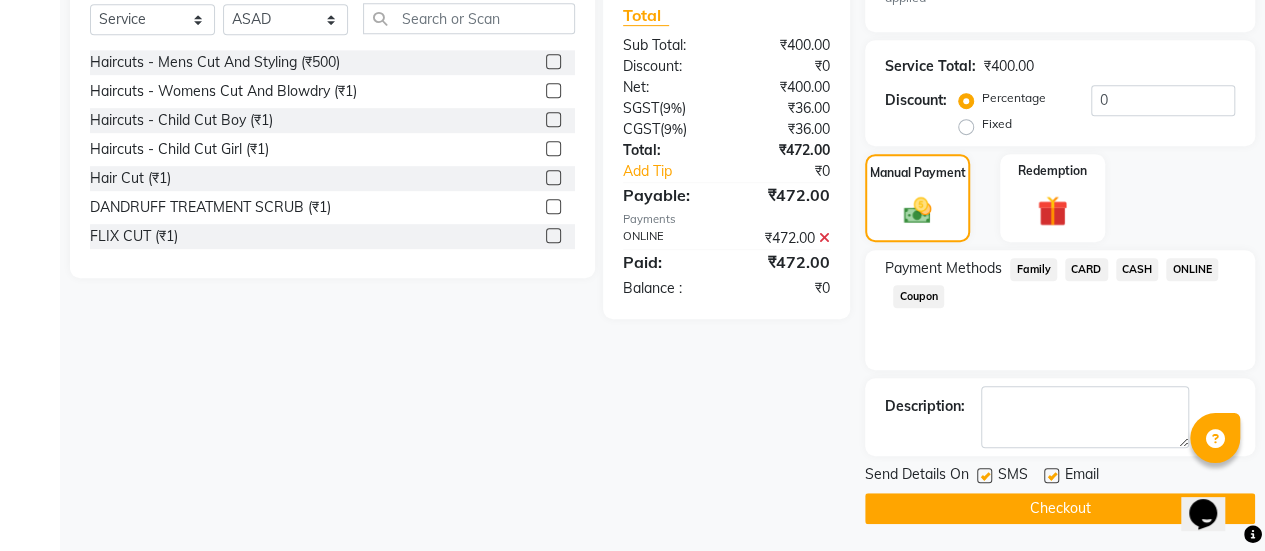click 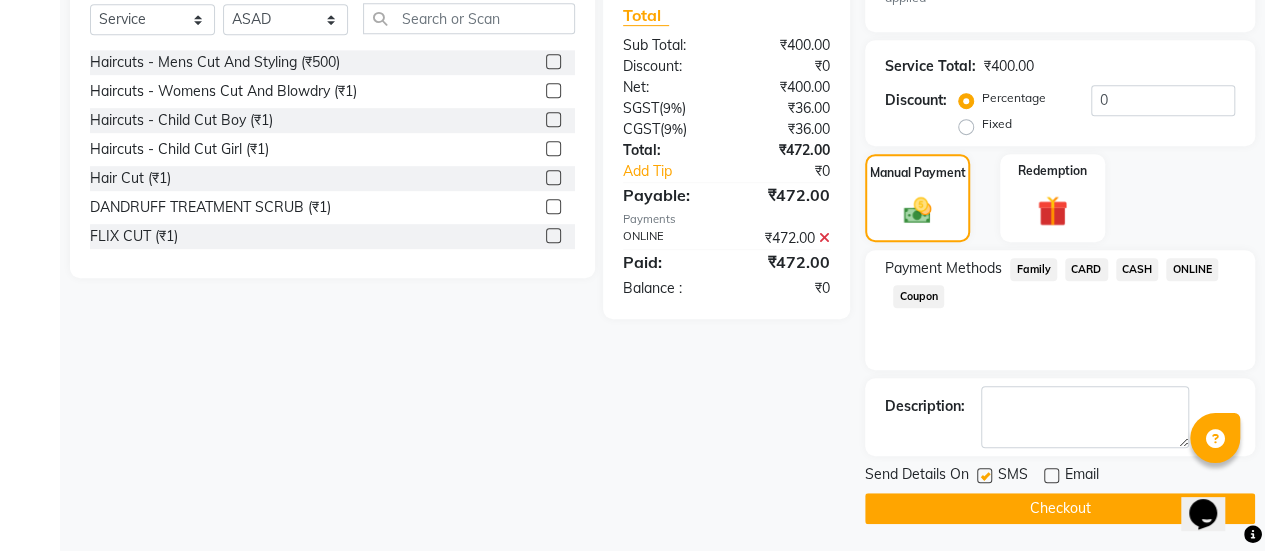click on "Checkout" 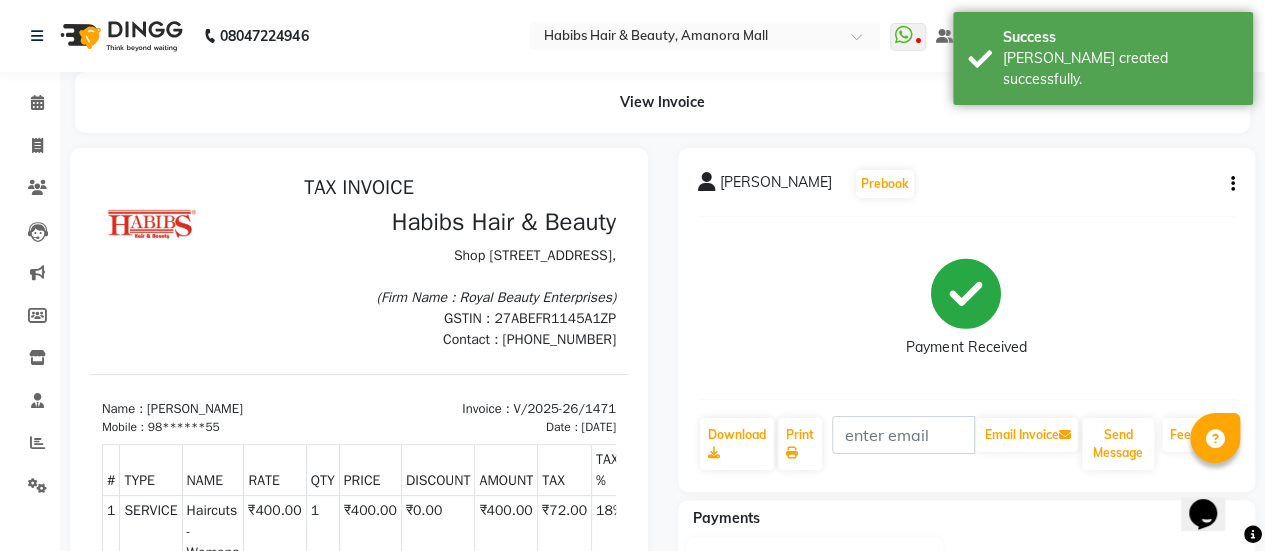 scroll, scrollTop: 0, scrollLeft: 0, axis: both 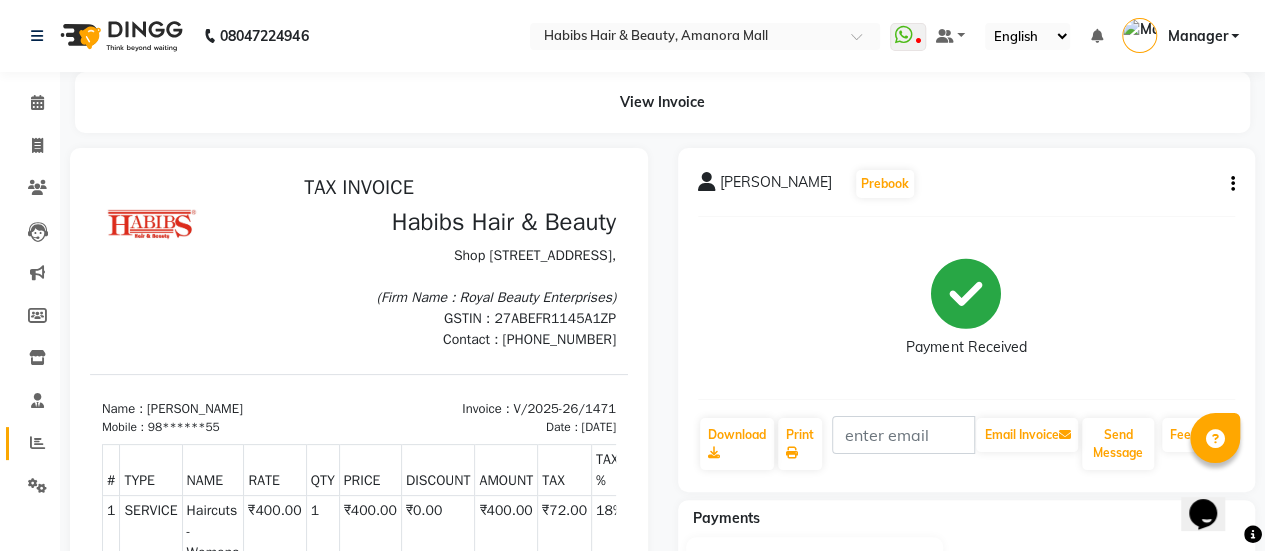 click on "Reports" 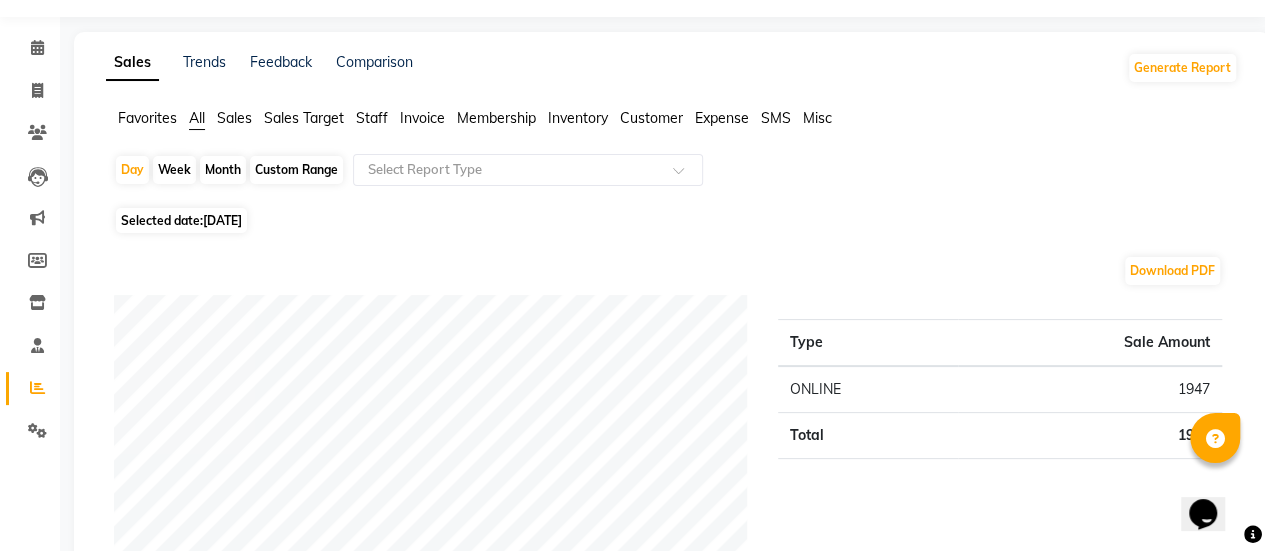 scroll, scrollTop: 0, scrollLeft: 0, axis: both 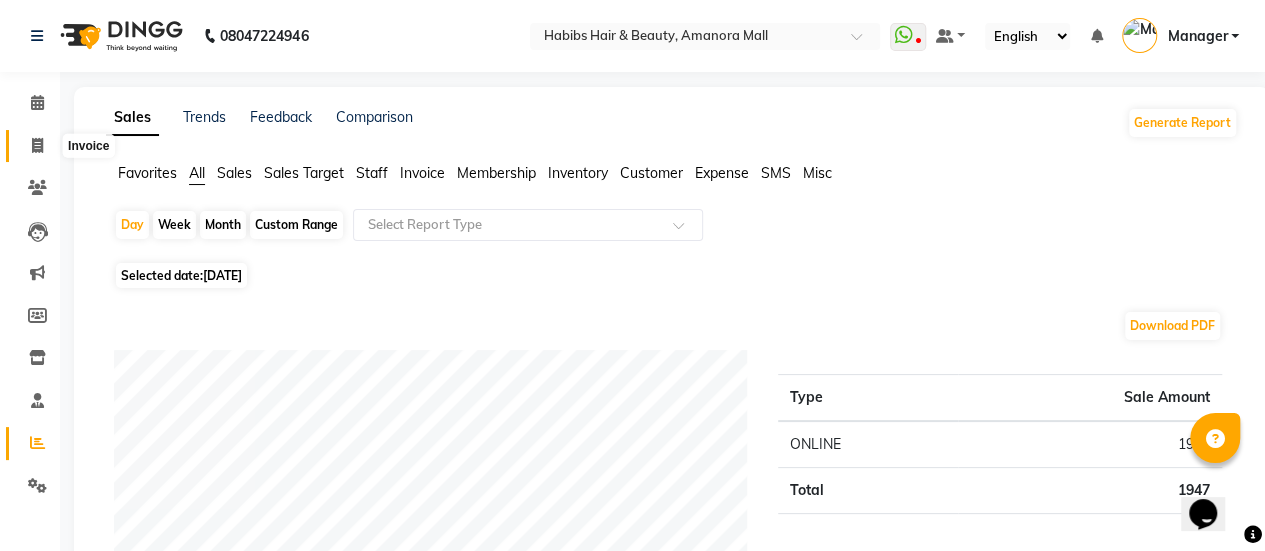 click 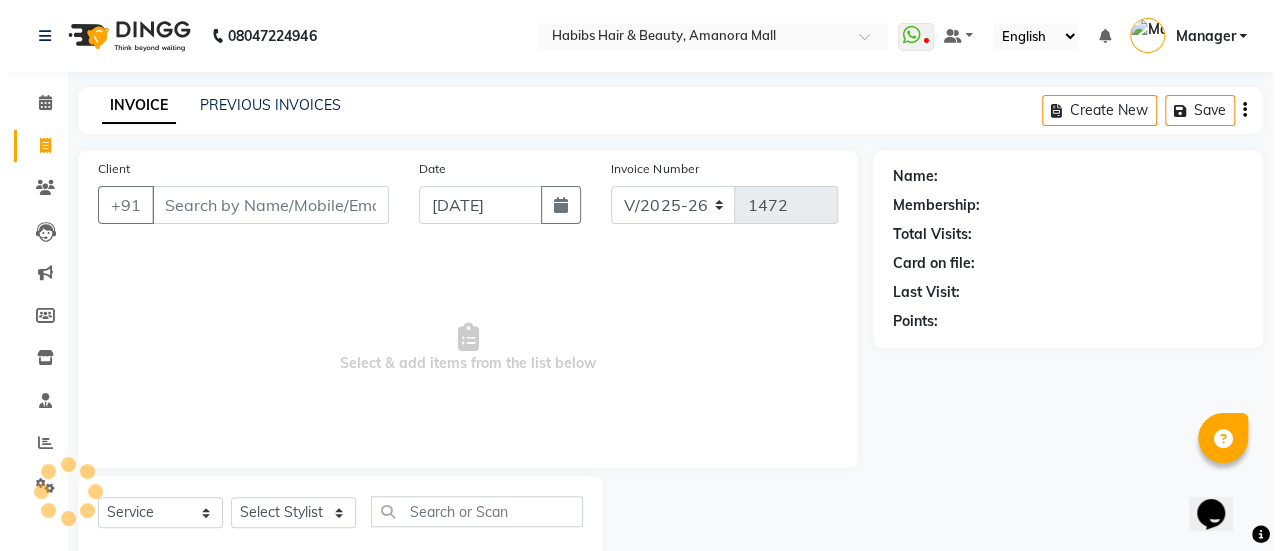 scroll, scrollTop: 49, scrollLeft: 0, axis: vertical 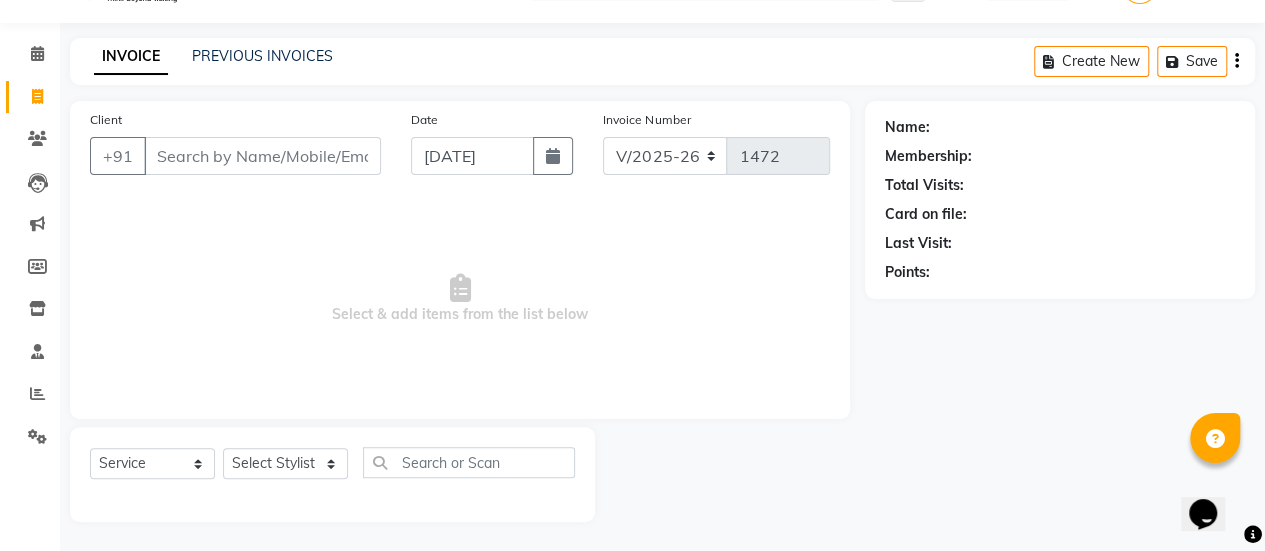 click on "Client" at bounding box center (262, 156) 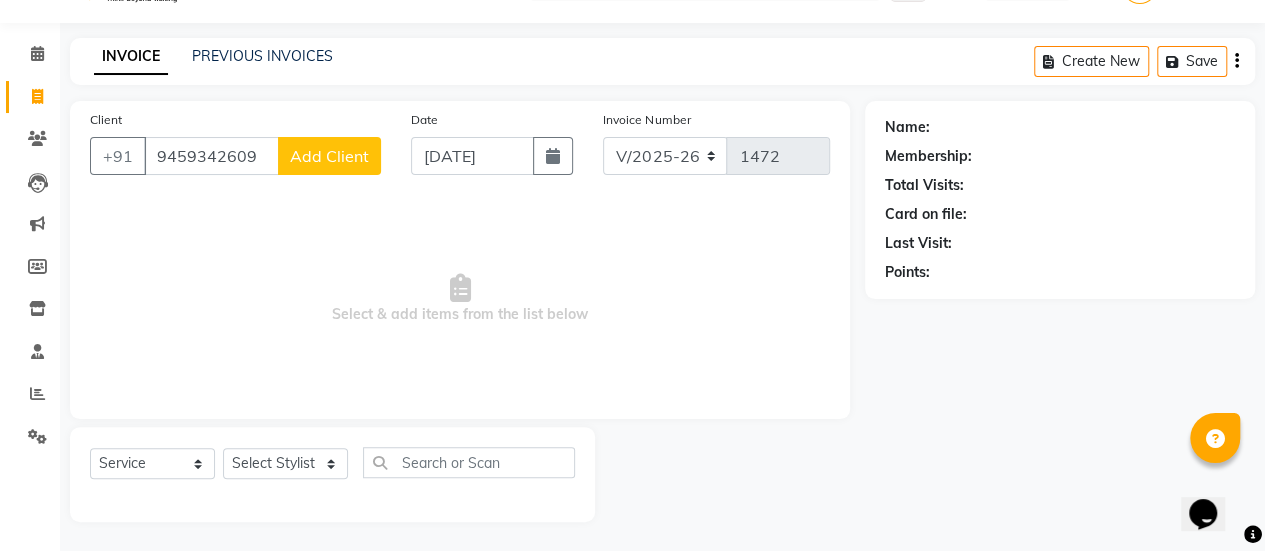 type on "9459342609" 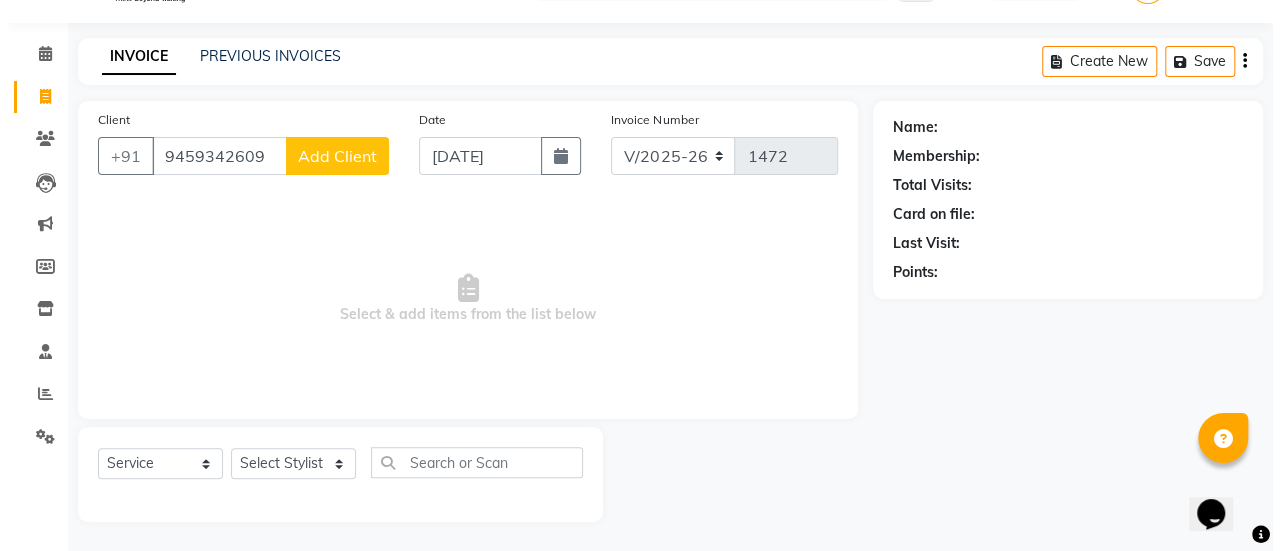 select on "22" 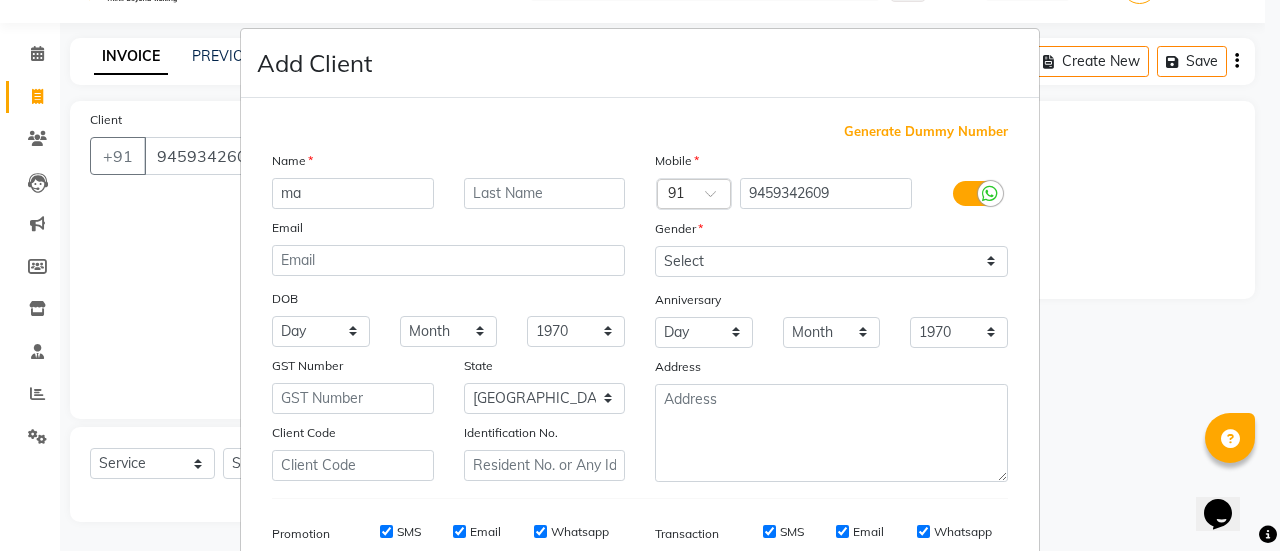 type on "m" 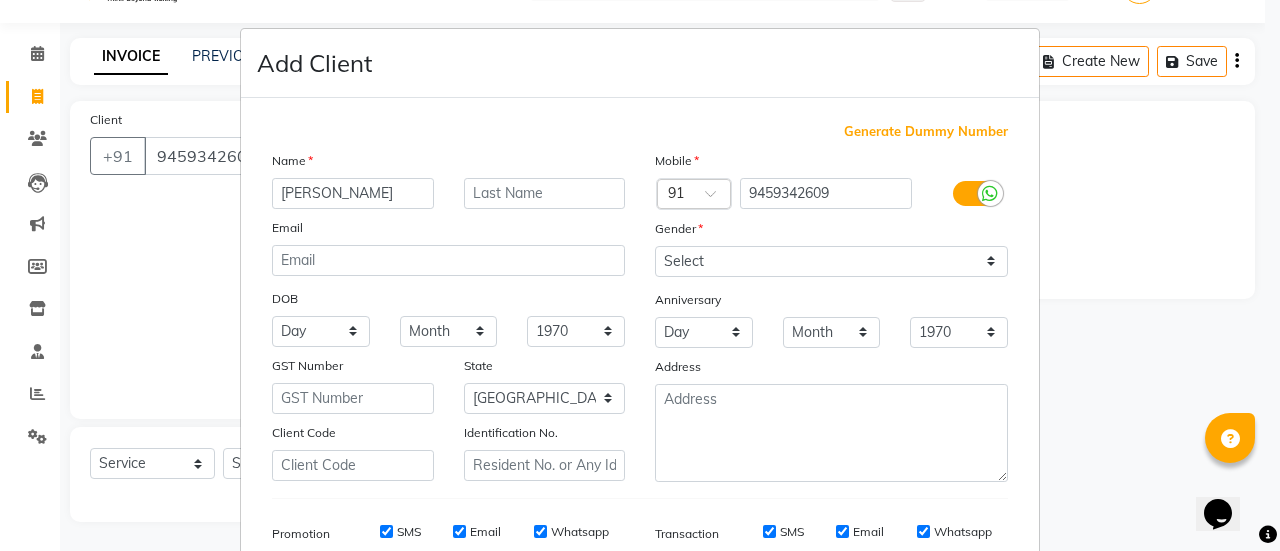 type on "[PERSON_NAME]" 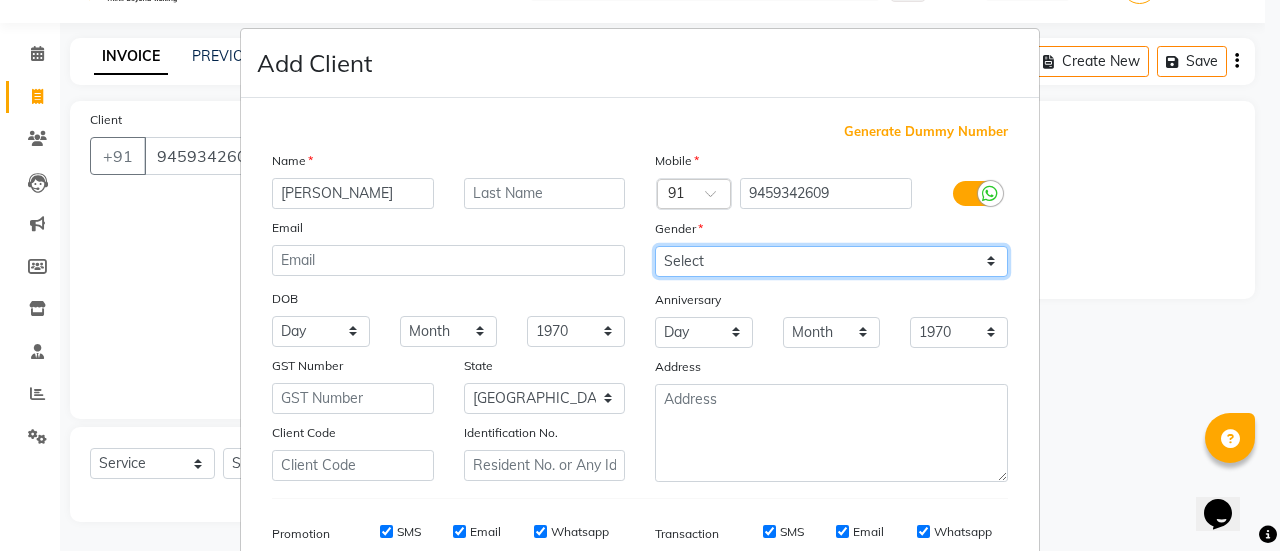 click on "Select [DEMOGRAPHIC_DATA] [DEMOGRAPHIC_DATA] Other Prefer Not To Say" at bounding box center (831, 261) 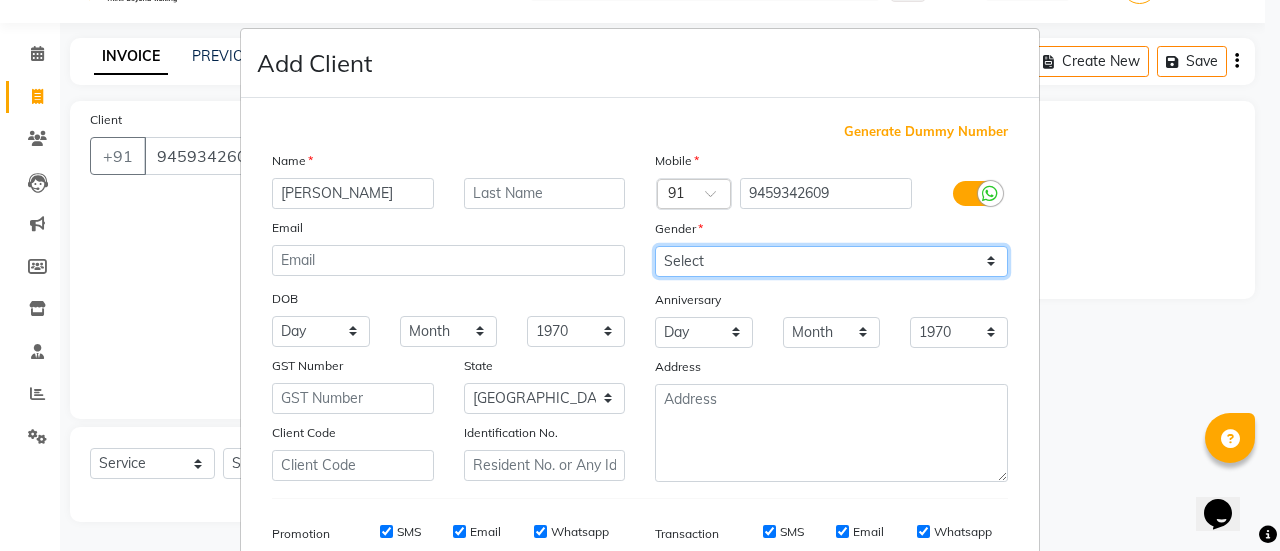 select on "[DEMOGRAPHIC_DATA]" 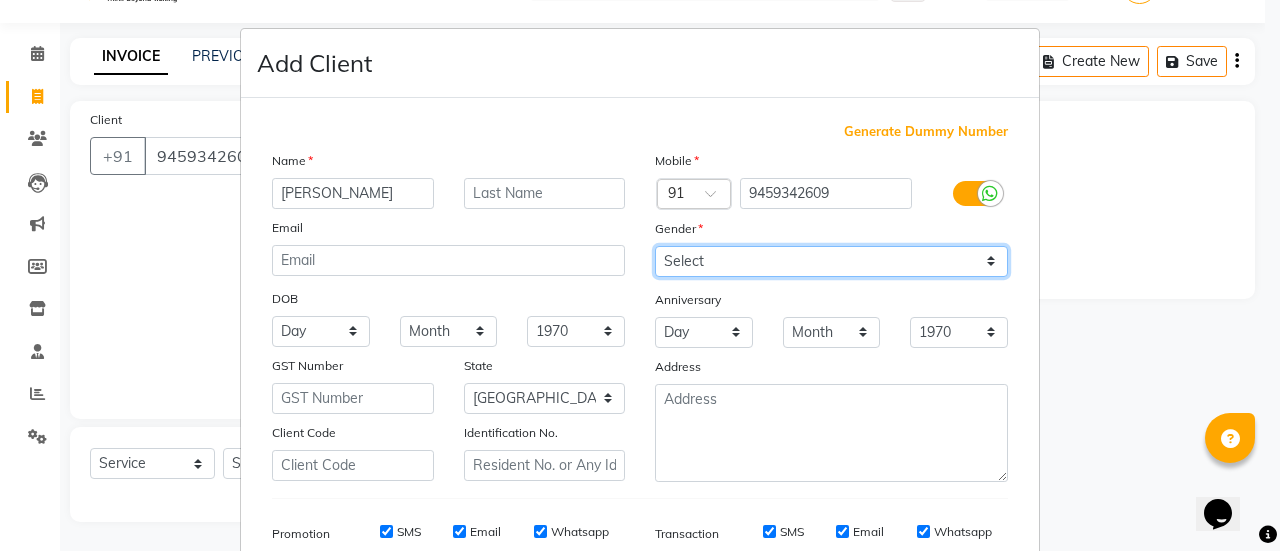 click on "Select [DEMOGRAPHIC_DATA] [DEMOGRAPHIC_DATA] Other Prefer Not To Say" at bounding box center (831, 261) 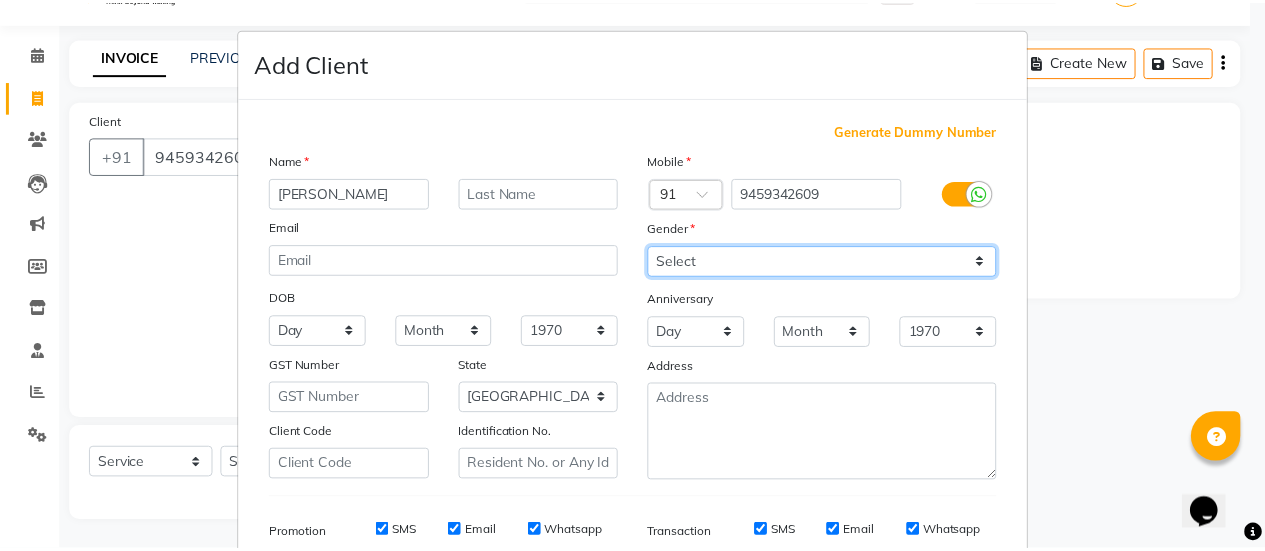 scroll, scrollTop: 294, scrollLeft: 0, axis: vertical 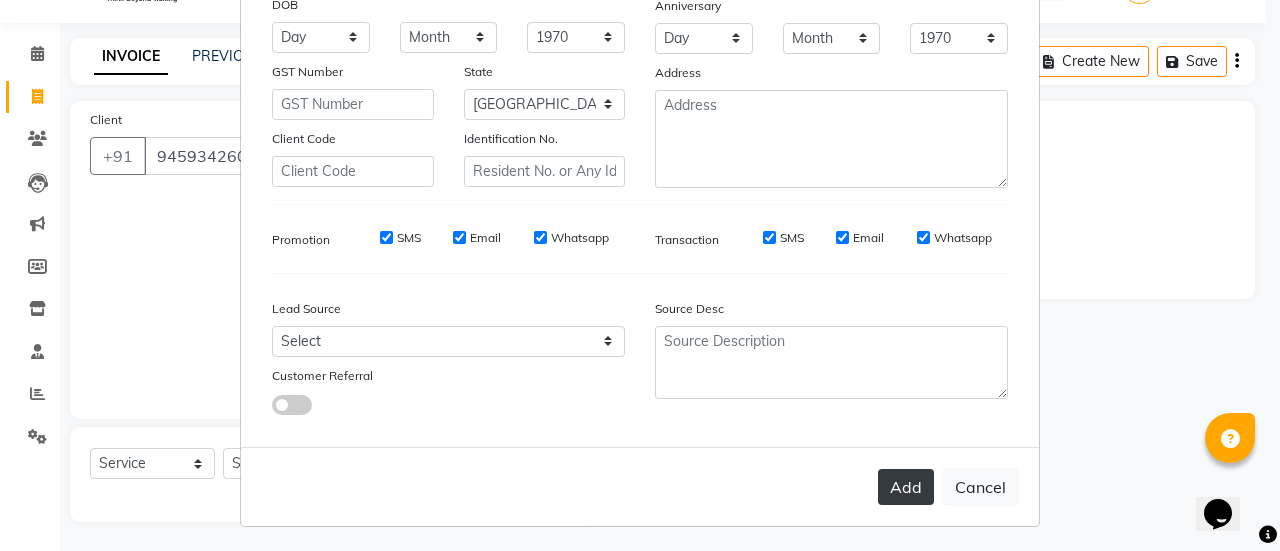 click on "Add" at bounding box center [906, 487] 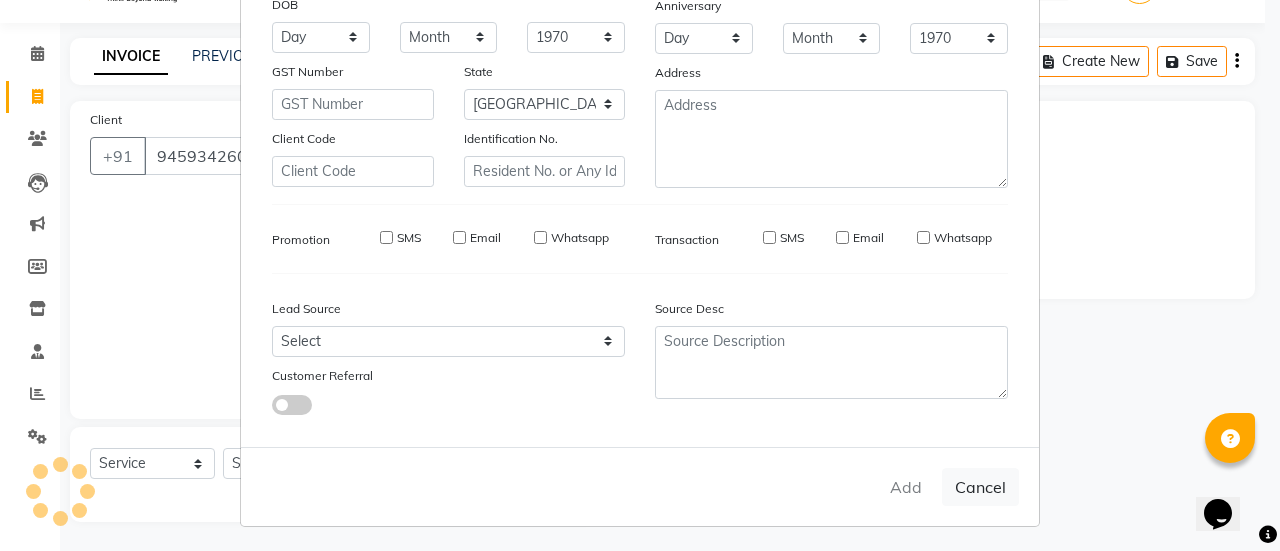 type on "94******09" 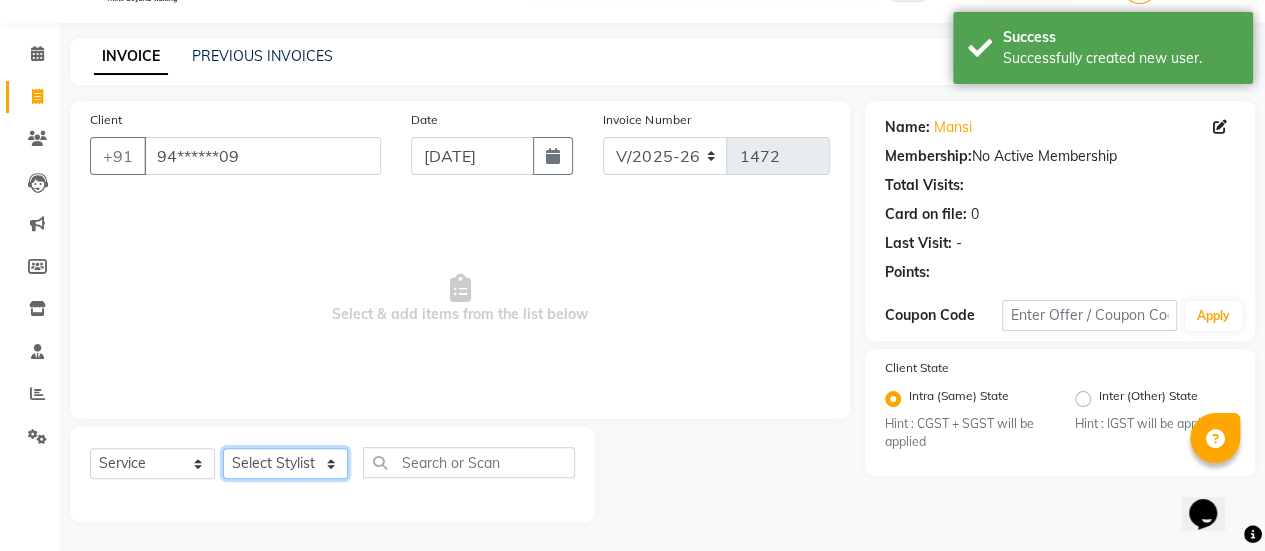click on "Select Stylist [PERSON_NAME] Bhagavantu [PERSON_NAME] [PERSON_NAME] [PERSON_NAME] Manager [PERSON_NAME] POOJA [PERSON_NAME] [PERSON_NAME] [PERSON_NAME] [PERSON_NAME]" 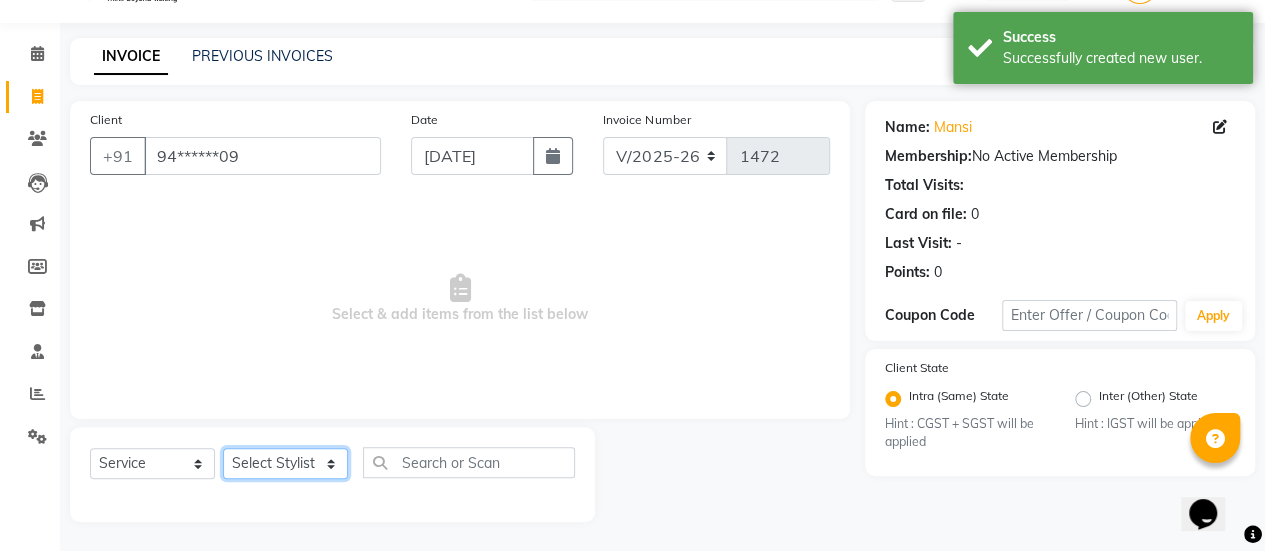select on "37551" 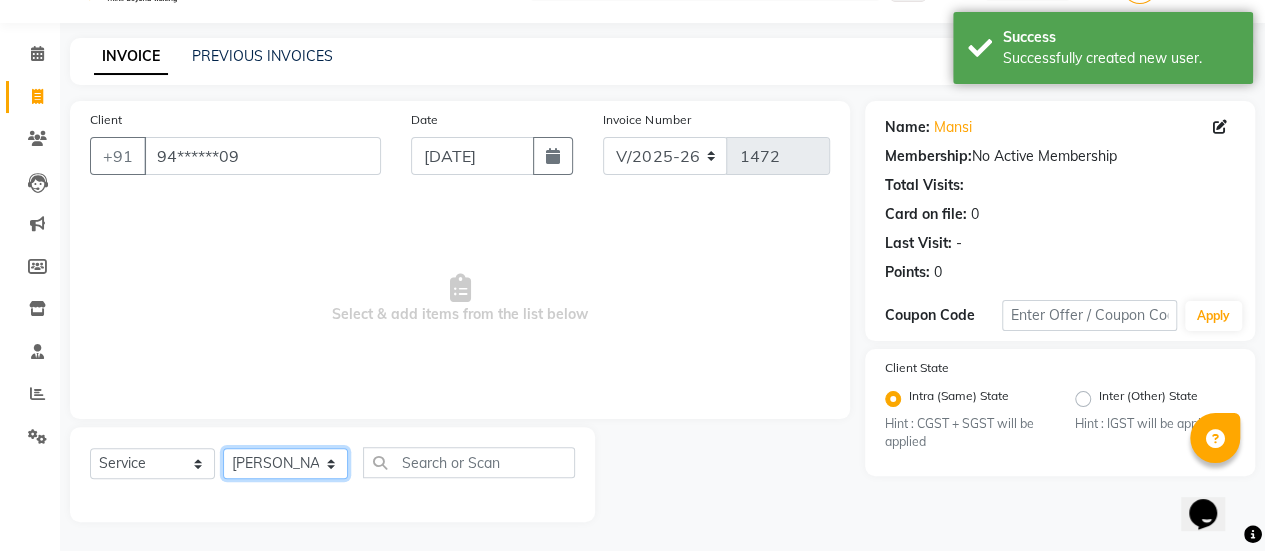 click on "Select Stylist [PERSON_NAME] Bhagavantu [PERSON_NAME] [PERSON_NAME] [PERSON_NAME] Manager [PERSON_NAME] POOJA [PERSON_NAME] [PERSON_NAME] [PERSON_NAME] [PERSON_NAME]" 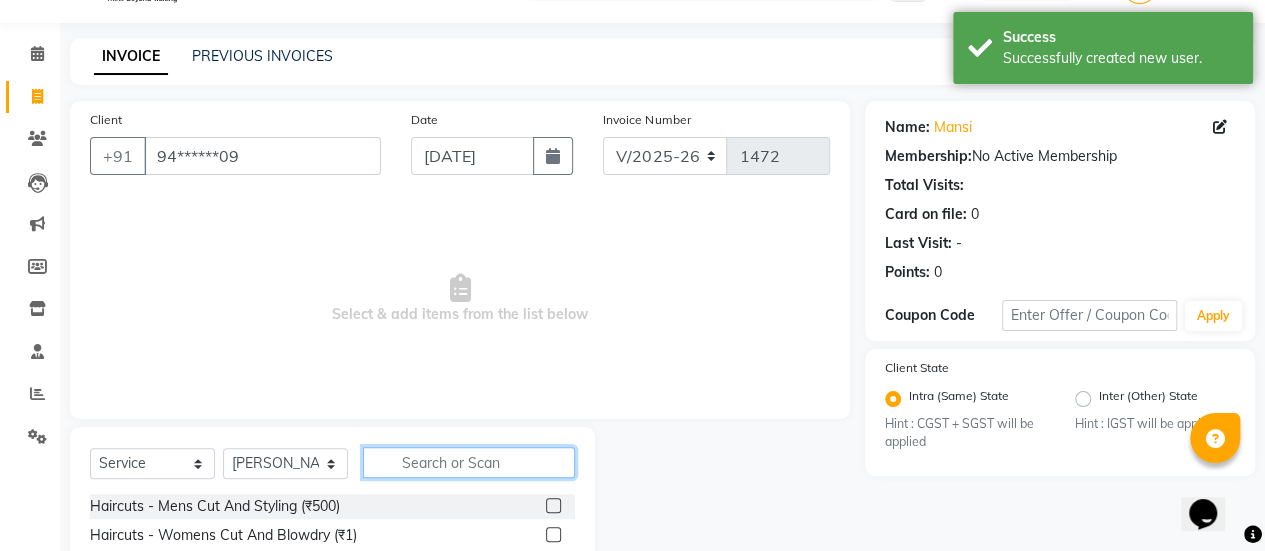 click 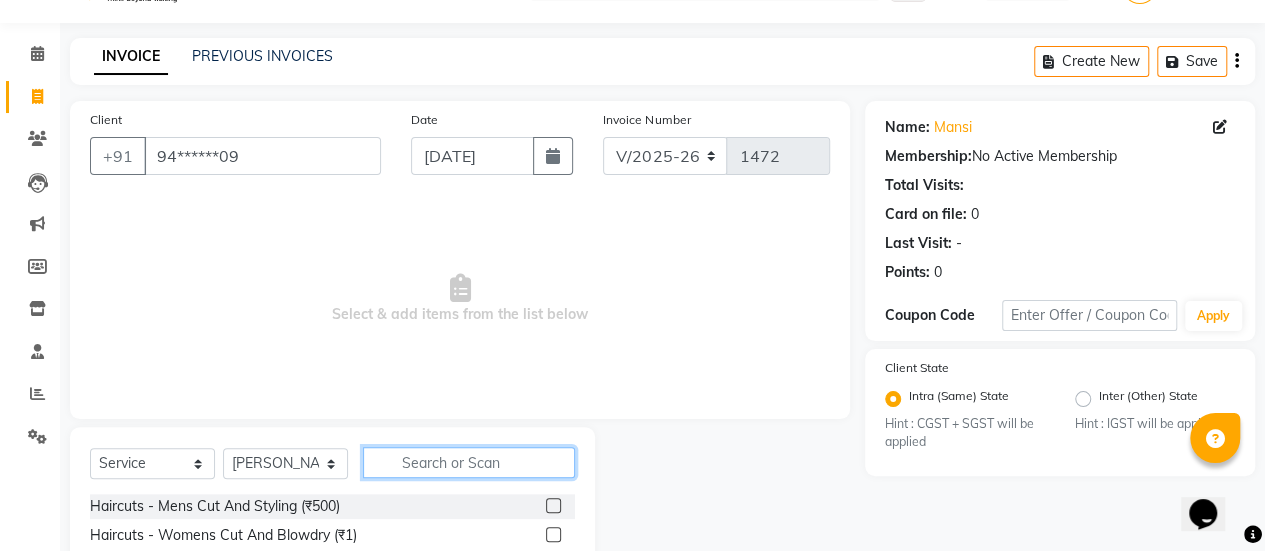 click 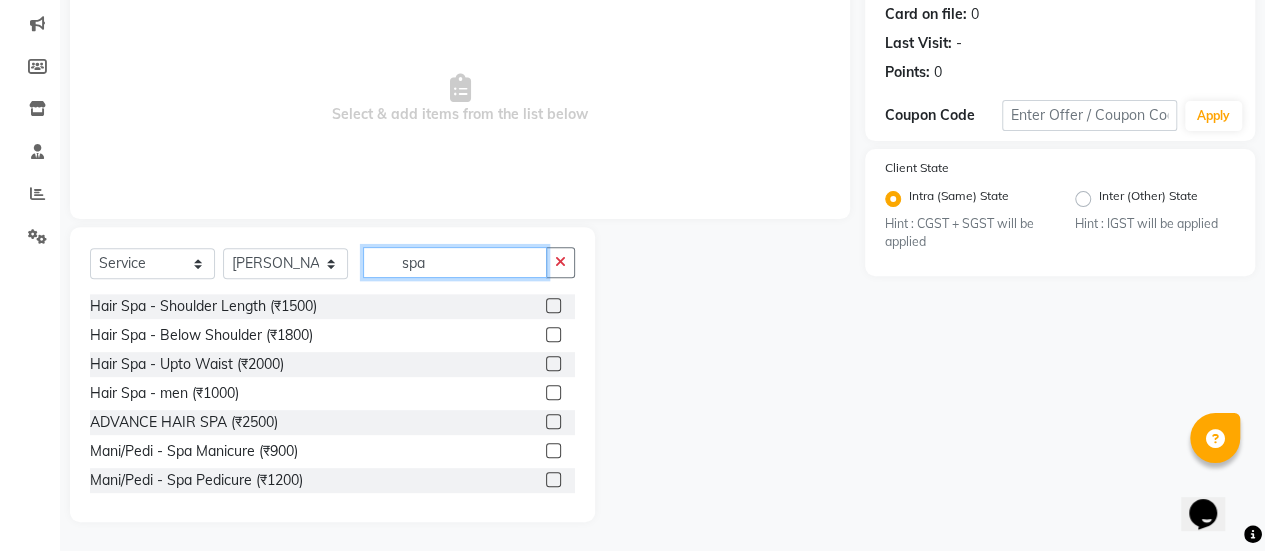 type on "spa" 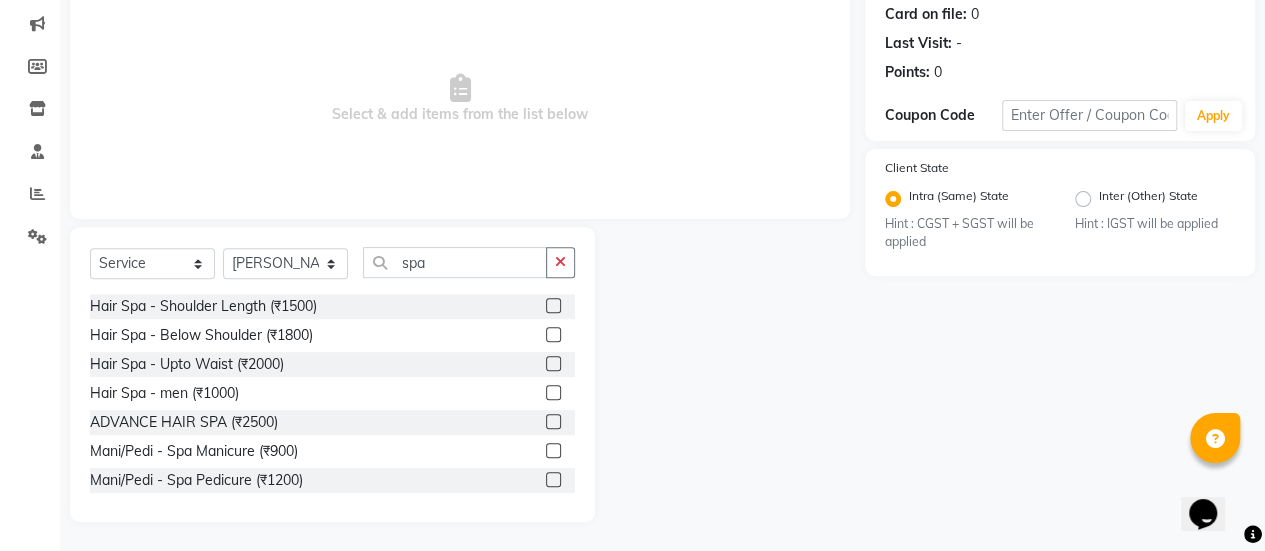 click 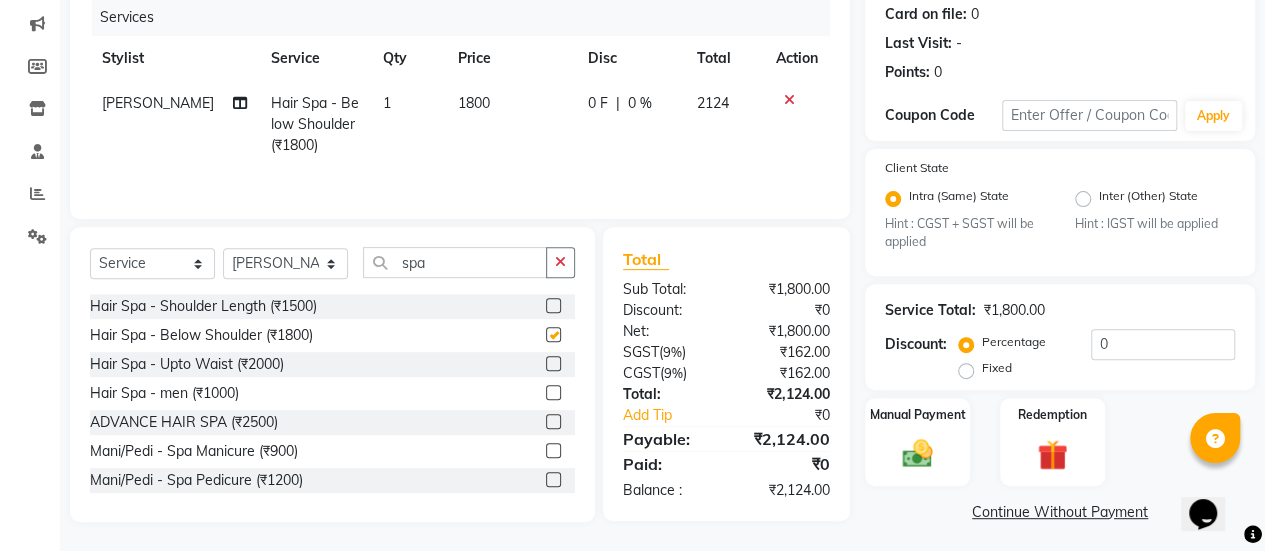checkbox on "false" 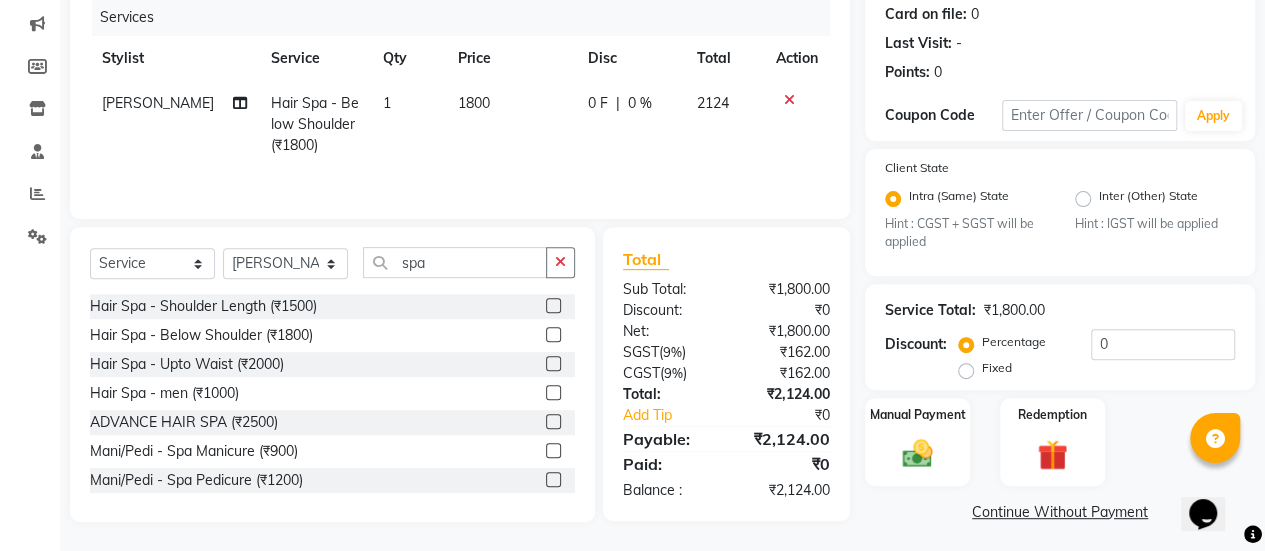 click on "1800" 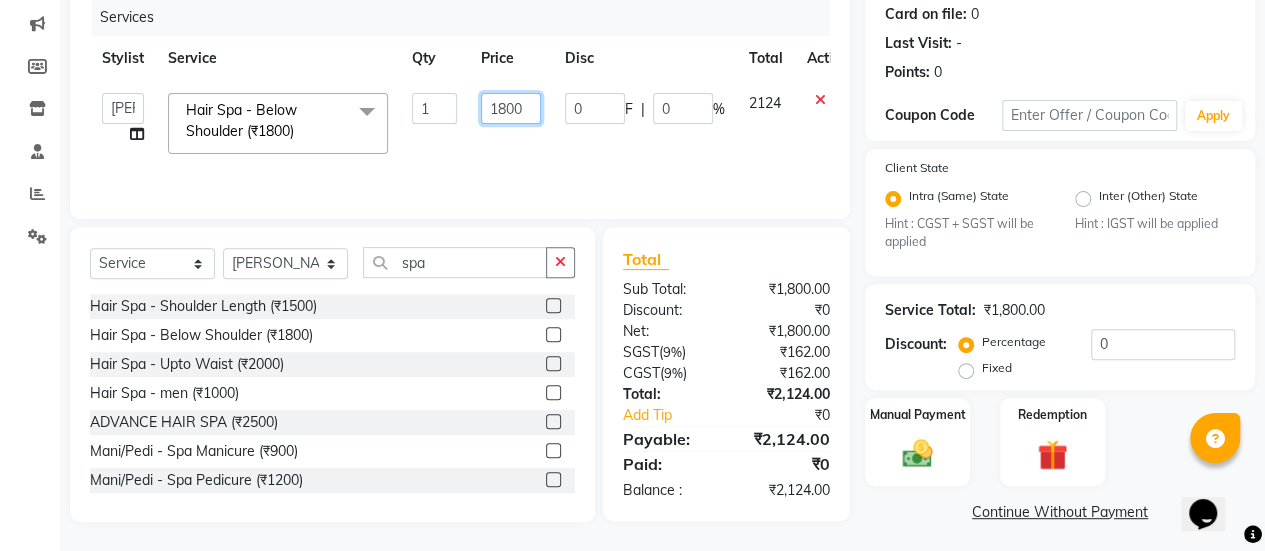 click on "1800" 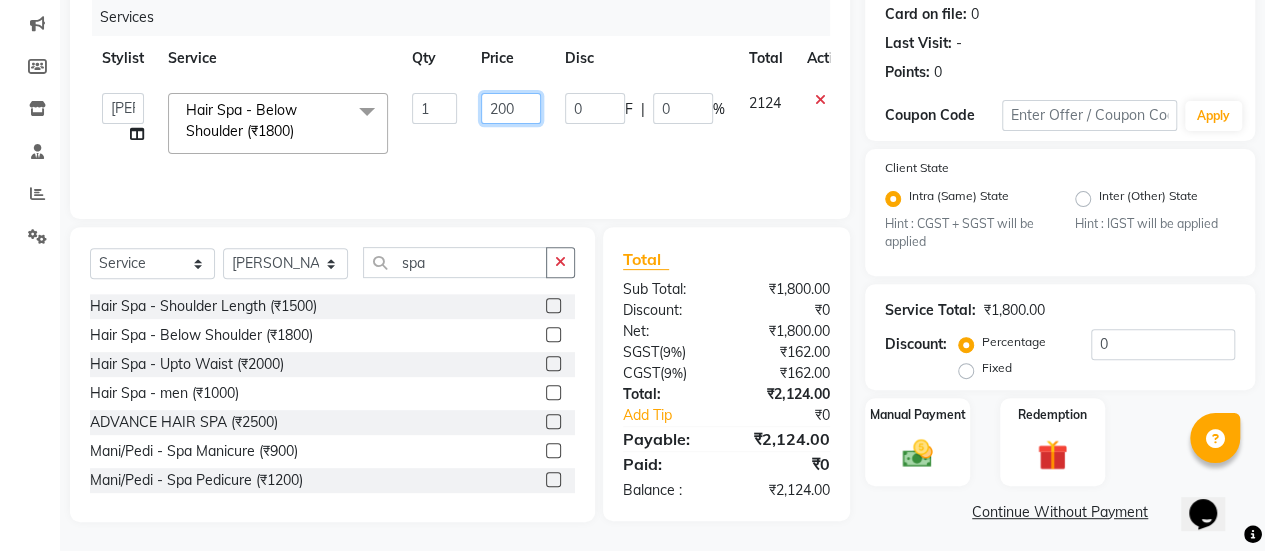 type on "2000" 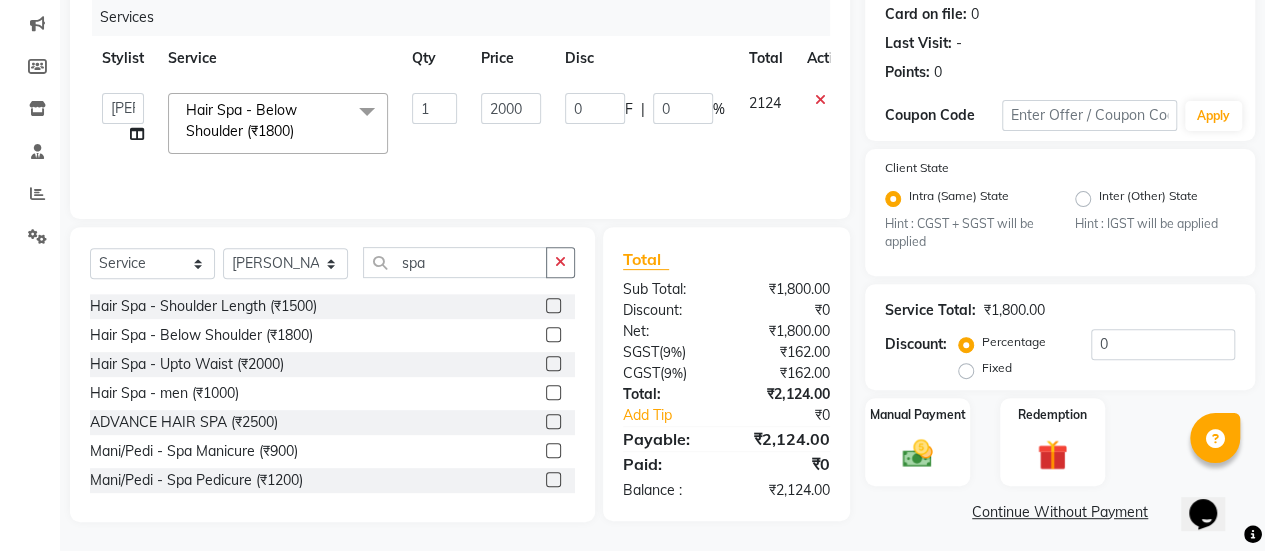 click on "0 F | 0 %" 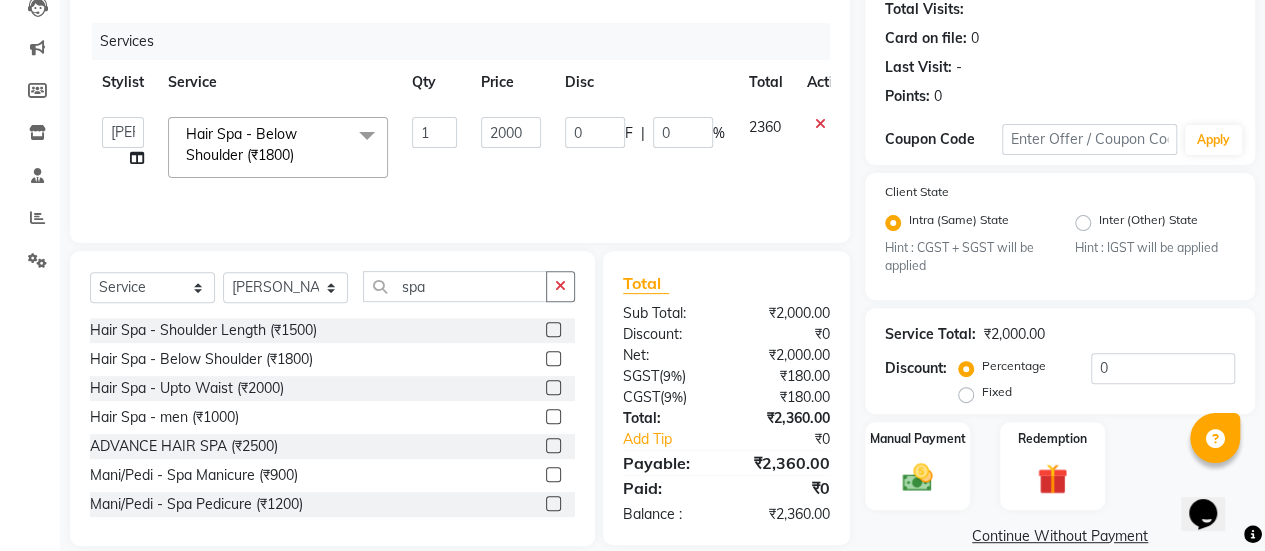 scroll, scrollTop: 254, scrollLeft: 0, axis: vertical 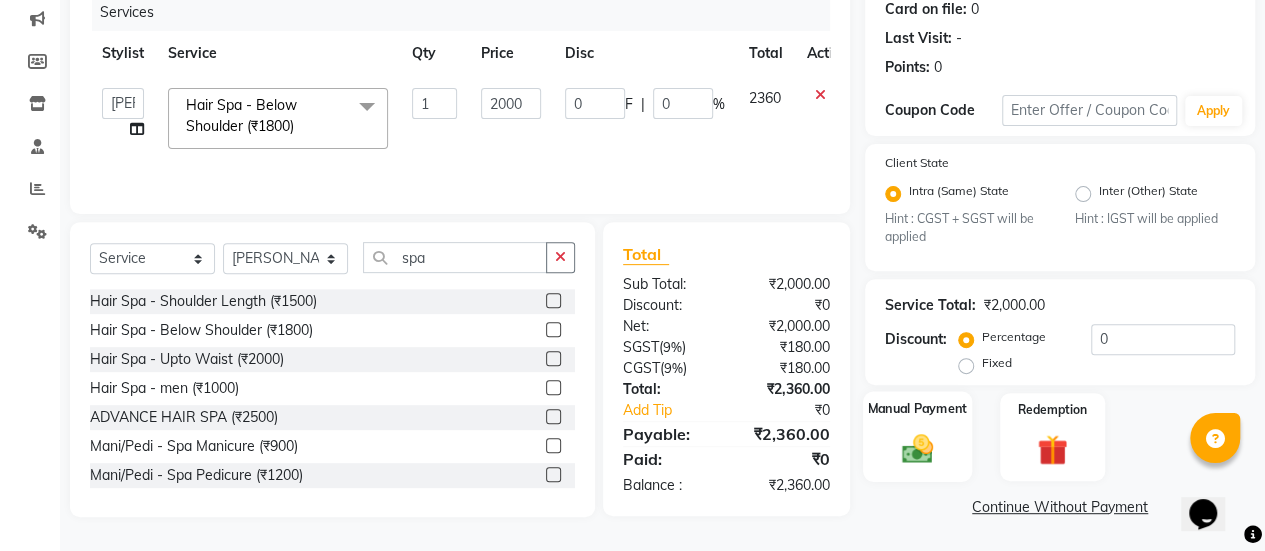 click 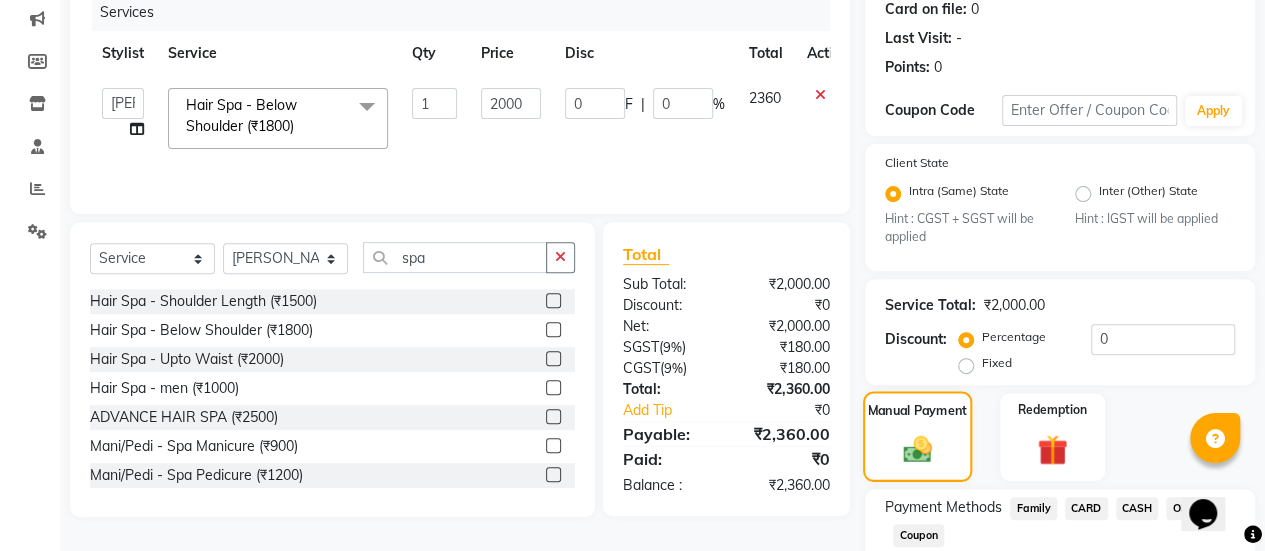 scroll, scrollTop: 382, scrollLeft: 0, axis: vertical 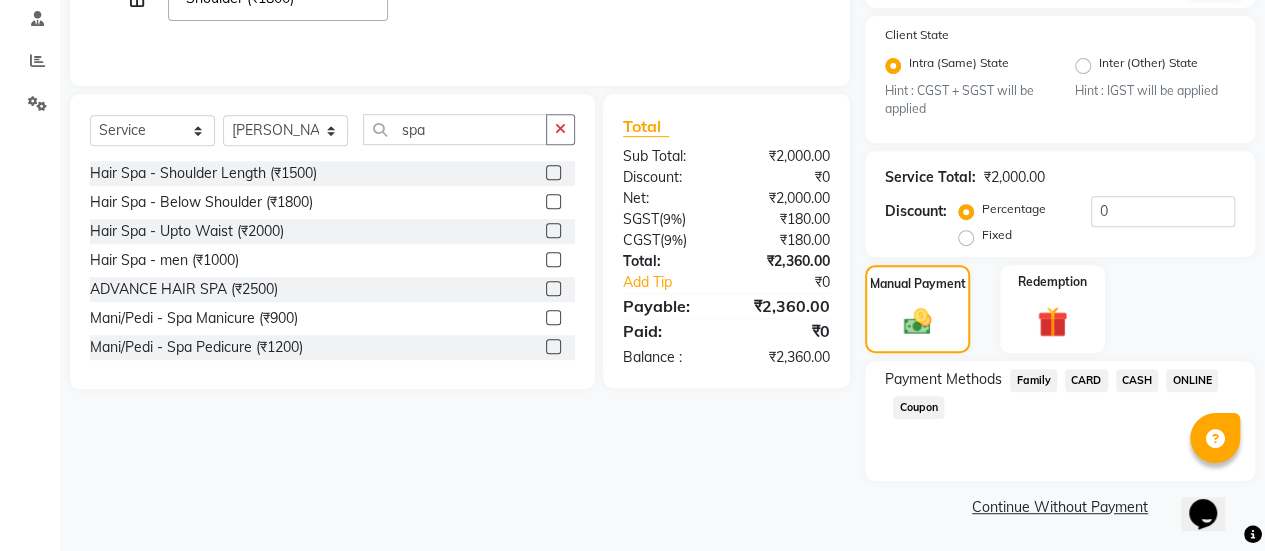 click on "ONLINE" 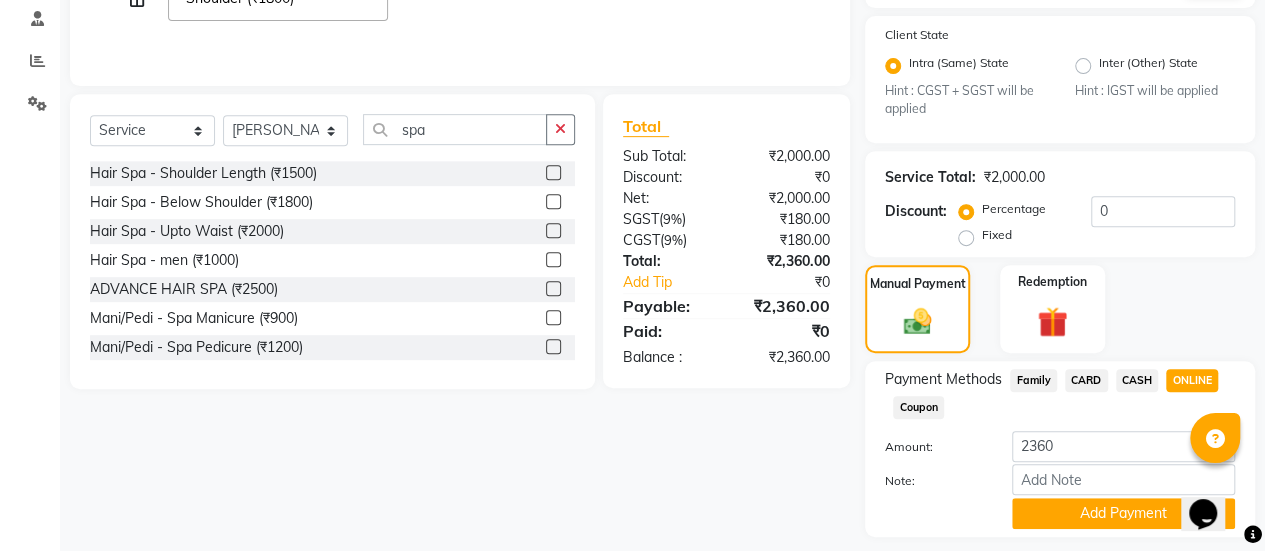 scroll, scrollTop: 438, scrollLeft: 0, axis: vertical 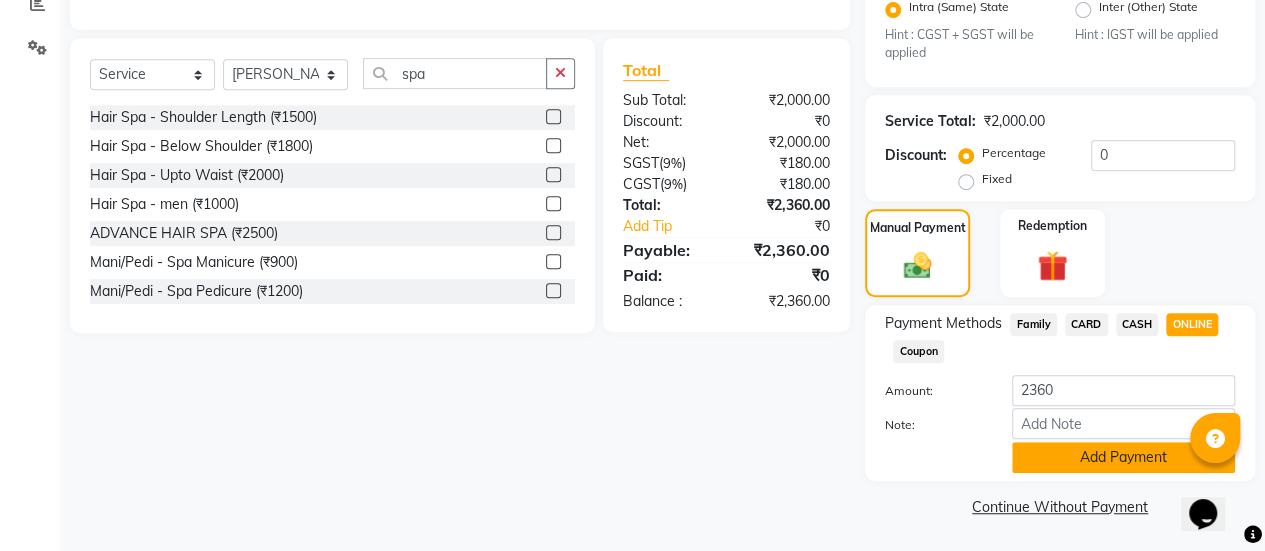 click on "Add Payment" 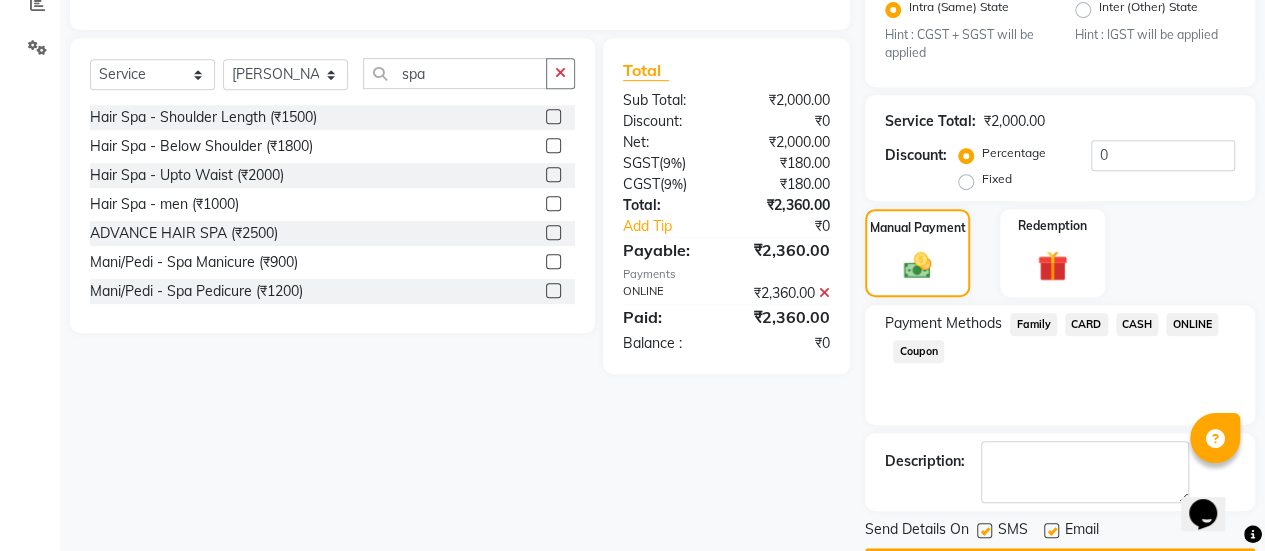 scroll, scrollTop: 493, scrollLeft: 0, axis: vertical 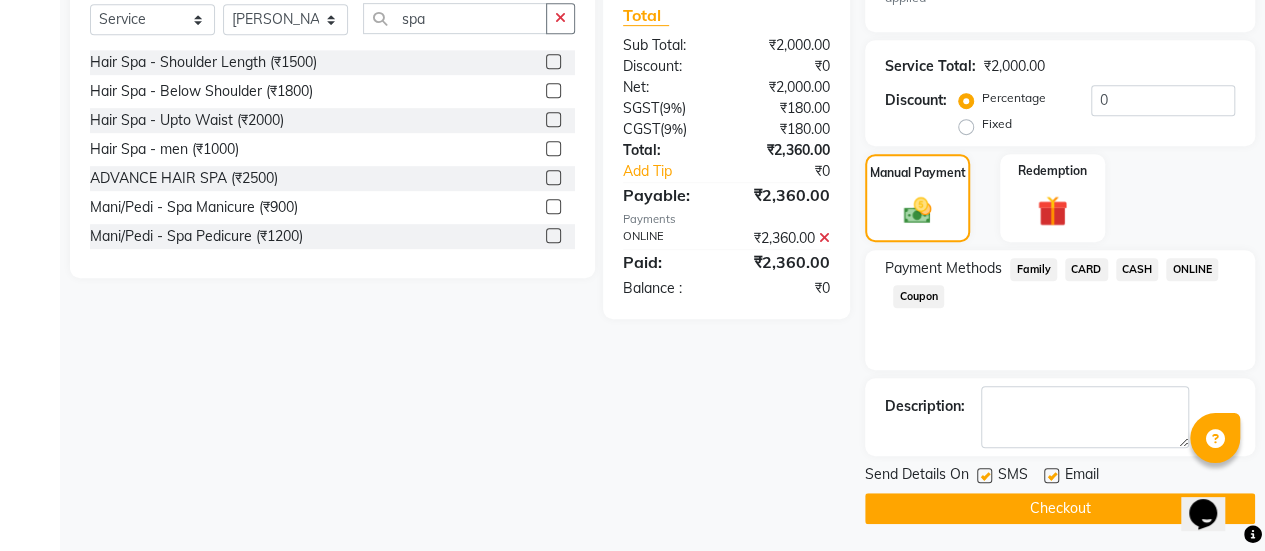 click 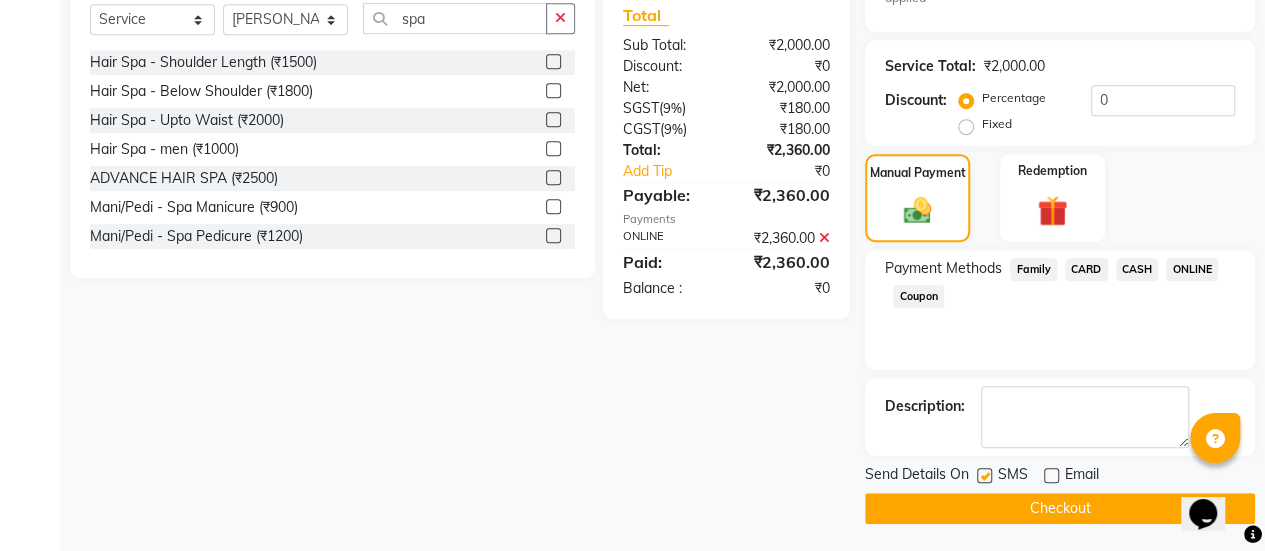 click on "Checkout" 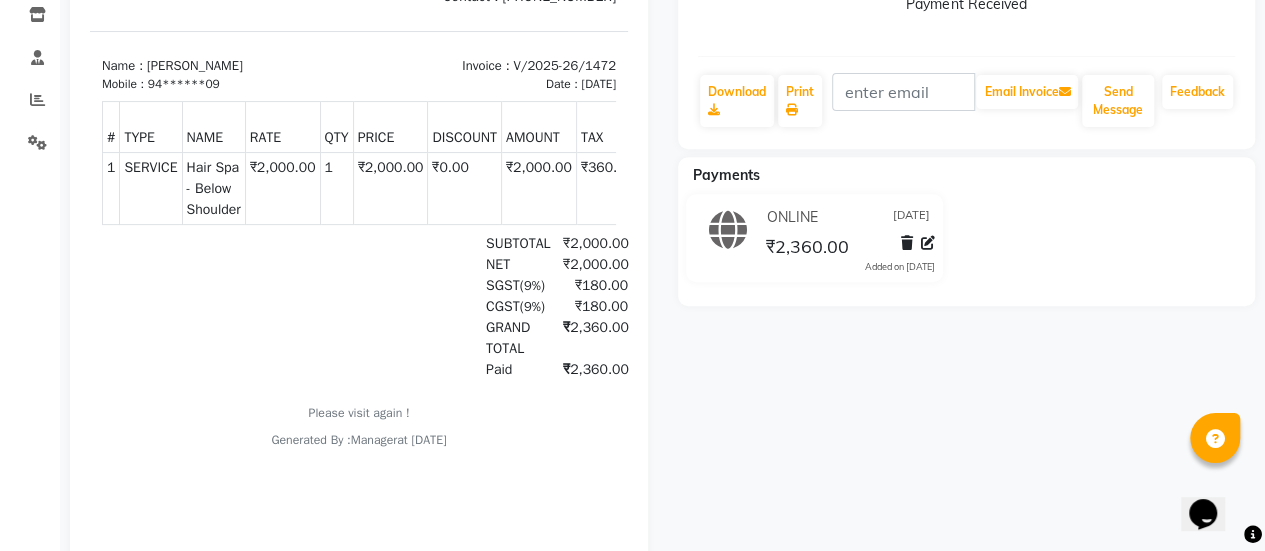 scroll, scrollTop: 362, scrollLeft: 0, axis: vertical 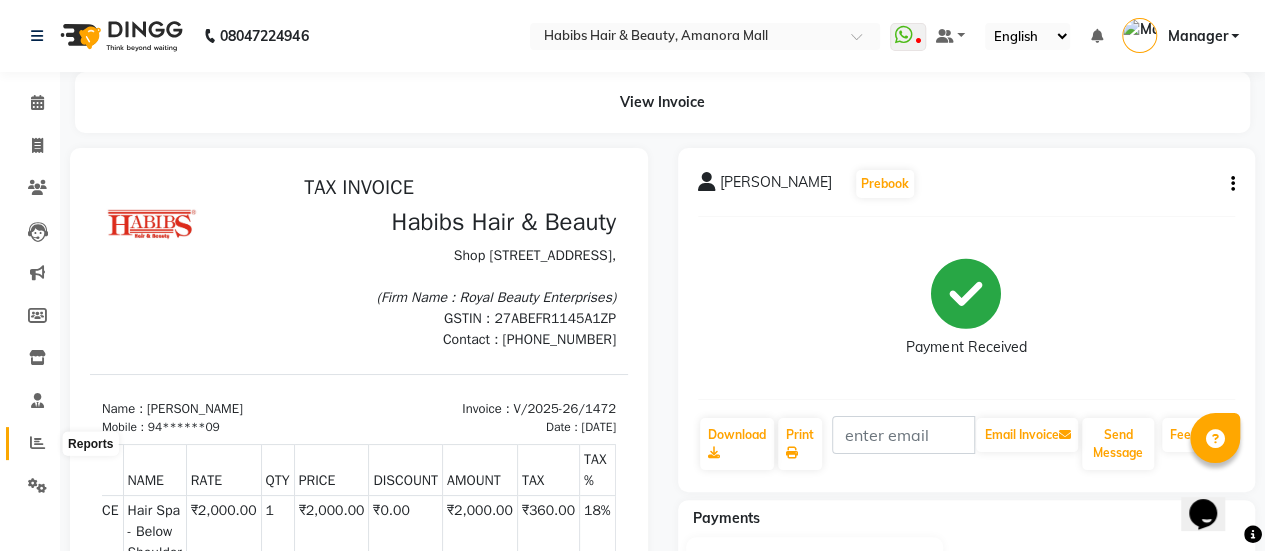 click 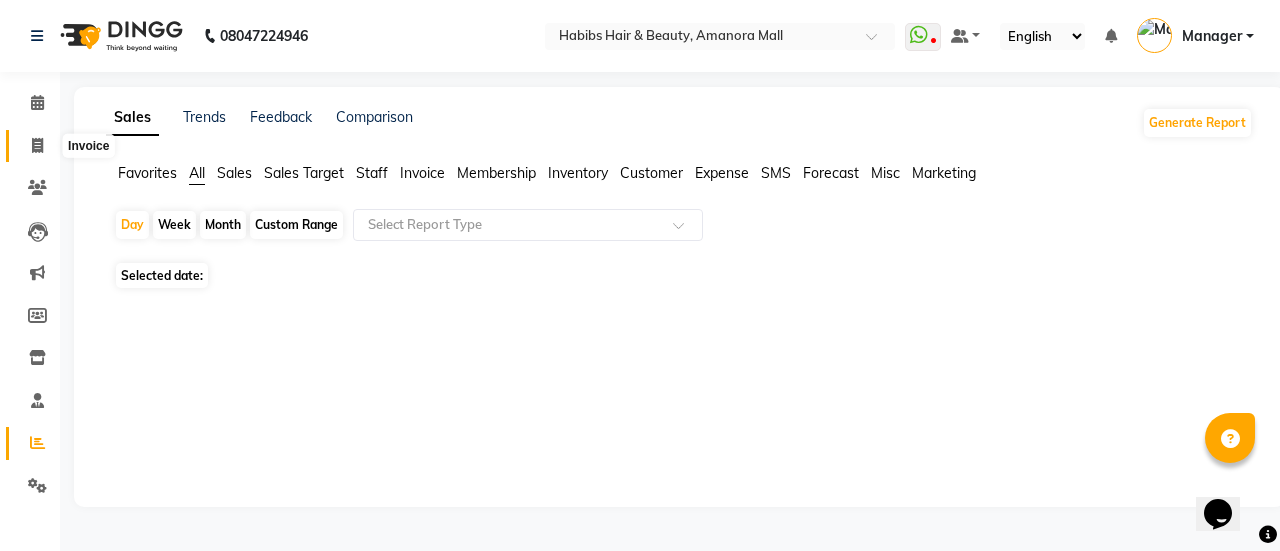 click 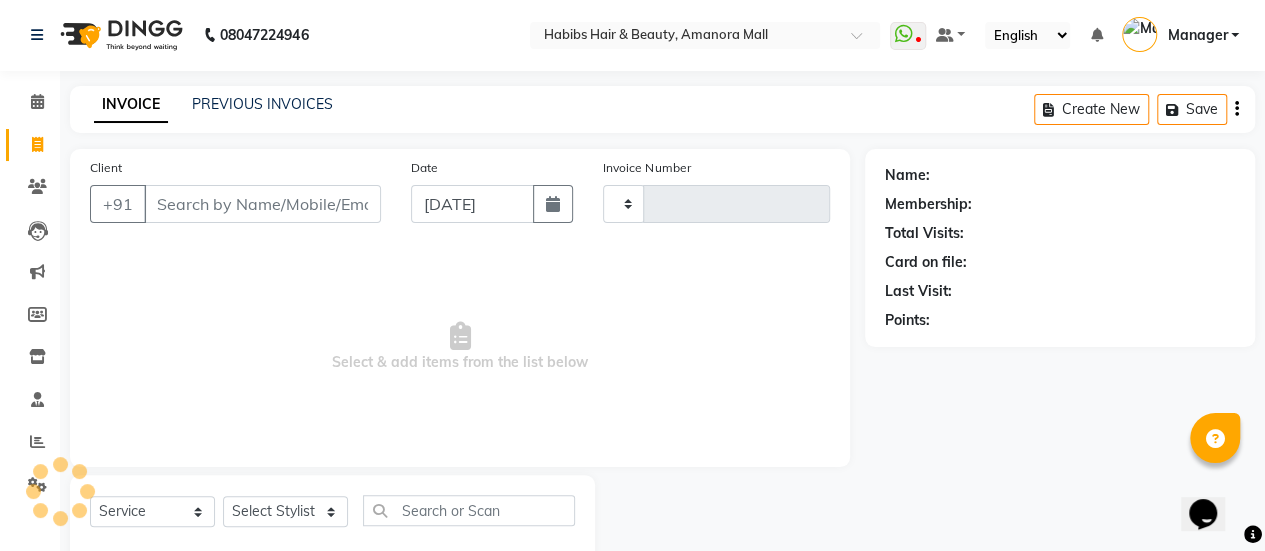type on "1473" 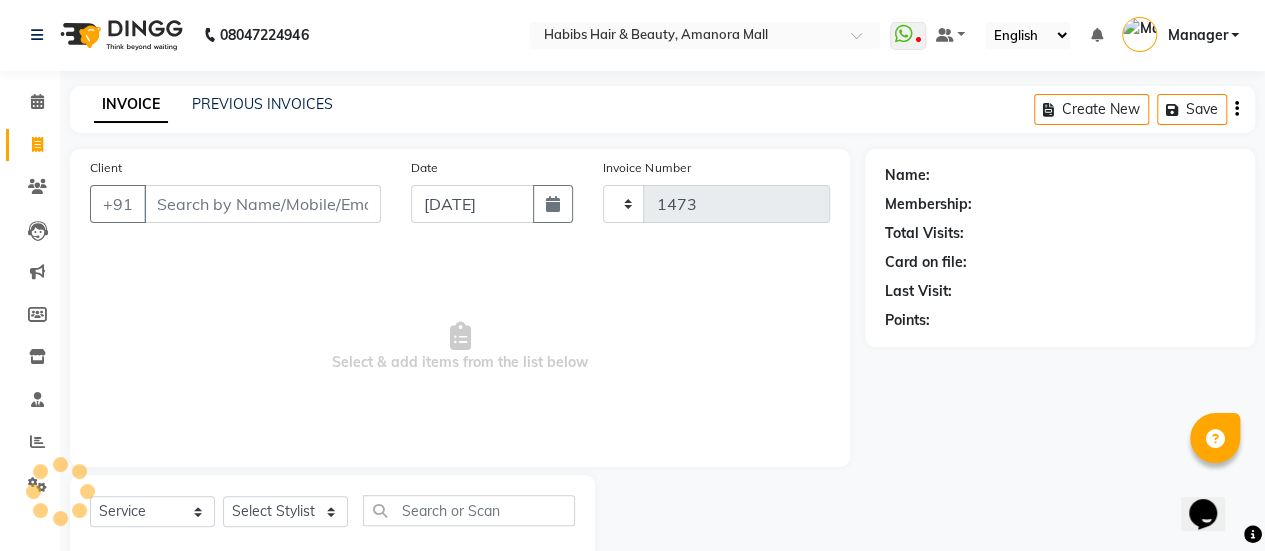 select on "5399" 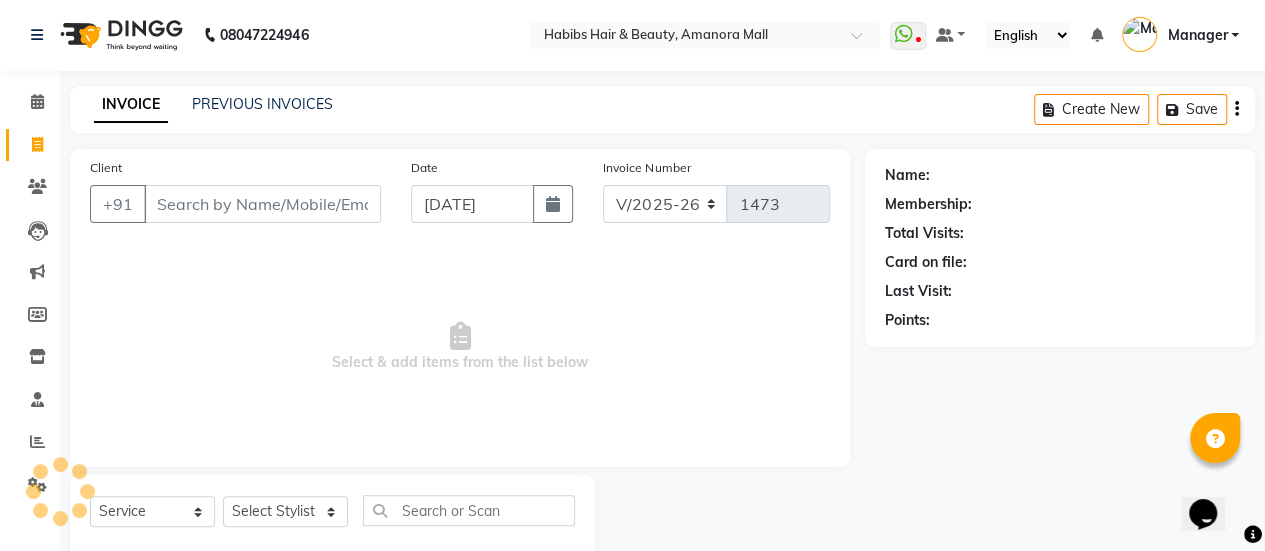 scroll, scrollTop: 49, scrollLeft: 0, axis: vertical 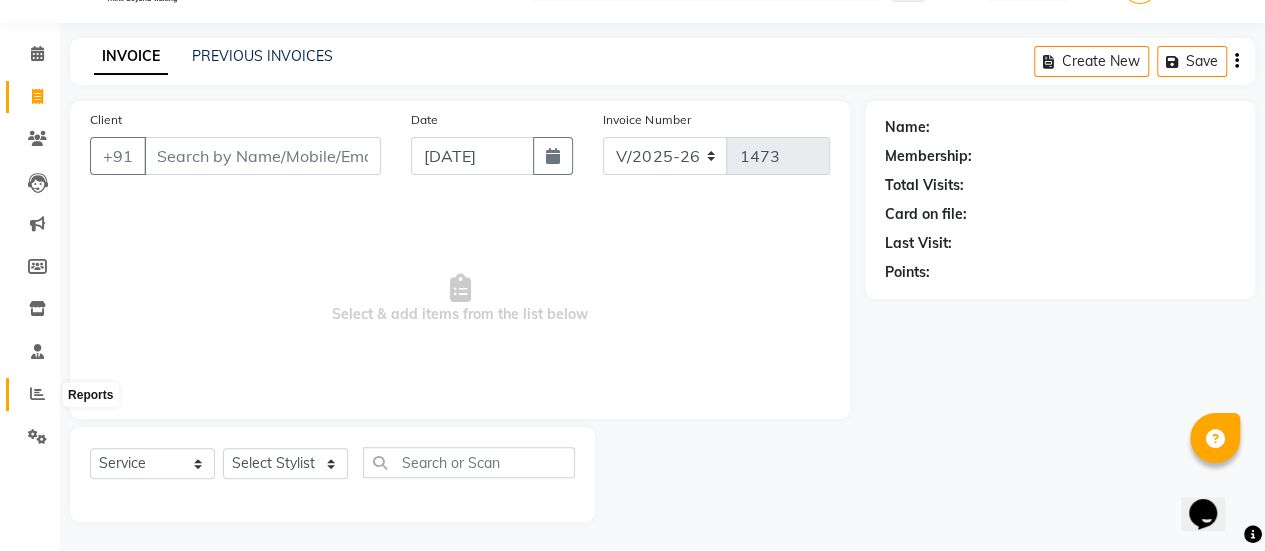 click 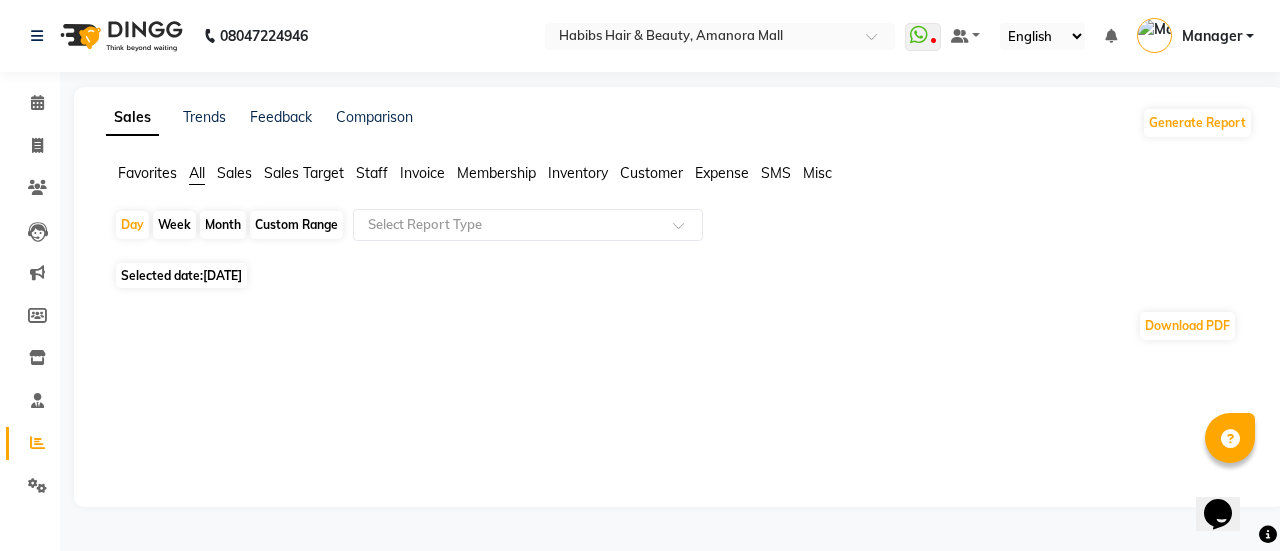click on "Selected date:  [DATE]" 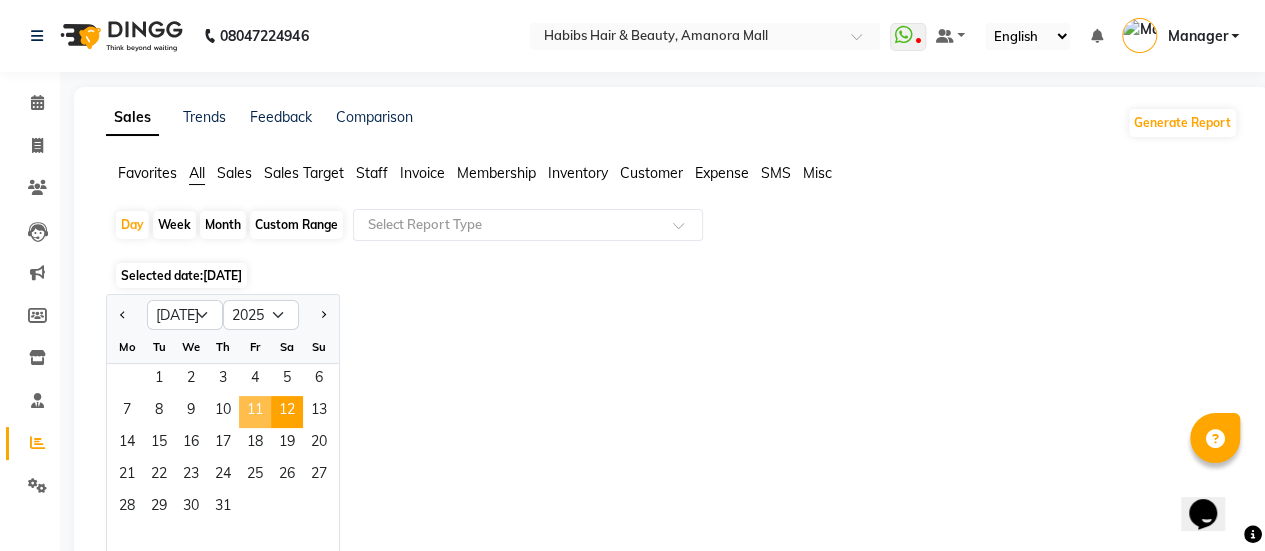 click on "11" 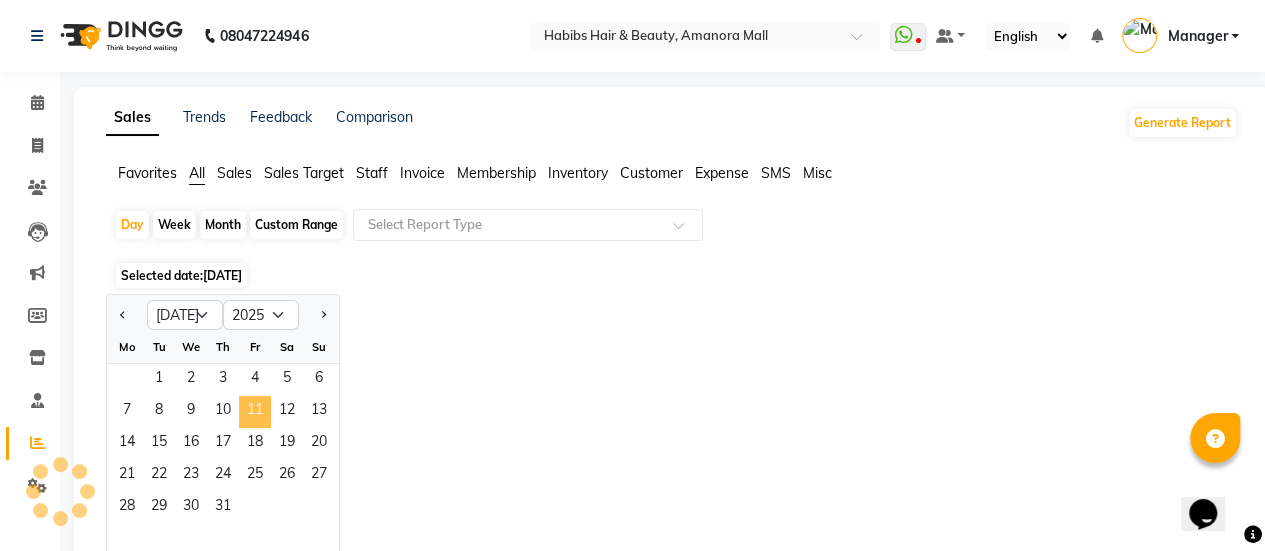 click on "11" 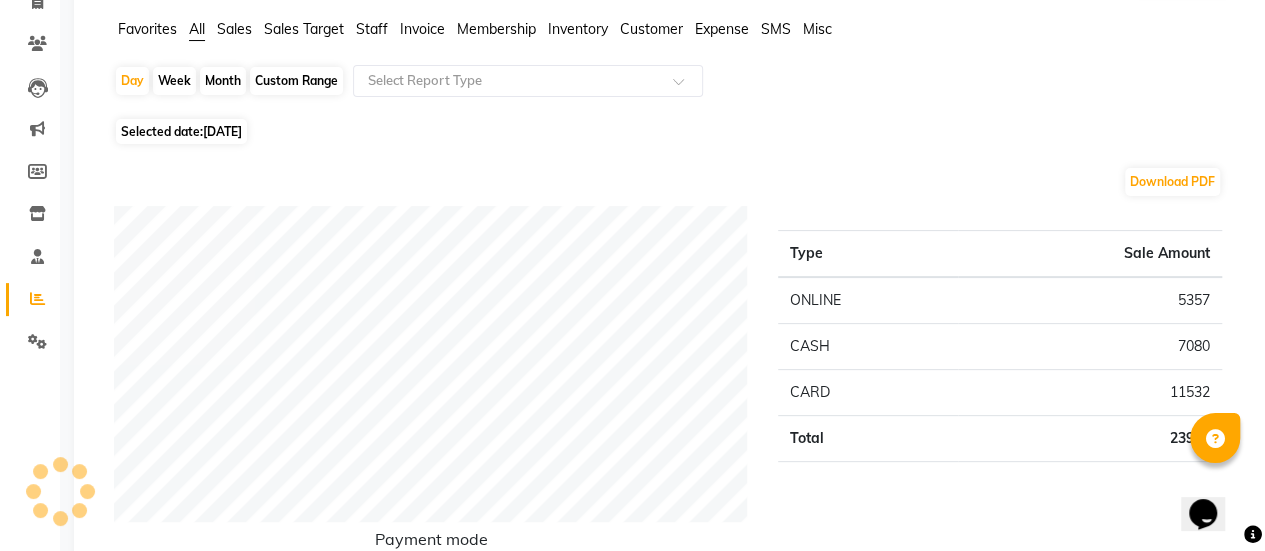 scroll, scrollTop: 0, scrollLeft: 0, axis: both 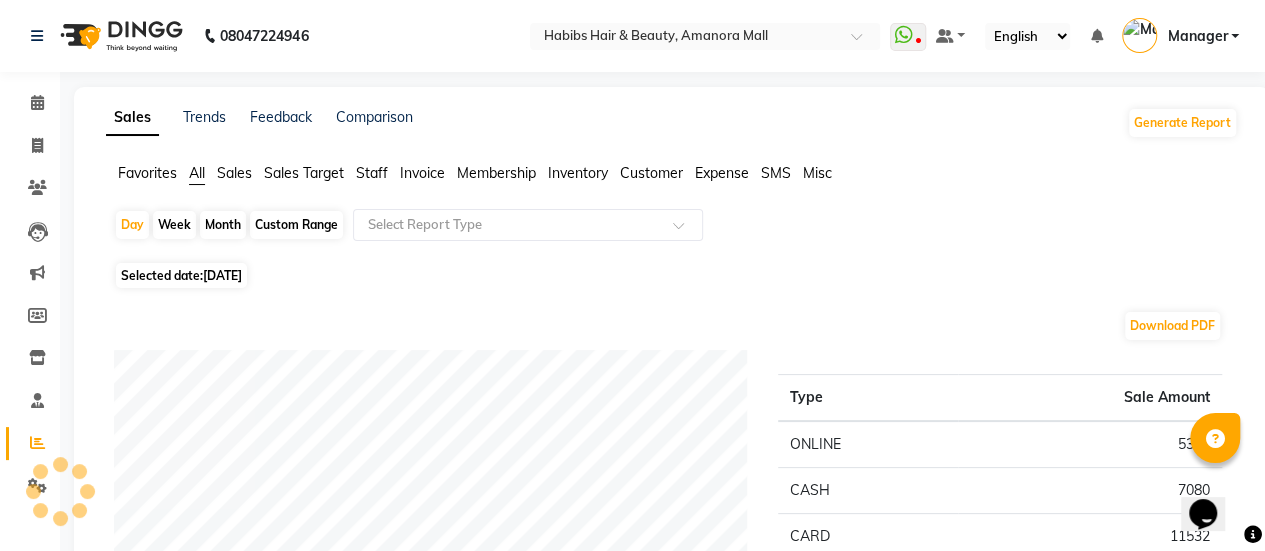 click on "Selected date:  [DATE]" 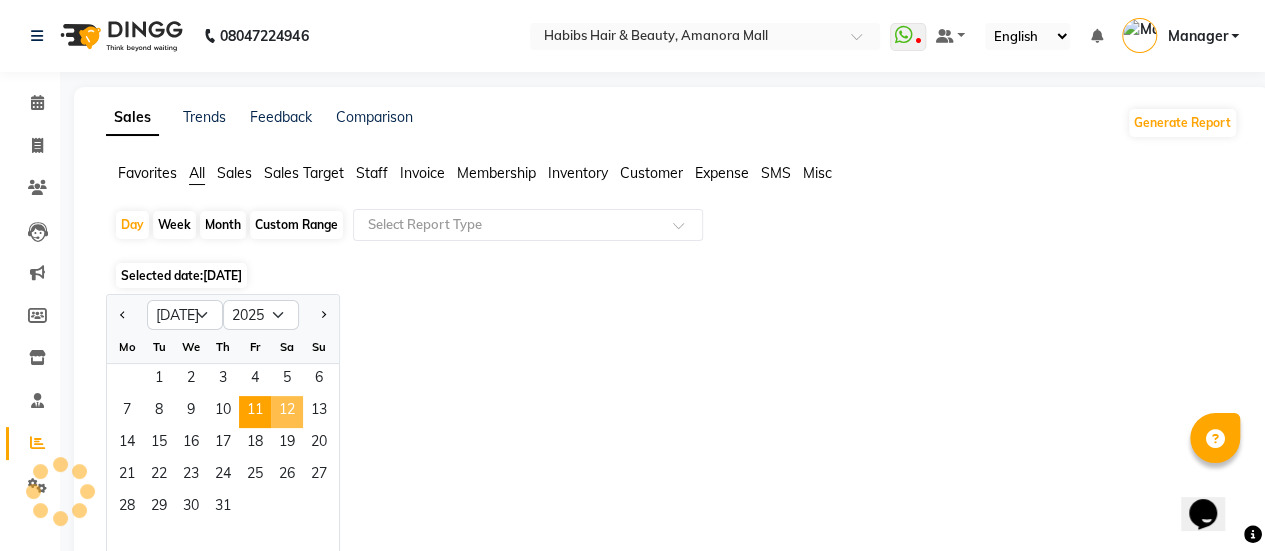 click on "12" 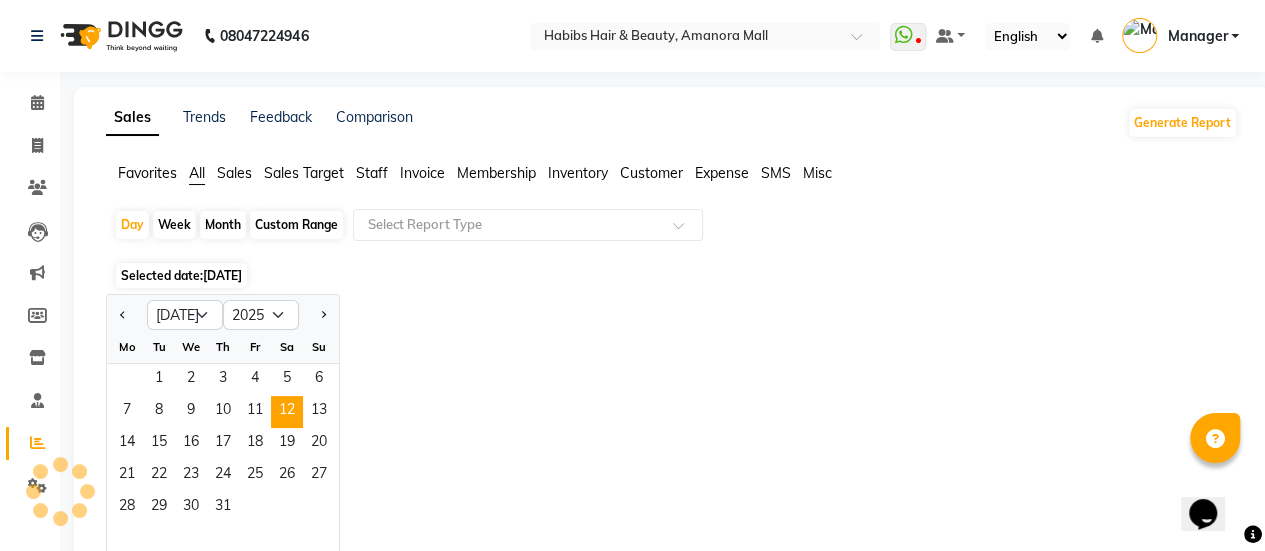 click on "Jan Feb Mar Apr May Jun [DATE] Aug Sep Oct Nov [DATE] 2016 2017 2018 2019 2020 2021 2022 2023 2024 2025 2026 2027 2028 2029 2030 2031 2032 2033 2034 2035 Mo Tu We Th Fr Sa Su  1   2   3   4   5   6   7   8   9   10   11   12   13   14   15   16   17   18   19   20   21   22   23   24   25   26   27   28   29   30   31" 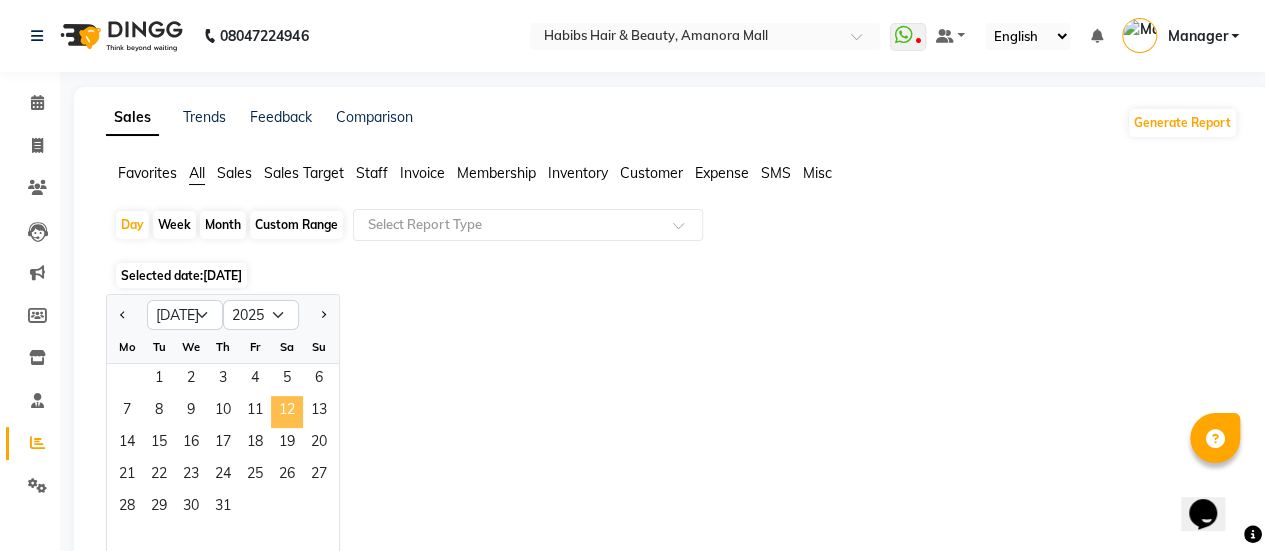 click on "12" 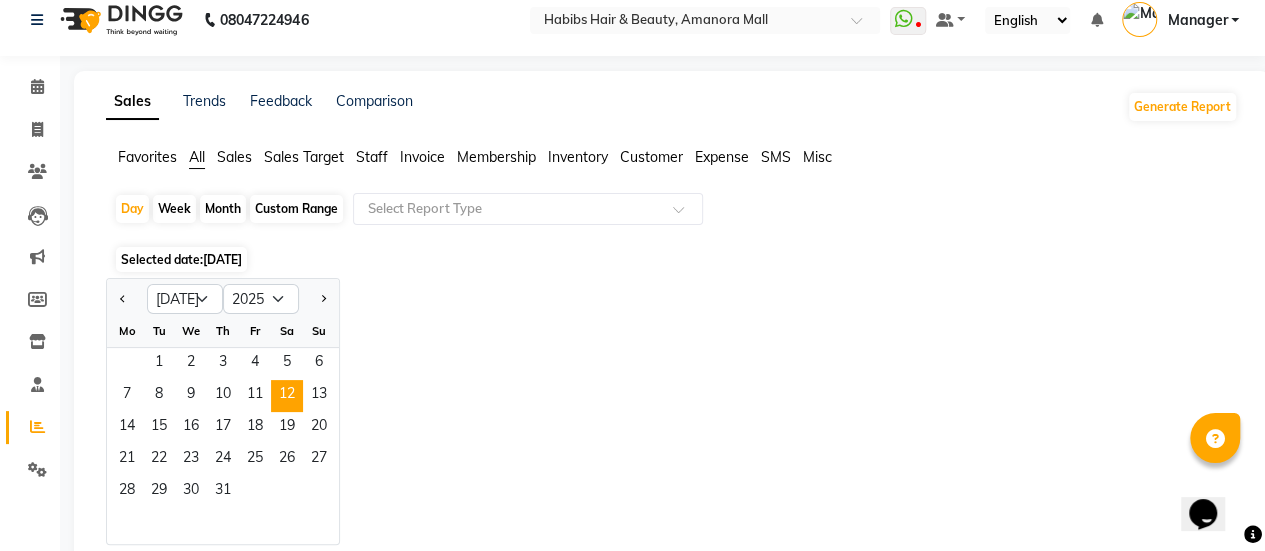 scroll, scrollTop: 0, scrollLeft: 0, axis: both 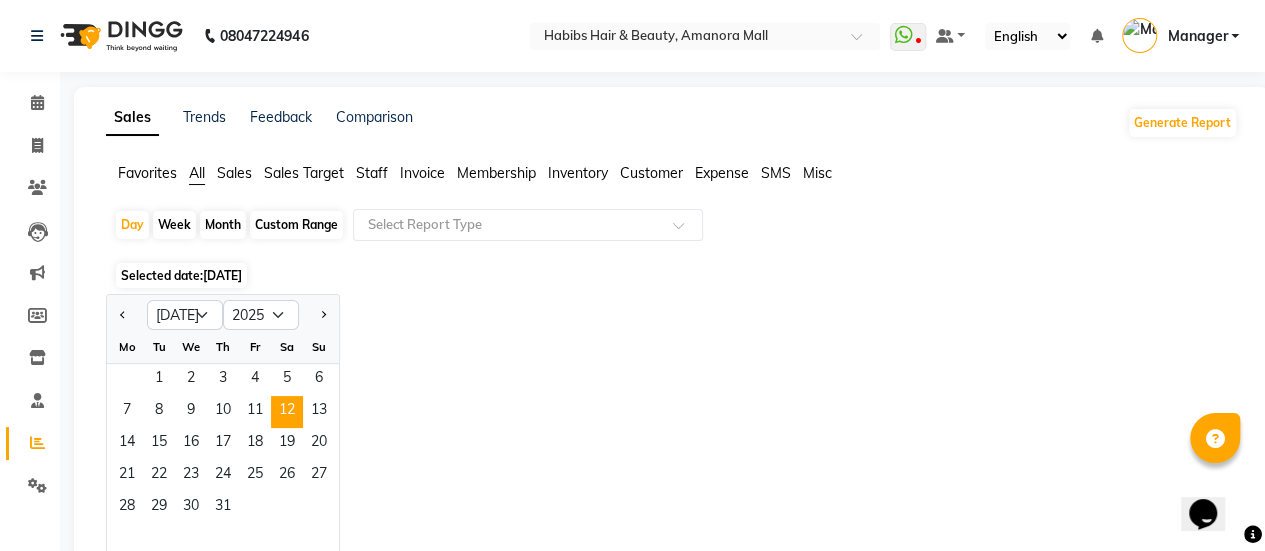 select on "5399" 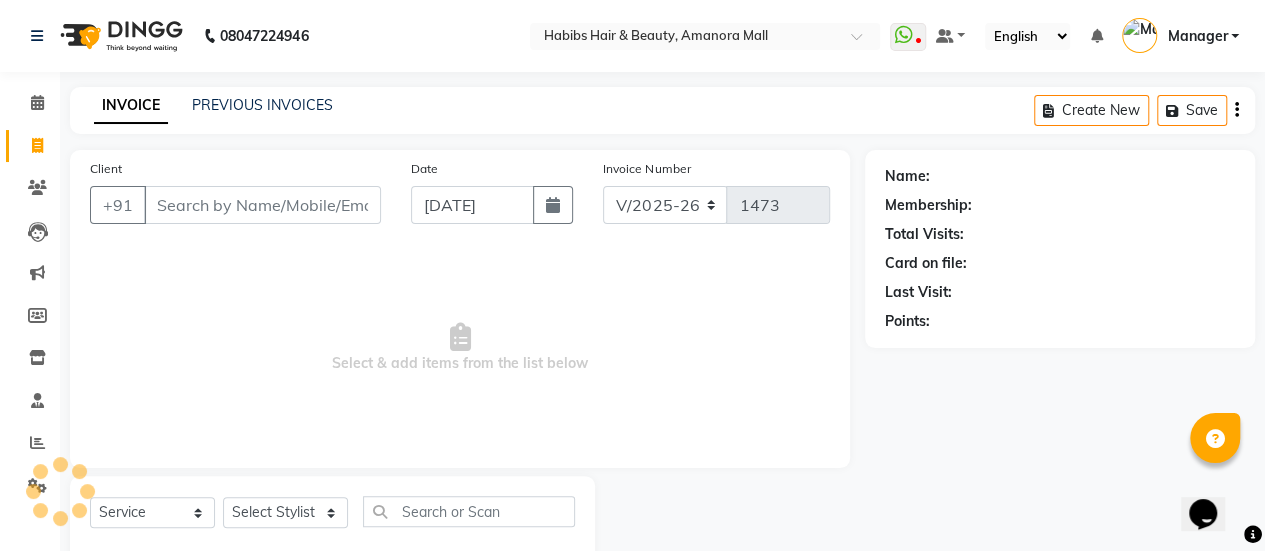 scroll, scrollTop: 49, scrollLeft: 0, axis: vertical 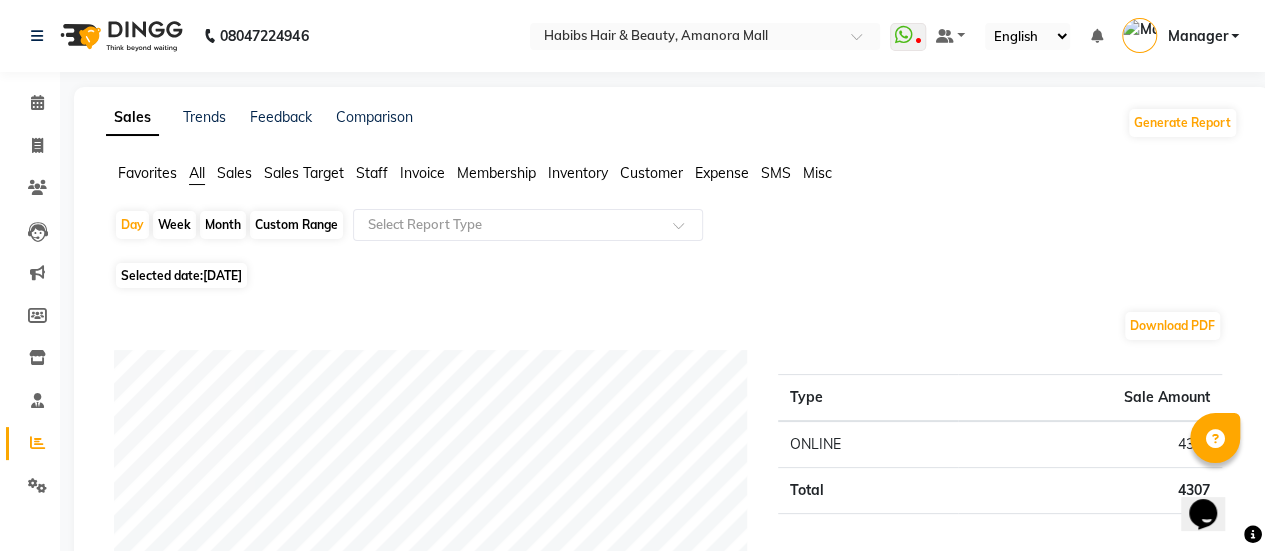click on "[DATE]" 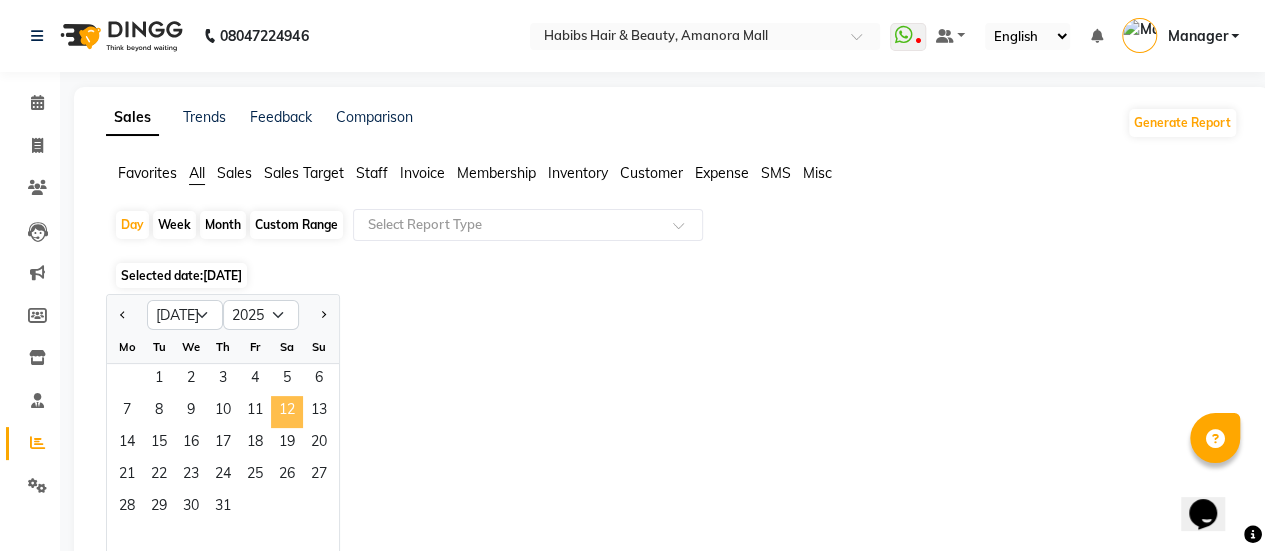 click on "12" 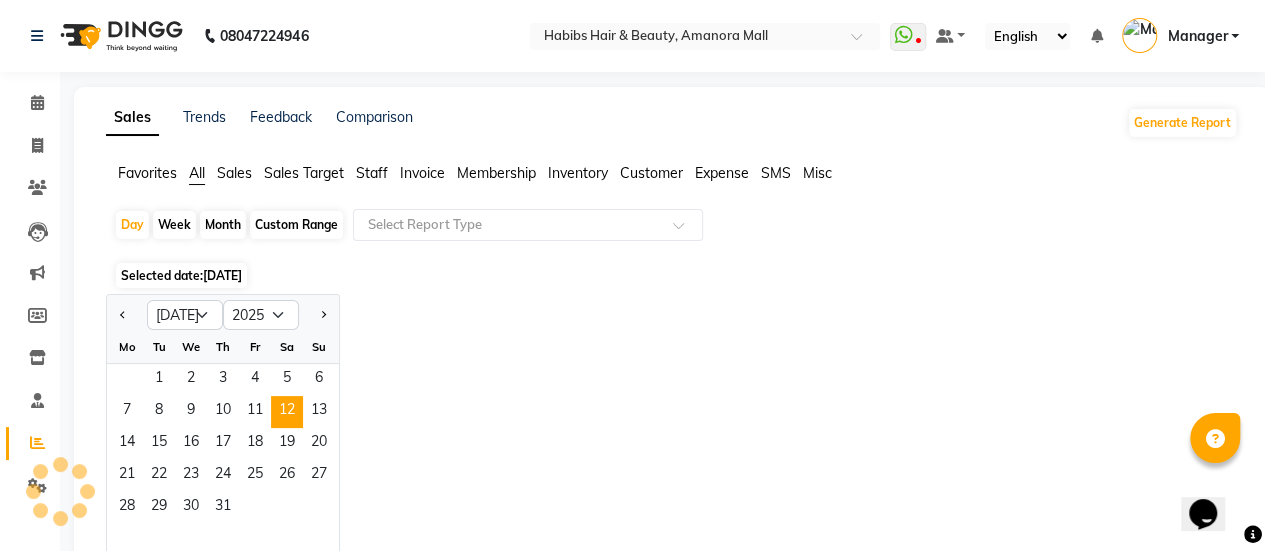 click on "Jan Feb Mar Apr May Jun [DATE] Aug Sep Oct Nov [DATE] 2016 2017 2018 2019 2020 2021 2022 2023 2024 2025 2026 2027 2028 2029 2030 2031 2032 2033 2034 2035 Mo Tu We Th Fr Sa Su  1   2   3   4   5   6   7   8   9   10   11   12   13   14   15   16   17   18   19   20   21   22   23   24   25   26   27   28   29   30   31" 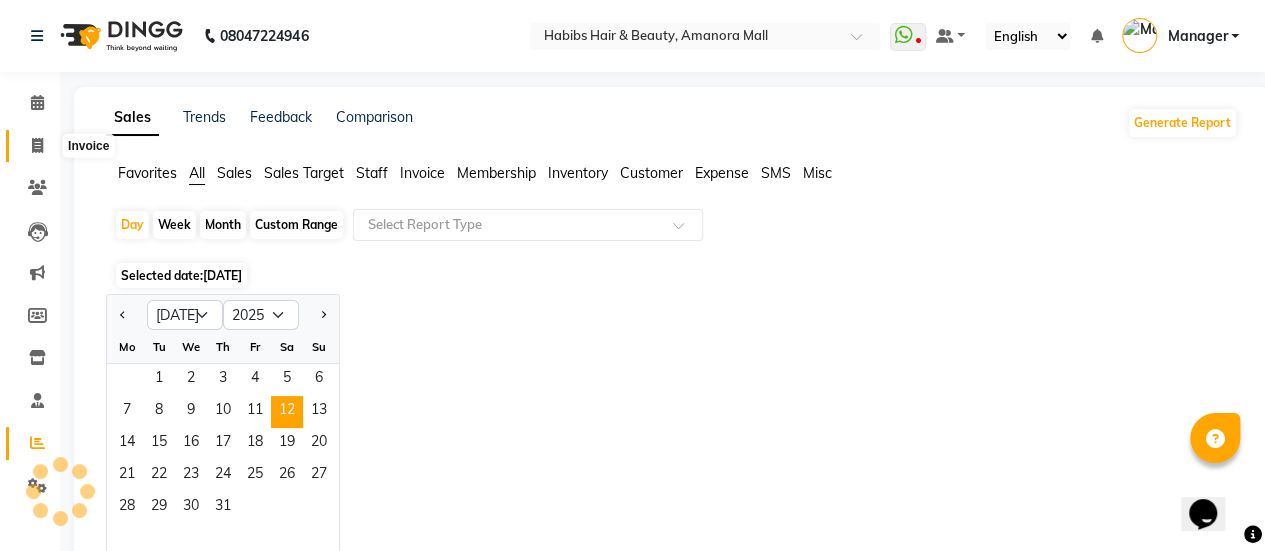 click 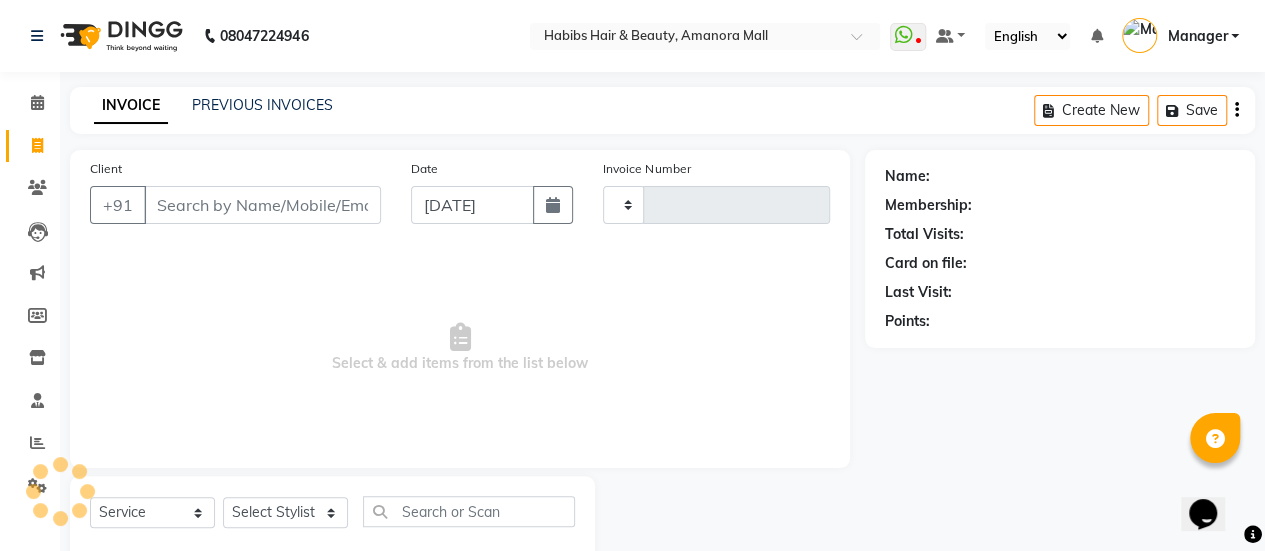 scroll, scrollTop: 49, scrollLeft: 0, axis: vertical 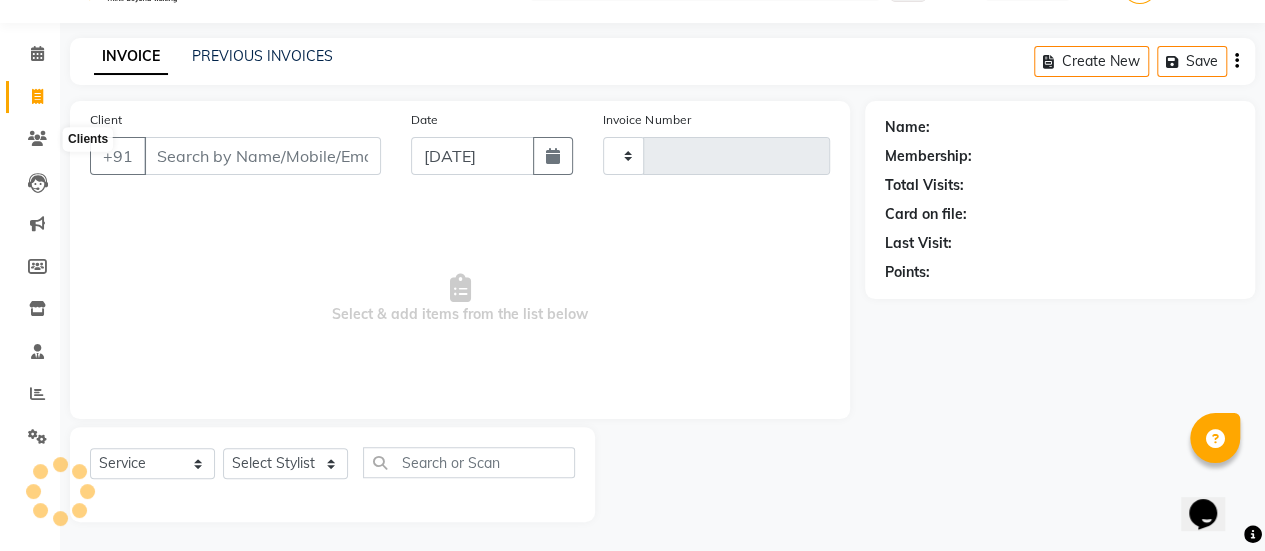 type on "1473" 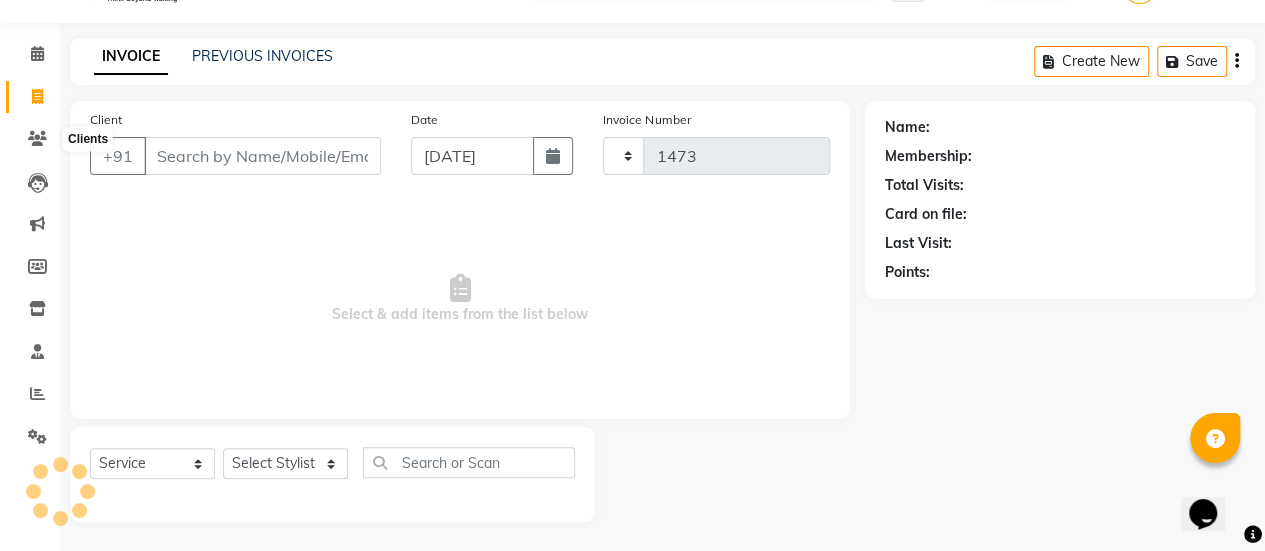 select on "5399" 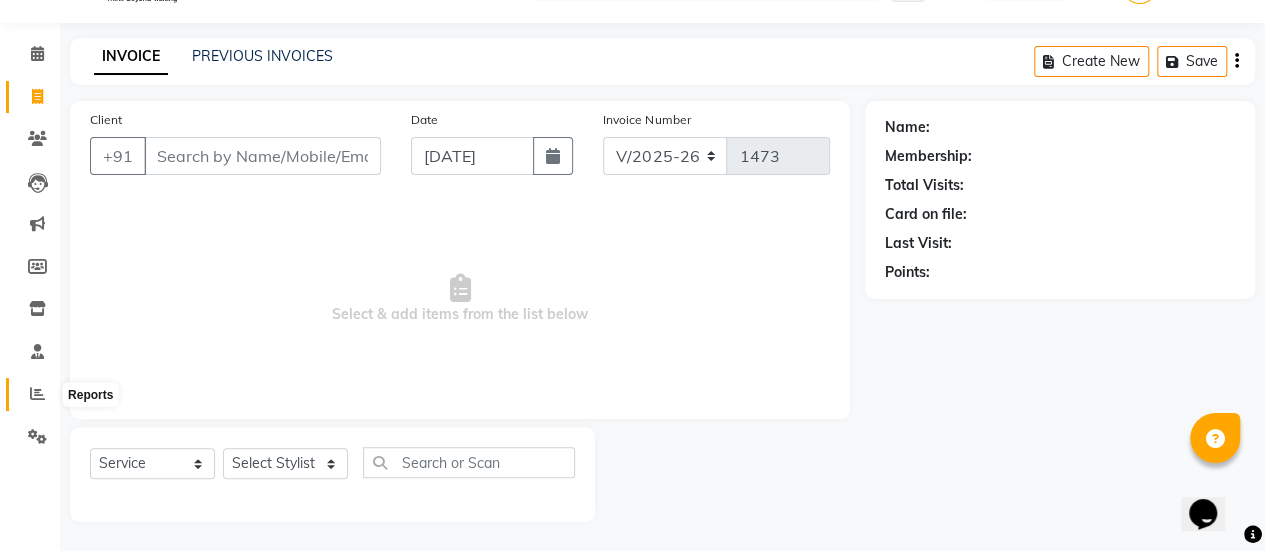 click 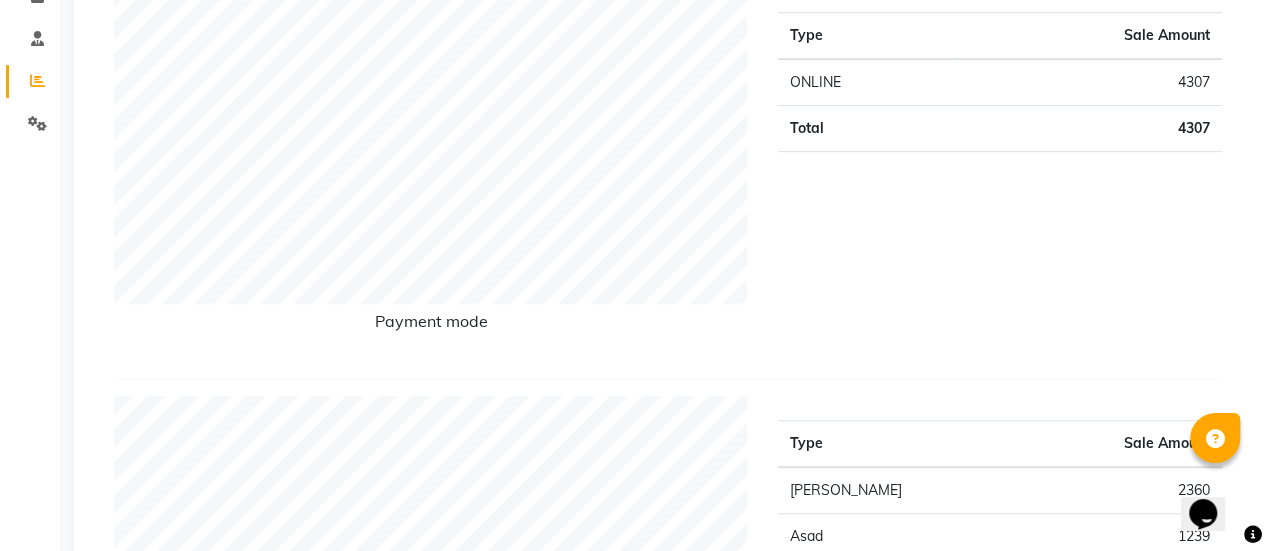scroll, scrollTop: 0, scrollLeft: 0, axis: both 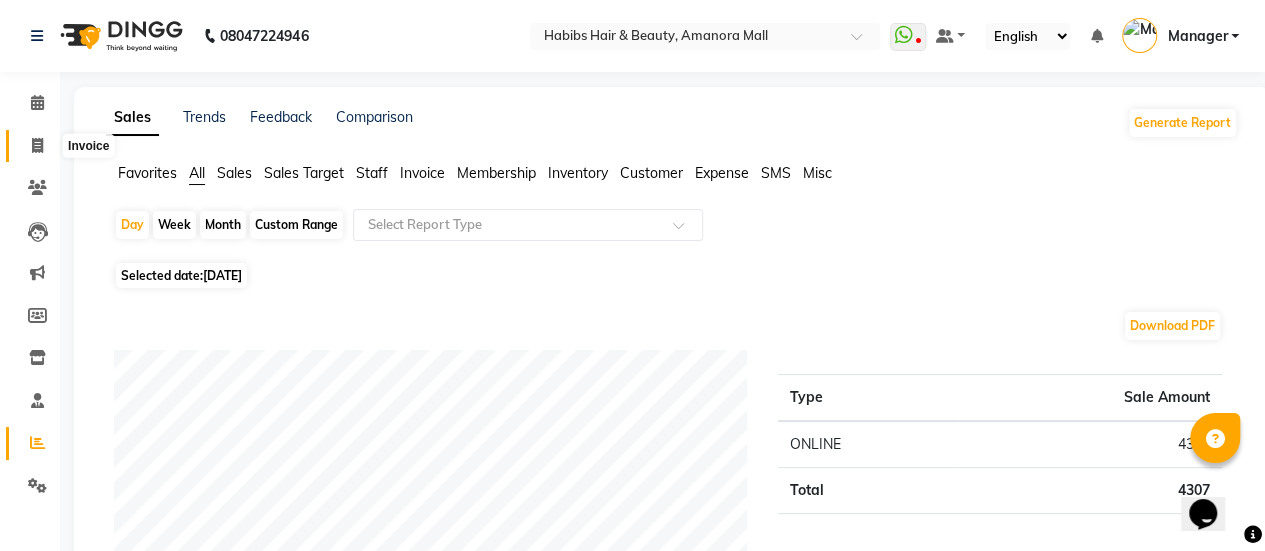 click 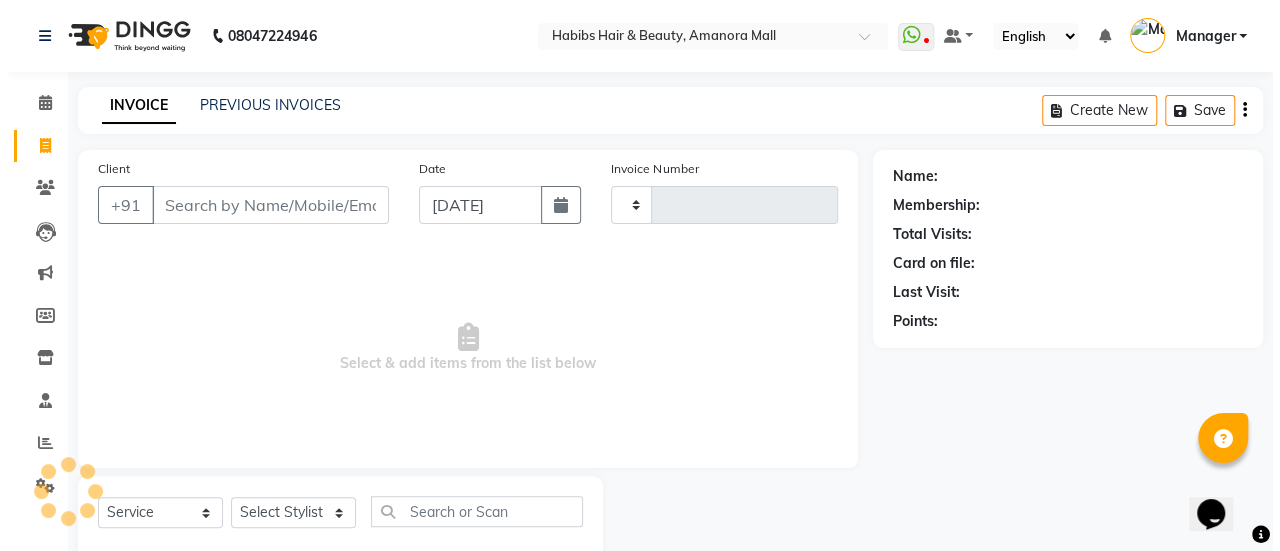 scroll, scrollTop: 49, scrollLeft: 0, axis: vertical 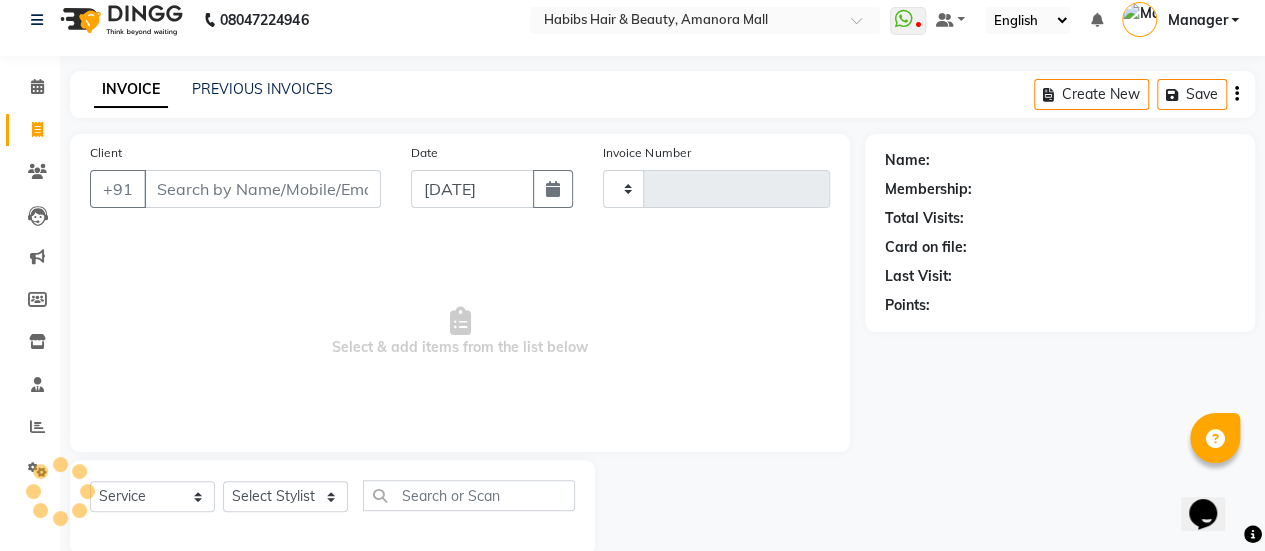 type on "1473" 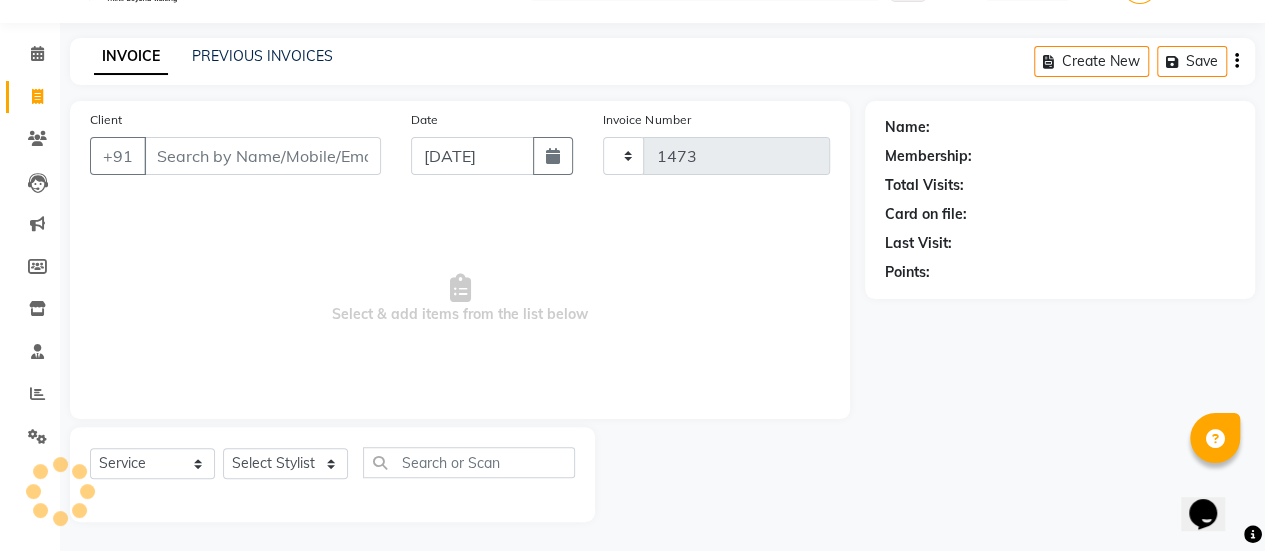 select on "5399" 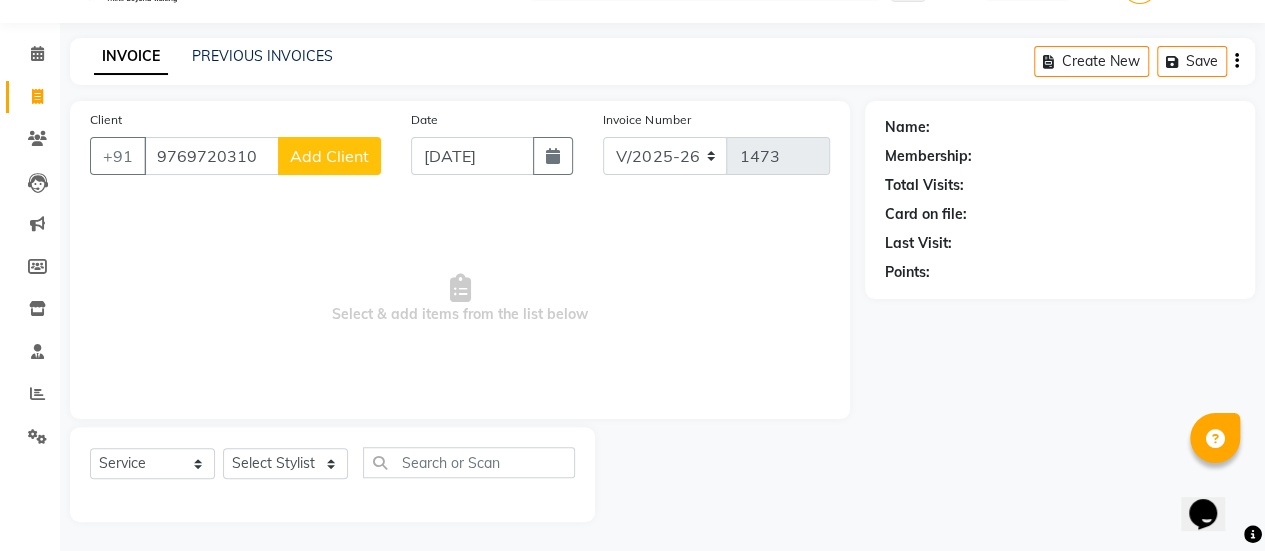 type on "9769720310" 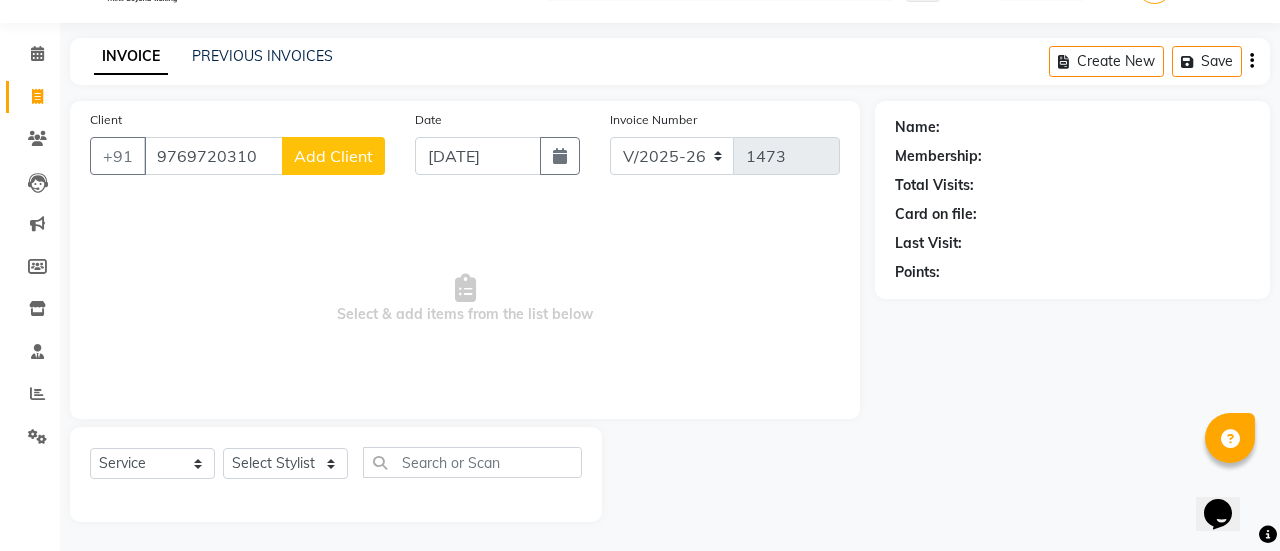 select on "22" 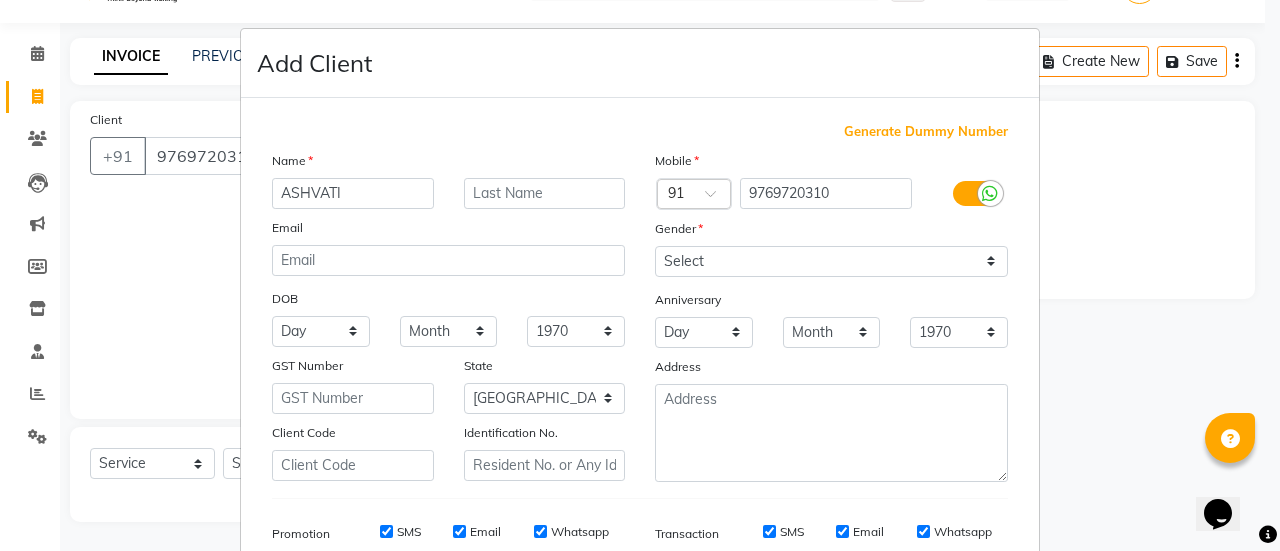 type on "ASHVATI" 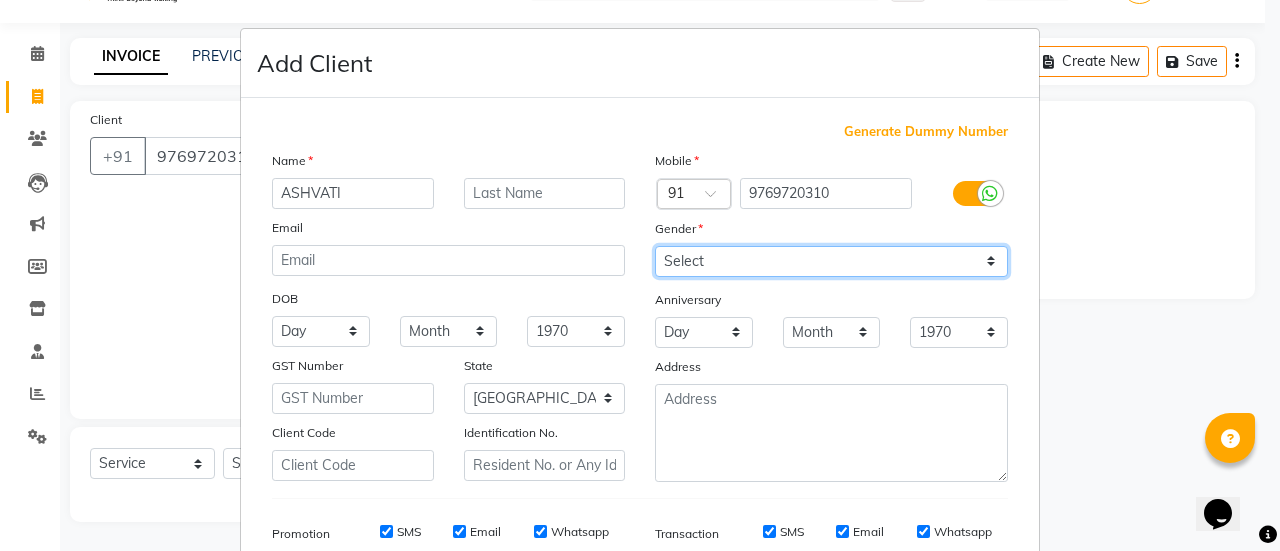 click on "Select [DEMOGRAPHIC_DATA] [DEMOGRAPHIC_DATA] Other Prefer Not To Say" at bounding box center (831, 261) 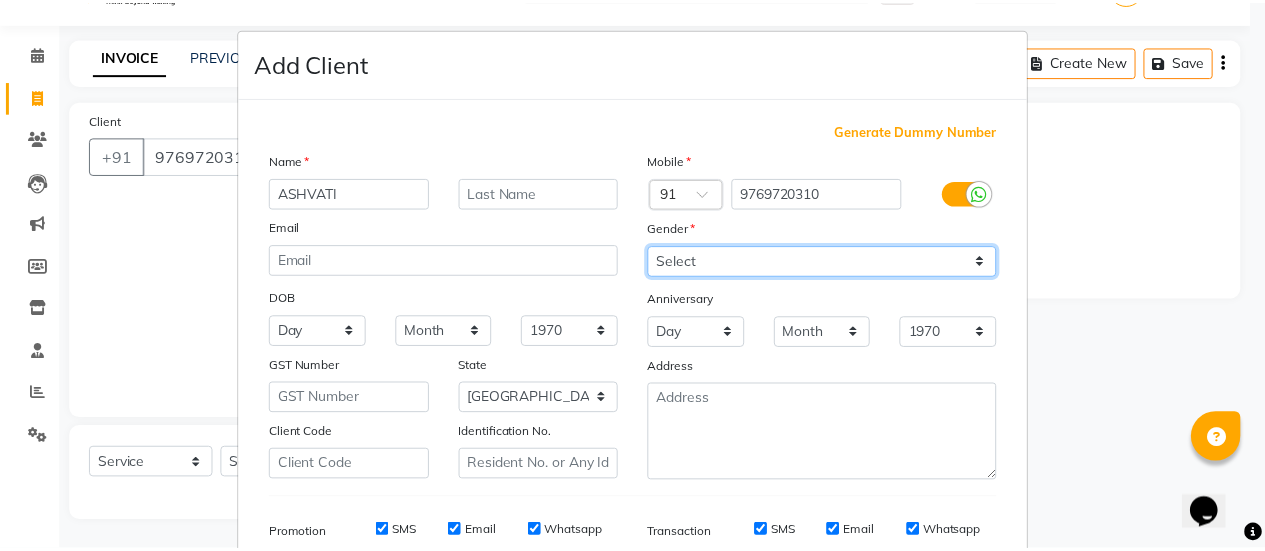scroll, scrollTop: 294, scrollLeft: 0, axis: vertical 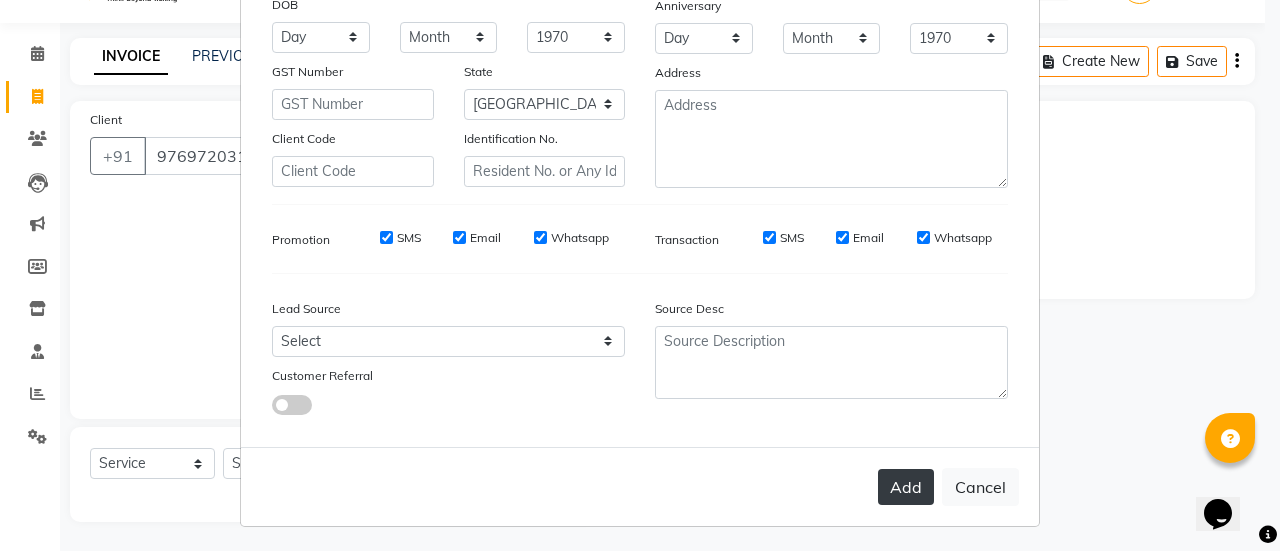 click on "Add" at bounding box center (906, 487) 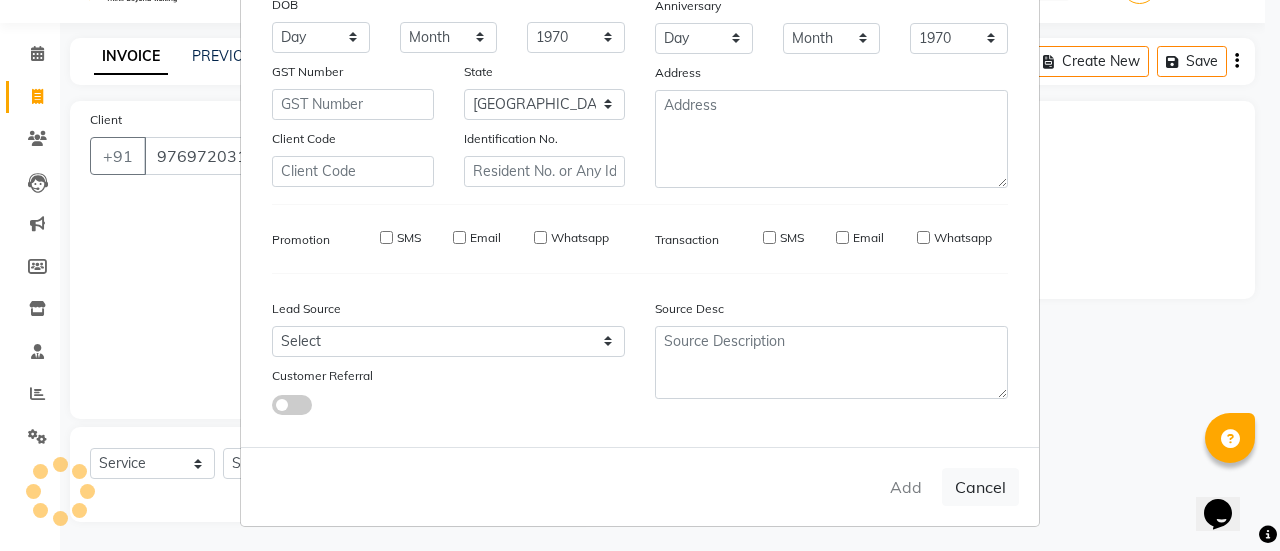 type on "97******10" 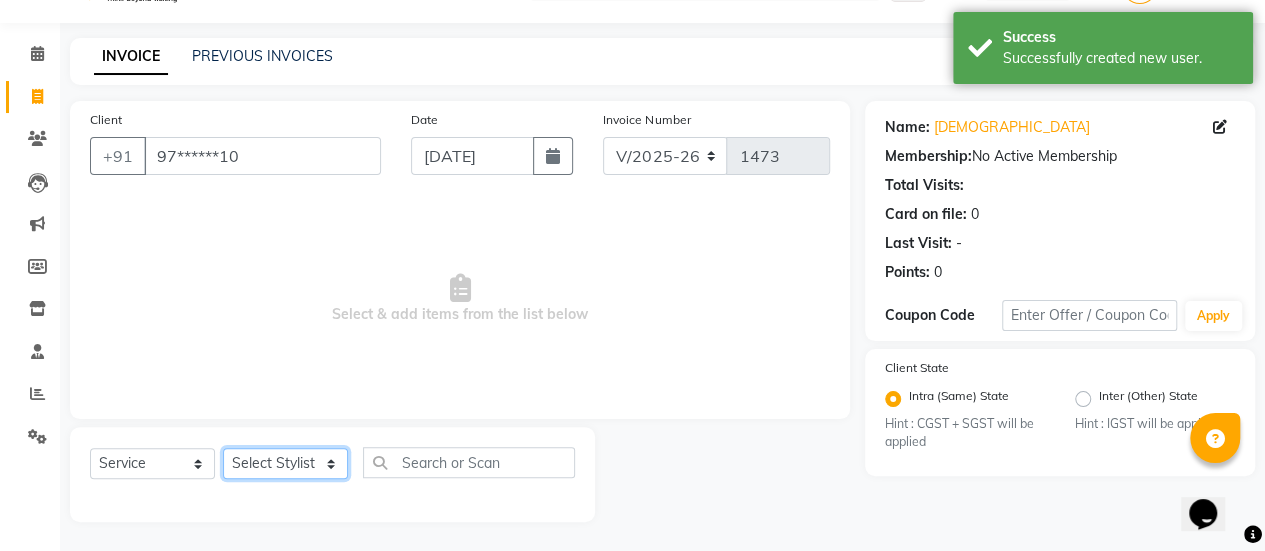click on "Select Stylist [PERSON_NAME] Bhagavantu [PERSON_NAME] [PERSON_NAME] [PERSON_NAME] Manager [PERSON_NAME] POOJA [PERSON_NAME] [PERSON_NAME] [PERSON_NAME] [PERSON_NAME]" 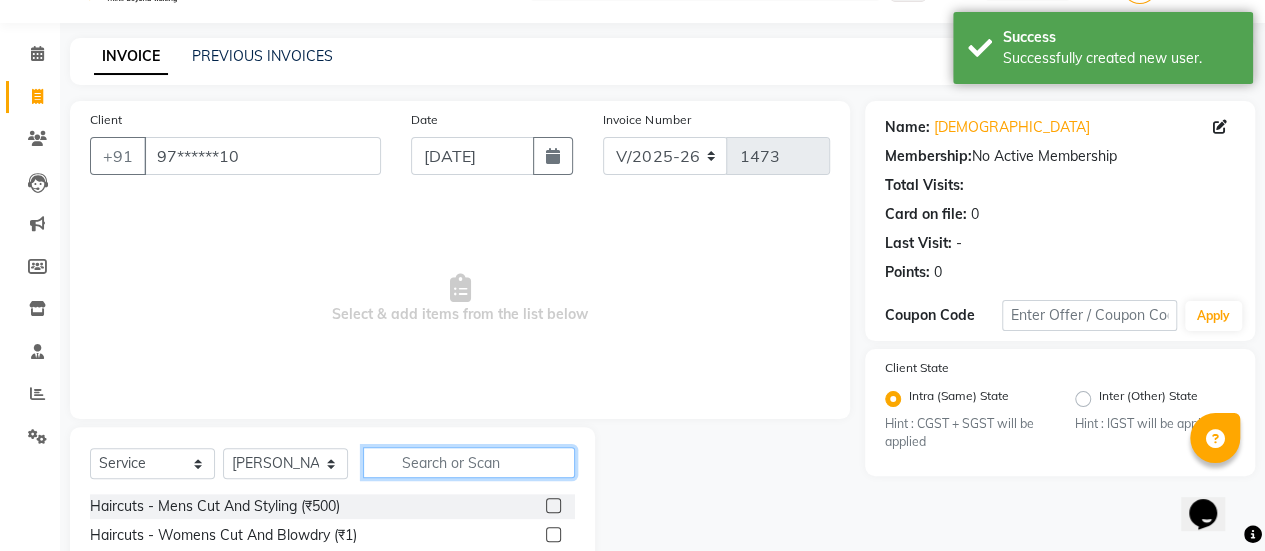 click 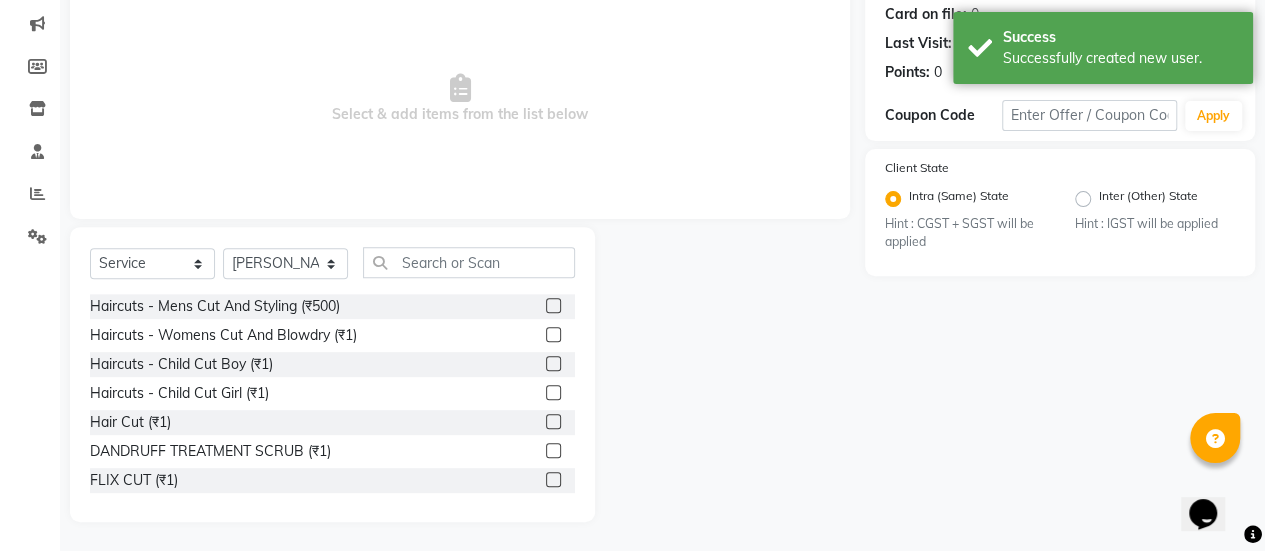 click 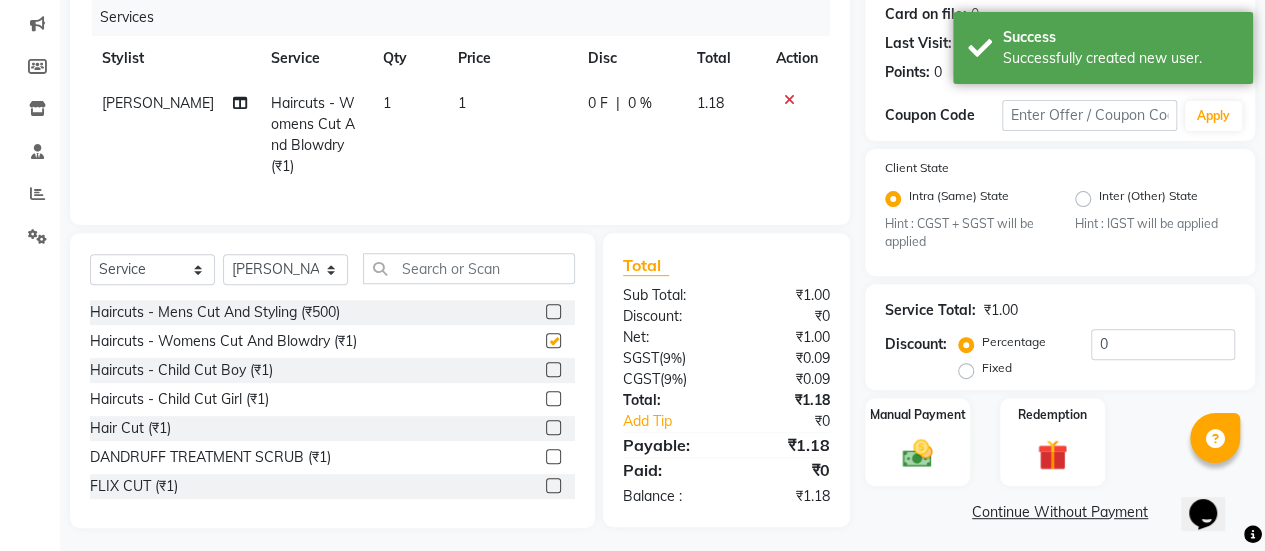 checkbox on "false" 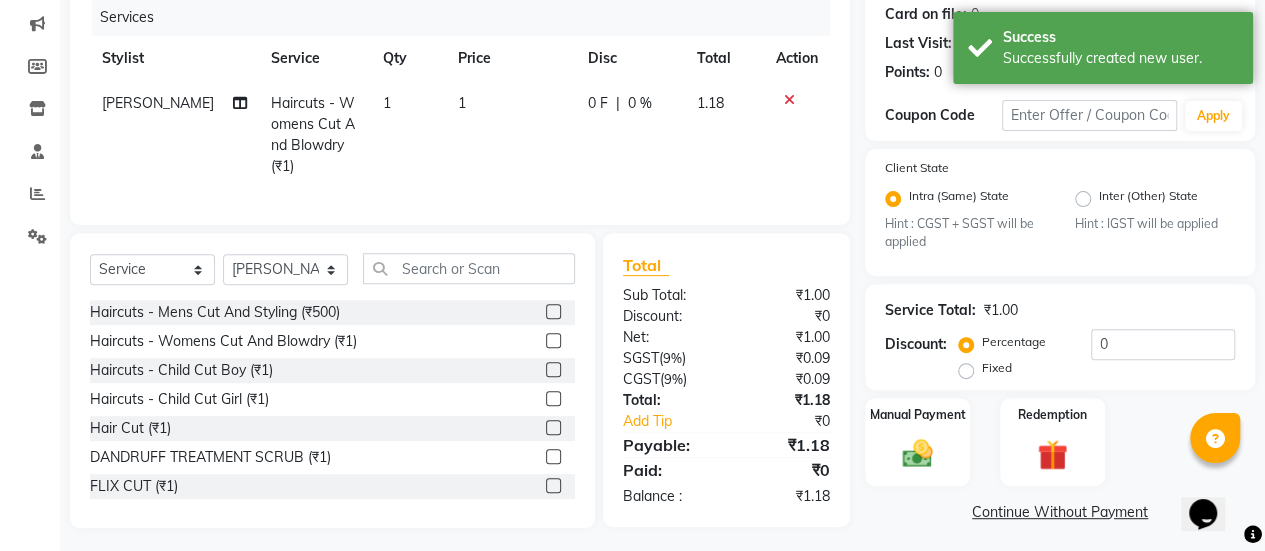 click on "1" 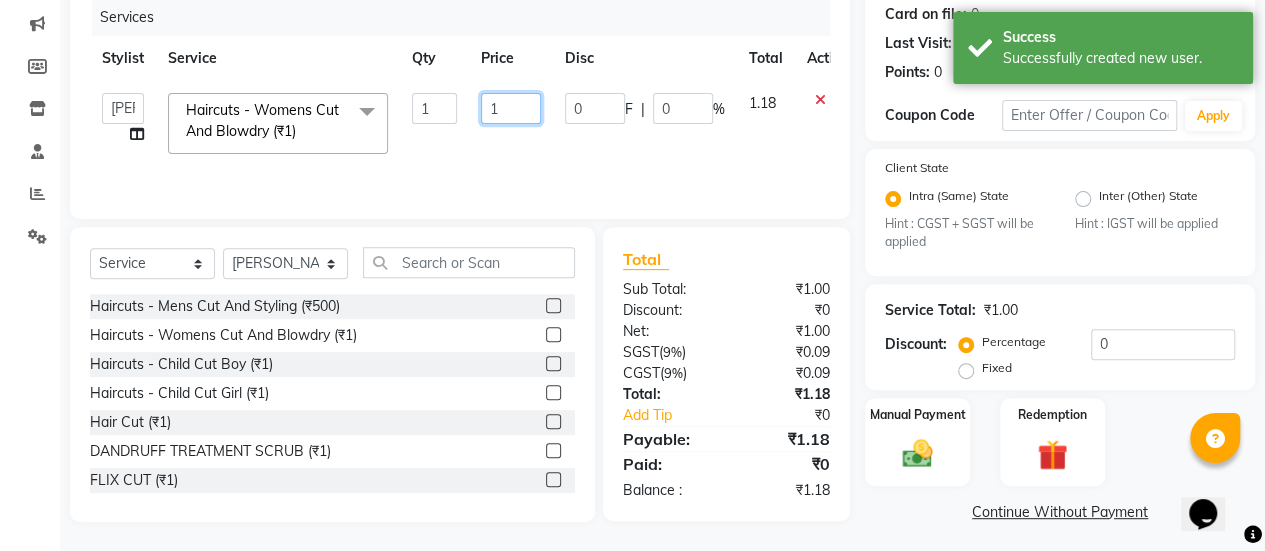 click on "1" 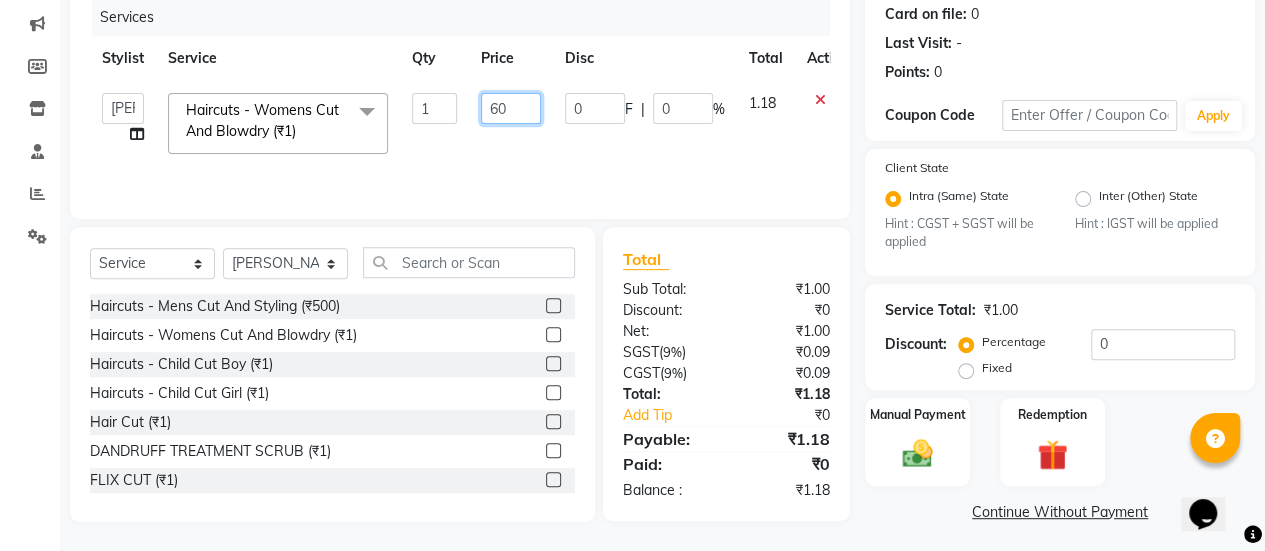 type on "600" 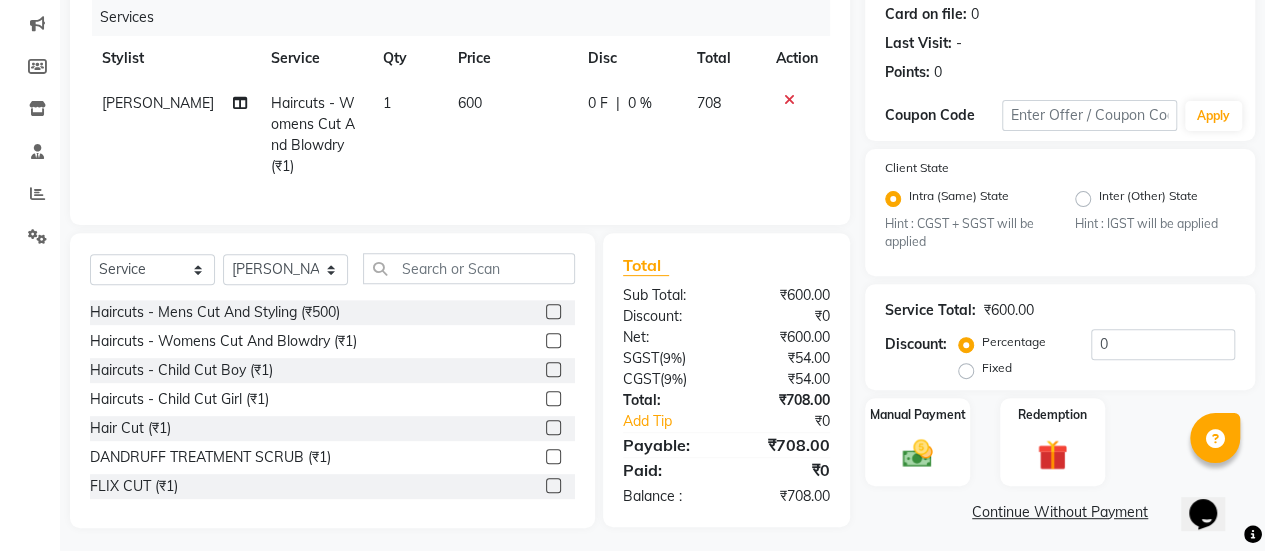 click on "Services Stylist Service Qty Price Disc Total Action [PERSON_NAME] Haircuts -  Womens Cut And Blowdry (₹1) 1 600 0 F | 0 % 708" 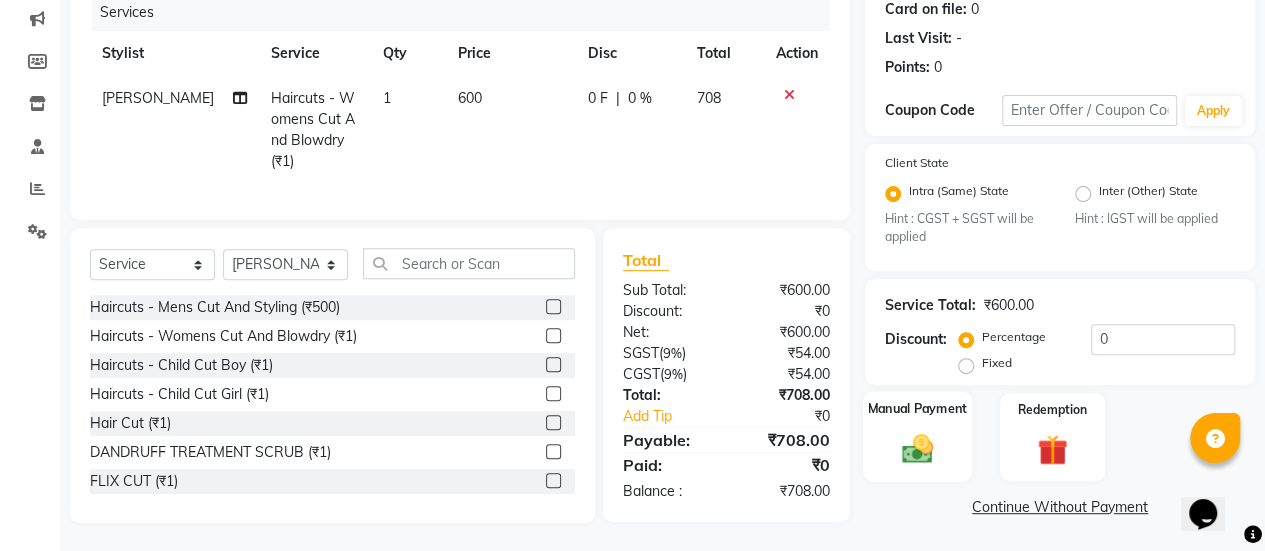 click on "Manual Payment" 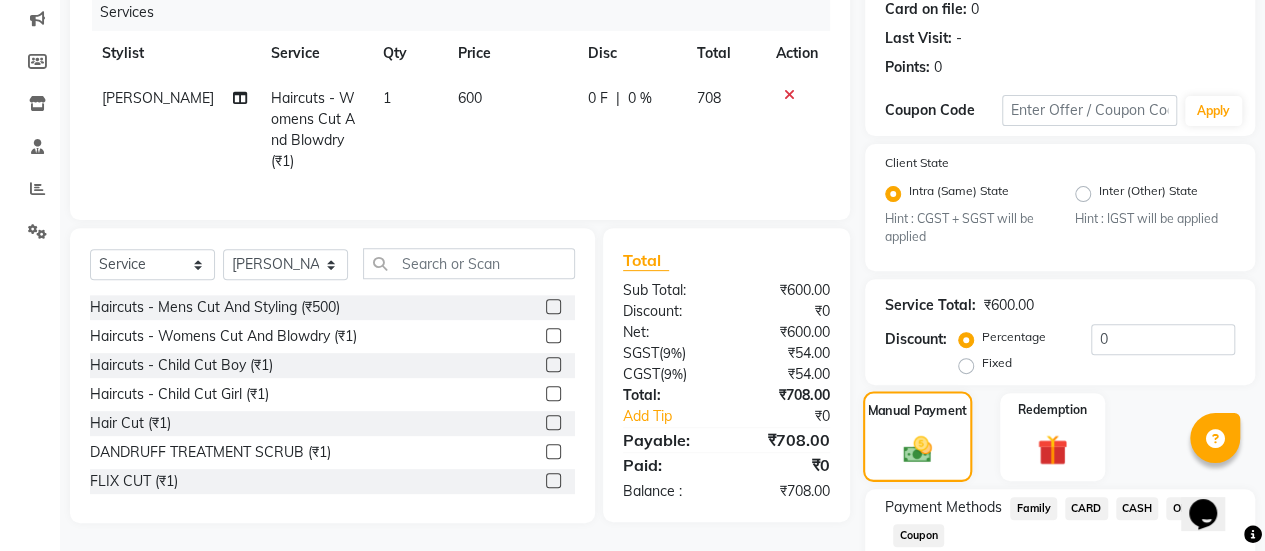 scroll, scrollTop: 382, scrollLeft: 0, axis: vertical 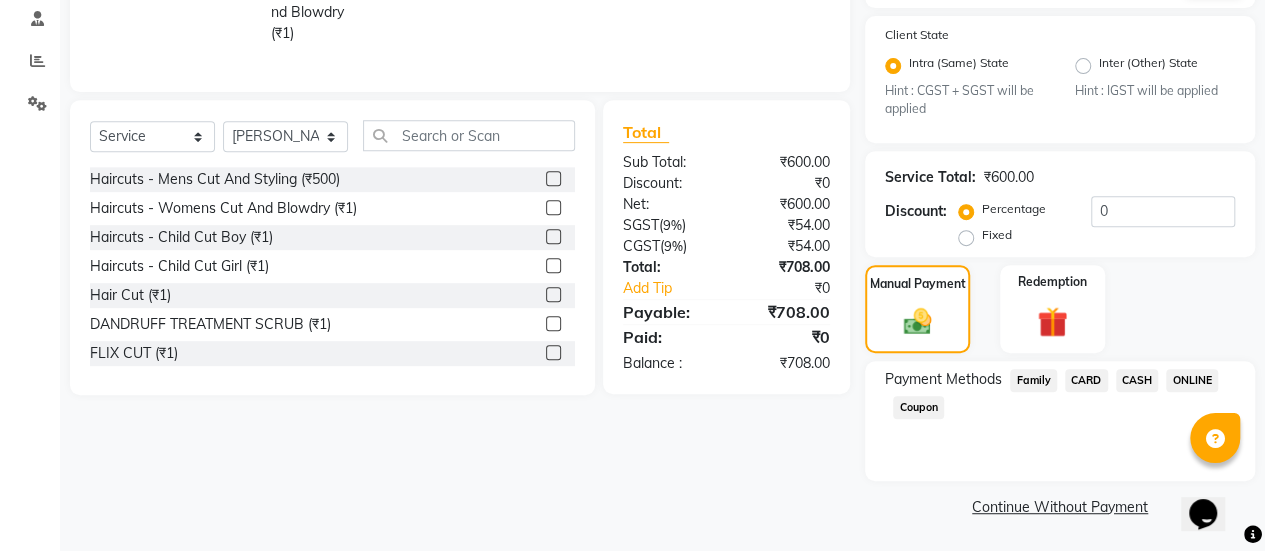 click on "ONLINE" 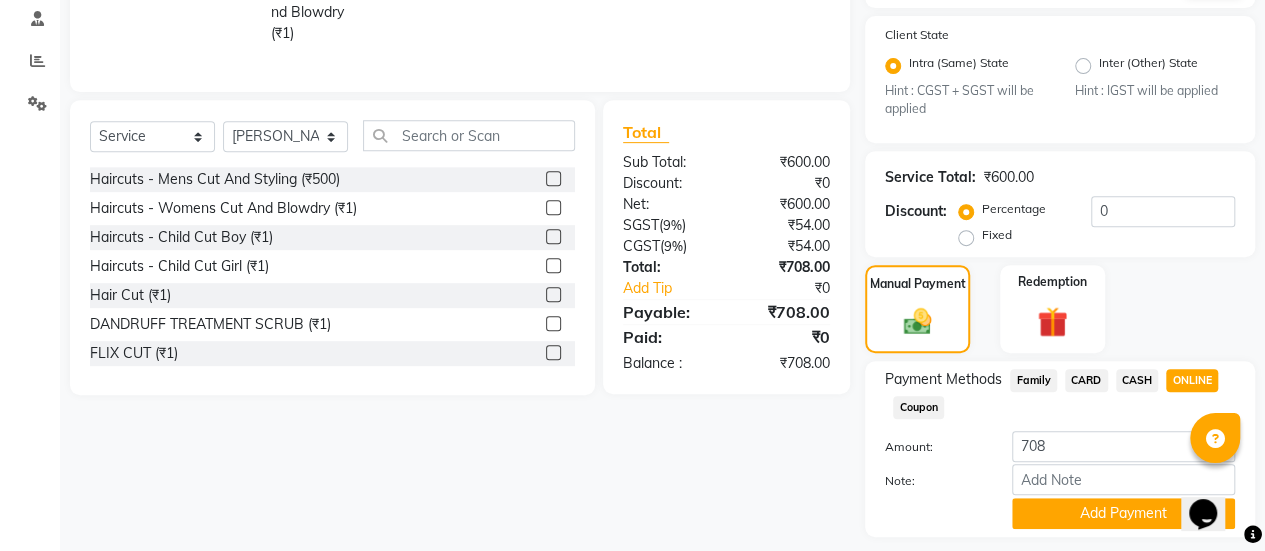 scroll, scrollTop: 438, scrollLeft: 0, axis: vertical 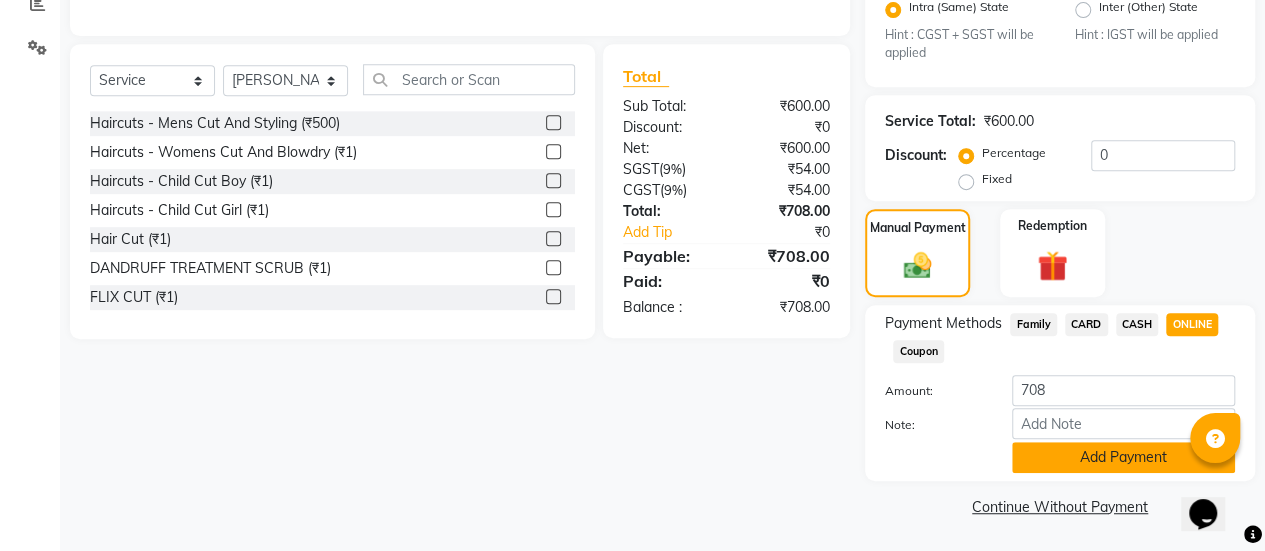 click on "Add Payment" 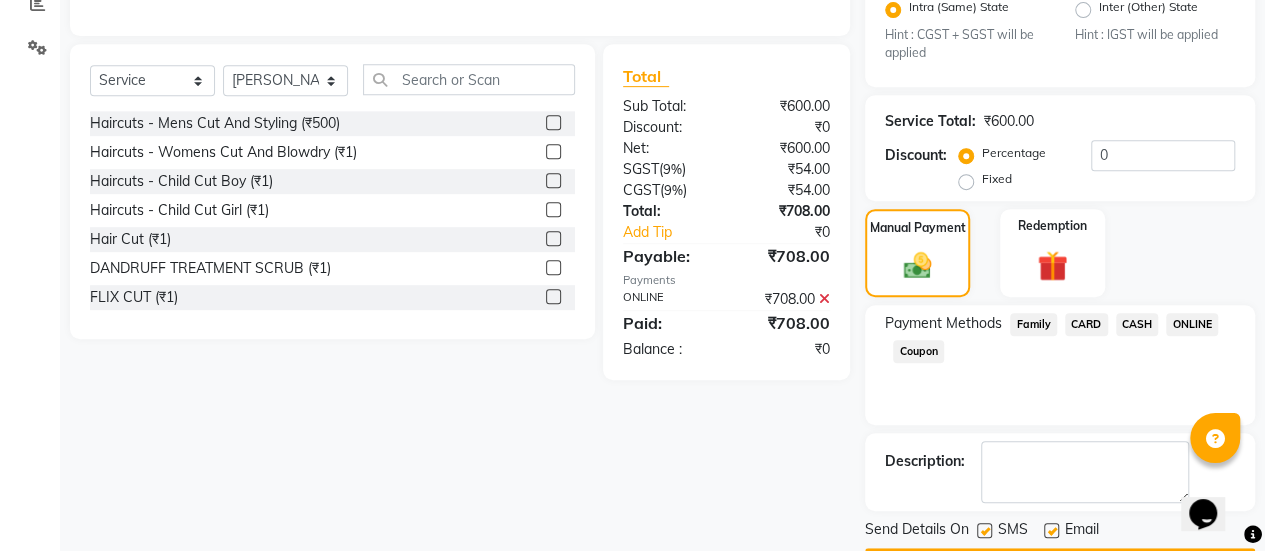 scroll, scrollTop: 493, scrollLeft: 0, axis: vertical 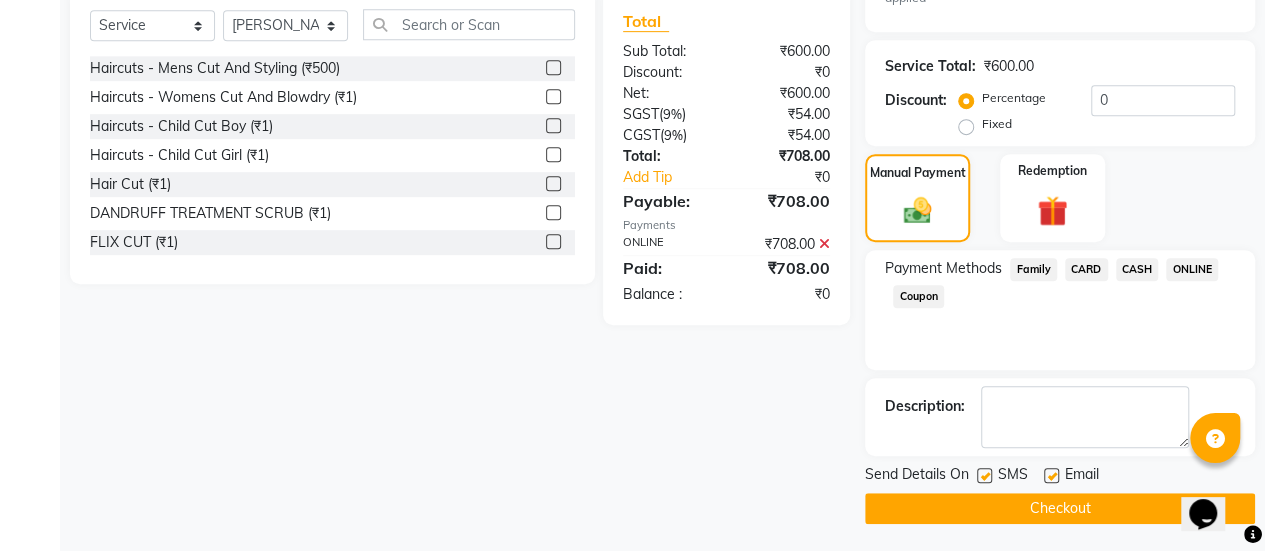 click 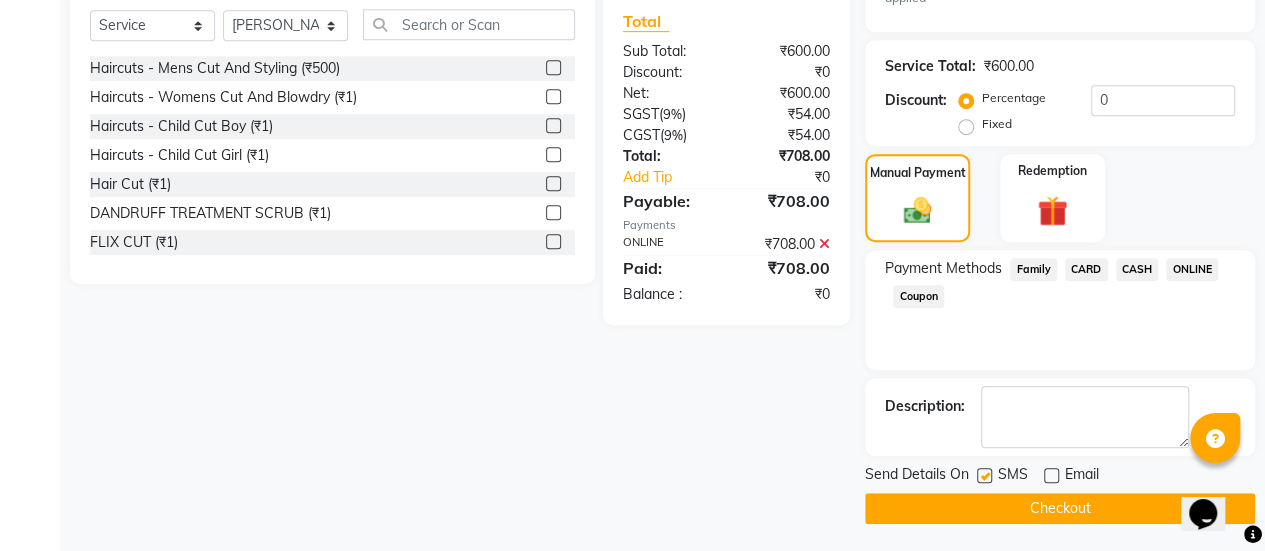 click on "Checkout" 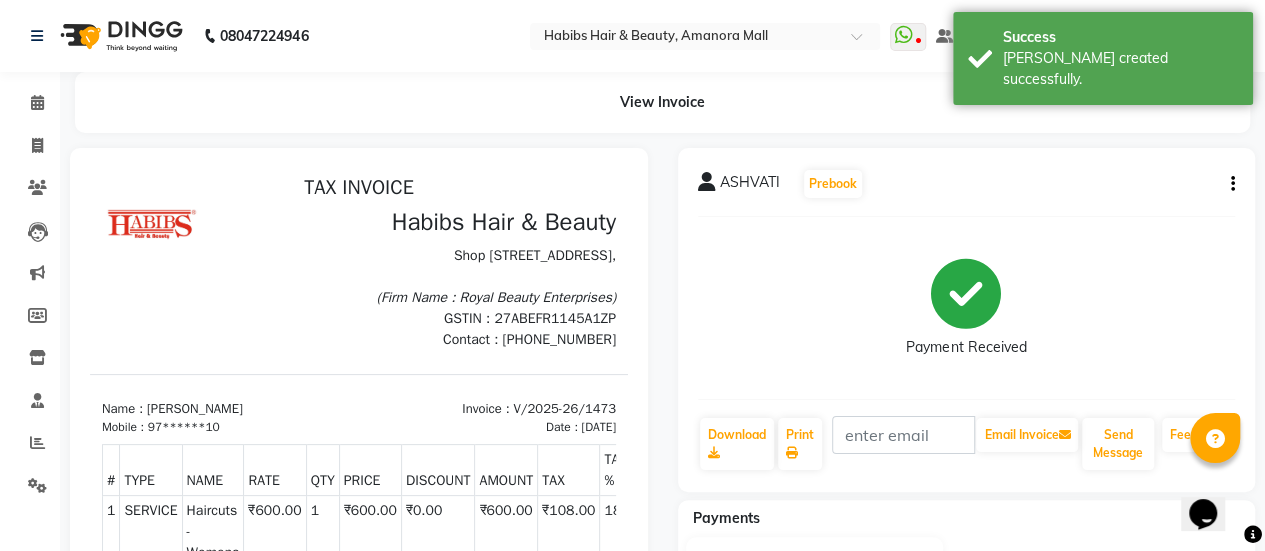 scroll, scrollTop: 0, scrollLeft: 0, axis: both 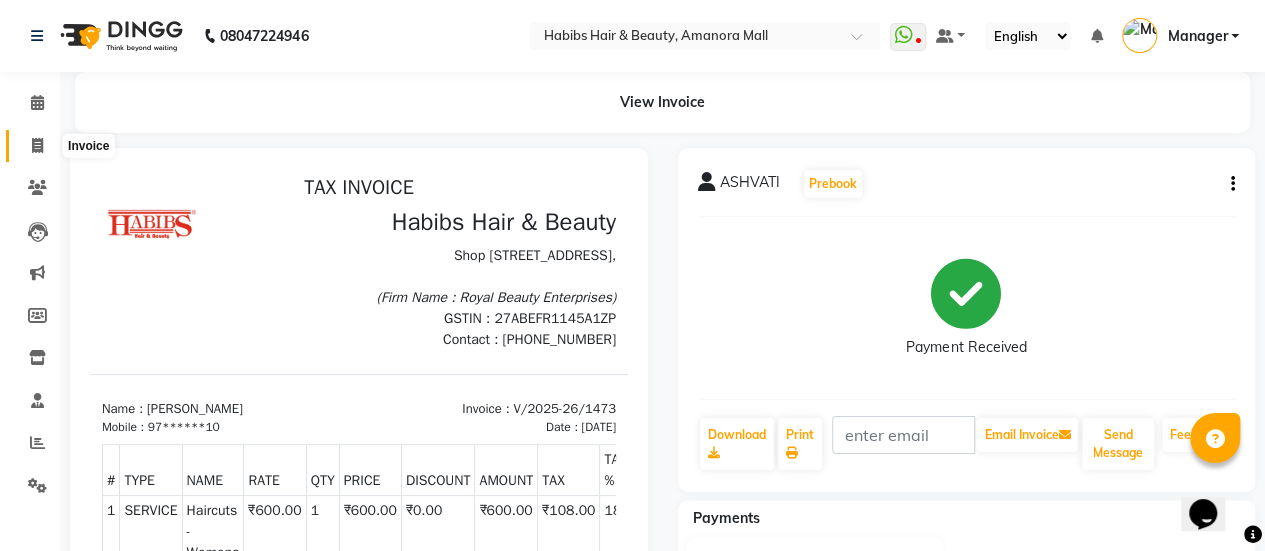 click 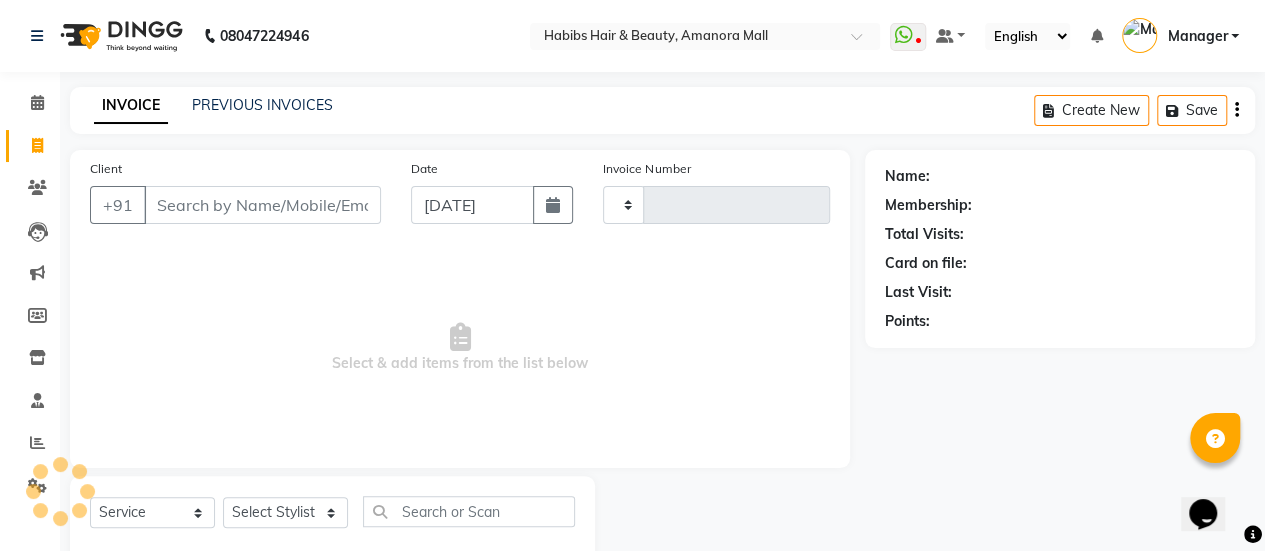type on "1474" 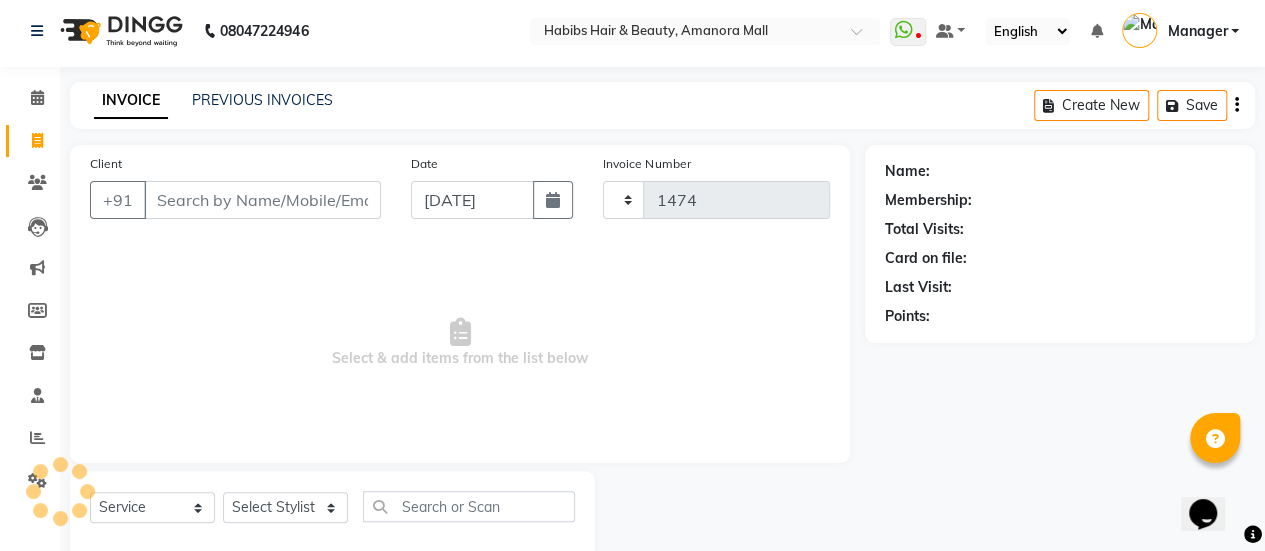 select on "5399" 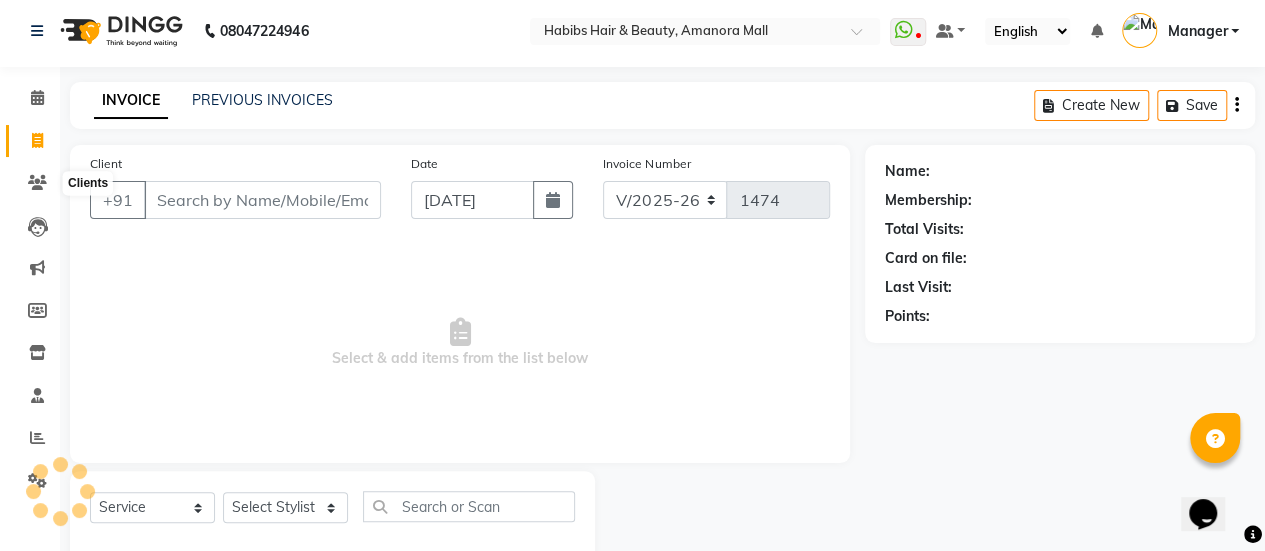 scroll, scrollTop: 49, scrollLeft: 0, axis: vertical 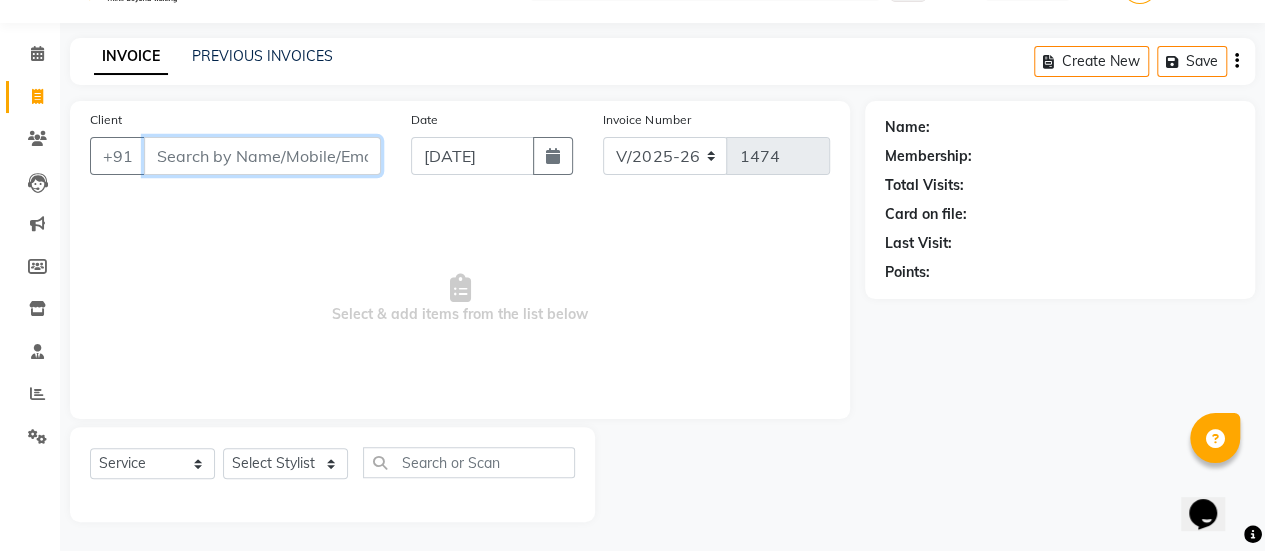 click on "Client" at bounding box center (262, 156) 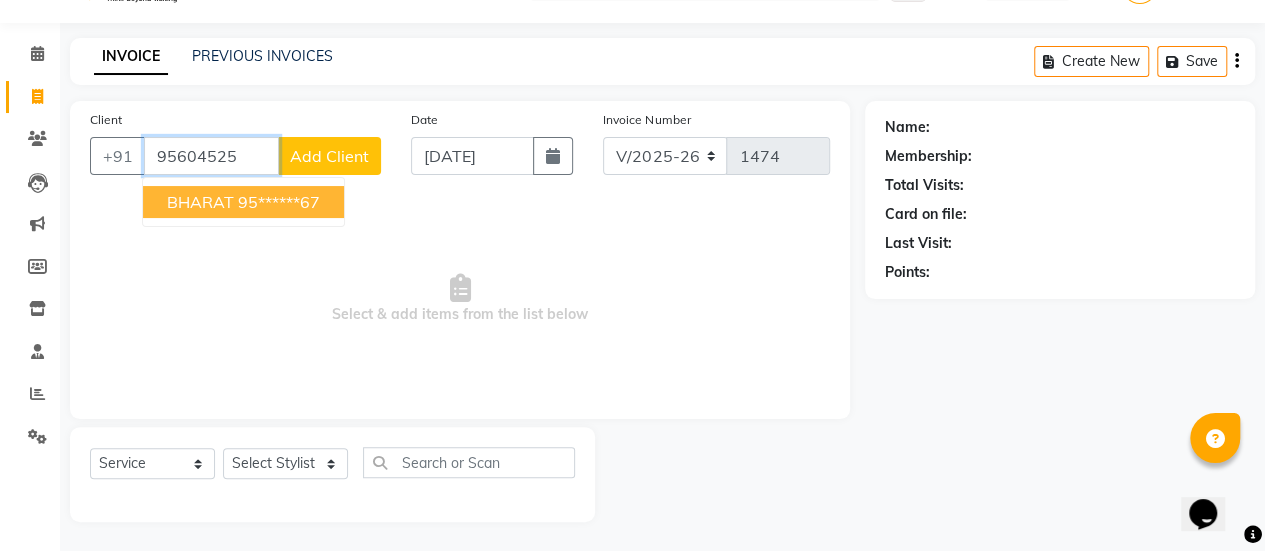 click on "95******67" at bounding box center [279, 202] 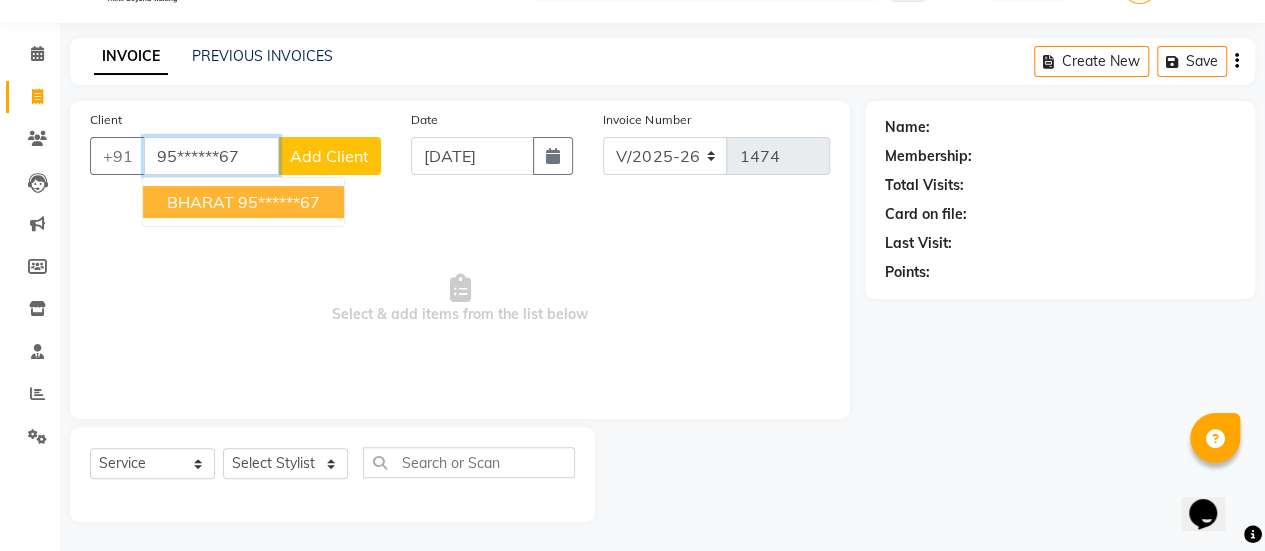 type on "95******67" 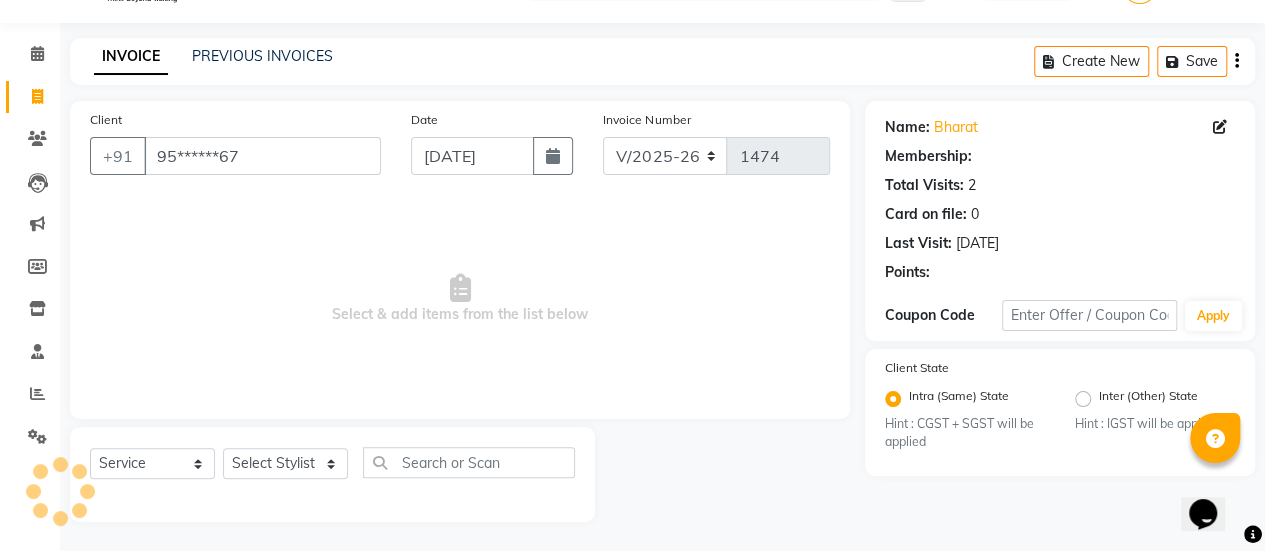 select on "1: Object" 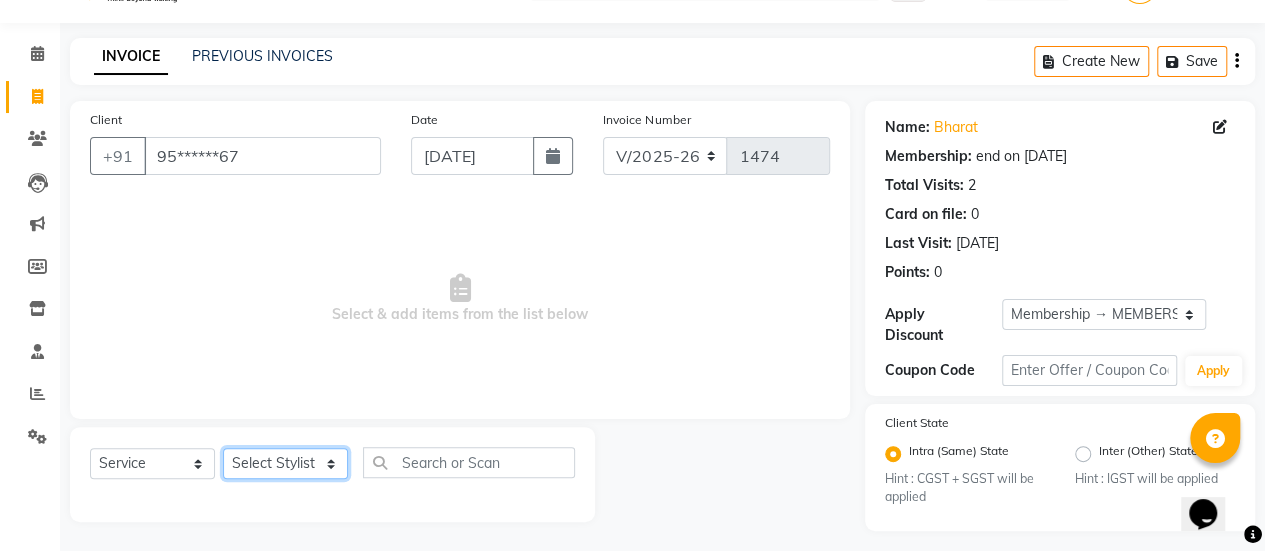 click on "Select Stylist [PERSON_NAME] Bhagavantu [PERSON_NAME] [PERSON_NAME] [PERSON_NAME] Manager [PERSON_NAME] POOJA [PERSON_NAME] [PERSON_NAME] [PERSON_NAME] [PERSON_NAME]" 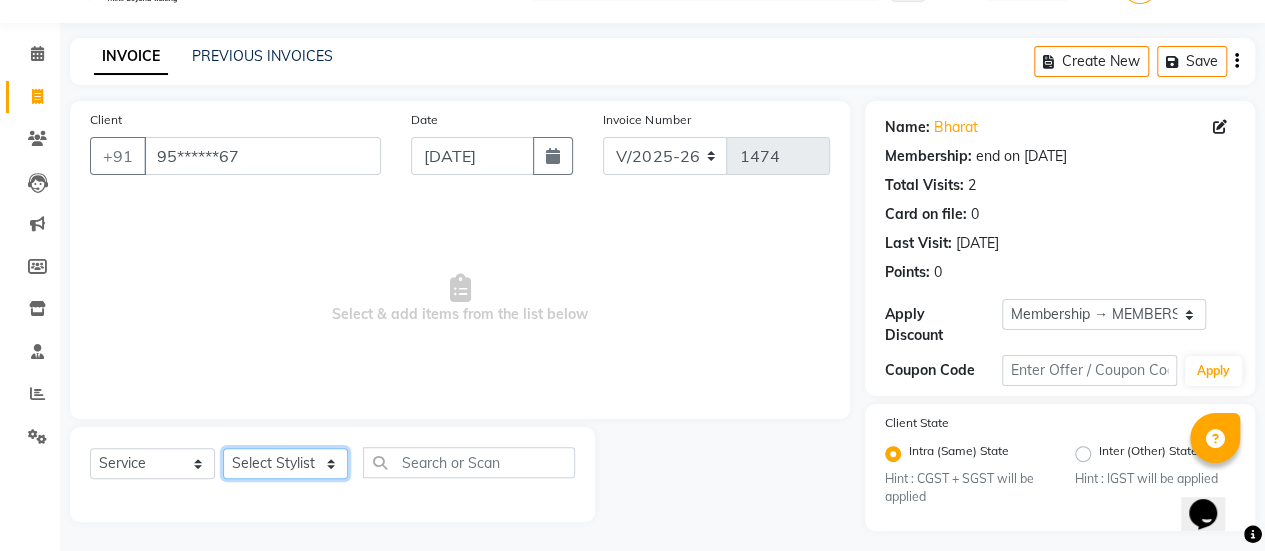 select on "36311" 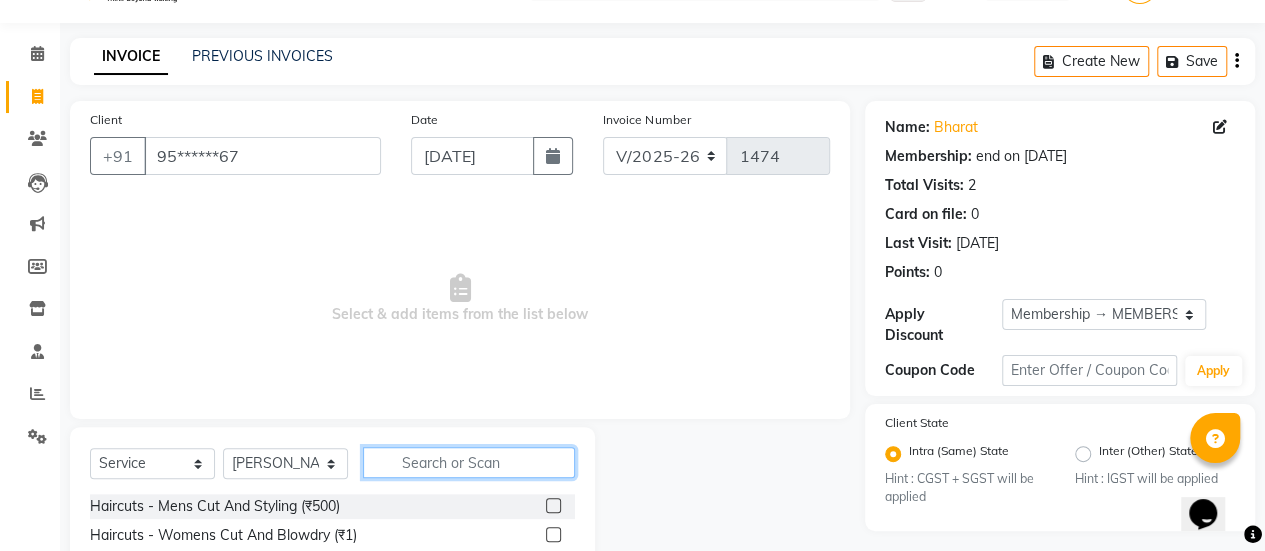 click 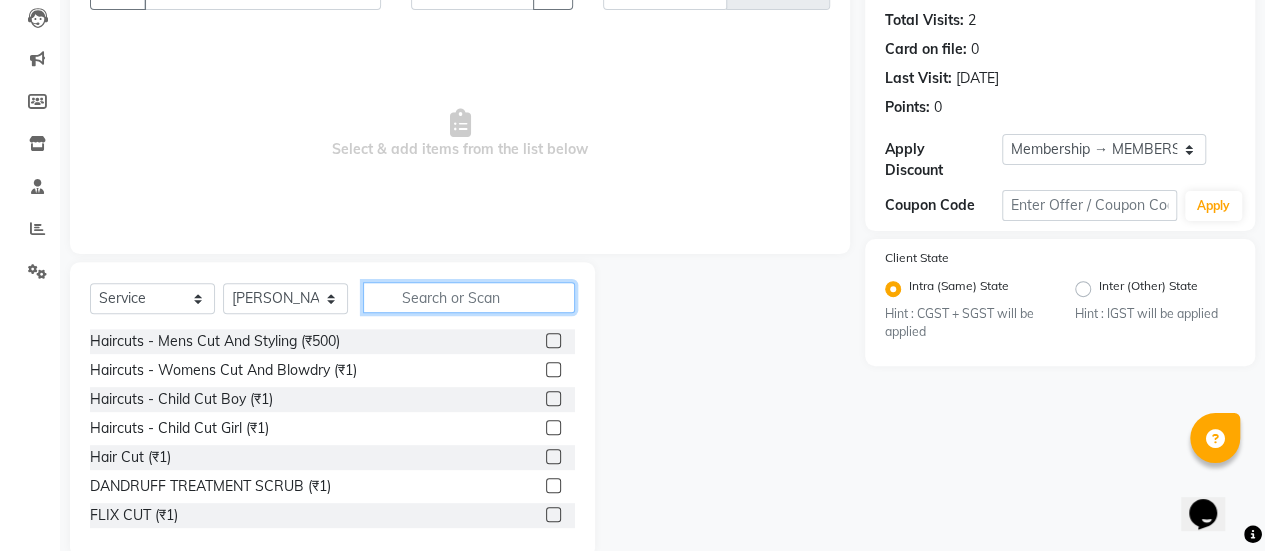 scroll, scrollTop: 232, scrollLeft: 0, axis: vertical 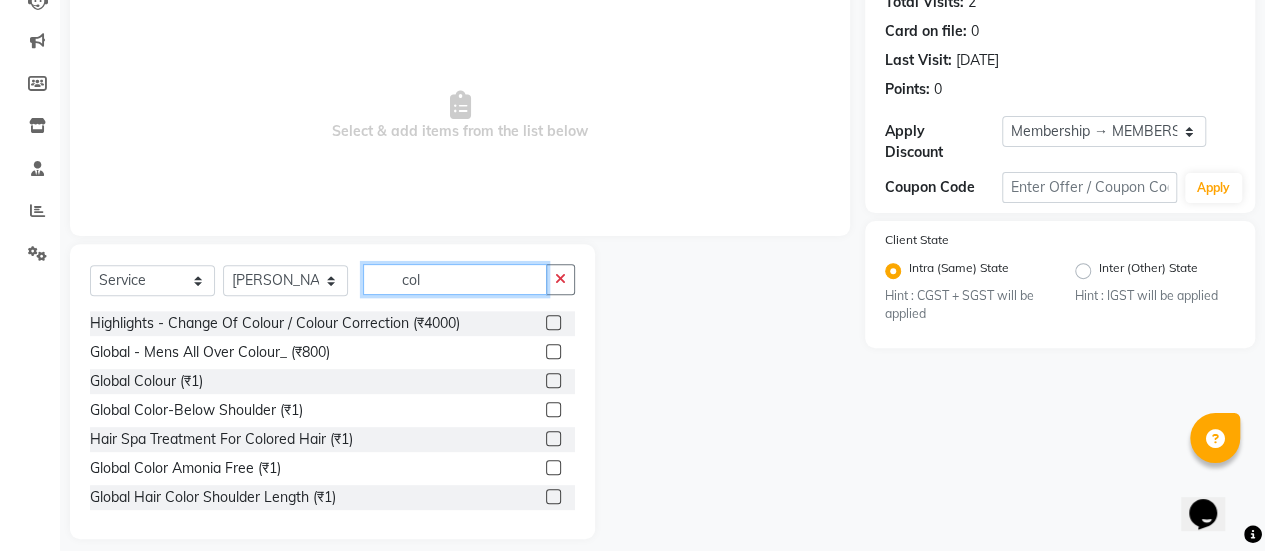 type on "col" 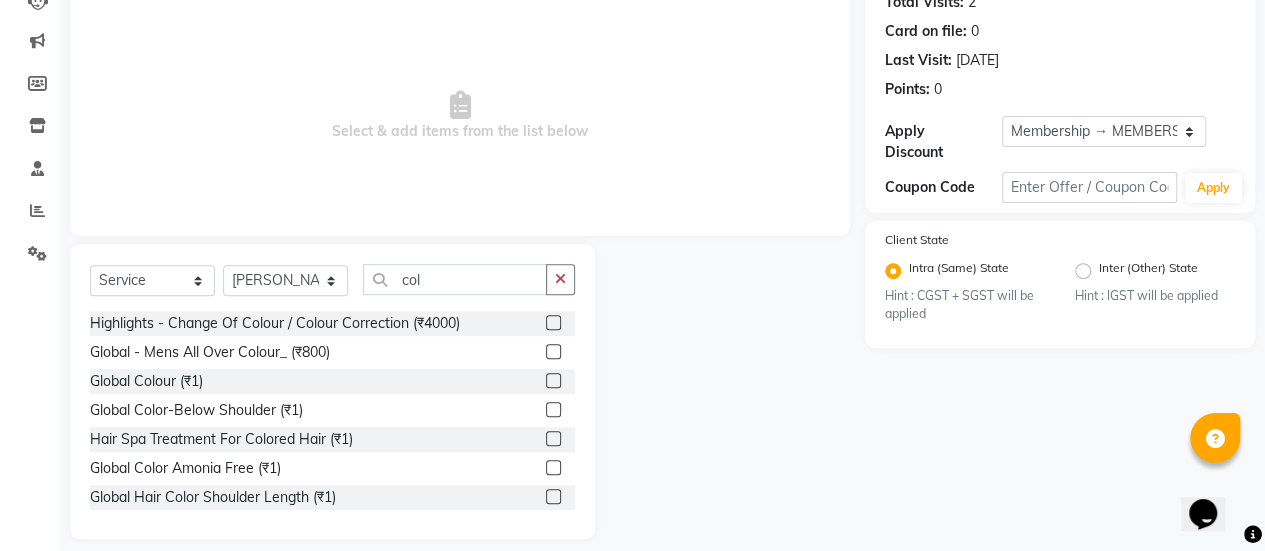 click 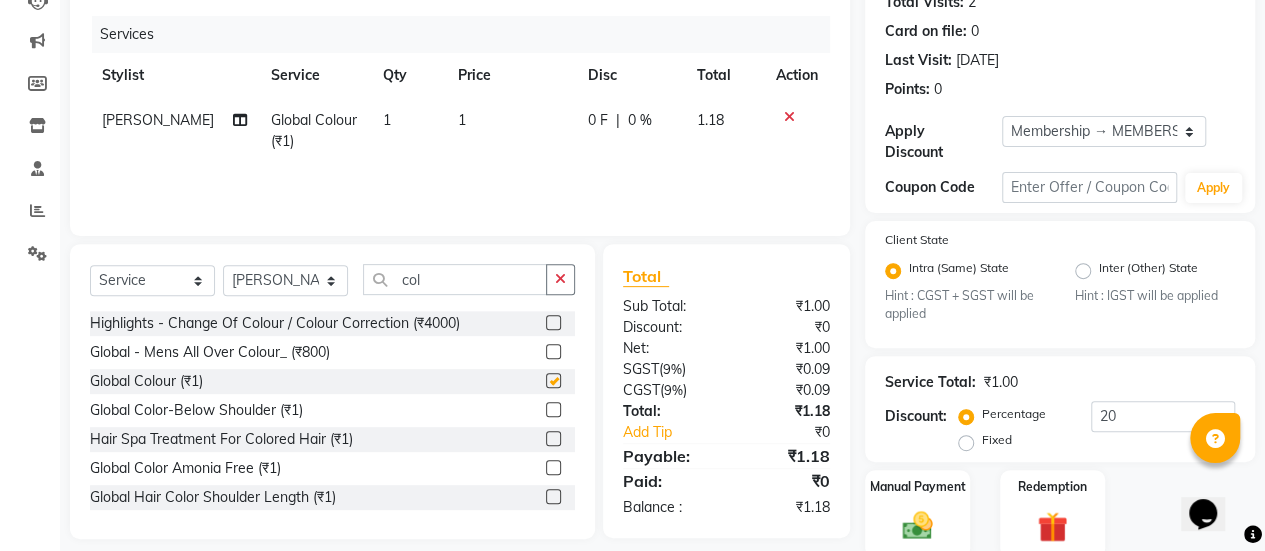 checkbox on "false" 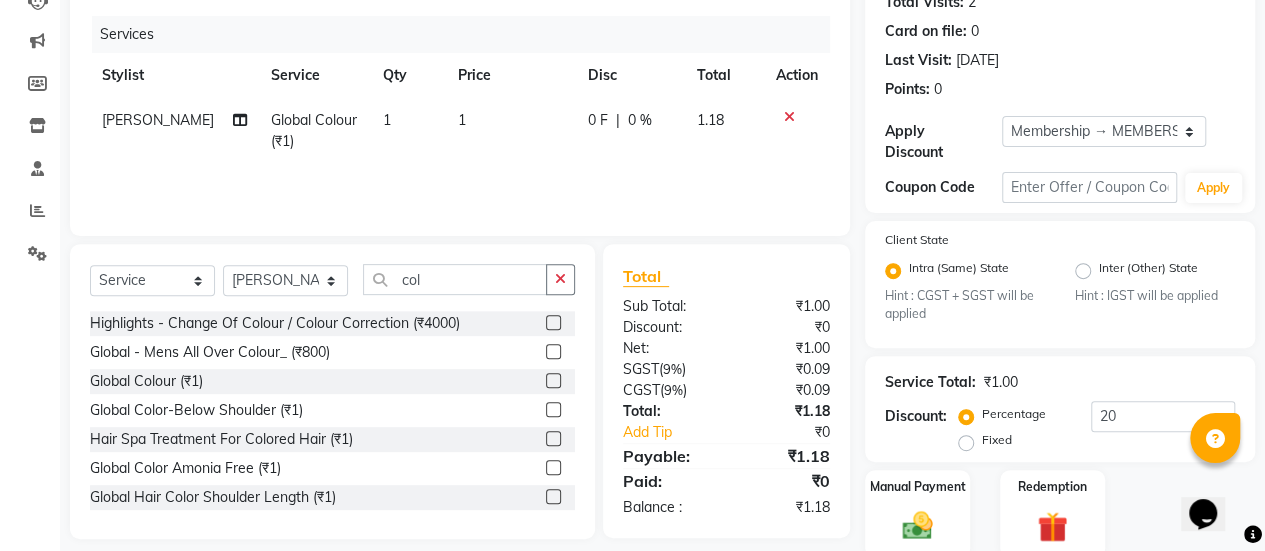 click on "1" 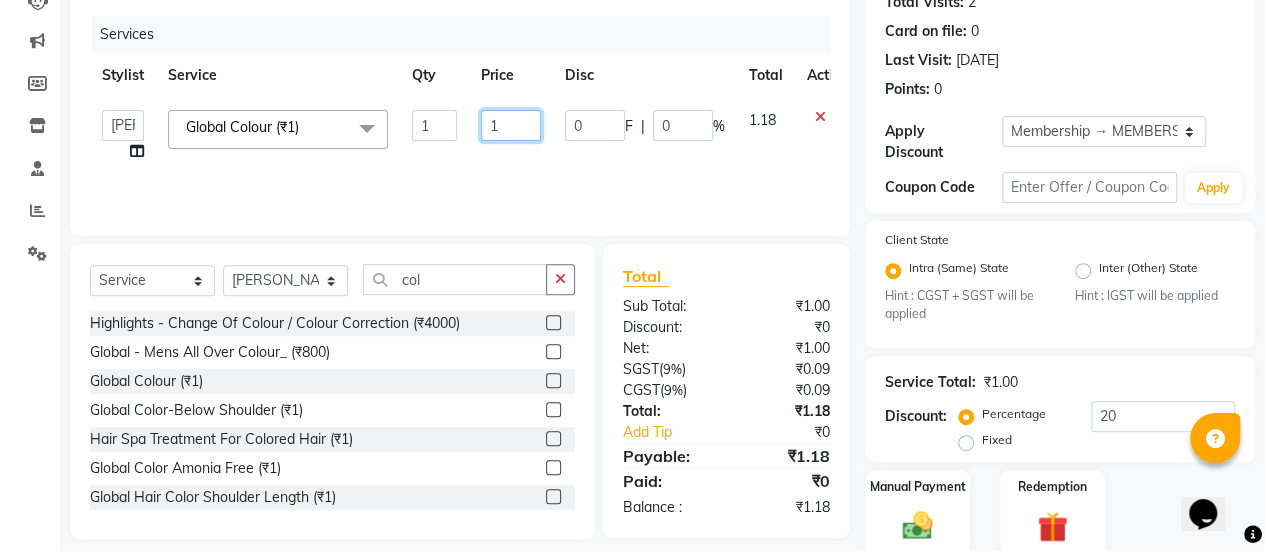 click on "1" 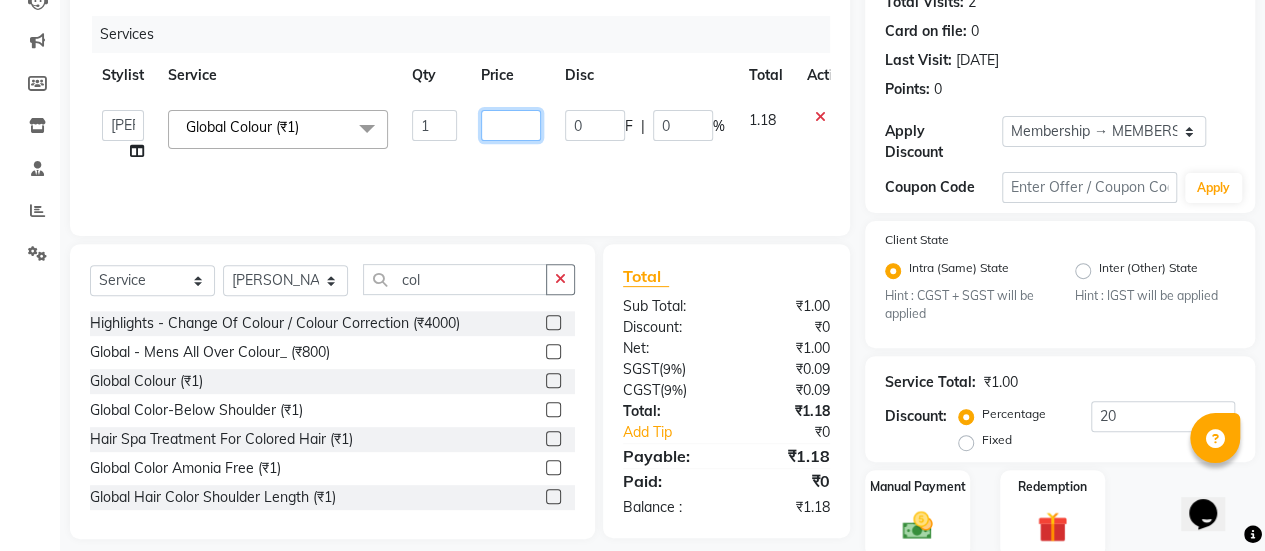 type on "2" 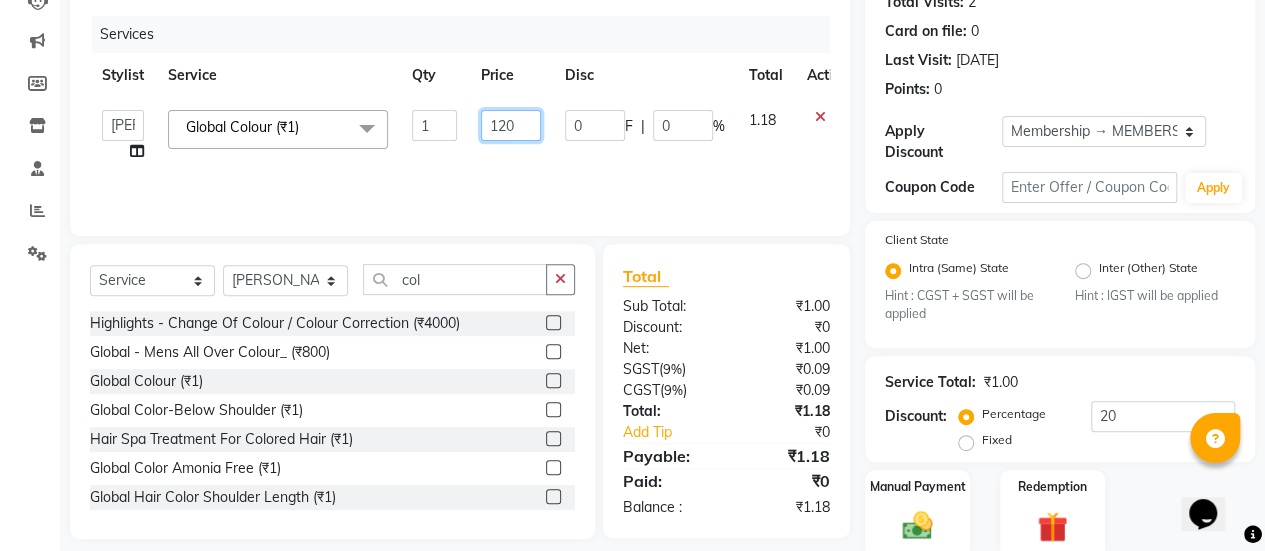 type on "1200" 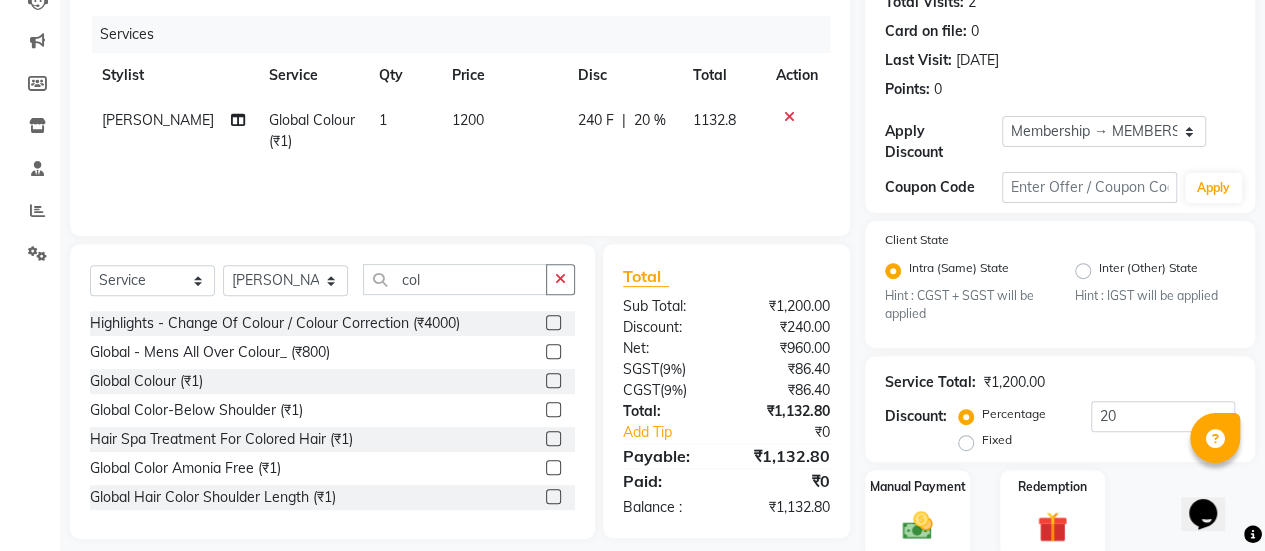 click on "240 F | 20 %" 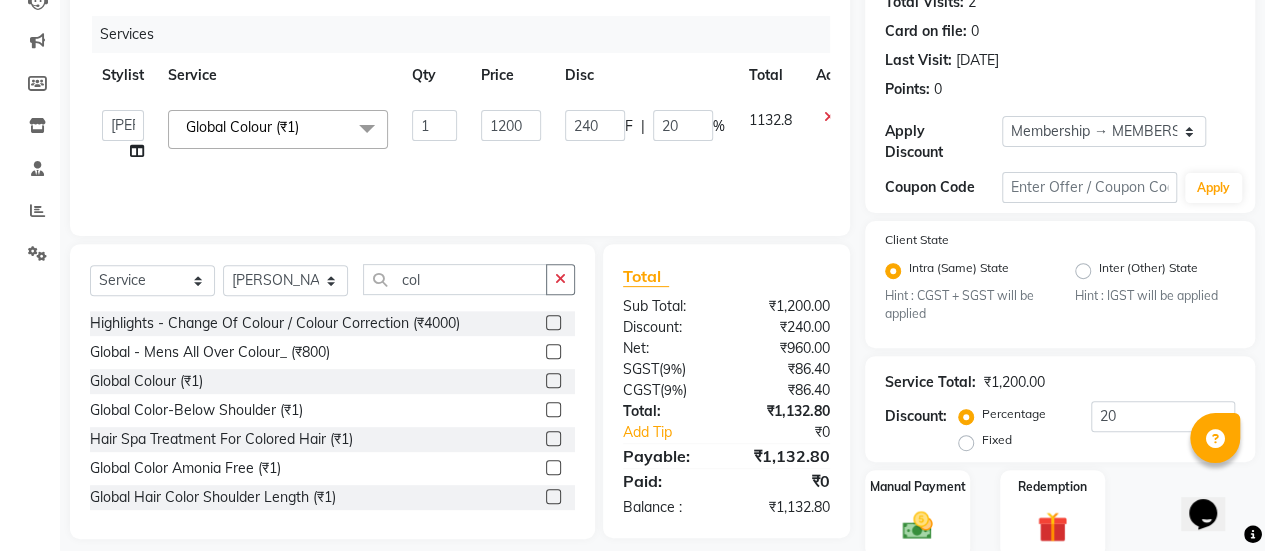 scroll, scrollTop: 308, scrollLeft: 0, axis: vertical 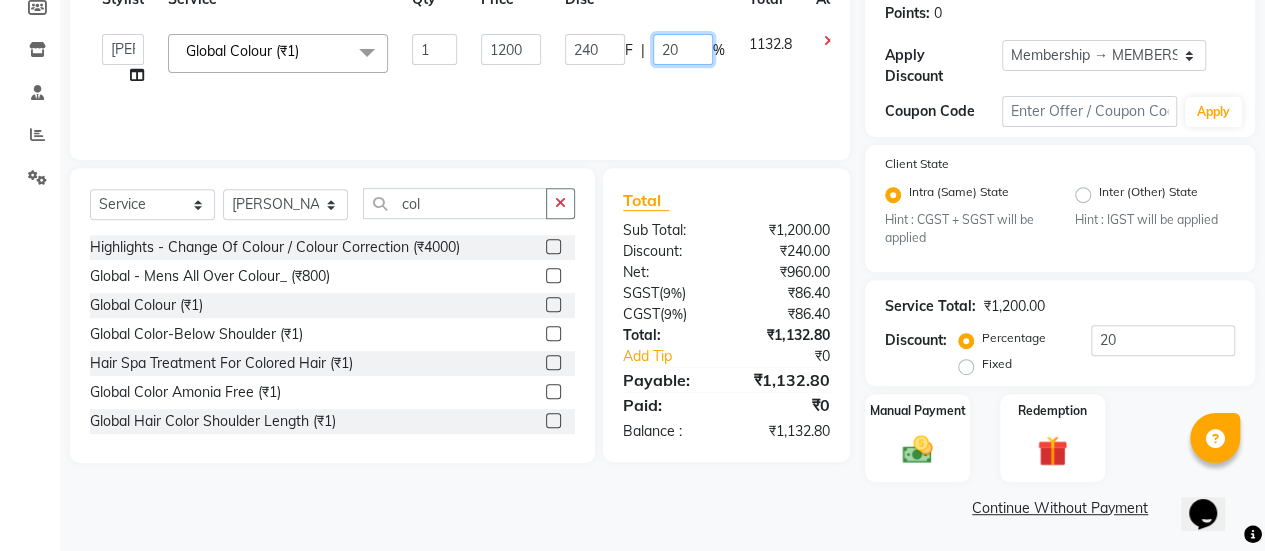 click on "20" 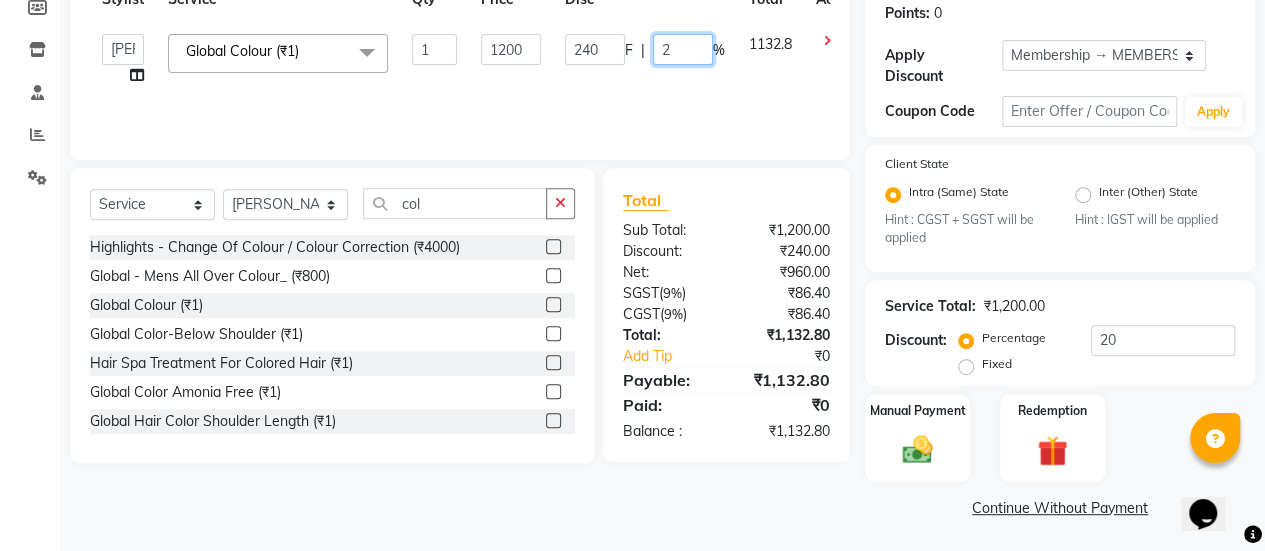 type 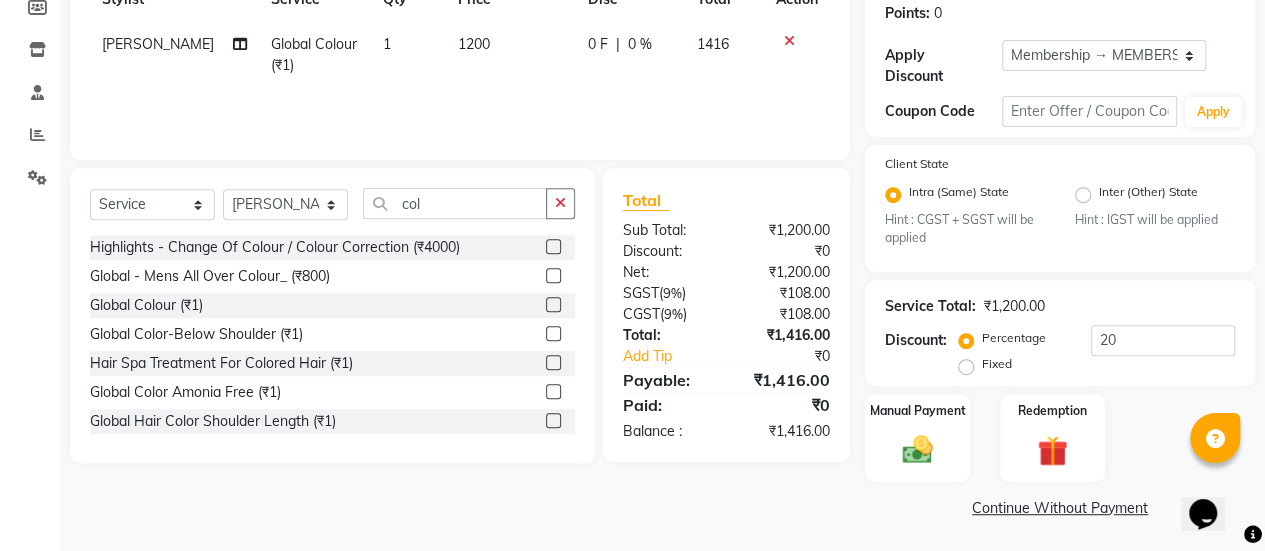 click on "Services Stylist Service Qty Price Disc Total Action [PERSON_NAME] Global Colour (₹1) 1 1200 0 F | 0 % 1416" 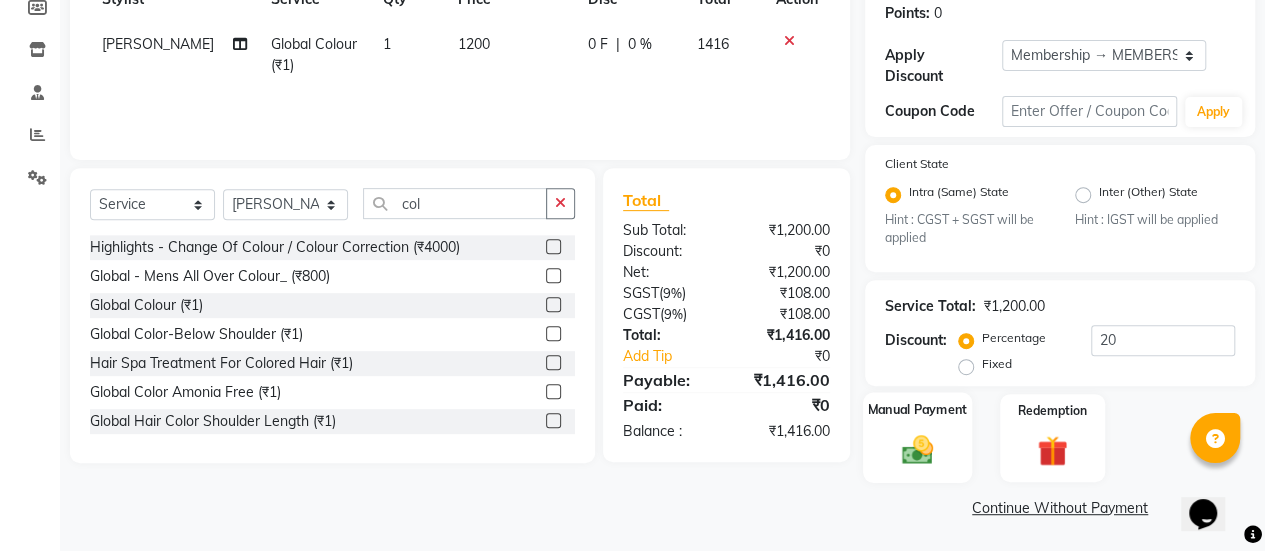 click 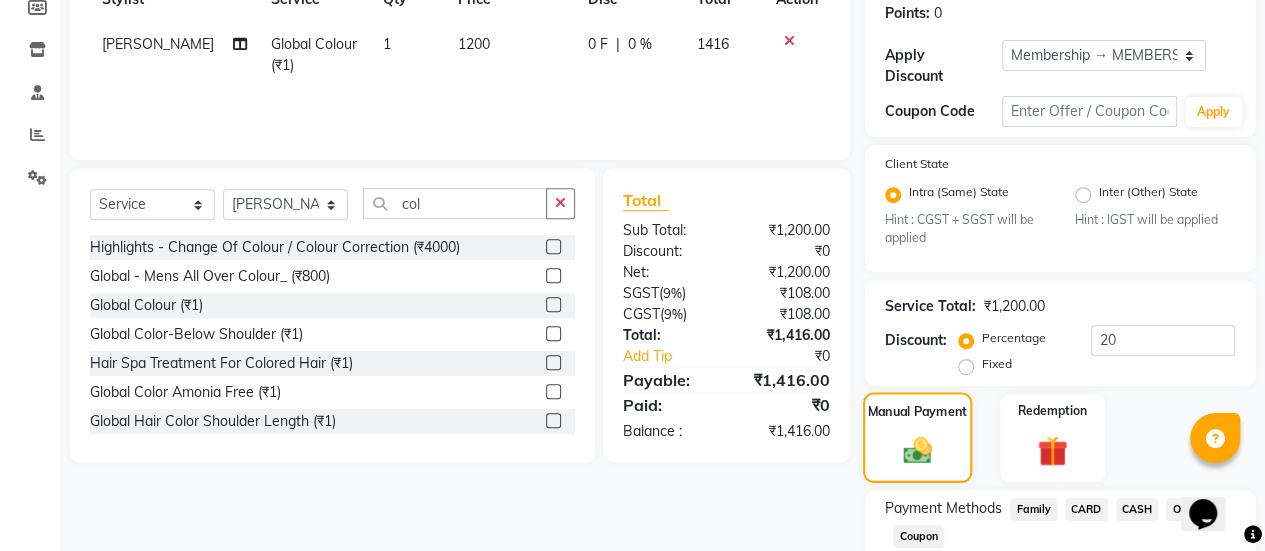 scroll, scrollTop: 436, scrollLeft: 0, axis: vertical 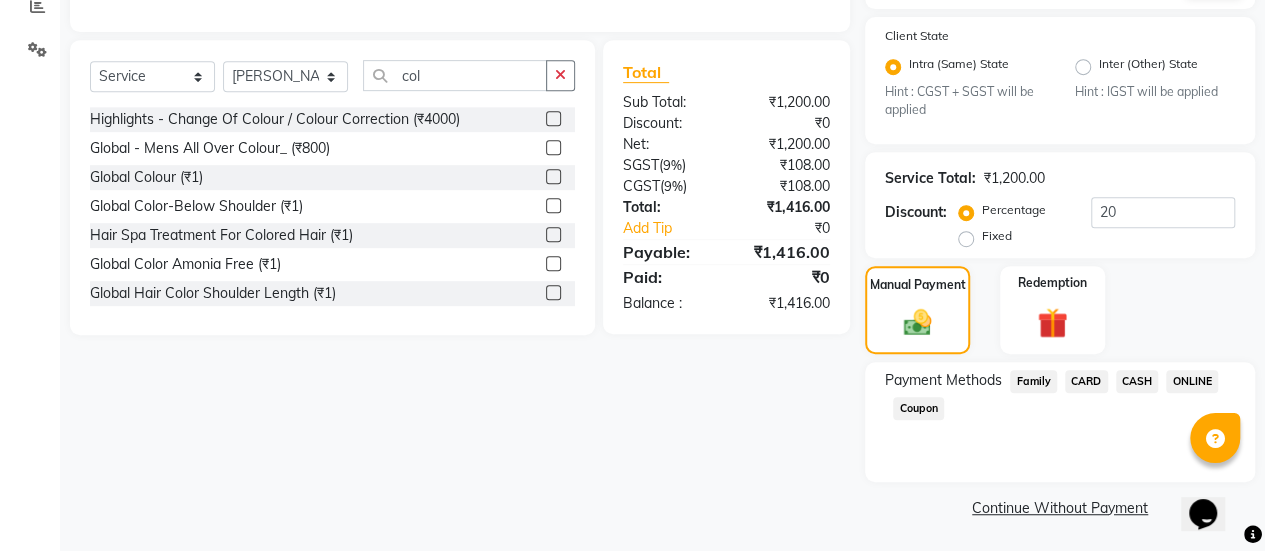 click on "CARD" 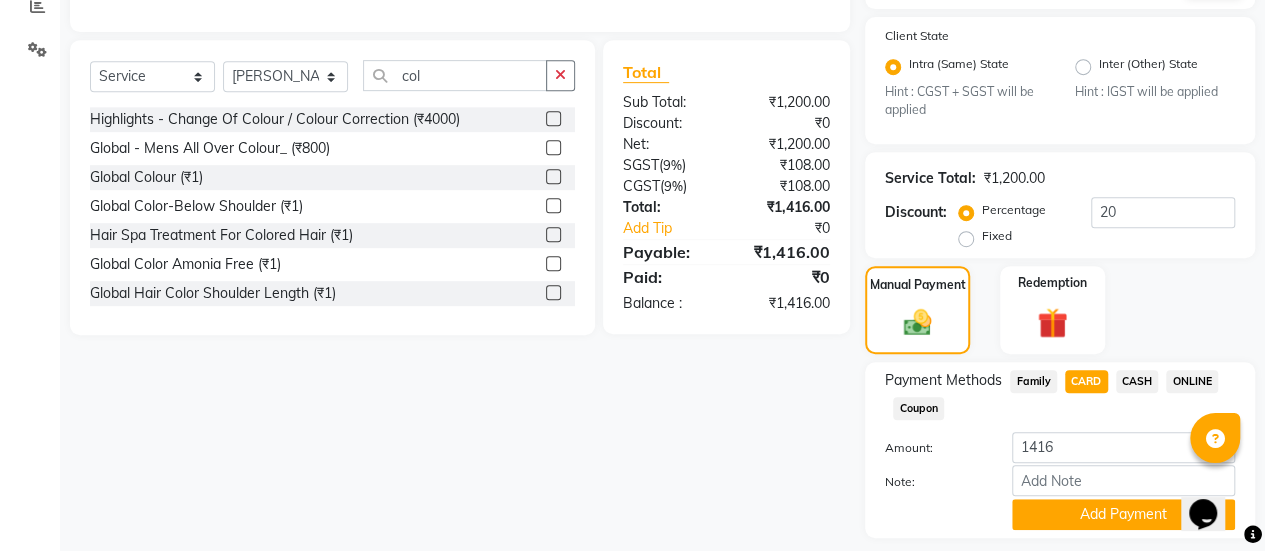 scroll, scrollTop: 492, scrollLeft: 0, axis: vertical 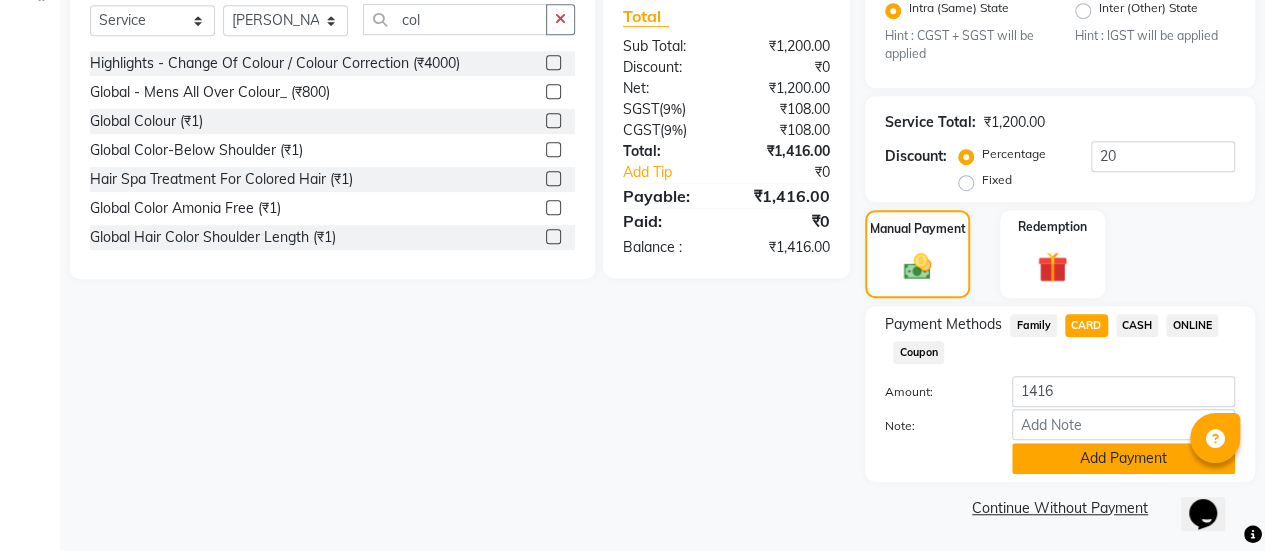 click on "Add Payment" 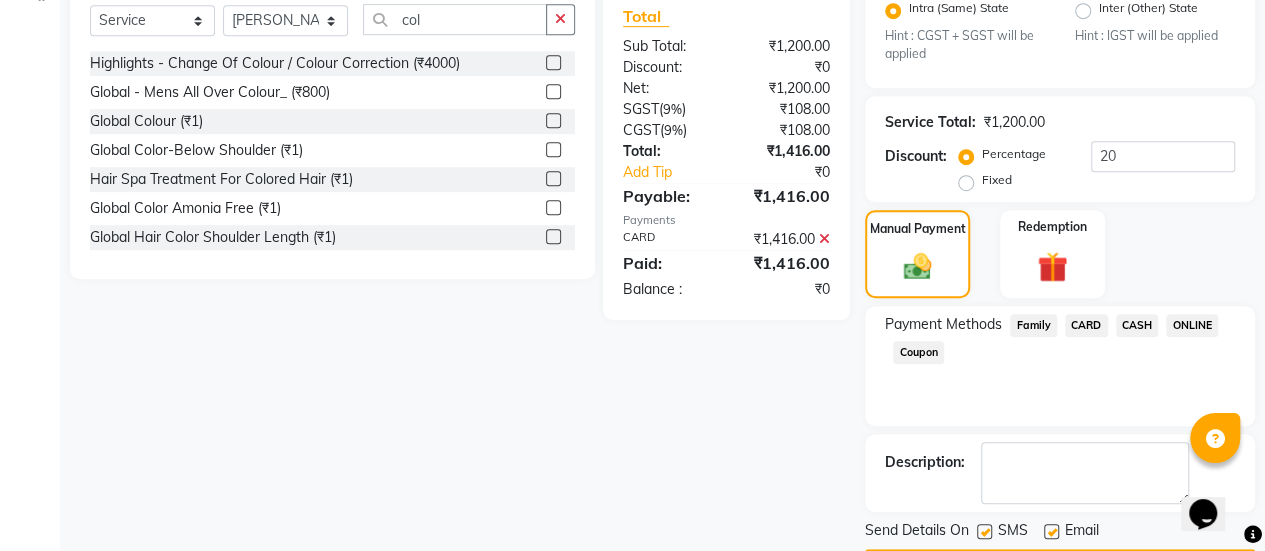 scroll, scrollTop: 548, scrollLeft: 0, axis: vertical 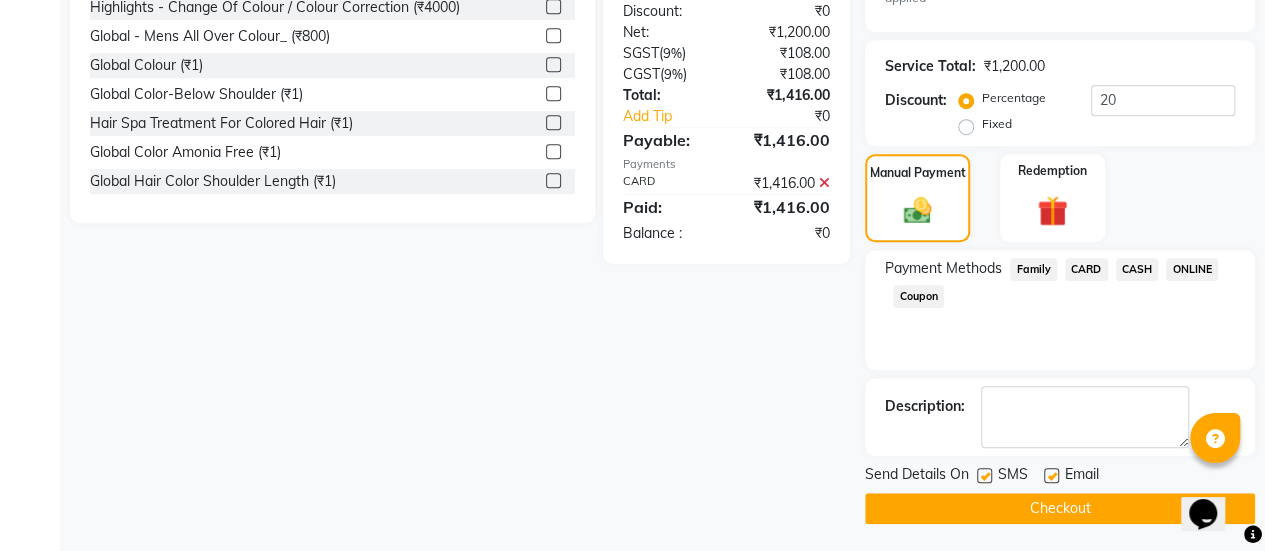 click 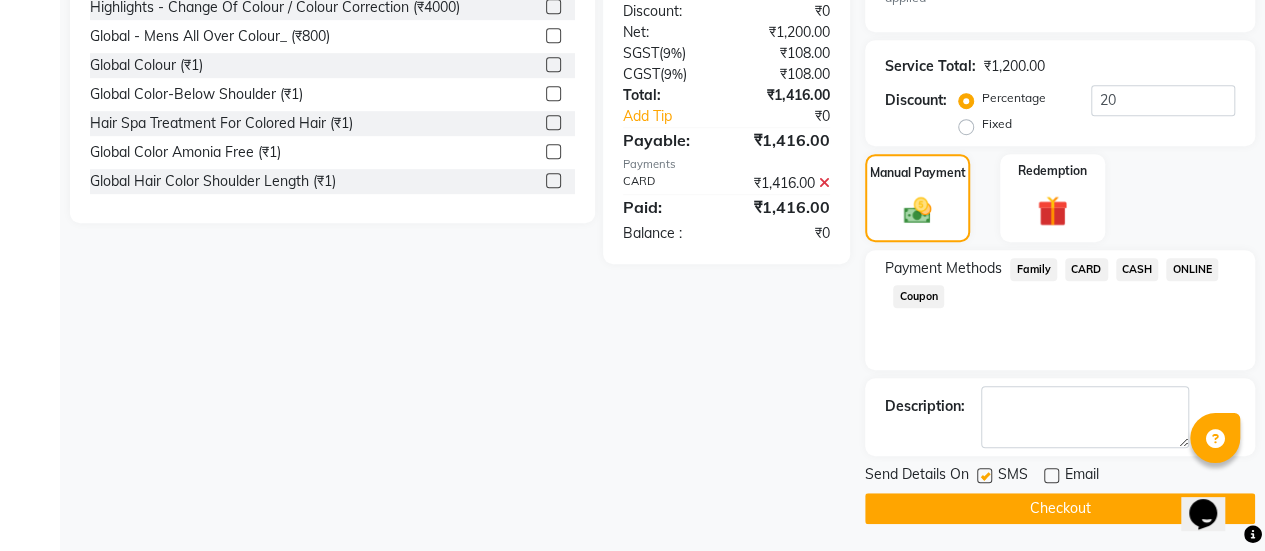 click on "Checkout" 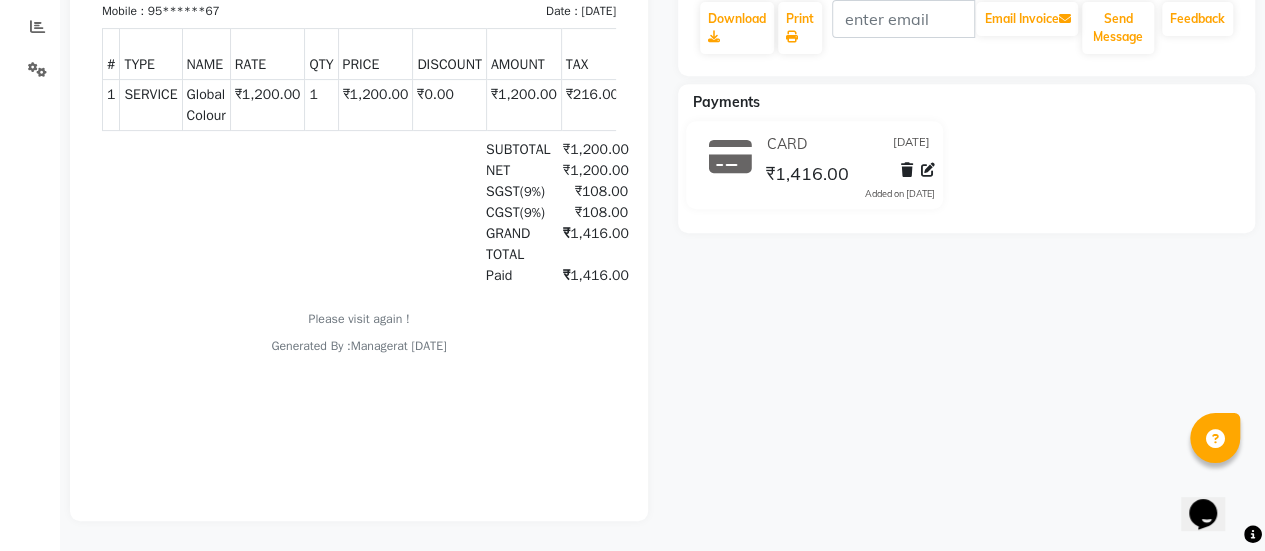 scroll, scrollTop: 0, scrollLeft: 0, axis: both 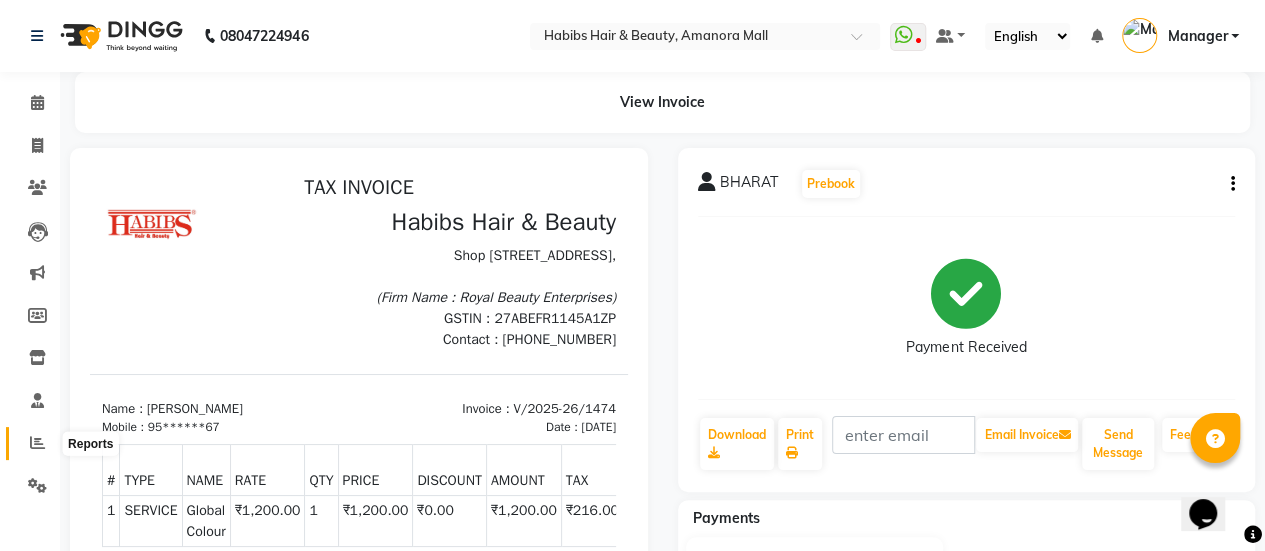 click 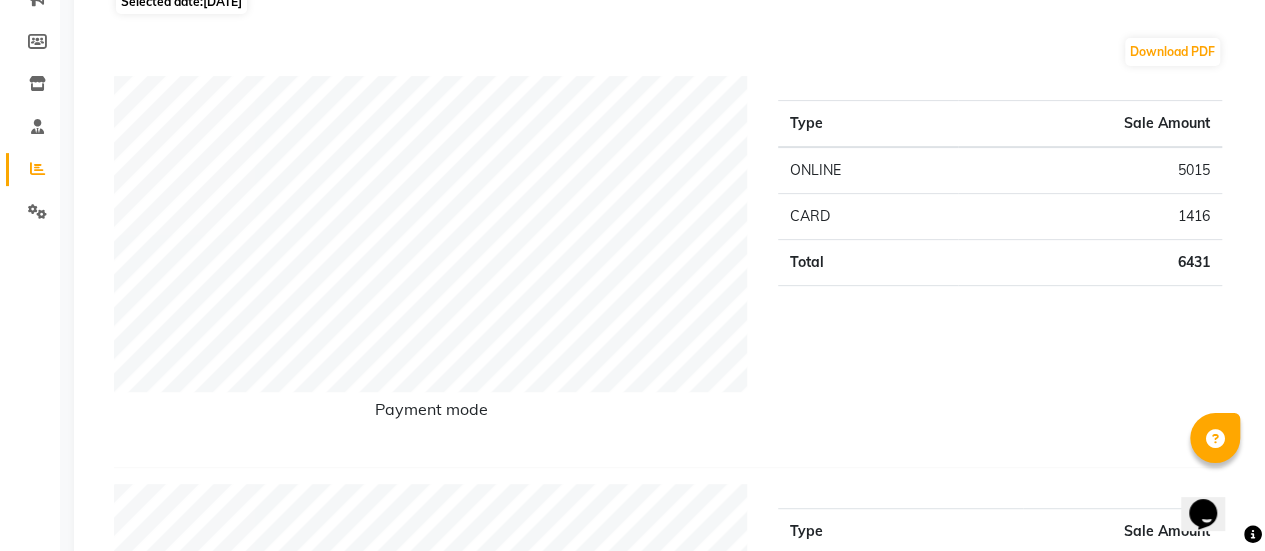 scroll, scrollTop: 0, scrollLeft: 0, axis: both 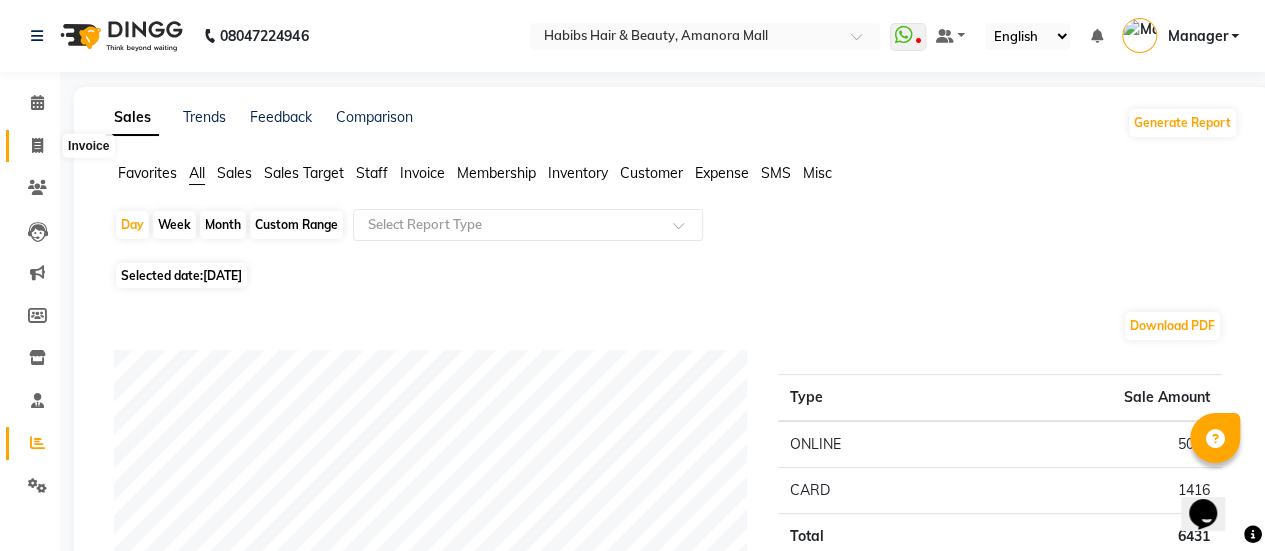 click 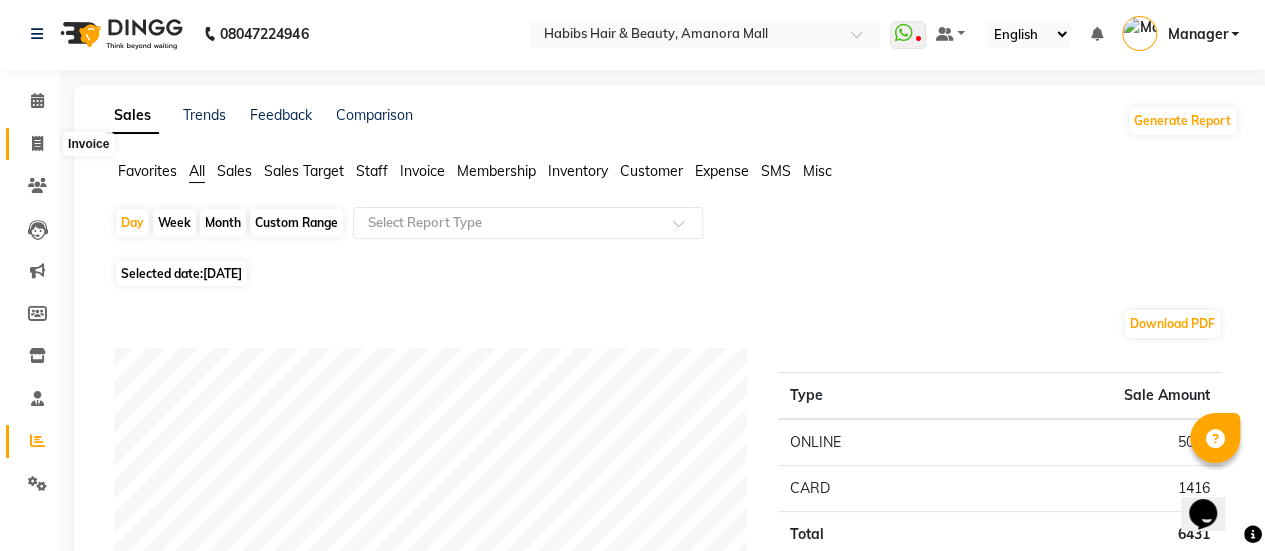 select on "5399" 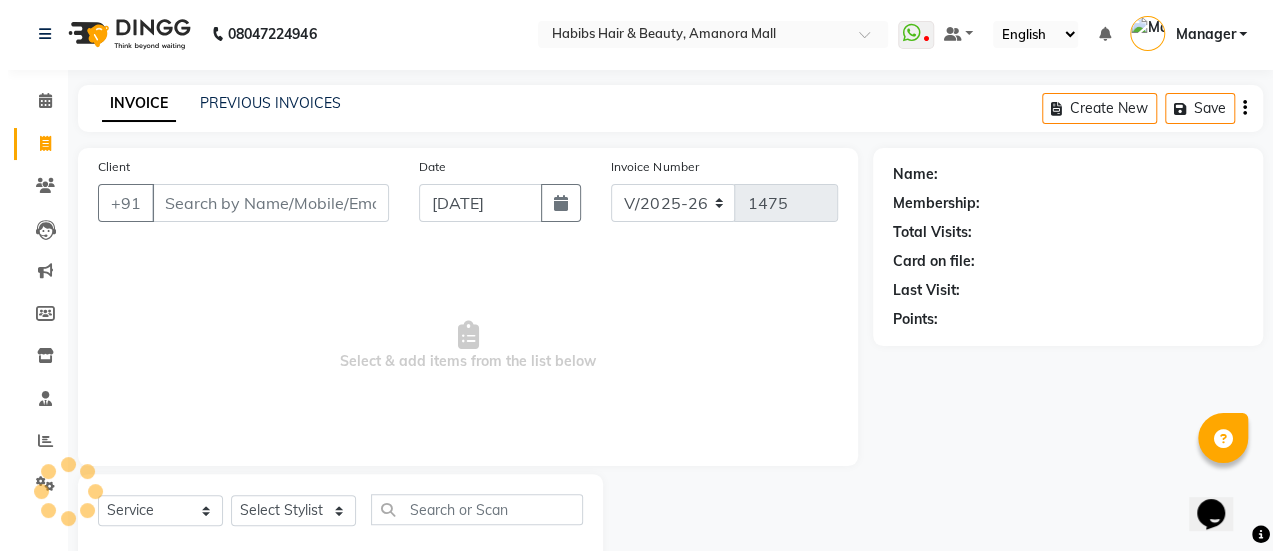 scroll, scrollTop: 49, scrollLeft: 0, axis: vertical 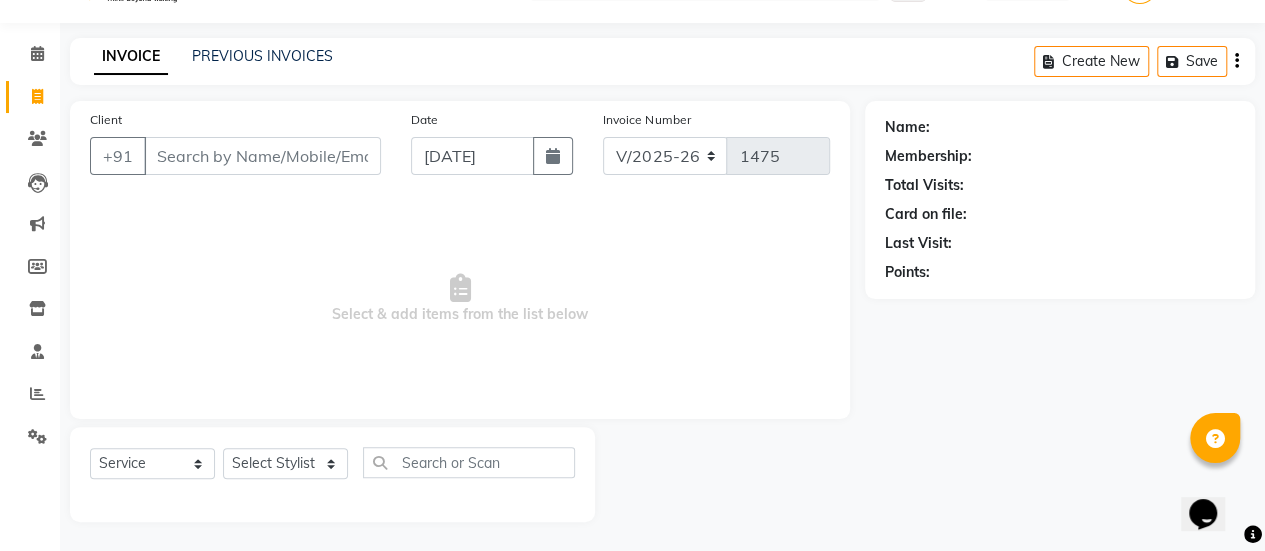click 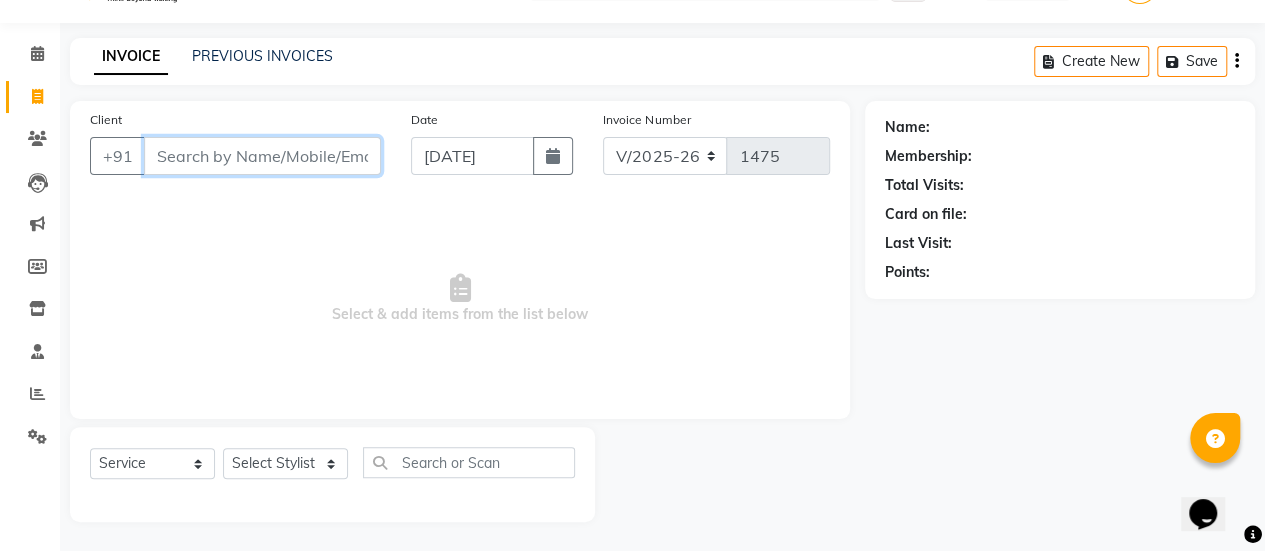 click on "Client" at bounding box center (262, 156) 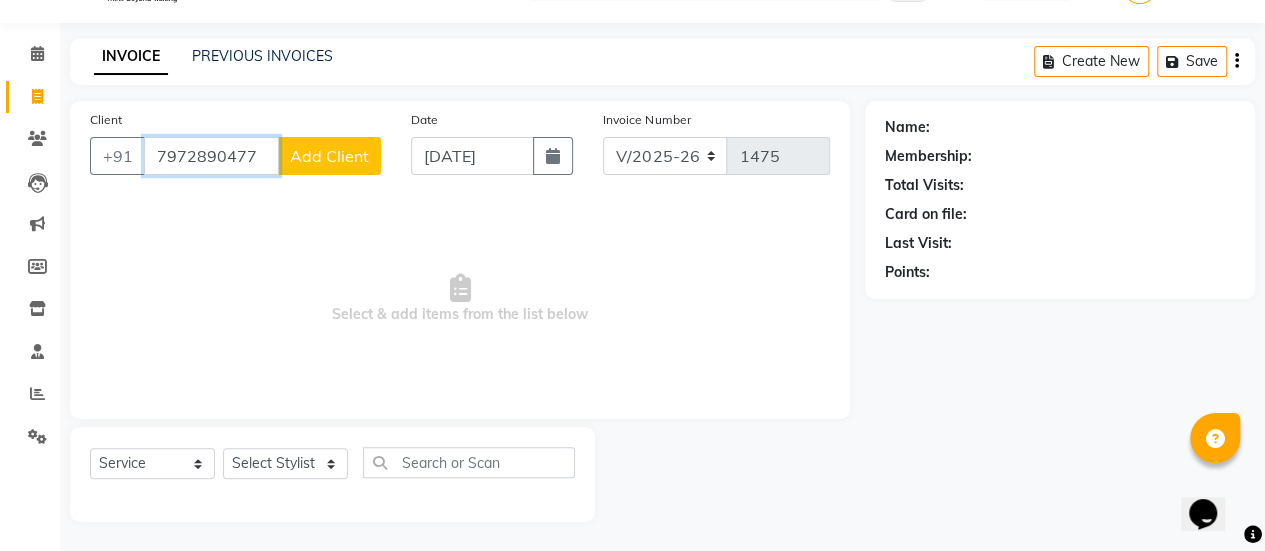 type on "7972890477" 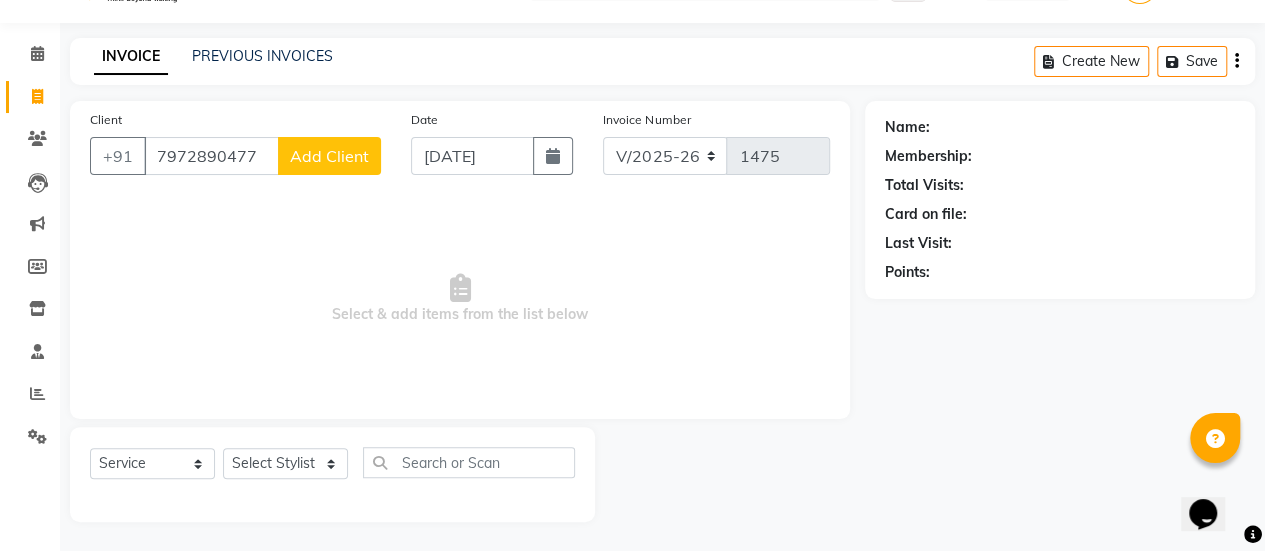 click on "Add Client" 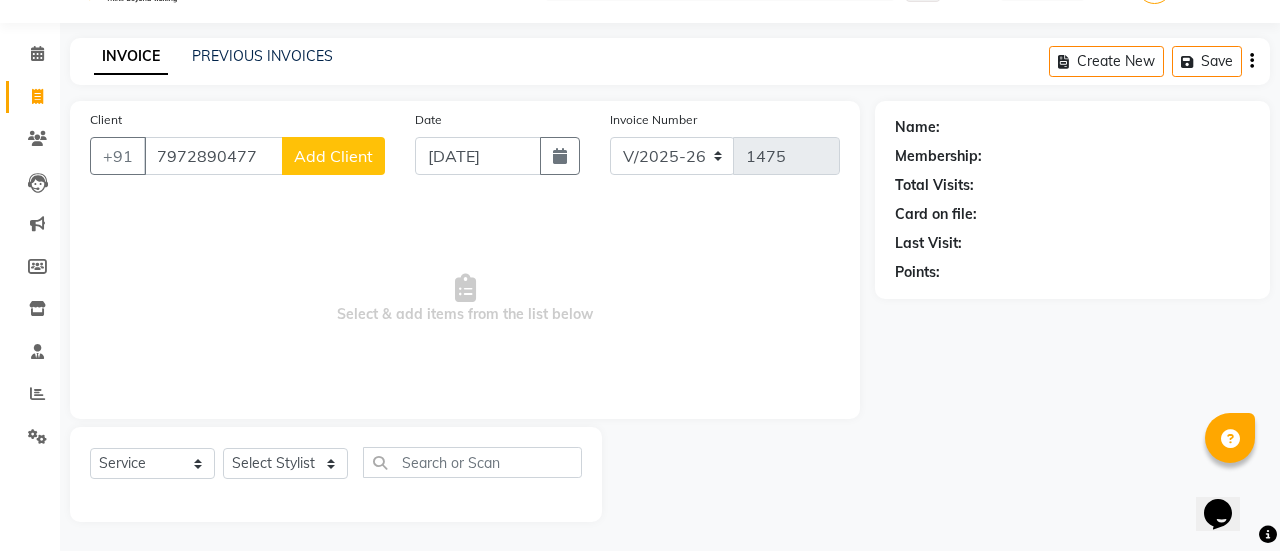select on "22" 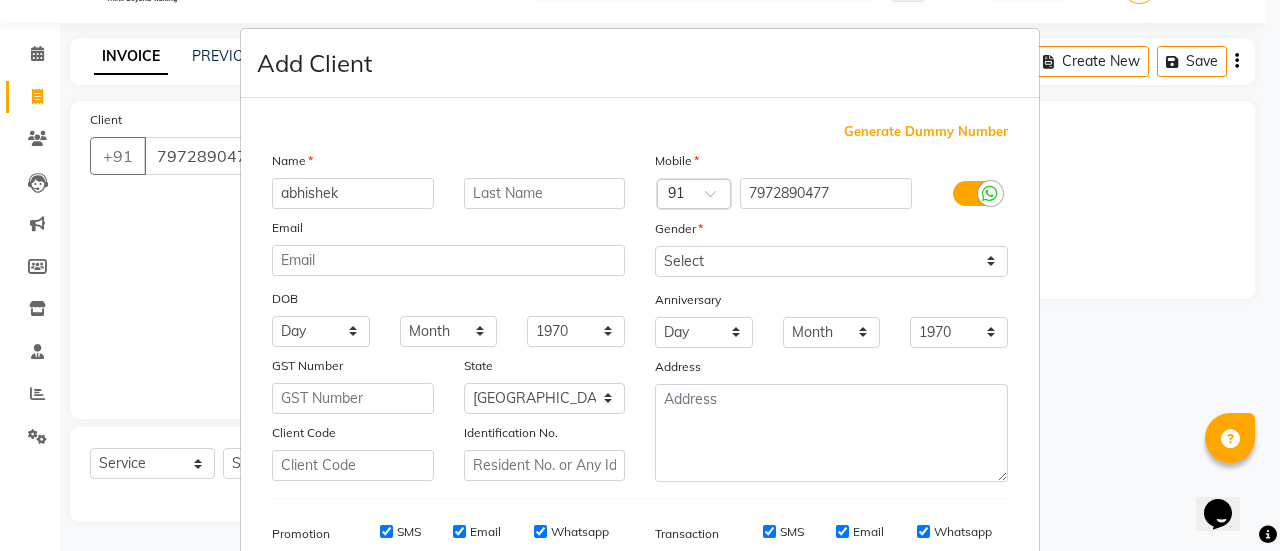 click on "abhishek" at bounding box center [353, 193] 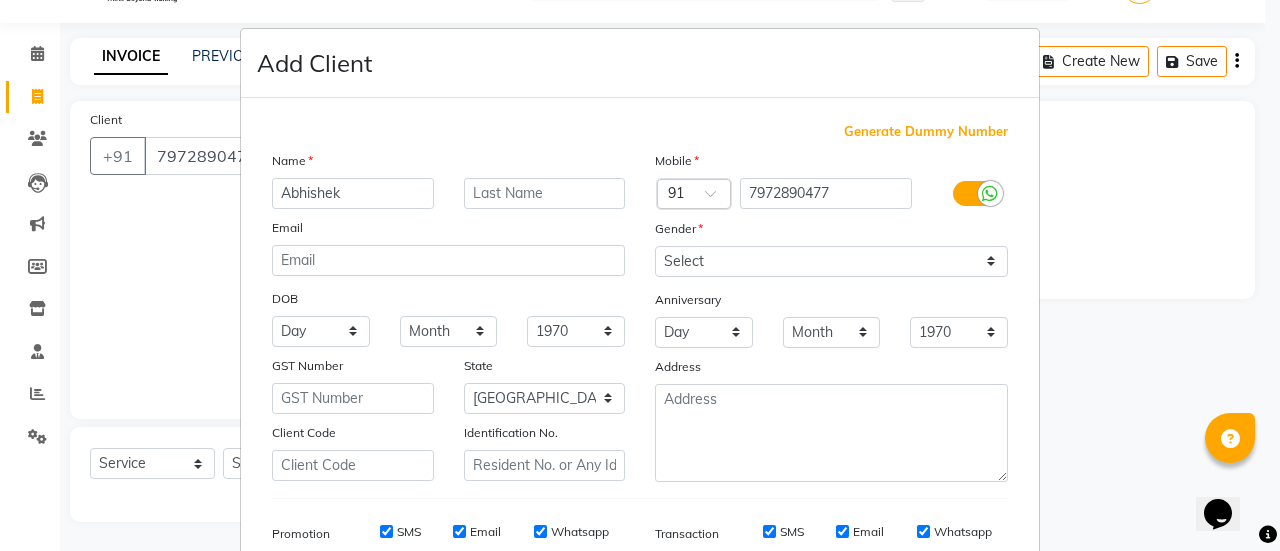 type on "Abhishek" 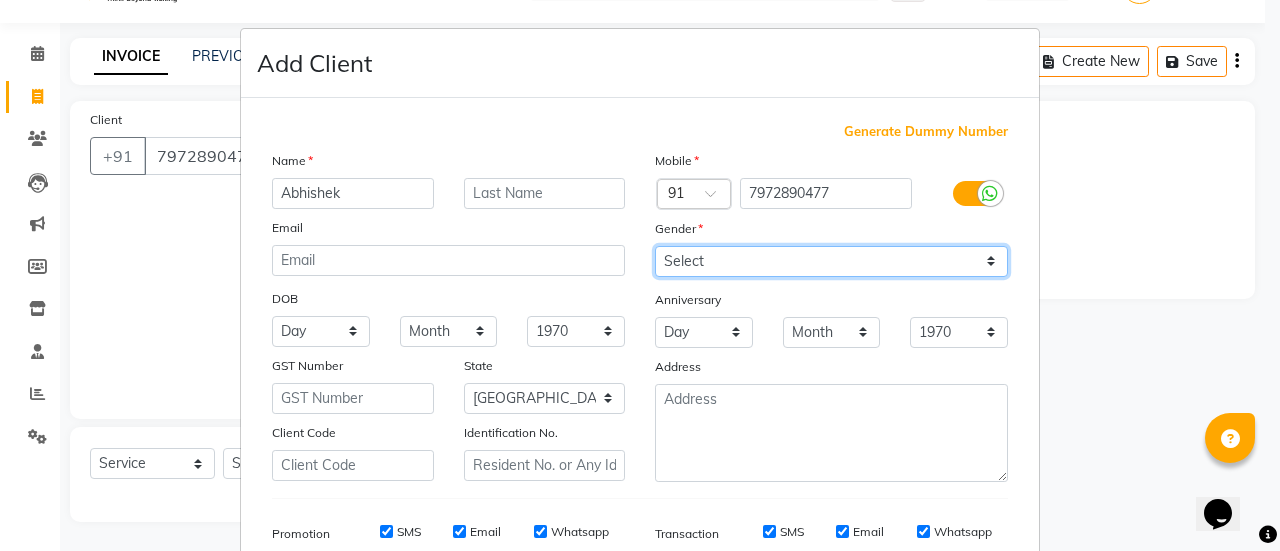 click on "Select [DEMOGRAPHIC_DATA] [DEMOGRAPHIC_DATA] Other Prefer Not To Say" at bounding box center (831, 261) 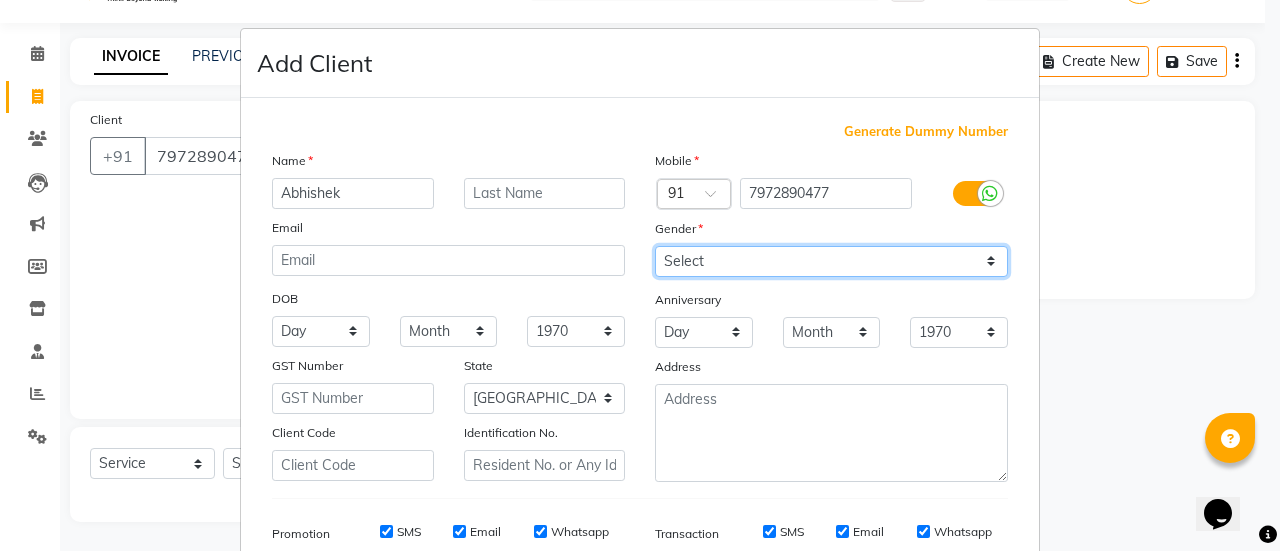 select on "[DEMOGRAPHIC_DATA]" 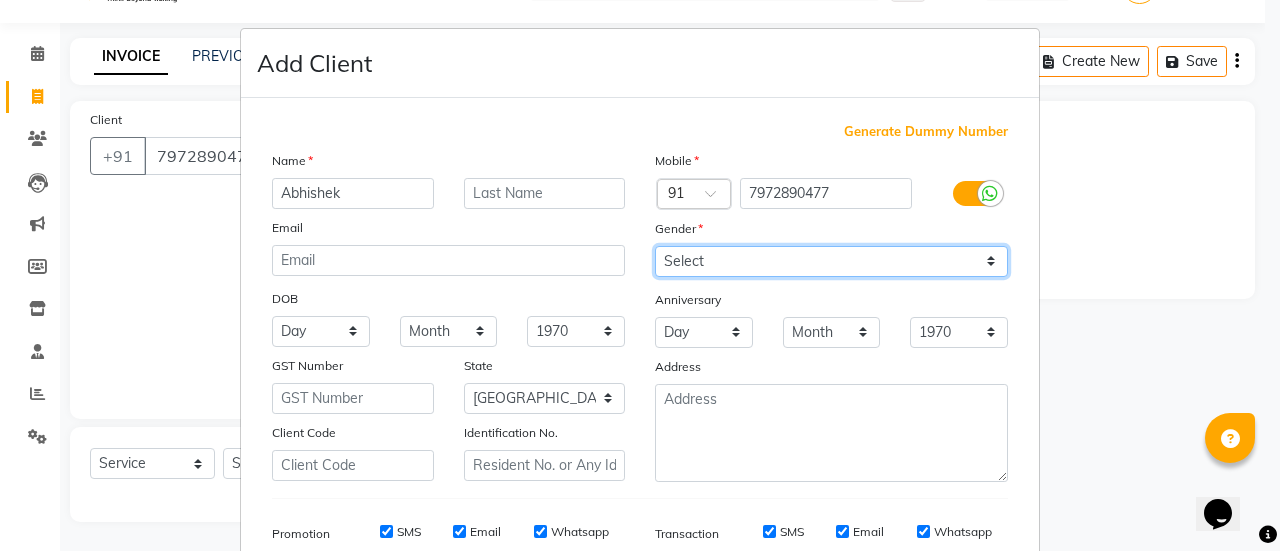 click on "Select [DEMOGRAPHIC_DATA] [DEMOGRAPHIC_DATA] Other Prefer Not To Say" at bounding box center (831, 261) 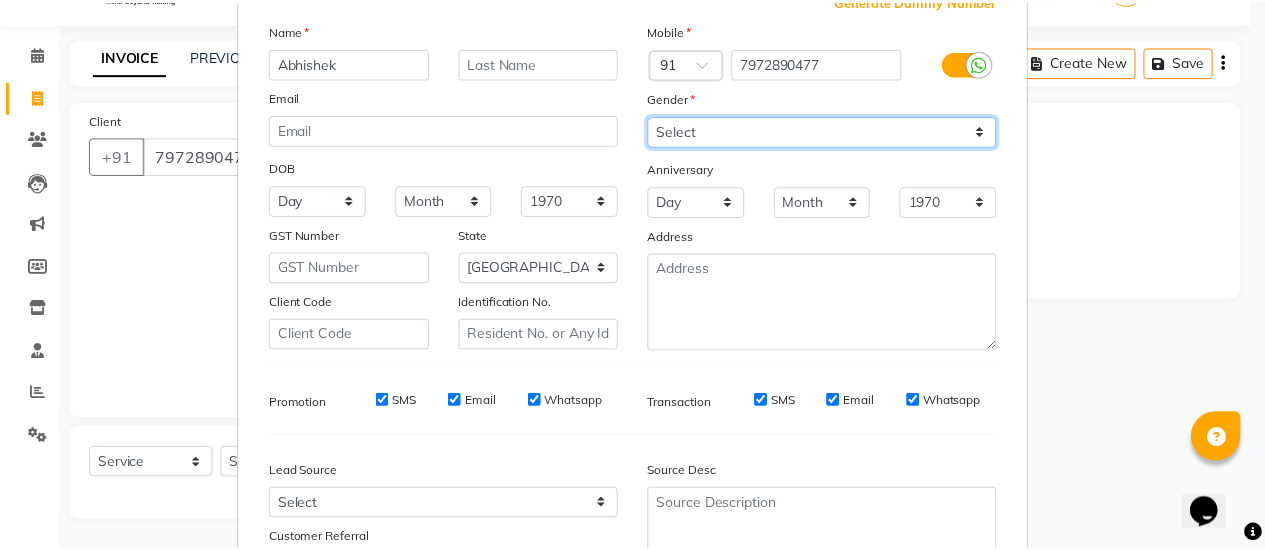 scroll, scrollTop: 294, scrollLeft: 0, axis: vertical 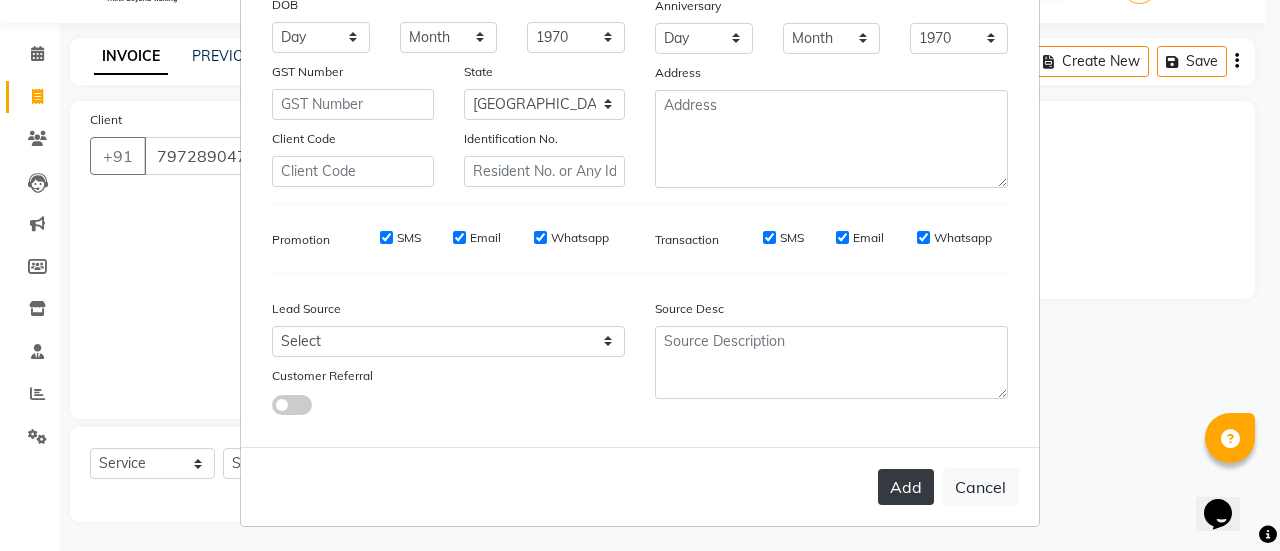 click on "Add" at bounding box center (906, 487) 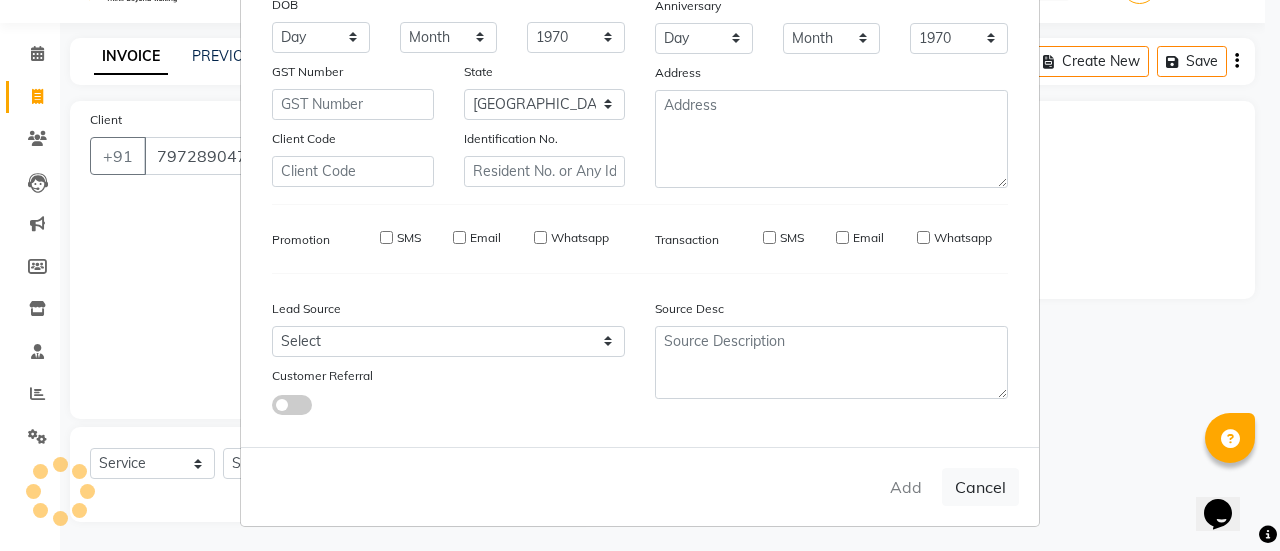 type on "79******77" 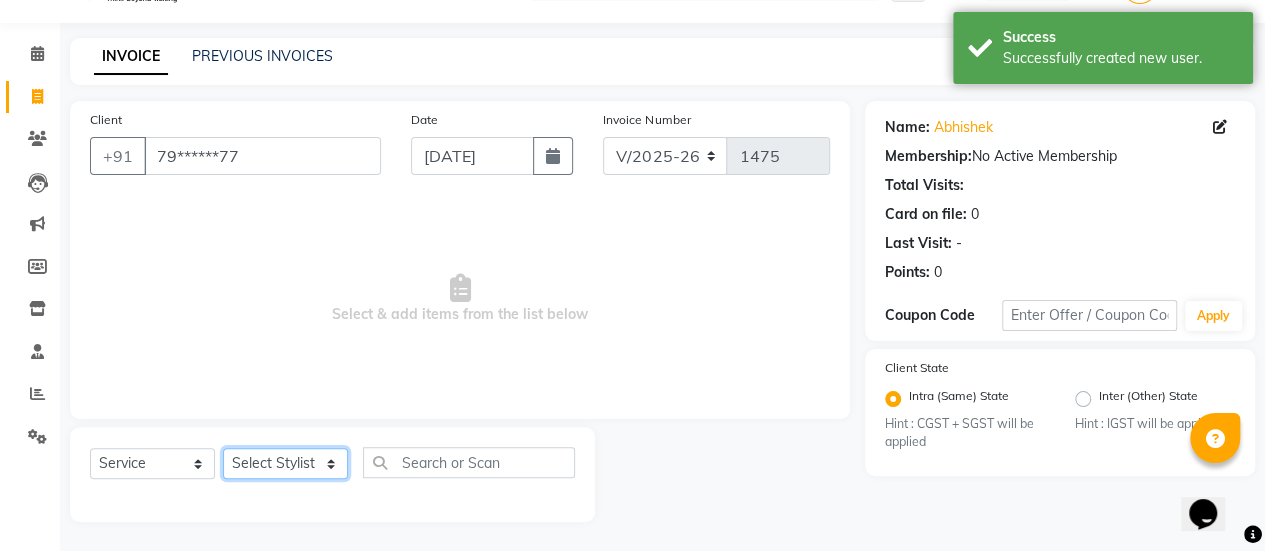 click on "Select Stylist [PERSON_NAME] Bhagavantu [PERSON_NAME] [PERSON_NAME] [PERSON_NAME] Manager [PERSON_NAME] POOJA [PERSON_NAME] [PERSON_NAME] [PERSON_NAME] [PERSON_NAME]" 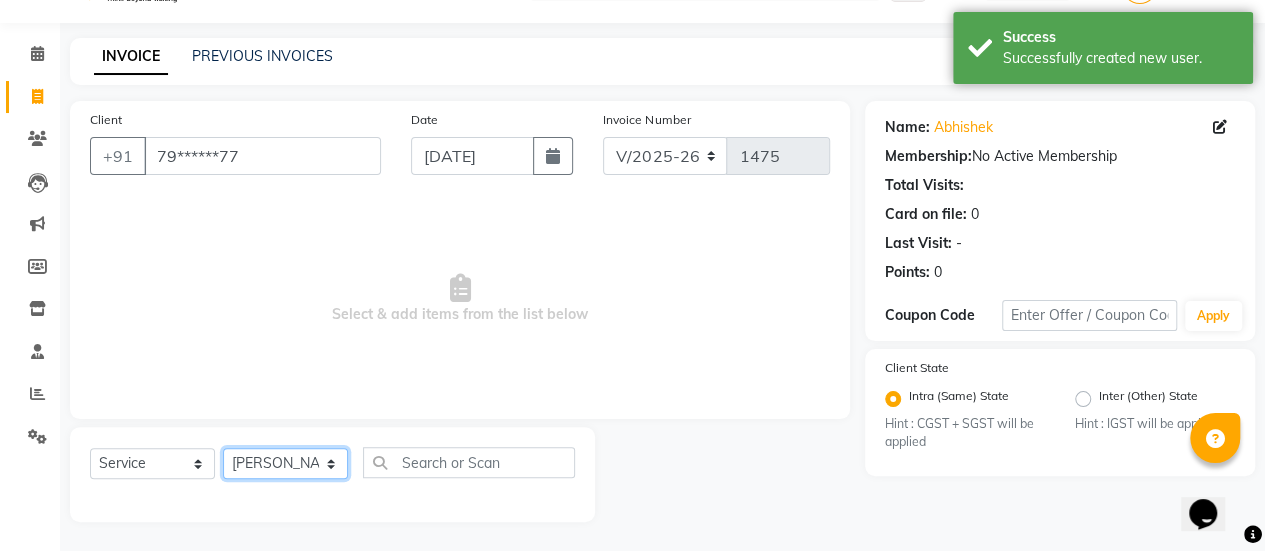 click on "Select Stylist [PERSON_NAME] Bhagavantu [PERSON_NAME] [PERSON_NAME] [PERSON_NAME] Manager [PERSON_NAME] POOJA [PERSON_NAME] [PERSON_NAME] [PERSON_NAME] [PERSON_NAME]" 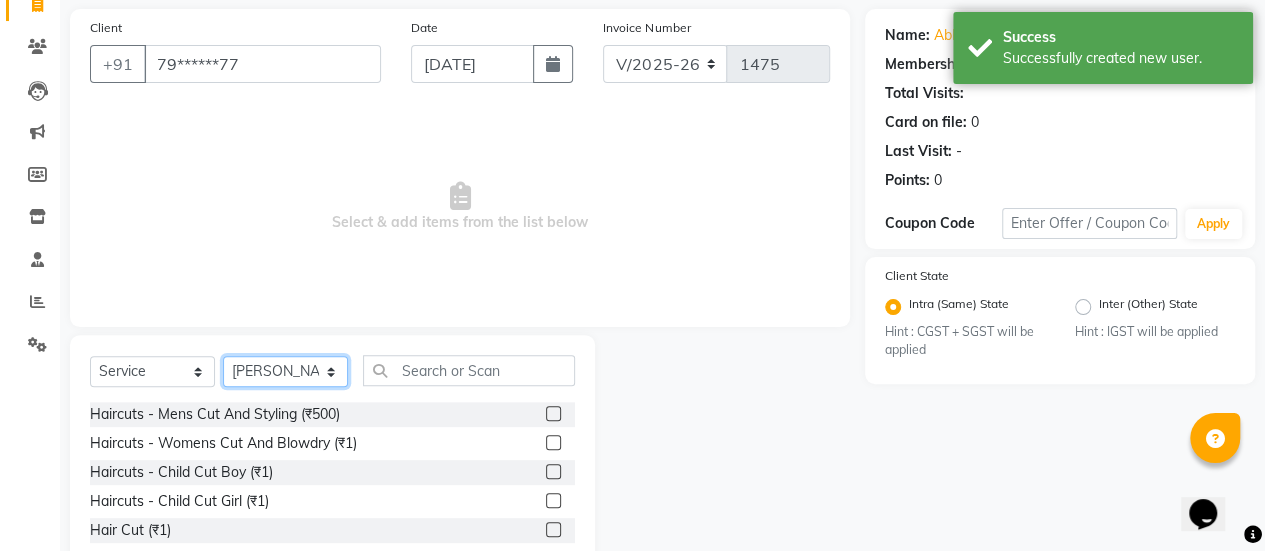scroll, scrollTop: 149, scrollLeft: 0, axis: vertical 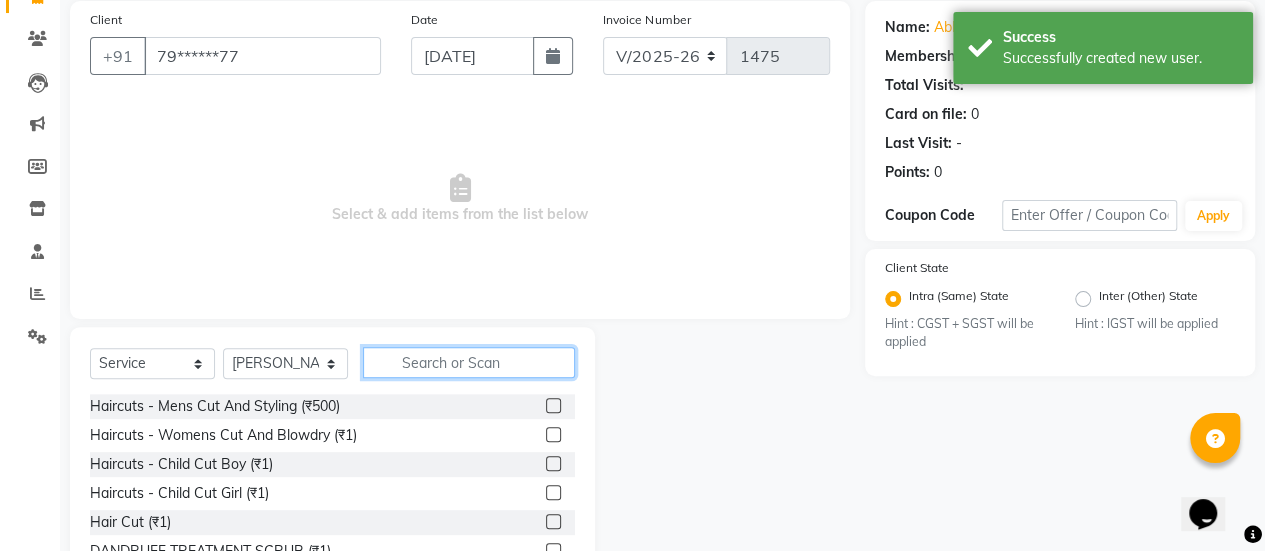click 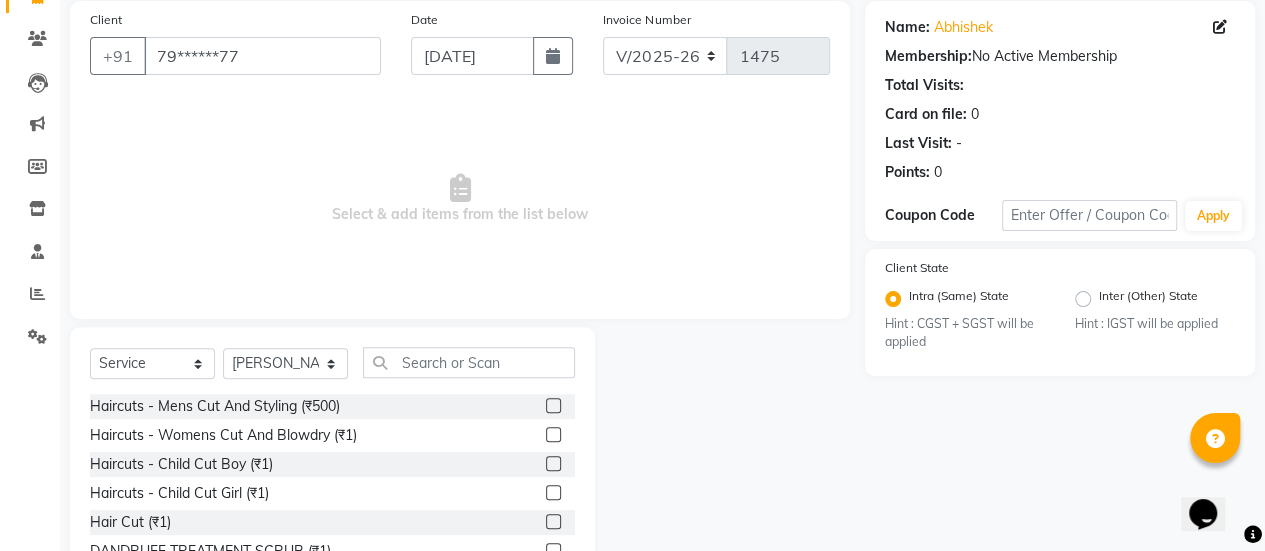 click 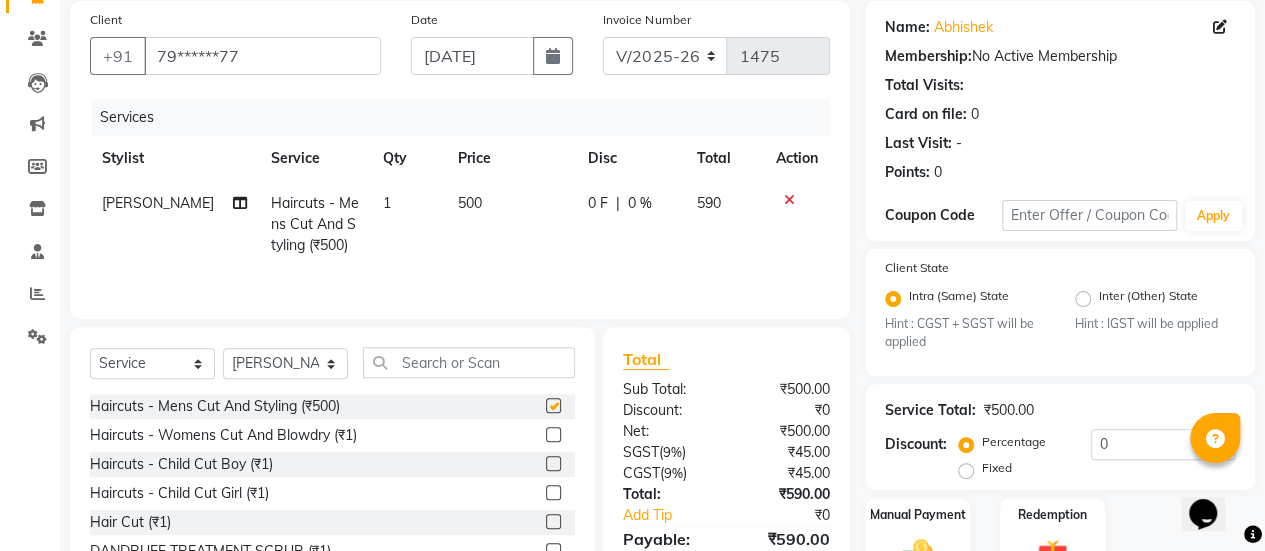 checkbox on "false" 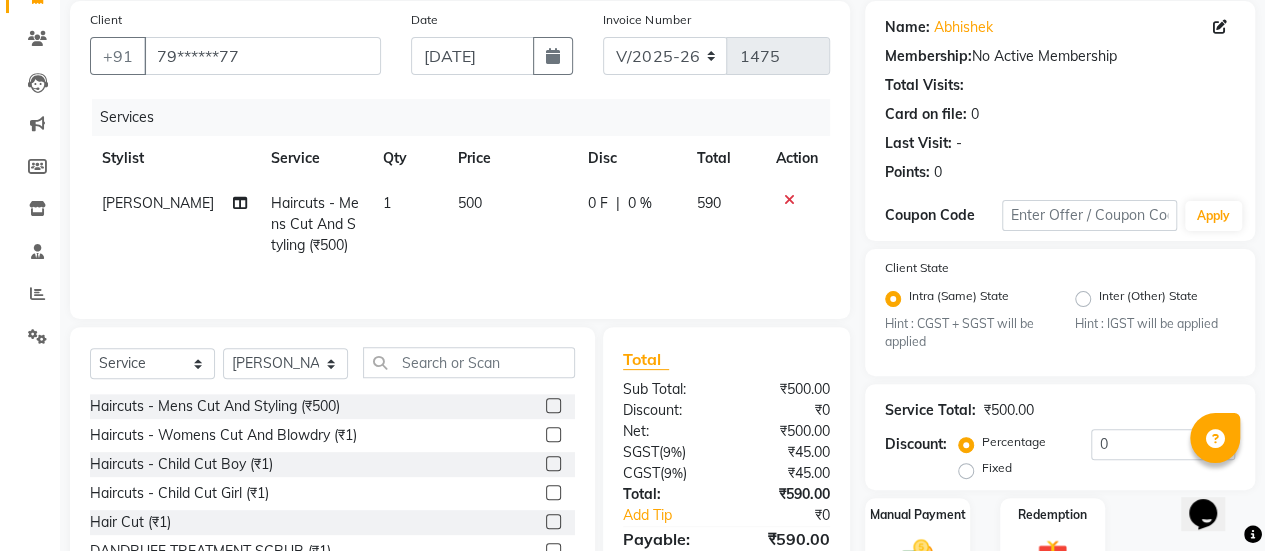 click on "0 %" 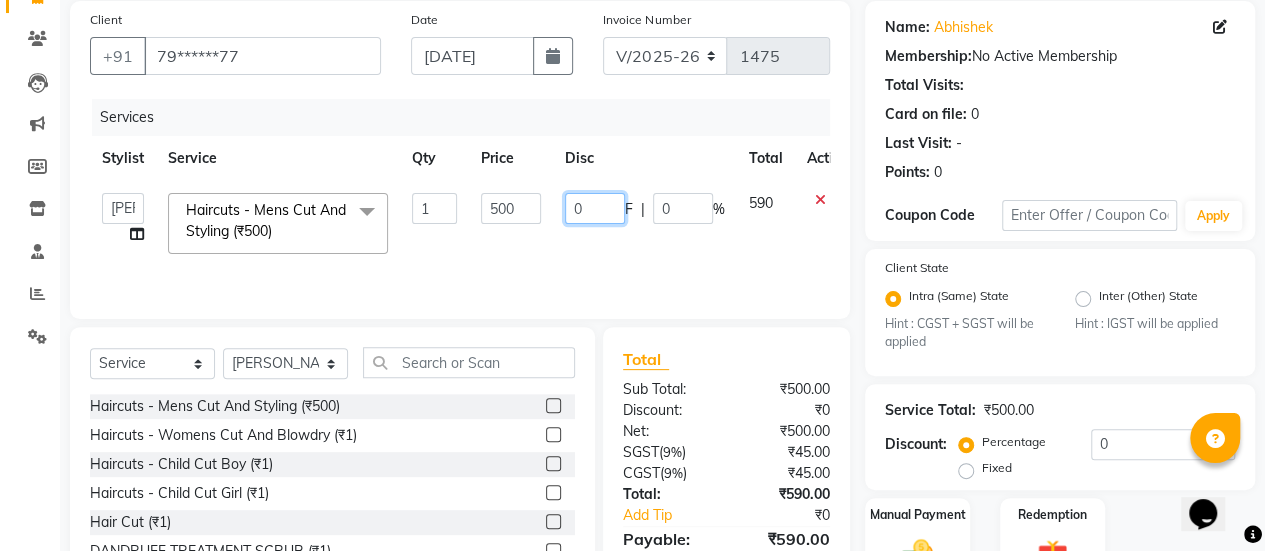 click on "0" 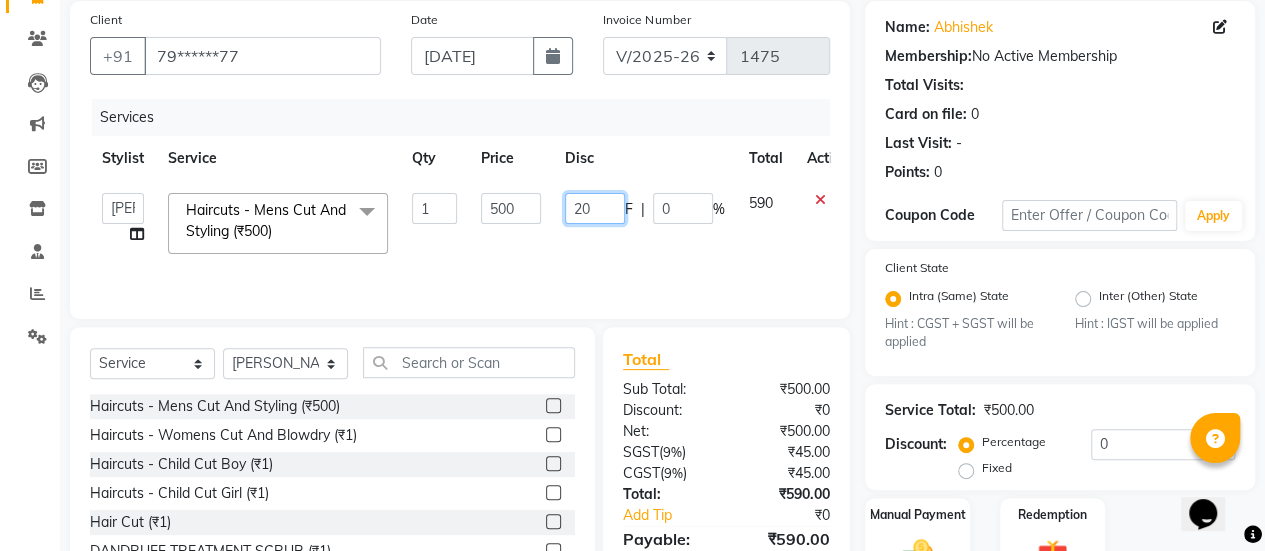 type on "2" 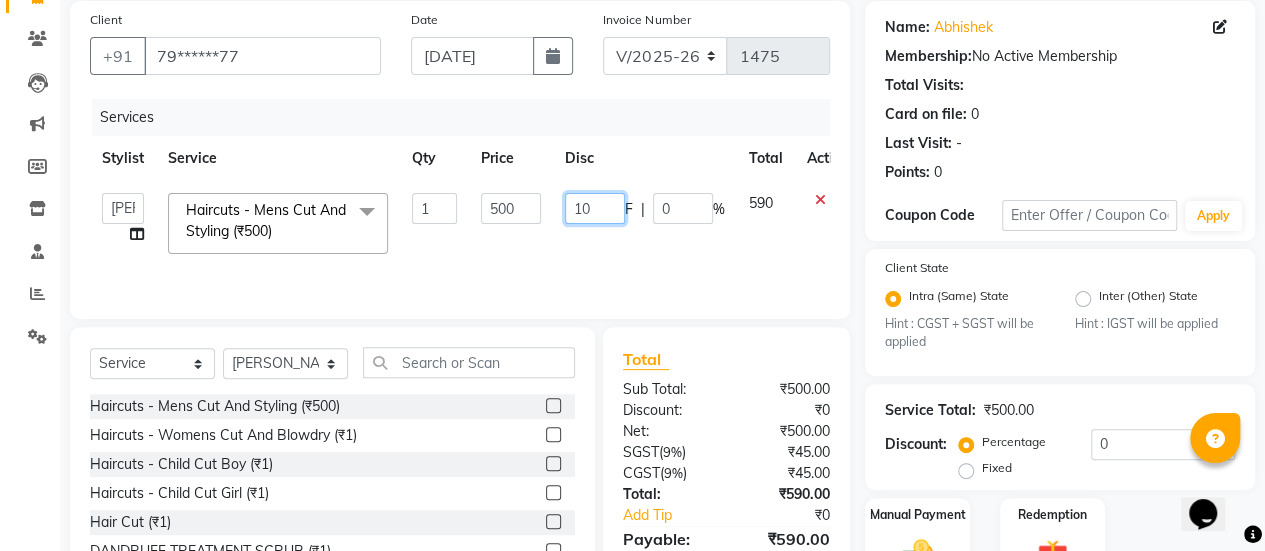 type on "100" 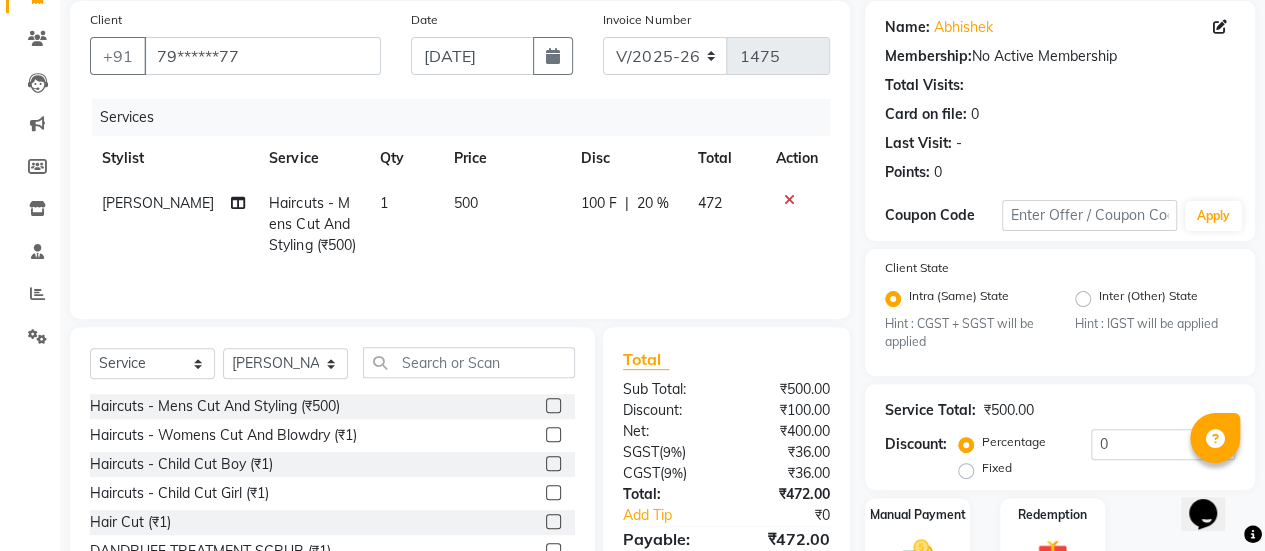 click on "100 F | 20 %" 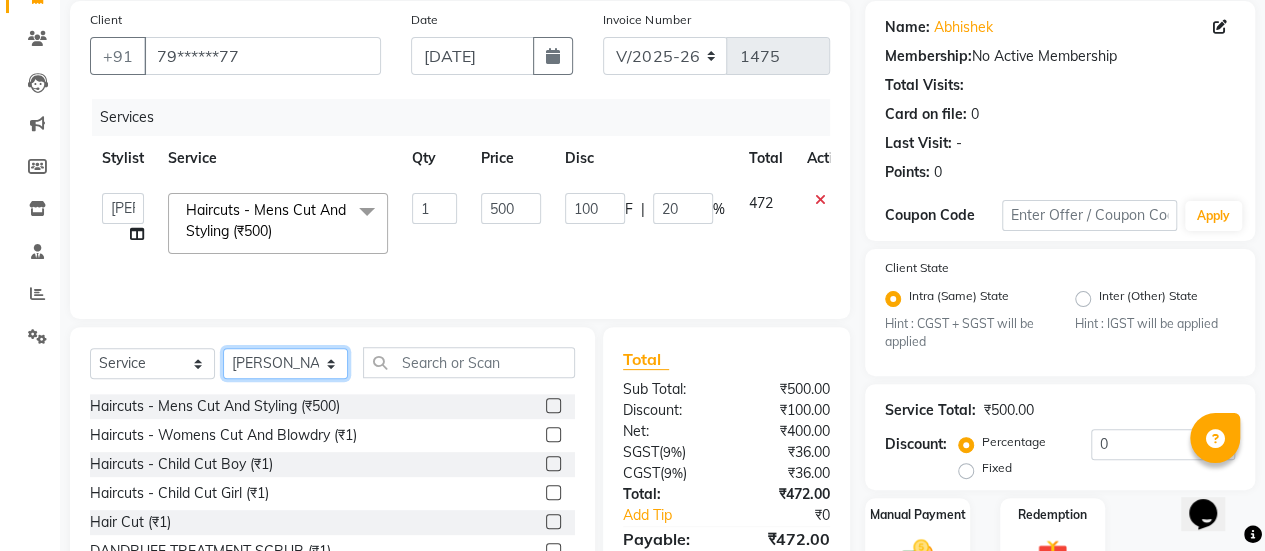 click on "Select Stylist [PERSON_NAME] Bhagavantu [PERSON_NAME] [PERSON_NAME] [PERSON_NAME] Manager [PERSON_NAME] POOJA [PERSON_NAME] [PERSON_NAME] [PERSON_NAME] [PERSON_NAME]" 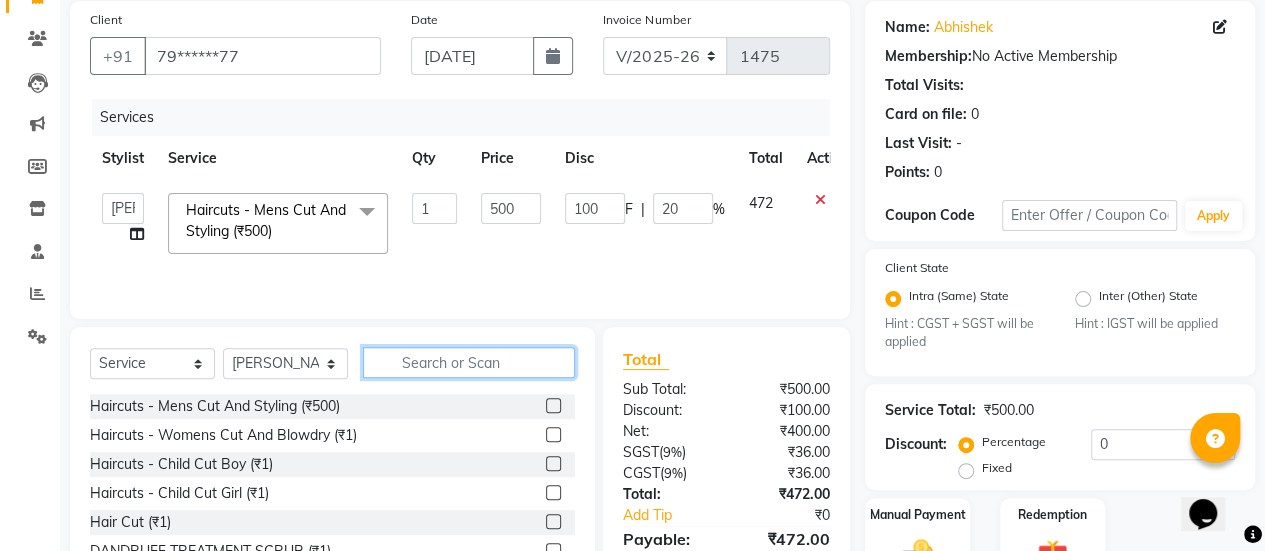 click 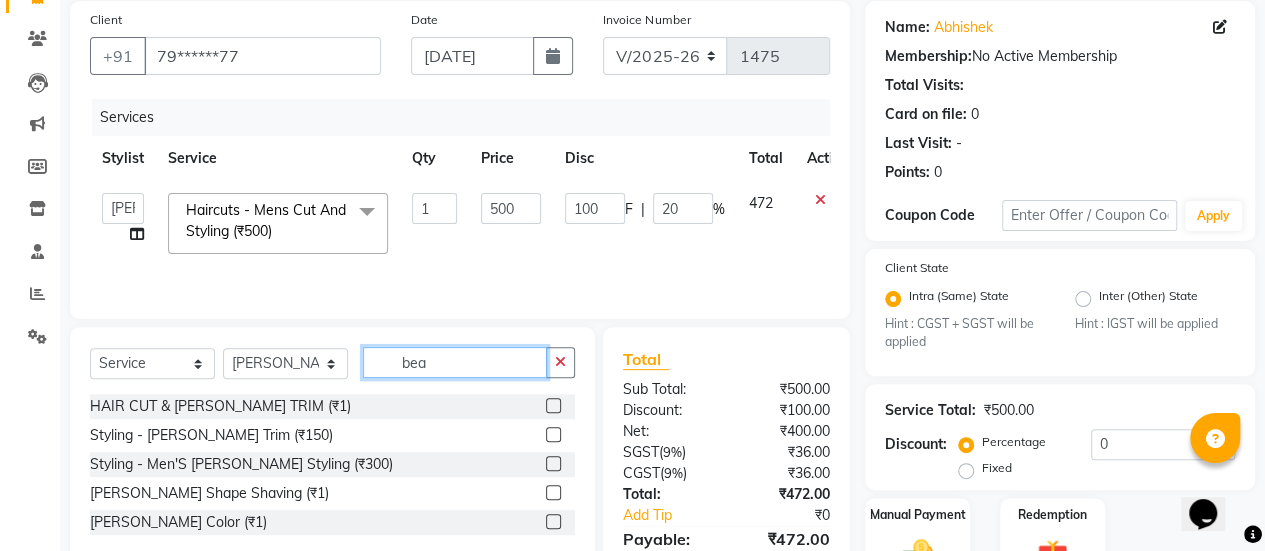 type on "bea" 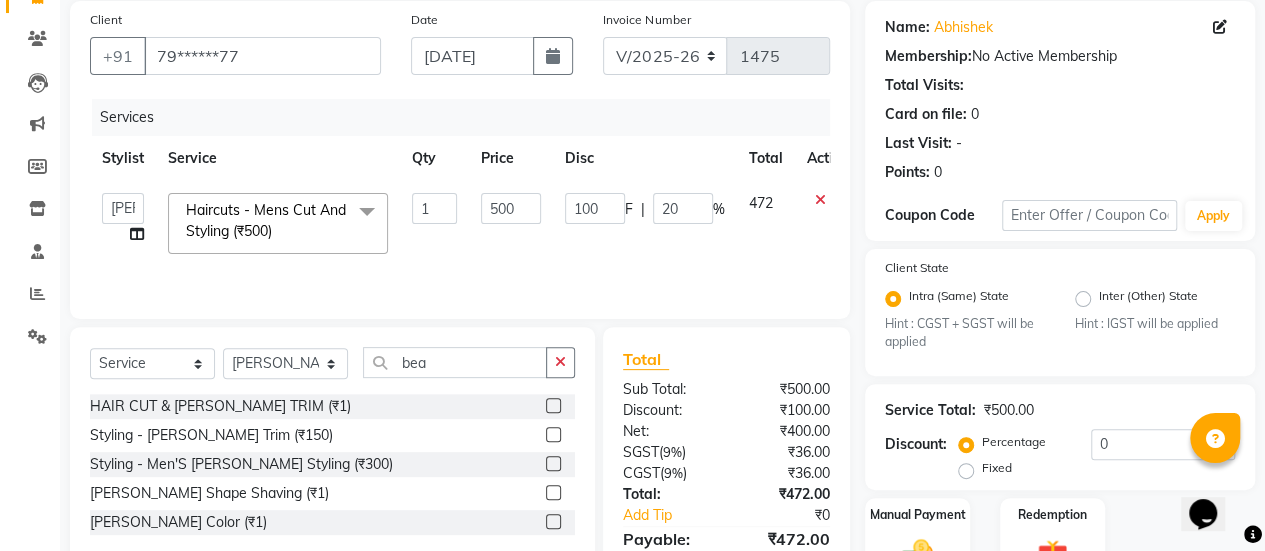click 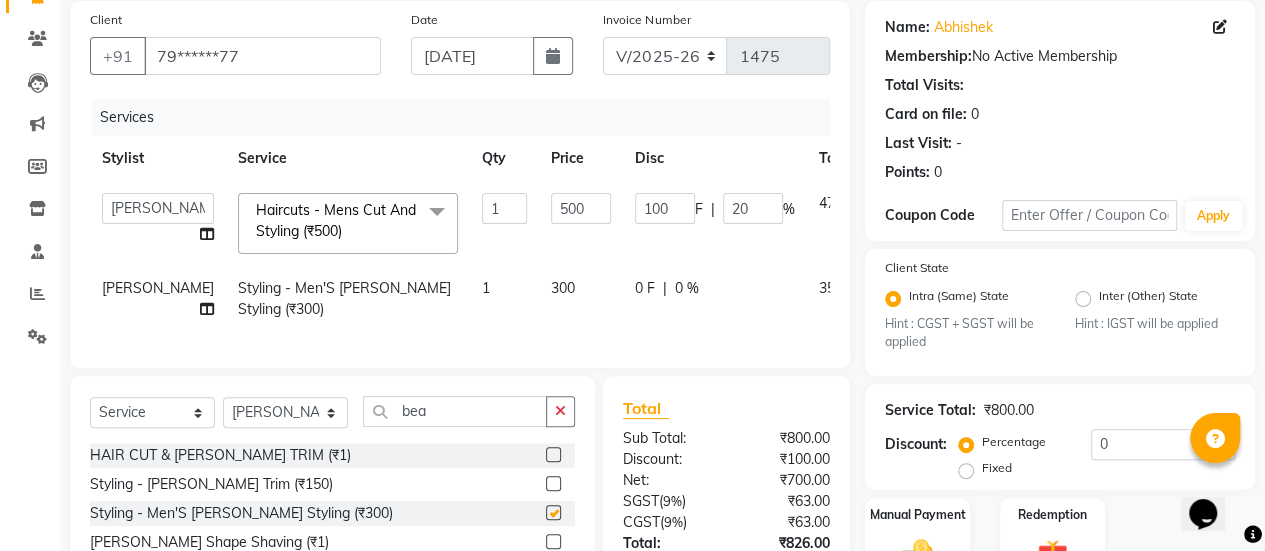 checkbox on "false" 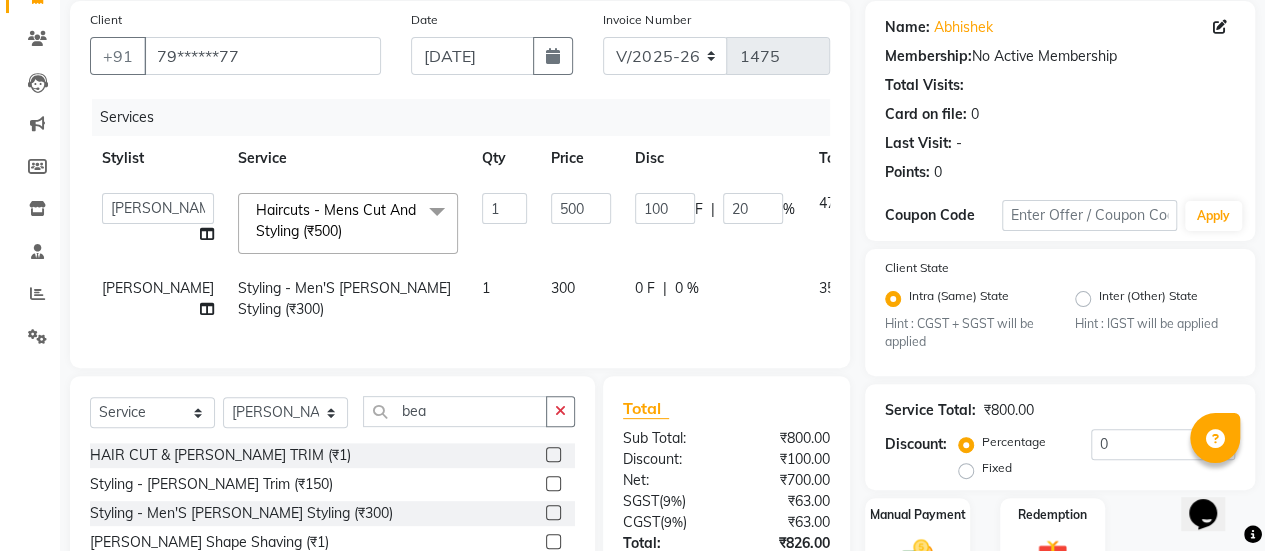 click on "300" 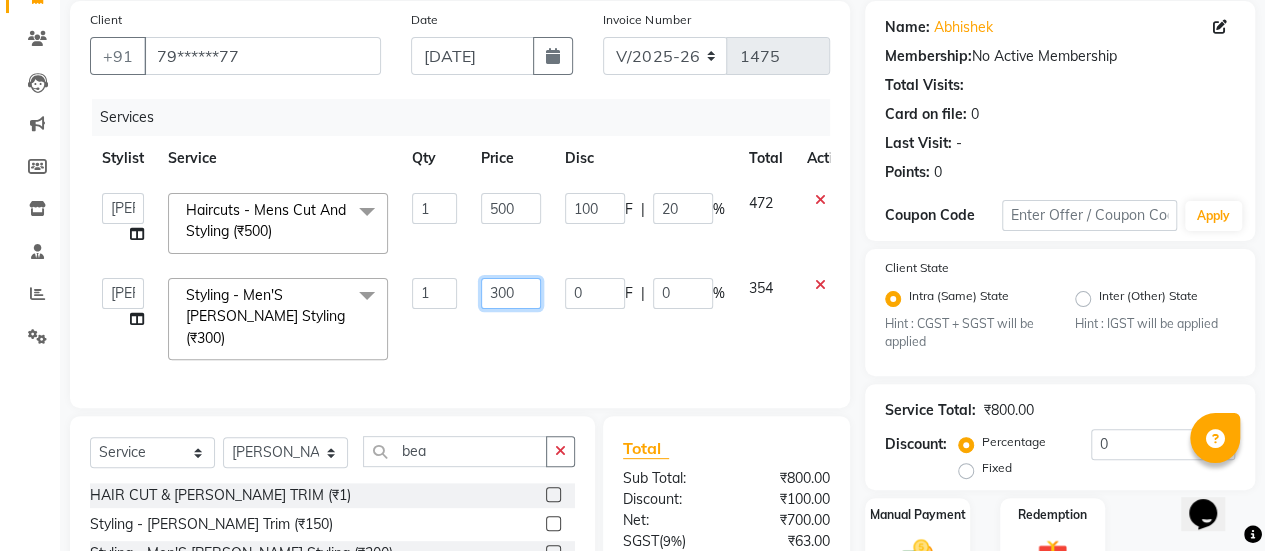 click on "300" 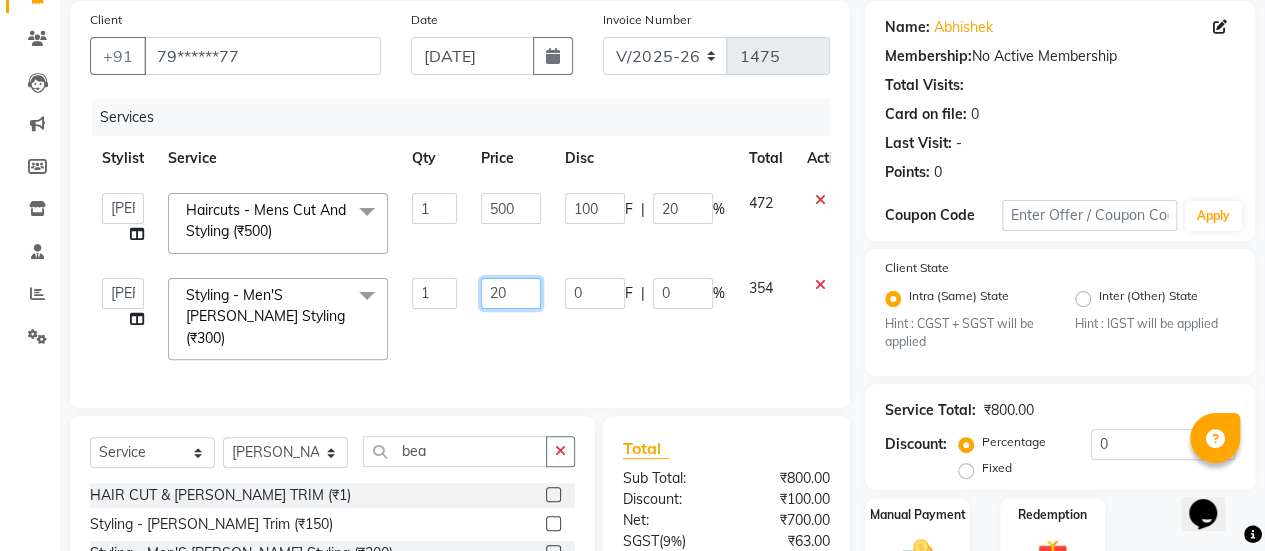 type on "250" 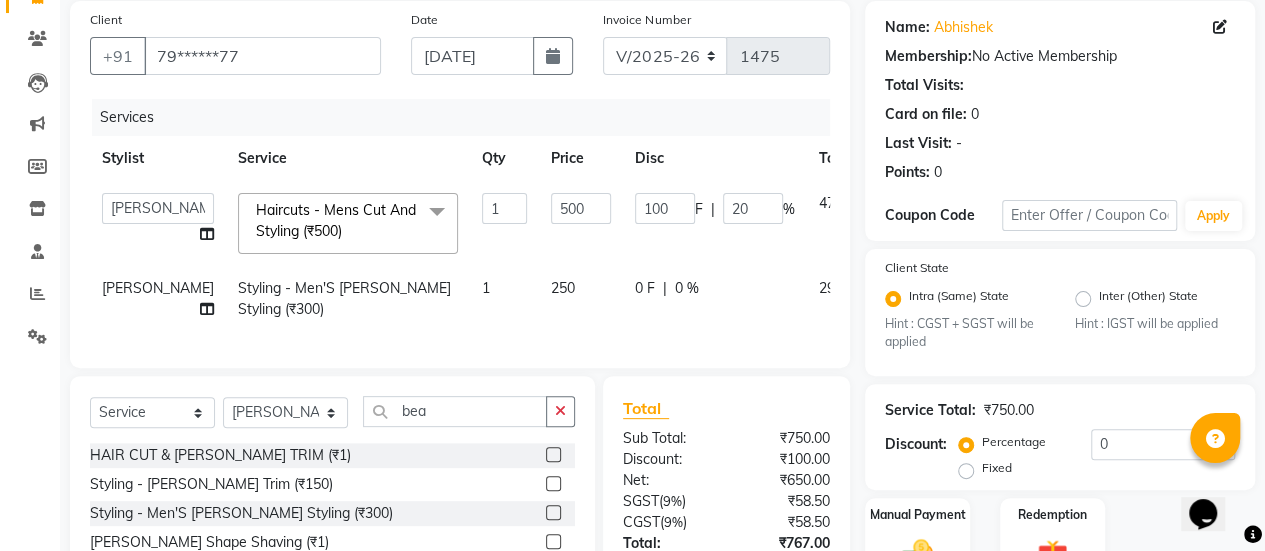 click on "Services Stylist Service Qty Price Disc Total Action  [PERSON_NAME]   Bhagavantu   [PERSON_NAME]   [PERSON_NAME]   [PERSON_NAME]   Manager   [PERSON_NAME]   POOJA   [PERSON_NAME]   [PERSON_NAME]   [PERSON_NAME]   [PERSON_NAME]  Haircuts -  Mens Cut And Styling (₹500)  x Haircuts -  Mens Cut And Styling (₹500) Haircuts -  Womens Cut And Blowdry (₹1) Haircuts -  Child Cut Boy (₹1) Haircuts -  Child Cut Girl (₹1) Hair Cut (₹1) [MEDICAL_DATA] TREATMENT SCRUB (₹1) FLIX CUT (₹1) HAIR CUT & [PERSON_NAME] TRIM (₹1) CHILD CUT GIRL (₹1) SIGNATURE FACIAL (₹6500) BACK POLISH (₹1) HAND POLISH (₹2500) NAIL CUT & FILE (₹250) Demo (₹1200) FULL BODY POLISHING (₹5000) HYDRA FACIAL (₹1) D TAN FEET (₹1) FULL HAND D TAN (₹1) KERATIN (₹1) [MEDICAL_DATA] (₹1) HIGHT LIGHT CROWN (₹1) GLOBAL MENS (₹1) NANOPIASTY  (₹1) WAXING (₹1) MEKUP WOMENS (₹1) MEKUP MENS (₹1) SARI DRAPING (₹1) HAIR STYLE (₹1) O3+ FACE WASH (₹1) O3+ VITAMIN C SERUM (₹1) Blowdry  -  Wash And Blast Dry (₹300) [MEDICAL_DATA] (₹1) 1 500" 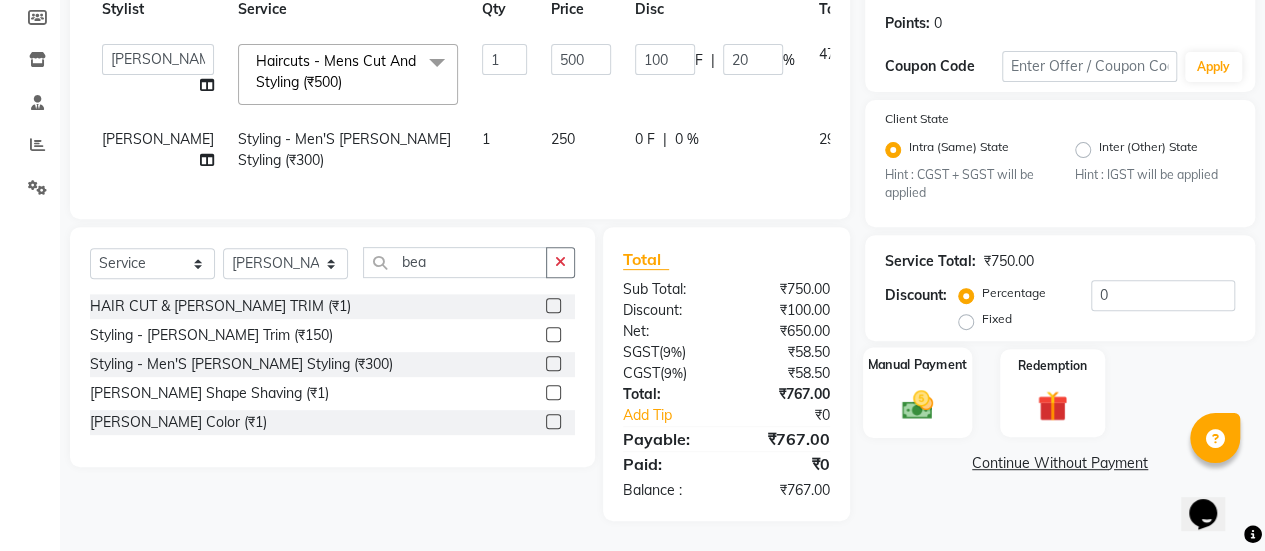 click 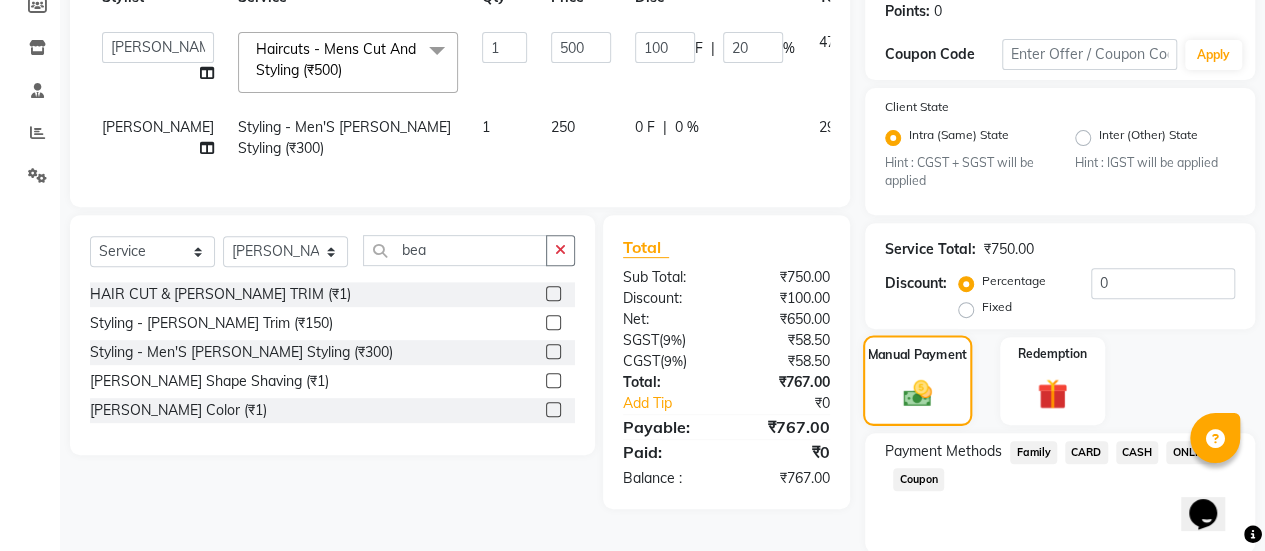 scroll, scrollTop: 382, scrollLeft: 0, axis: vertical 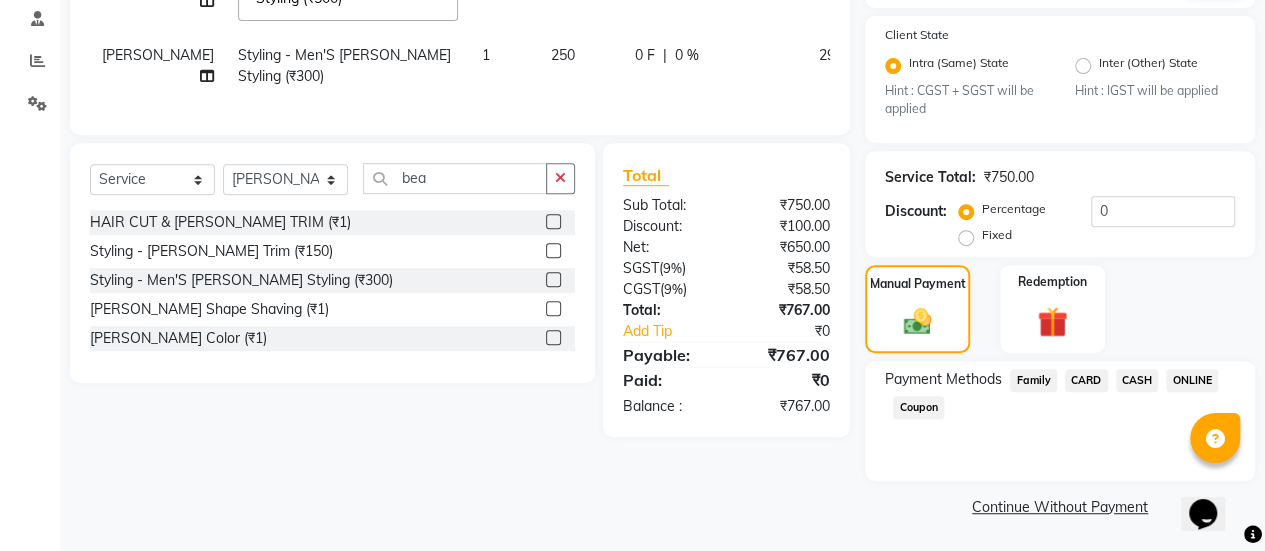 click on "ONLINE" 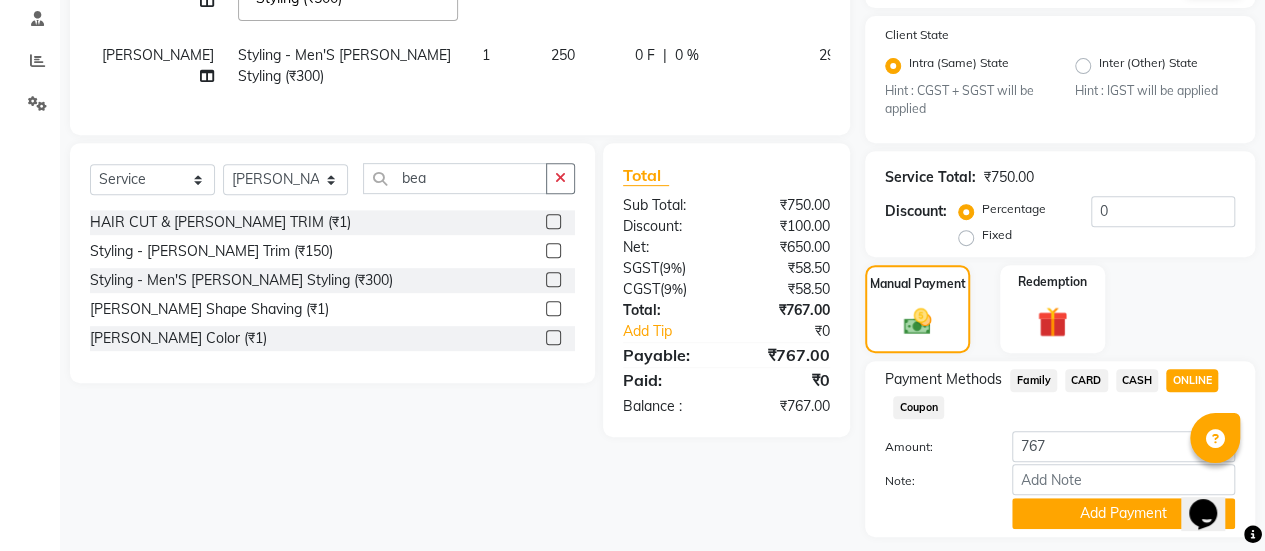 scroll, scrollTop: 438, scrollLeft: 0, axis: vertical 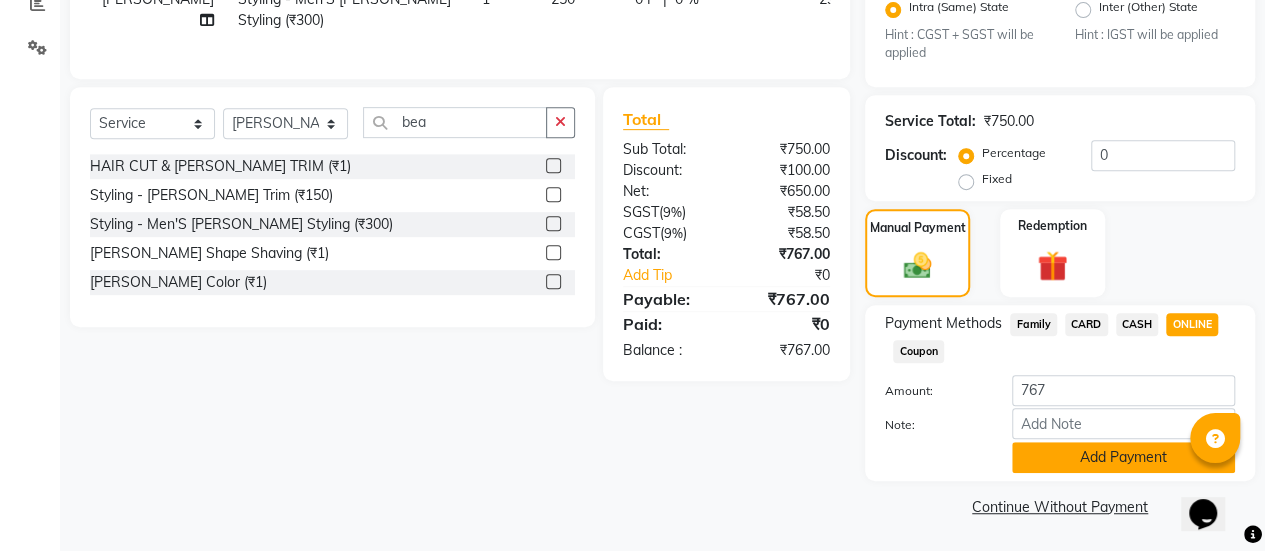 click on "Add Payment" 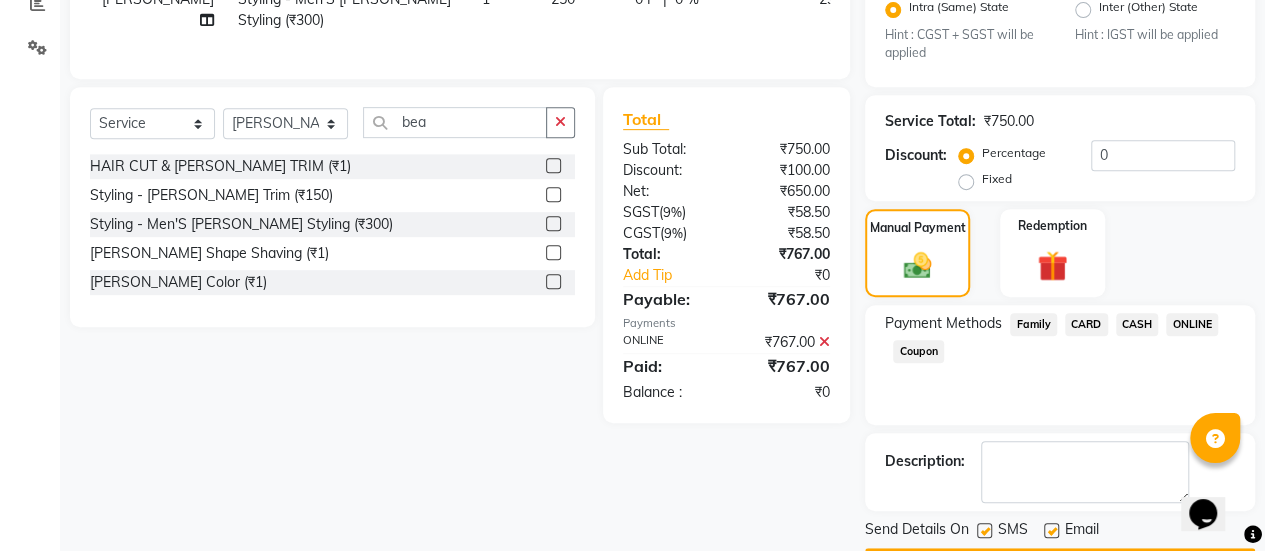 scroll, scrollTop: 493, scrollLeft: 0, axis: vertical 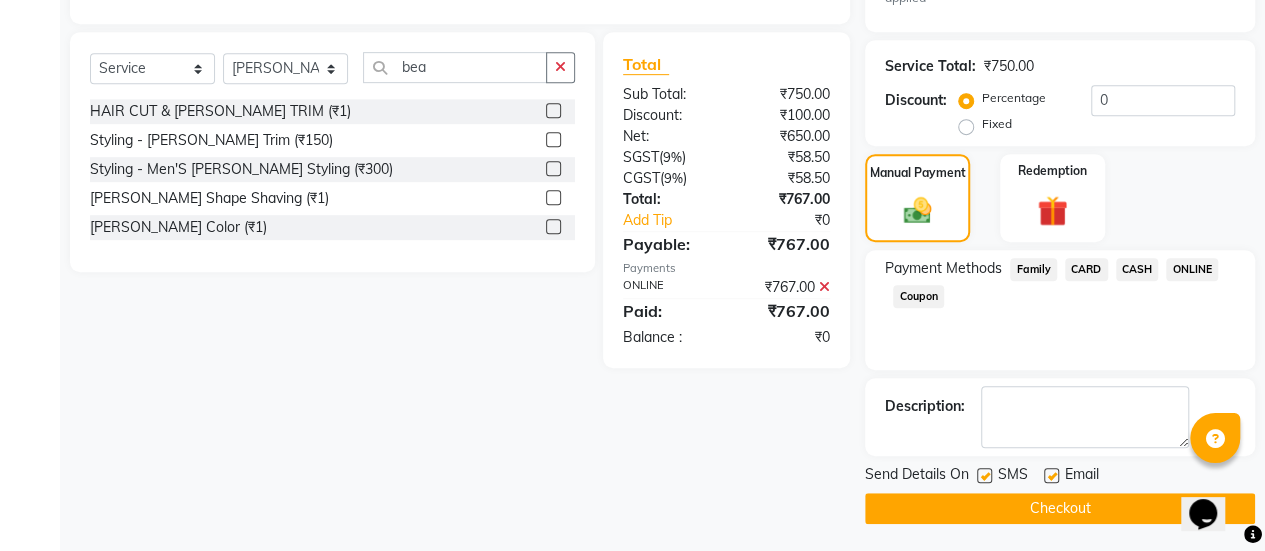 click 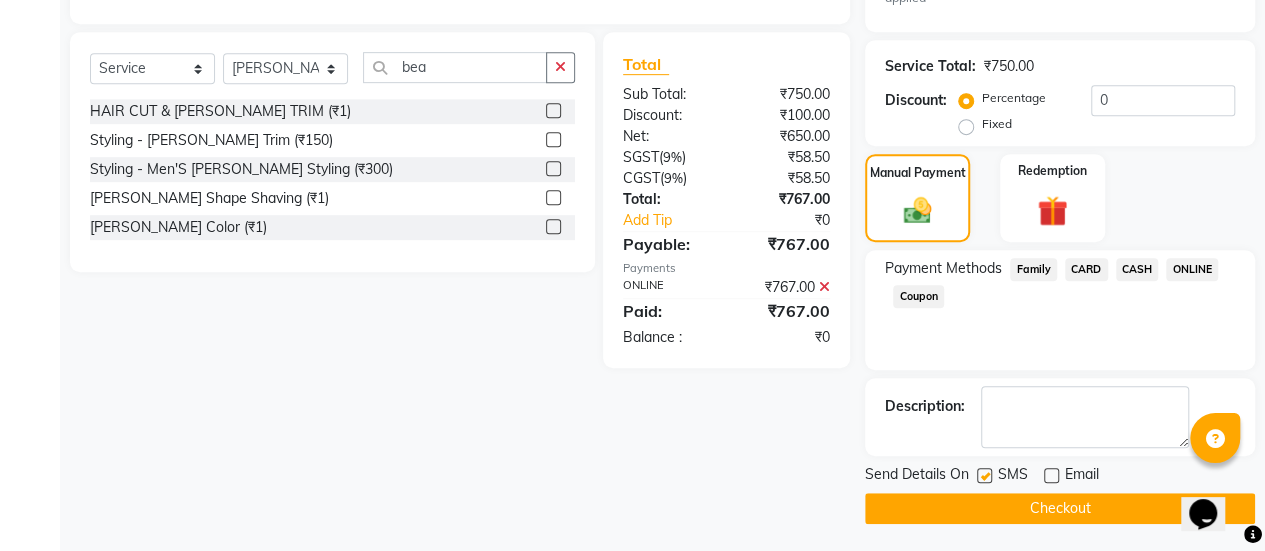 click on "Checkout" 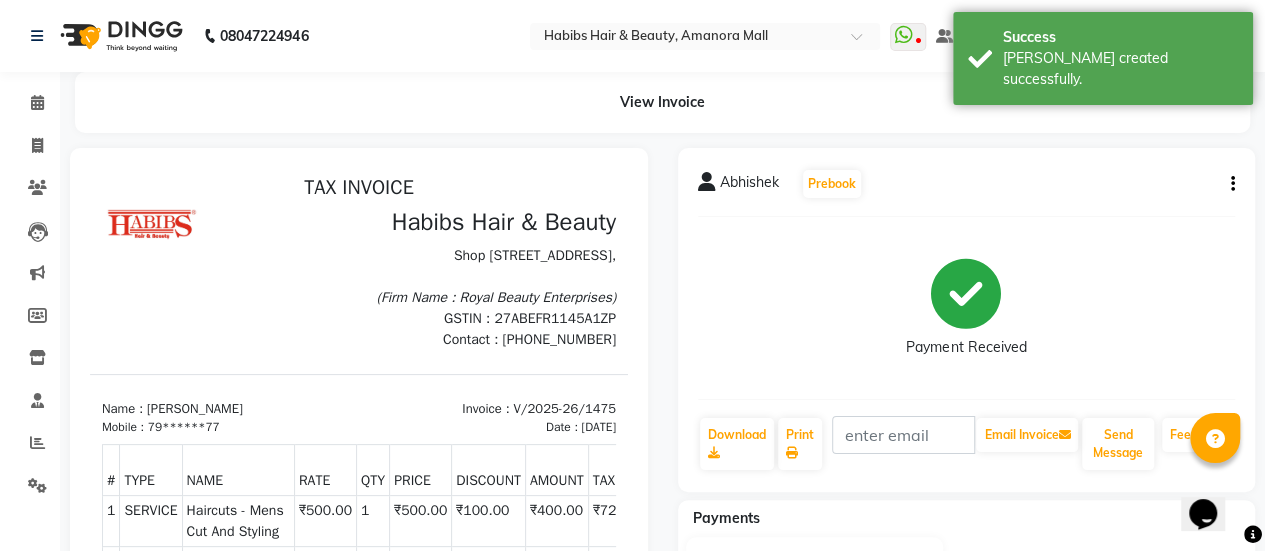 scroll, scrollTop: 0, scrollLeft: 0, axis: both 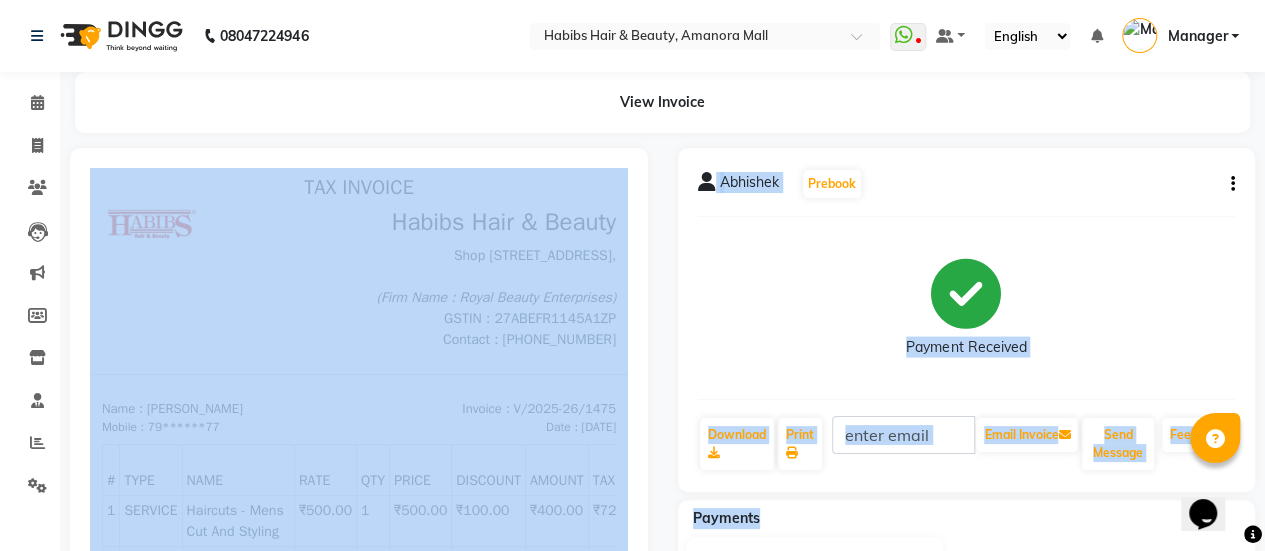 drag, startPoint x: 1142, startPoint y: 662, endPoint x: 545, endPoint y: 399, distance: 652.3634 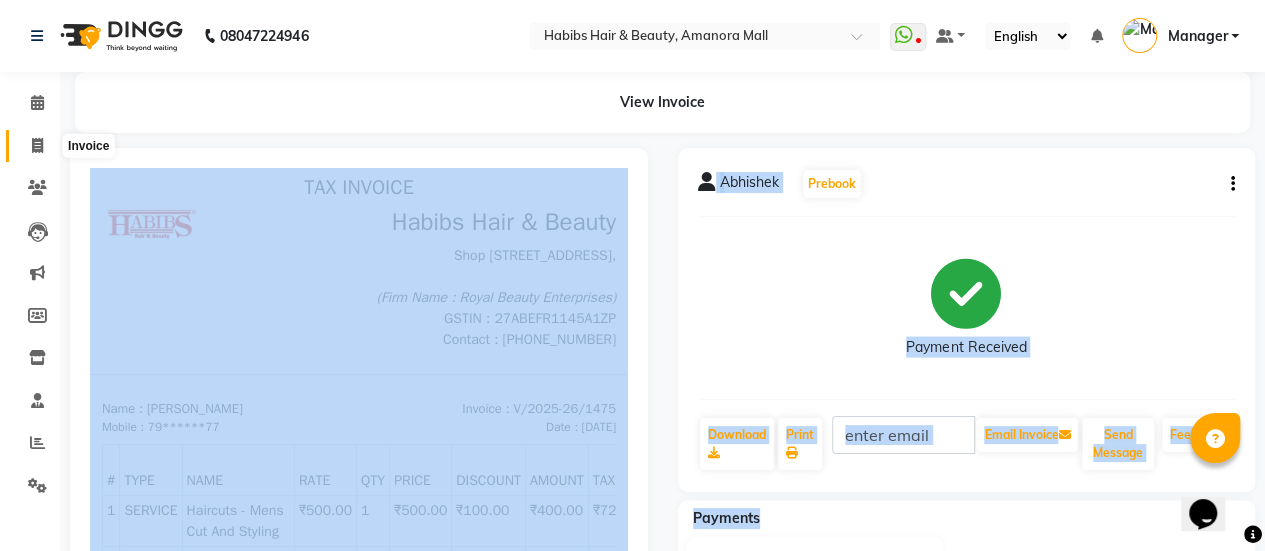 click 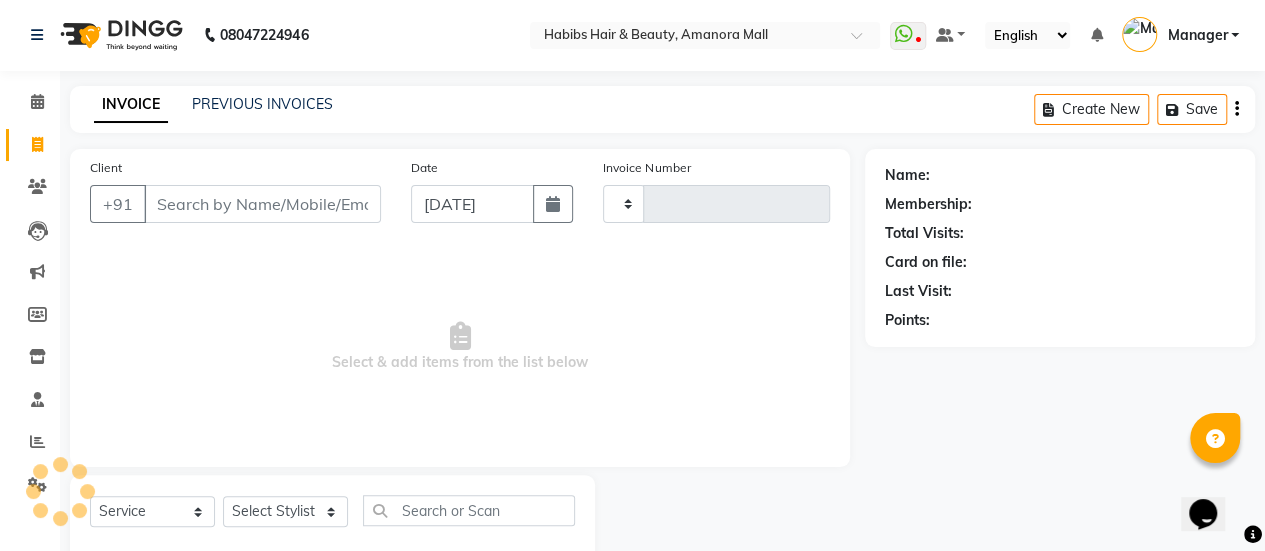 type on "1476" 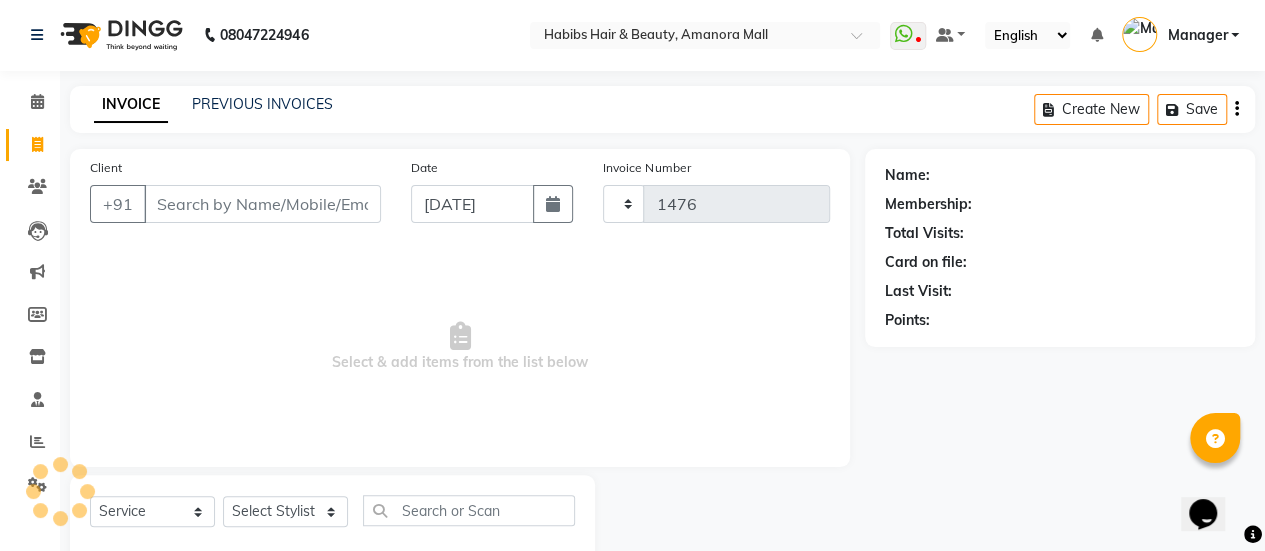 select on "5399" 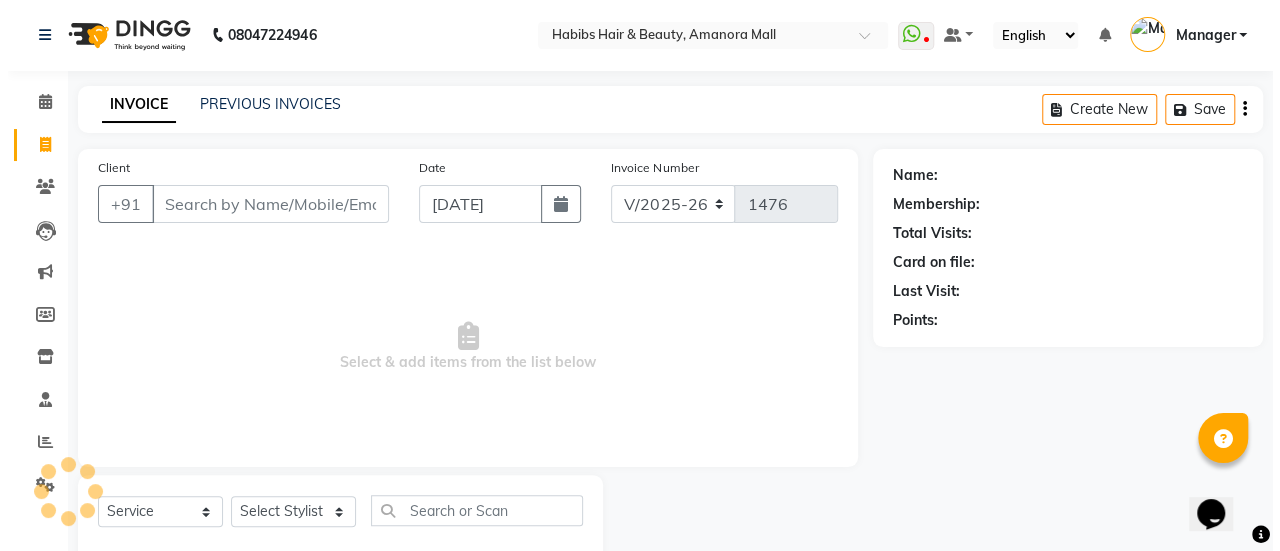scroll, scrollTop: 49, scrollLeft: 0, axis: vertical 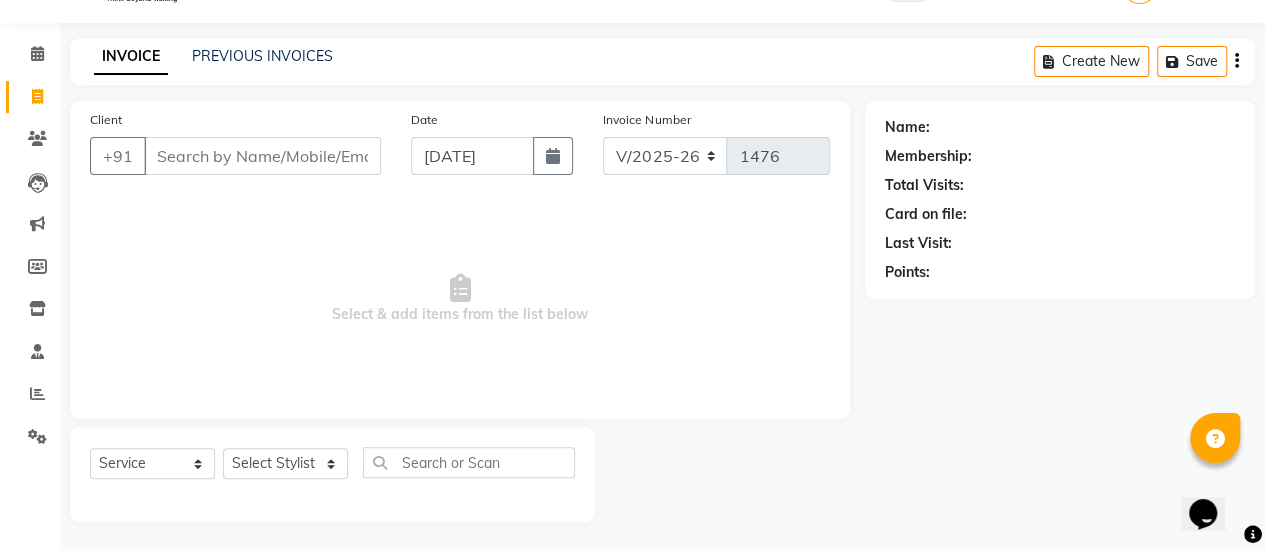 click on "Client" at bounding box center [262, 156] 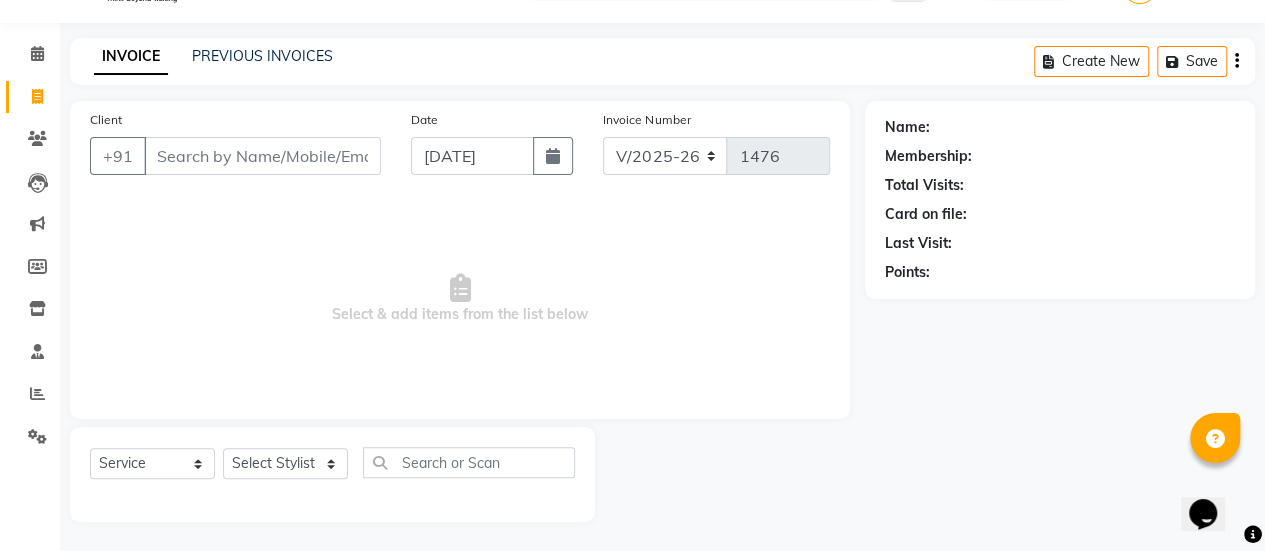 click on "Client" at bounding box center (262, 156) 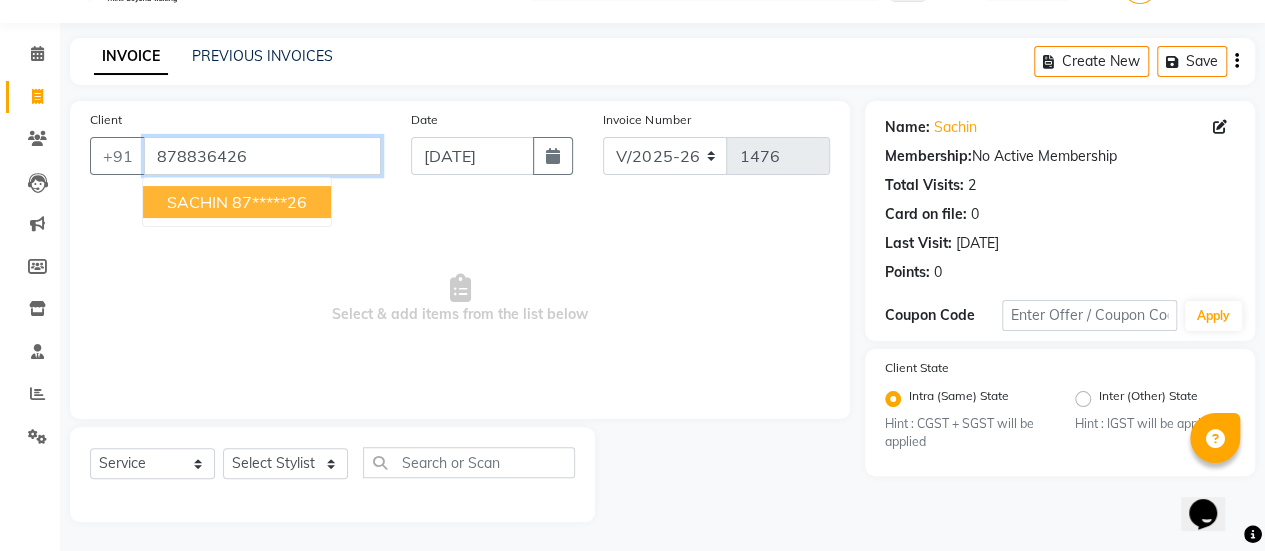 click on "878836426" at bounding box center (262, 156) 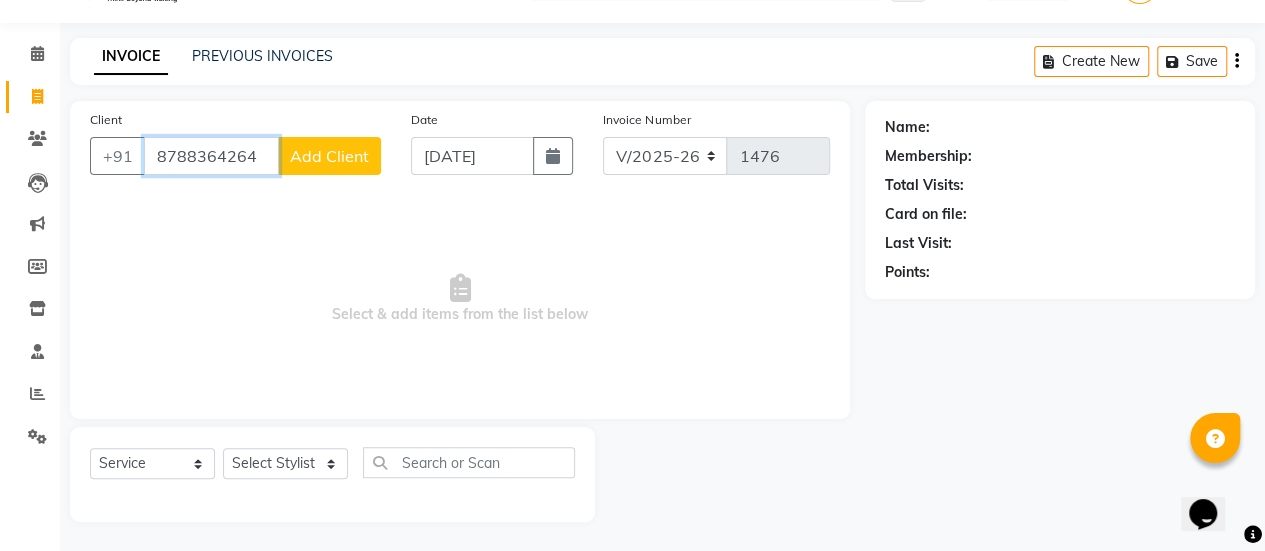 type on "8788364264" 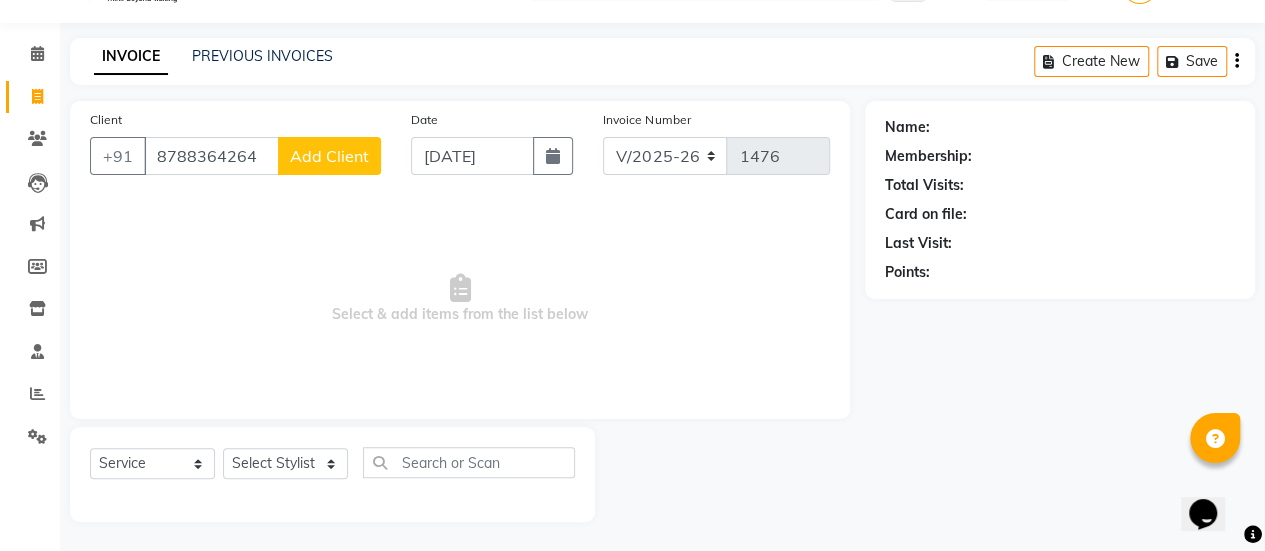 click on "Add Client" 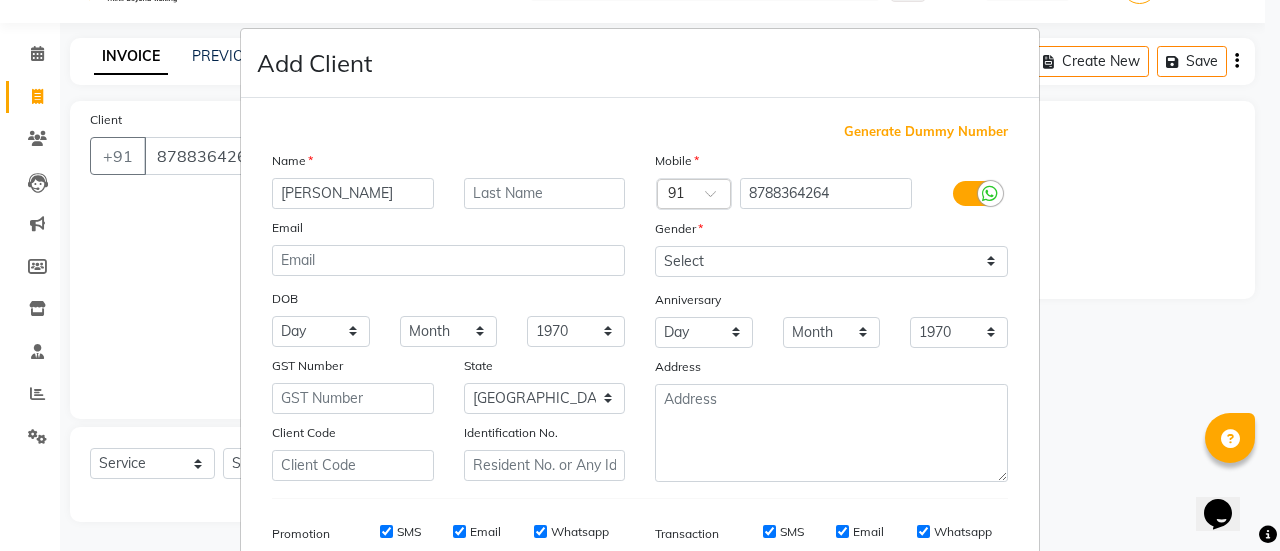 type on "[PERSON_NAME]" 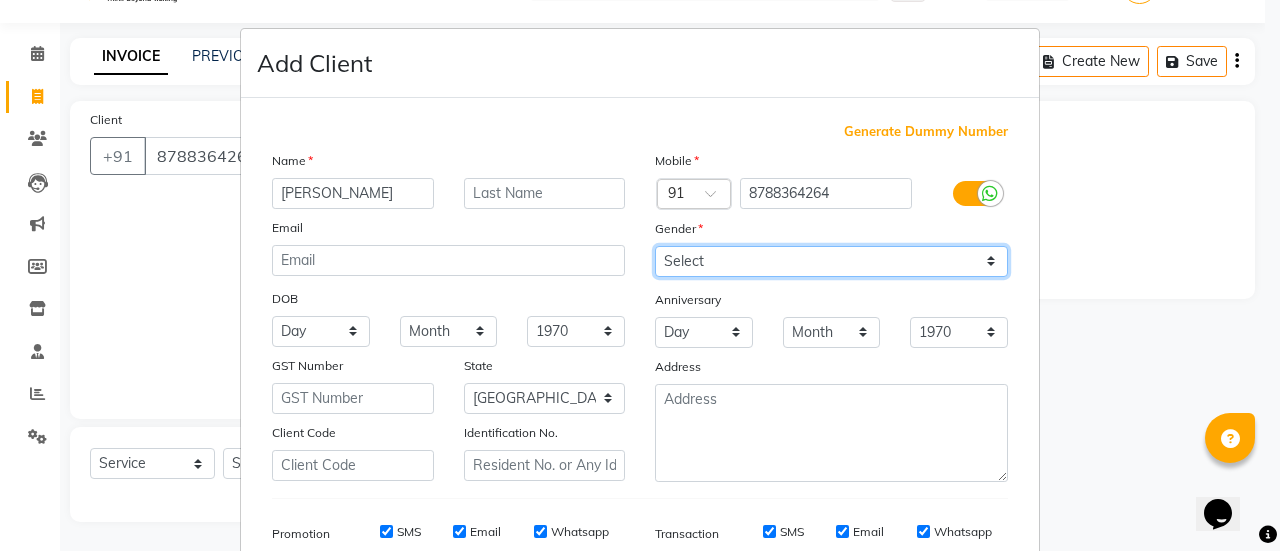 click on "Select [DEMOGRAPHIC_DATA] [DEMOGRAPHIC_DATA] Other Prefer Not To Say" at bounding box center (831, 261) 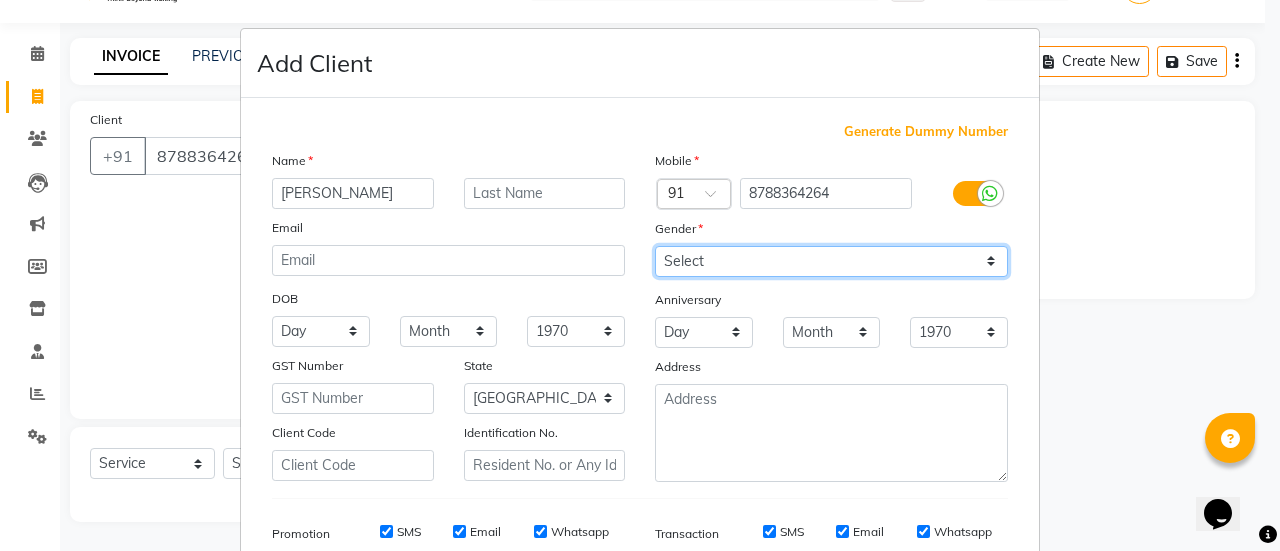 select on "[DEMOGRAPHIC_DATA]" 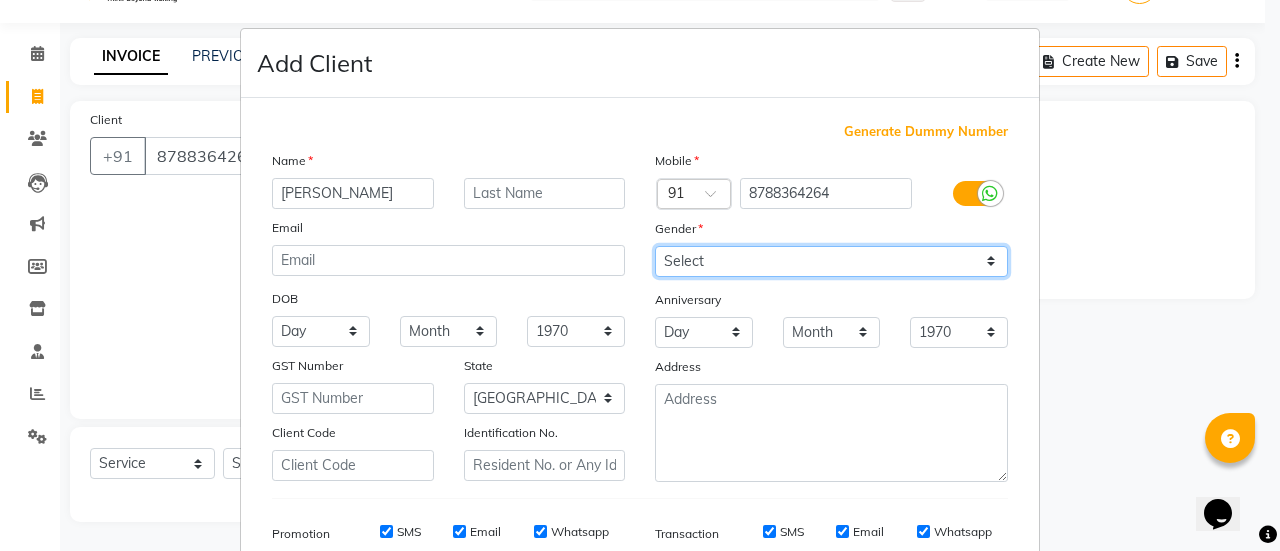 click on "Select [DEMOGRAPHIC_DATA] [DEMOGRAPHIC_DATA] Other Prefer Not To Say" at bounding box center (831, 261) 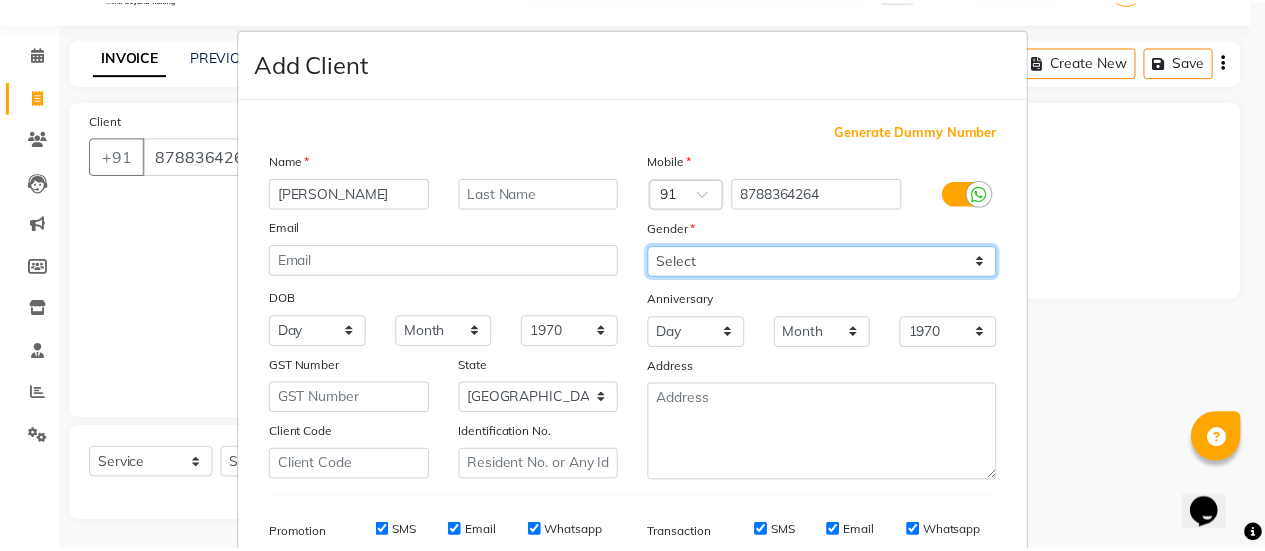 scroll, scrollTop: 294, scrollLeft: 0, axis: vertical 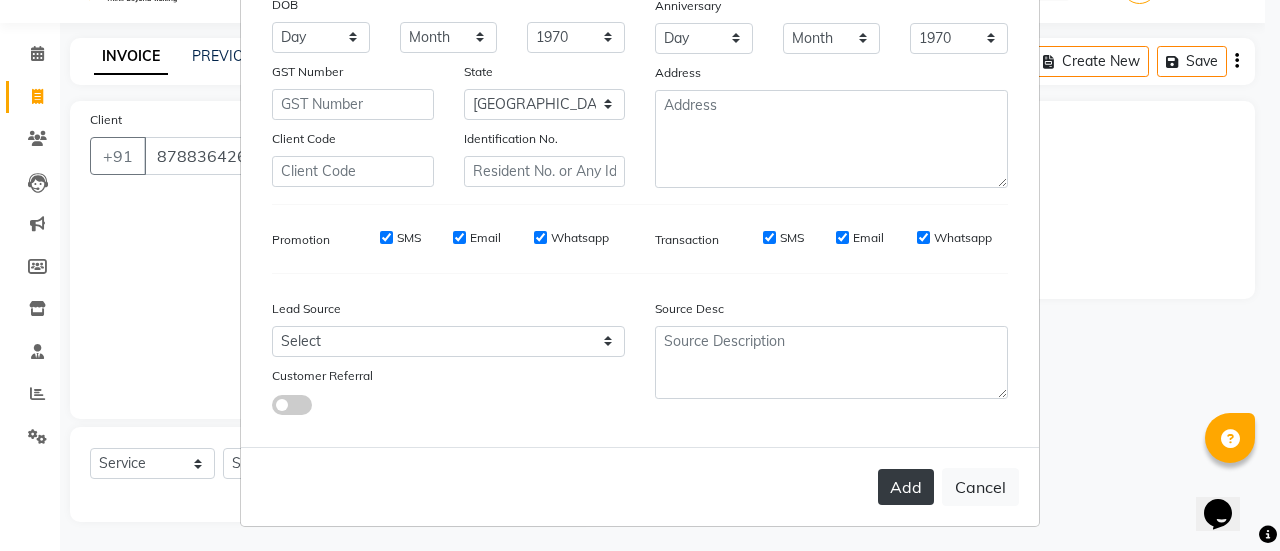 click on "Add" at bounding box center (906, 487) 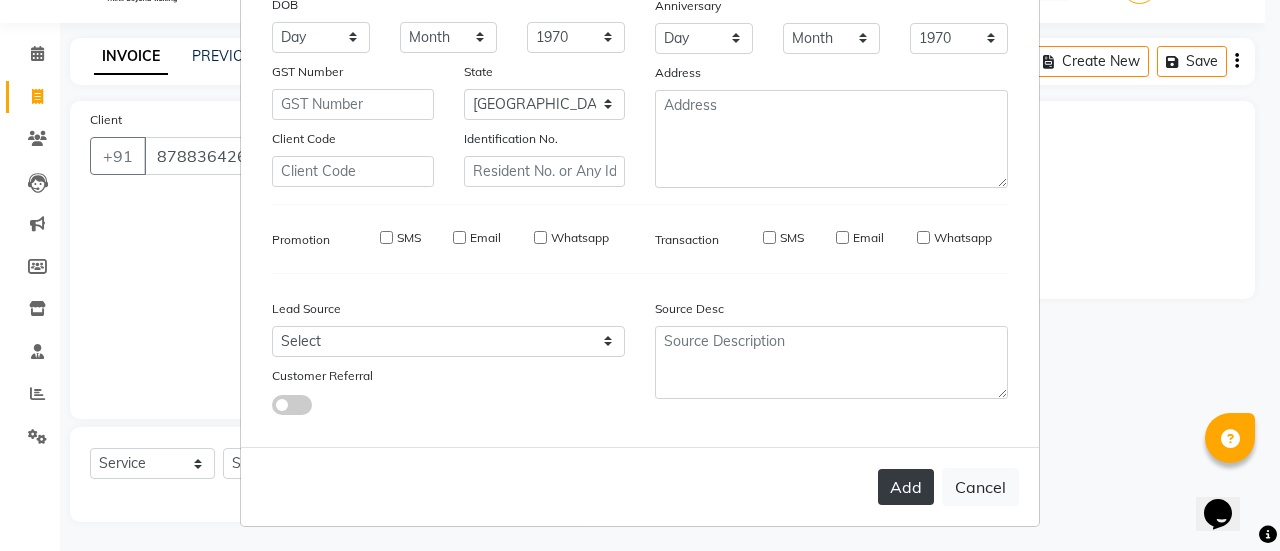 type on "87******64" 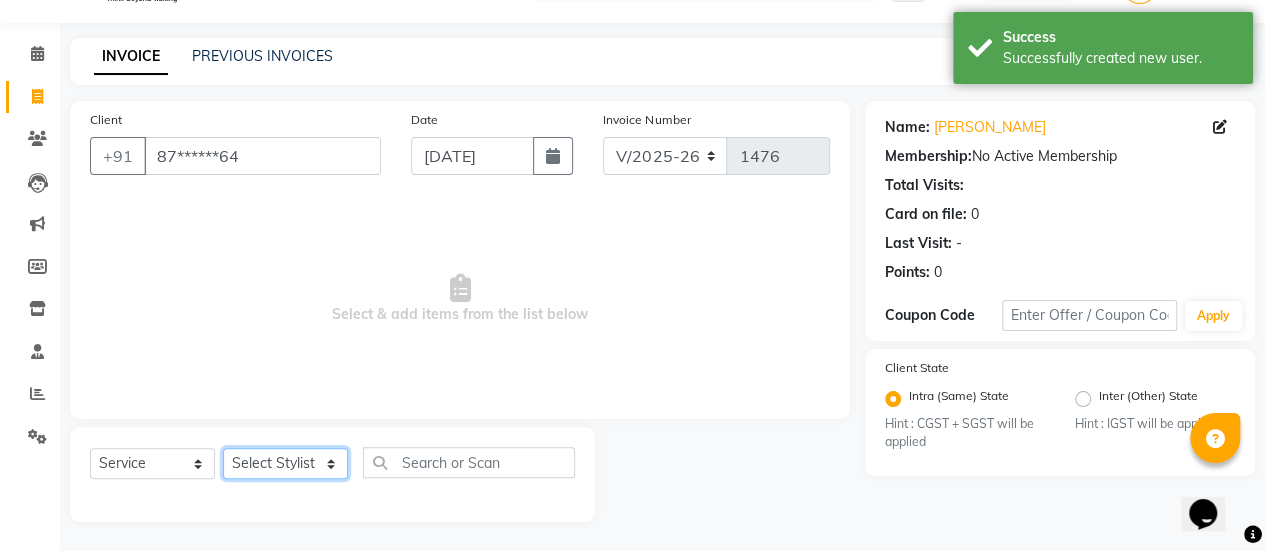 click on "Select Stylist [PERSON_NAME] Bhagavantu [PERSON_NAME] [PERSON_NAME] [PERSON_NAME] Manager [PERSON_NAME] POOJA [PERSON_NAME] [PERSON_NAME] [PERSON_NAME] [PERSON_NAME]" 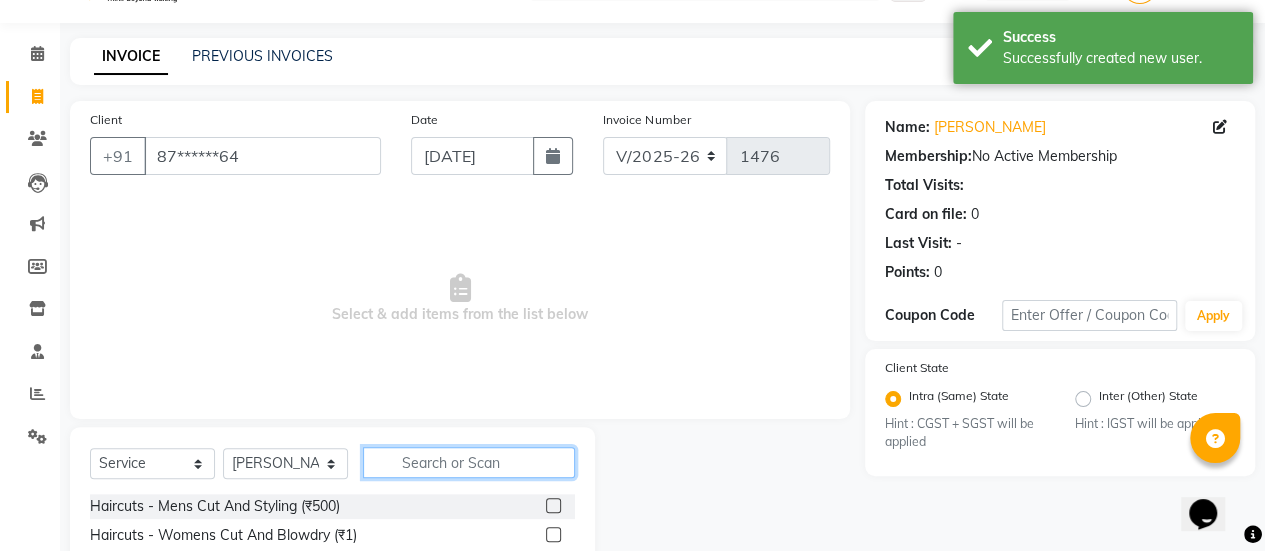 click 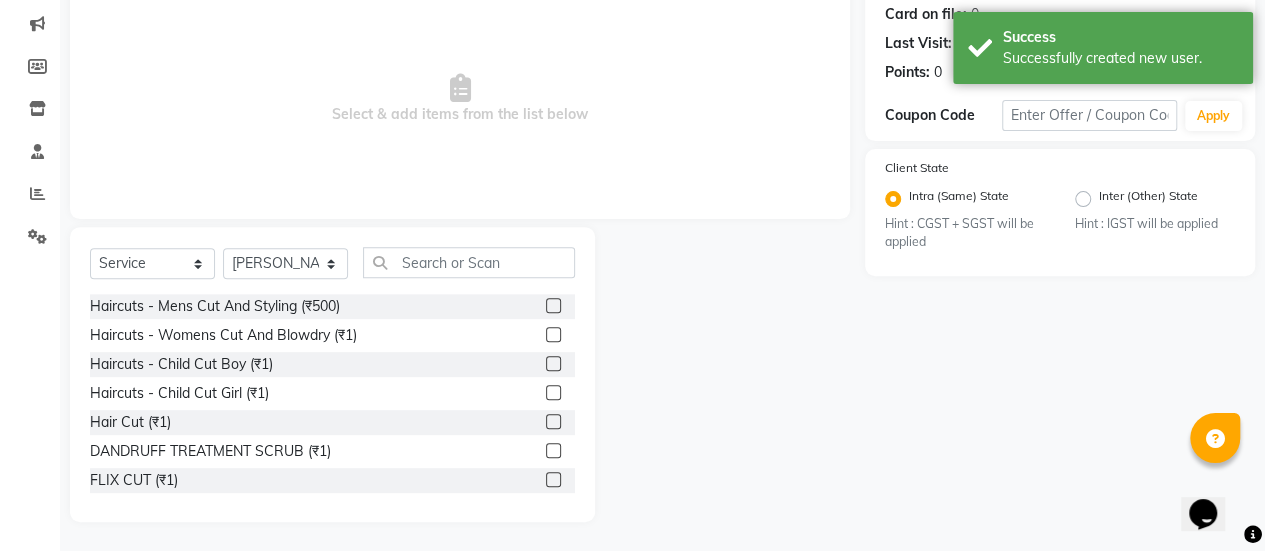 click 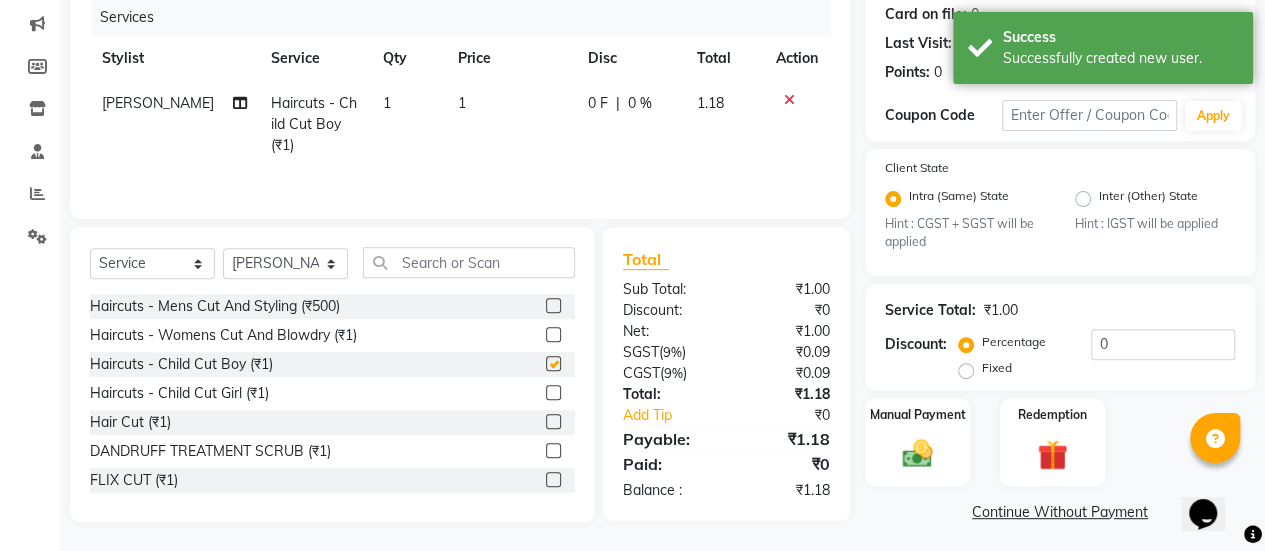 checkbox on "false" 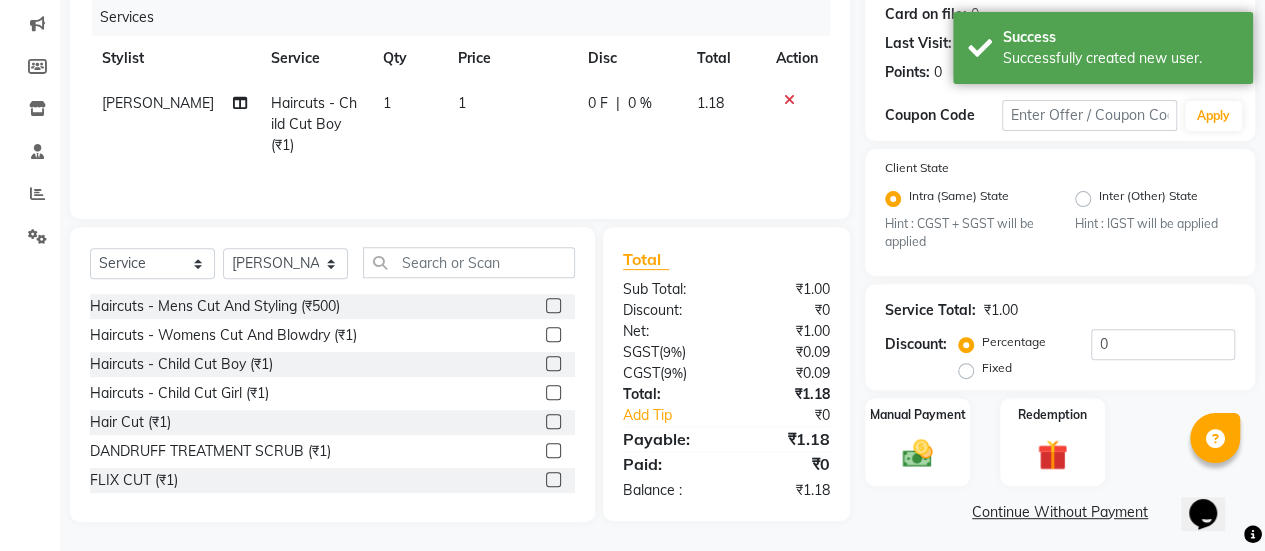 click on "1" 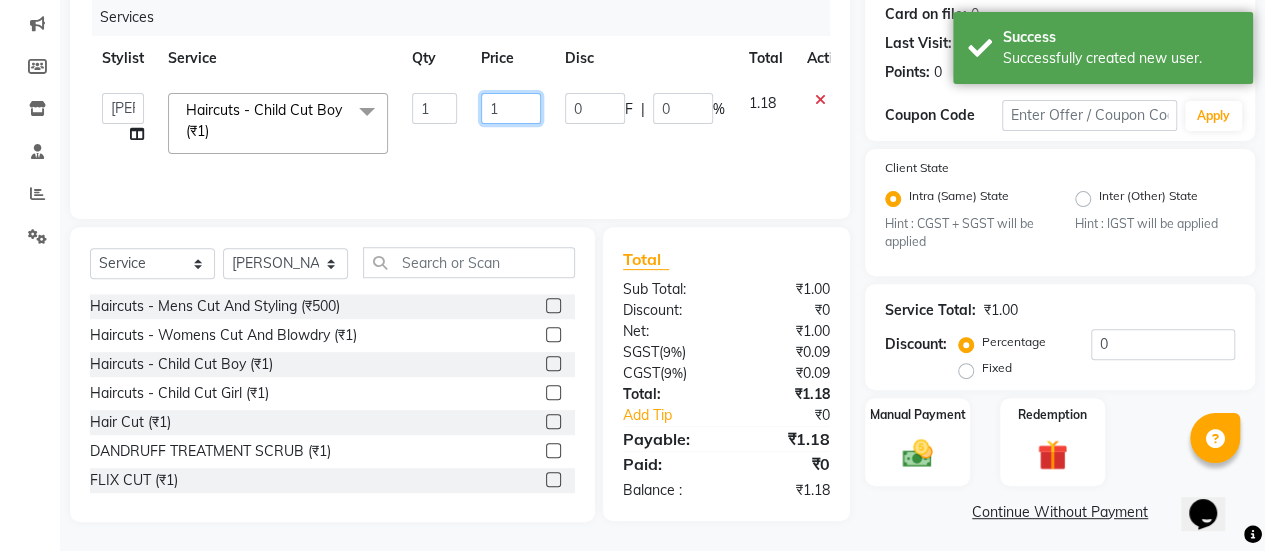click on "1" 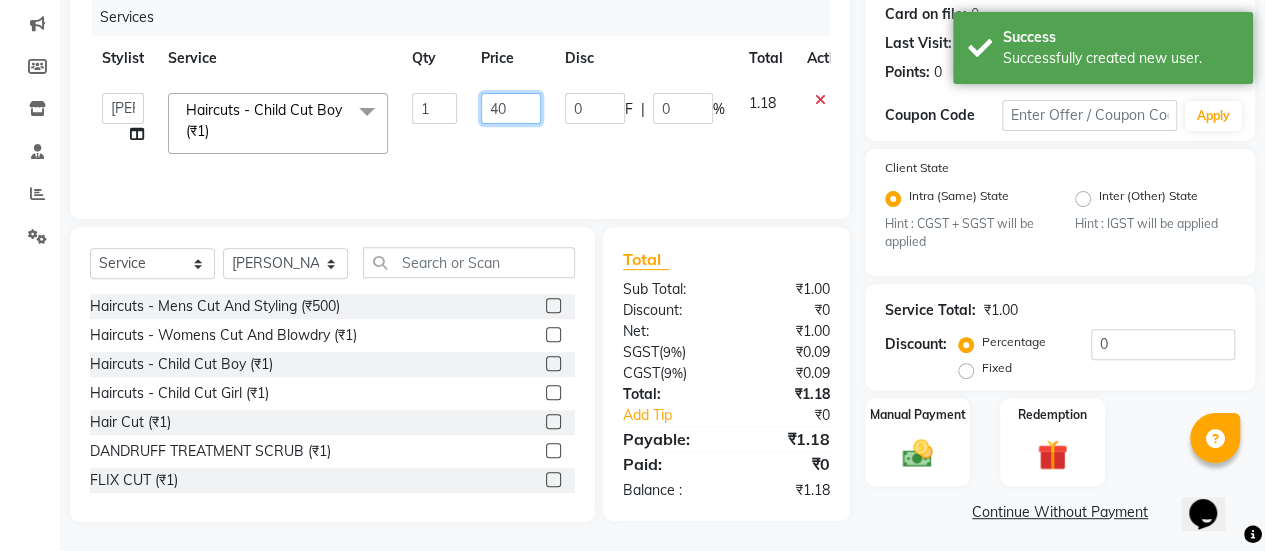 type on "400" 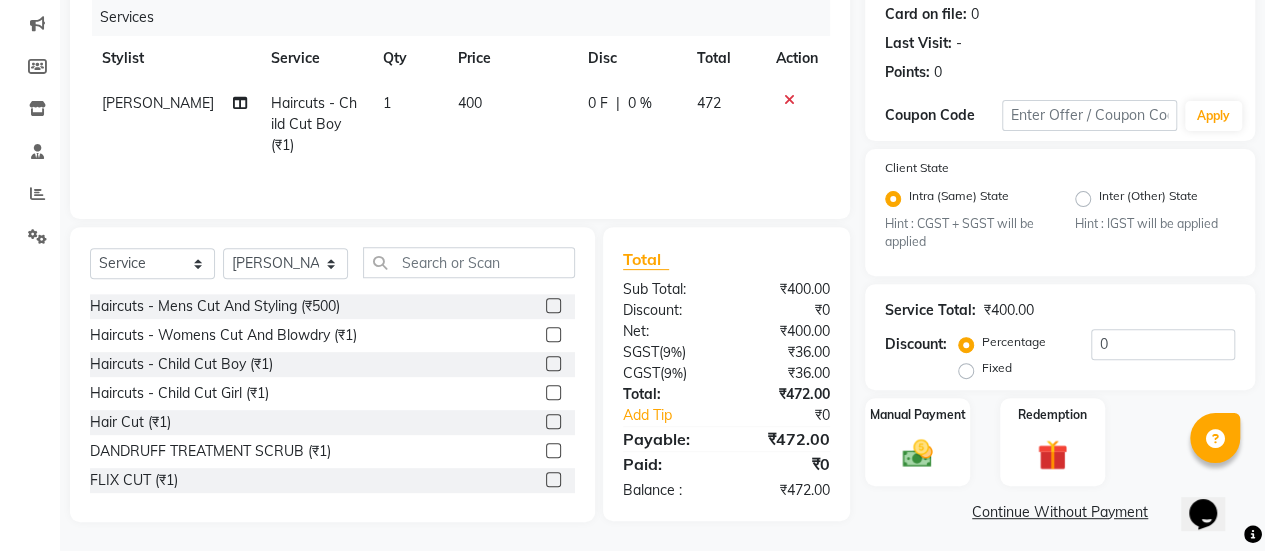 click on "Services Stylist Service Qty Price Disc Total Action [PERSON_NAME] Haircuts -  Child Cut Boy (₹1) 1 400 0 F | 0 % 472" 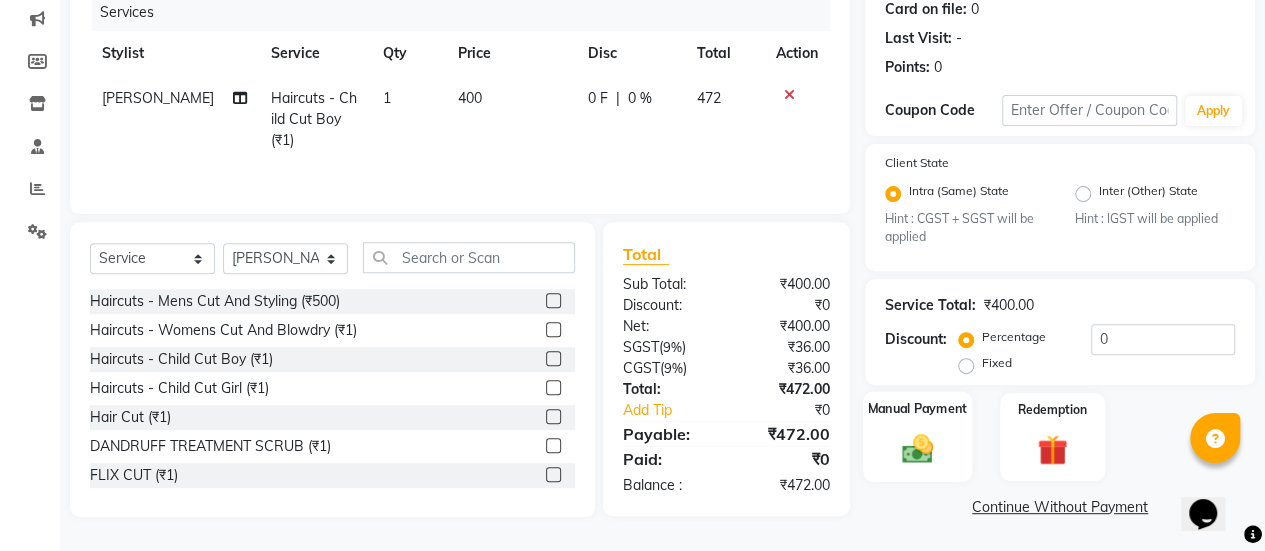 click 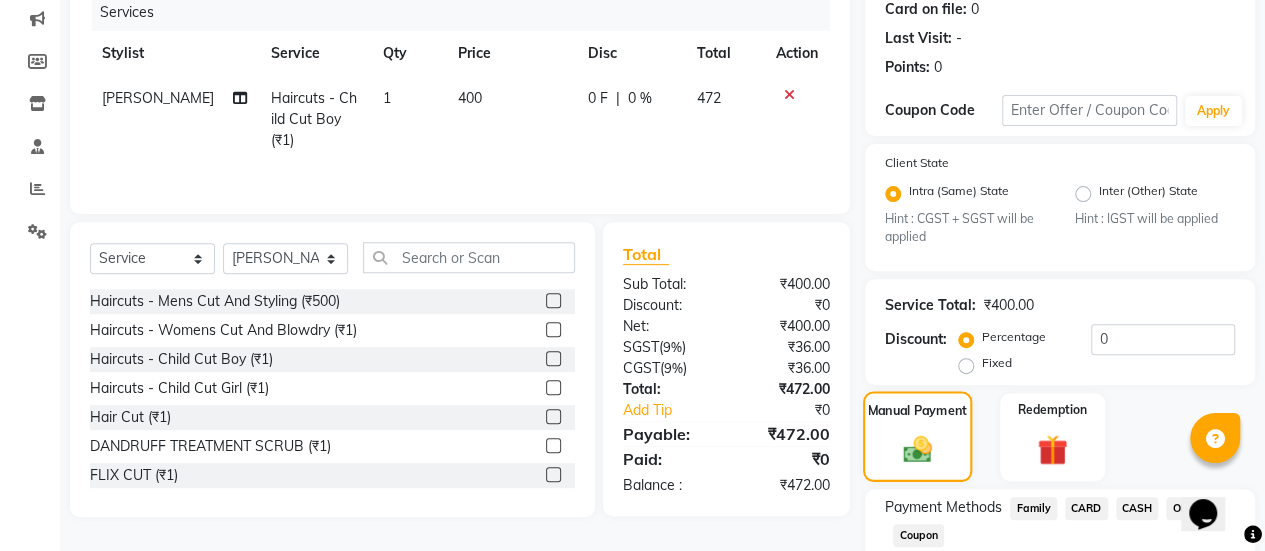 scroll, scrollTop: 382, scrollLeft: 0, axis: vertical 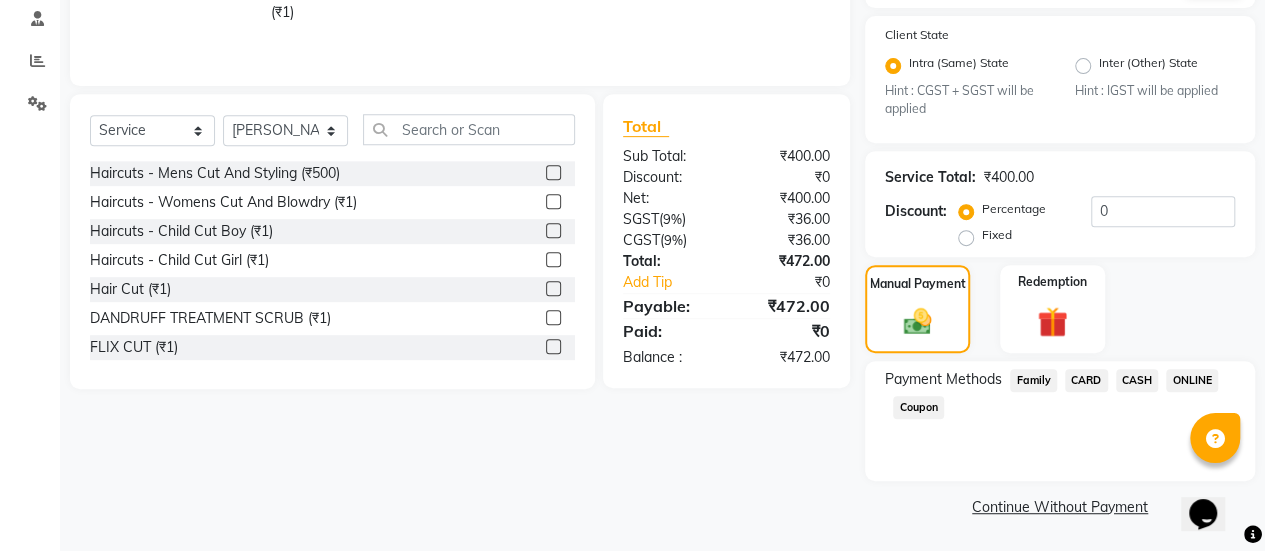 click on "ONLINE" 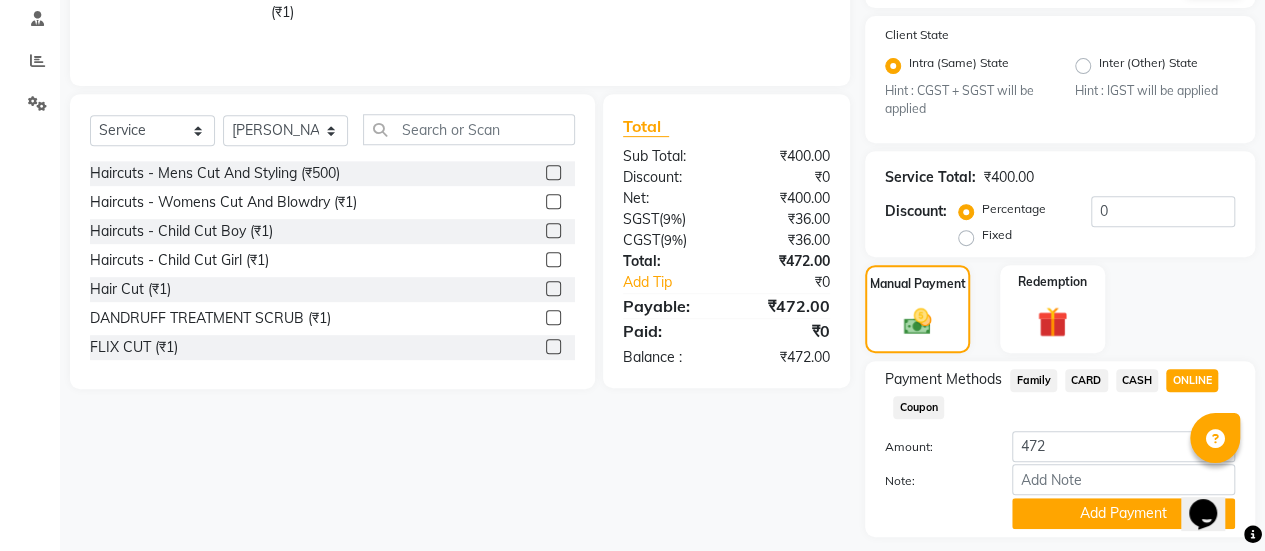 scroll, scrollTop: 438, scrollLeft: 0, axis: vertical 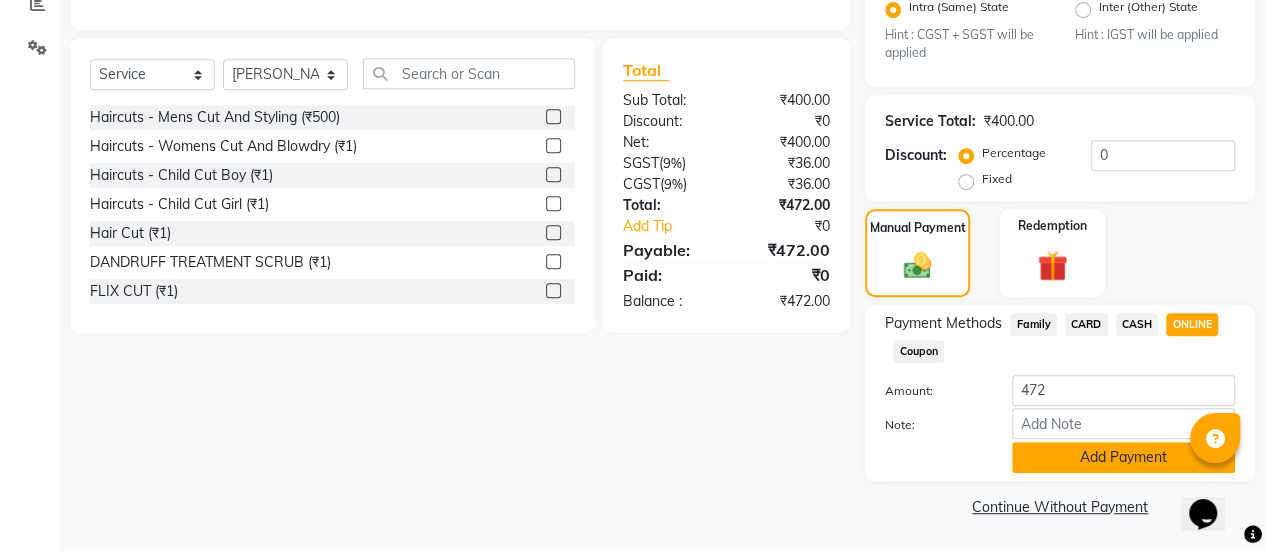 click on "Add Payment" 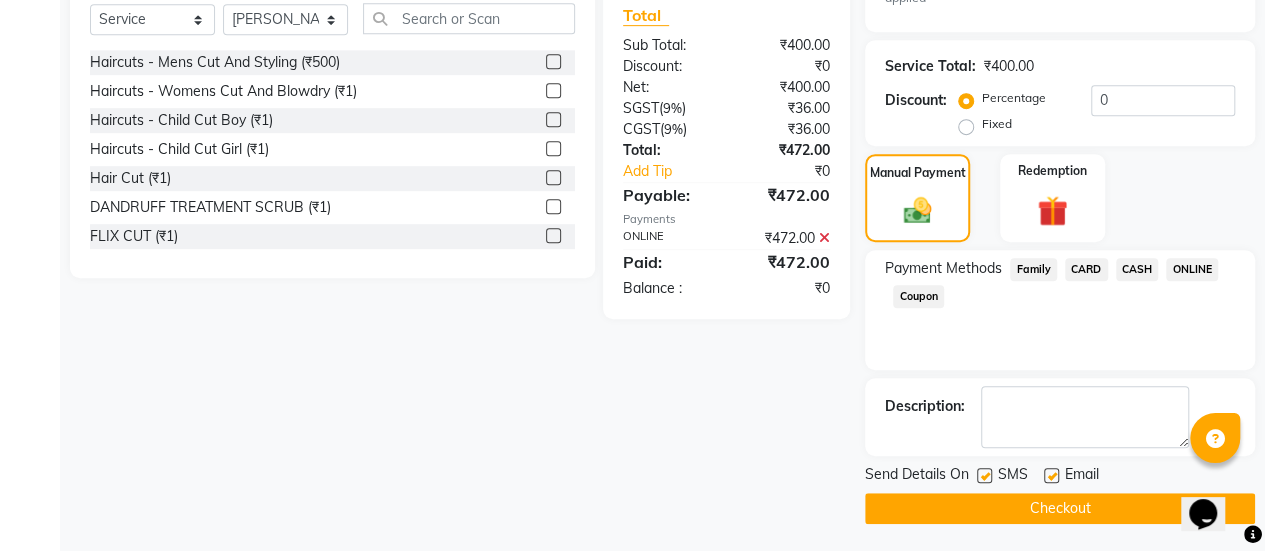 click 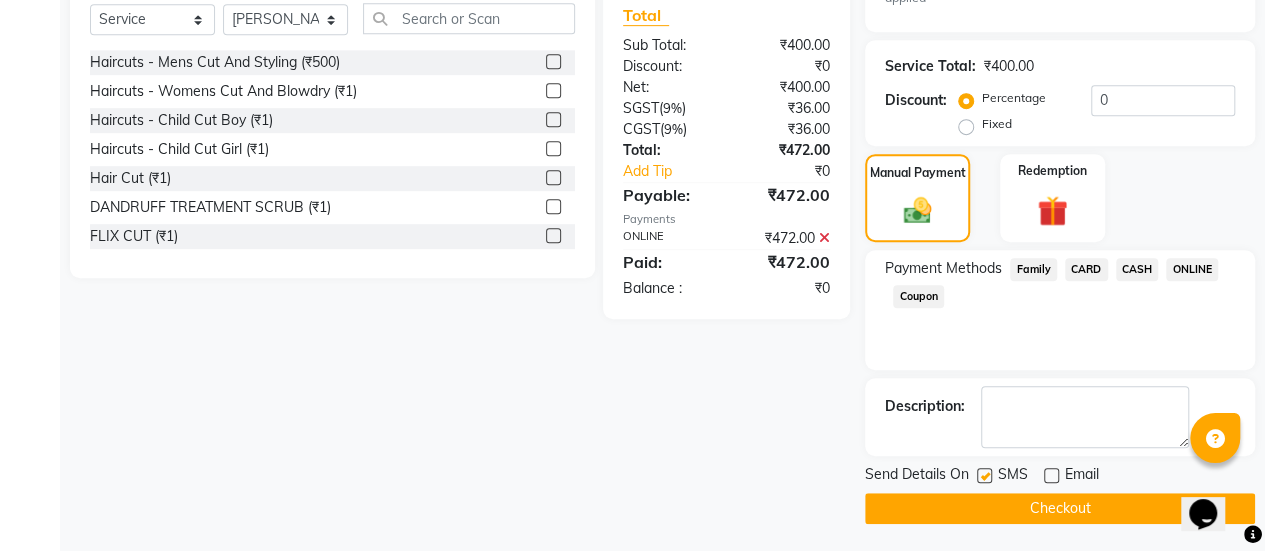 click on "Checkout" 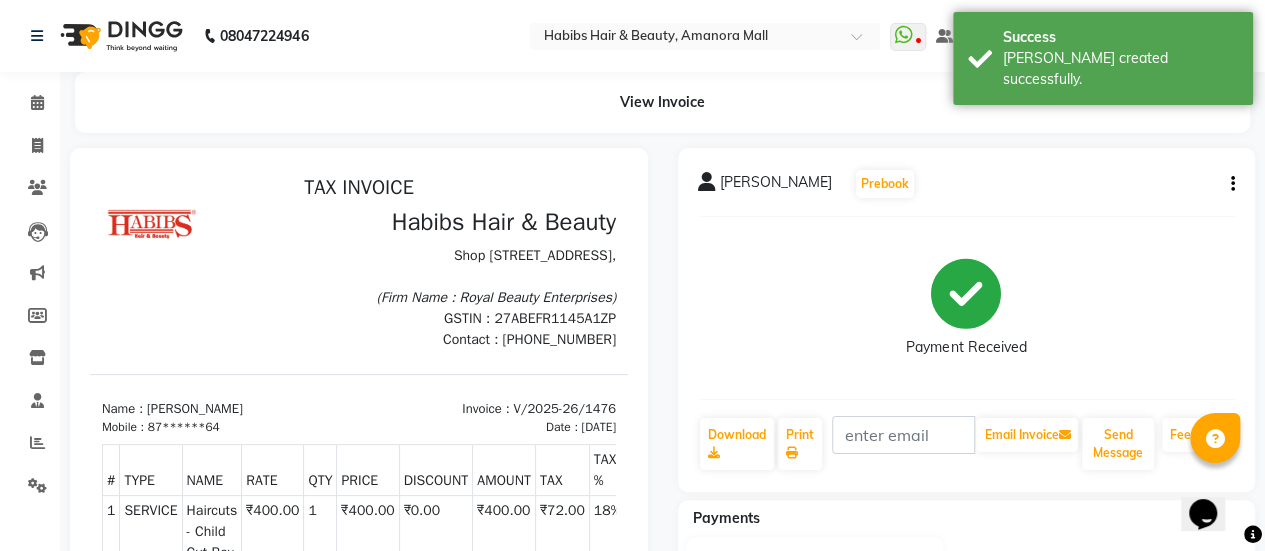scroll, scrollTop: 0, scrollLeft: 0, axis: both 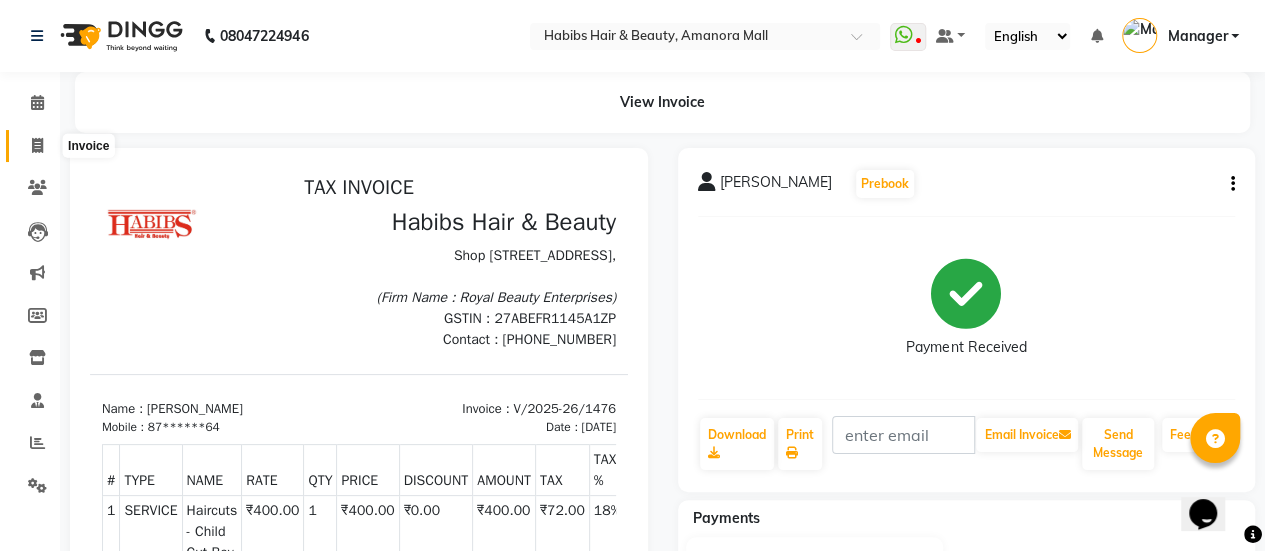 click 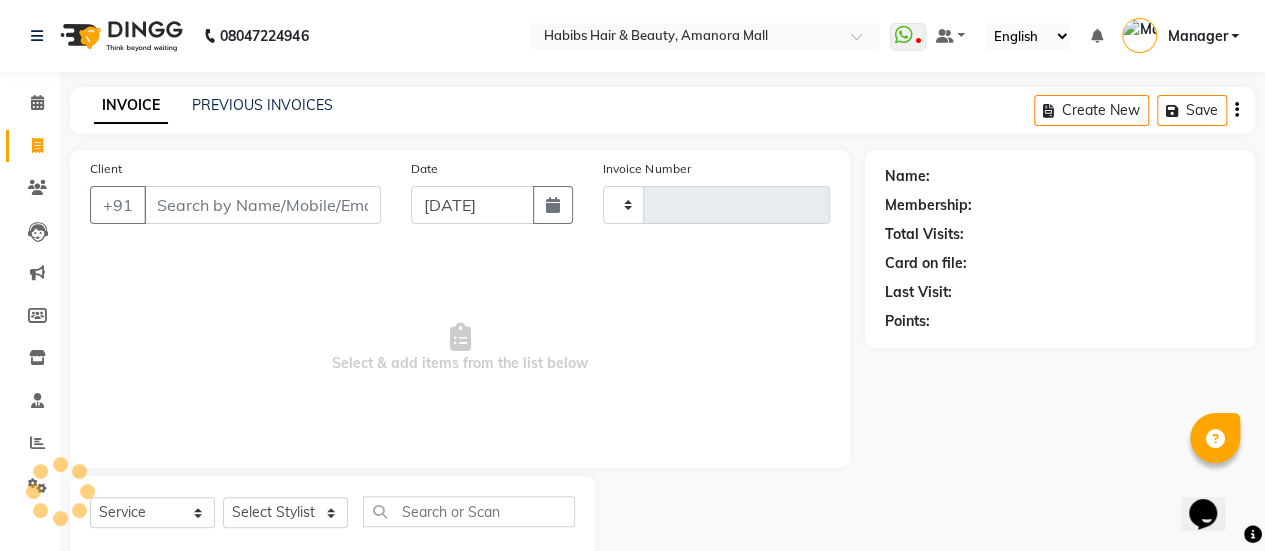 scroll, scrollTop: 49, scrollLeft: 0, axis: vertical 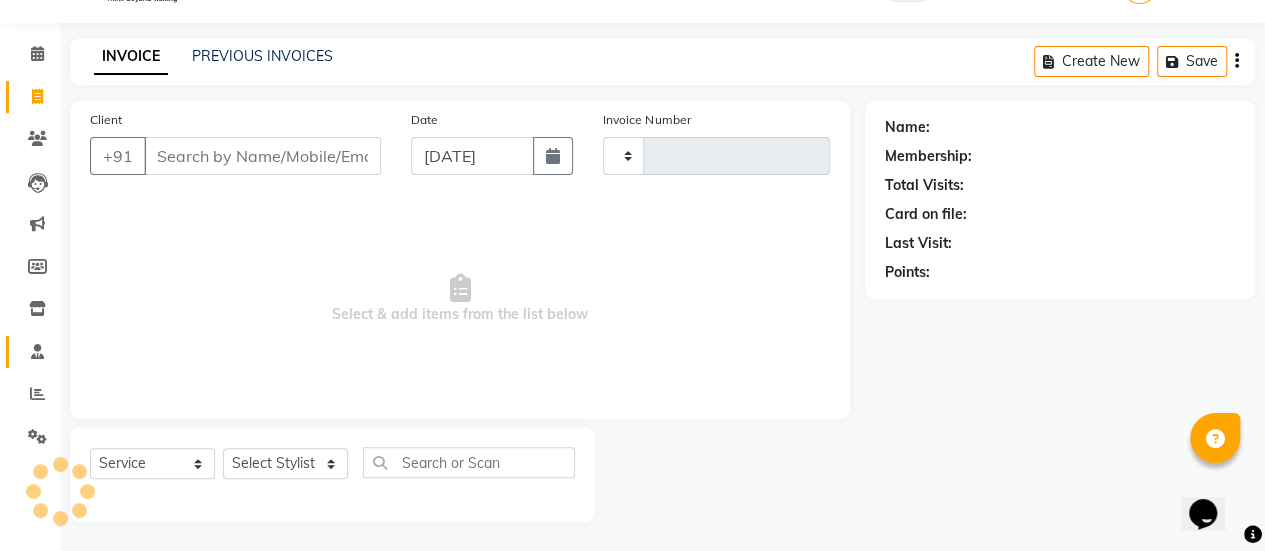 type on "1477" 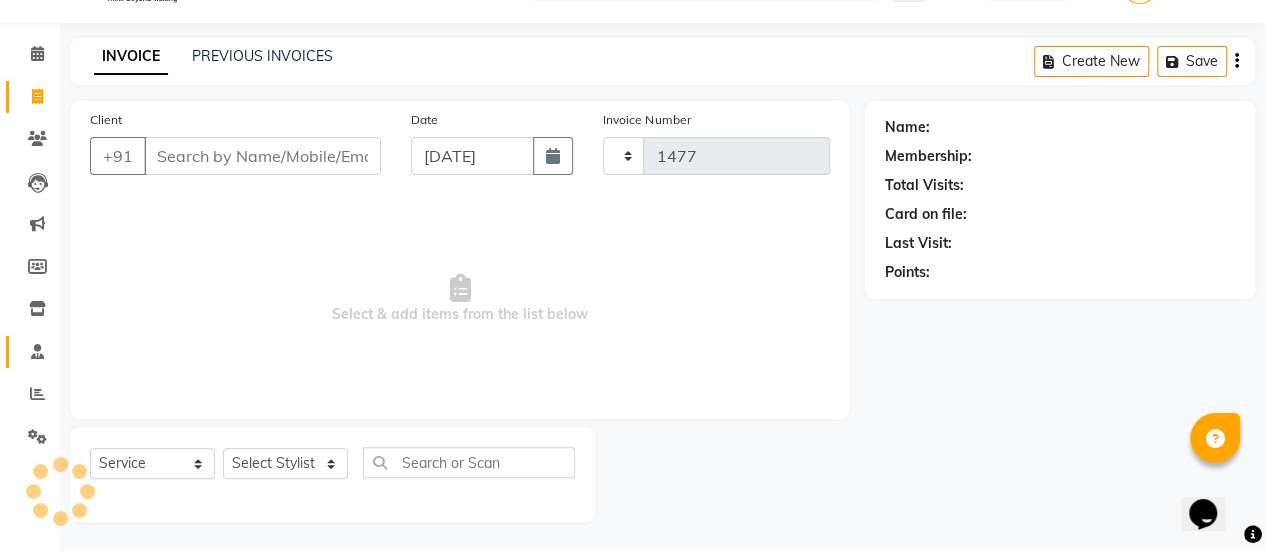 select on "5399" 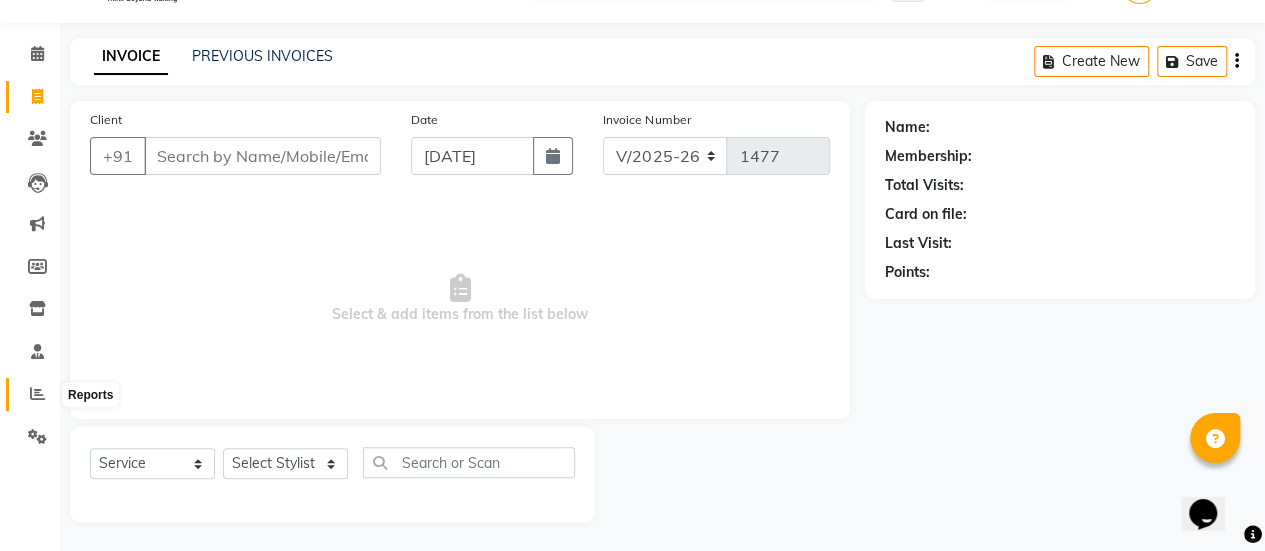 click 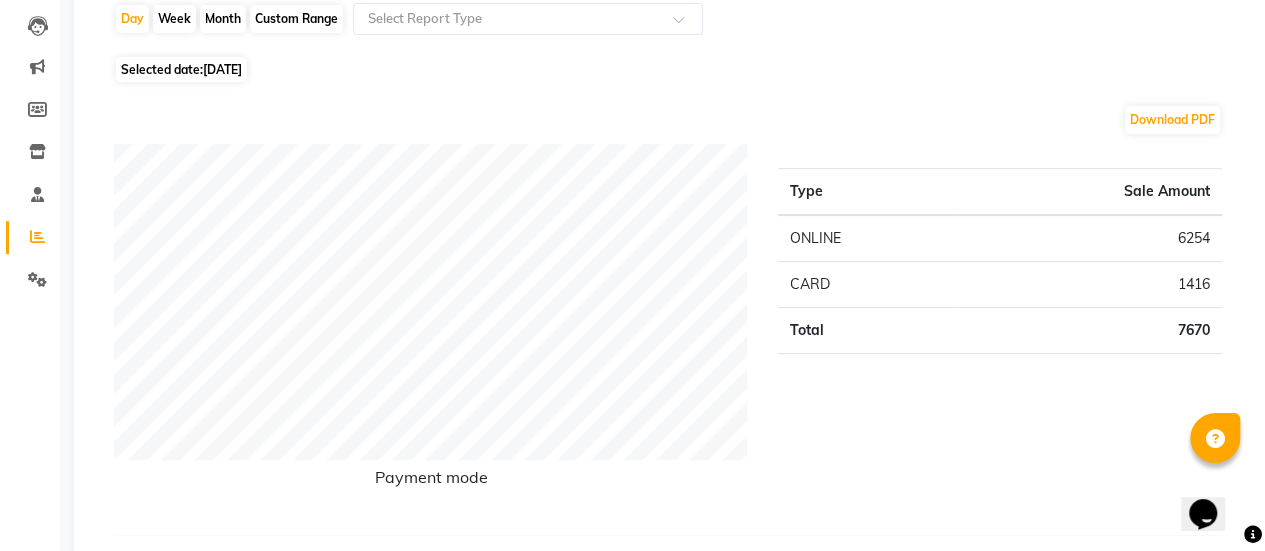 scroll, scrollTop: 0, scrollLeft: 0, axis: both 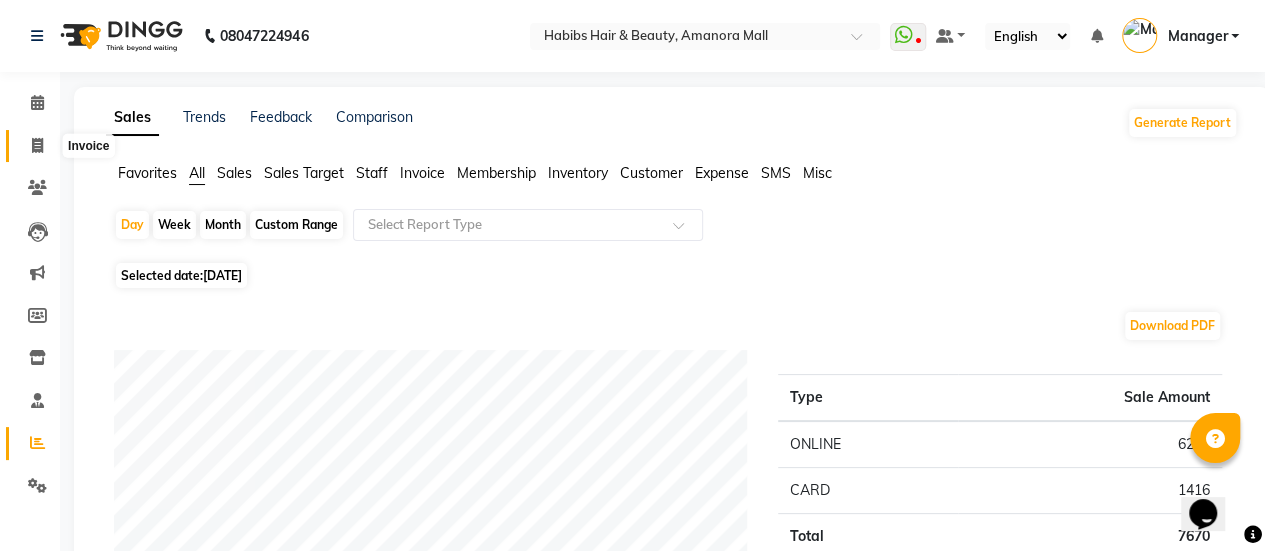 click 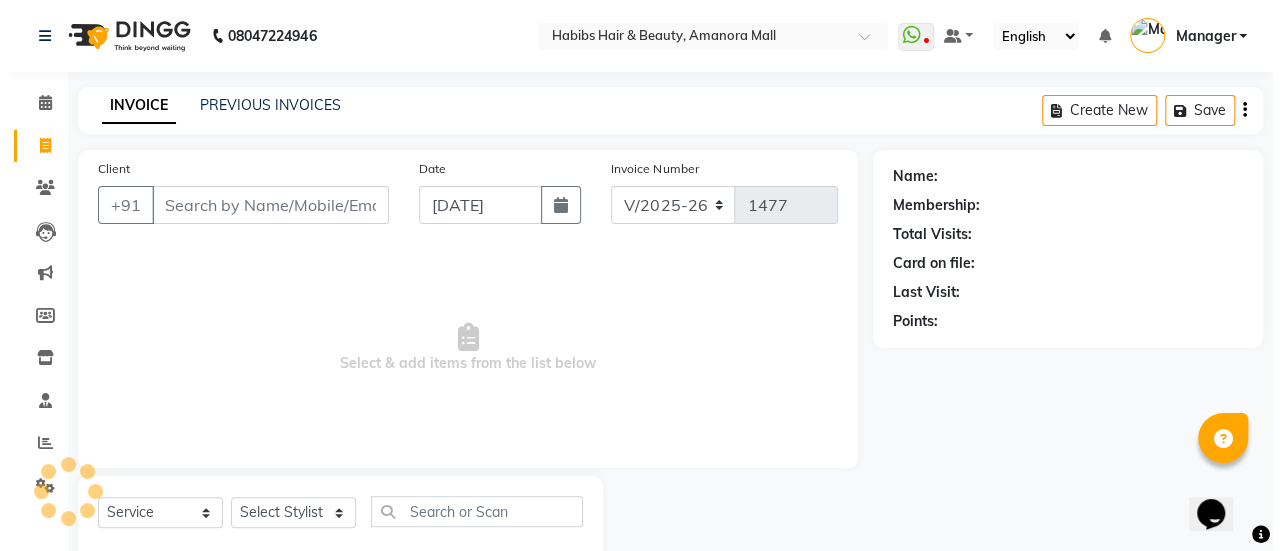 scroll, scrollTop: 49, scrollLeft: 0, axis: vertical 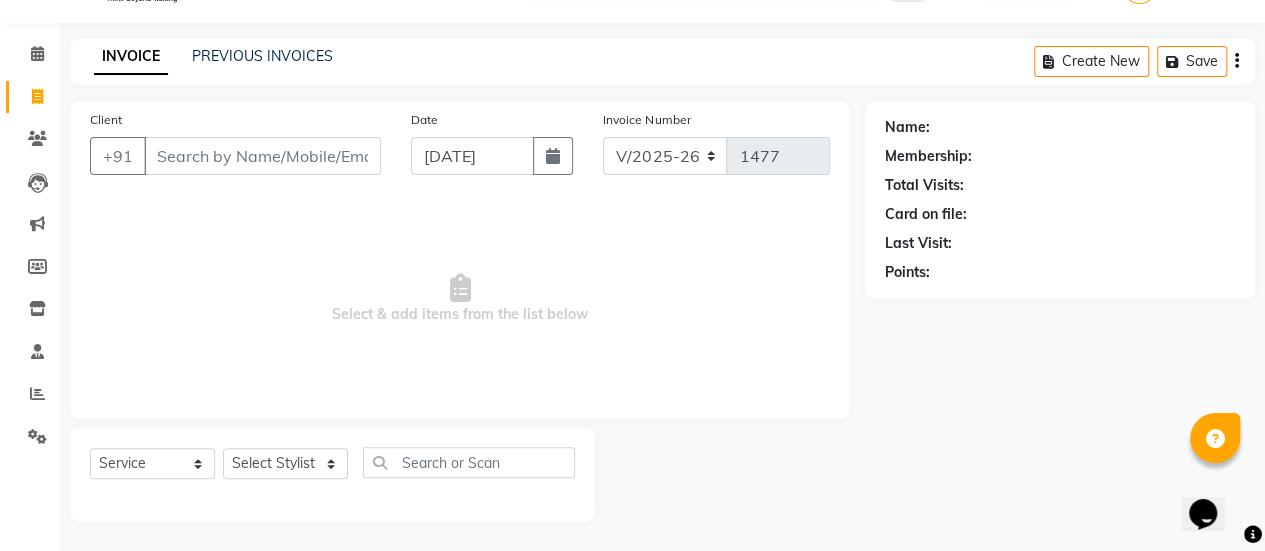 click on "Client" at bounding box center [262, 156] 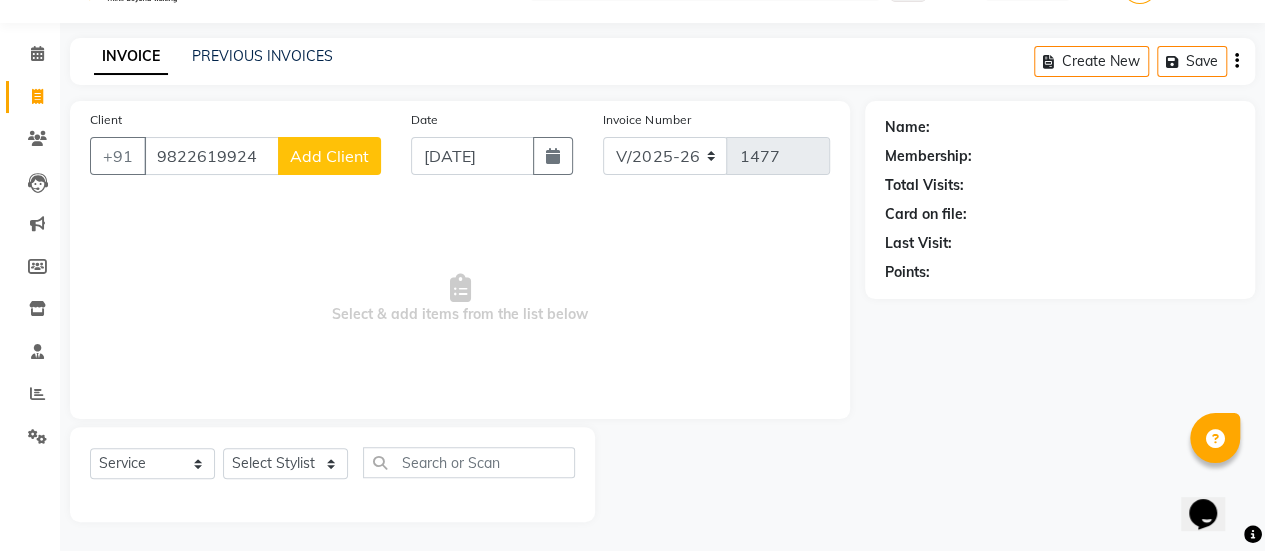 type on "9822619924" 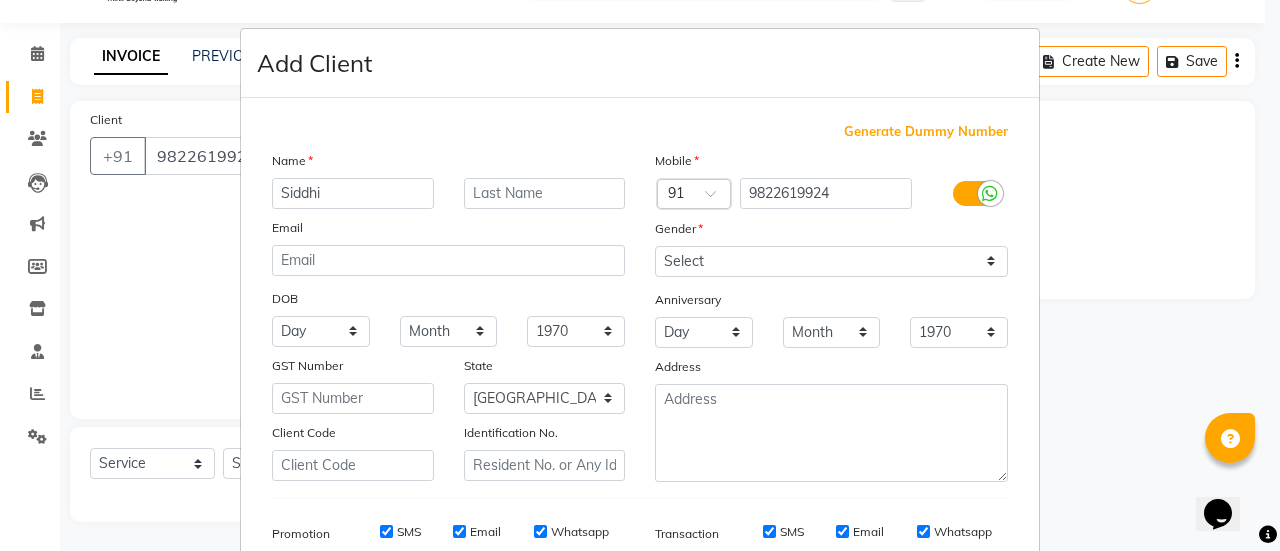 type on "Siddhi" 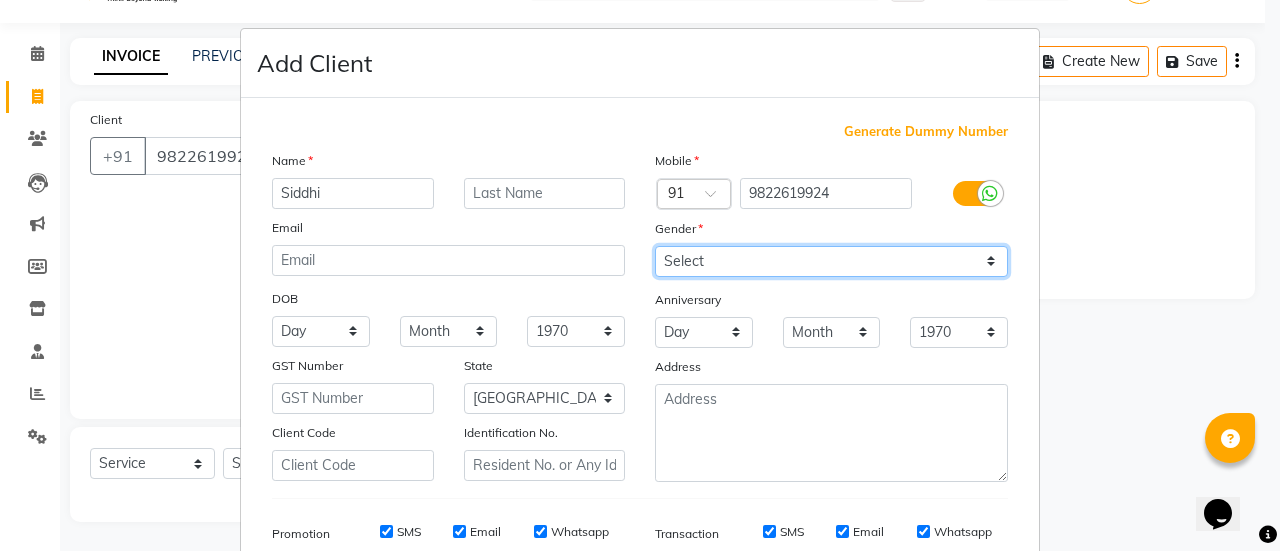 click on "Select [DEMOGRAPHIC_DATA] [DEMOGRAPHIC_DATA] Other Prefer Not To Say" at bounding box center (831, 261) 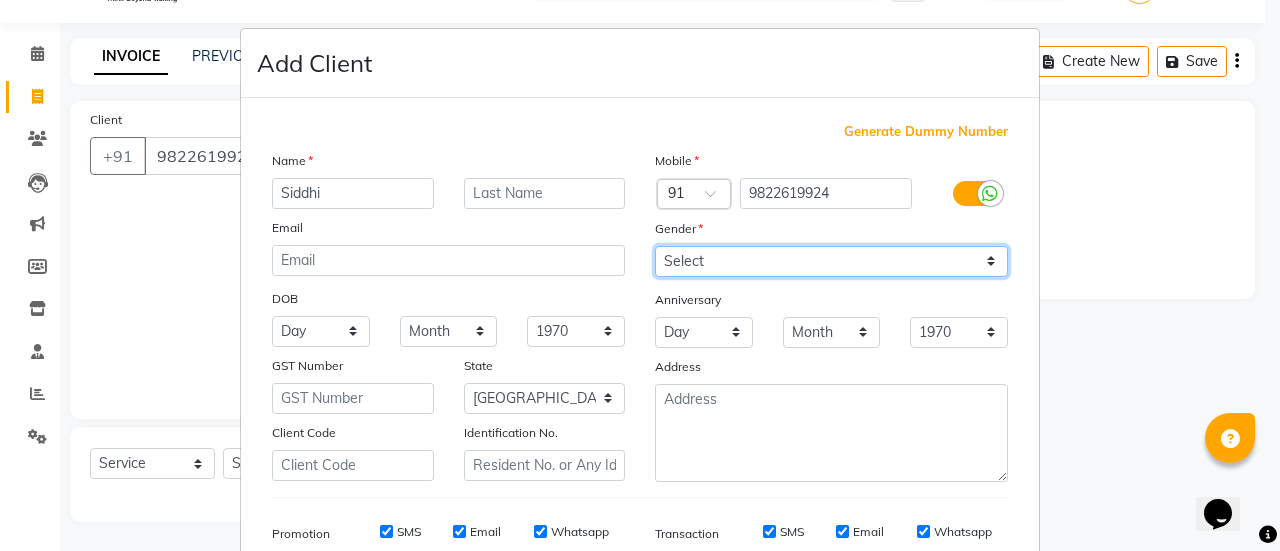 select on "[DEMOGRAPHIC_DATA]" 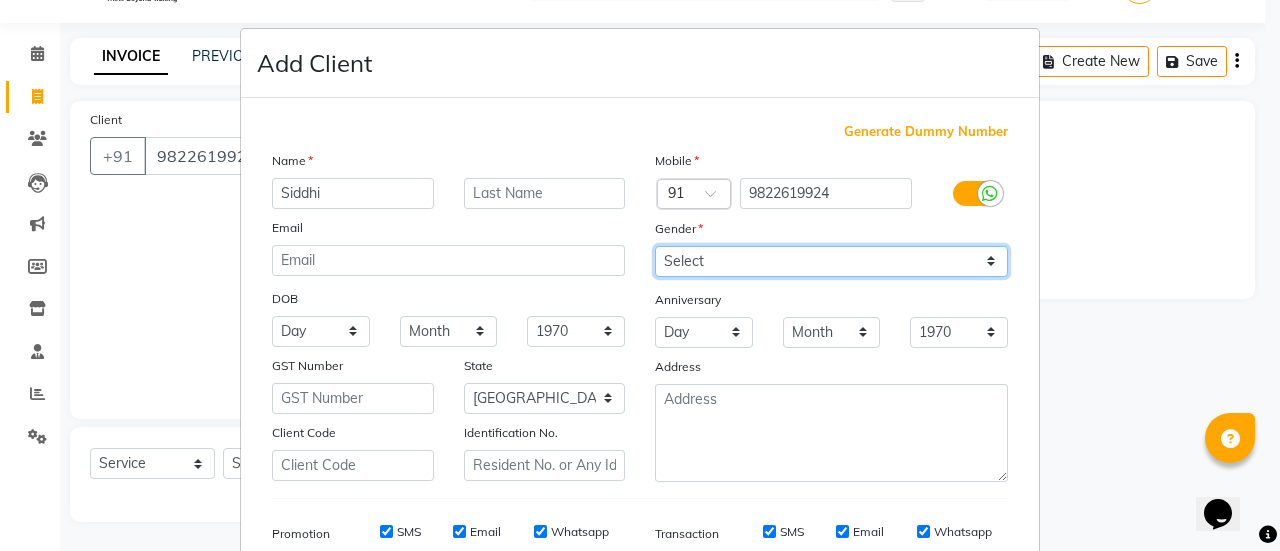 click on "Select [DEMOGRAPHIC_DATA] [DEMOGRAPHIC_DATA] Other Prefer Not To Say" at bounding box center (831, 261) 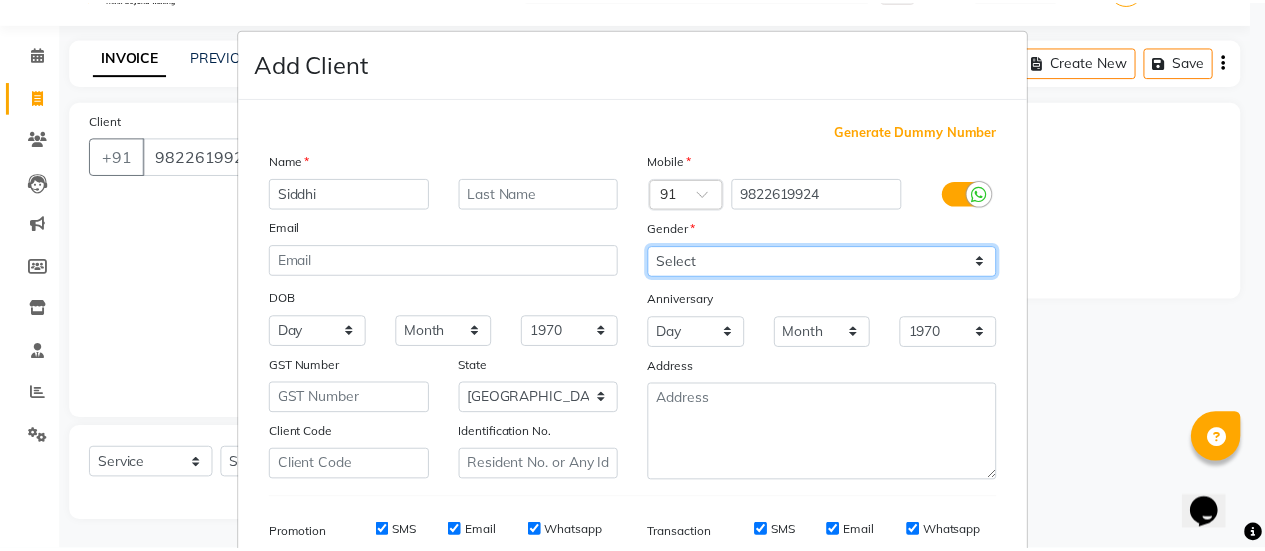 scroll, scrollTop: 294, scrollLeft: 0, axis: vertical 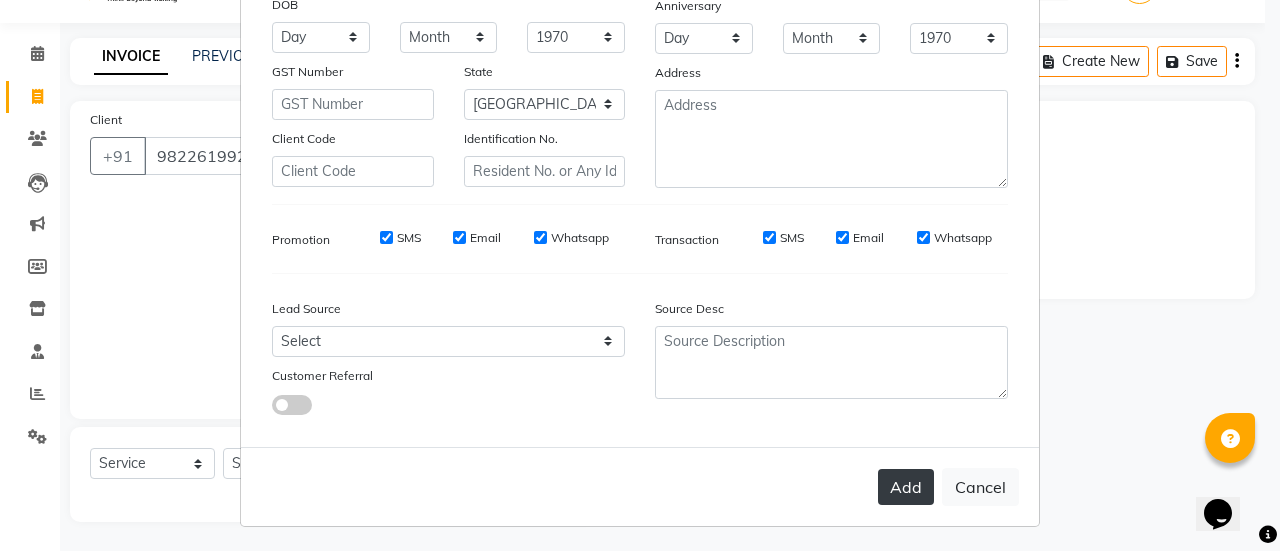 click on "Add" at bounding box center (906, 487) 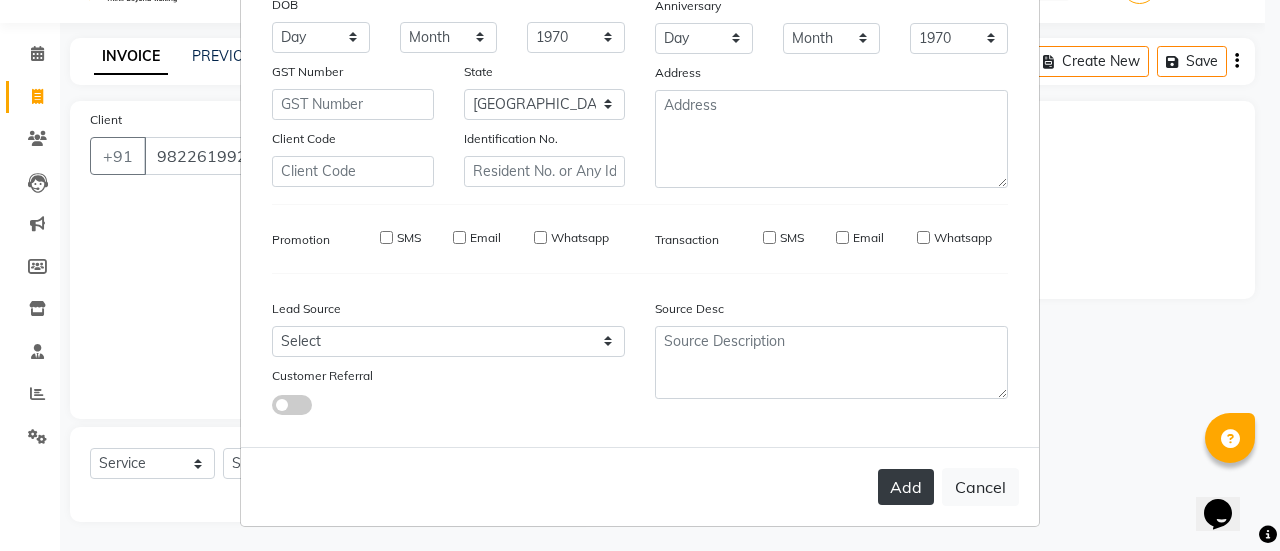type on "98******24" 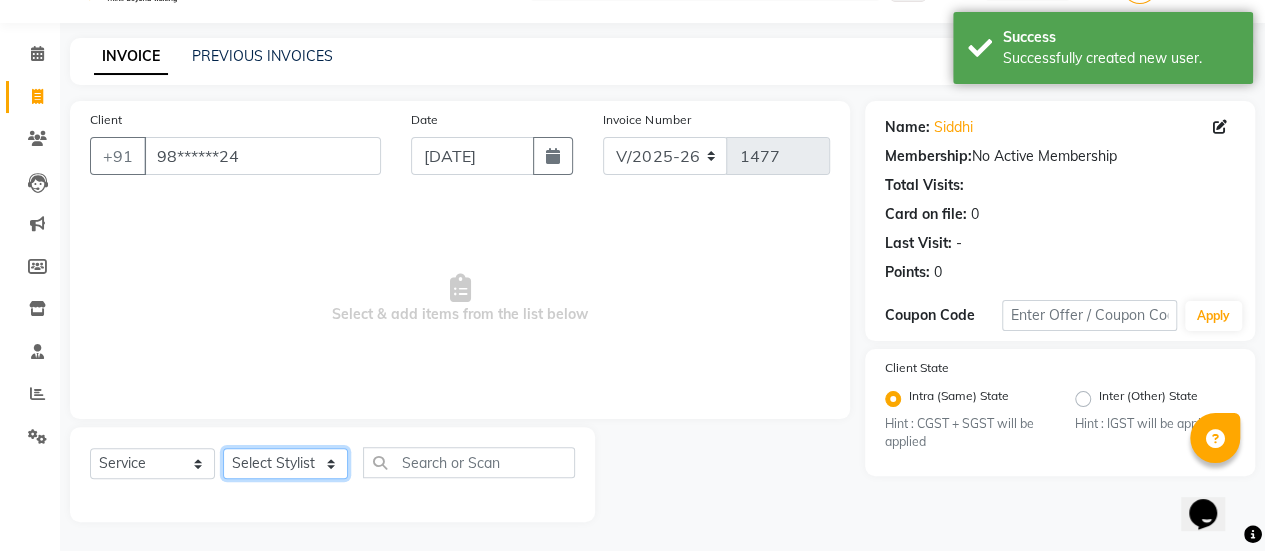 click on "Select Stylist [PERSON_NAME] Bhagavantu [PERSON_NAME] [PERSON_NAME] [PERSON_NAME] Manager [PERSON_NAME] POOJA [PERSON_NAME] [PERSON_NAME] [PERSON_NAME] [PERSON_NAME]" 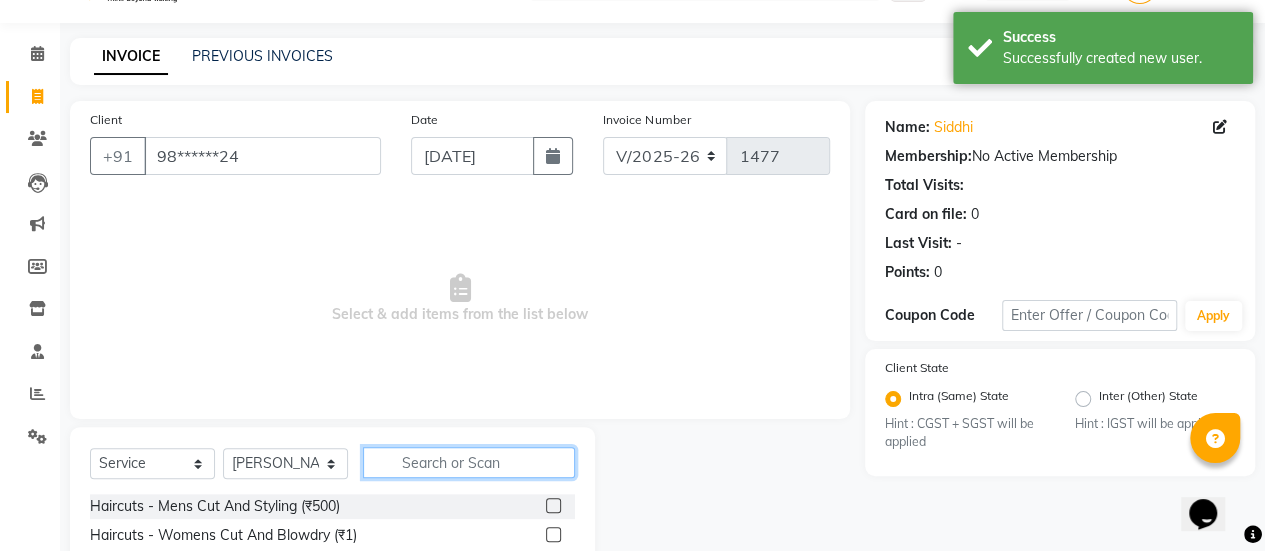 click 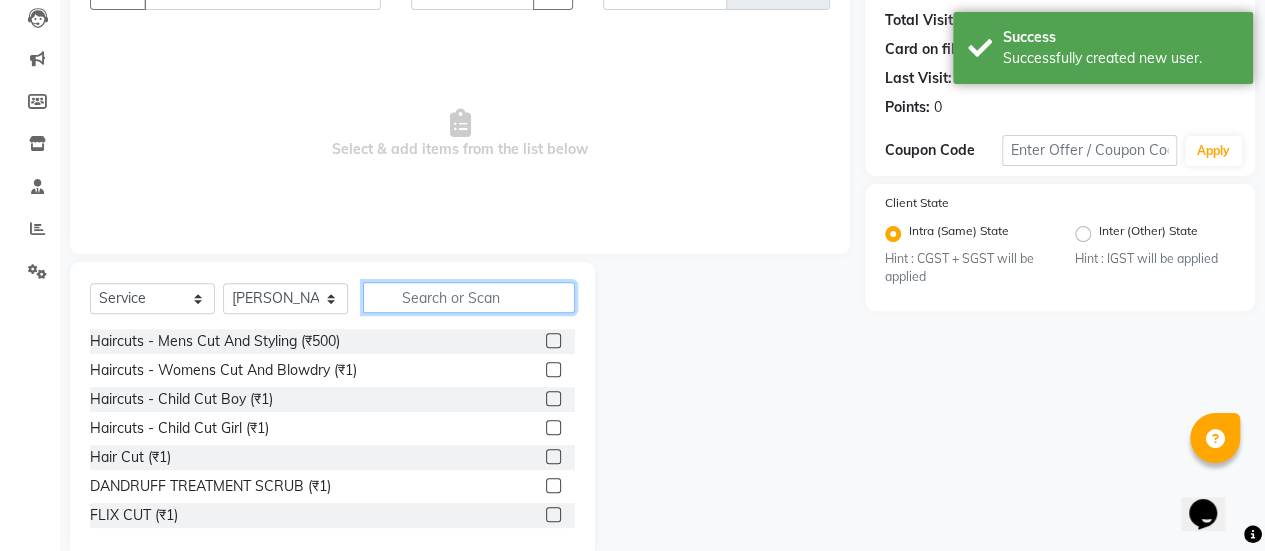 scroll, scrollTop: 215, scrollLeft: 0, axis: vertical 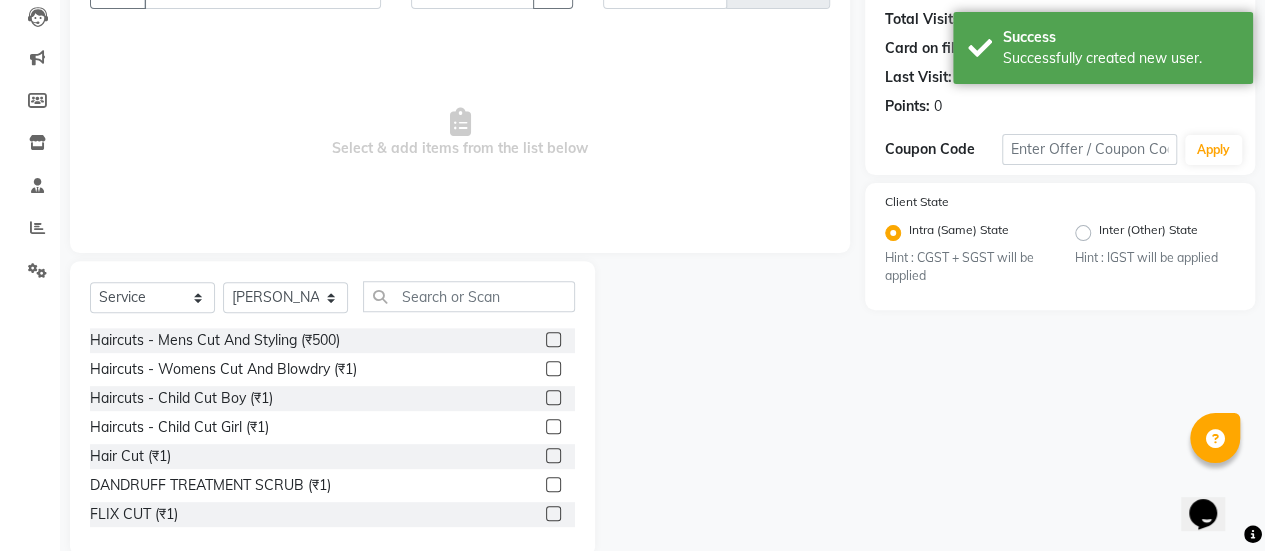 click 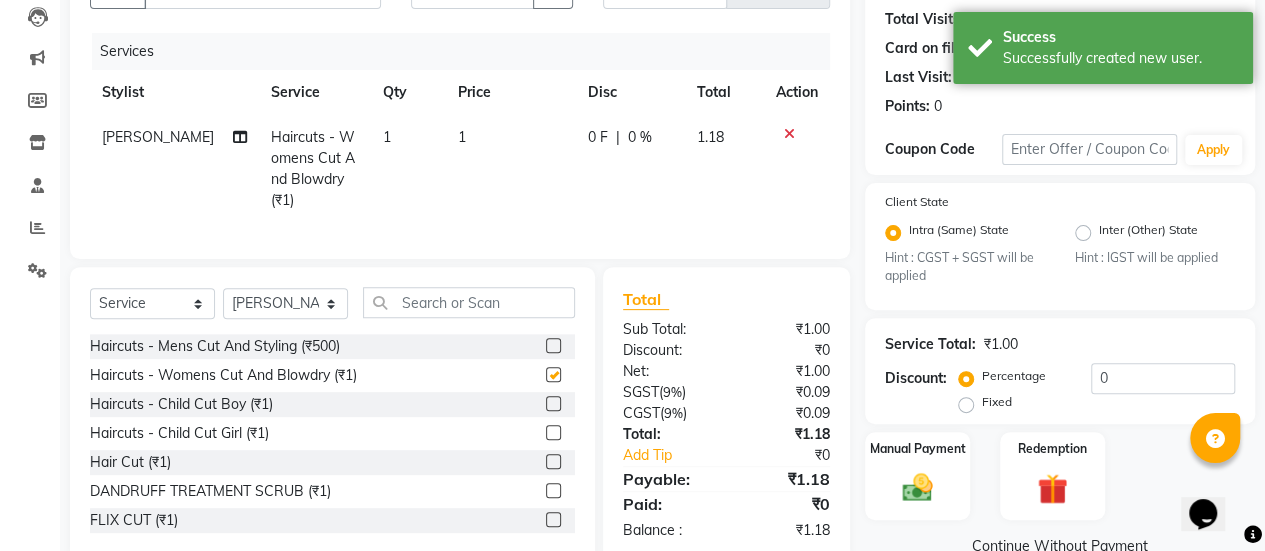 checkbox on "false" 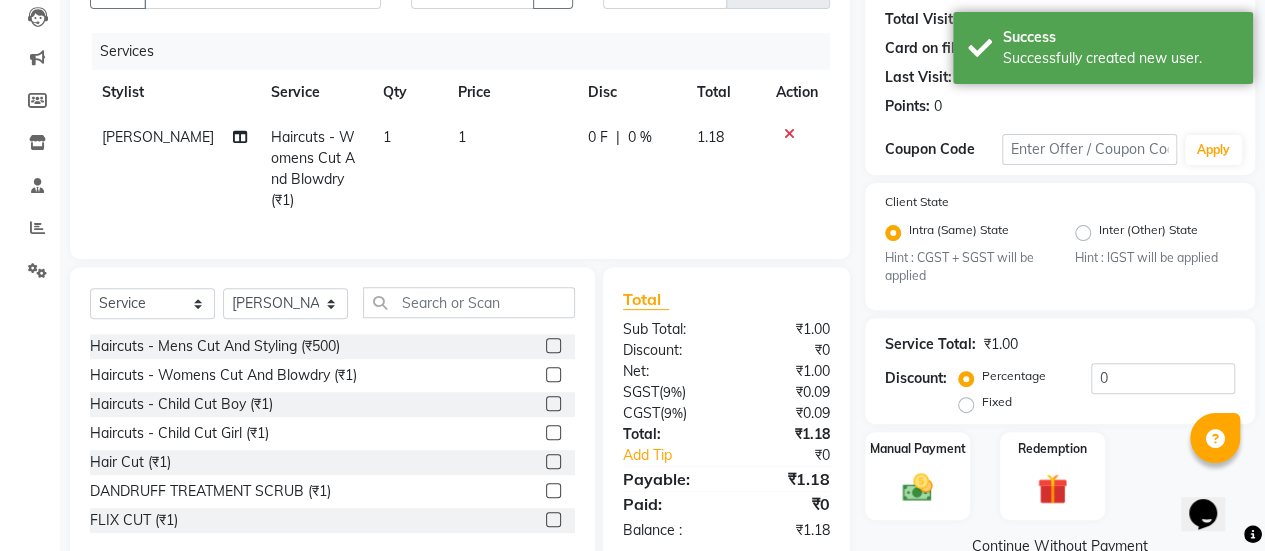 click on "Price" 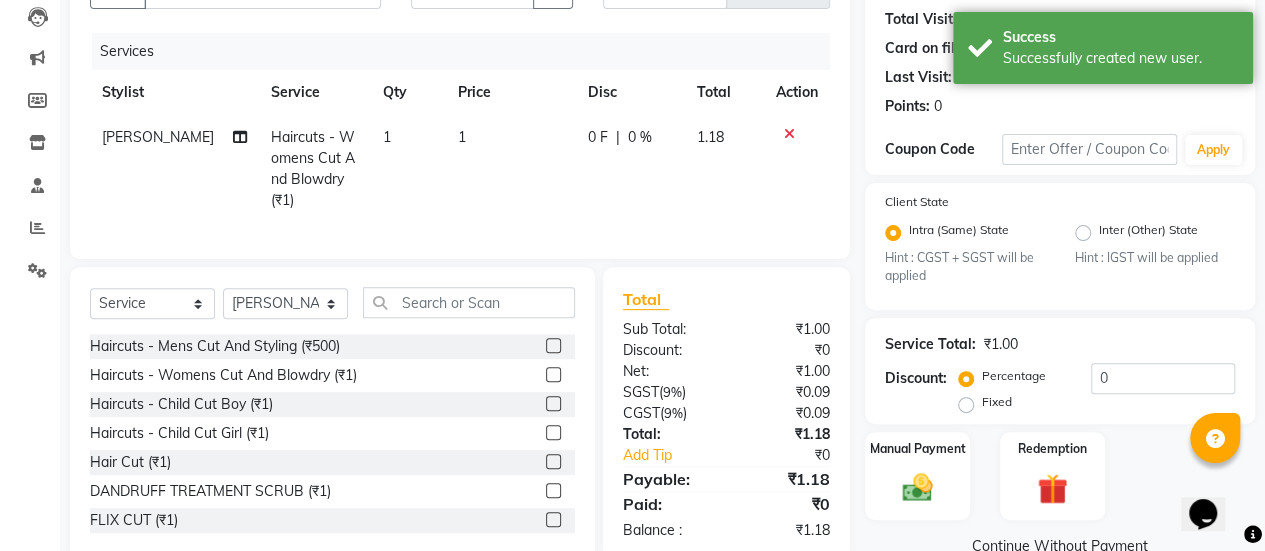 click on "1" 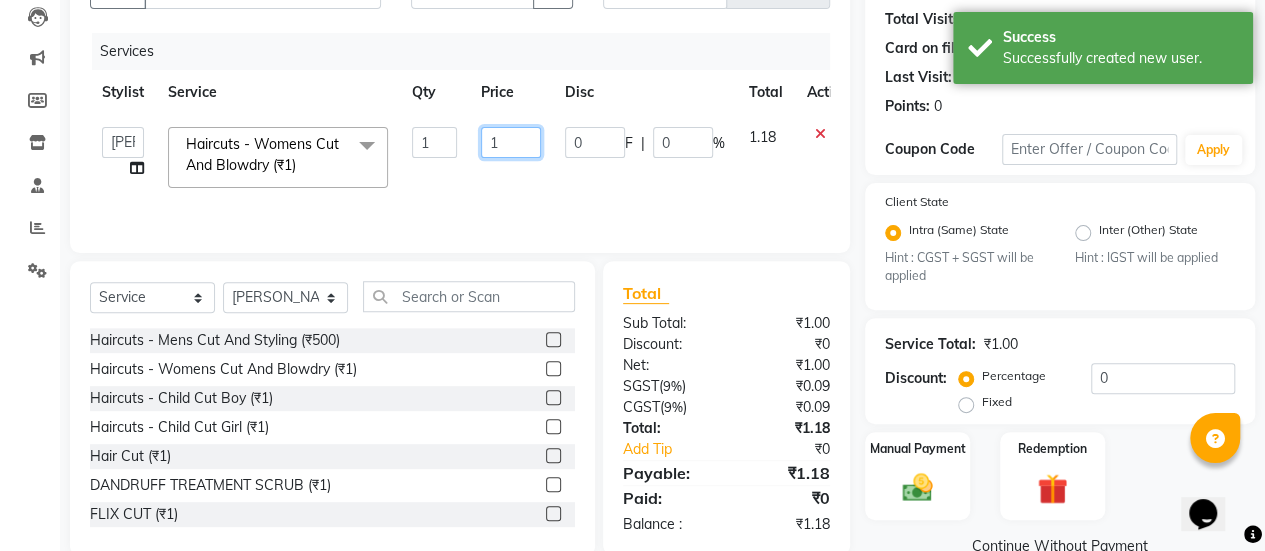 click on "1" 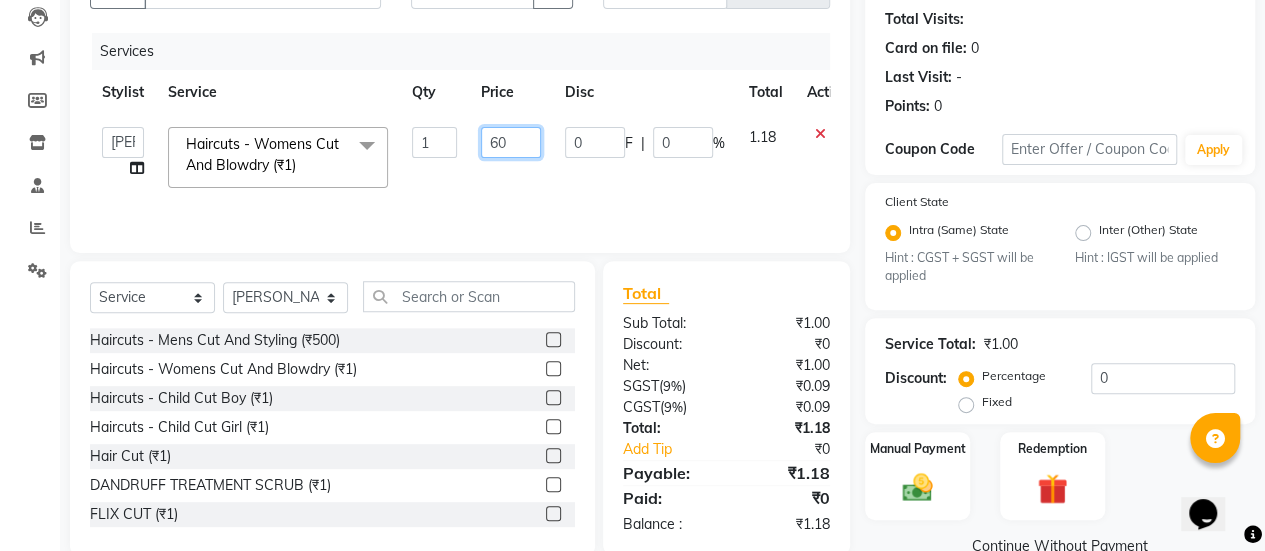 type on "600" 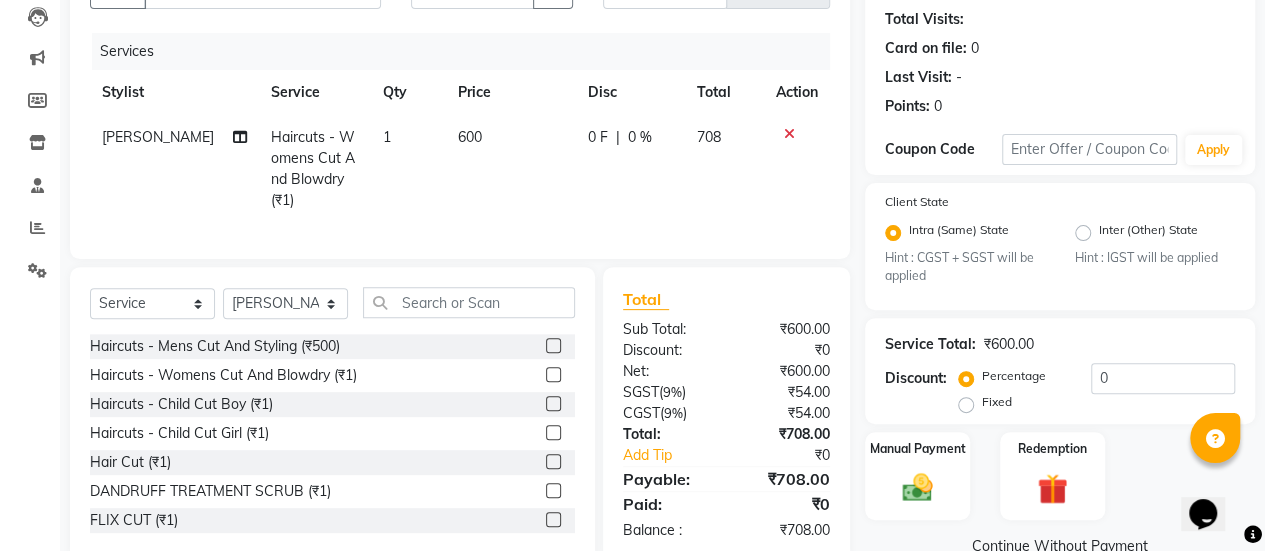 click on "0 %" 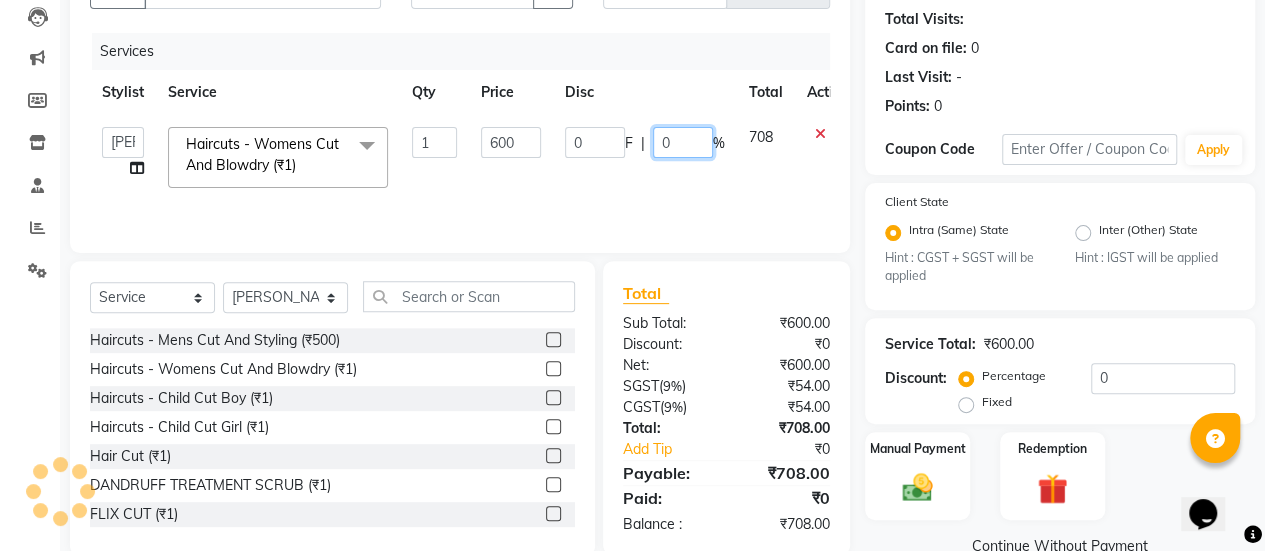 click on "0" 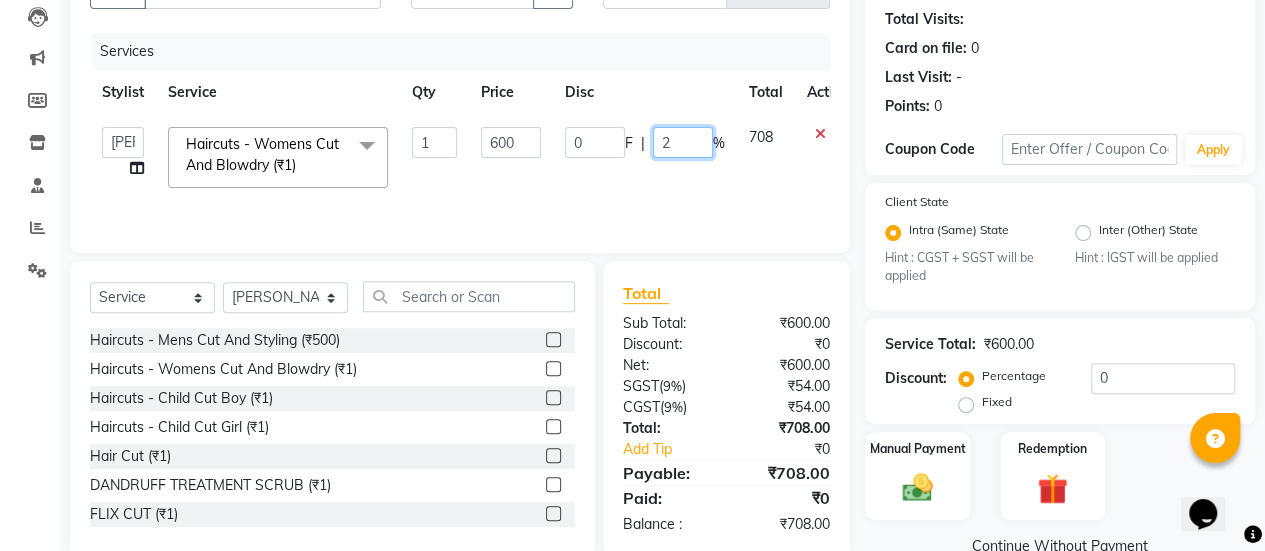 type 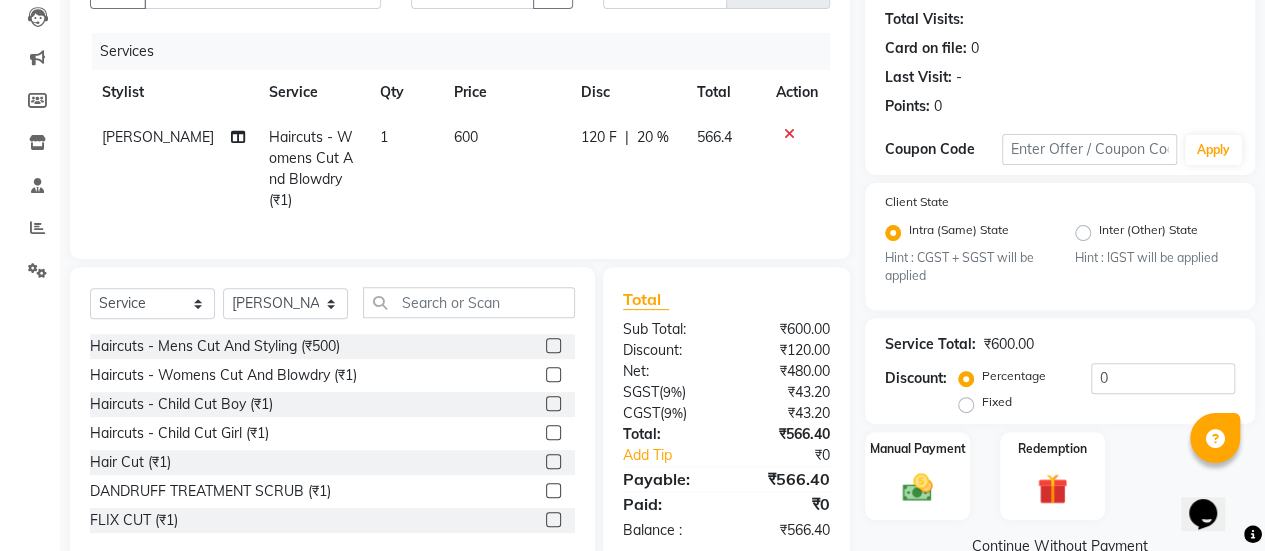 click on "120 F | 20 %" 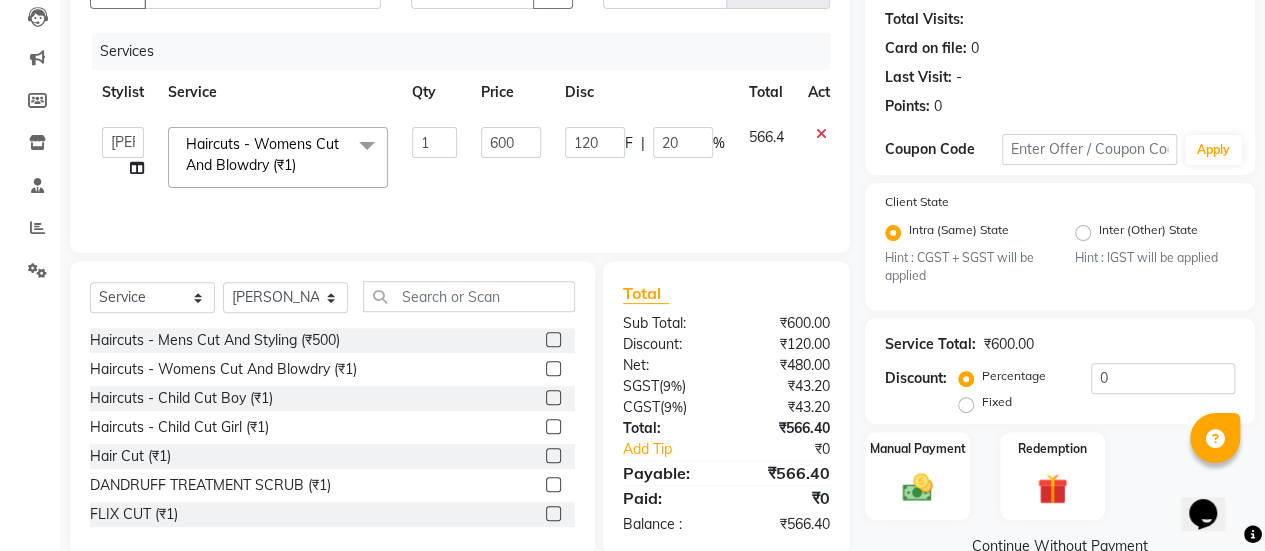 scroll, scrollTop: 254, scrollLeft: 0, axis: vertical 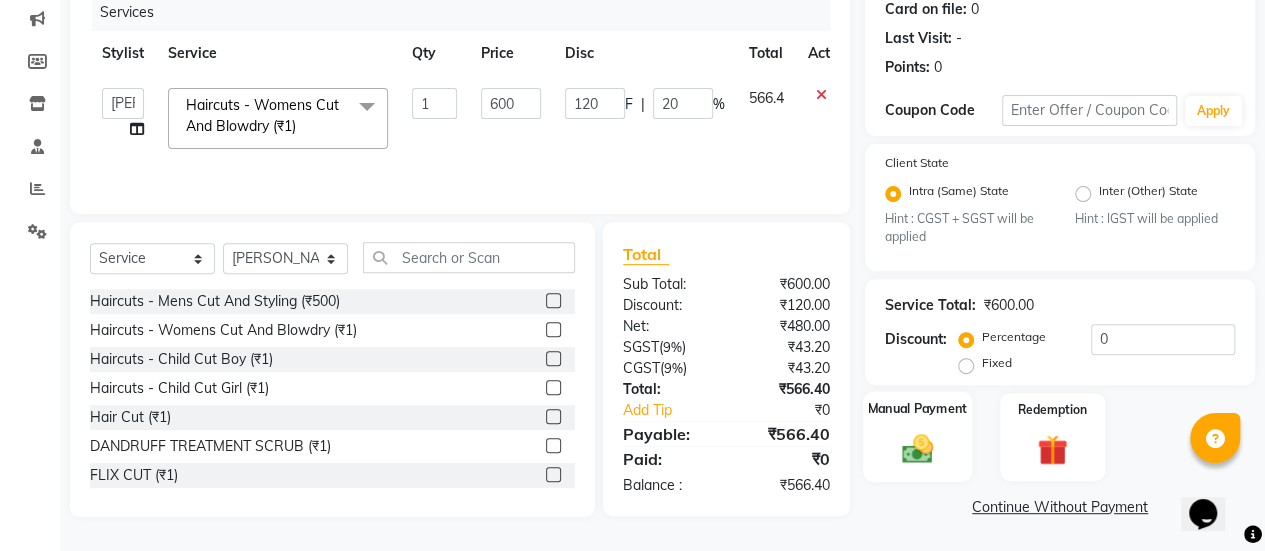 click 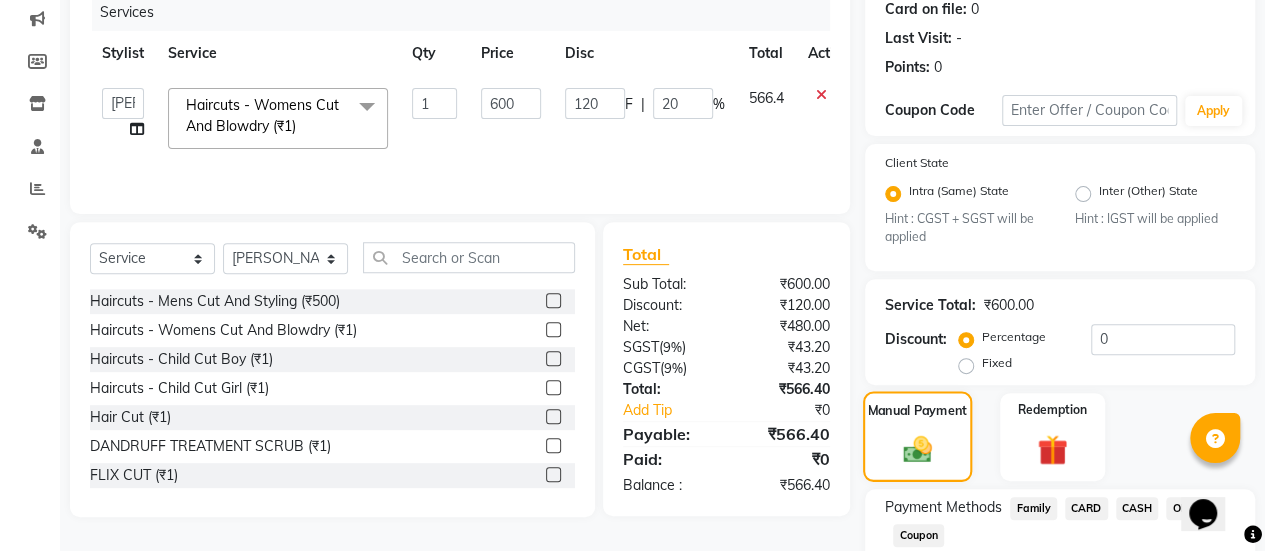 scroll, scrollTop: 382, scrollLeft: 0, axis: vertical 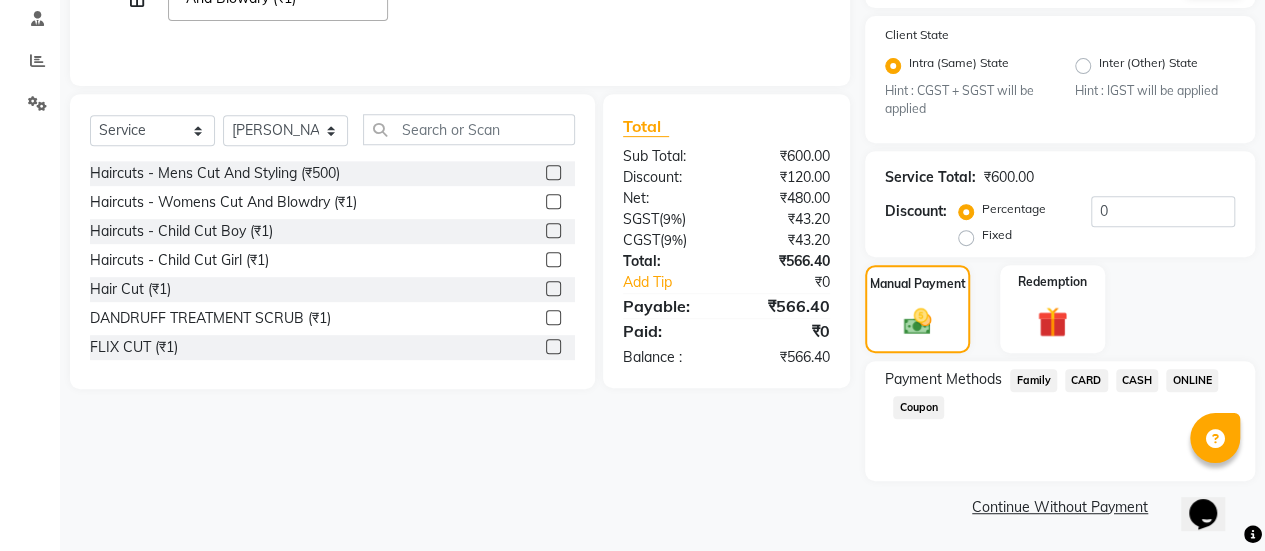click on "ONLINE" 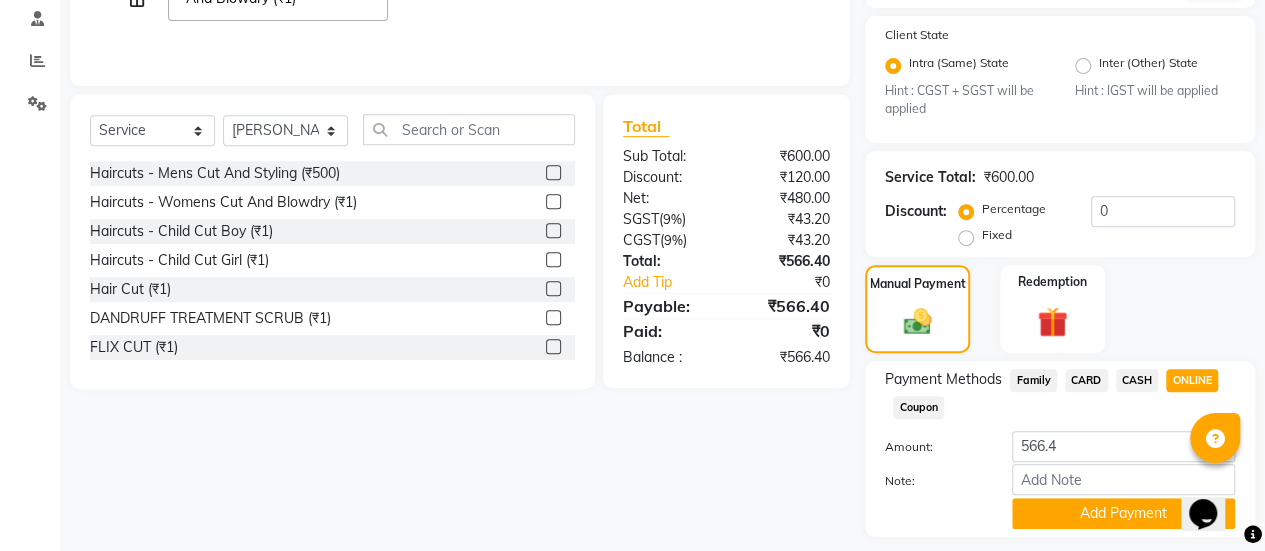 scroll, scrollTop: 438, scrollLeft: 0, axis: vertical 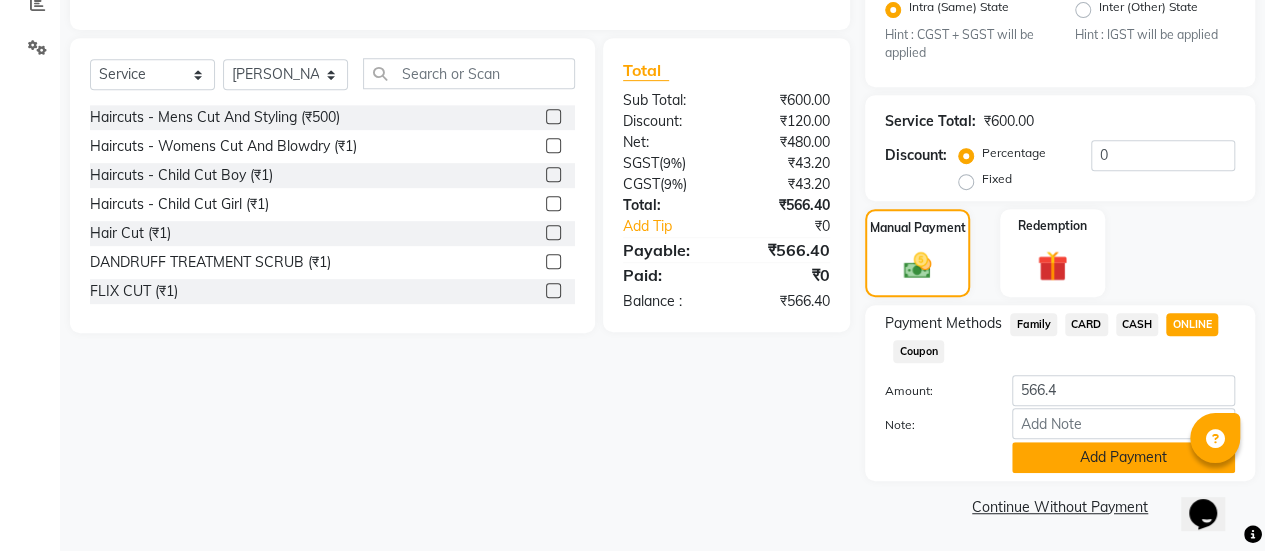 click on "Add Payment" 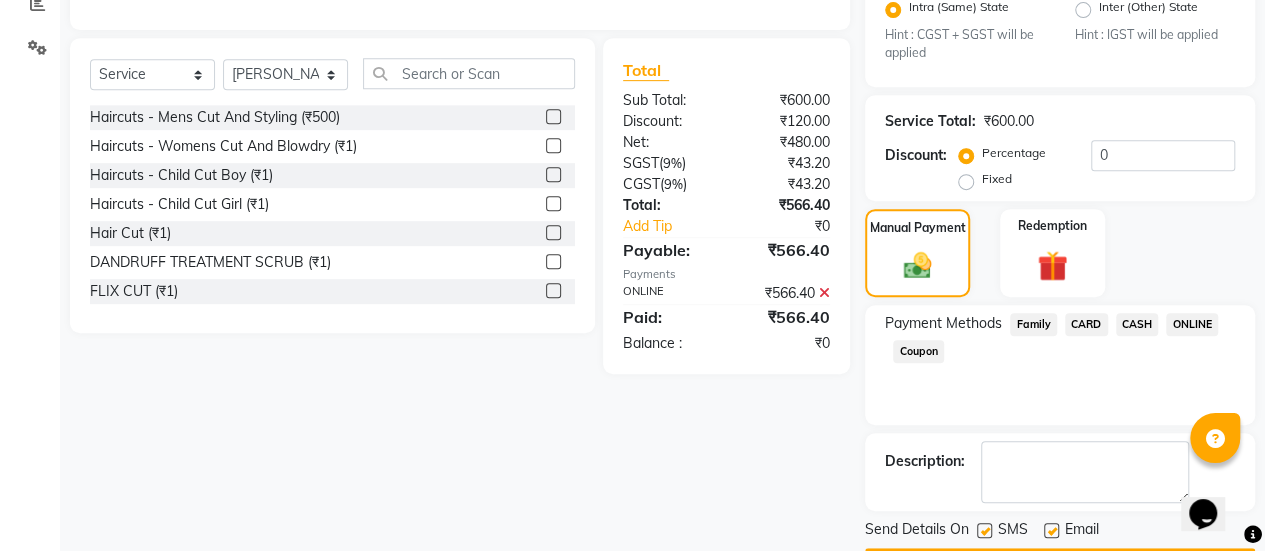 scroll, scrollTop: 493, scrollLeft: 0, axis: vertical 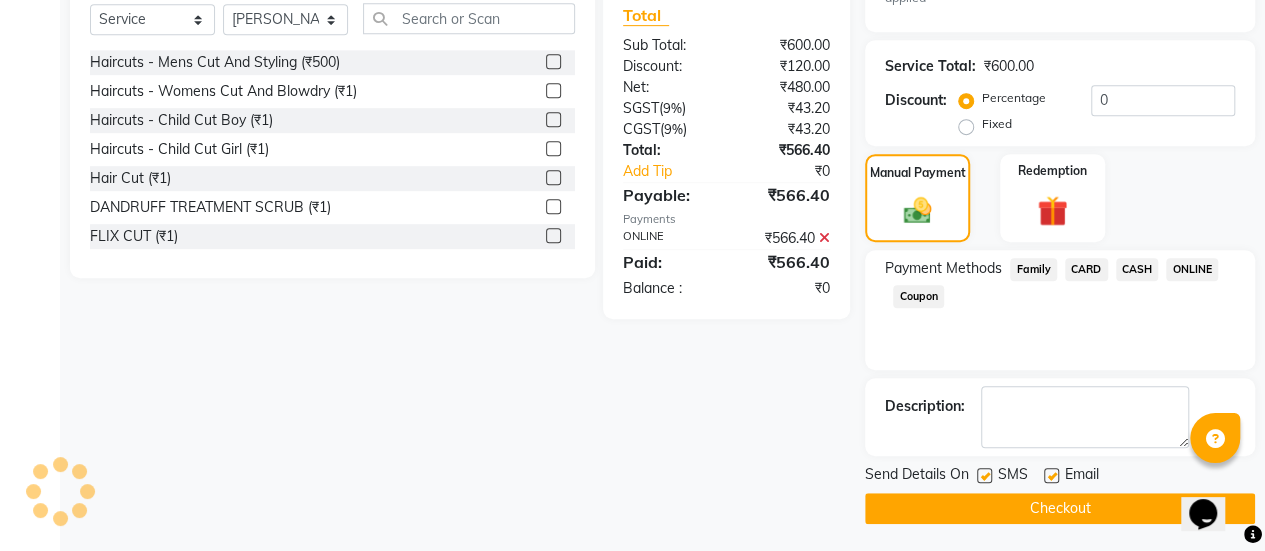 click 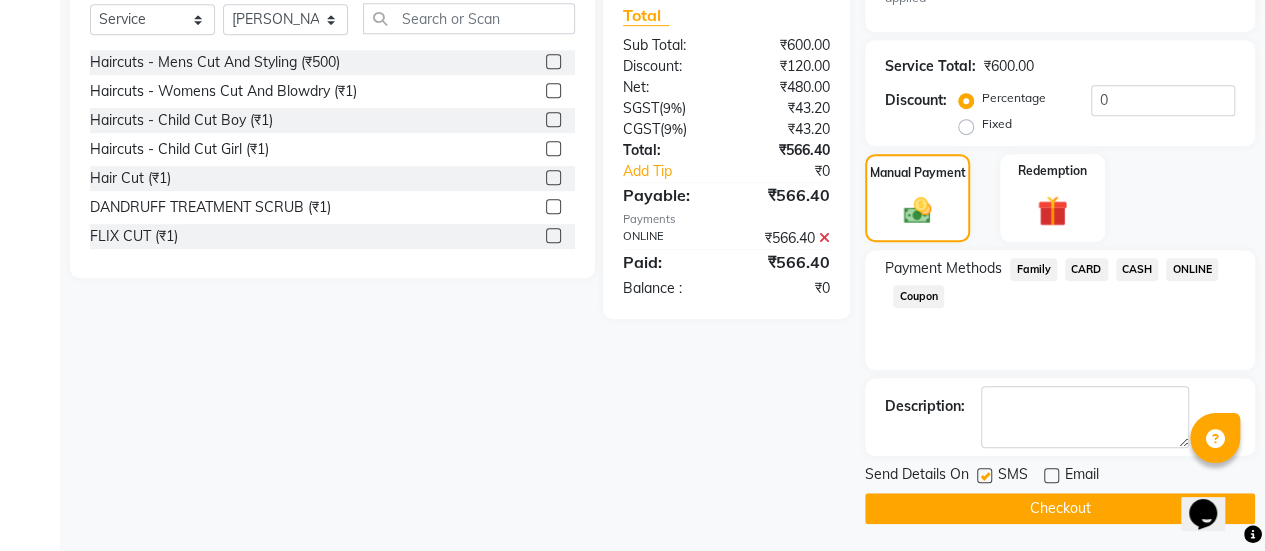 click on "Checkout" 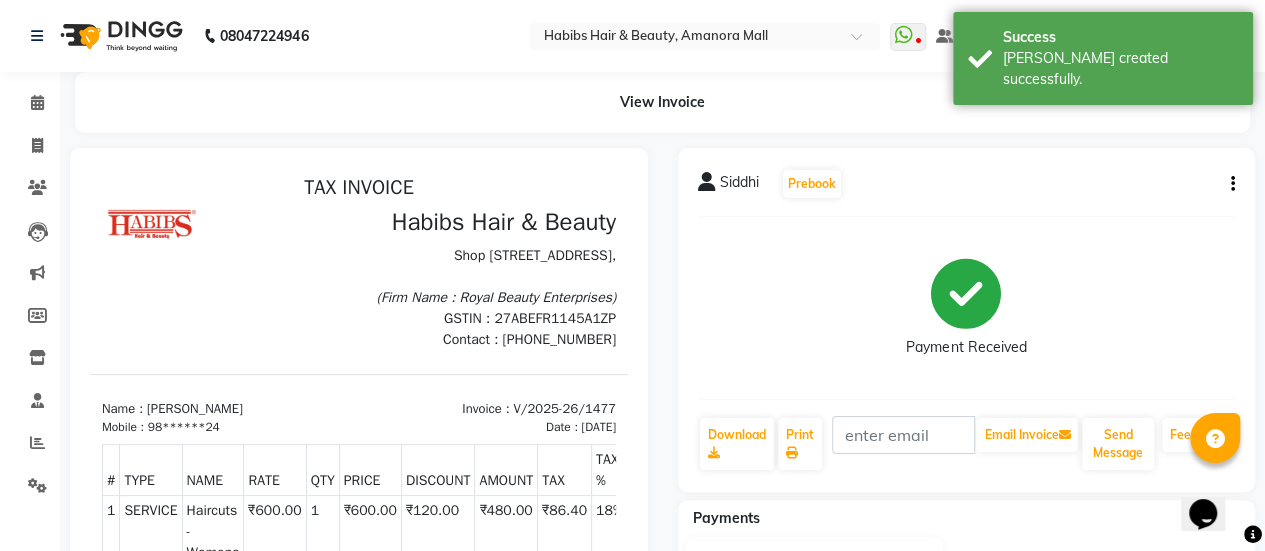 scroll, scrollTop: 0, scrollLeft: 0, axis: both 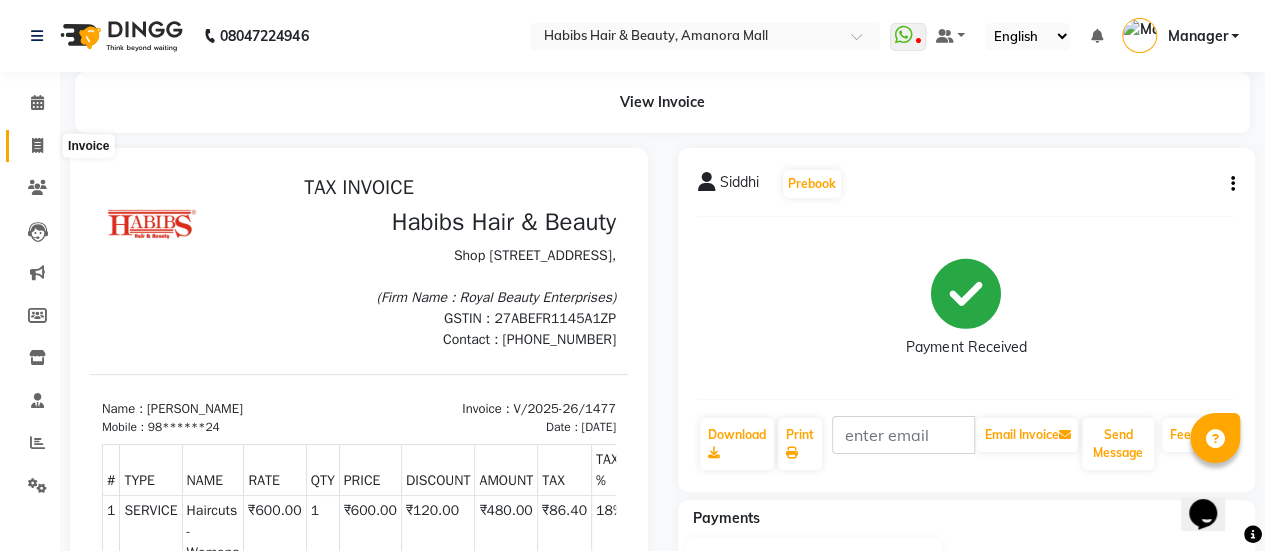 click 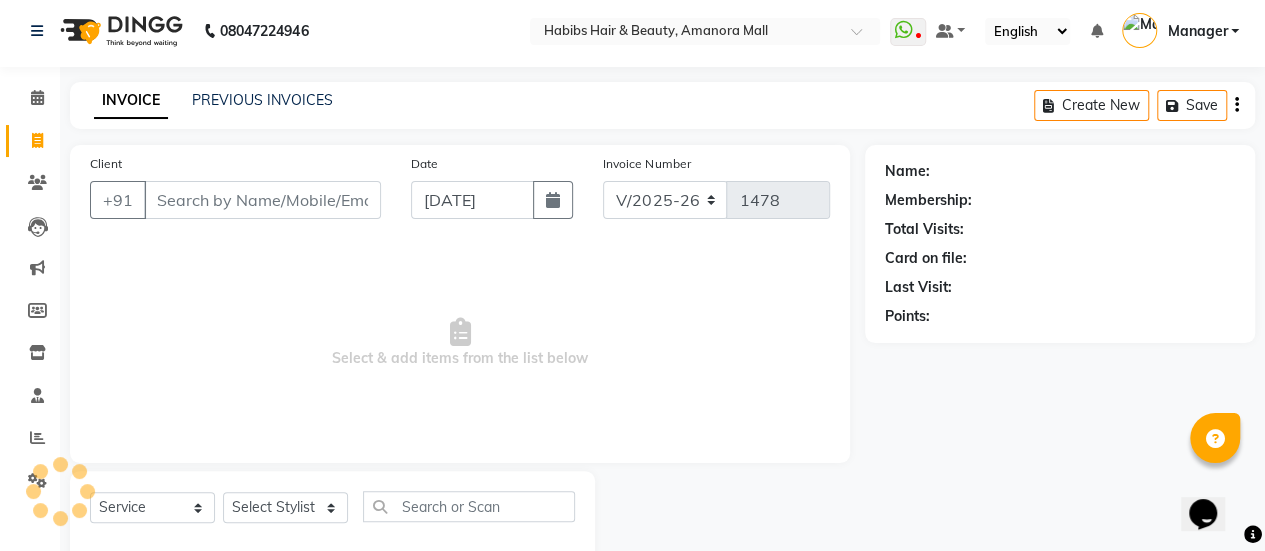 scroll, scrollTop: 49, scrollLeft: 0, axis: vertical 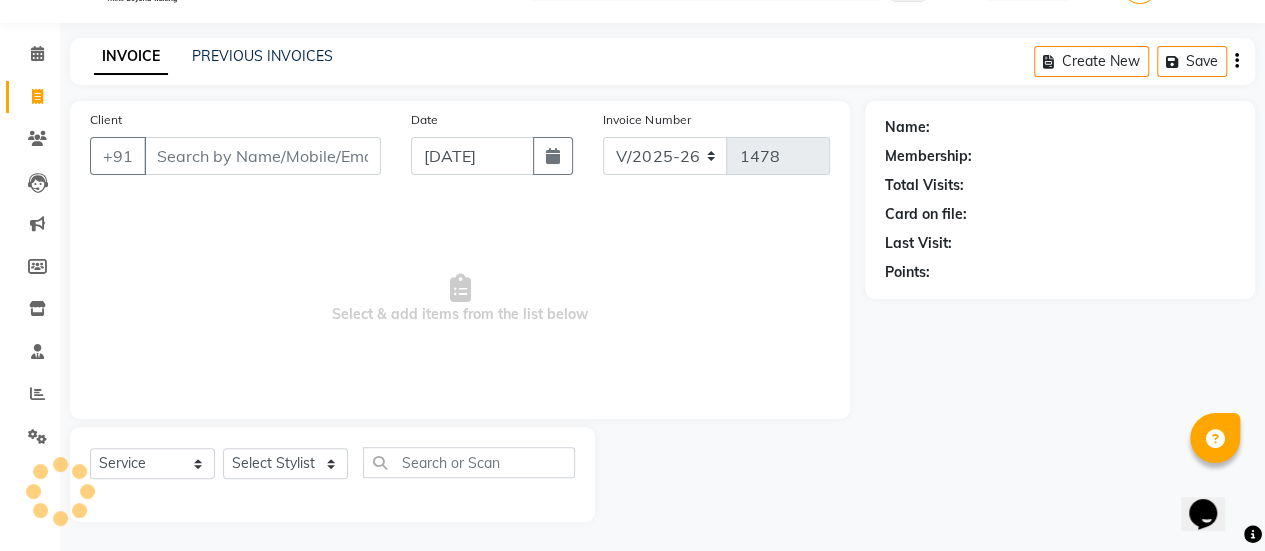 click on "Client" at bounding box center (262, 156) 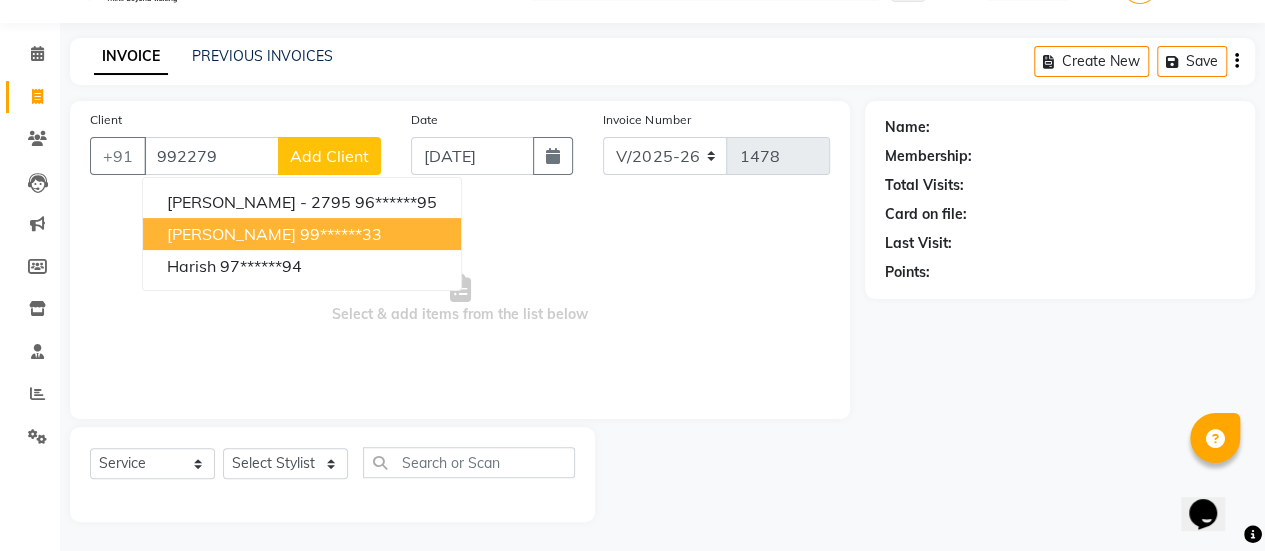 click on "[PERSON_NAME]" at bounding box center [231, 234] 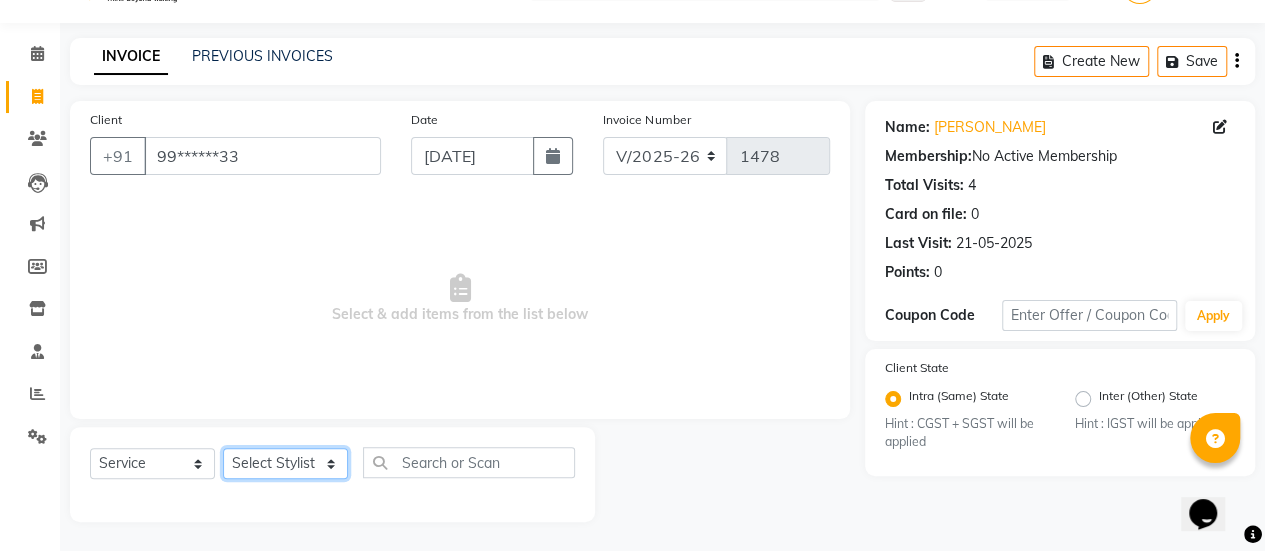 click on "Select Stylist [PERSON_NAME] Bhagavantu [PERSON_NAME] [PERSON_NAME] [PERSON_NAME] Manager [PERSON_NAME] POOJA [PERSON_NAME] [PERSON_NAME] [PERSON_NAME] [PERSON_NAME]" 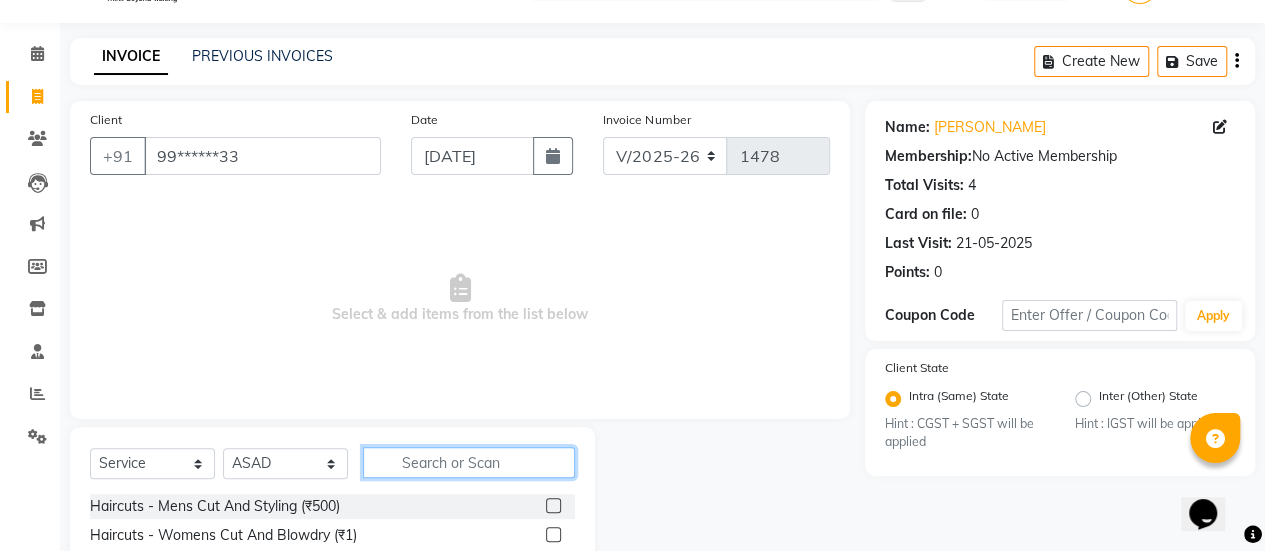 click 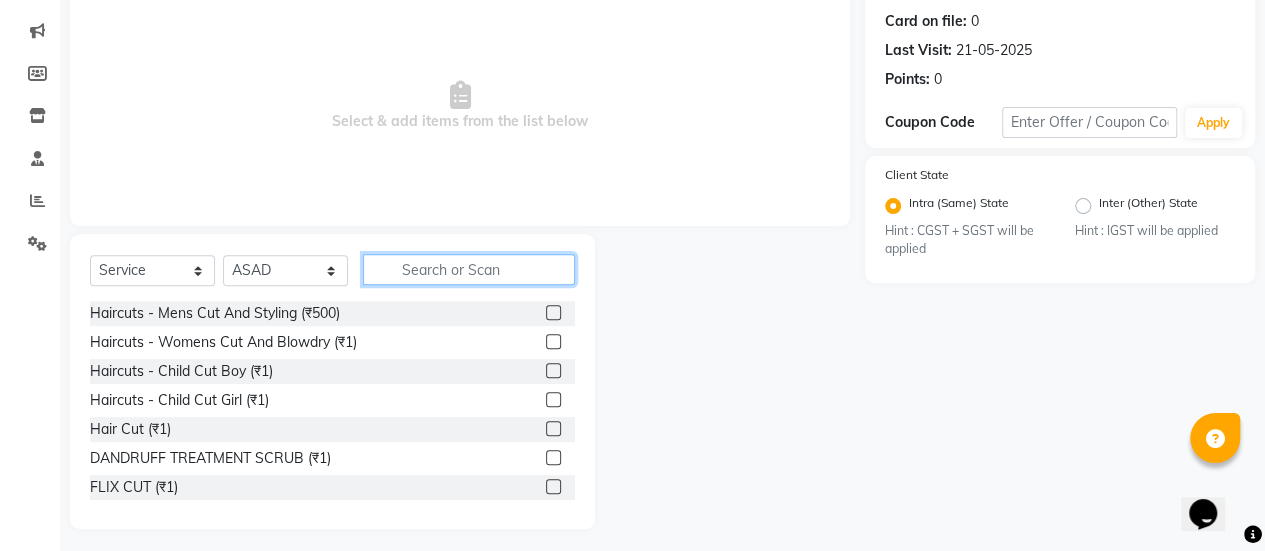 scroll, scrollTop: 247, scrollLeft: 0, axis: vertical 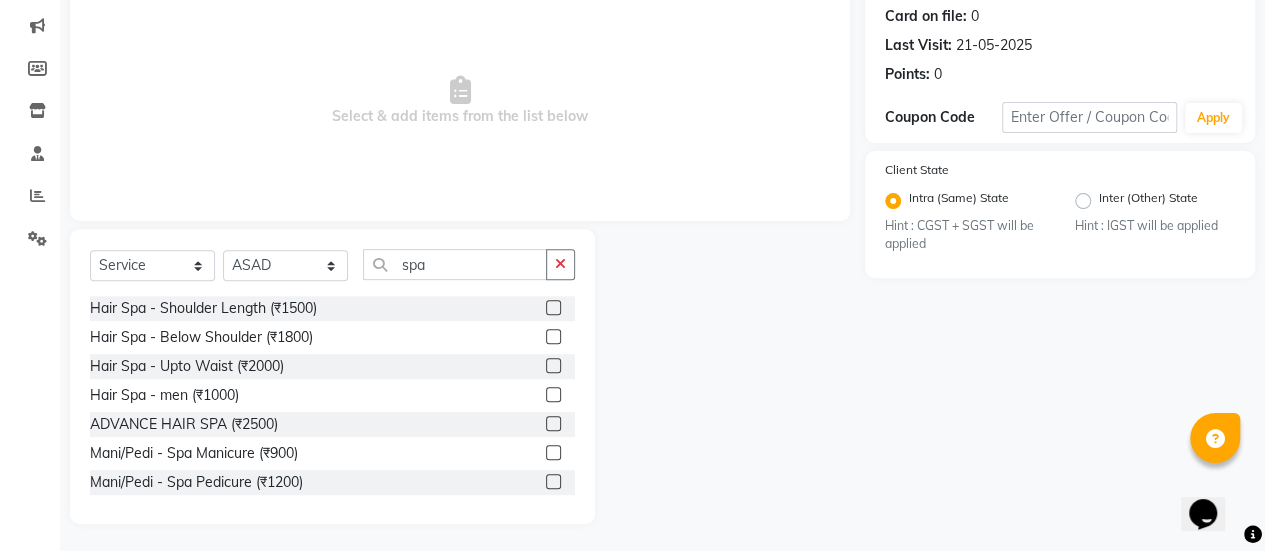 click 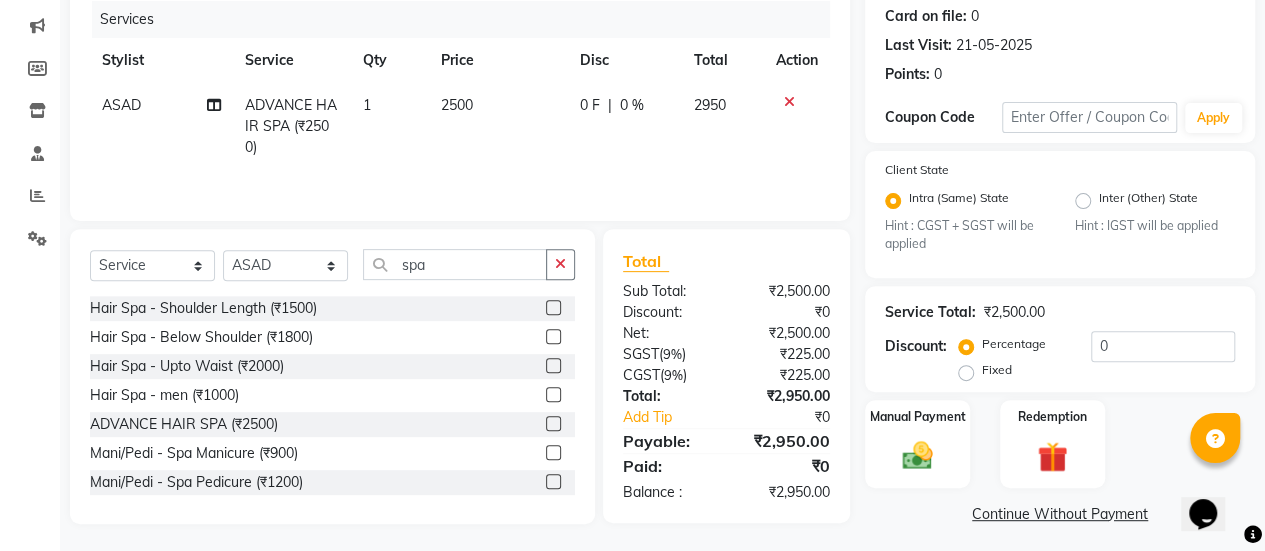 click on "2500" 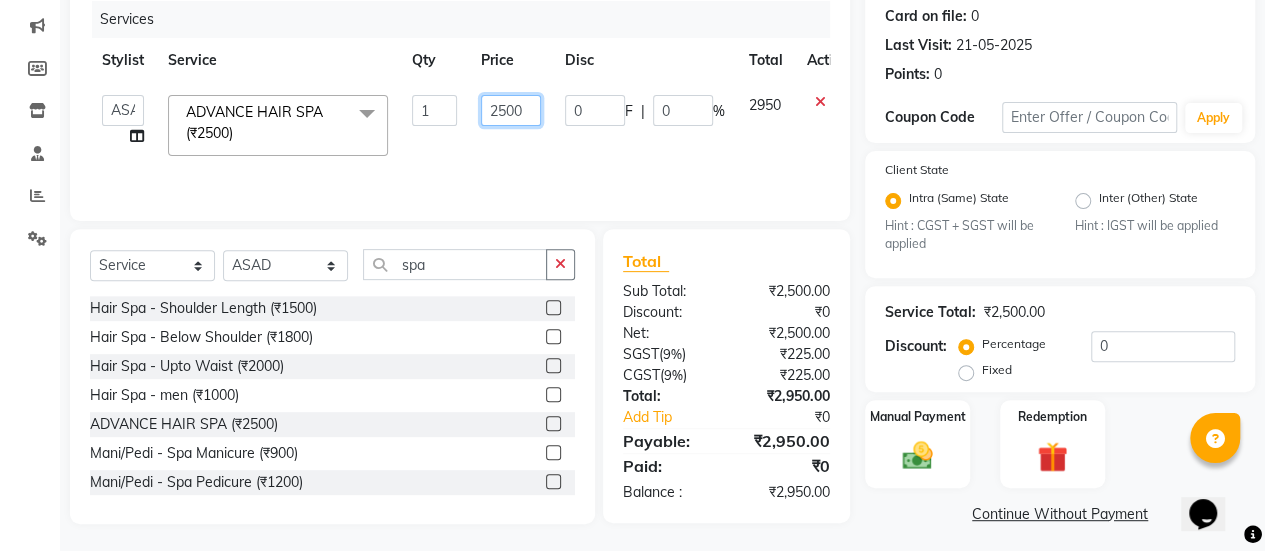 click on "2500" 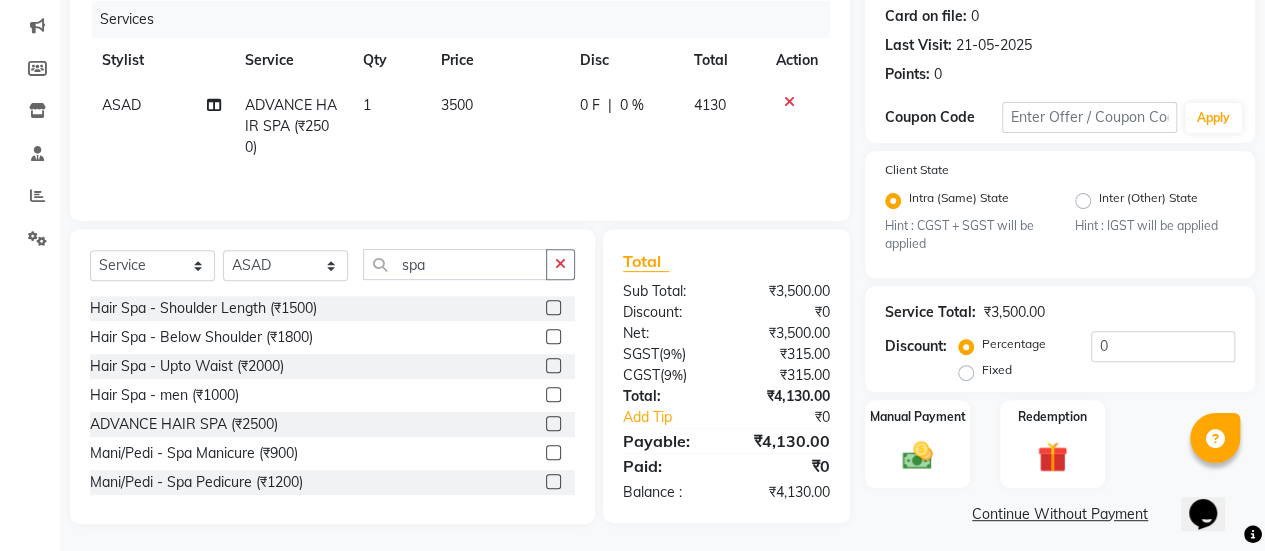 click on "0 %" 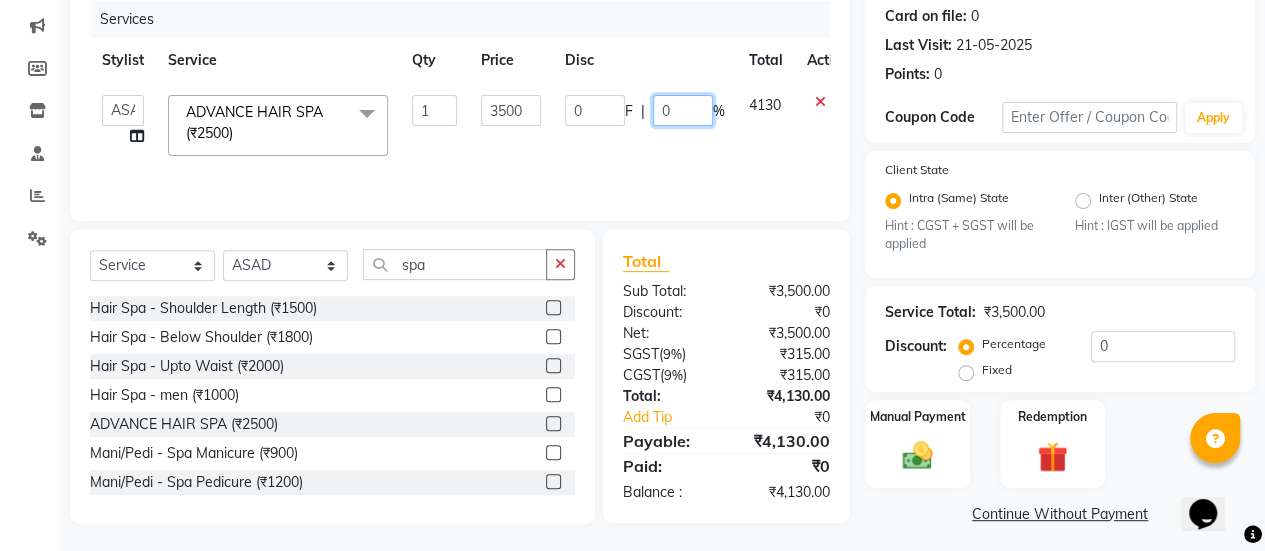 click on "0" 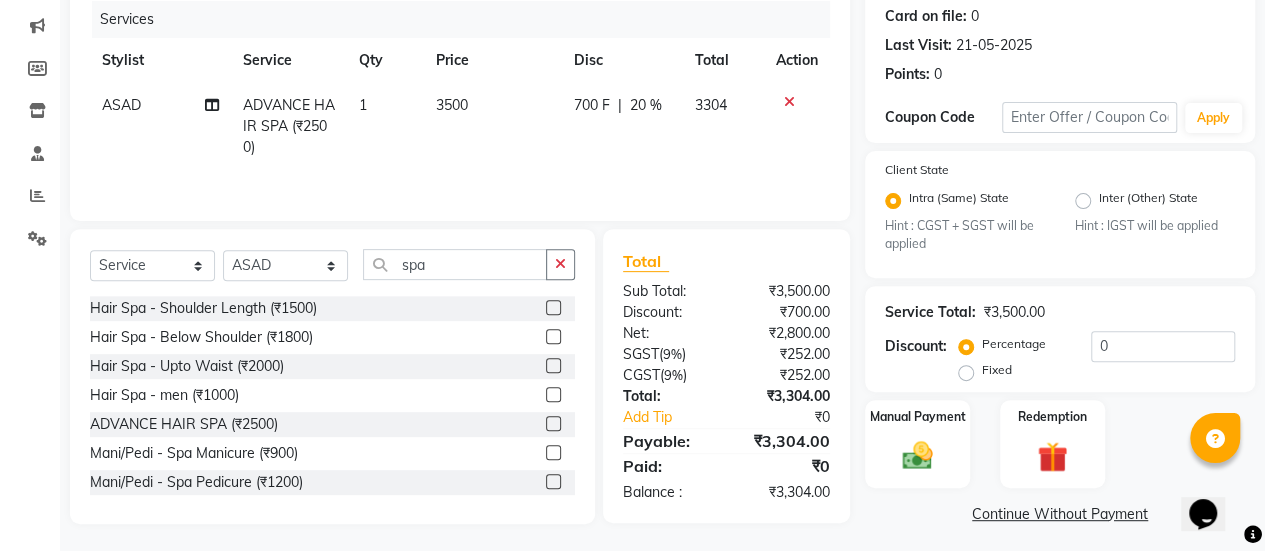 click on "700 F | 20 %" 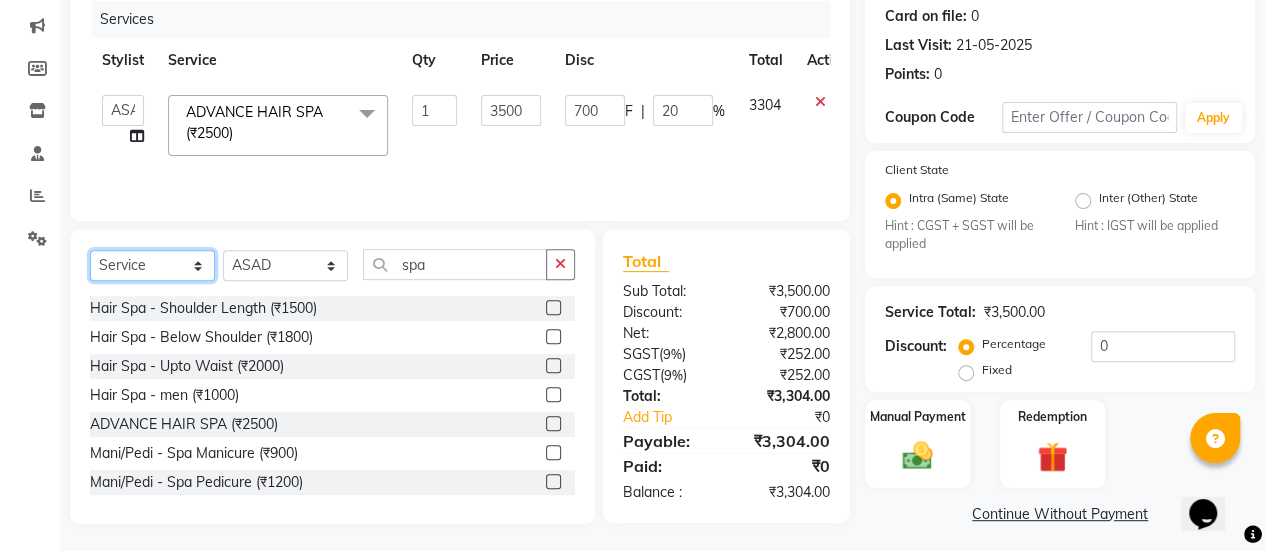 click on "Select  Service  Product  Membership  Package Voucher Prepaid Gift Card" 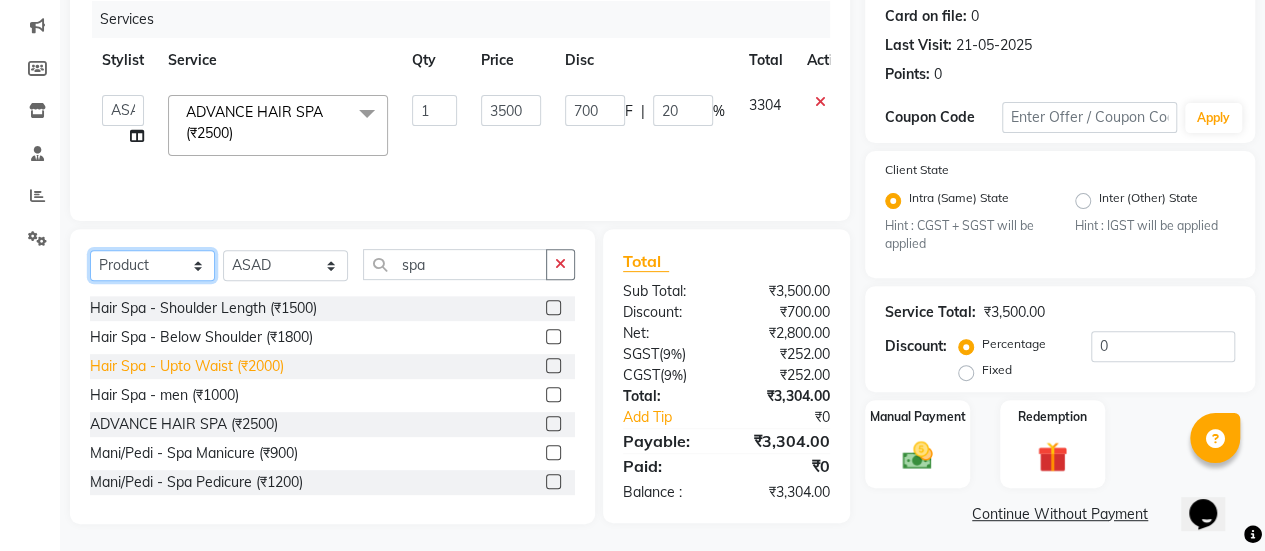 click on "Select  Service  Product  Membership  Package Voucher Prepaid Gift Card" 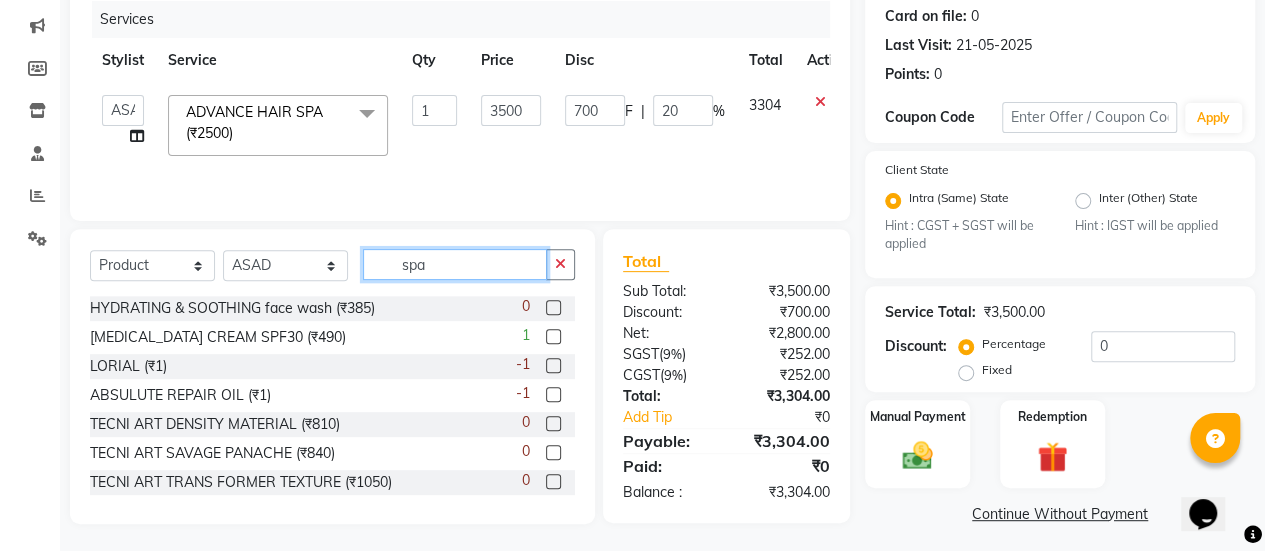 click on "spa" 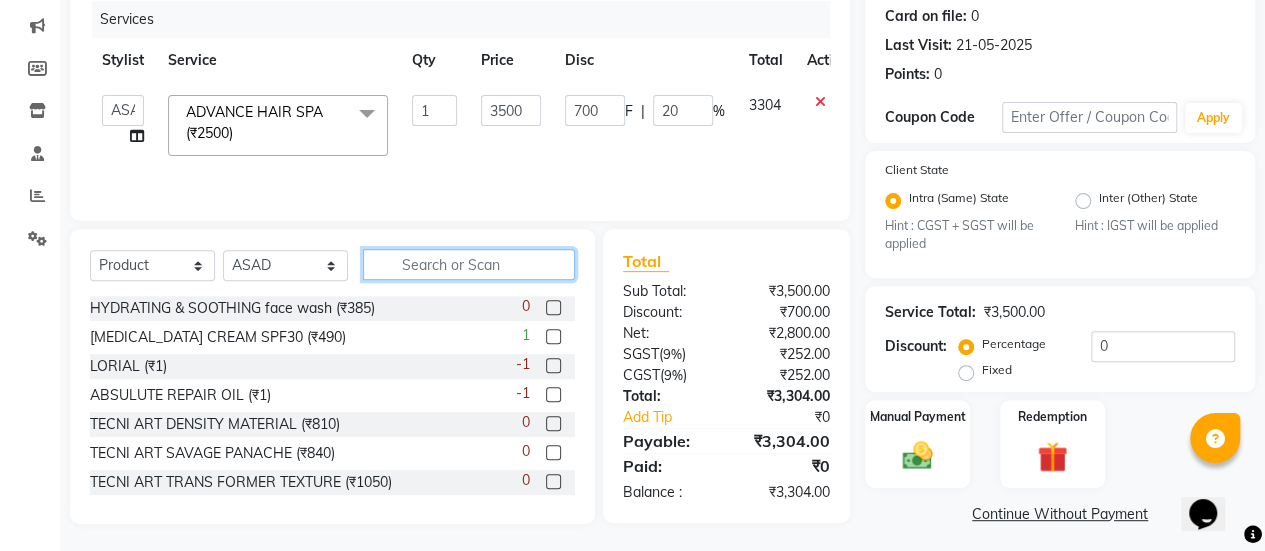 scroll, scrollTop: 0, scrollLeft: 0, axis: both 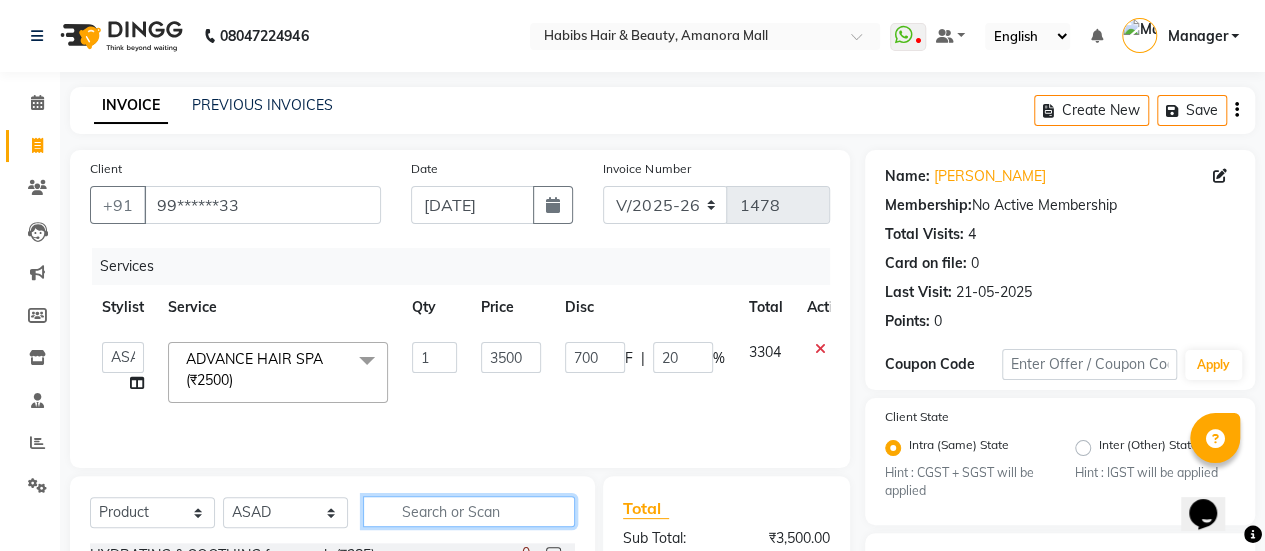 click 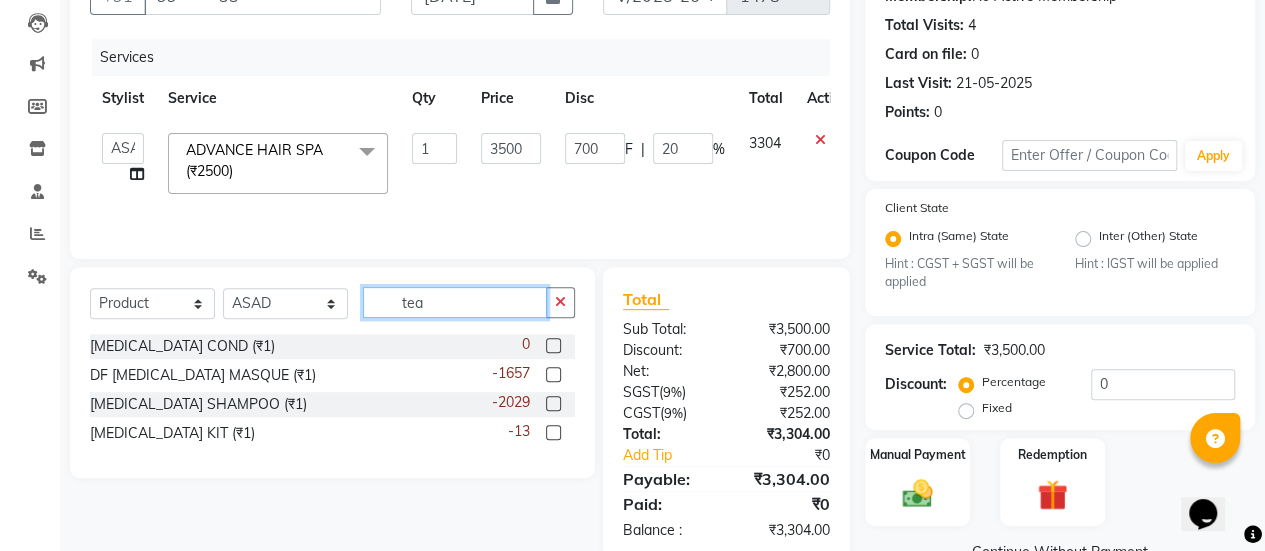 scroll, scrollTop: 216, scrollLeft: 0, axis: vertical 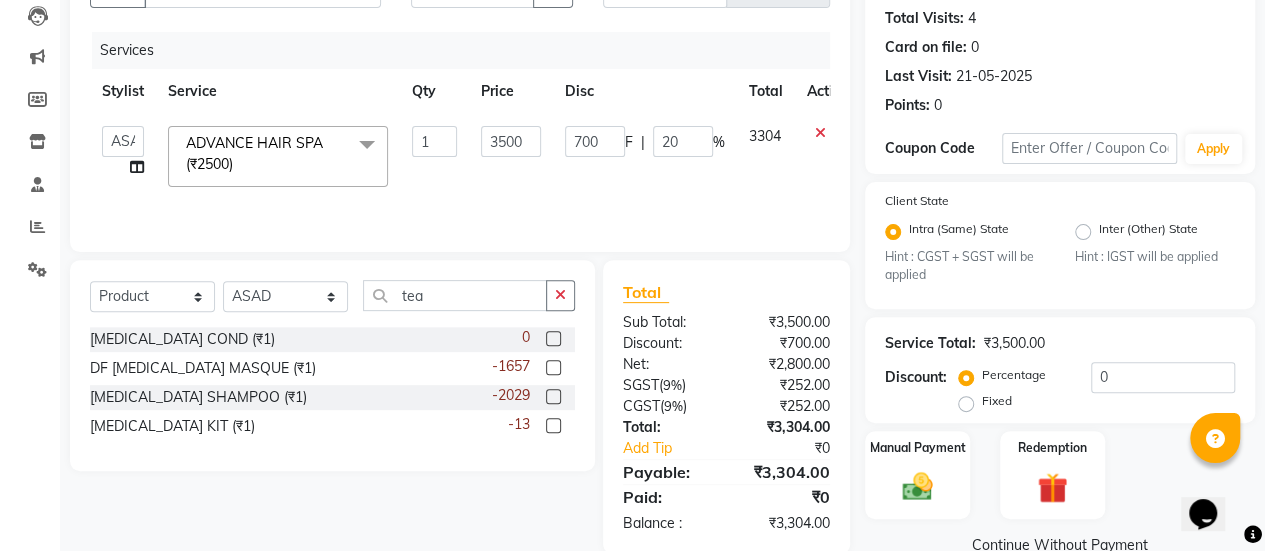 click 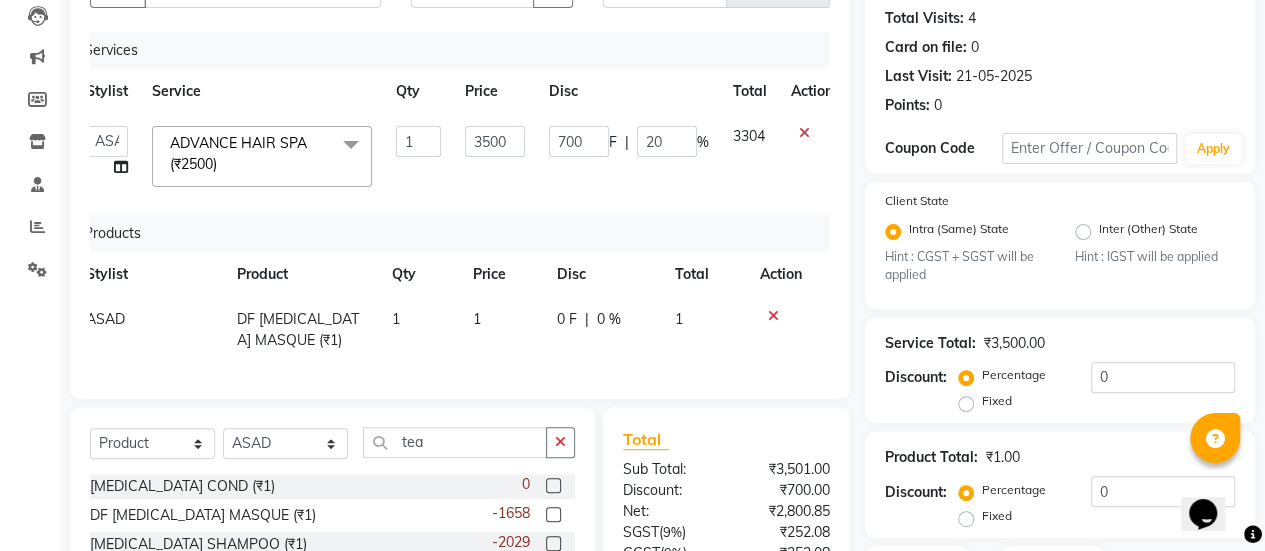 scroll, scrollTop: 0, scrollLeft: 18, axis: horizontal 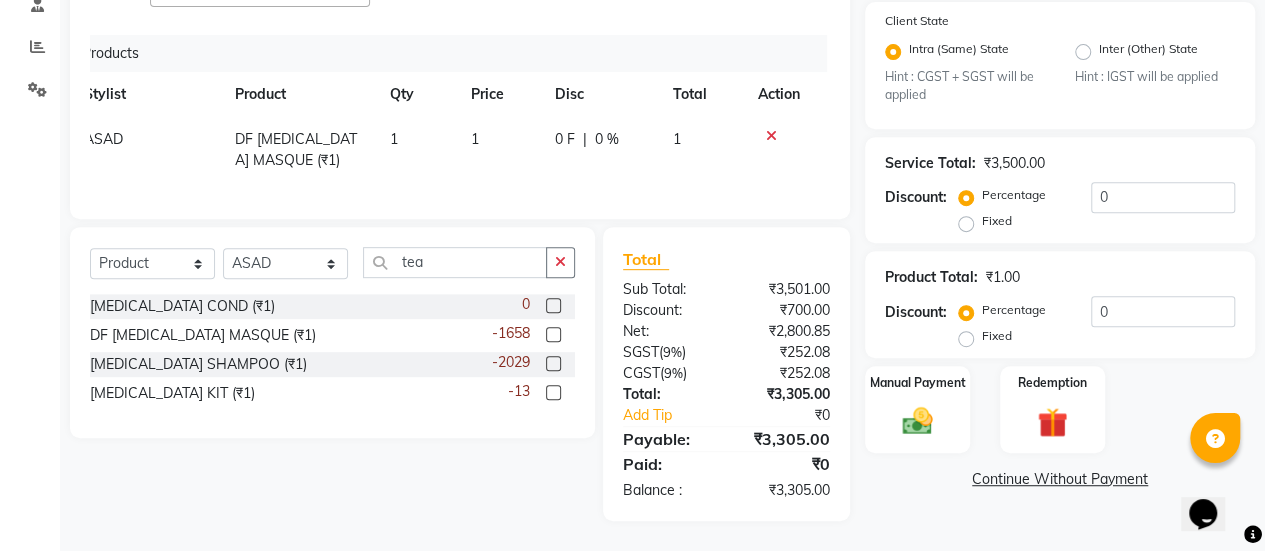 click 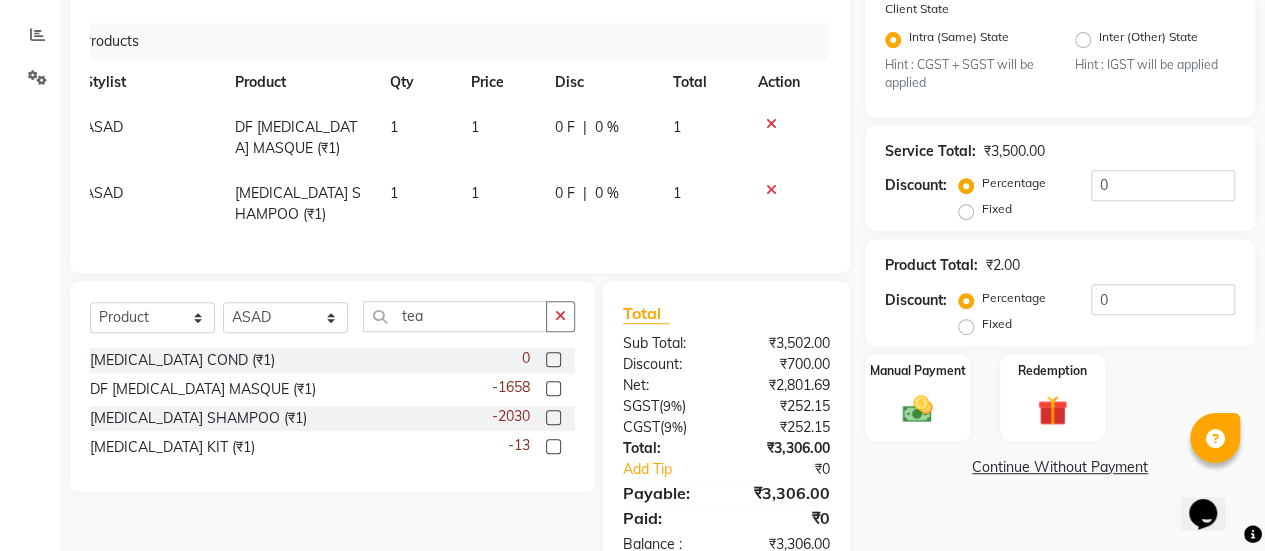 click on "1" 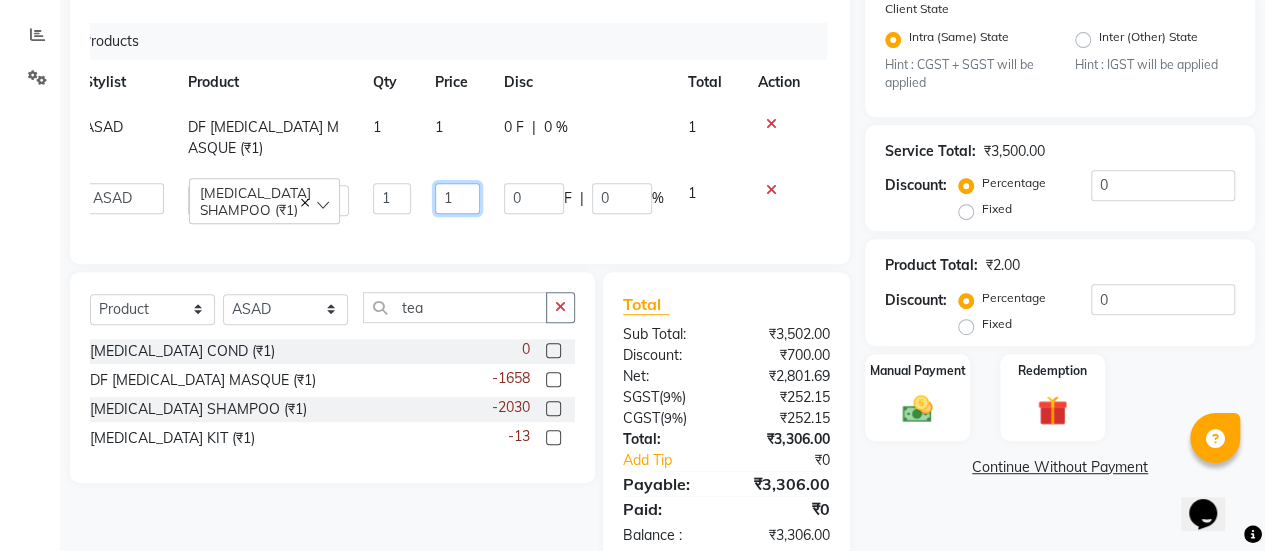 click on "1" 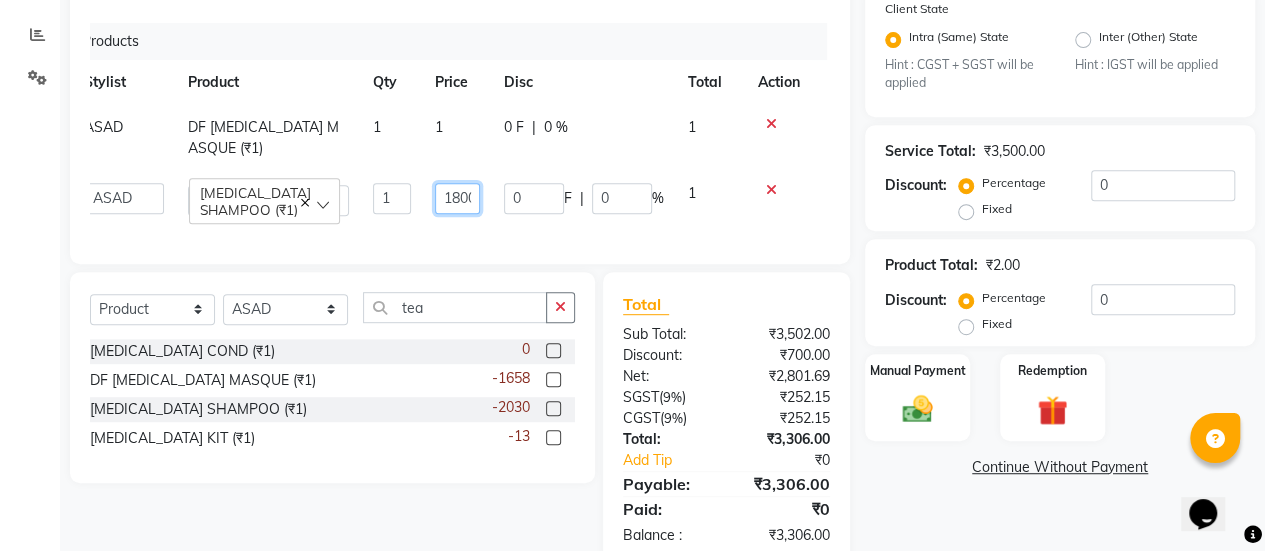 scroll, scrollTop: 0, scrollLeft: 1, axis: horizontal 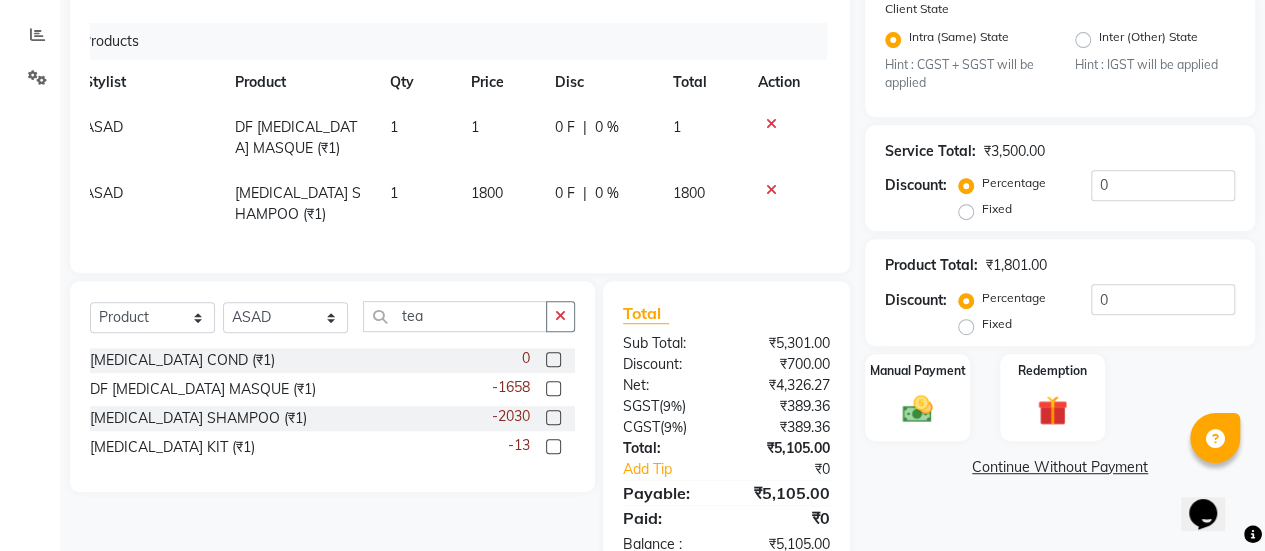 click on "[PERSON_NAME] [MEDICAL_DATA] MASQUE (₹1) 1 1 0 F | 0 % 1" 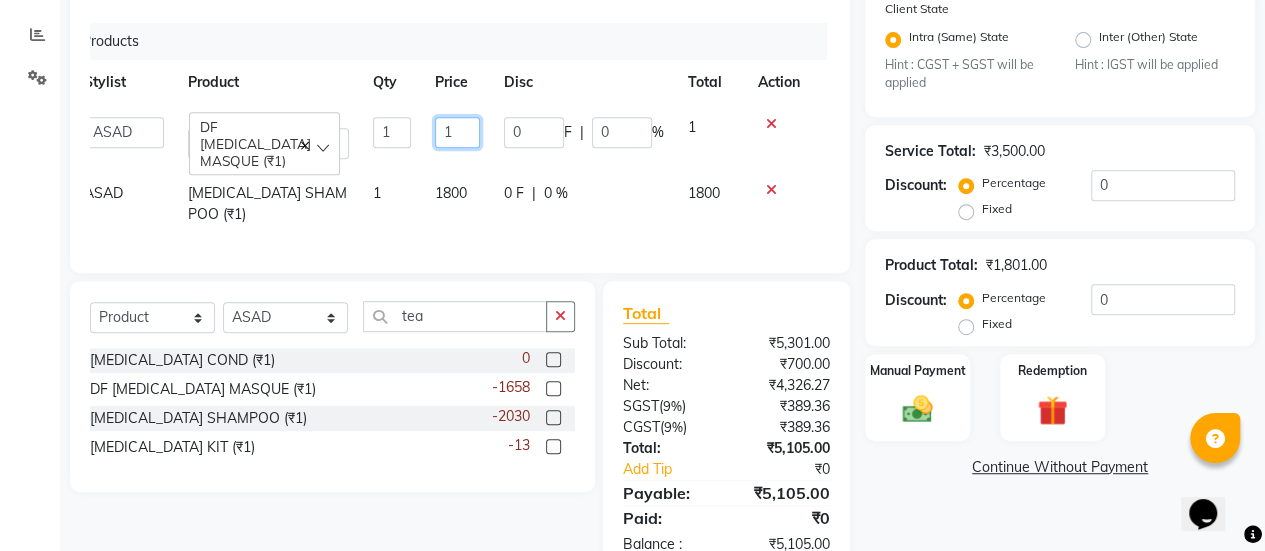 click on "1" 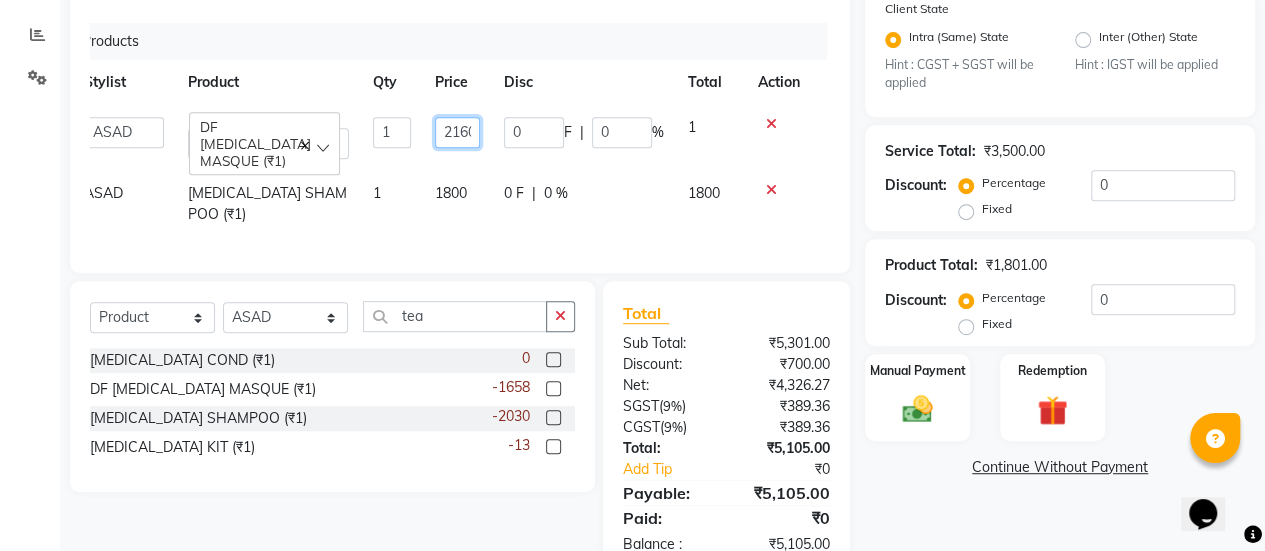 scroll, scrollTop: 0, scrollLeft: 0, axis: both 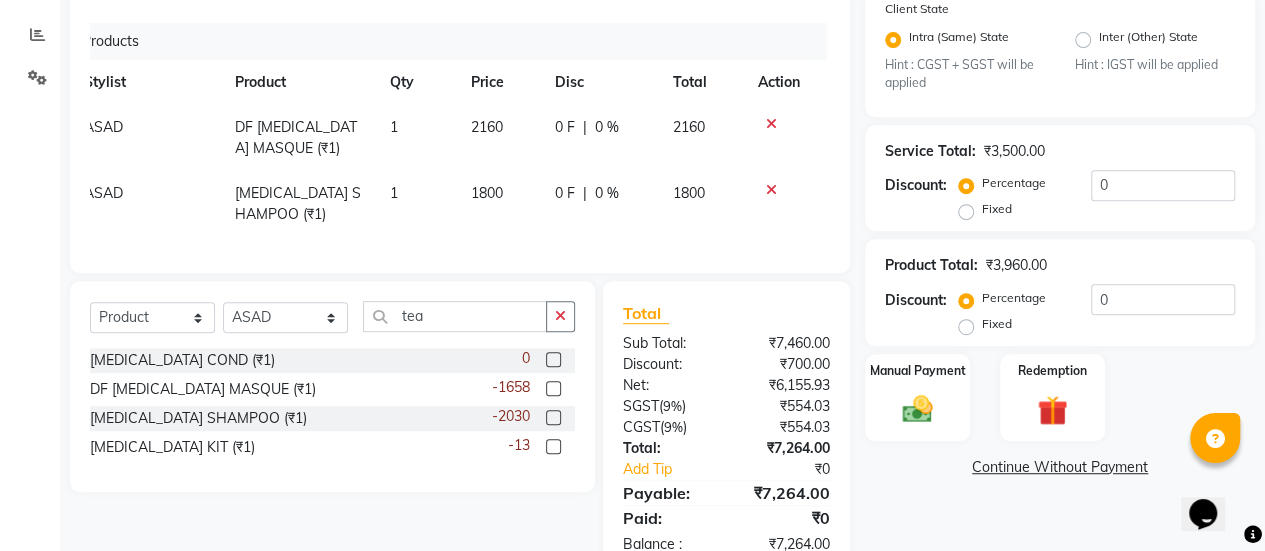 click on "0 F | 0 %" 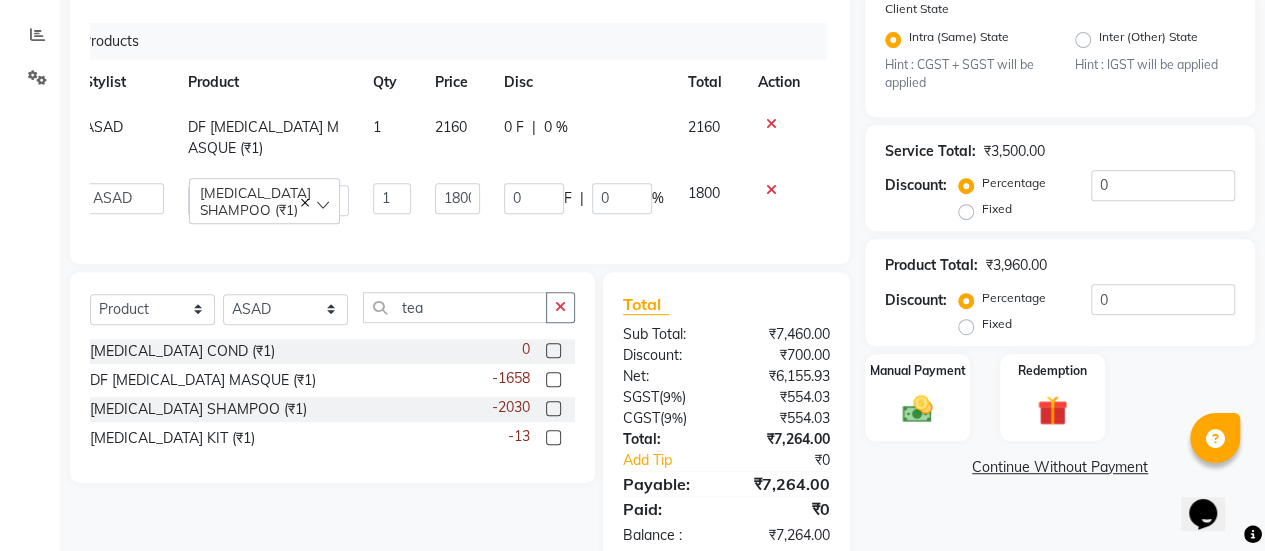 scroll, scrollTop: 467, scrollLeft: 0, axis: vertical 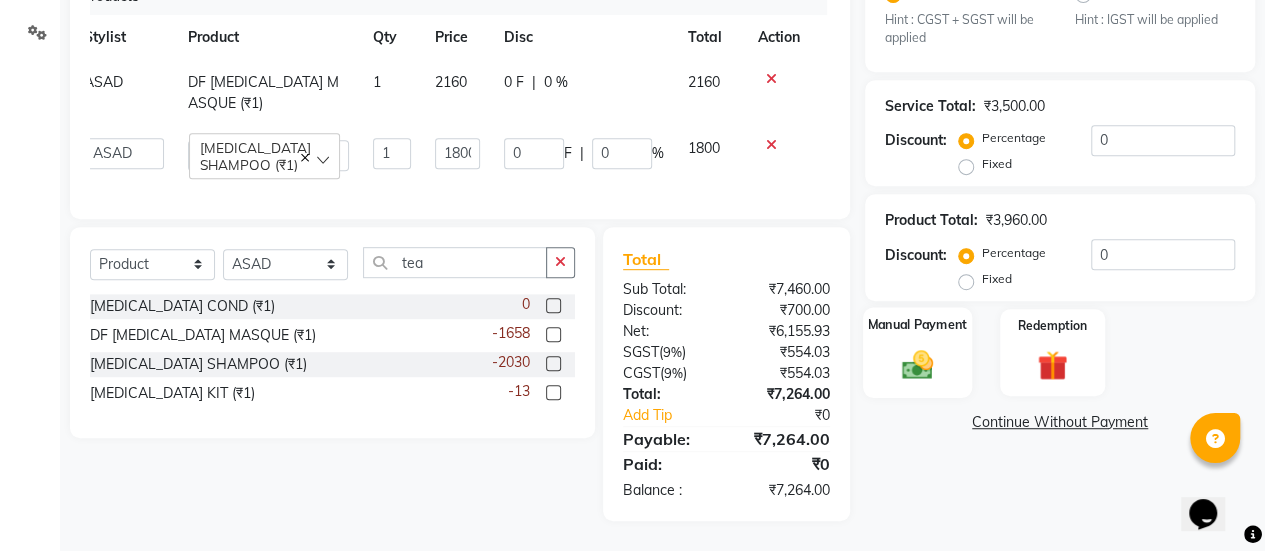 click 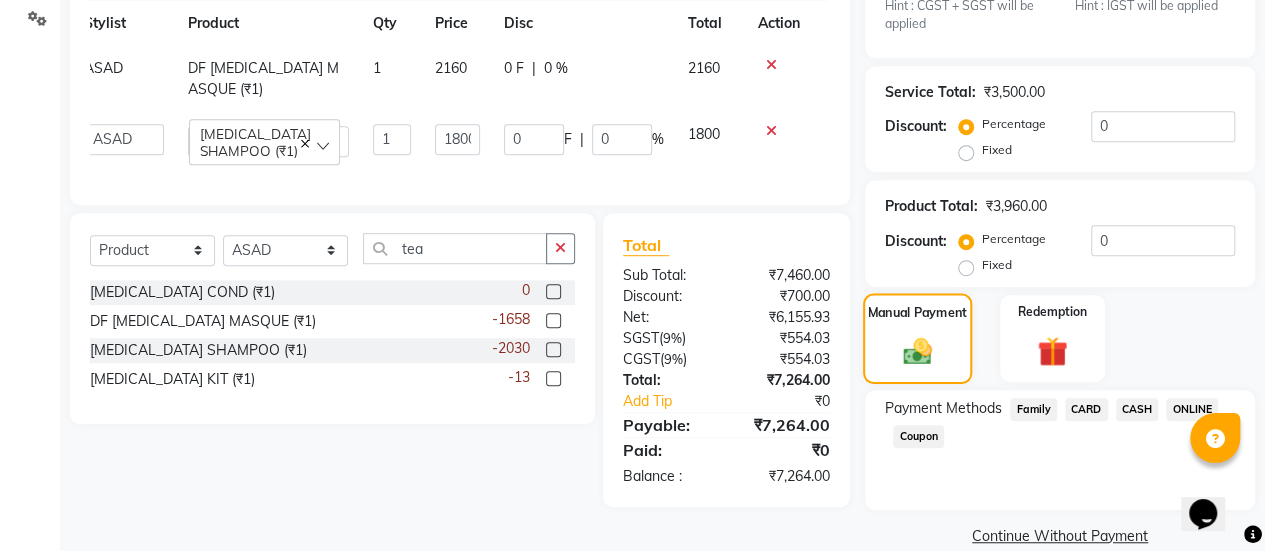 scroll, scrollTop: 496, scrollLeft: 0, axis: vertical 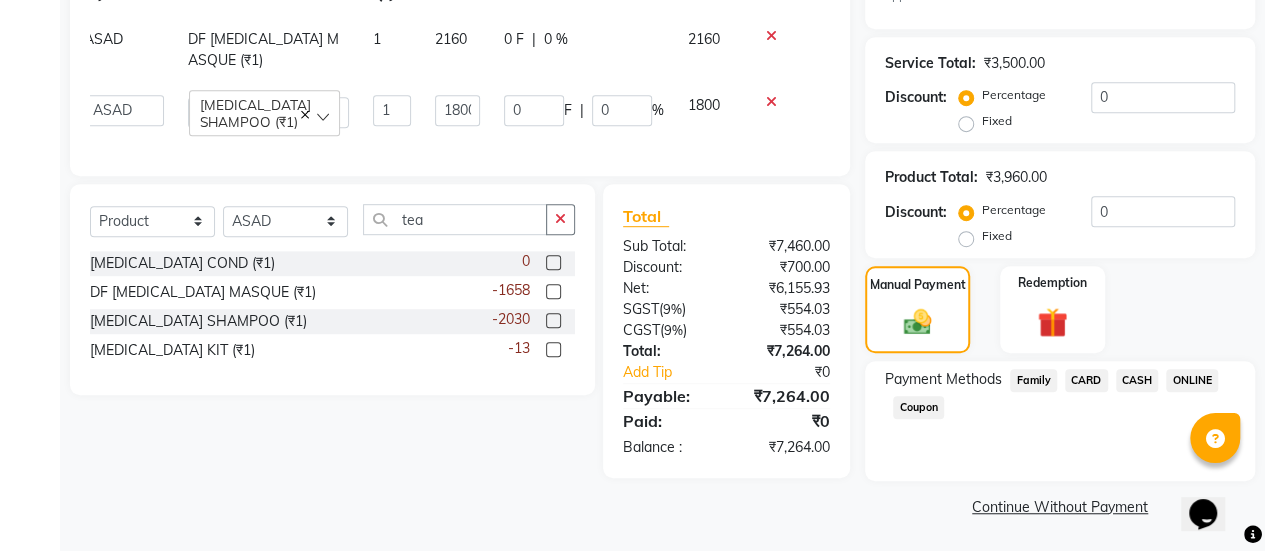 click on "ONLINE" 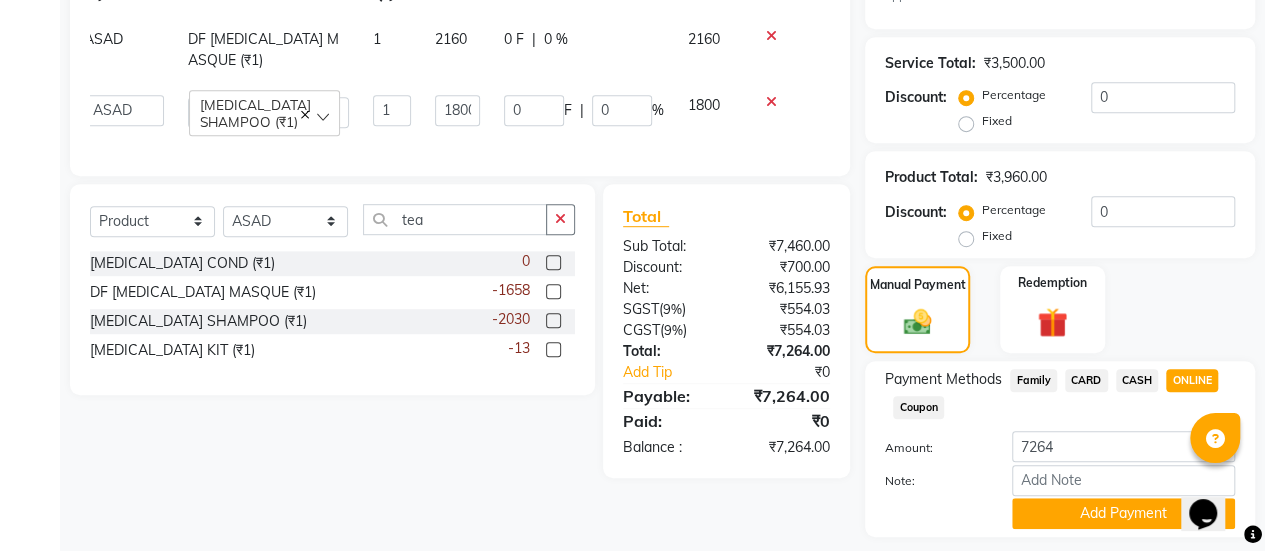 scroll, scrollTop: 552, scrollLeft: 0, axis: vertical 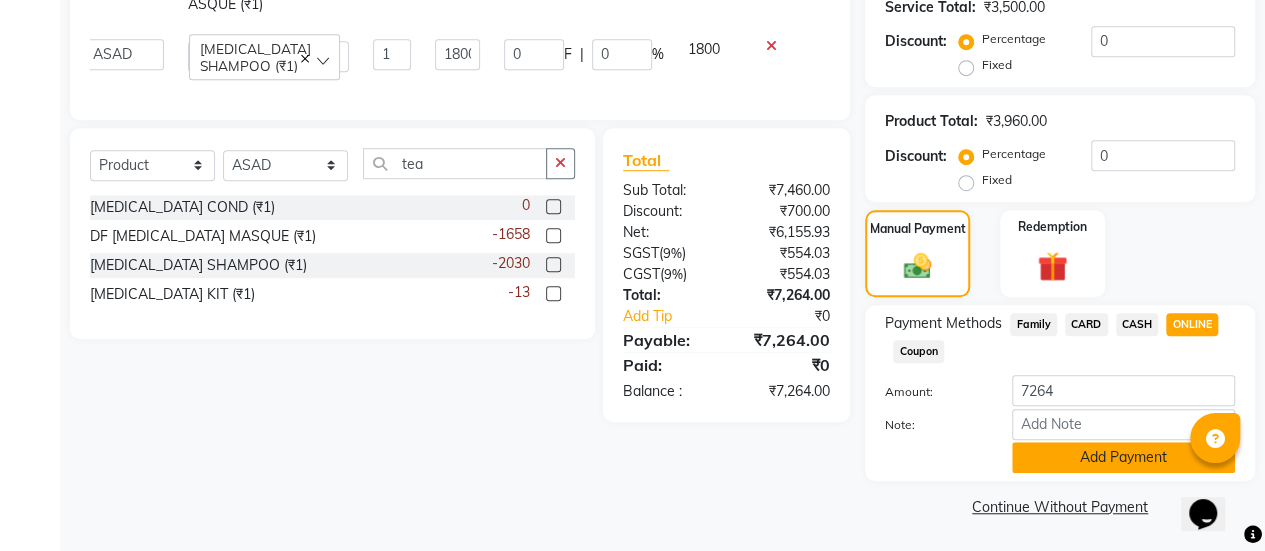 click on "Add Payment" 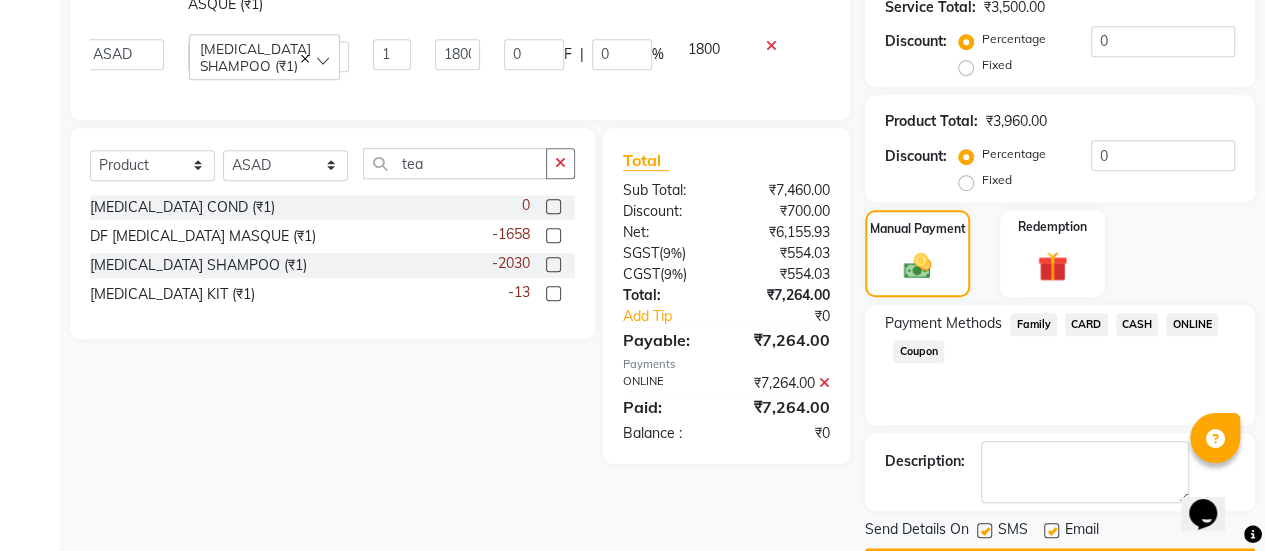 scroll, scrollTop: 608, scrollLeft: 0, axis: vertical 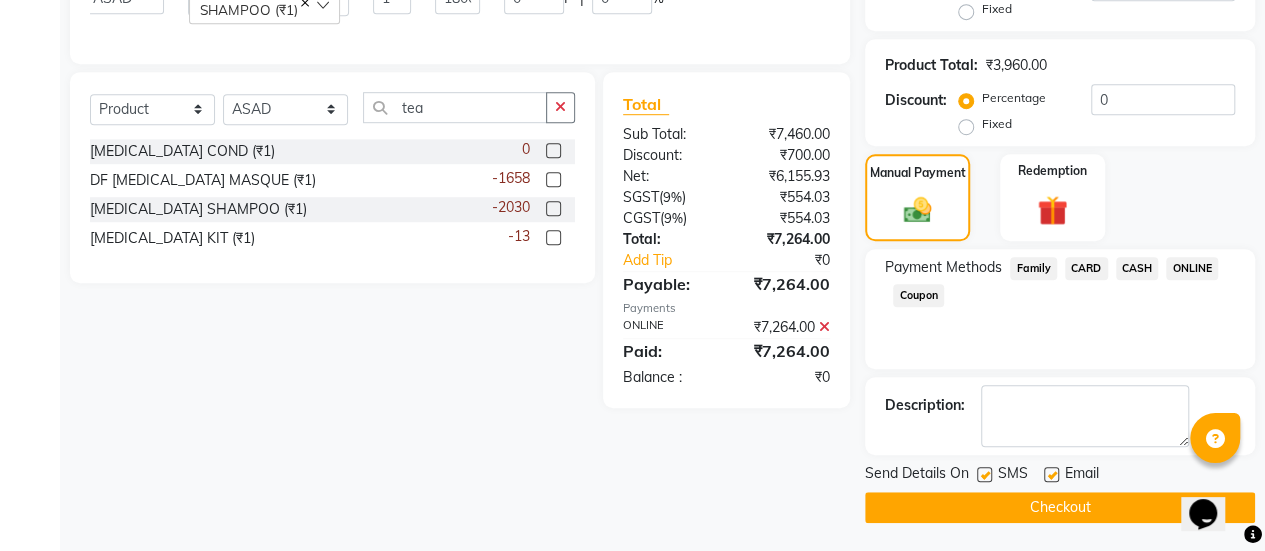 click 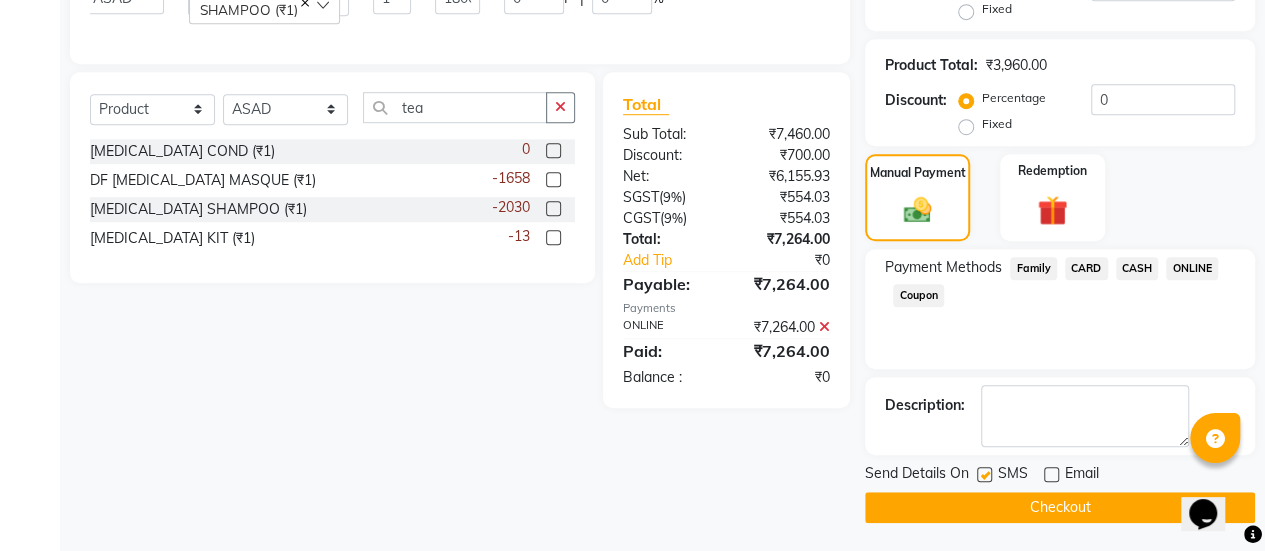 click on "Checkout" 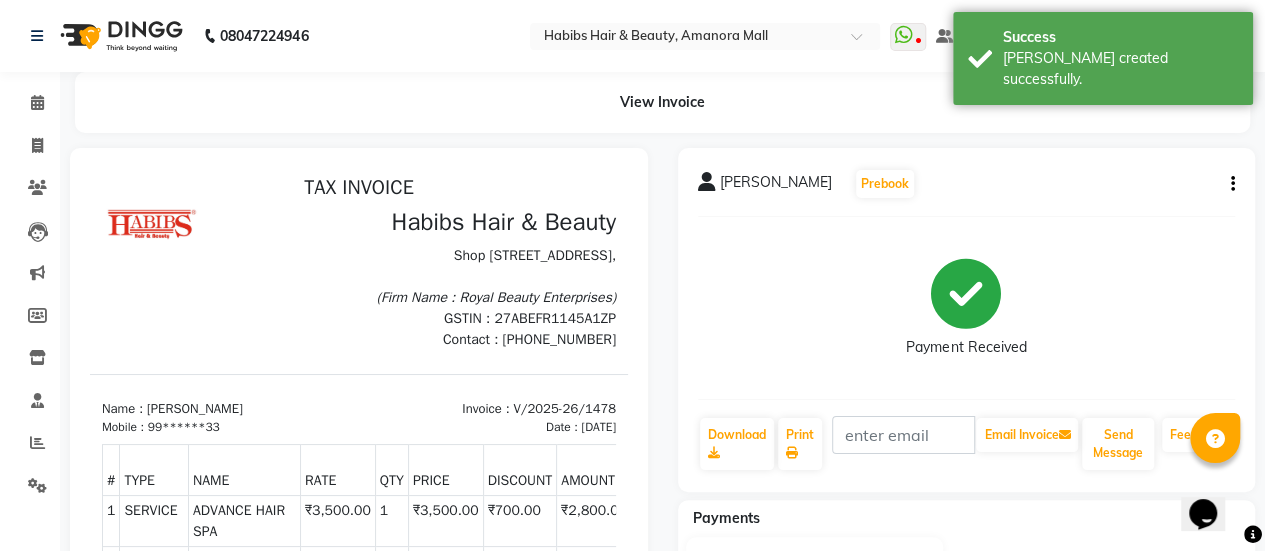 scroll, scrollTop: 0, scrollLeft: 0, axis: both 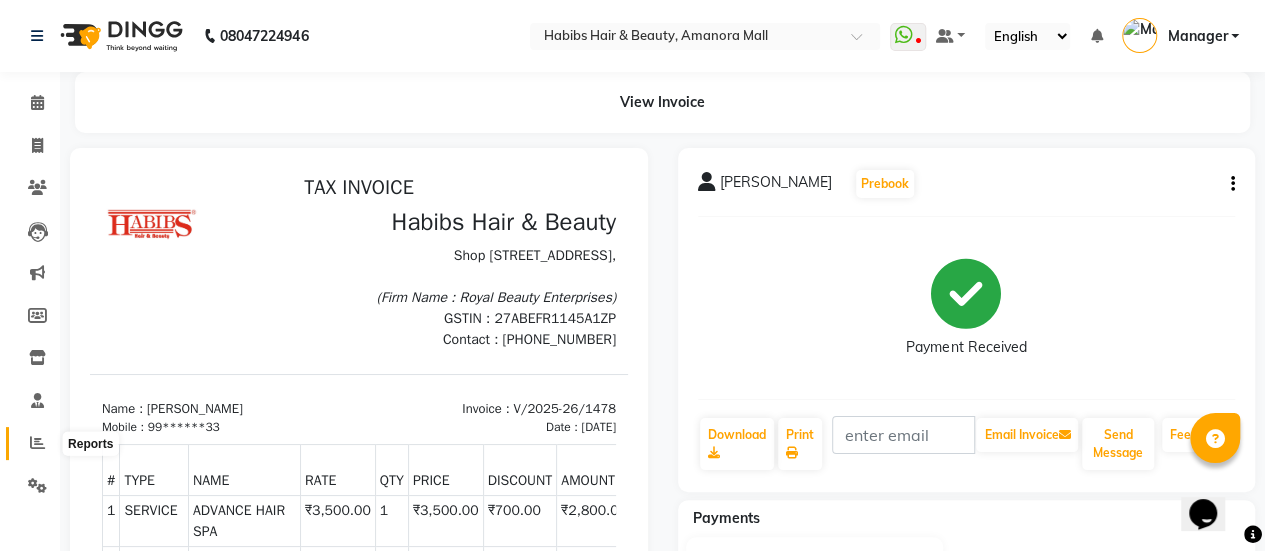 click 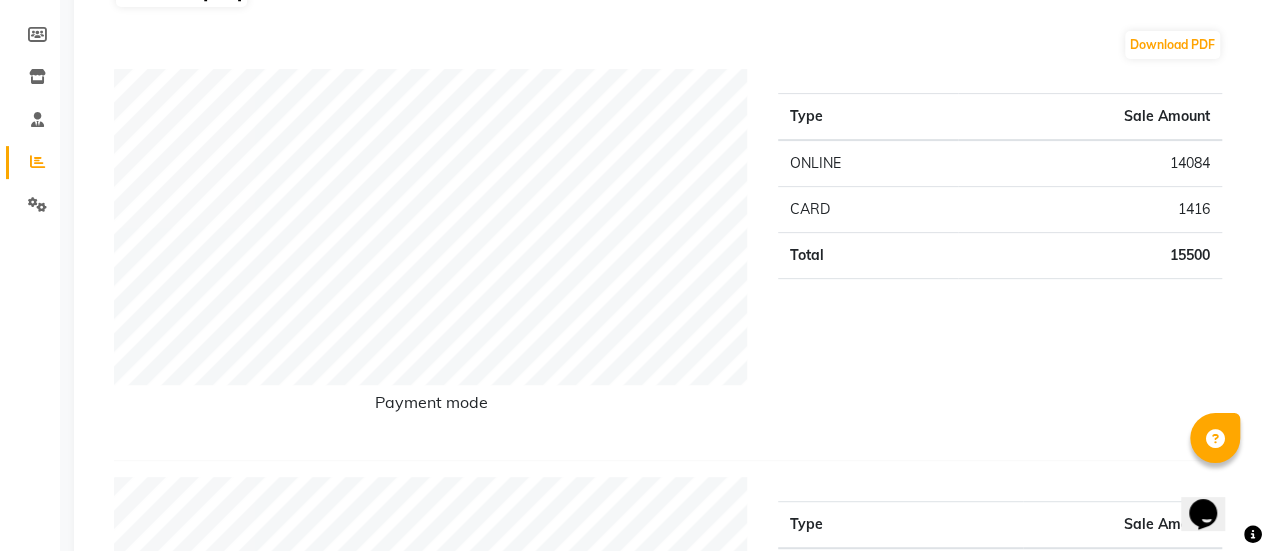 scroll, scrollTop: 0, scrollLeft: 0, axis: both 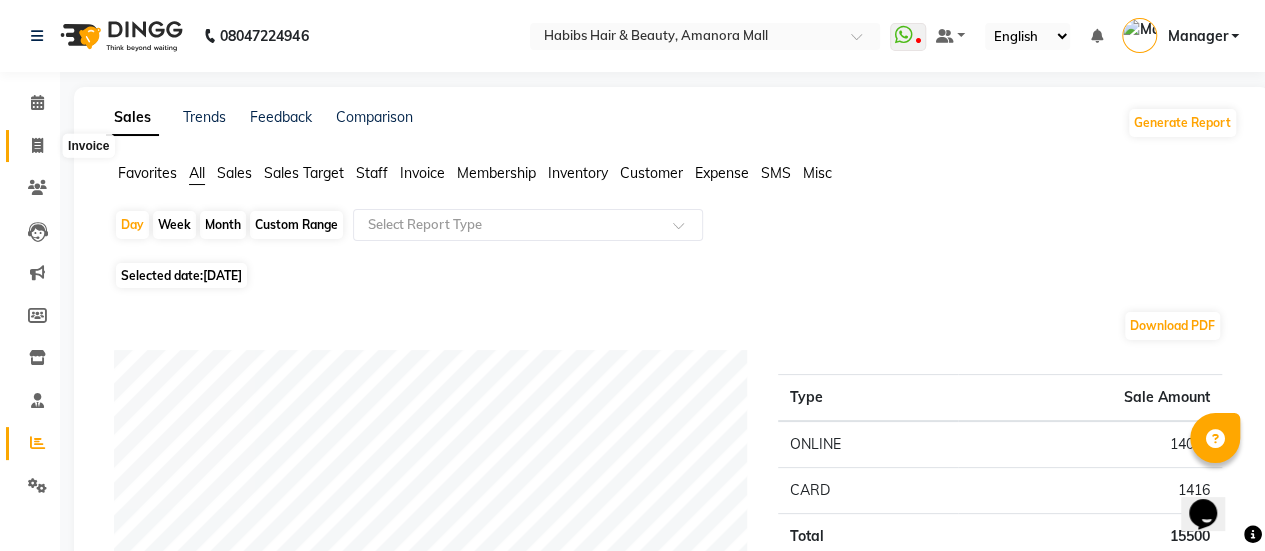 click 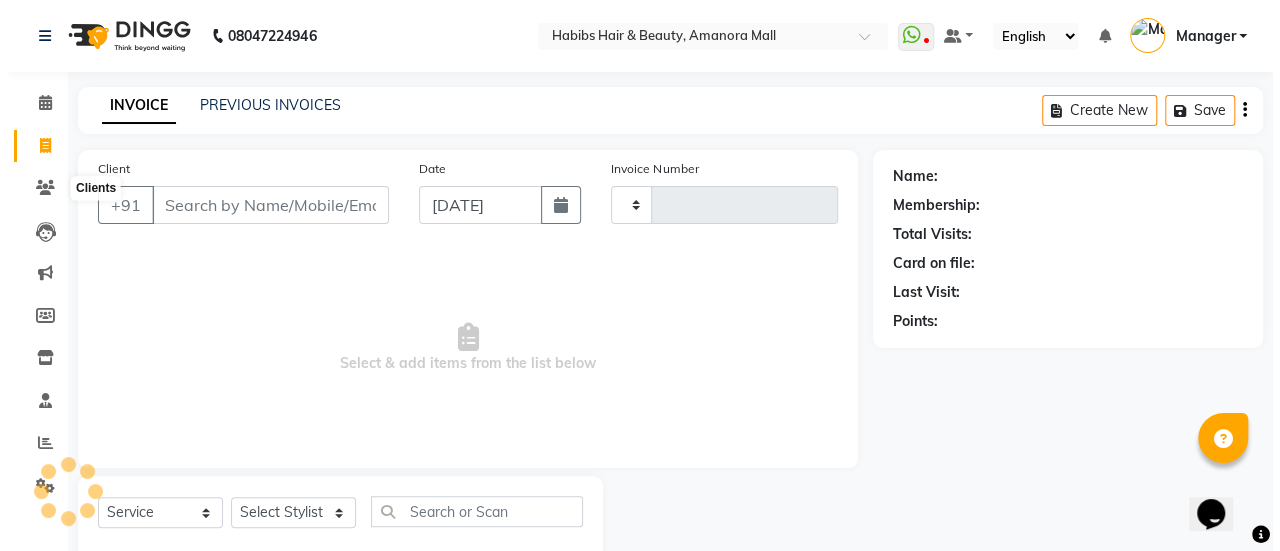 scroll, scrollTop: 49, scrollLeft: 0, axis: vertical 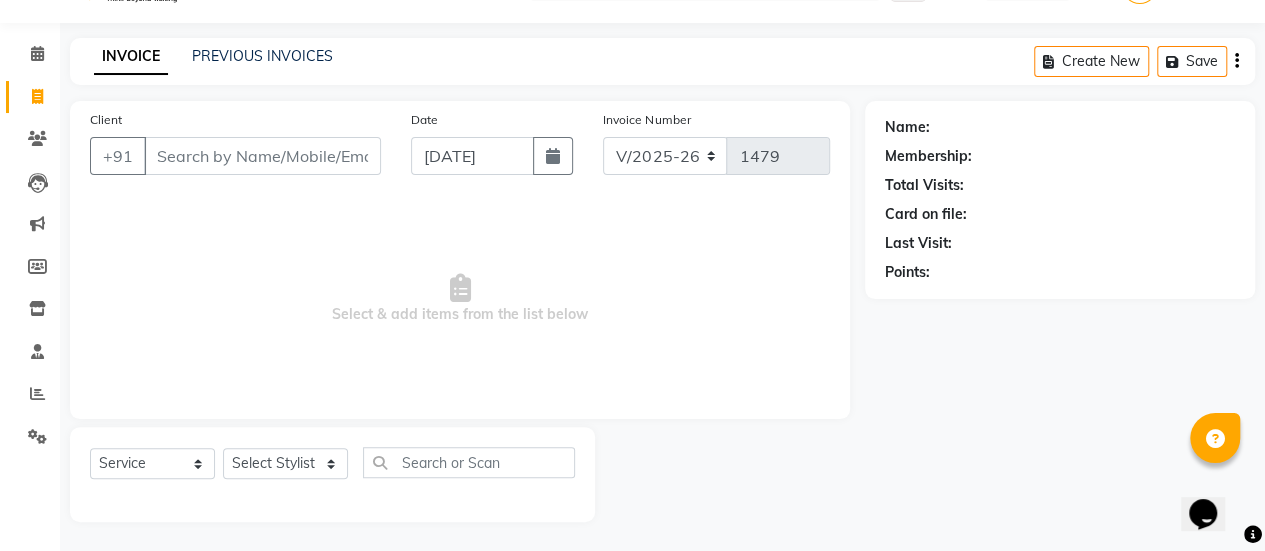 click on "Client" at bounding box center [262, 156] 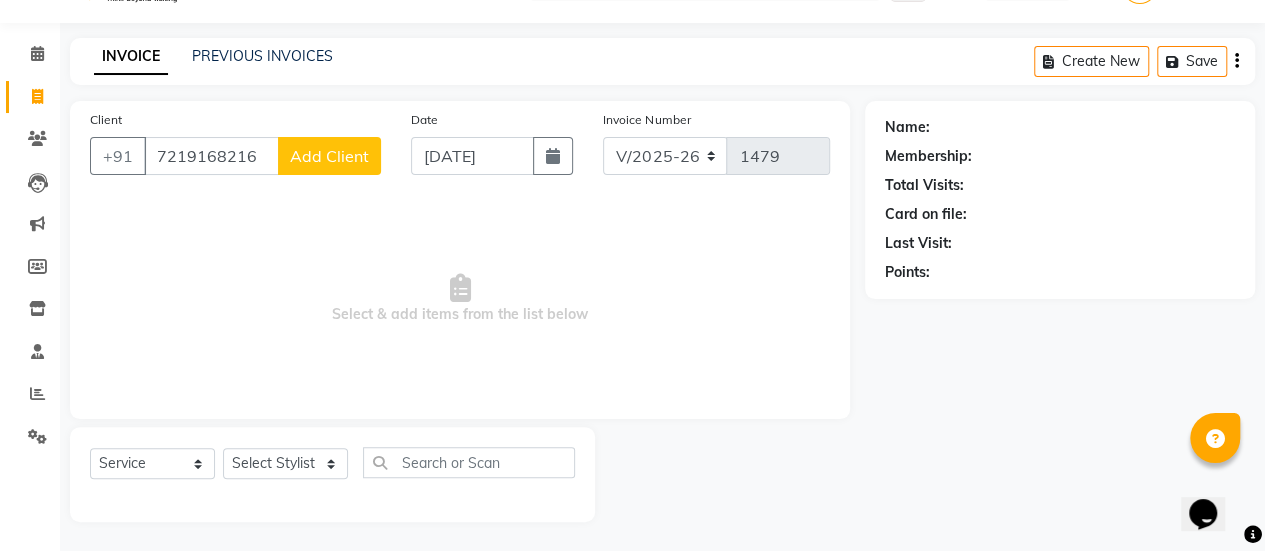click on "Add Client" 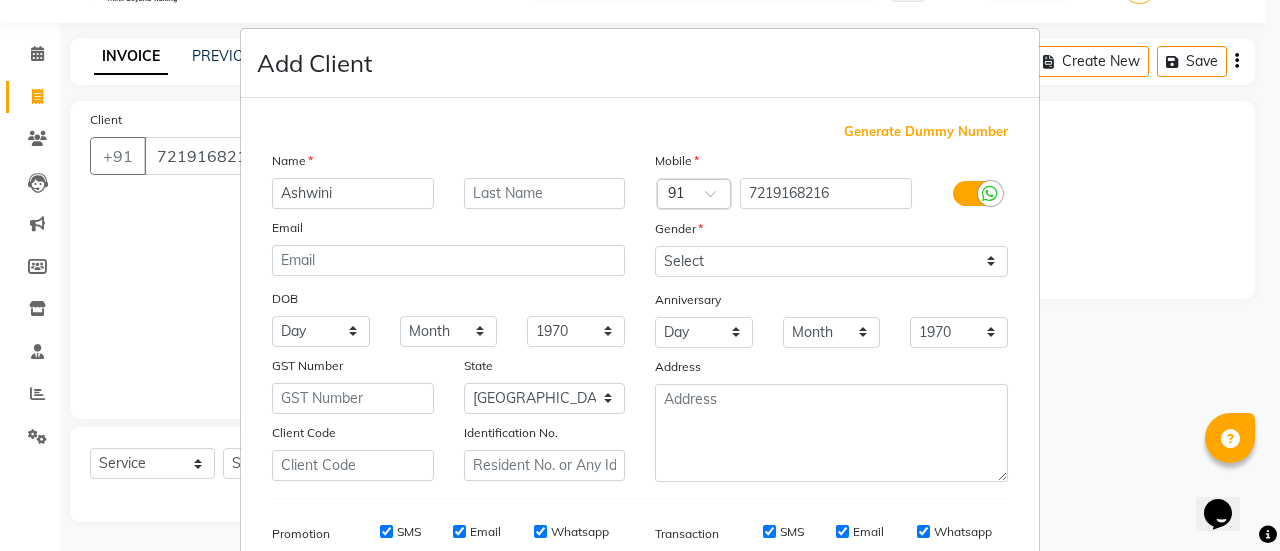 click on "Mobile Country Code × 91 7219168216 Gender Select [DEMOGRAPHIC_DATA] [DEMOGRAPHIC_DATA] Other Prefer Not To Say Anniversary Day 01 02 03 04 05 06 07 08 09 10 11 12 13 14 15 16 17 18 19 20 21 22 23 24 25 26 27 28 29 30 31 Month January February March April May June July August September October November [DATE] 1971 1972 1973 1974 1975 1976 1977 1978 1979 1980 1981 1982 1983 1984 1985 1986 1987 1988 1989 1990 1991 1992 1993 1994 1995 1996 1997 1998 1999 2000 2001 2002 2003 2004 2005 2006 2007 2008 2009 2010 2011 2012 2013 2014 2015 2016 2017 2018 2019 2020 2021 2022 2023 2024 2025 Address" at bounding box center [831, 316] 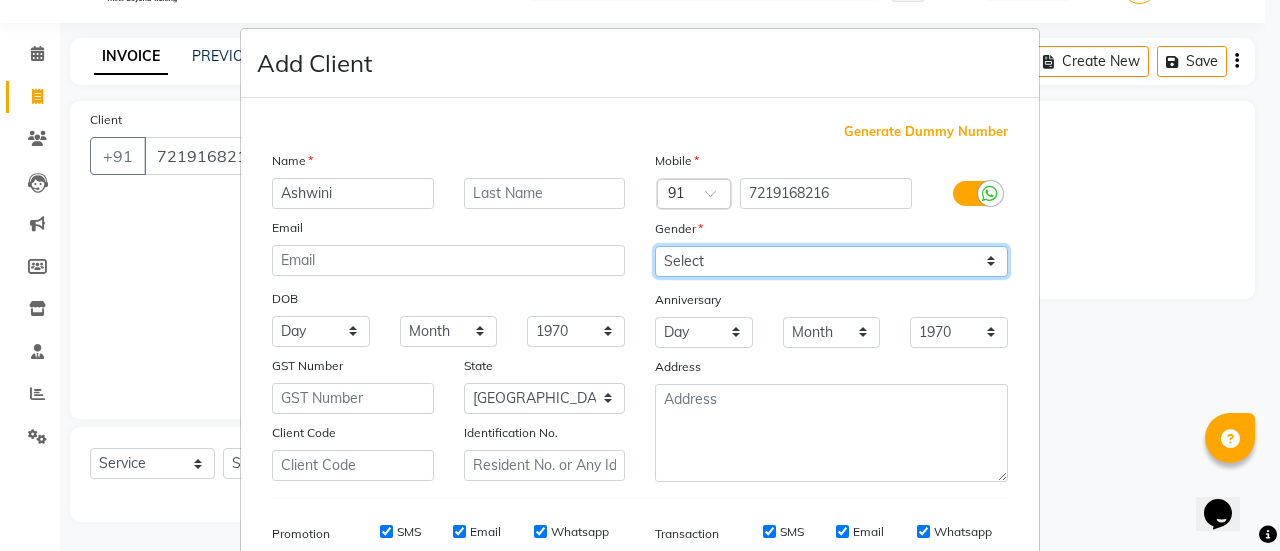 click on "Select [DEMOGRAPHIC_DATA] [DEMOGRAPHIC_DATA] Other Prefer Not To Say" at bounding box center (831, 261) 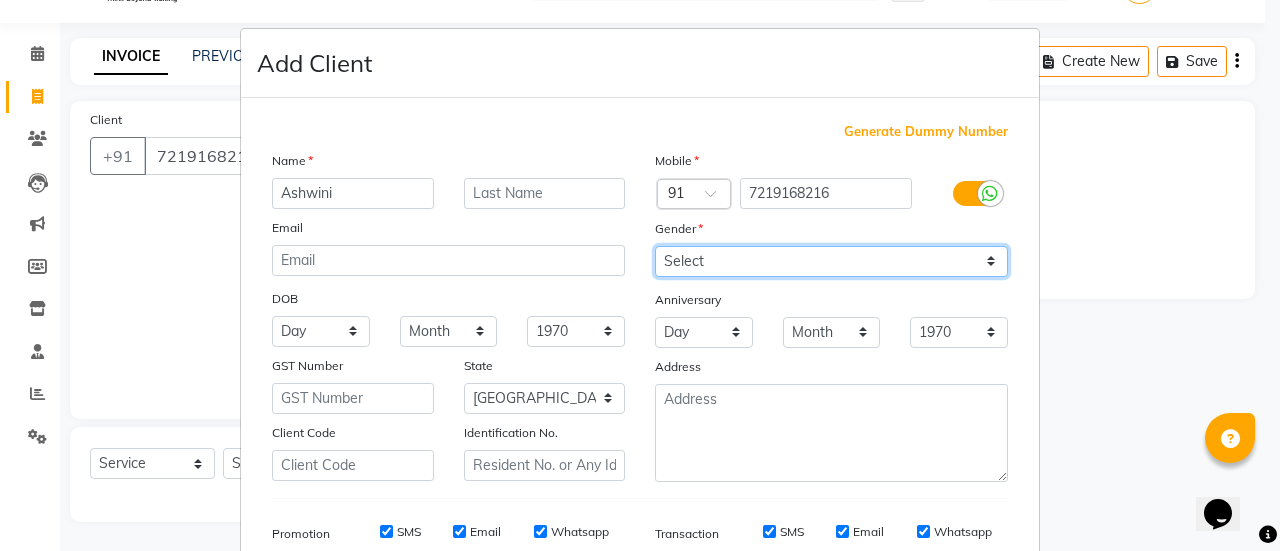 click on "Select [DEMOGRAPHIC_DATA] [DEMOGRAPHIC_DATA] Other Prefer Not To Say" at bounding box center (831, 261) 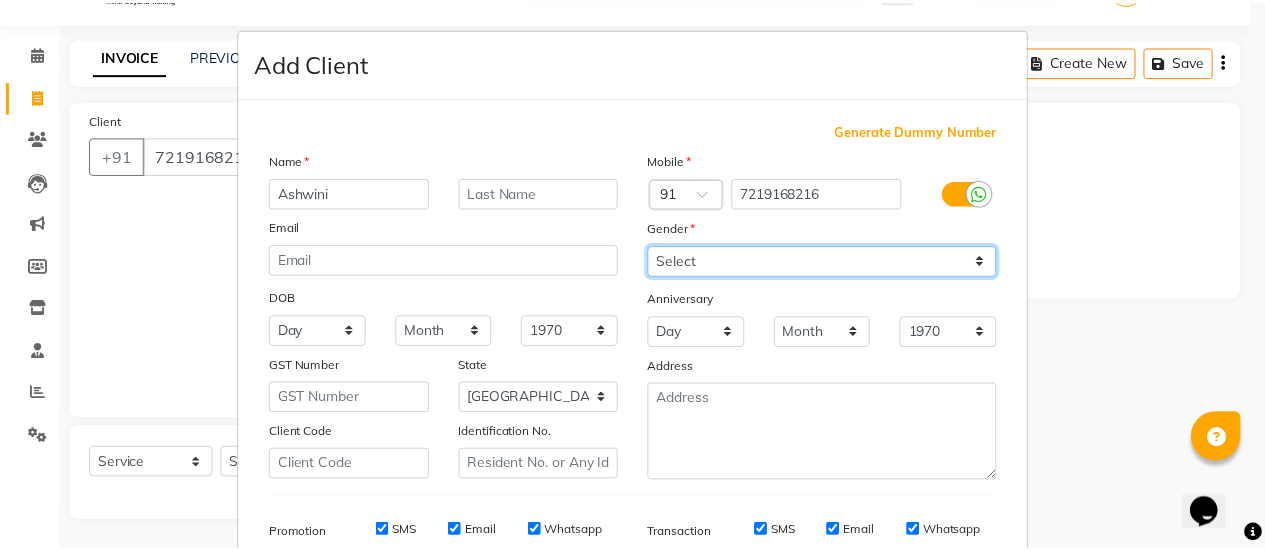 scroll, scrollTop: 294, scrollLeft: 0, axis: vertical 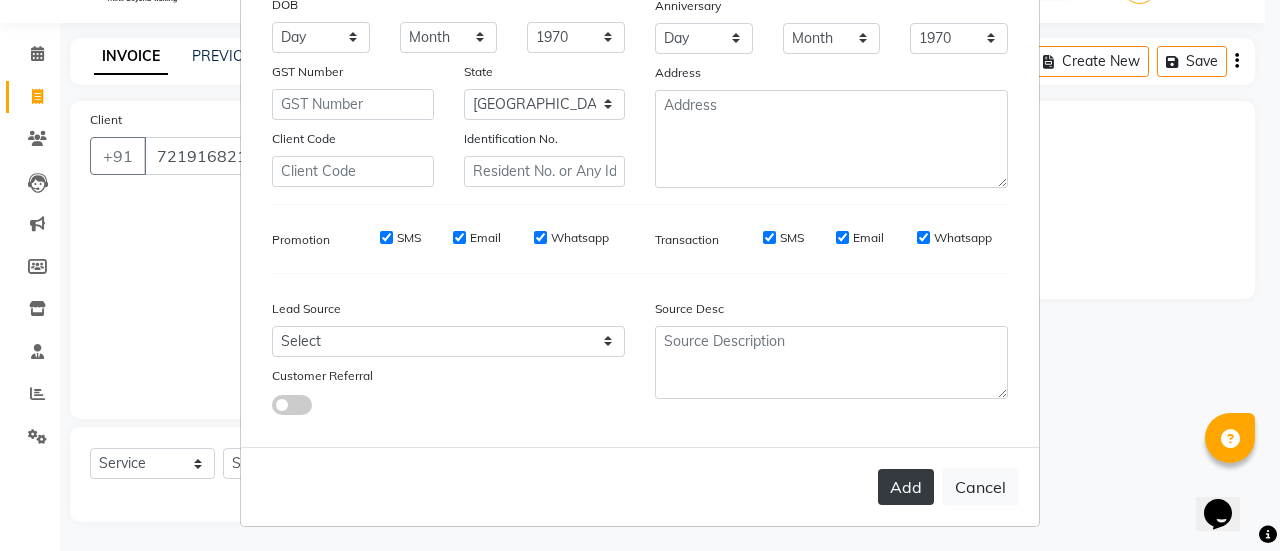click on "Add" at bounding box center (906, 487) 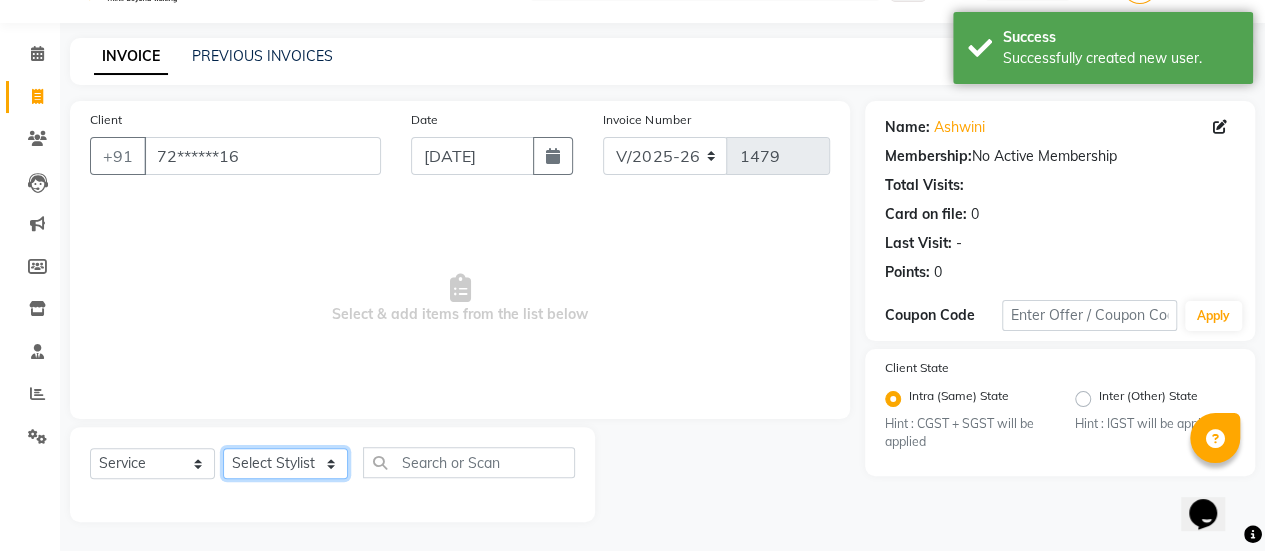 click on "Select Stylist [PERSON_NAME] Bhagavantu [PERSON_NAME] [PERSON_NAME] [PERSON_NAME] Manager [PERSON_NAME] POOJA [PERSON_NAME] [PERSON_NAME] [PERSON_NAME] [PERSON_NAME]" 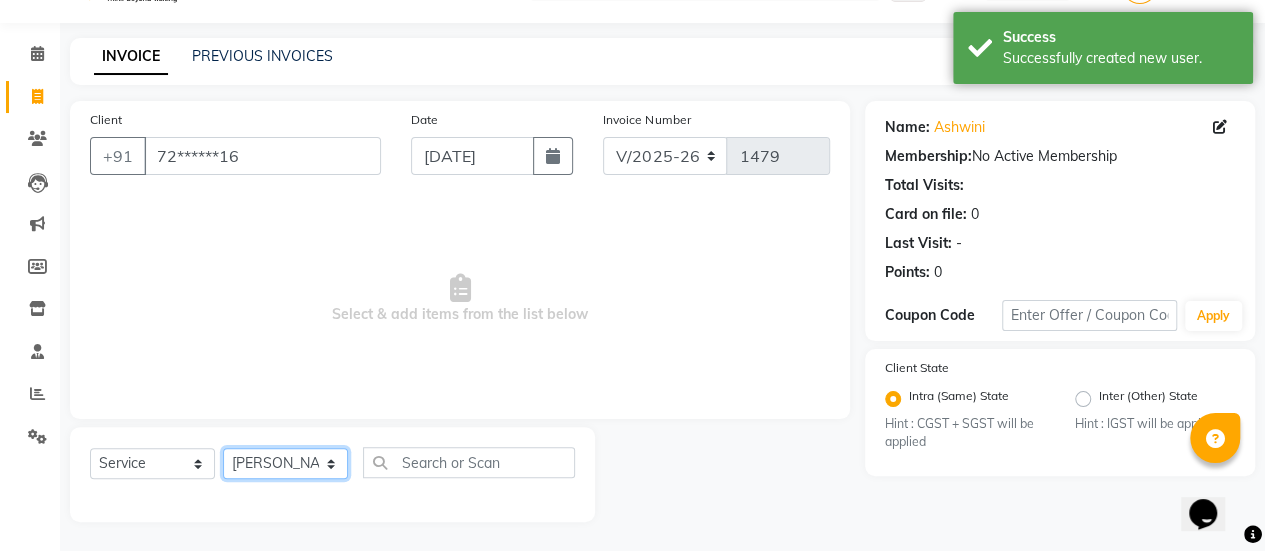 click on "Select Stylist [PERSON_NAME] Bhagavantu [PERSON_NAME] [PERSON_NAME] [PERSON_NAME] Manager [PERSON_NAME] POOJA [PERSON_NAME] [PERSON_NAME] [PERSON_NAME] [PERSON_NAME]" 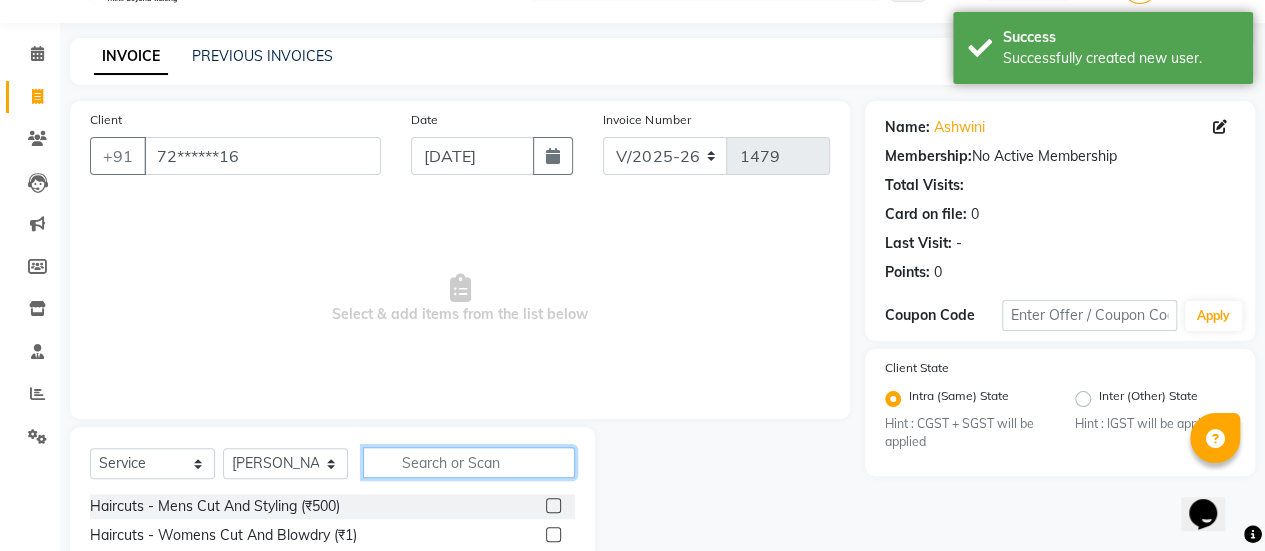 click 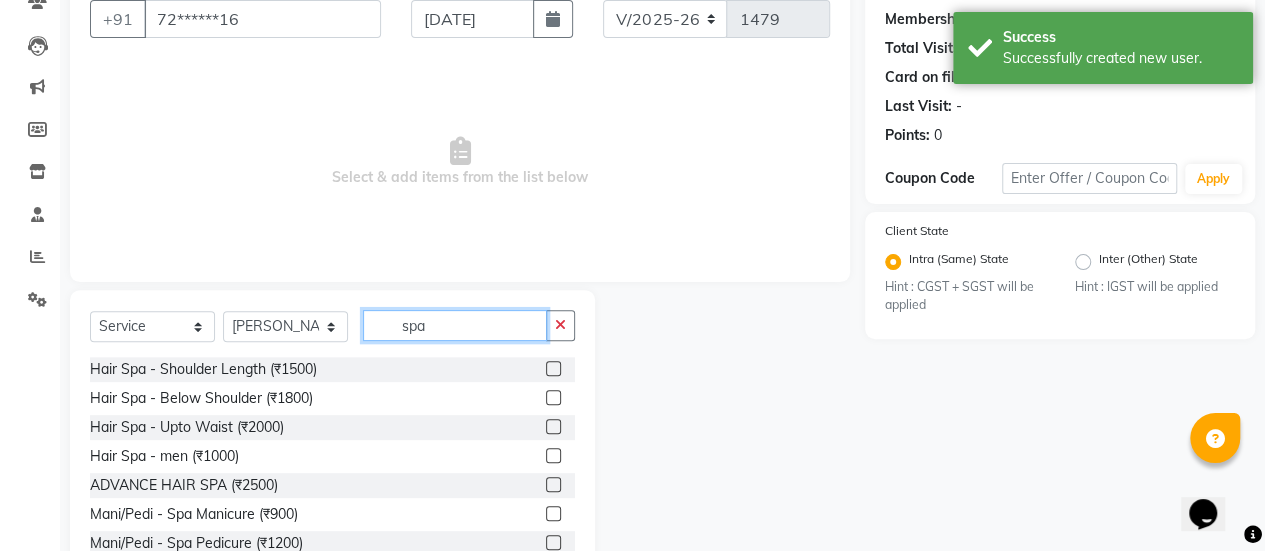 scroll, scrollTop: 203, scrollLeft: 0, axis: vertical 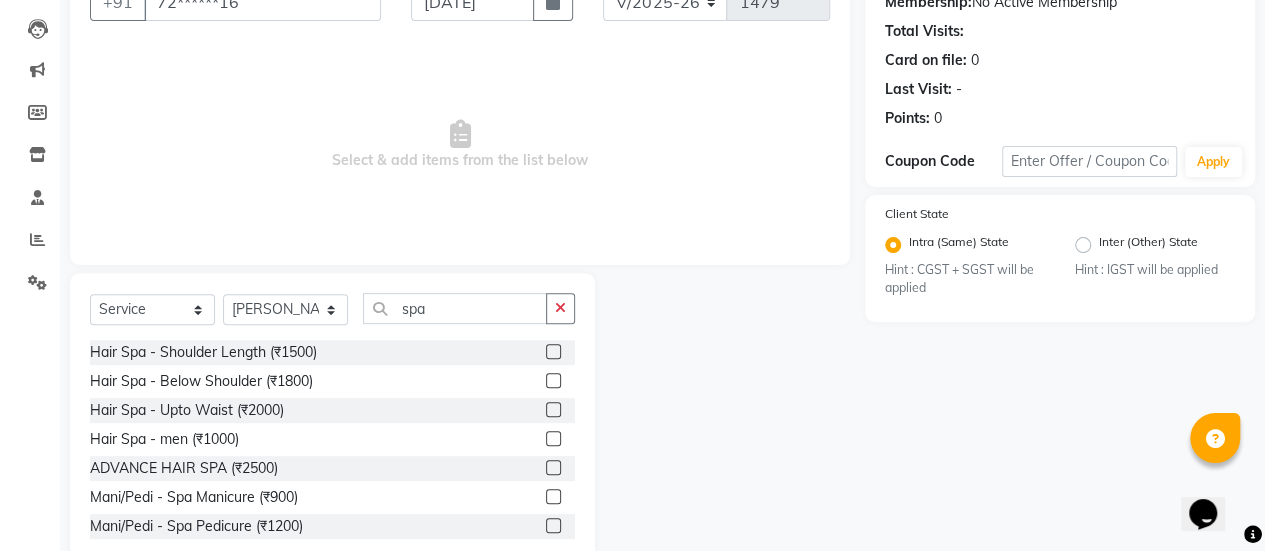 click 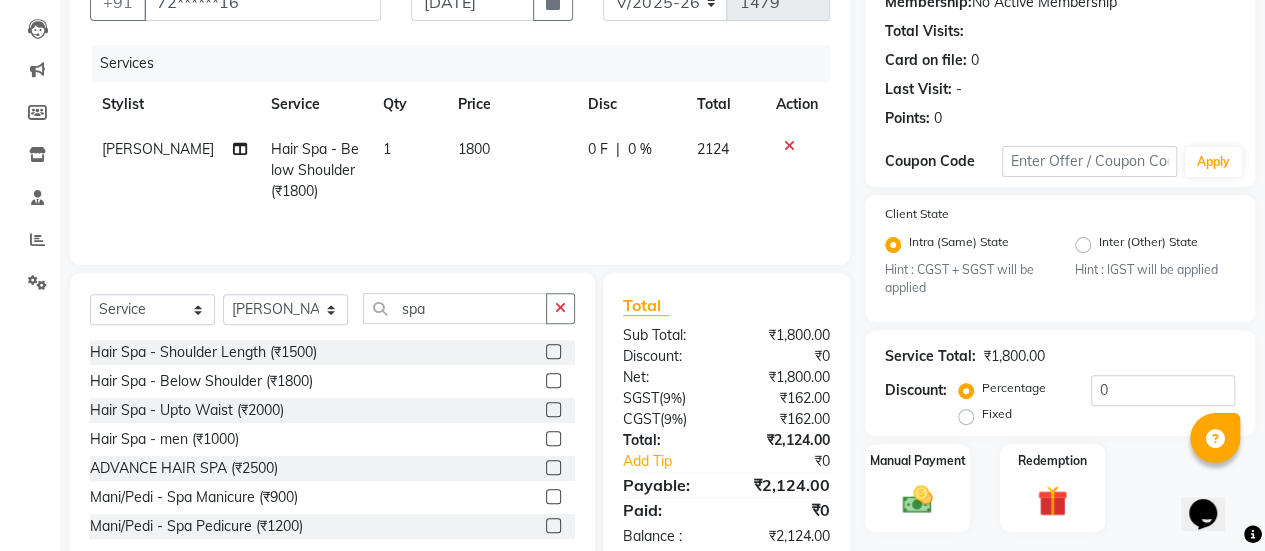 click on "1800" 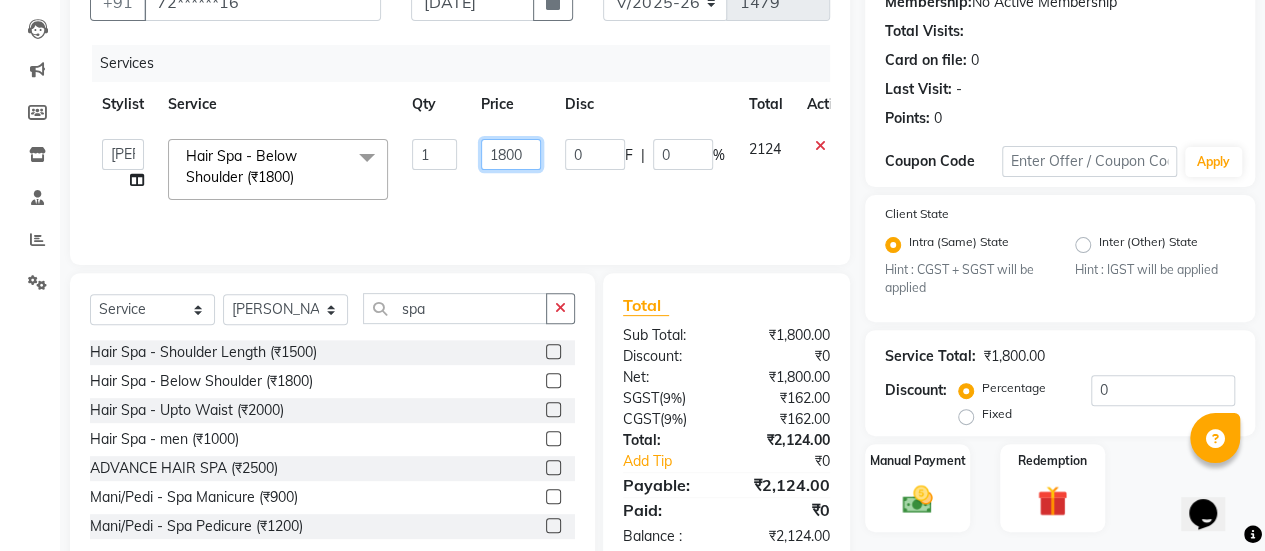 click on "1800" 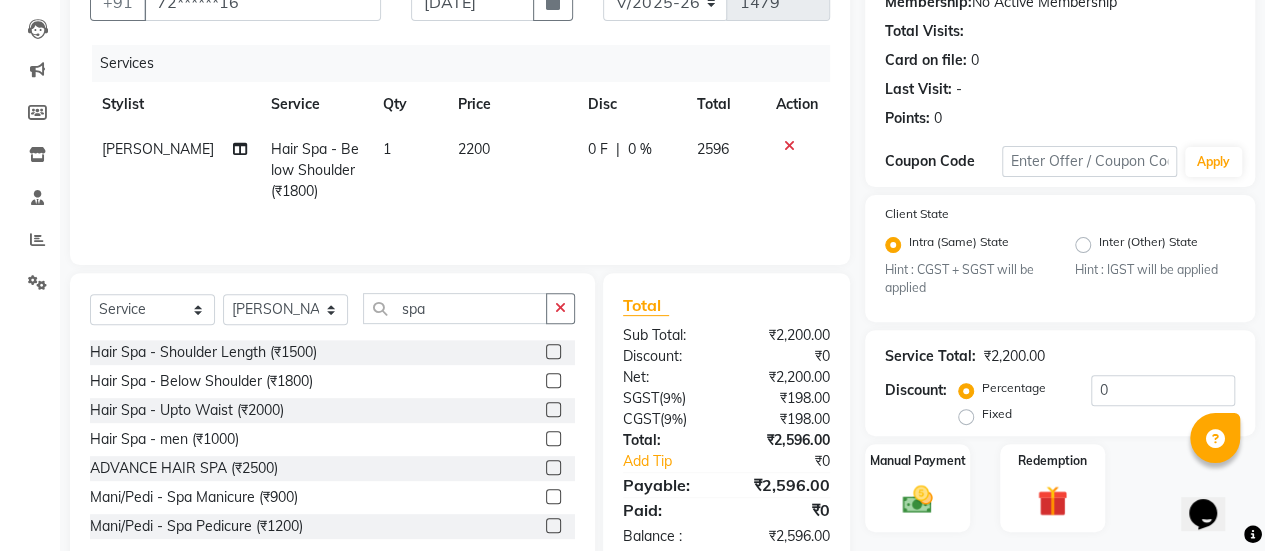 click on "0 %" 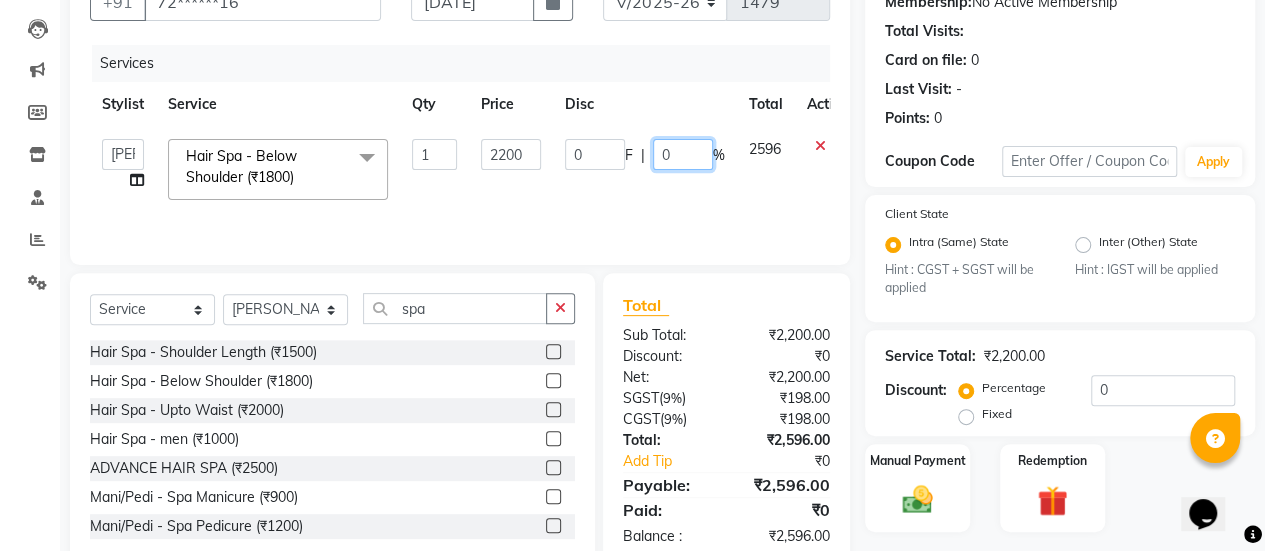 click on "0" 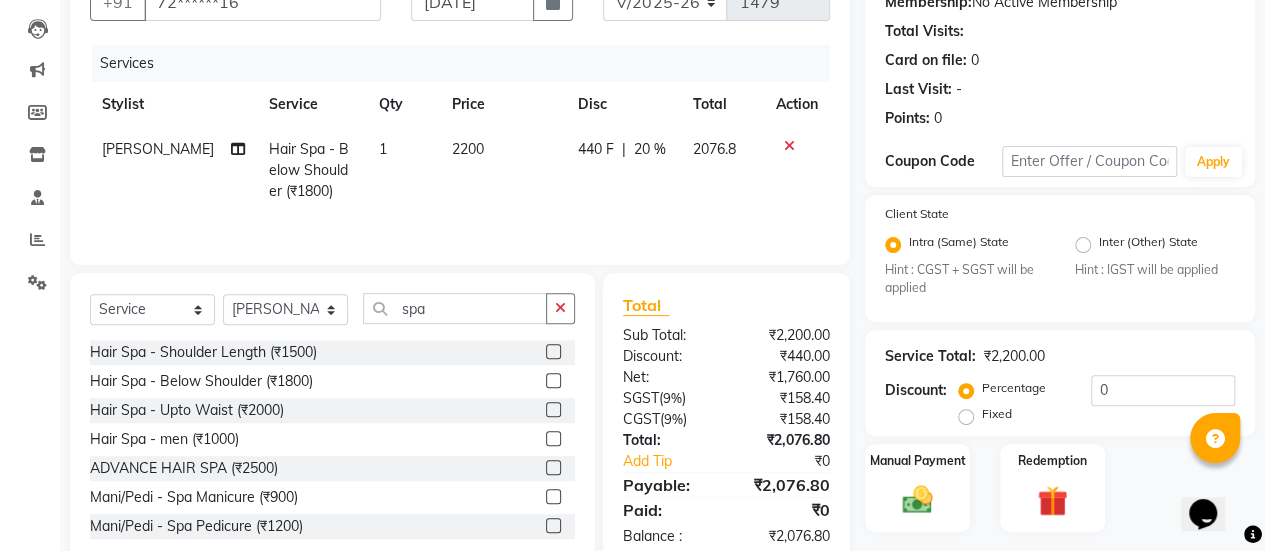 click on "440 F | 20 %" 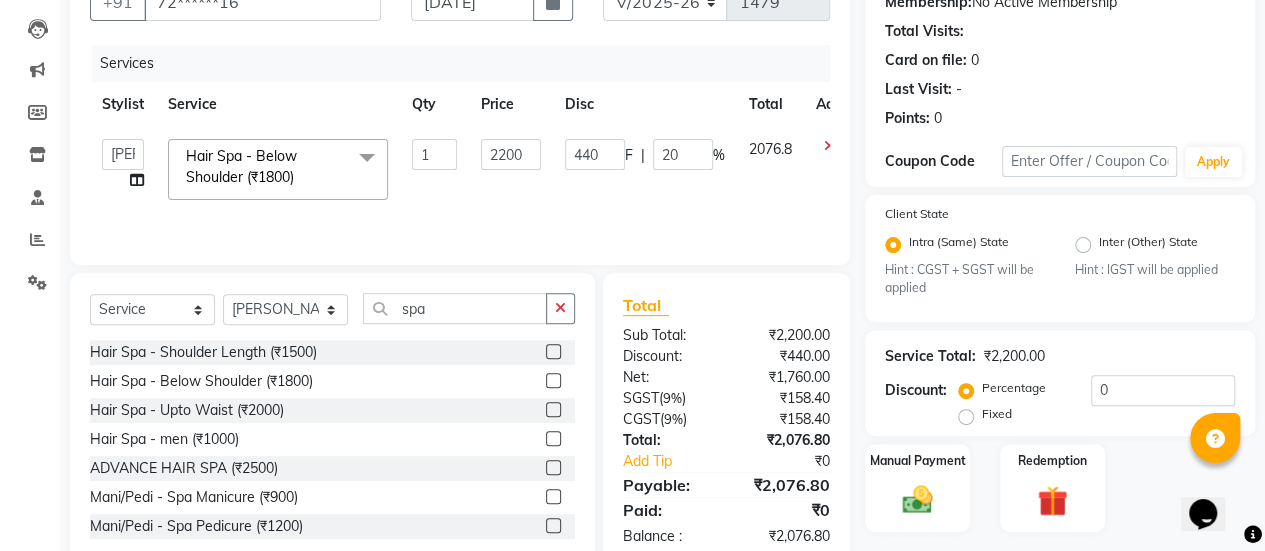 scroll, scrollTop: 254, scrollLeft: 0, axis: vertical 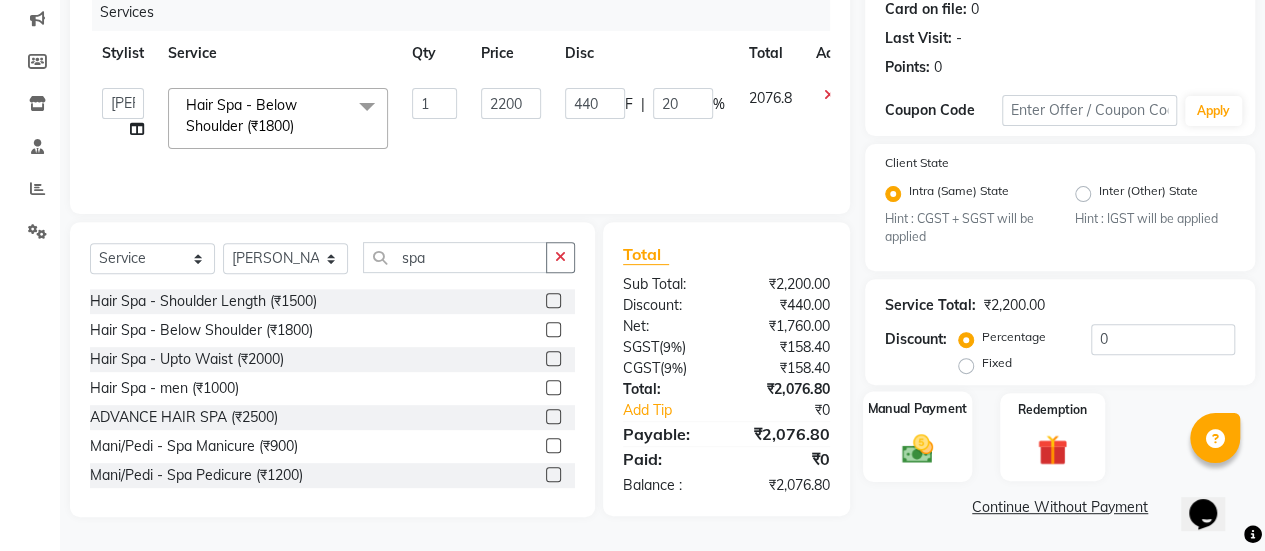 click on "Manual Payment" 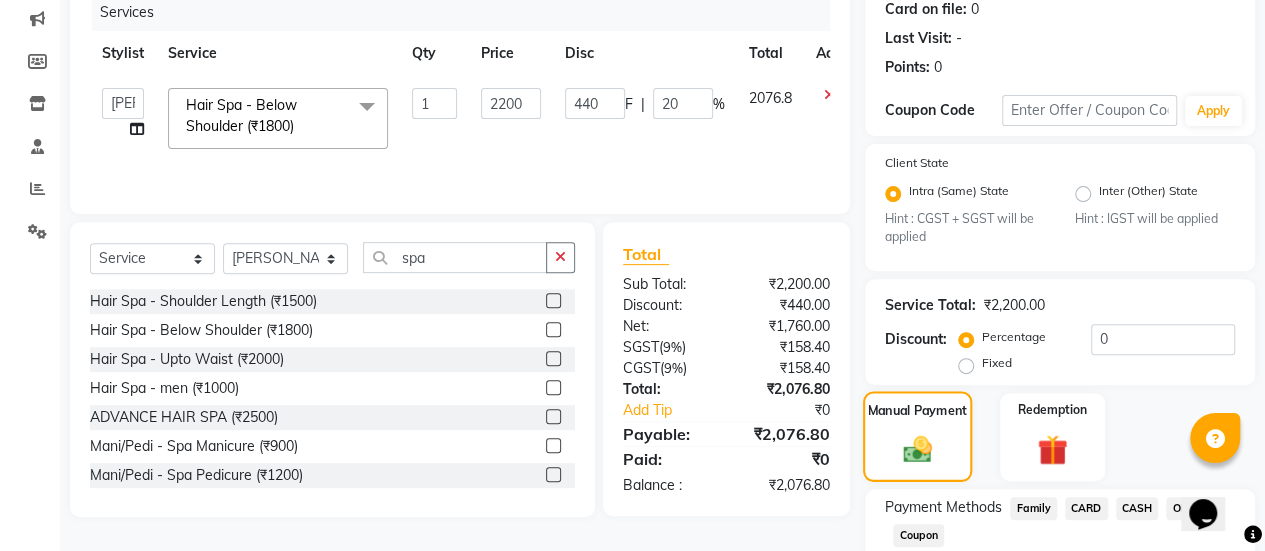 scroll, scrollTop: 382, scrollLeft: 0, axis: vertical 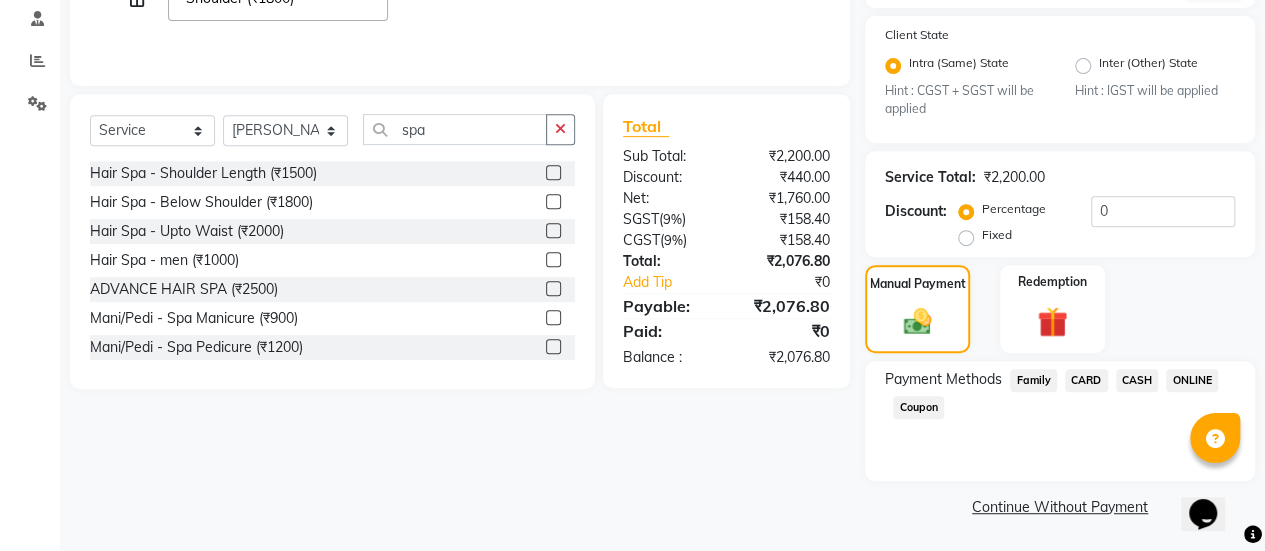 click on "ONLINE" 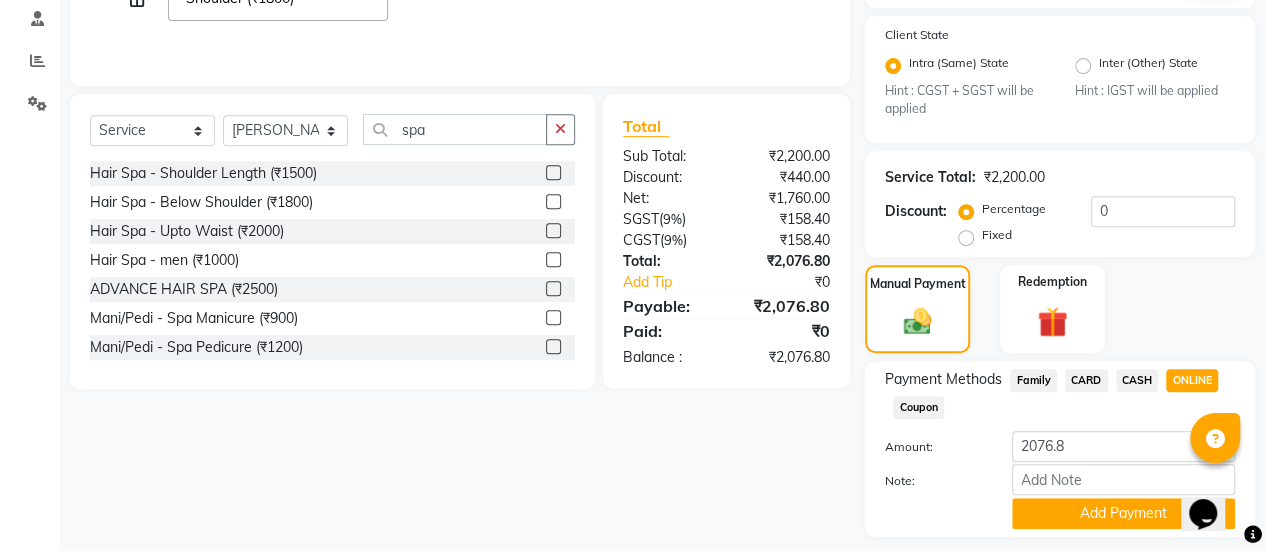 scroll, scrollTop: 438, scrollLeft: 0, axis: vertical 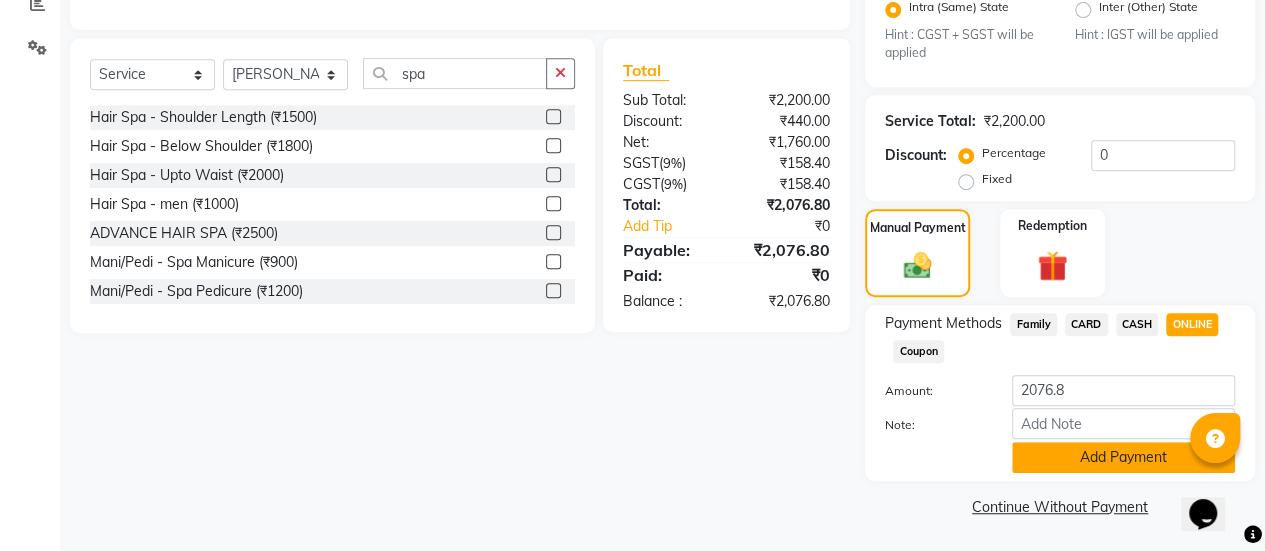 click on "Add Payment" 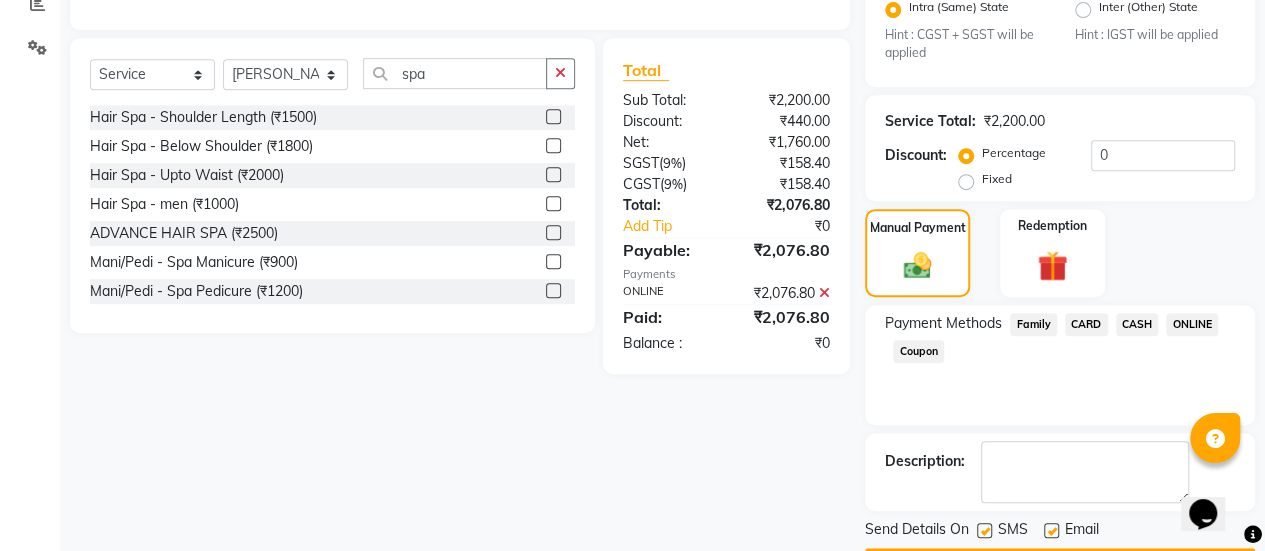 scroll, scrollTop: 493, scrollLeft: 0, axis: vertical 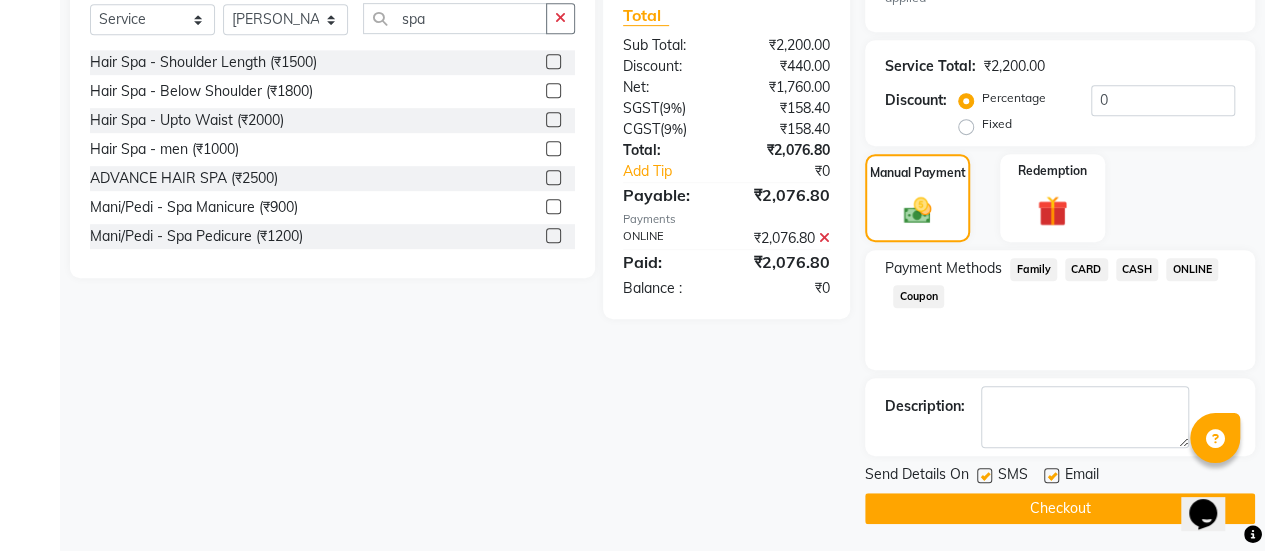 click 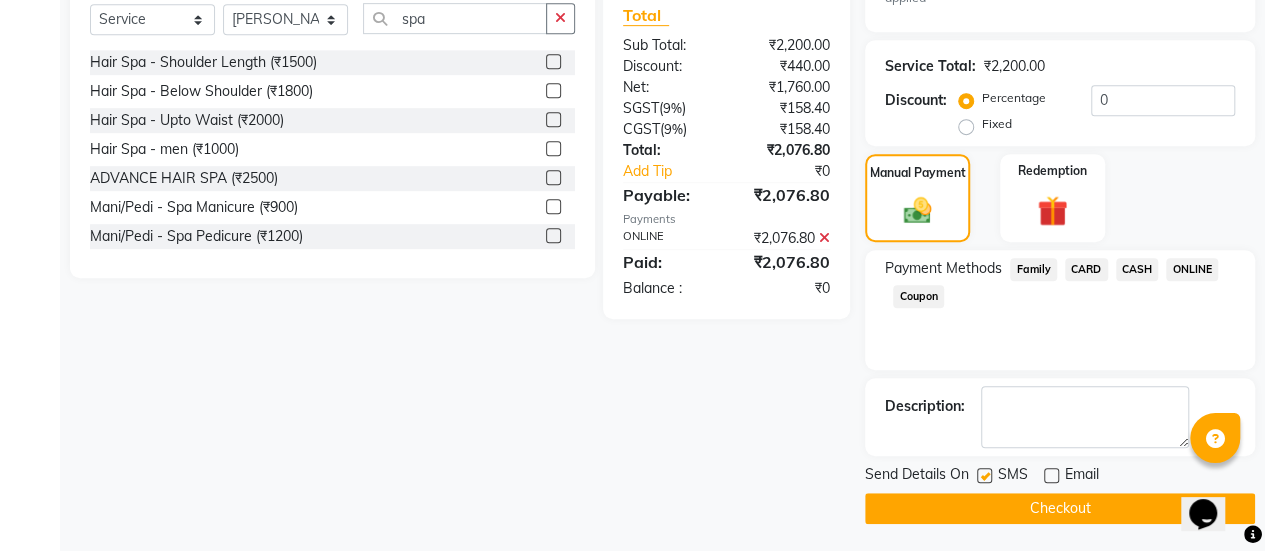 click on "Checkout" 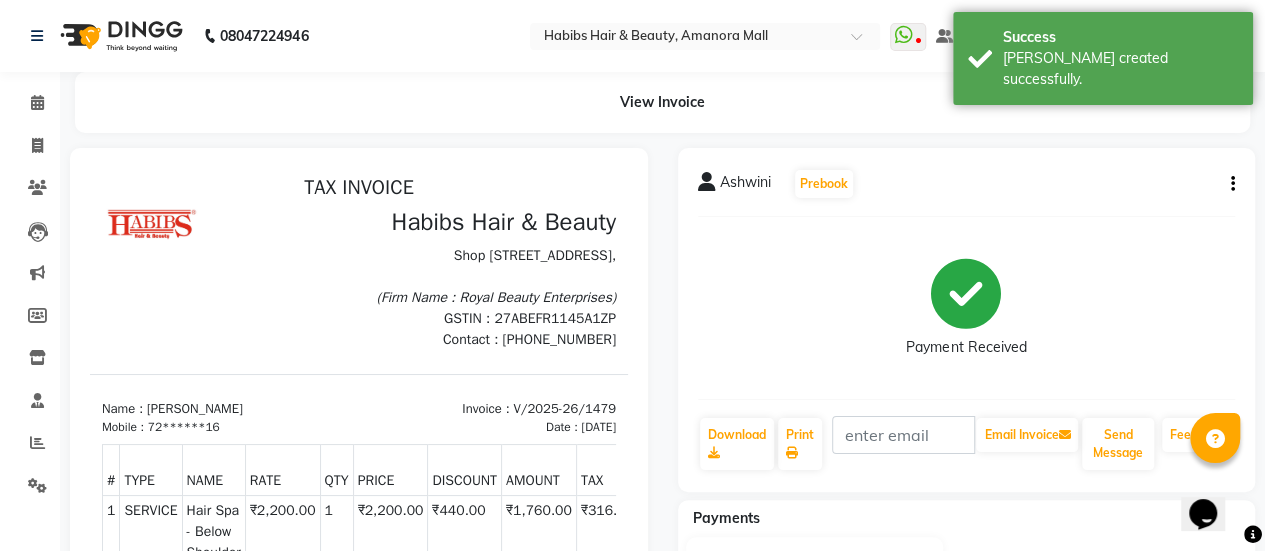 scroll, scrollTop: 0, scrollLeft: 0, axis: both 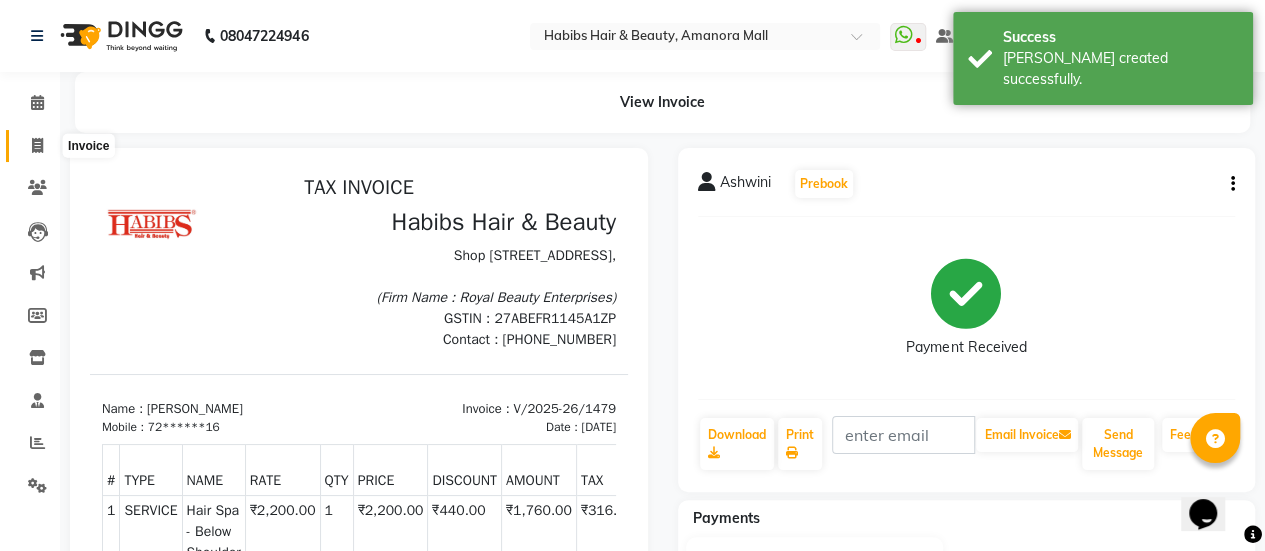 click 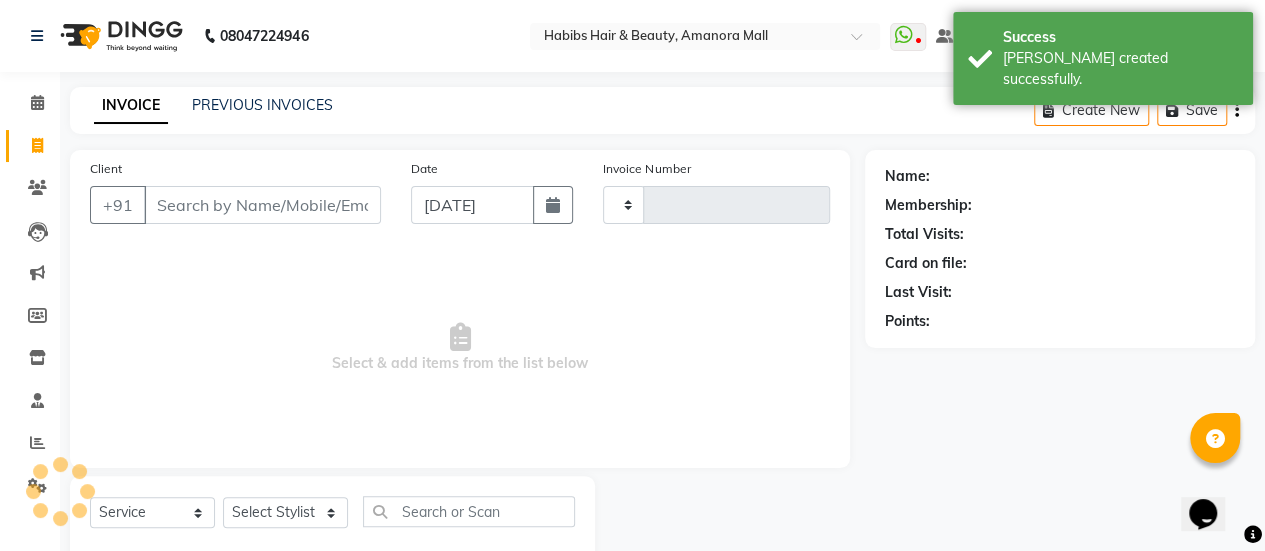 scroll, scrollTop: 49, scrollLeft: 0, axis: vertical 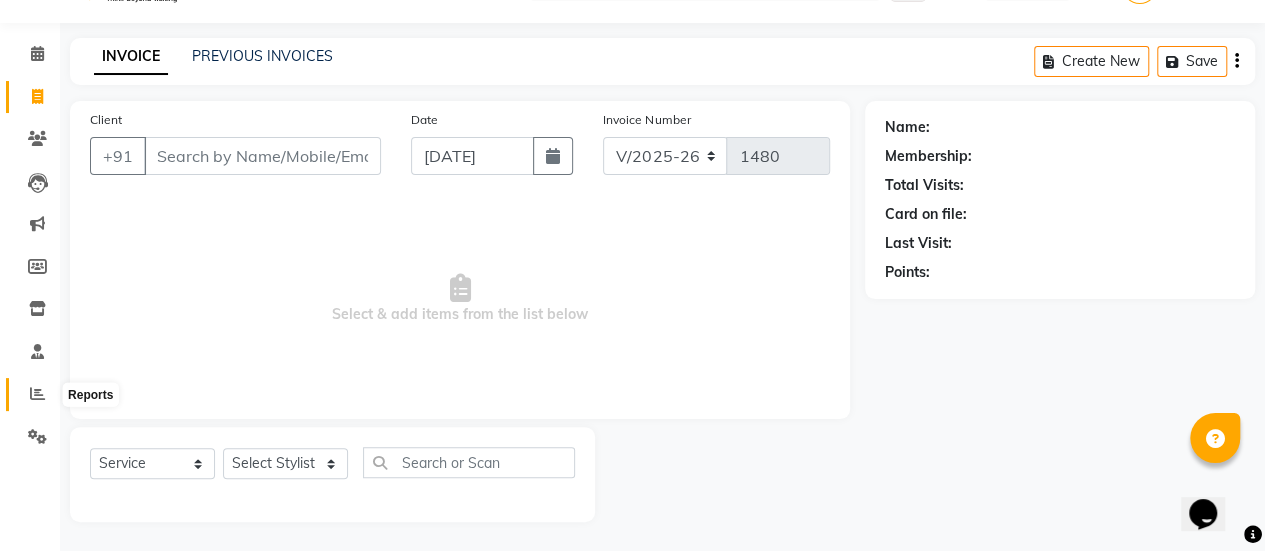 click 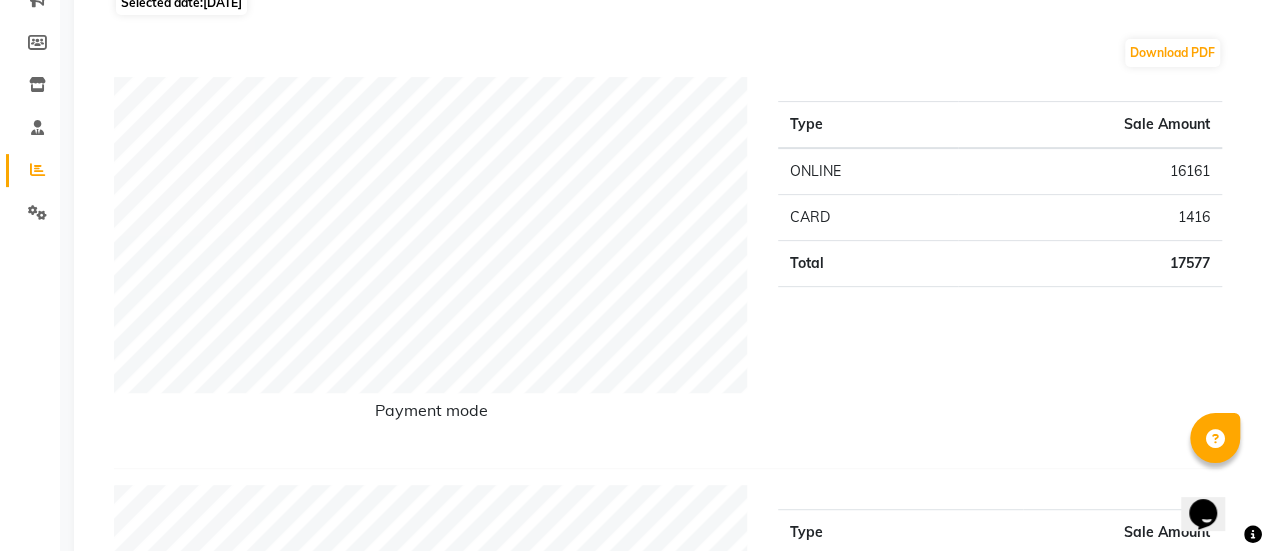 scroll, scrollTop: 0, scrollLeft: 0, axis: both 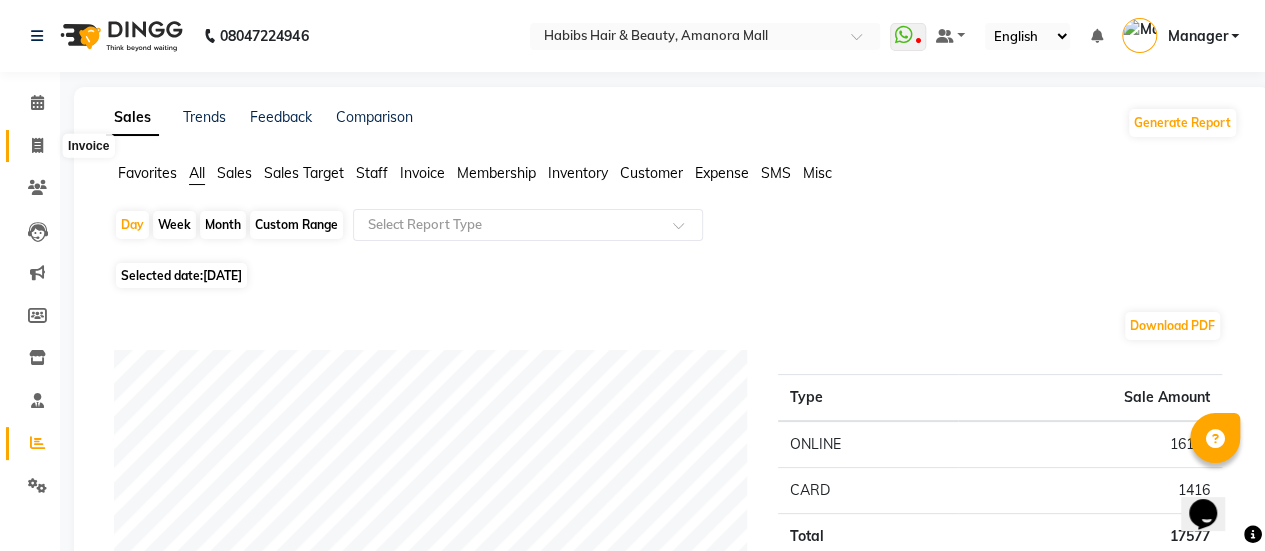 click 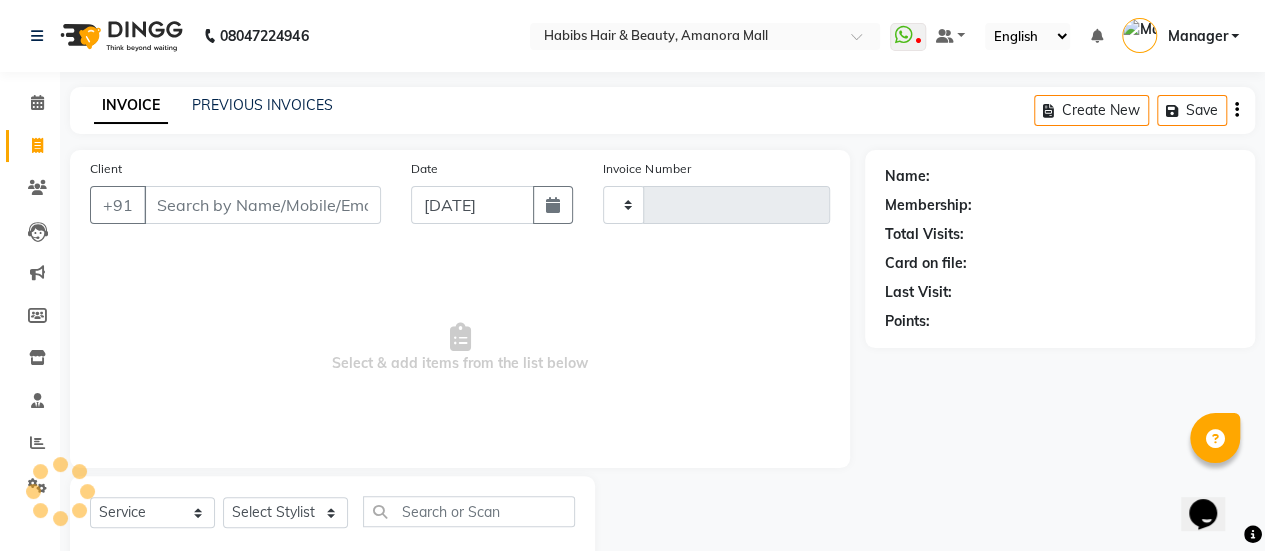 scroll, scrollTop: 49, scrollLeft: 0, axis: vertical 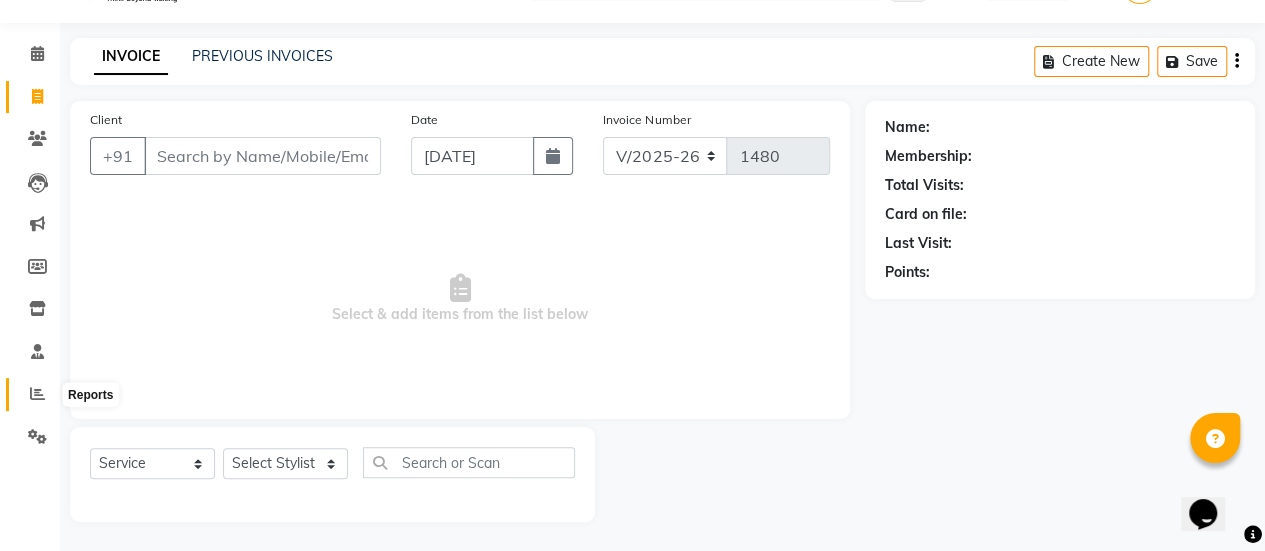 click 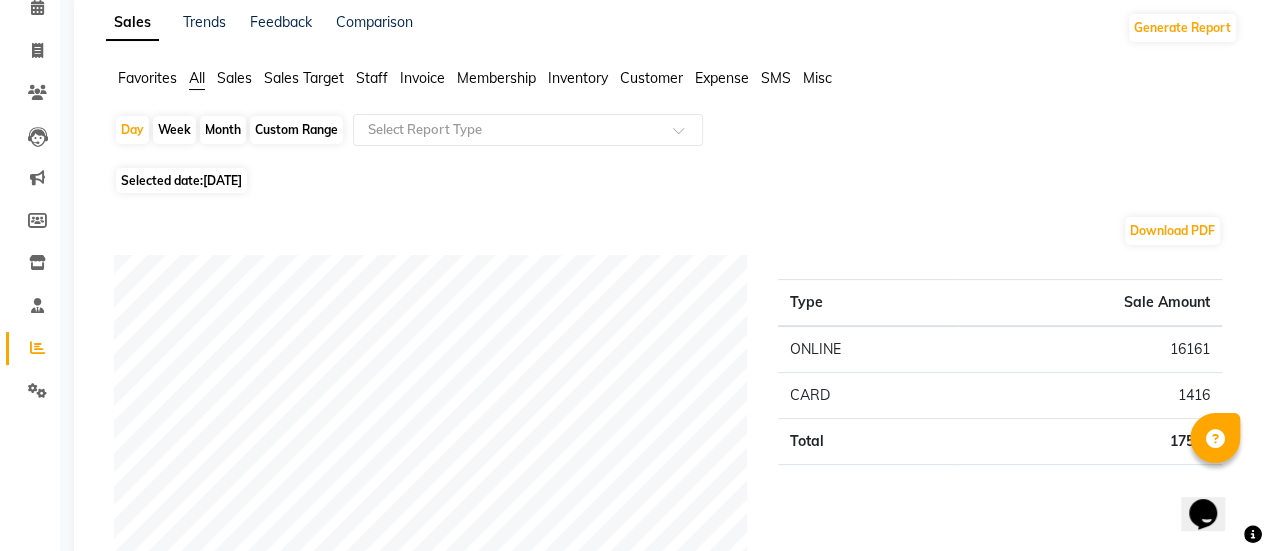 scroll, scrollTop: 0, scrollLeft: 0, axis: both 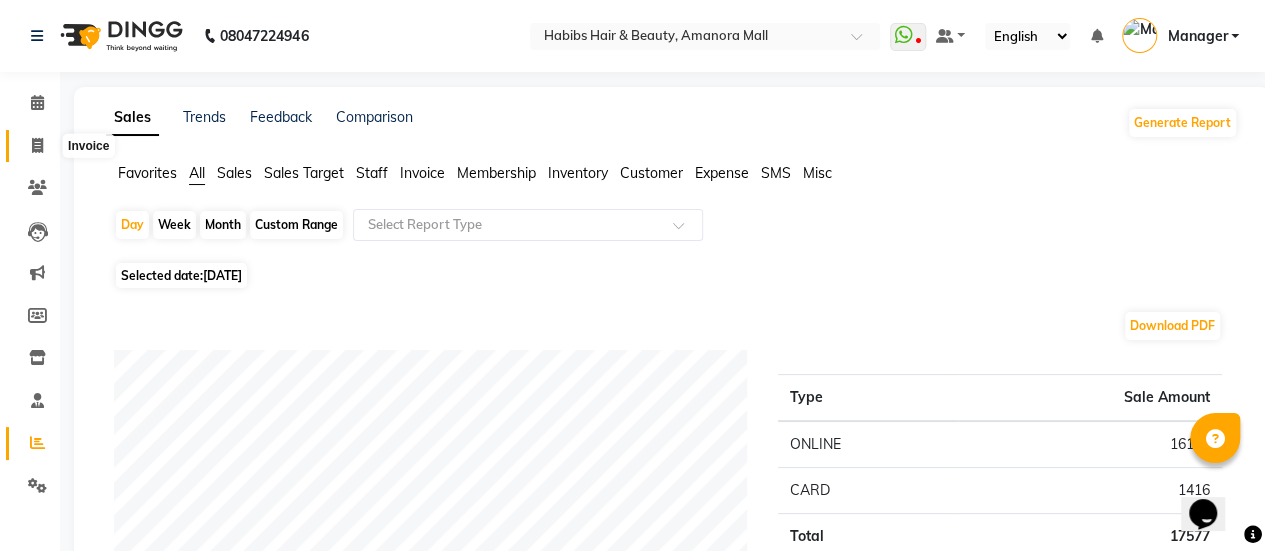 click 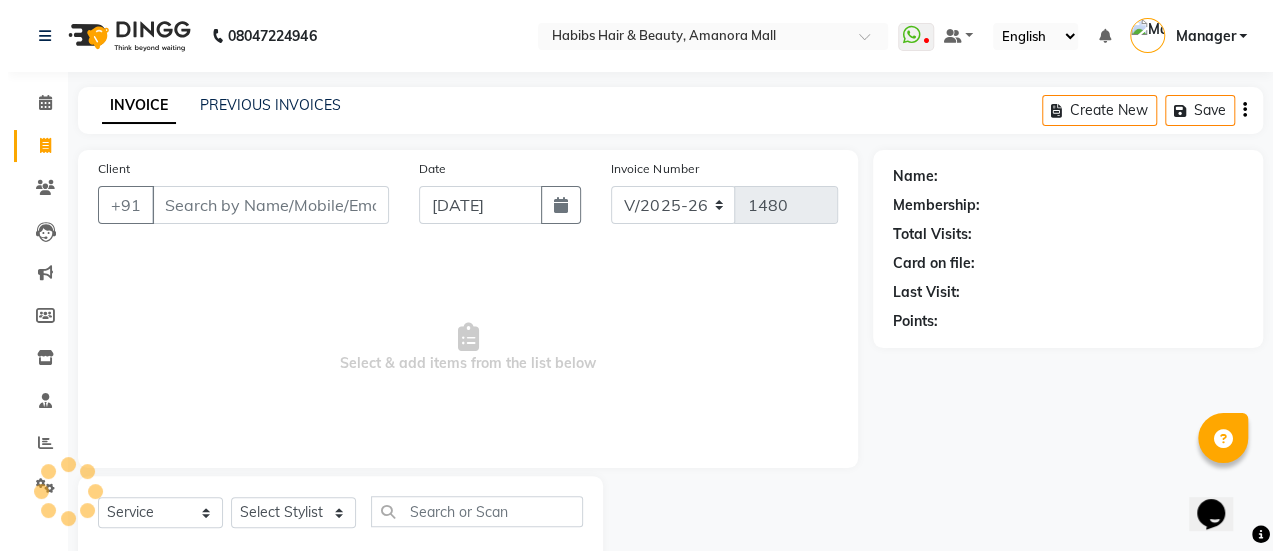 scroll, scrollTop: 49, scrollLeft: 0, axis: vertical 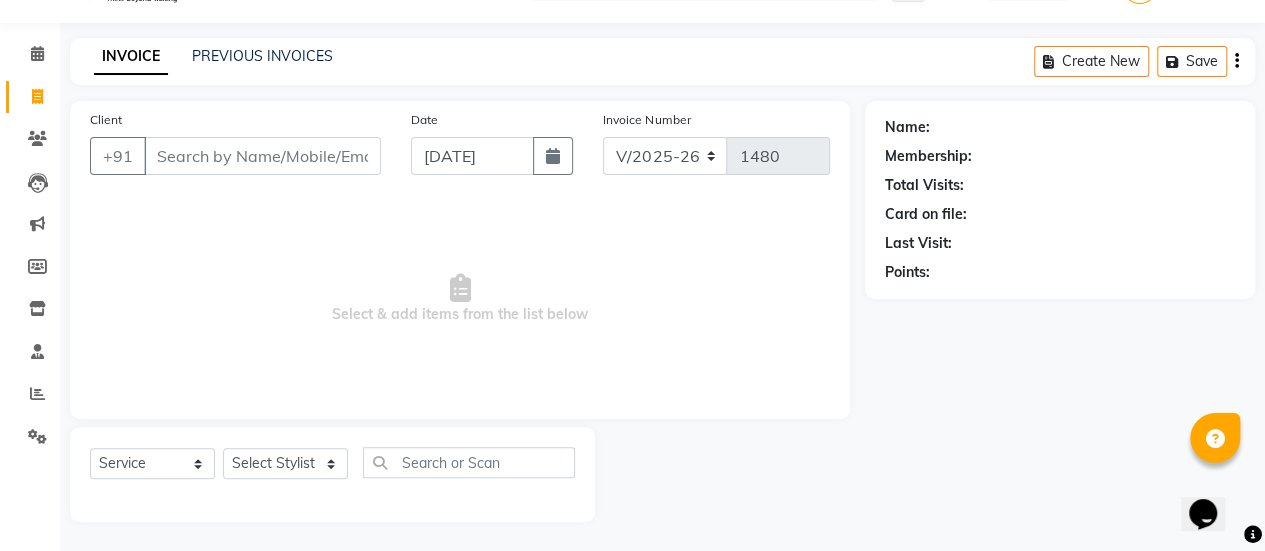 click on "Client" at bounding box center (262, 156) 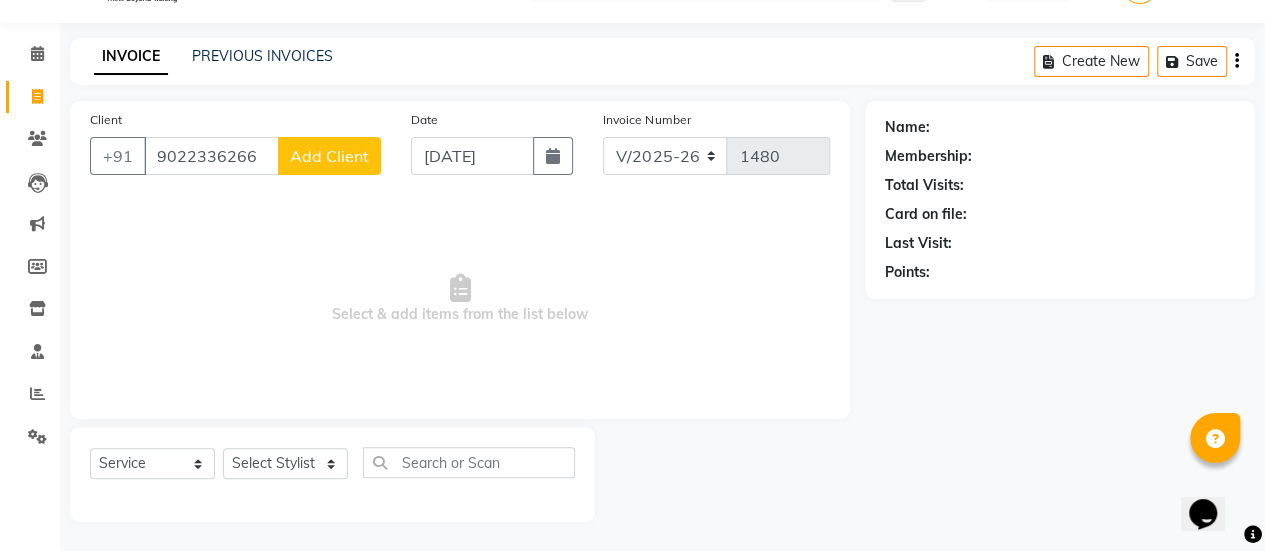 click on "Add Client" 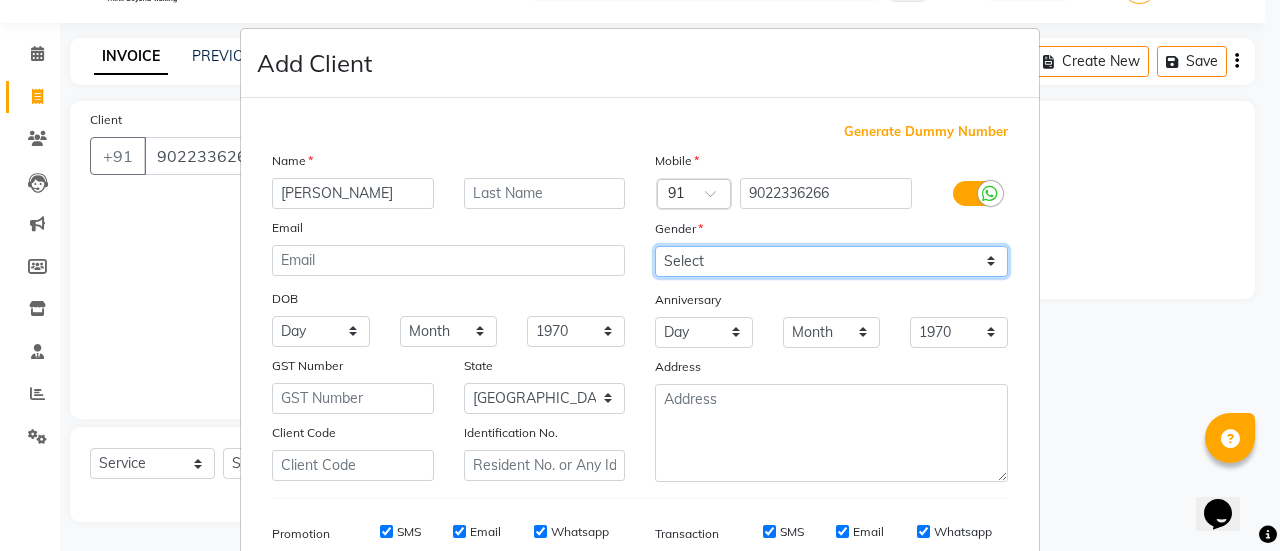click on "Select [DEMOGRAPHIC_DATA] [DEMOGRAPHIC_DATA] Other Prefer Not To Say" at bounding box center [831, 261] 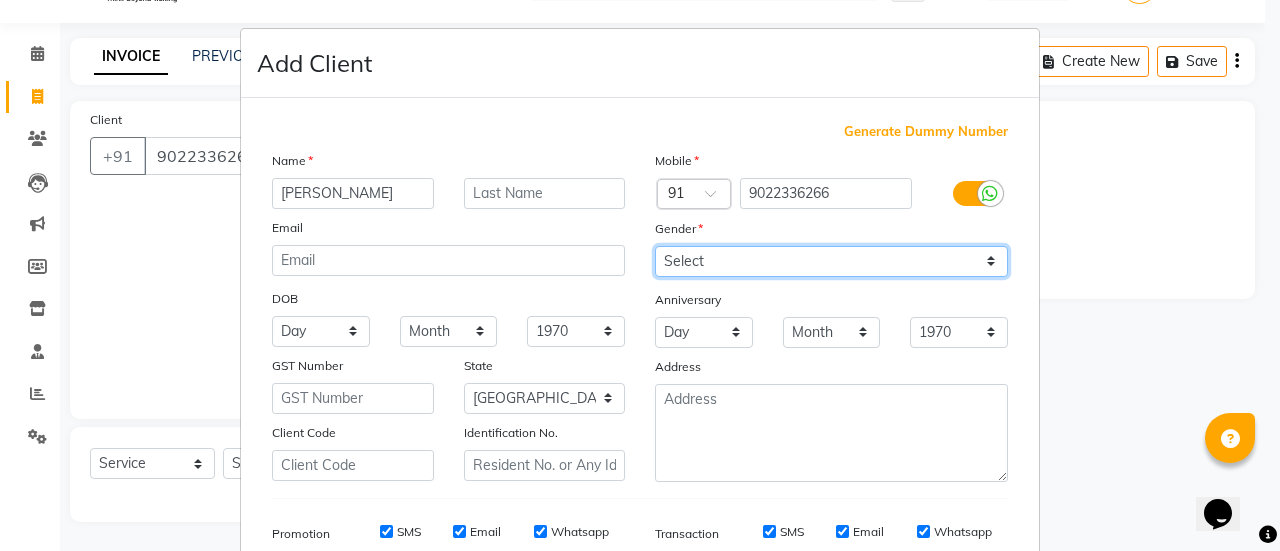 click on "Select [DEMOGRAPHIC_DATA] [DEMOGRAPHIC_DATA] Other Prefer Not To Say" at bounding box center (831, 261) 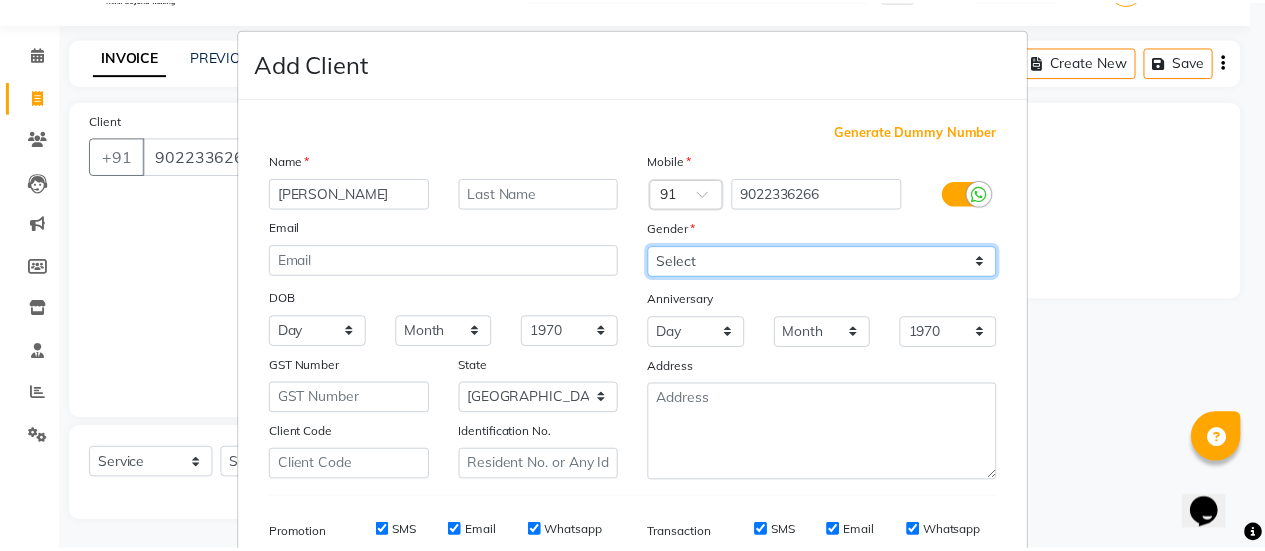 scroll, scrollTop: 294, scrollLeft: 0, axis: vertical 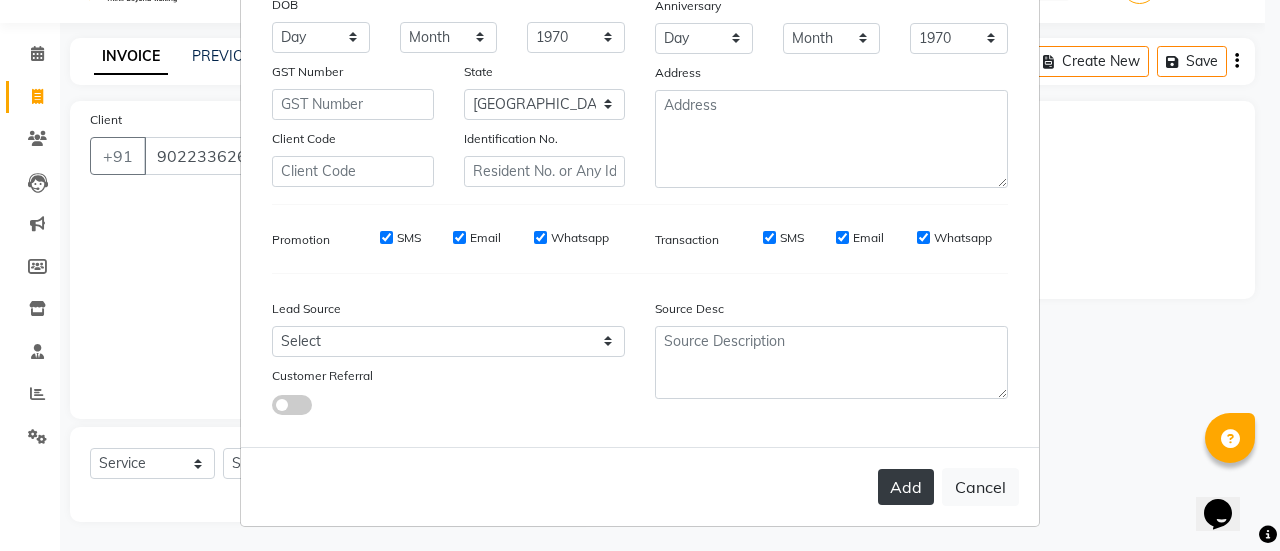 click on "Add" at bounding box center [906, 487] 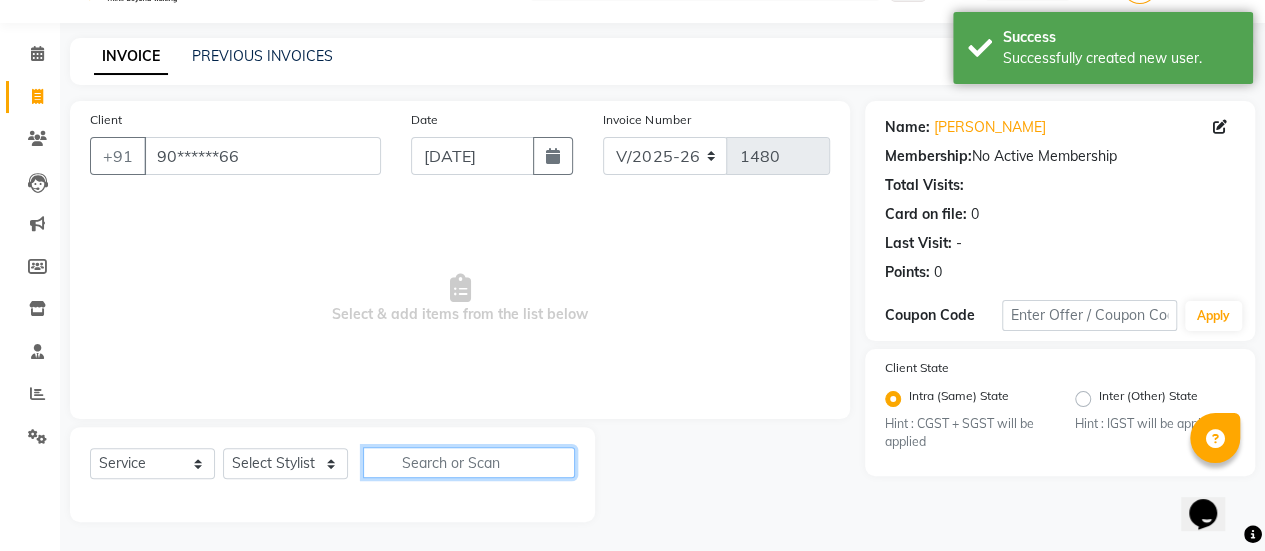 click 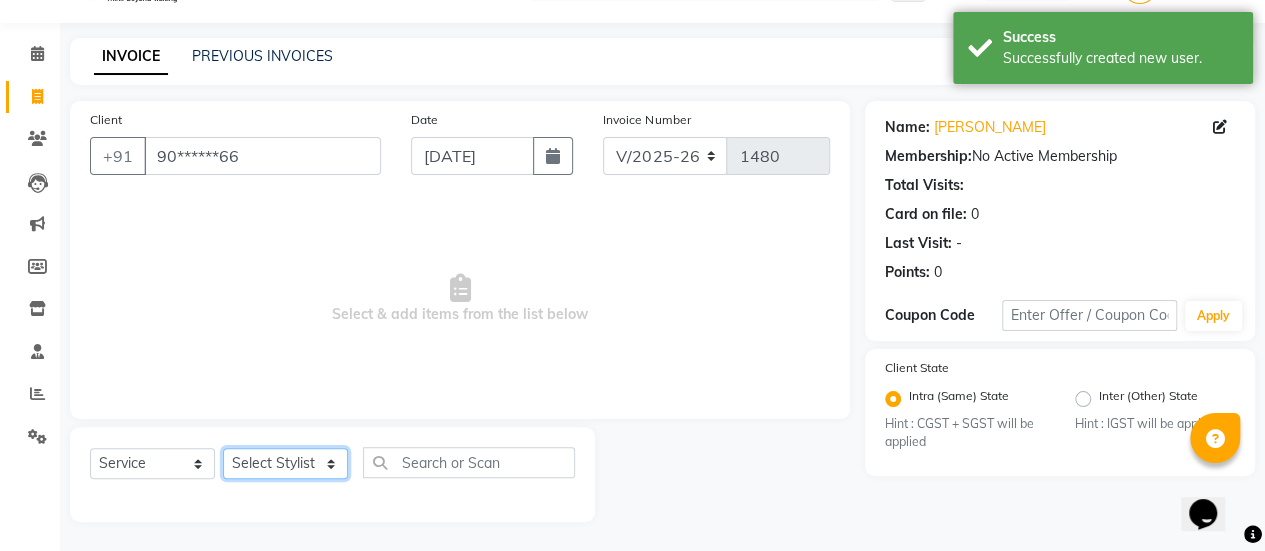click on "Select Stylist [PERSON_NAME] Bhagavantu [PERSON_NAME] [PERSON_NAME] [PERSON_NAME] Manager [PERSON_NAME] POOJA [PERSON_NAME] [PERSON_NAME] [PERSON_NAME] [PERSON_NAME]" 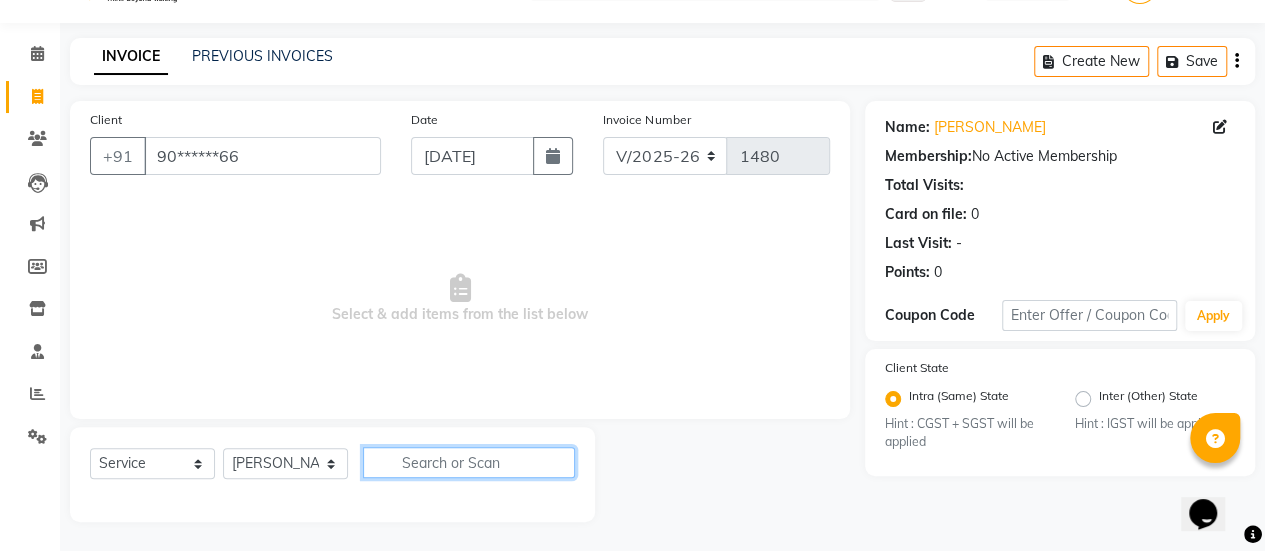 click 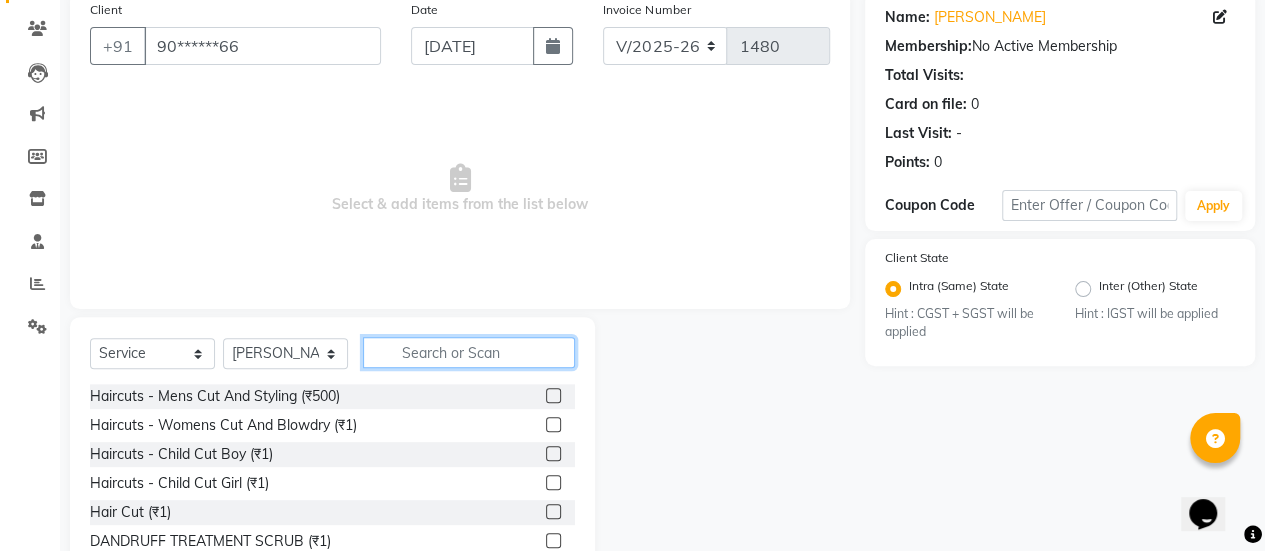 scroll, scrollTop: 163, scrollLeft: 0, axis: vertical 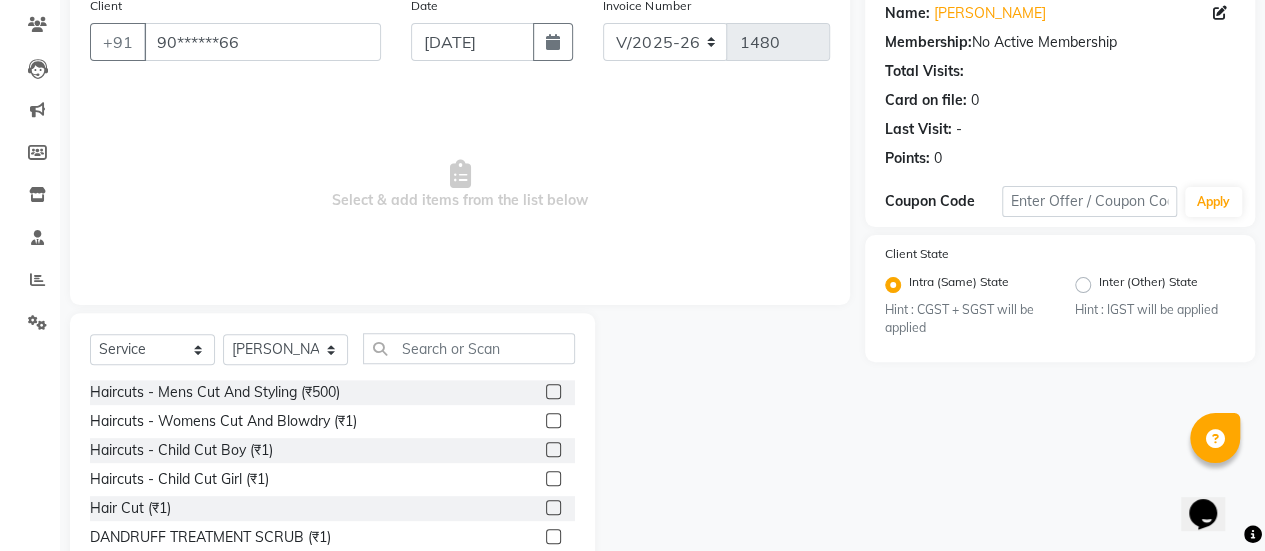 click 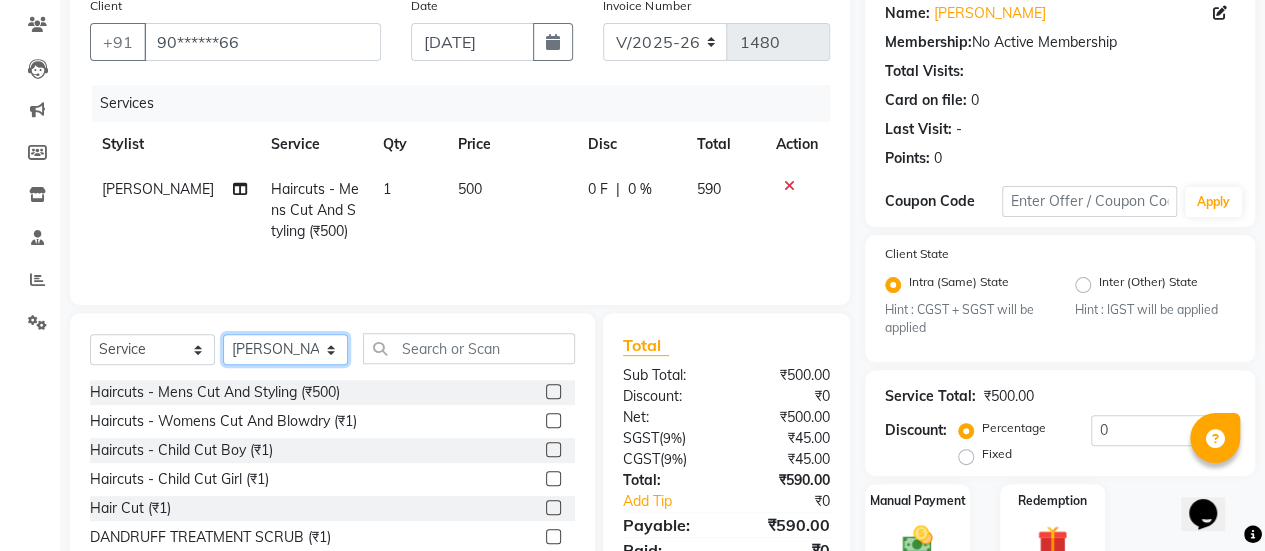 click on "Select Stylist [PERSON_NAME] Bhagavantu [PERSON_NAME] [PERSON_NAME] [PERSON_NAME] Manager [PERSON_NAME] POOJA [PERSON_NAME] [PERSON_NAME] [PERSON_NAME] [PERSON_NAME]" 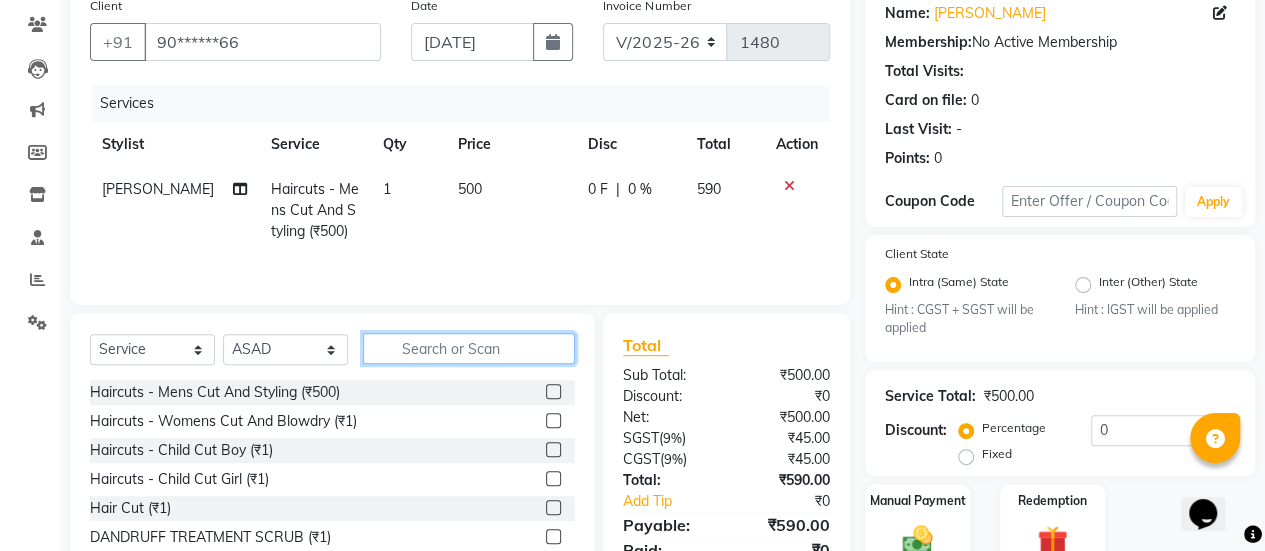click 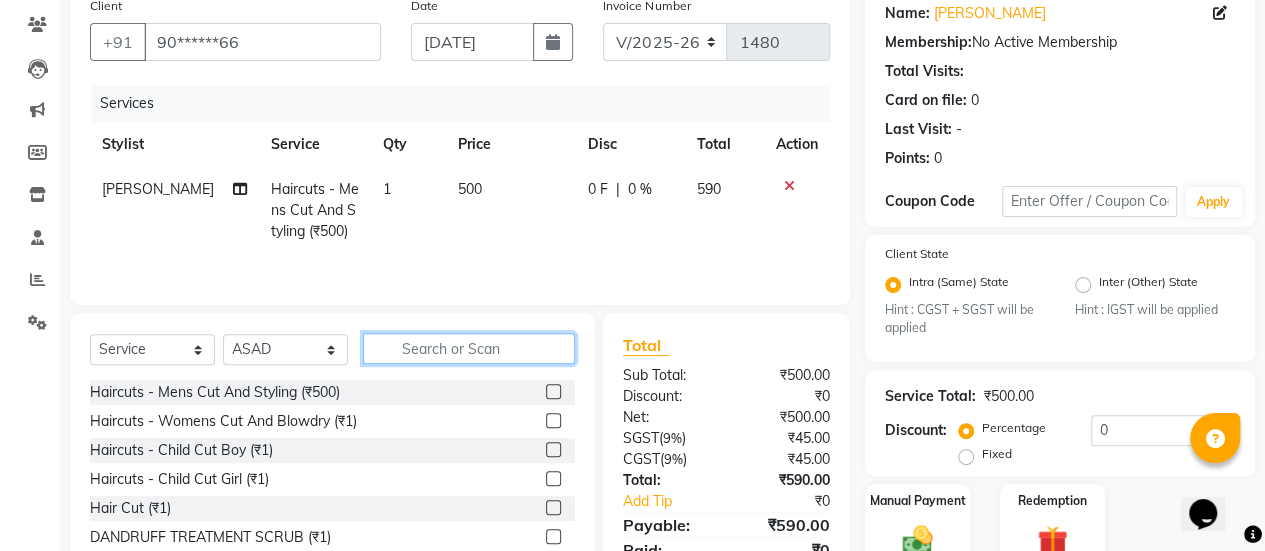 scroll, scrollTop: 236, scrollLeft: 0, axis: vertical 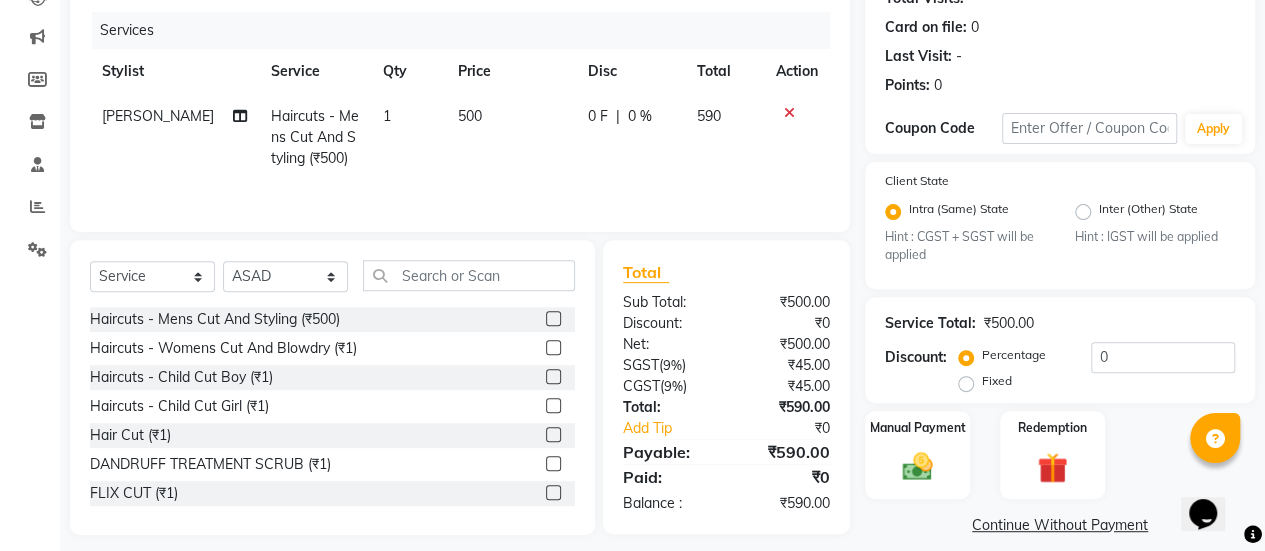 click 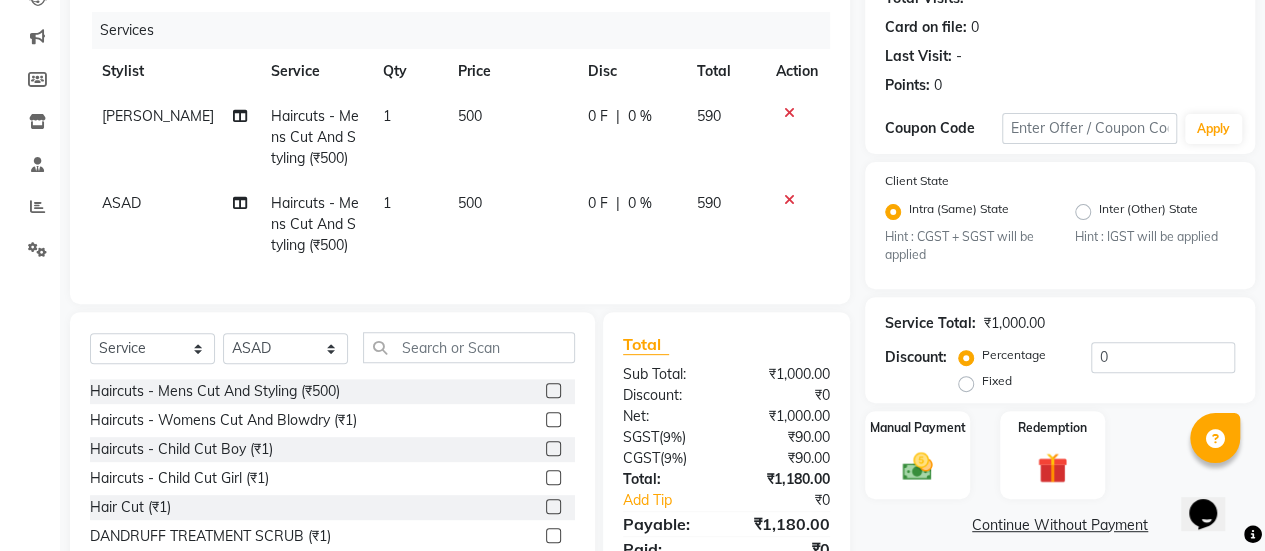 click on "500" 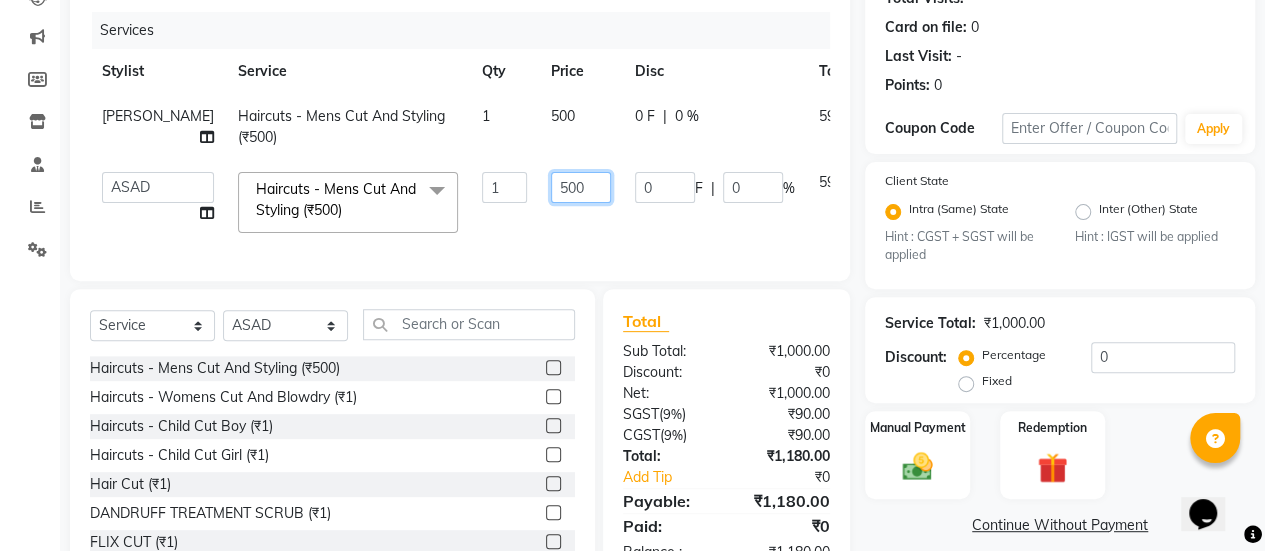 click on "500" 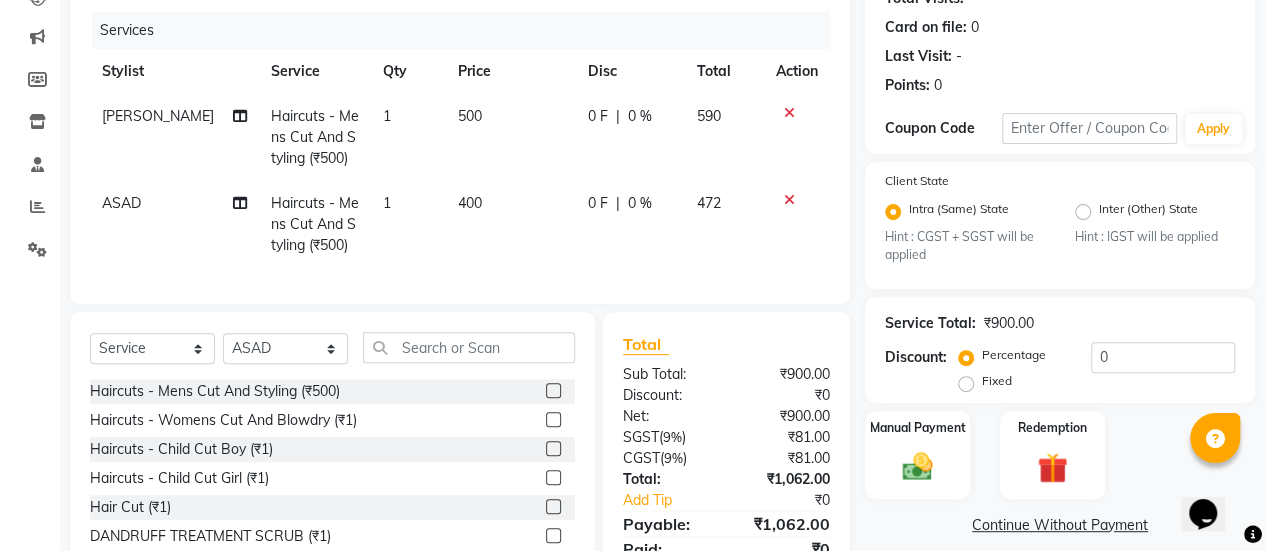 click on "500" 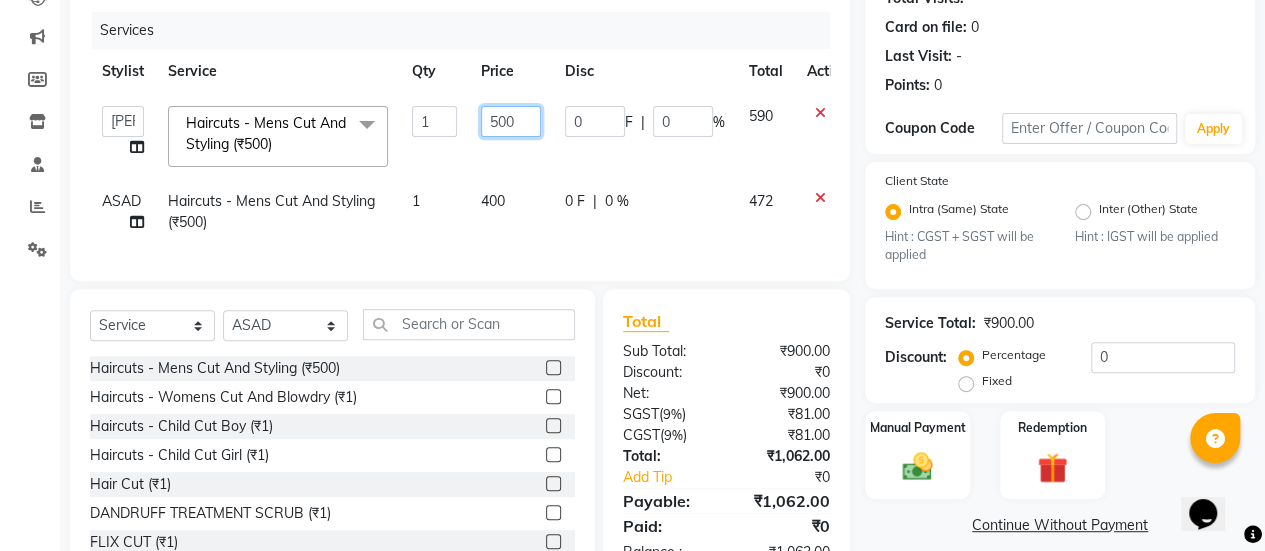 click on "500" 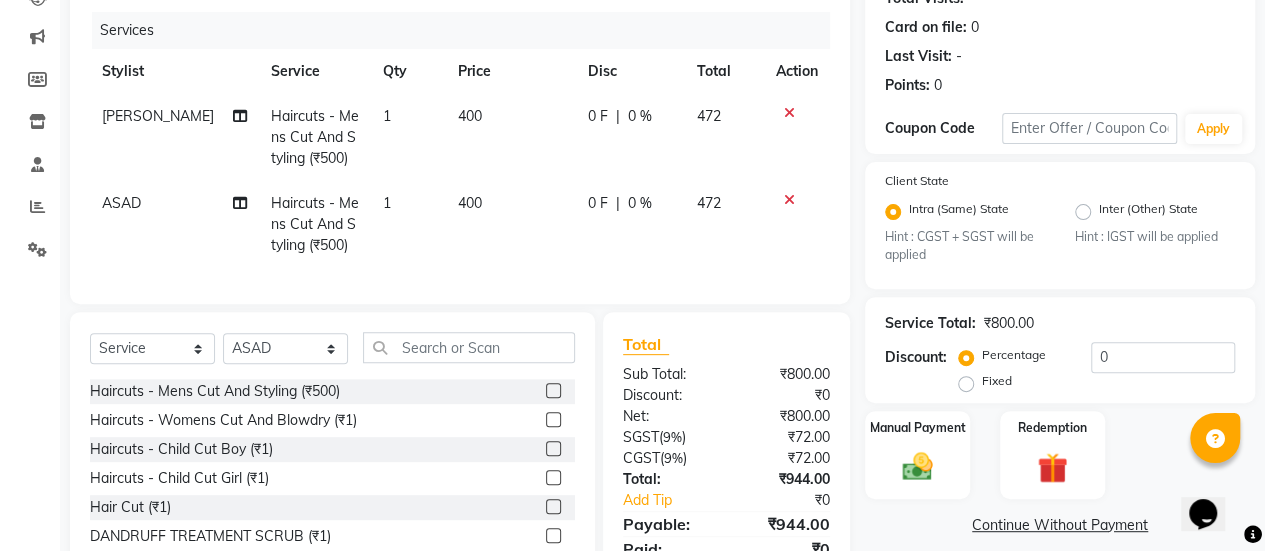 click on "400" 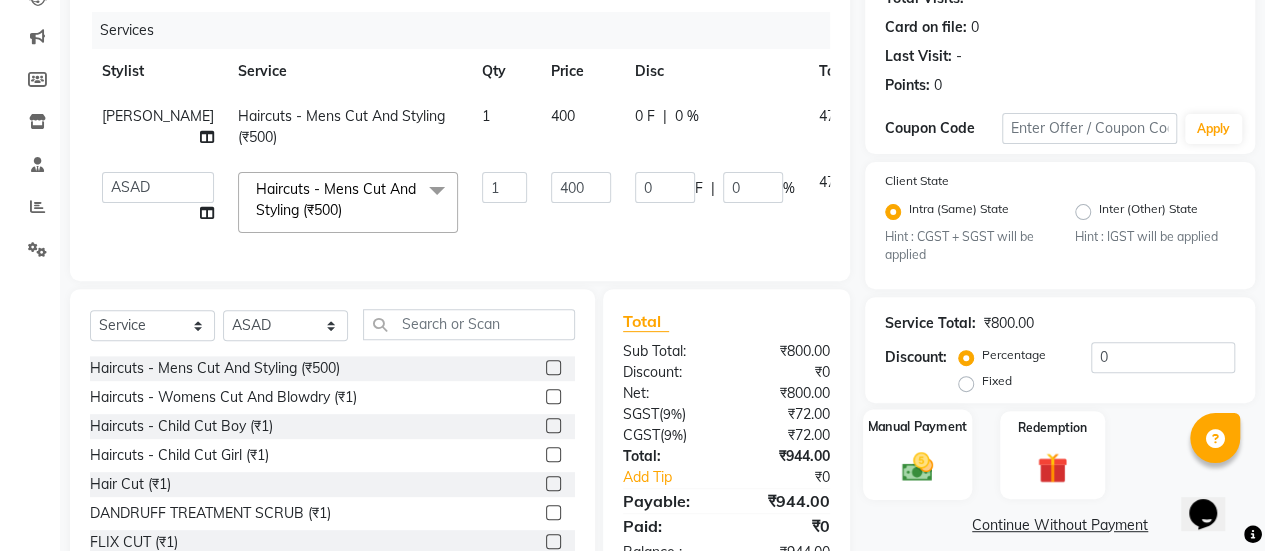 click on "Manual Payment" 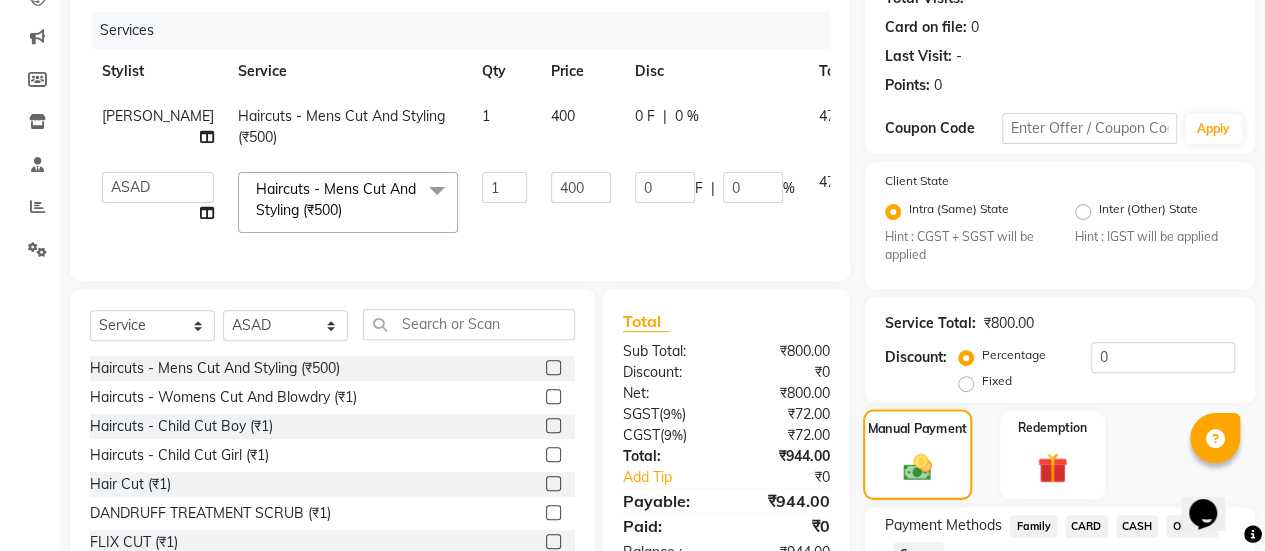 scroll, scrollTop: 382, scrollLeft: 0, axis: vertical 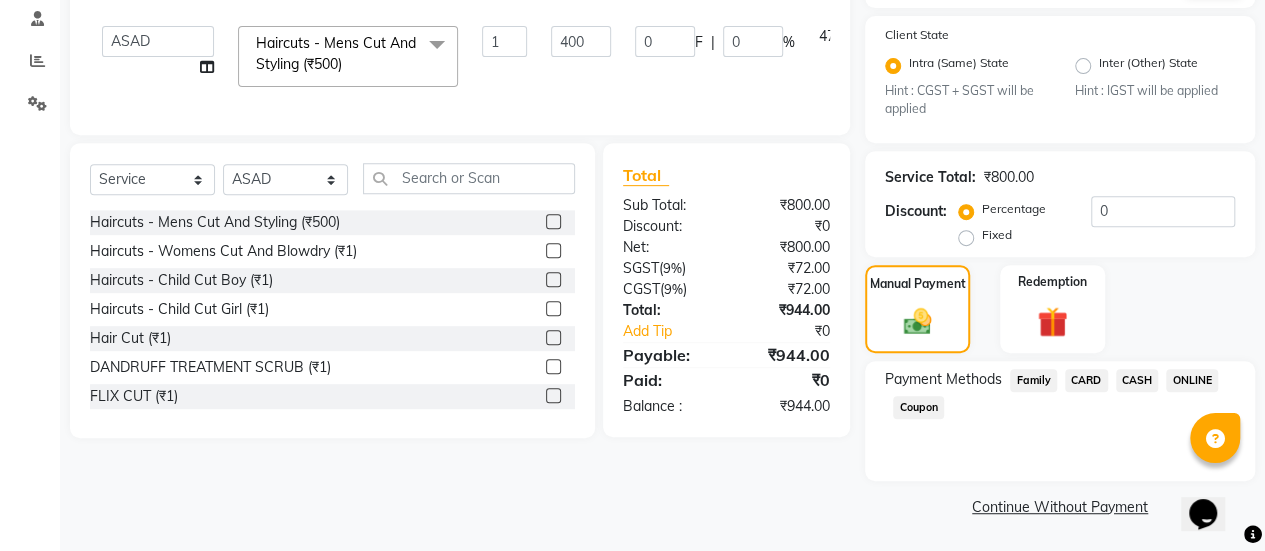 click on "ONLINE" 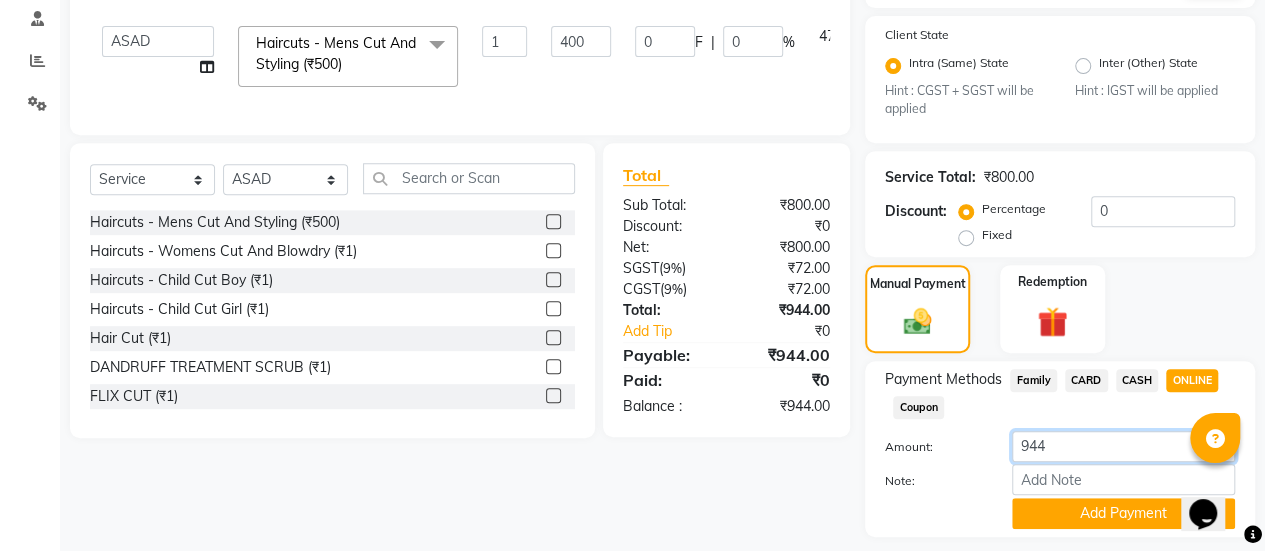 click on "944" 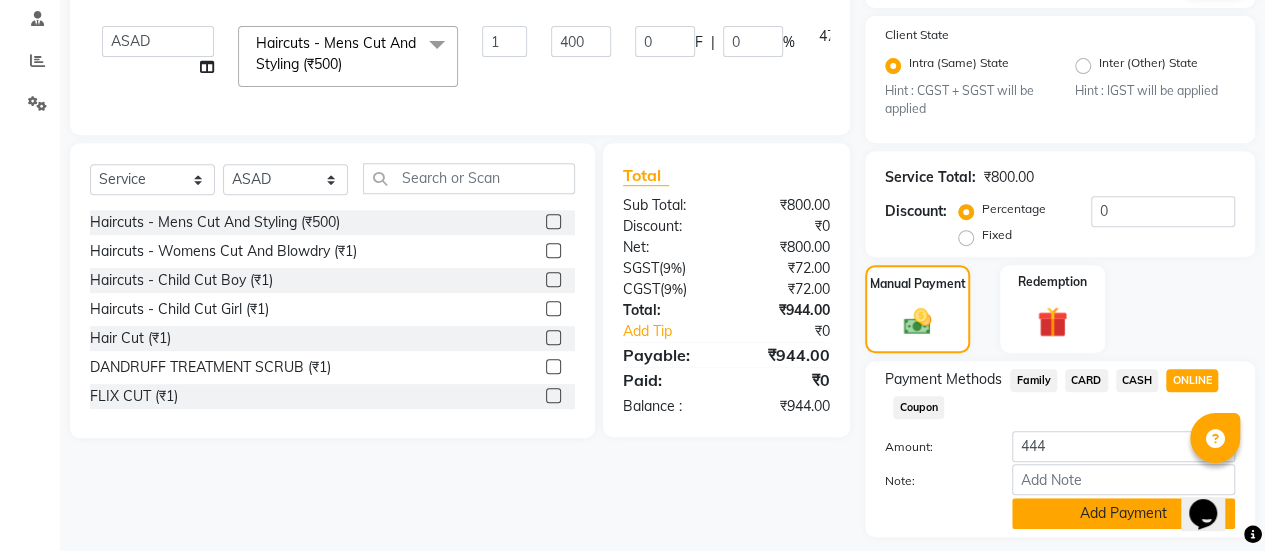click on "Add Payment" 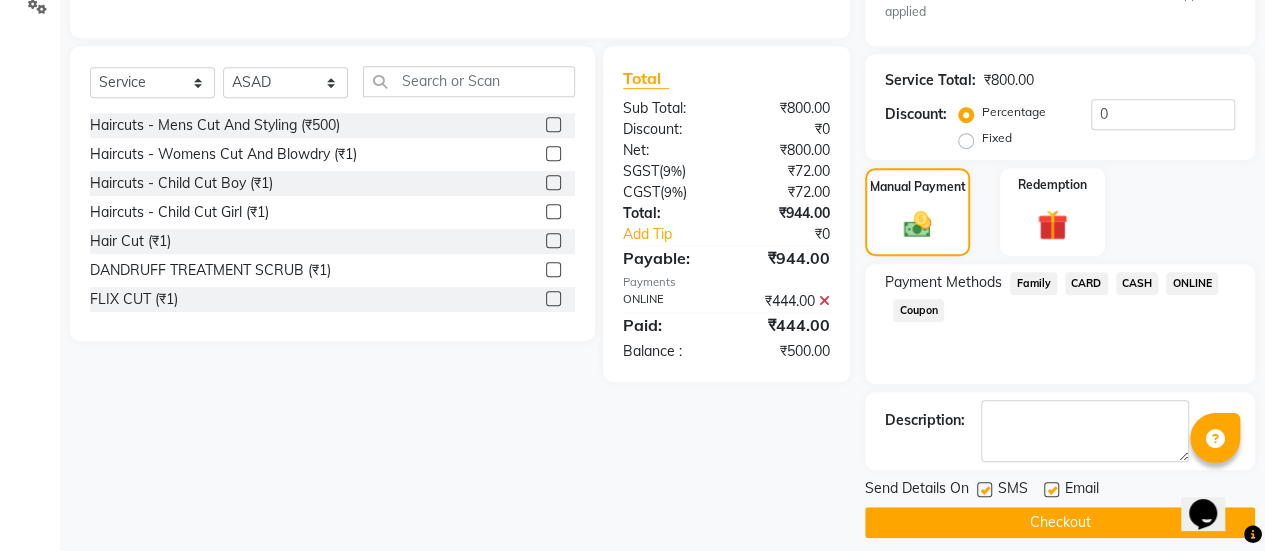 scroll, scrollTop: 480, scrollLeft: 0, axis: vertical 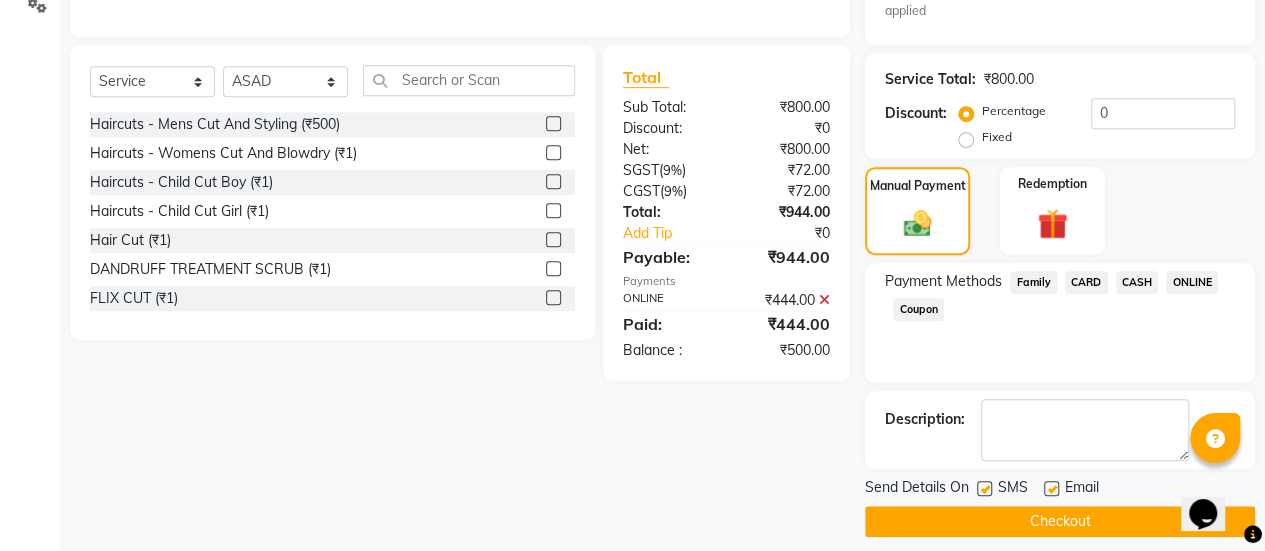 click on "CASH" 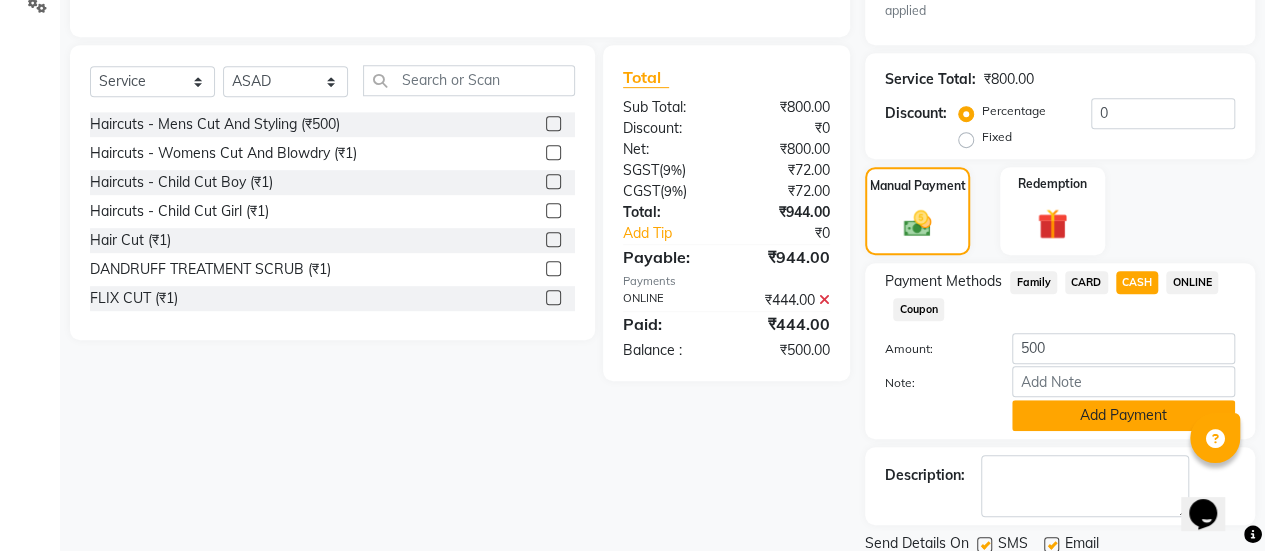 click on "Add Payment" 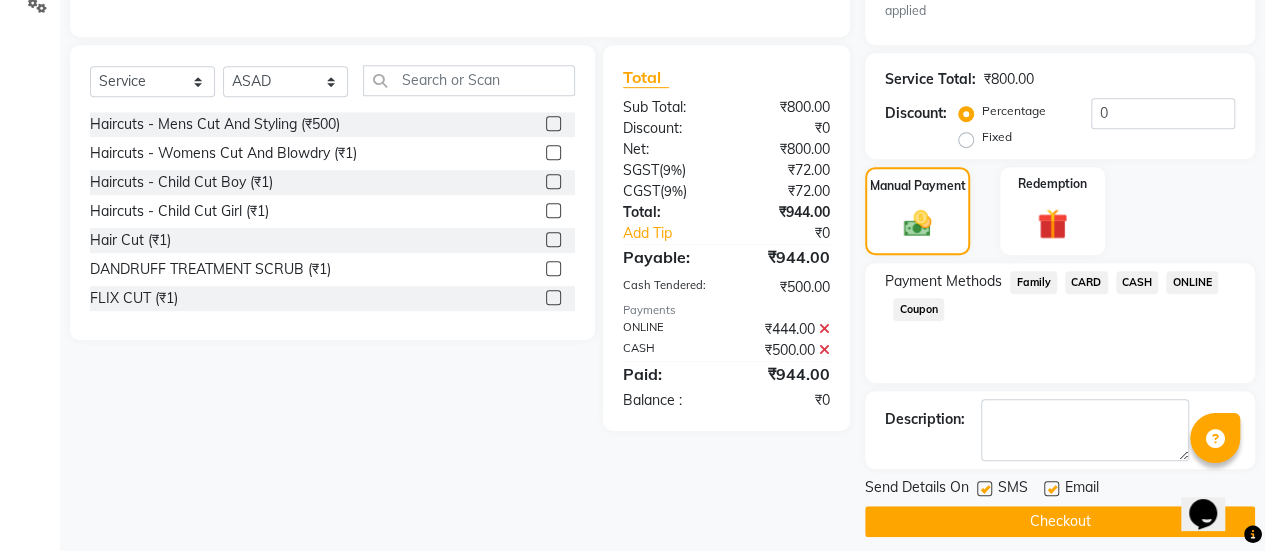 scroll, scrollTop: 493, scrollLeft: 0, axis: vertical 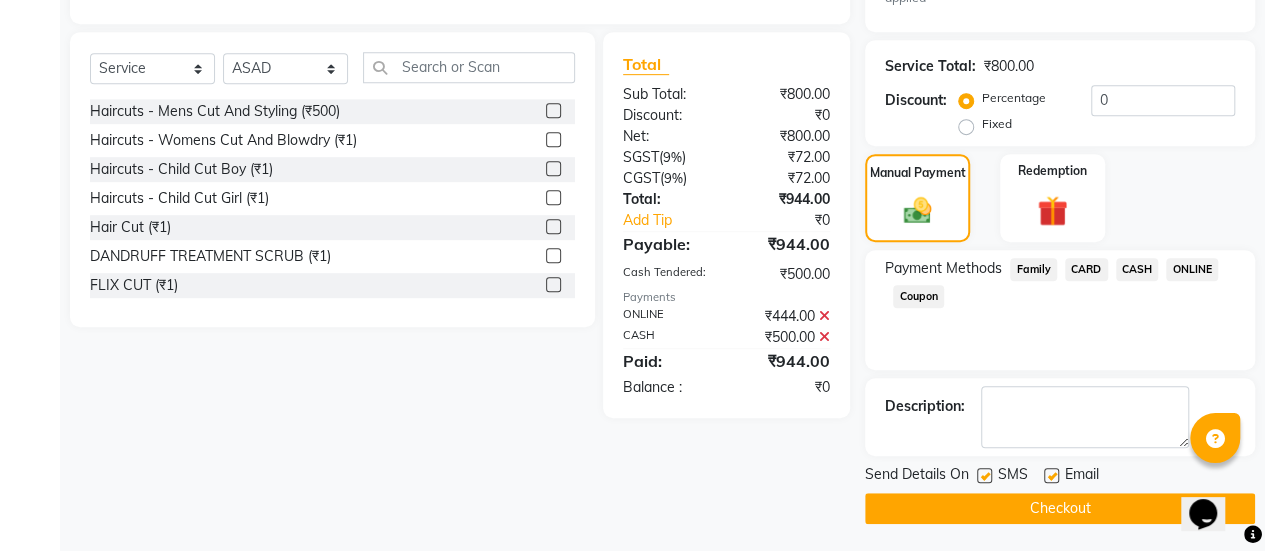 click 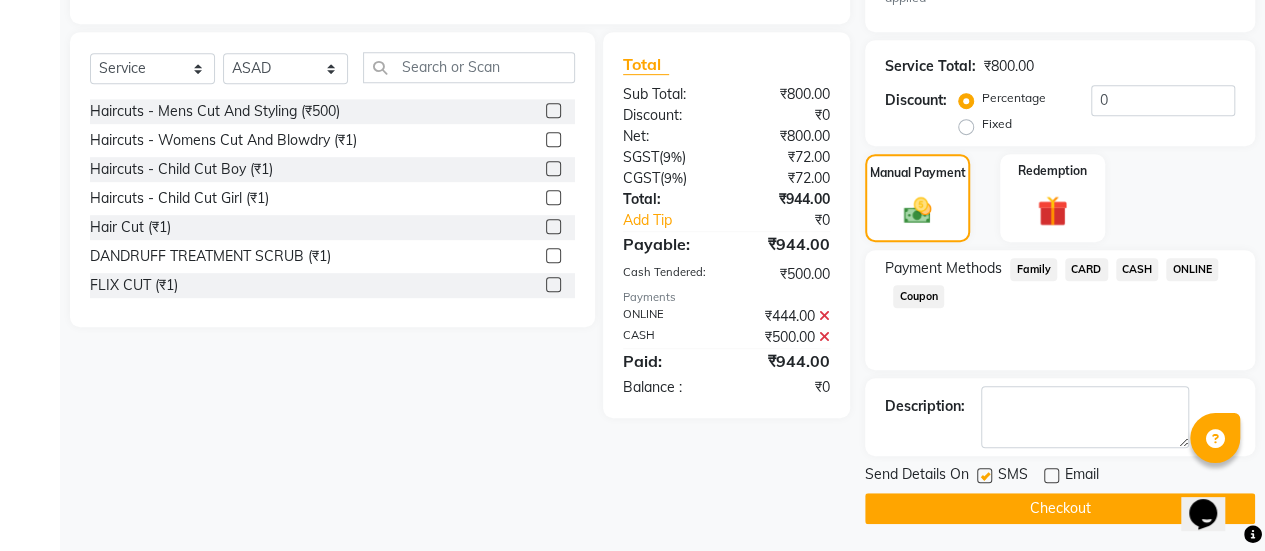 click on "Checkout" 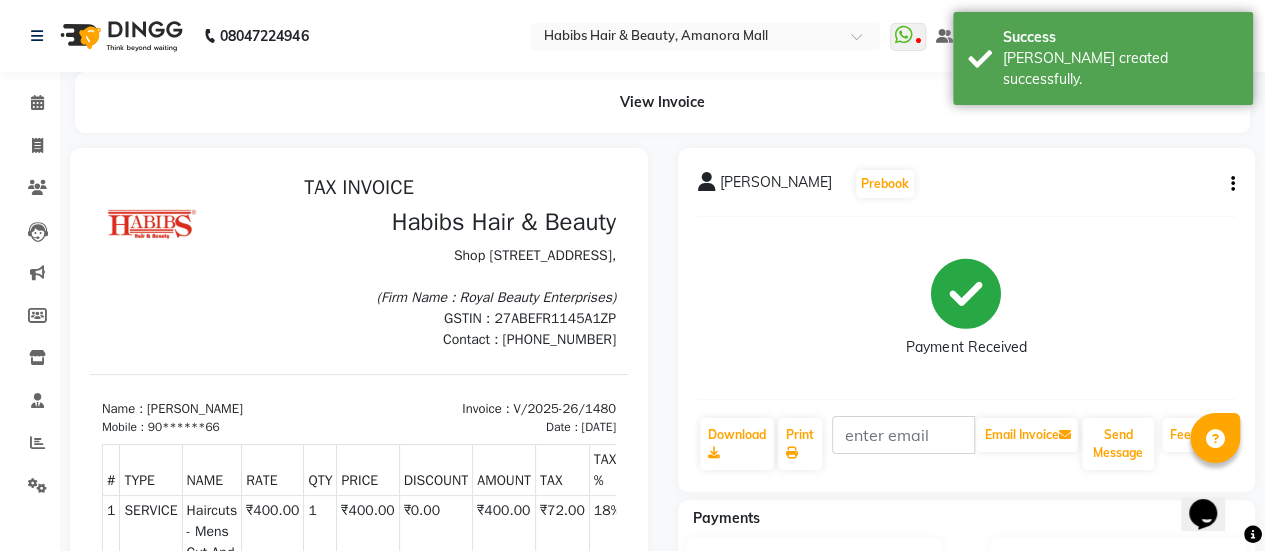 scroll, scrollTop: 0, scrollLeft: 0, axis: both 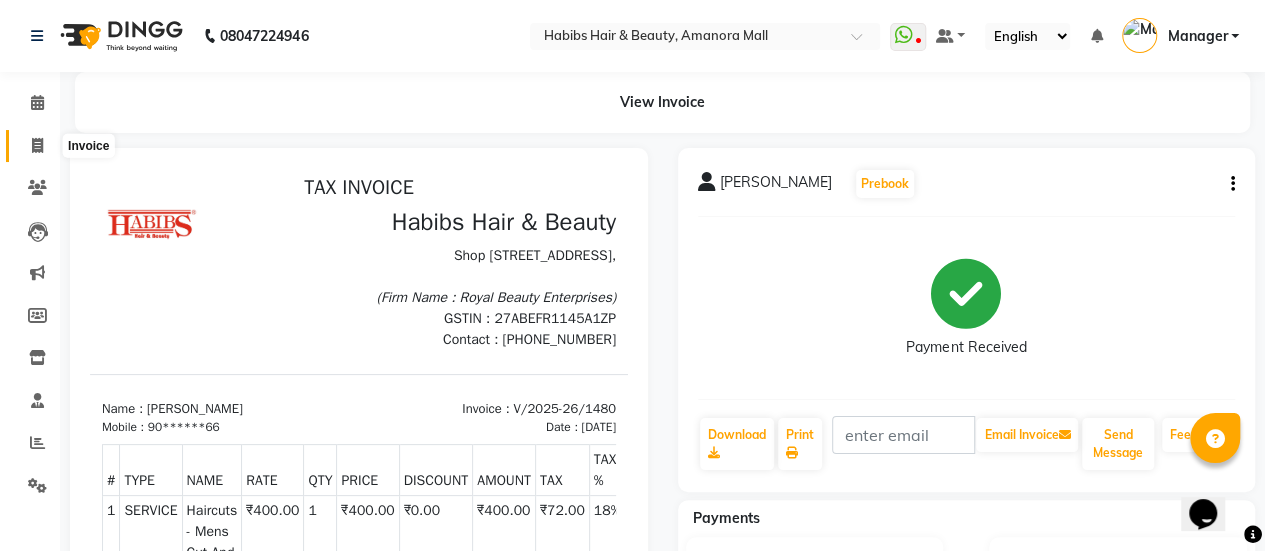 click 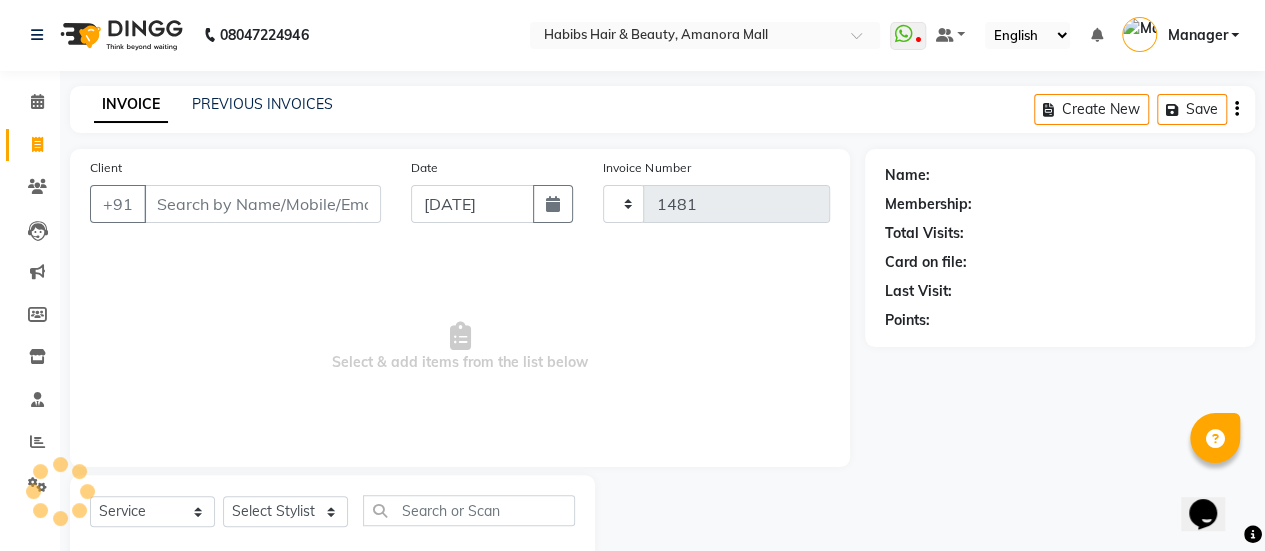 scroll, scrollTop: 49, scrollLeft: 0, axis: vertical 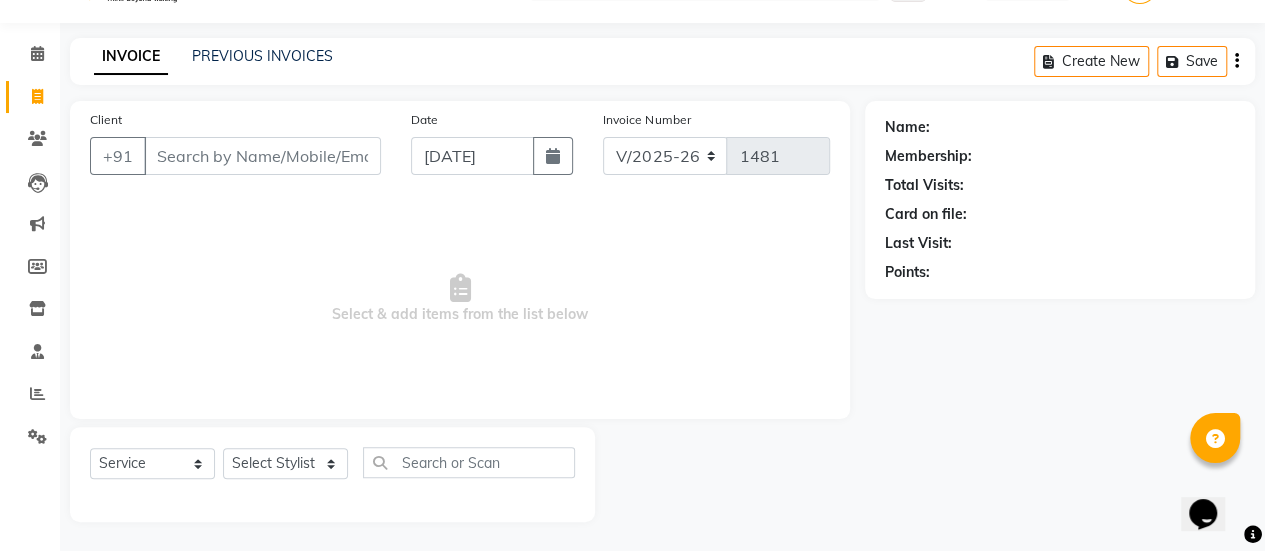 click on "Client" at bounding box center [262, 156] 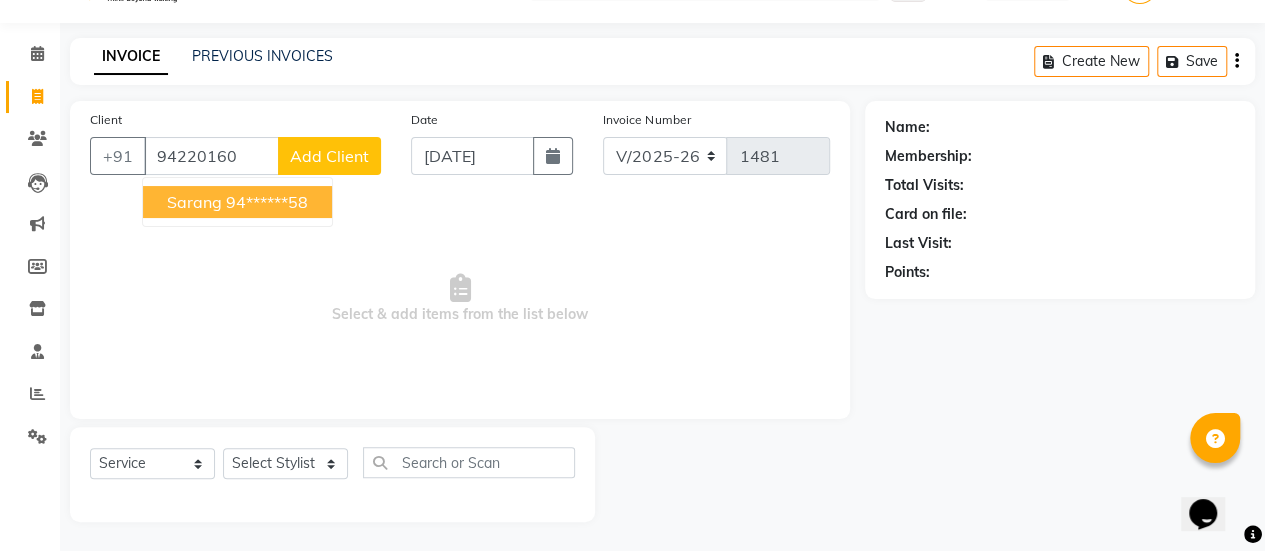 click on "94******58" at bounding box center (267, 202) 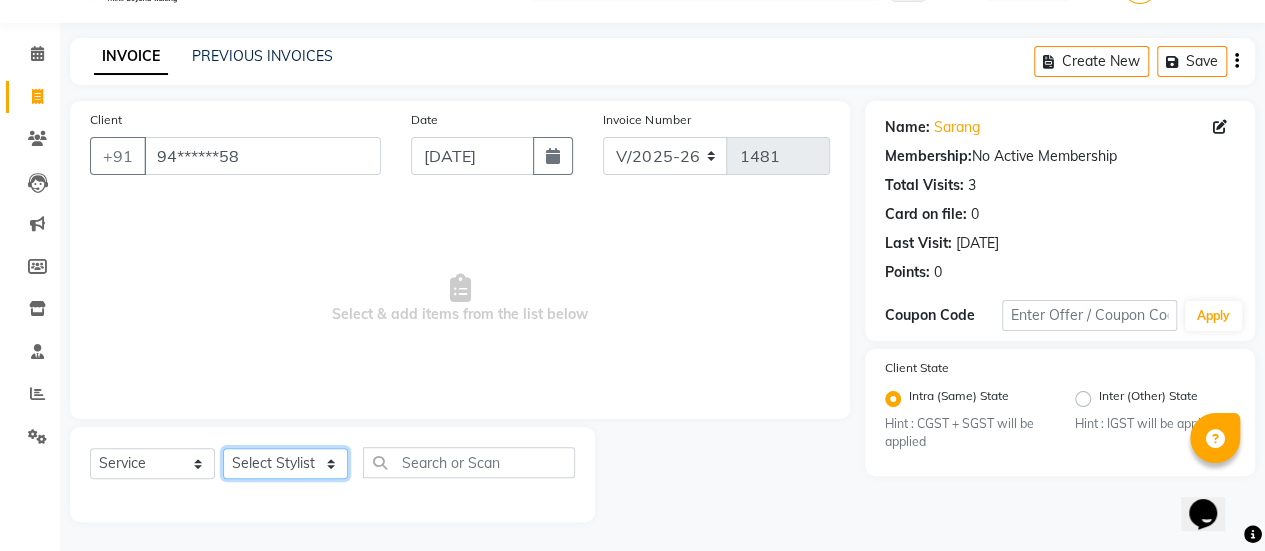 click on "Select Stylist [PERSON_NAME] Bhagavantu [PERSON_NAME] [PERSON_NAME] [PERSON_NAME] Manager [PERSON_NAME] POOJA [PERSON_NAME] [PERSON_NAME] [PERSON_NAME] [PERSON_NAME]" 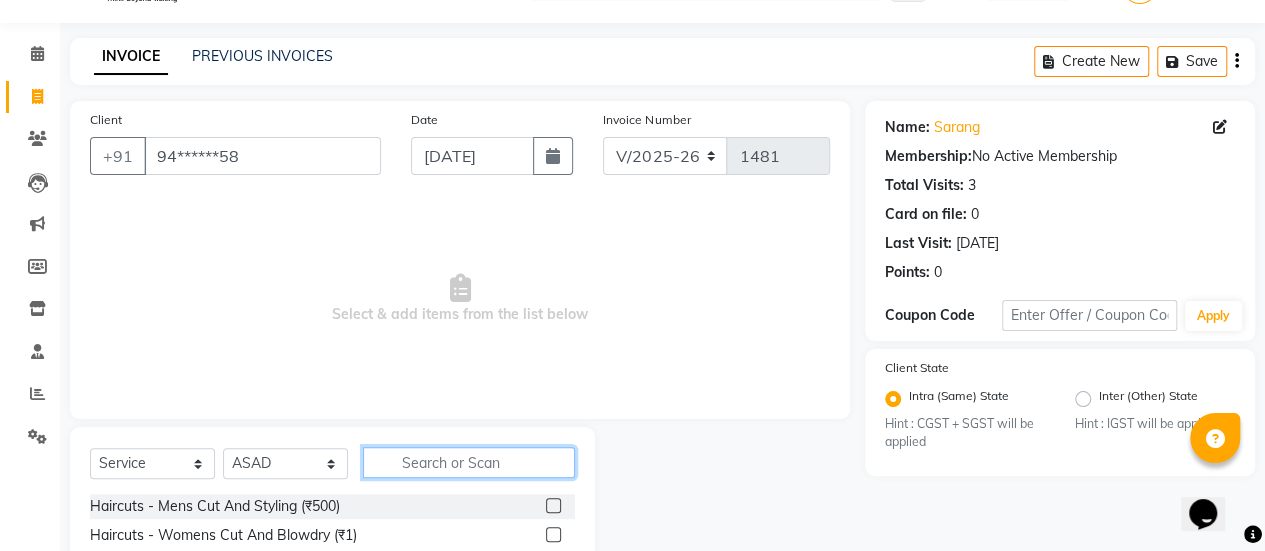 click 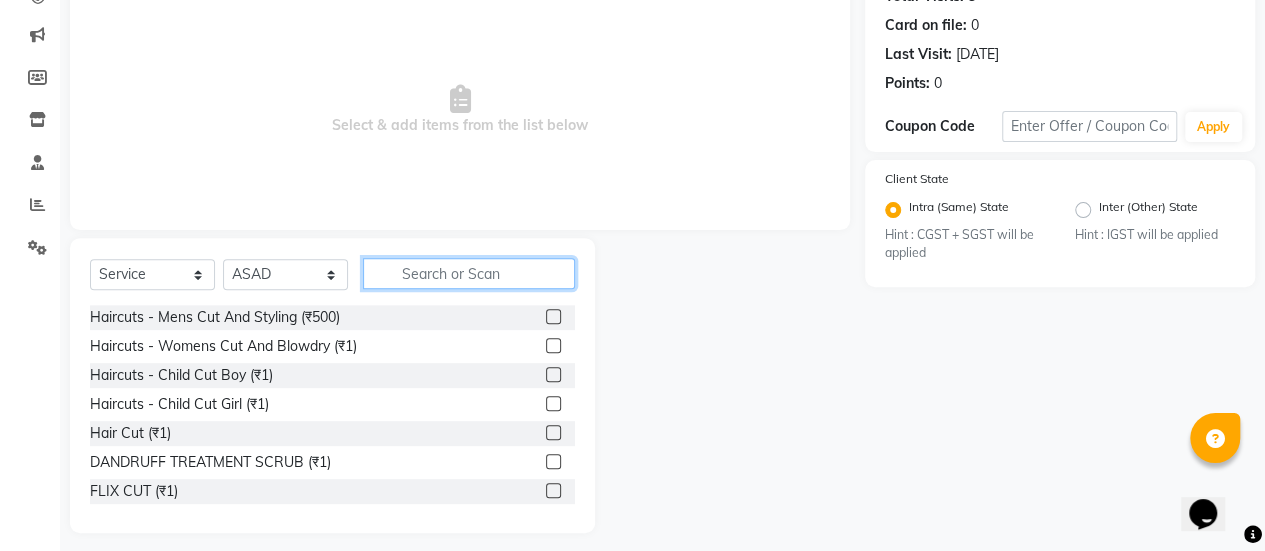 scroll, scrollTop: 249, scrollLeft: 0, axis: vertical 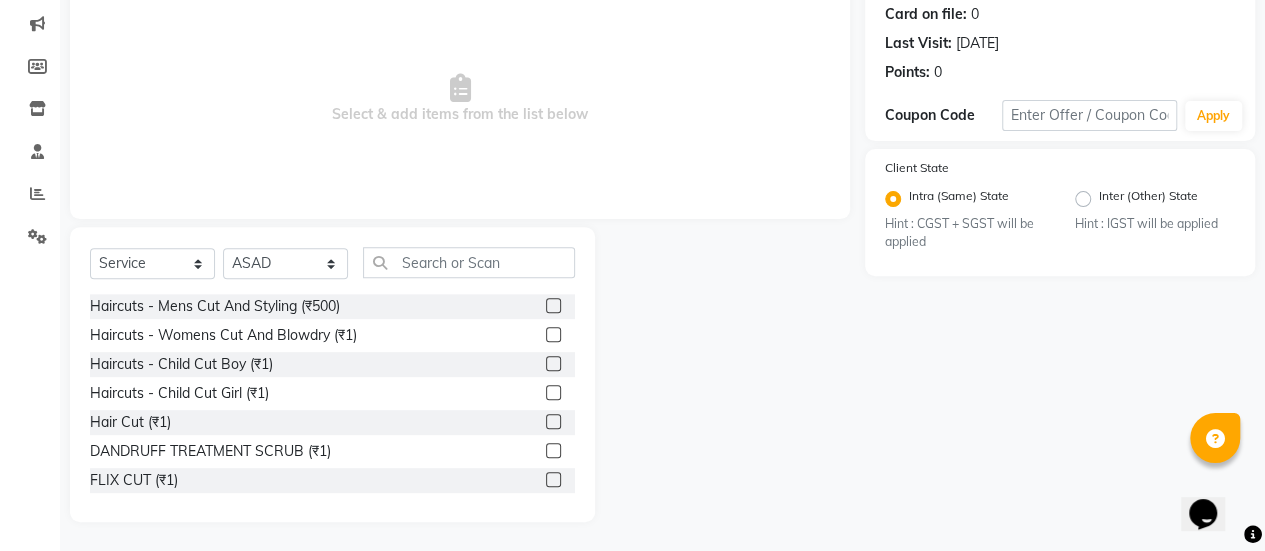 click 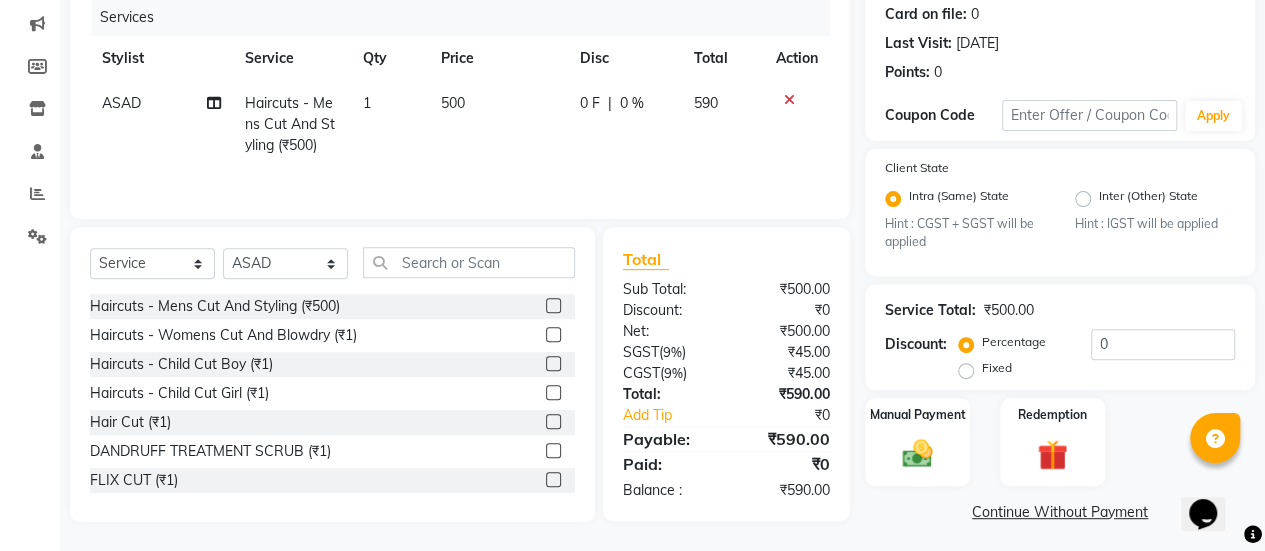 click 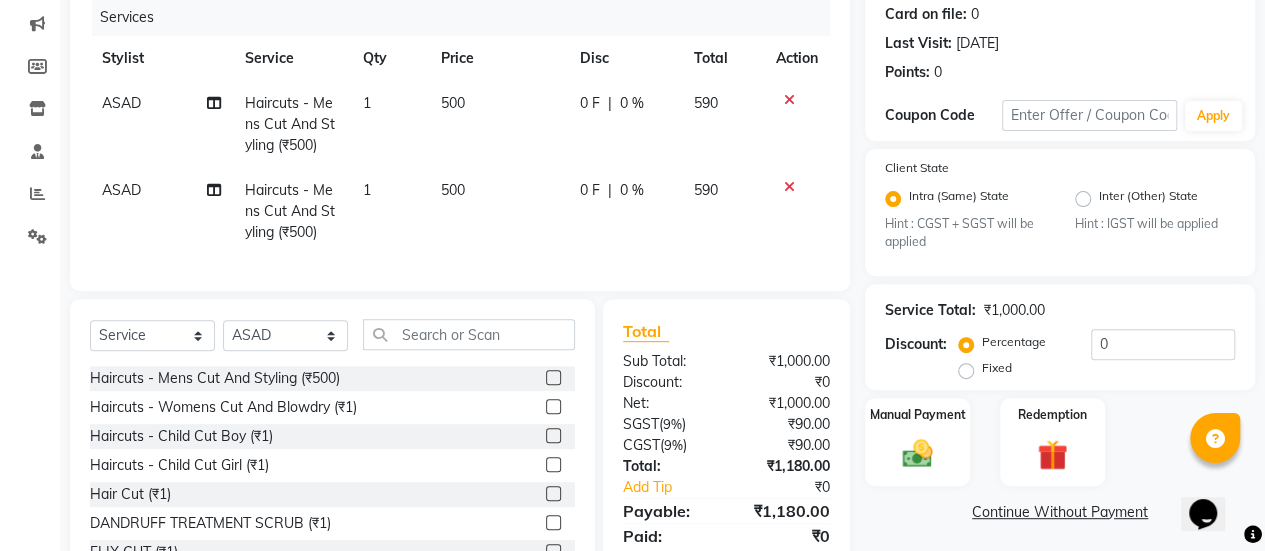 click 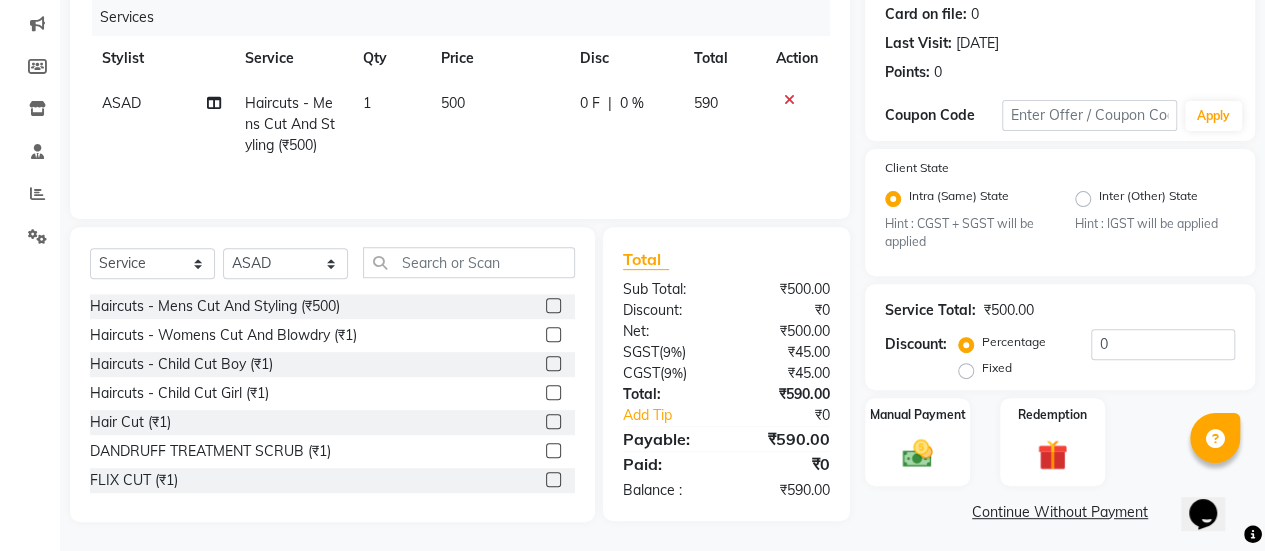 click on "500" 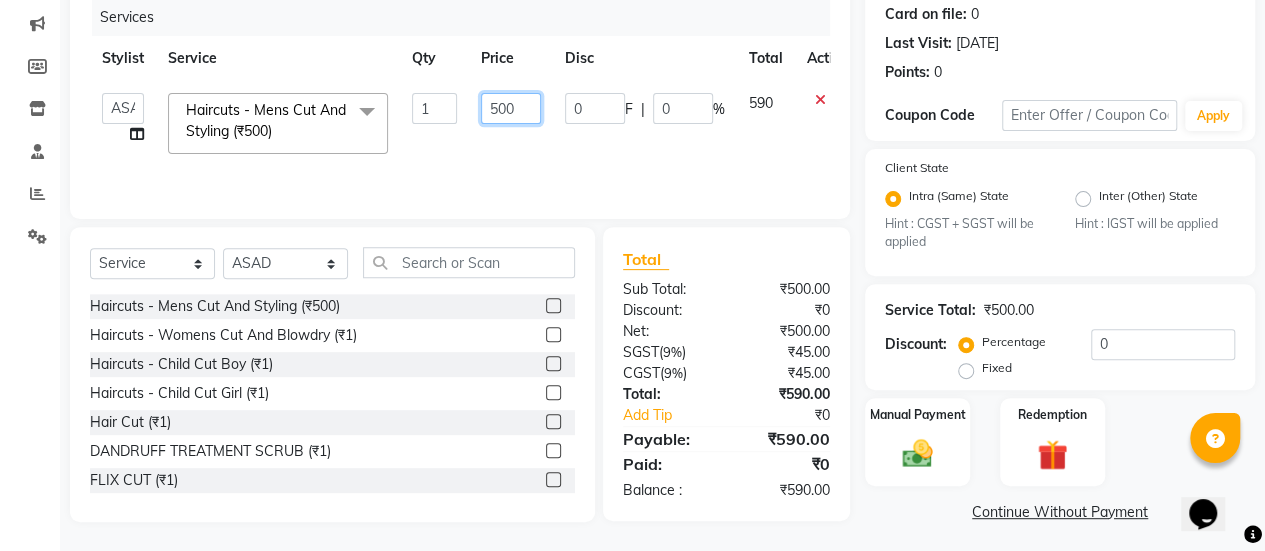 click on "500" 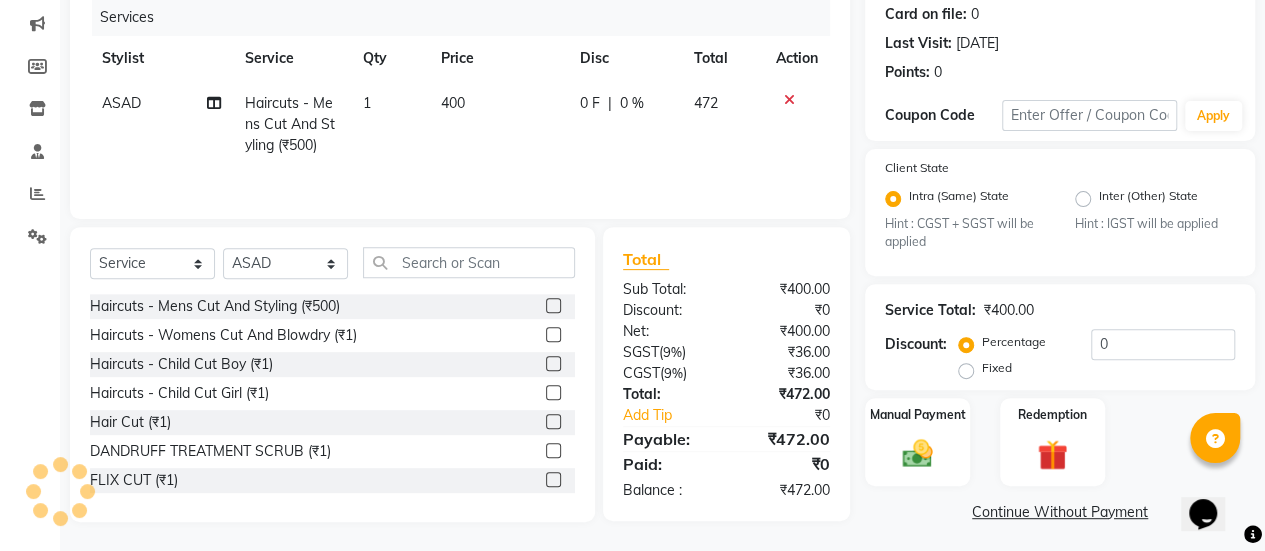 click on "ASAD Haircuts -  Mens Cut And Styling (₹500) 1 400 0 F | 0 % 472" 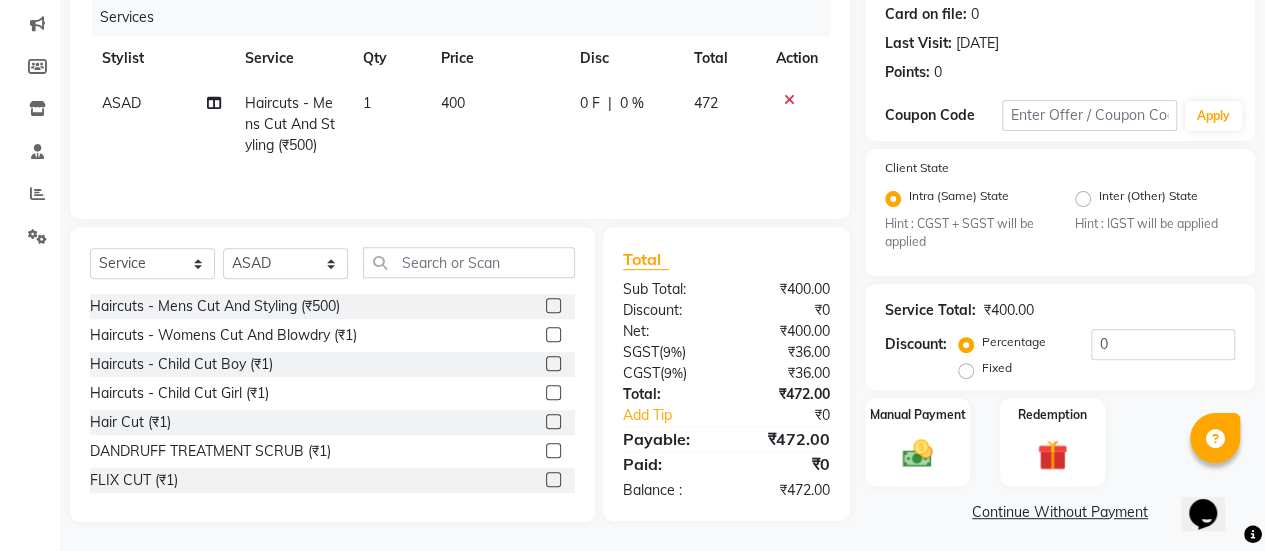 click on "472" 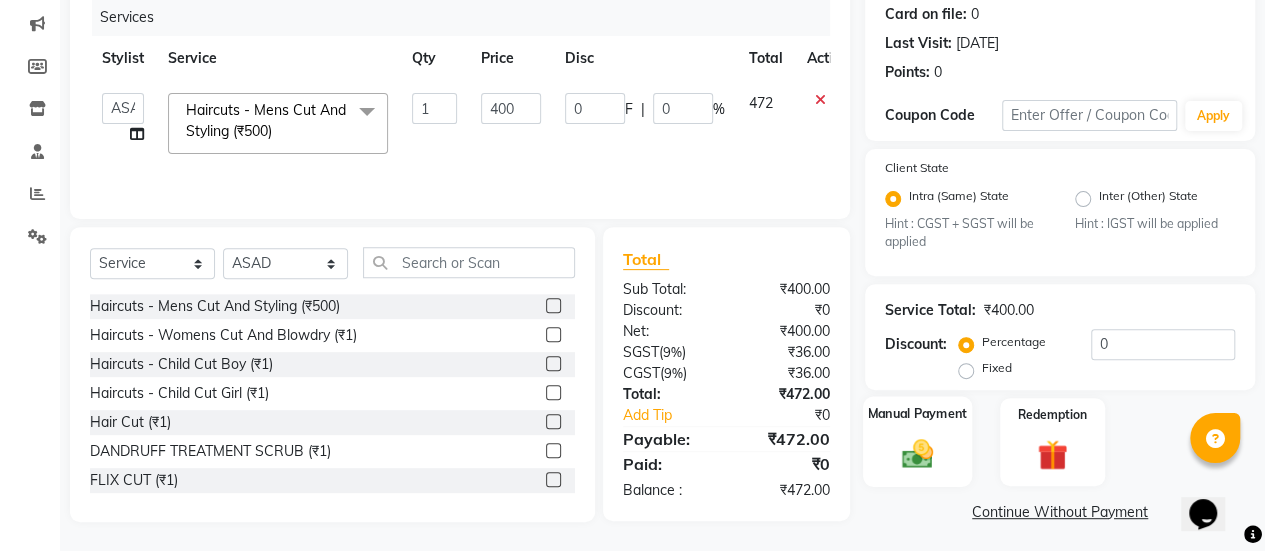 click 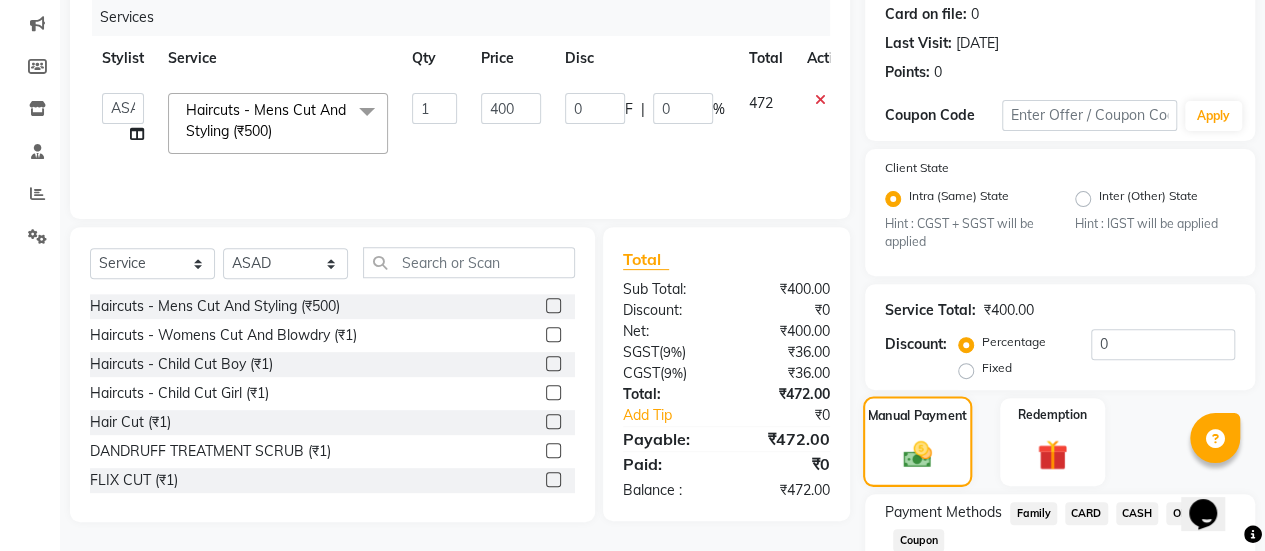 scroll, scrollTop: 382, scrollLeft: 0, axis: vertical 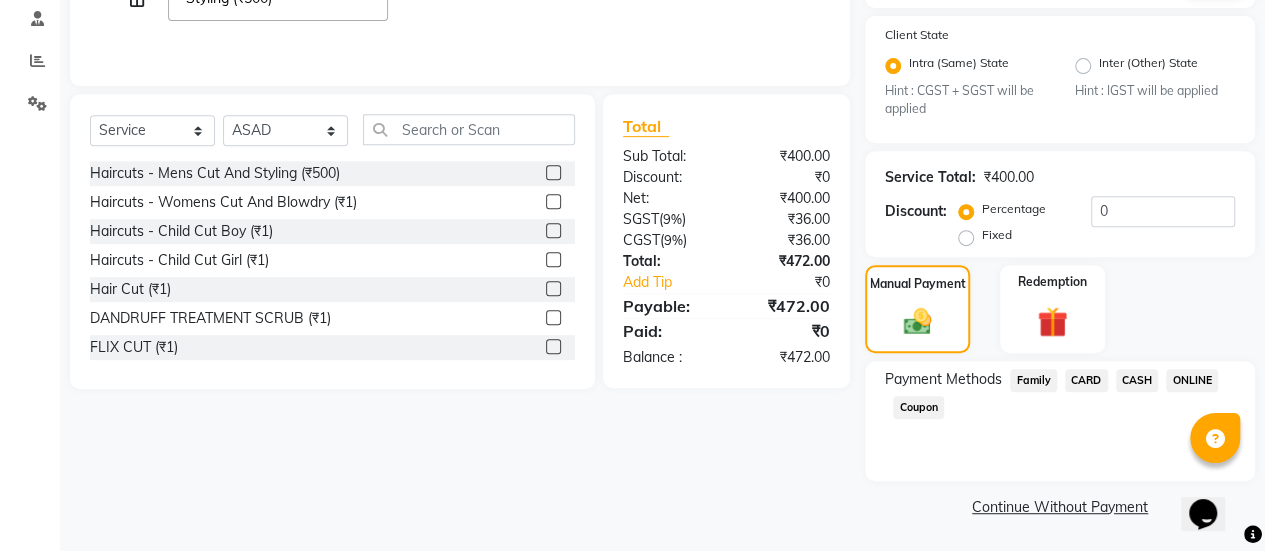 click on "ONLINE" 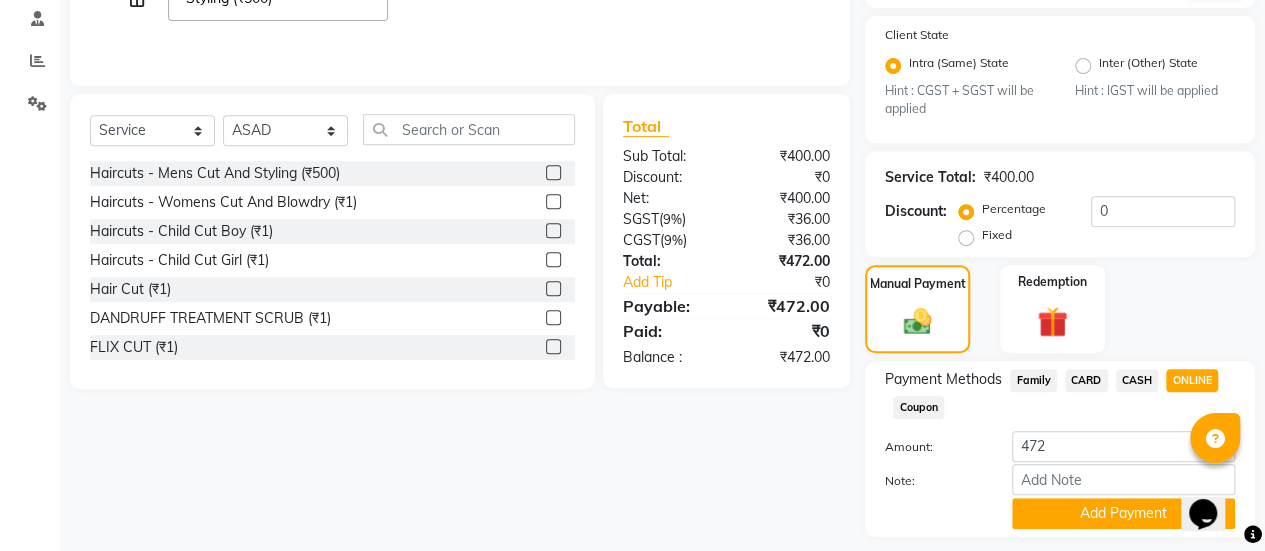 scroll, scrollTop: 438, scrollLeft: 0, axis: vertical 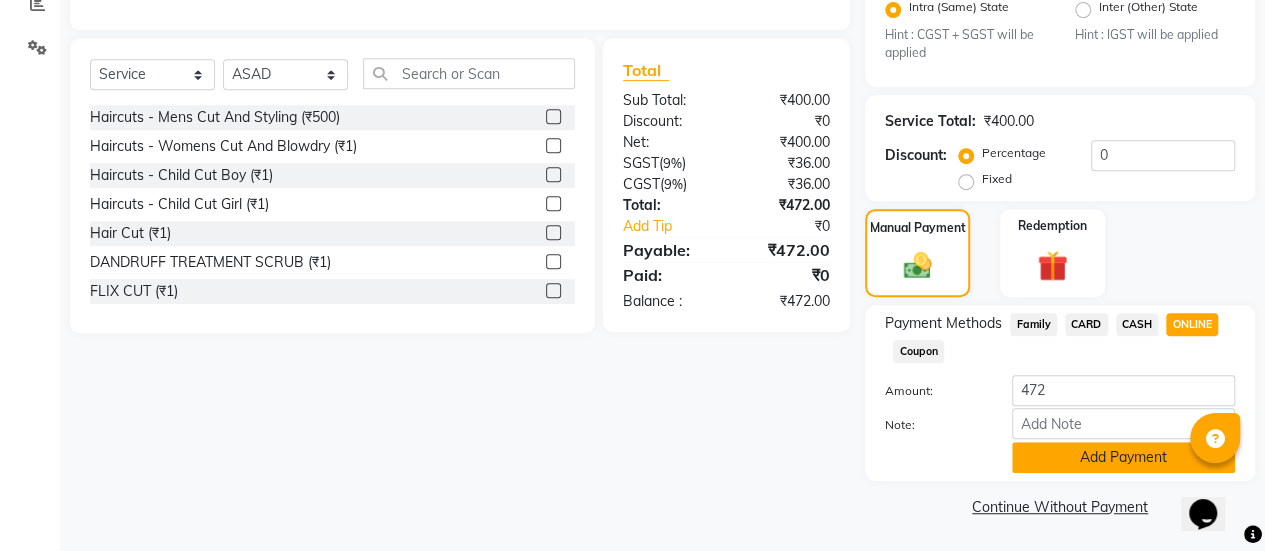 click on "Add Payment" 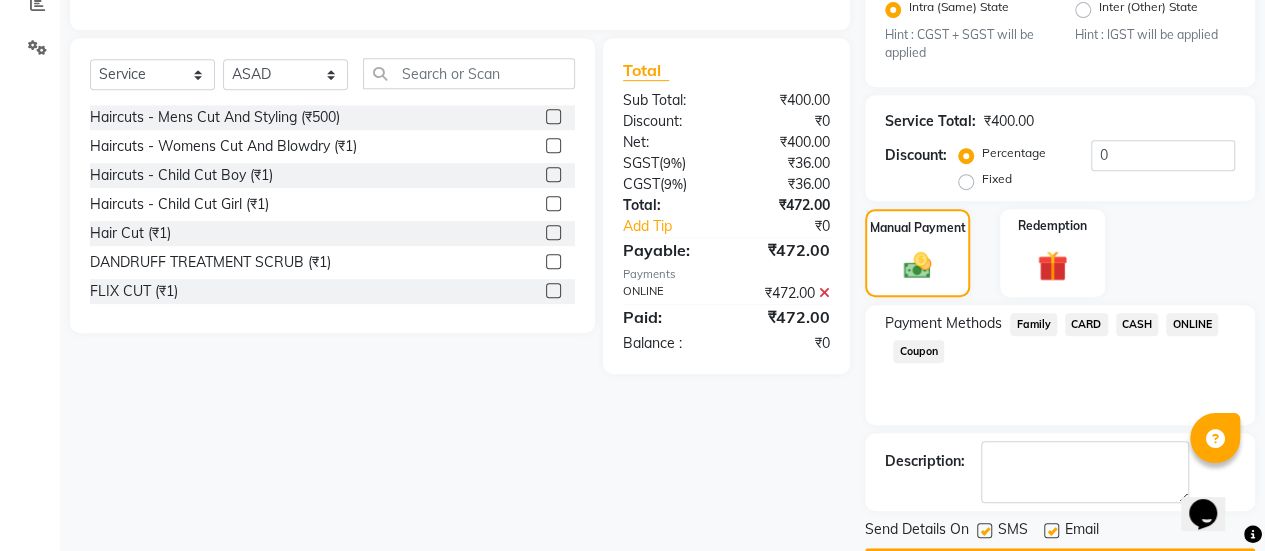 scroll, scrollTop: 493, scrollLeft: 0, axis: vertical 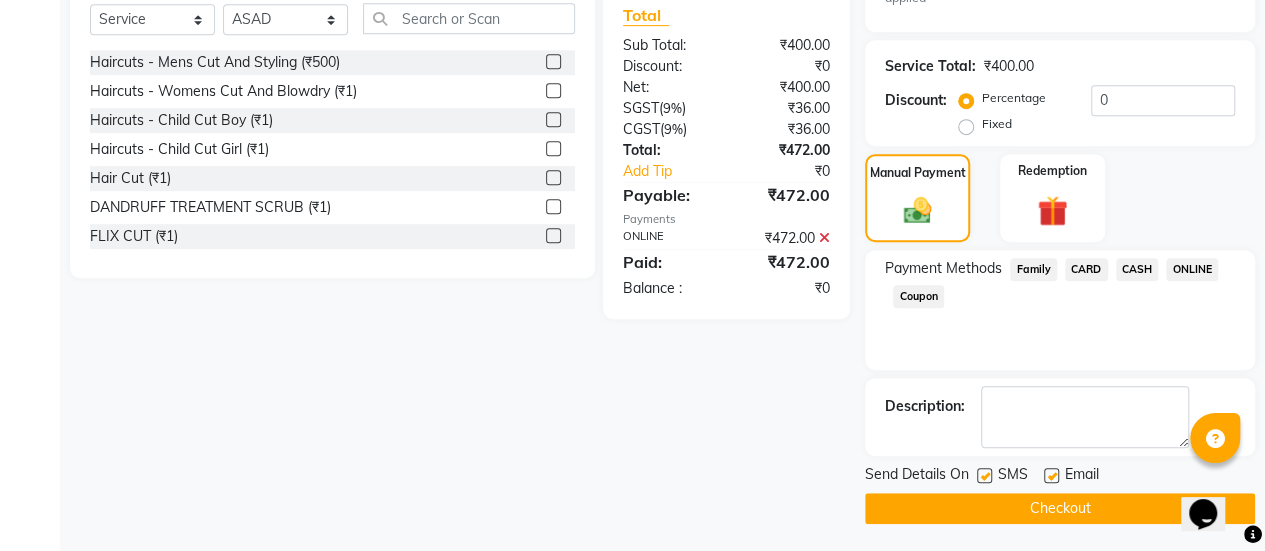 click 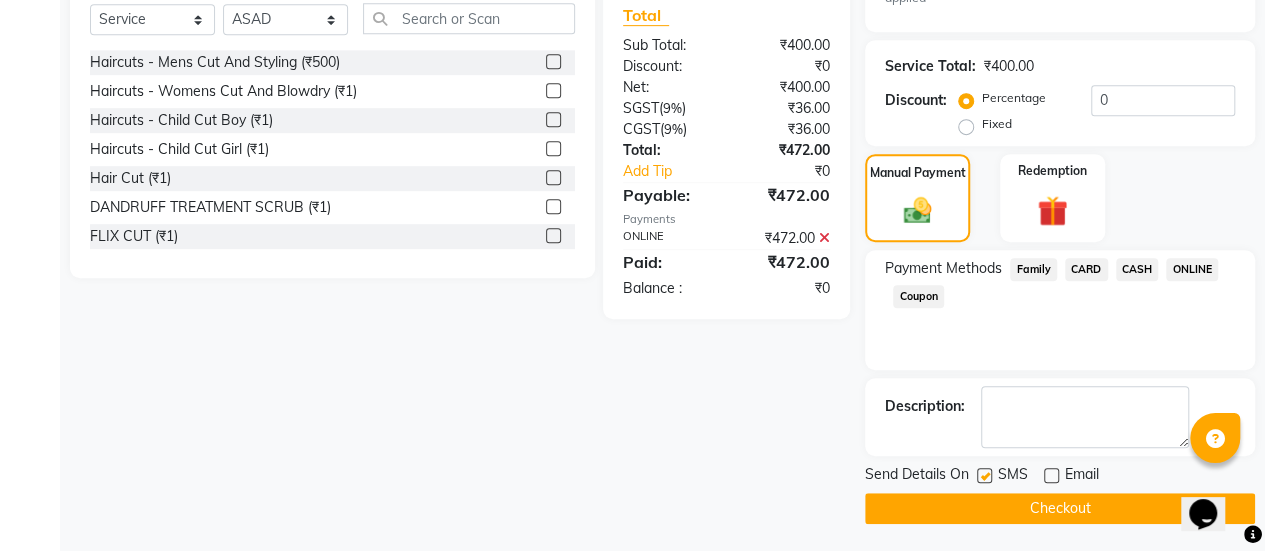 click on "Checkout" 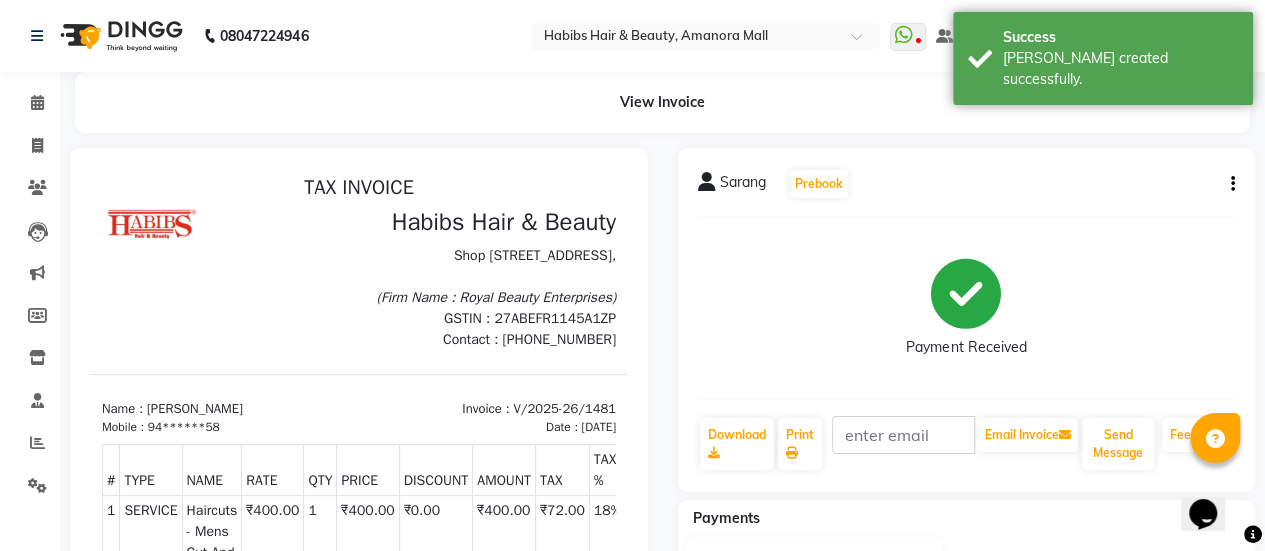 scroll, scrollTop: 0, scrollLeft: 0, axis: both 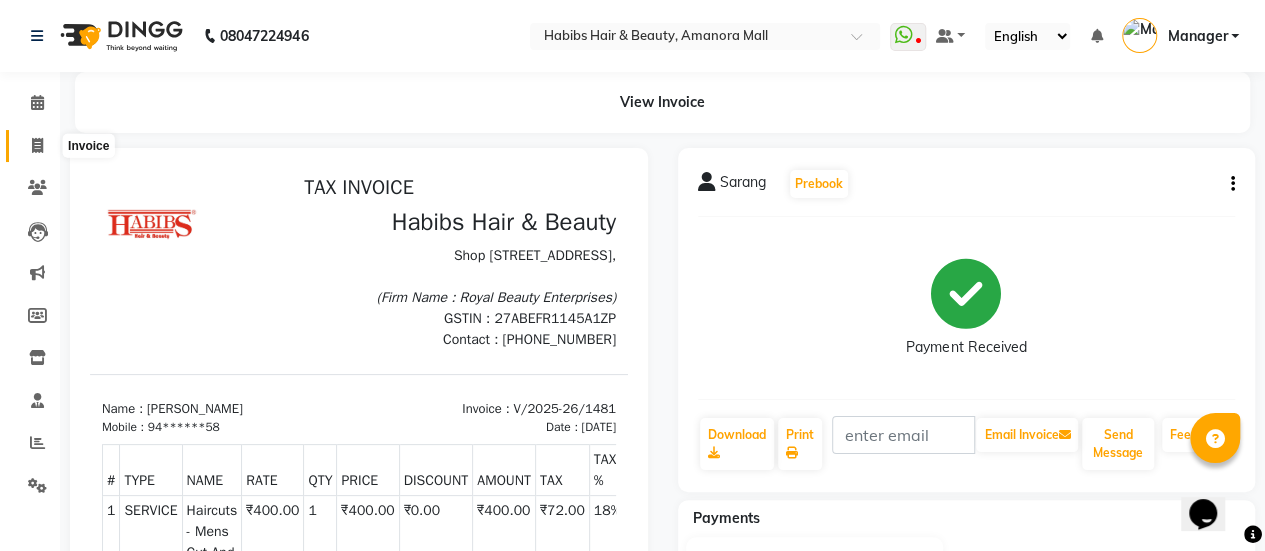 click 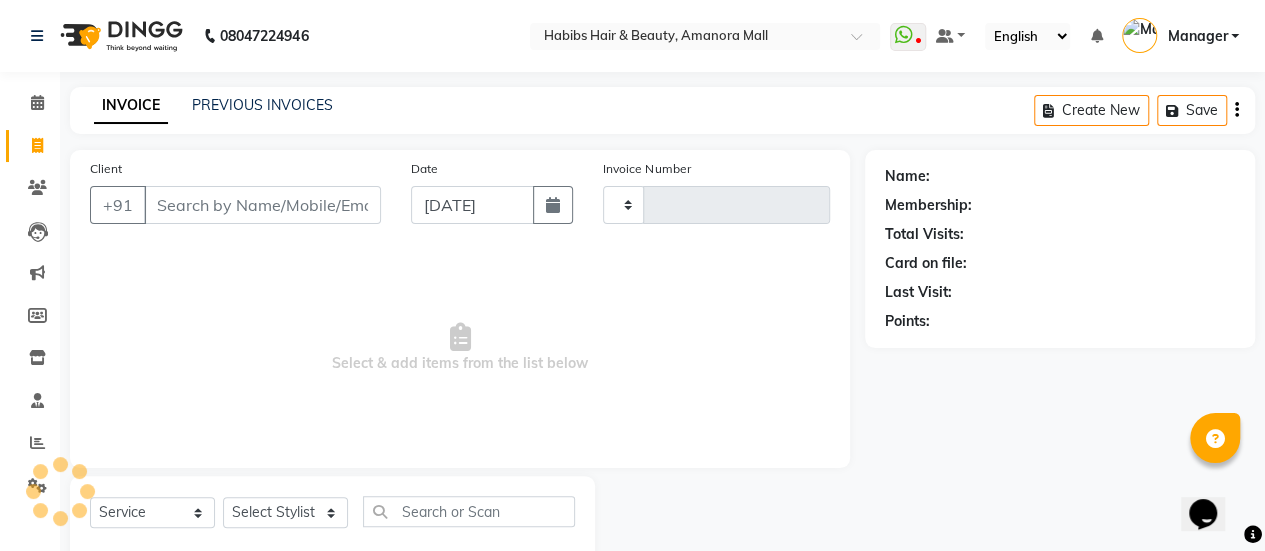 scroll, scrollTop: 49, scrollLeft: 0, axis: vertical 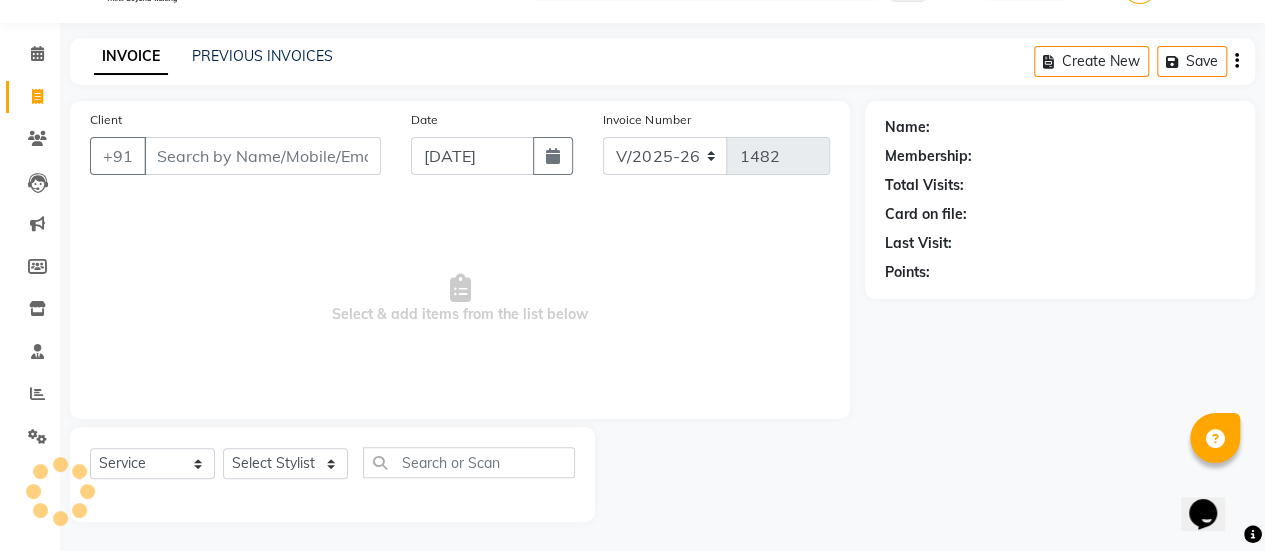 click on "Client" at bounding box center [262, 156] 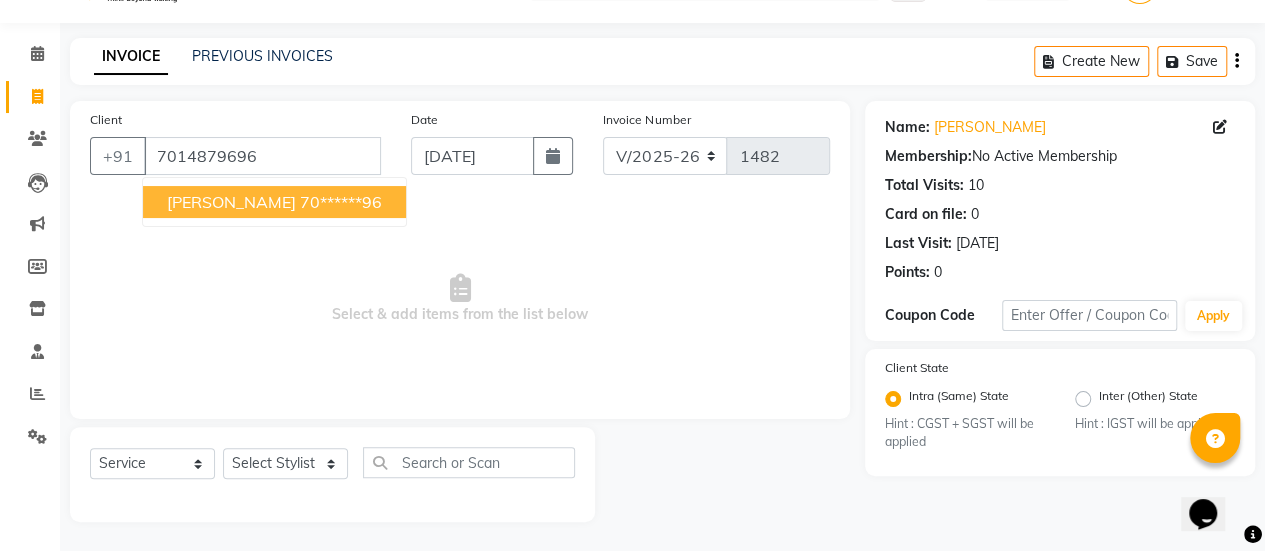 click on "[PERSON_NAME]" at bounding box center [231, 202] 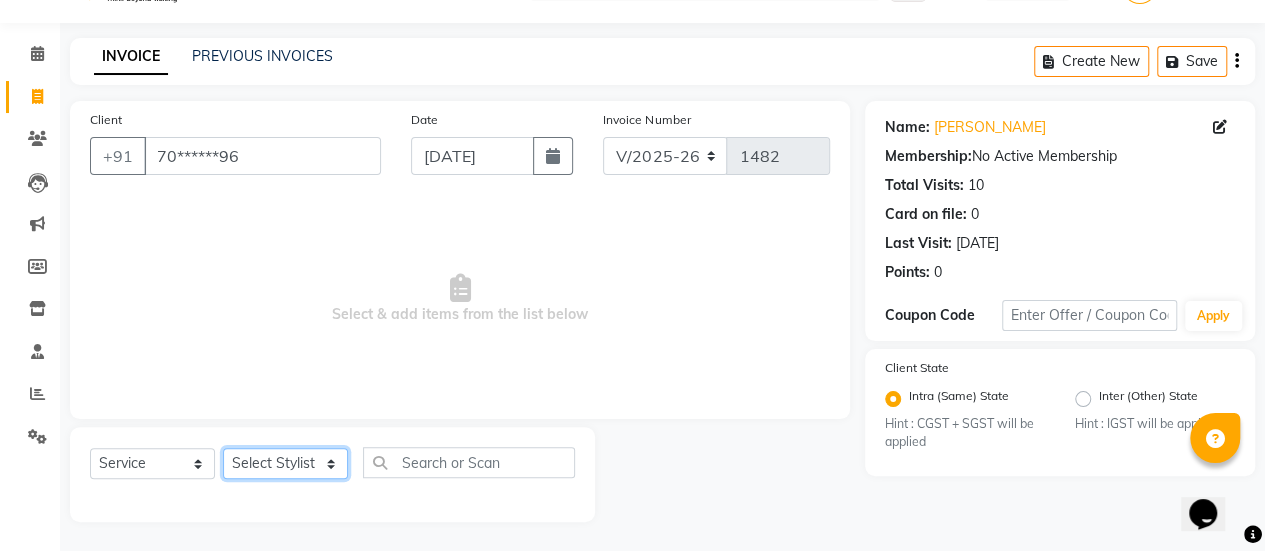 click on "Select Stylist [PERSON_NAME] Bhagavantu [PERSON_NAME] [PERSON_NAME] [PERSON_NAME] Manager [PERSON_NAME] POOJA [PERSON_NAME] [PERSON_NAME] [PERSON_NAME] [PERSON_NAME]" 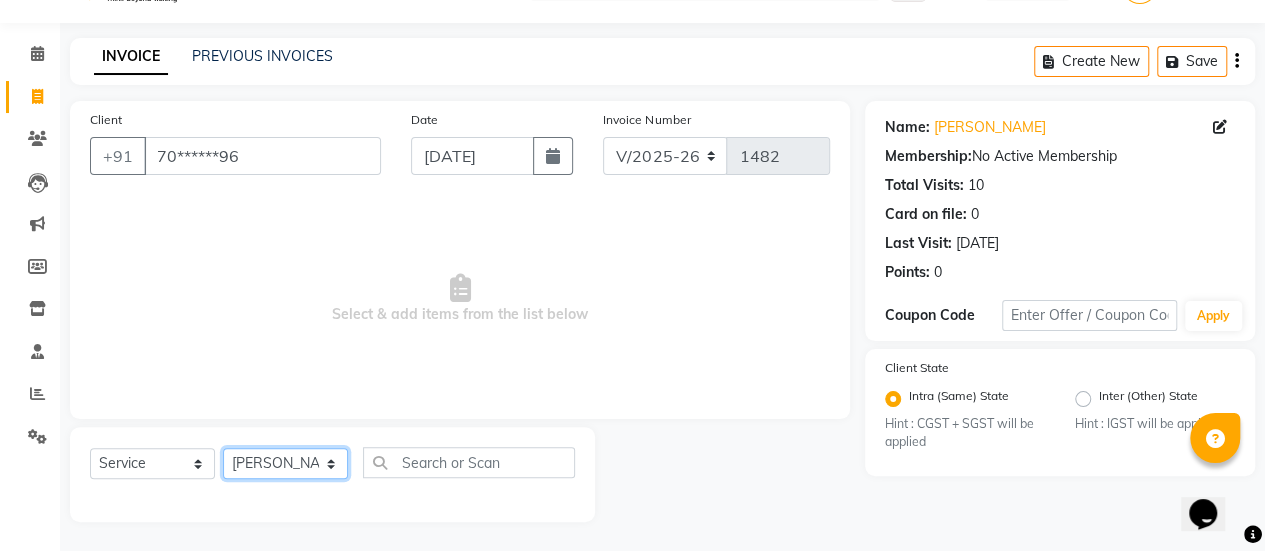 click on "Select Stylist [PERSON_NAME] Bhagavantu [PERSON_NAME] [PERSON_NAME] [PERSON_NAME] Manager [PERSON_NAME] POOJA [PERSON_NAME] [PERSON_NAME] [PERSON_NAME] [PERSON_NAME]" 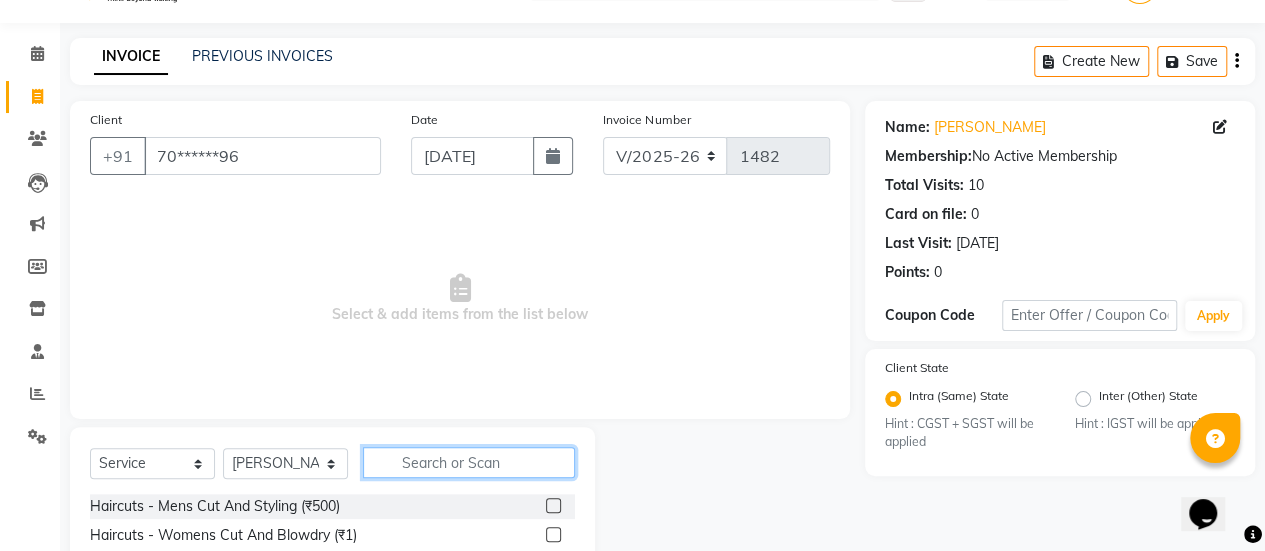 click 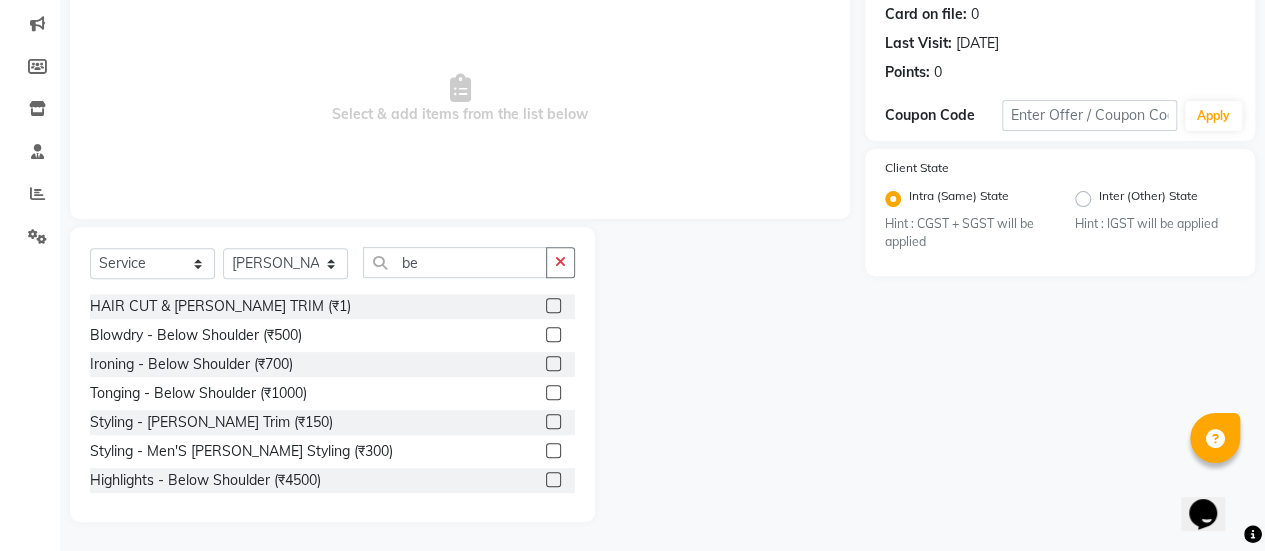 click 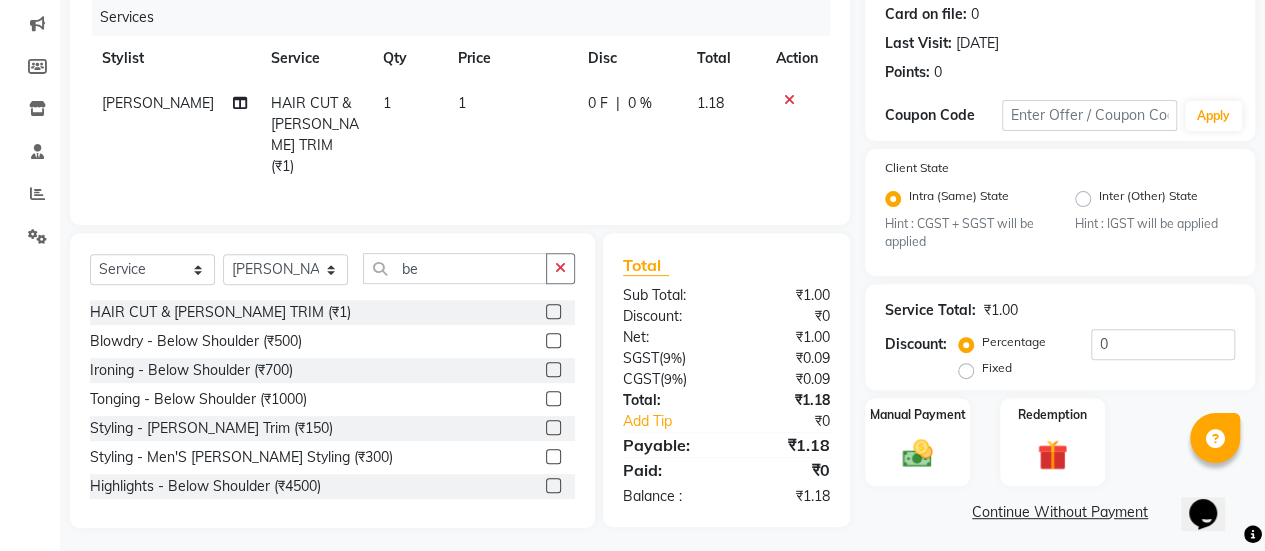 click on "1" 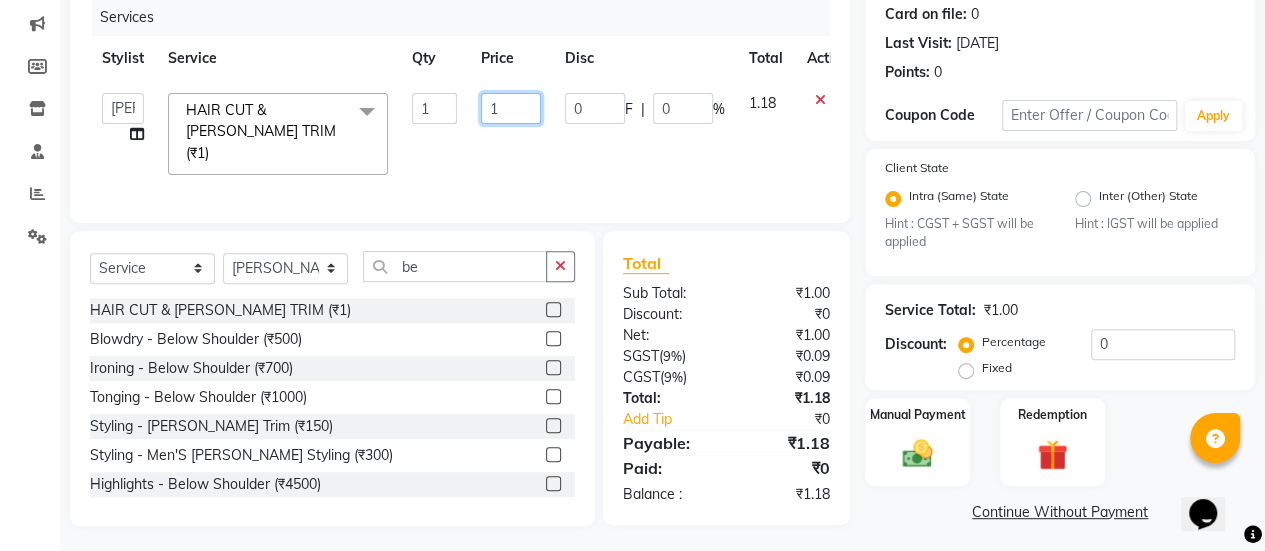 click on "1" 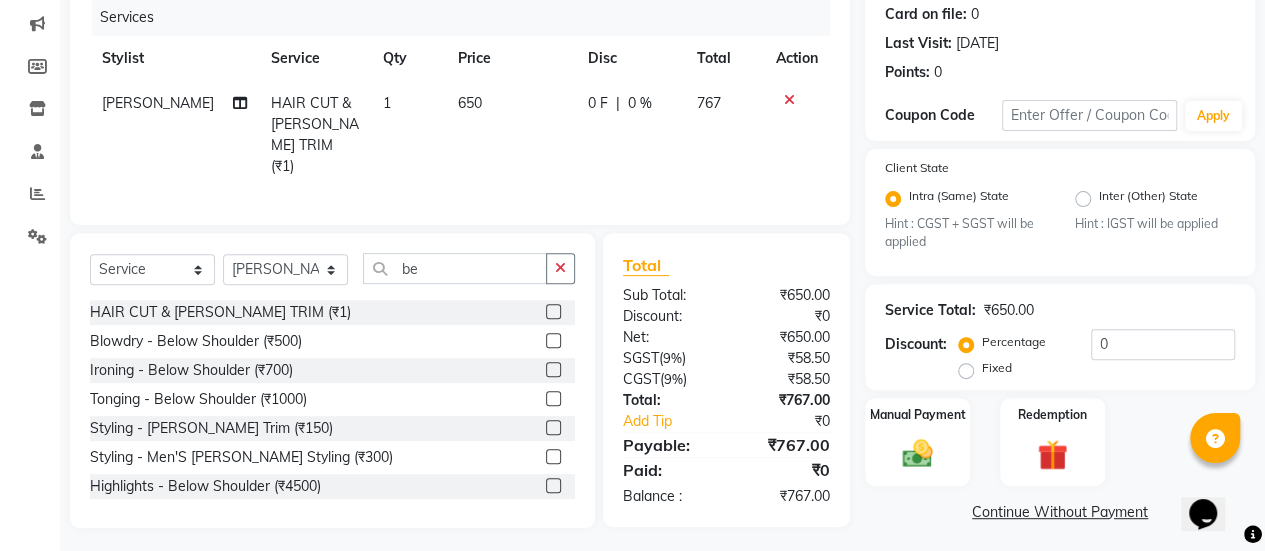 click on "0 F | 0 %" 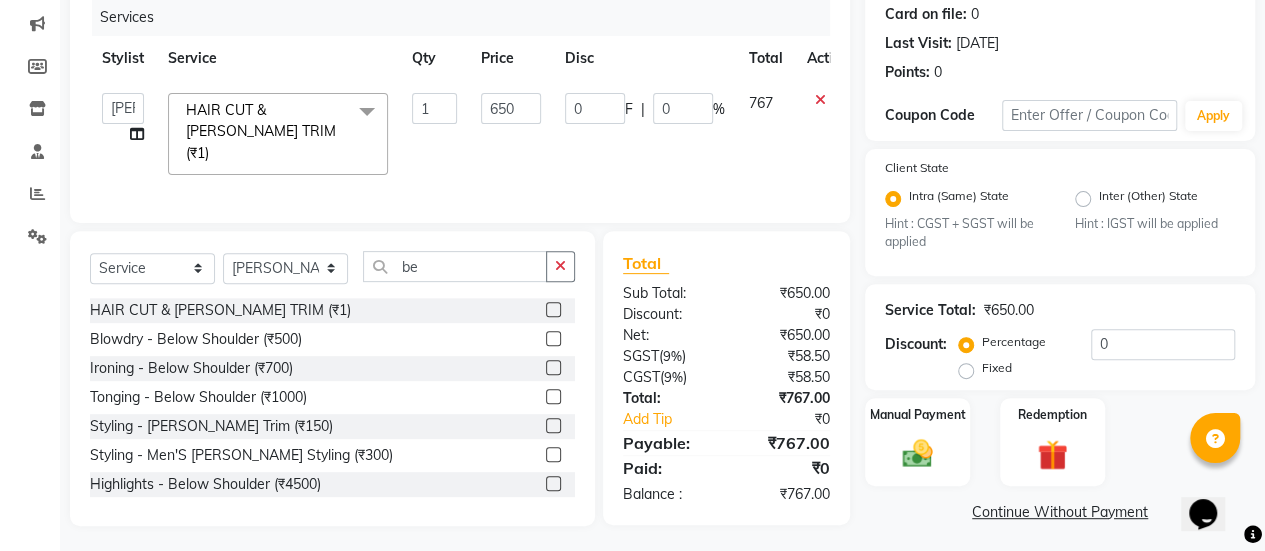 scroll, scrollTop: 129, scrollLeft: 0, axis: vertical 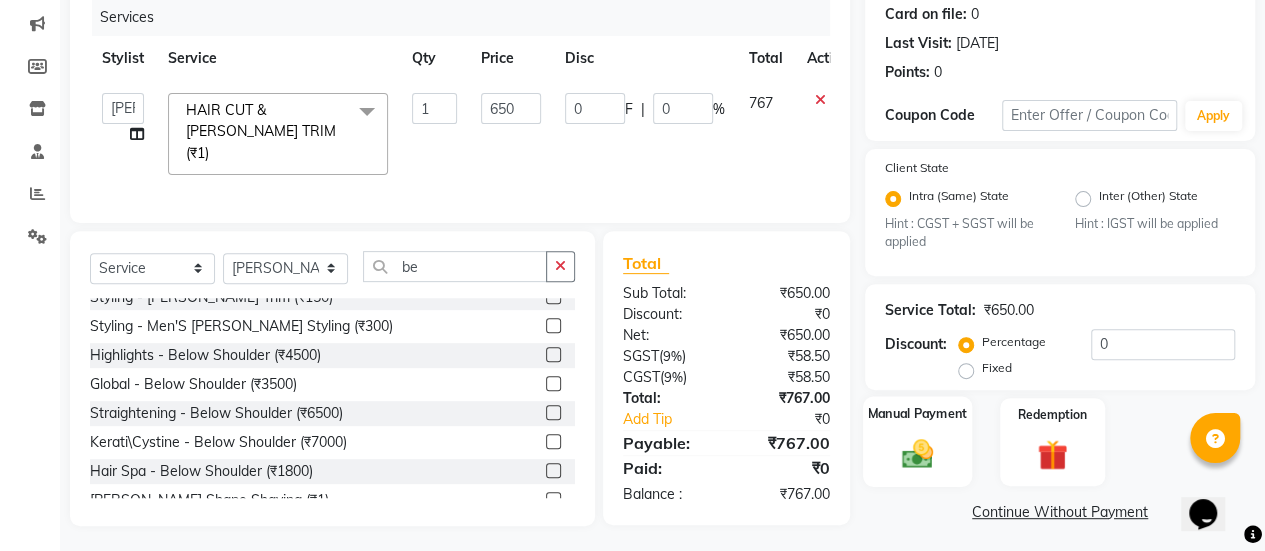 click on "Manual Payment" 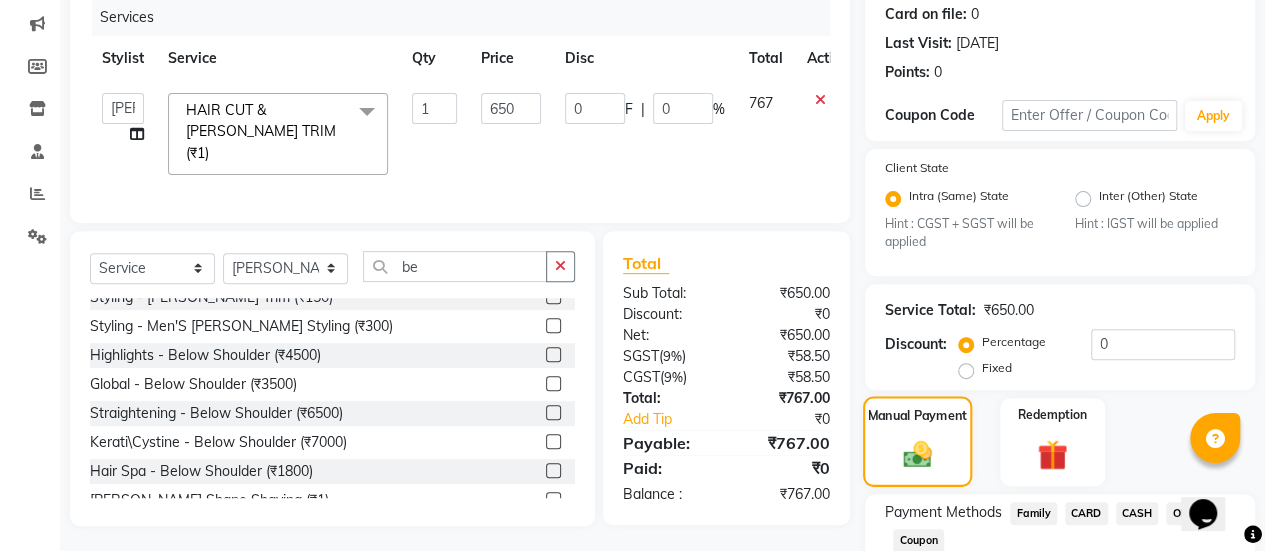 scroll, scrollTop: 382, scrollLeft: 0, axis: vertical 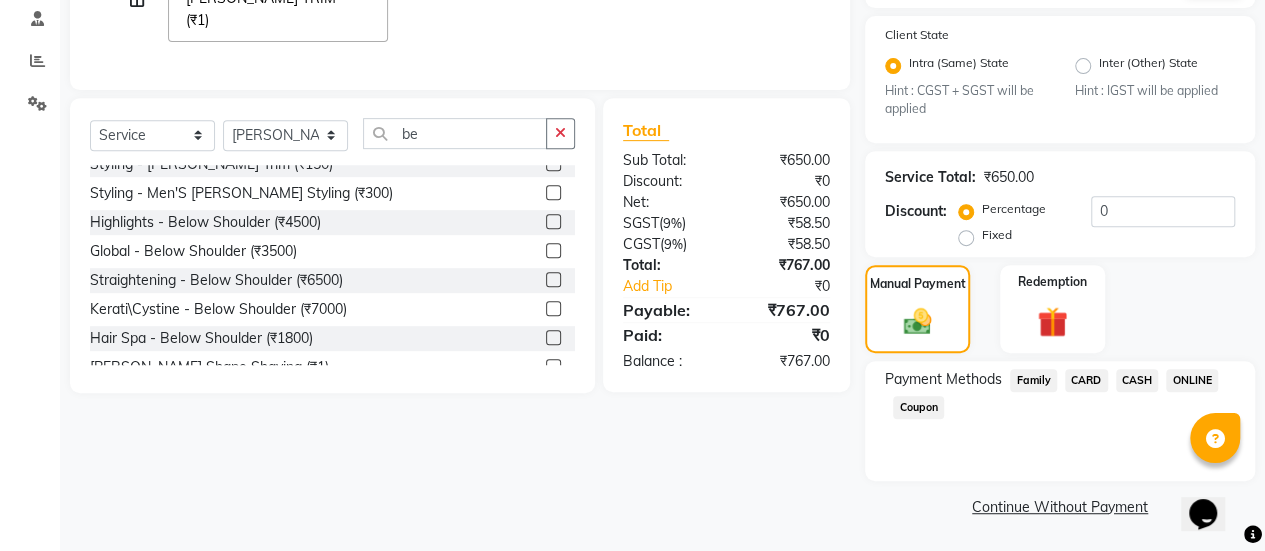 click on "ONLINE" 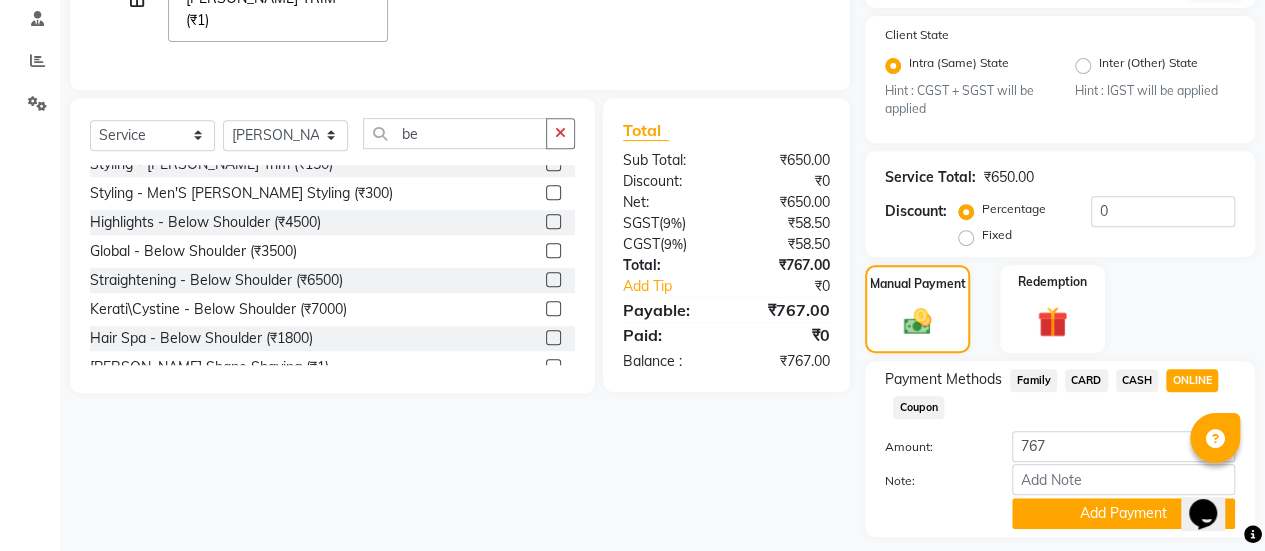 scroll, scrollTop: 438, scrollLeft: 0, axis: vertical 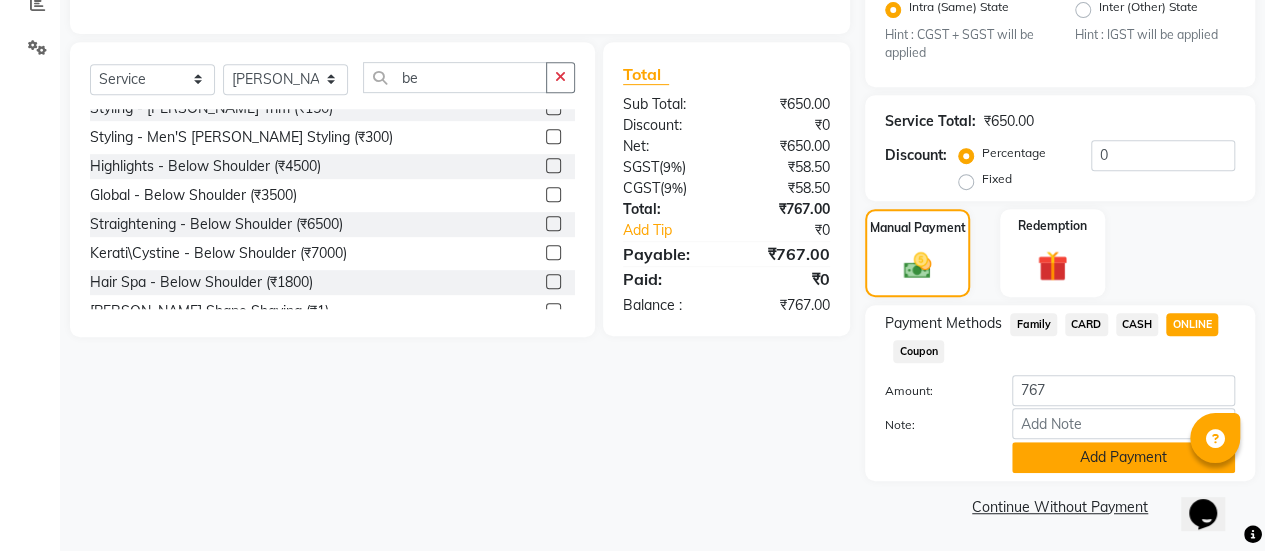 click on "Add Payment" 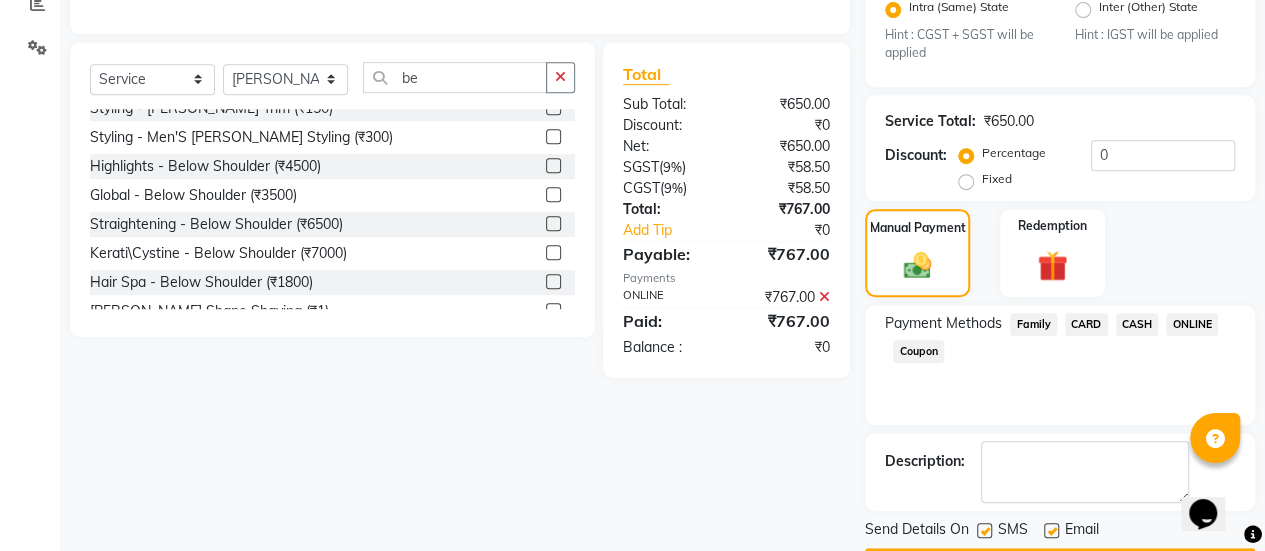 scroll, scrollTop: 493, scrollLeft: 0, axis: vertical 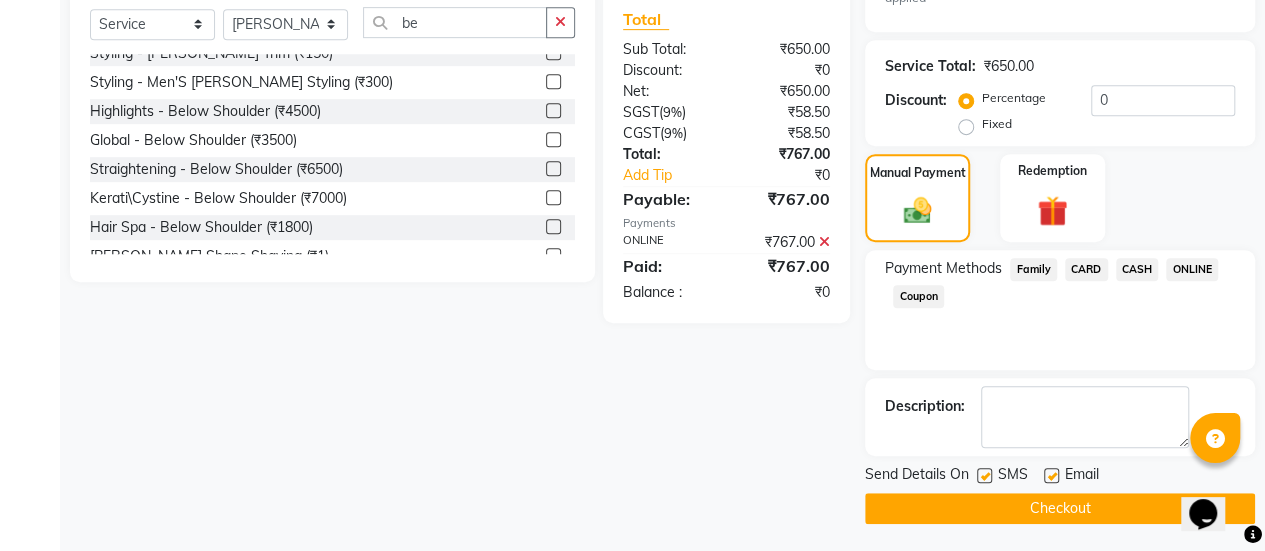 click 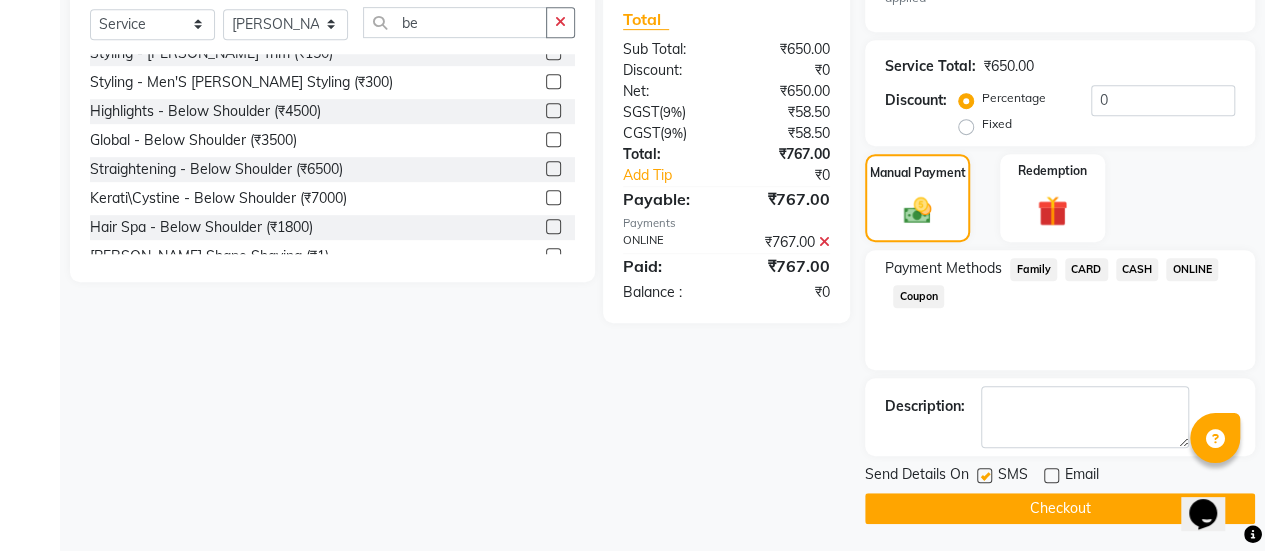 click on "Checkout" 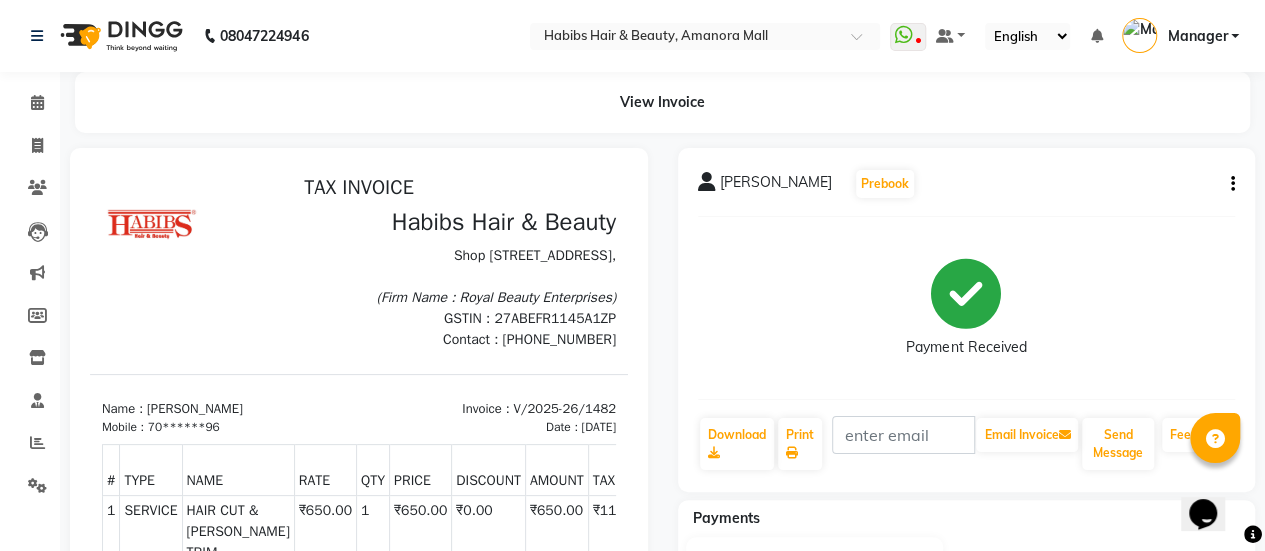 scroll, scrollTop: 0, scrollLeft: 0, axis: both 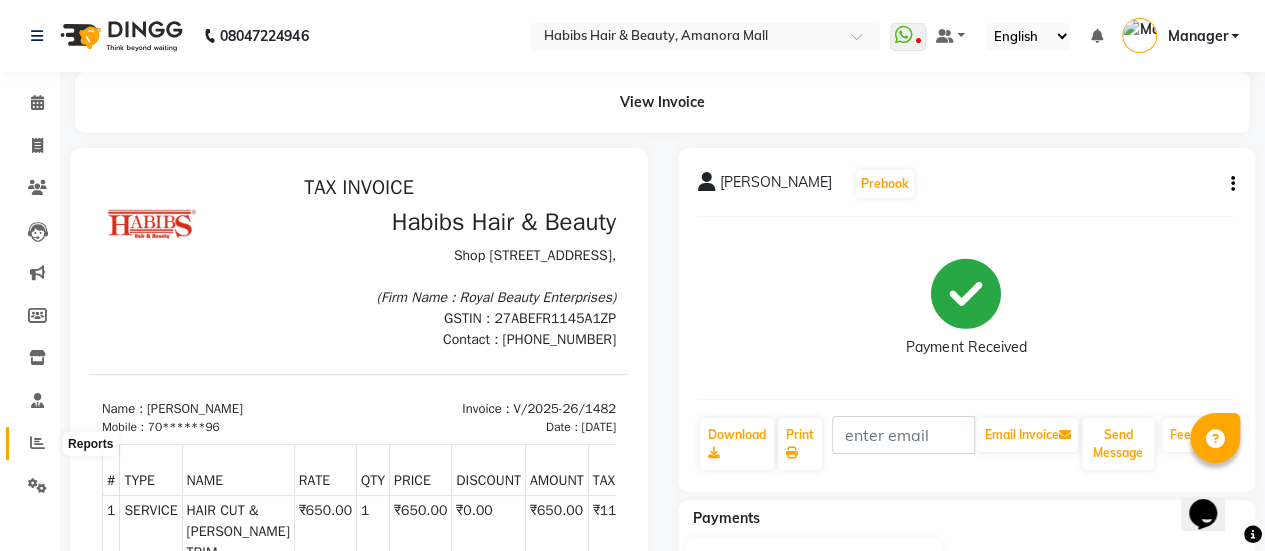 click 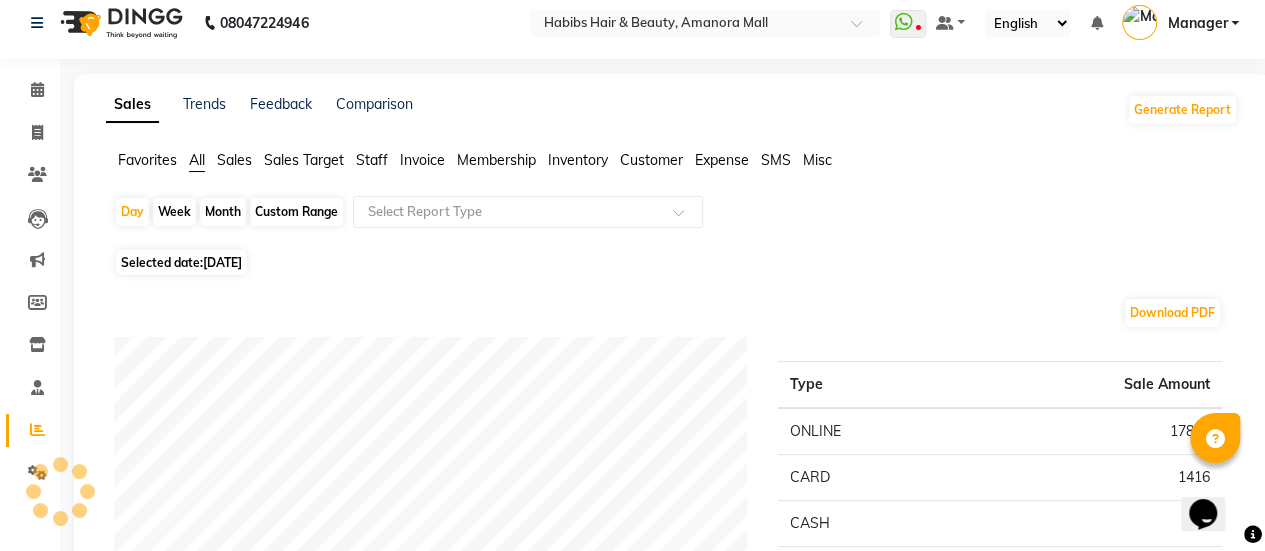 scroll, scrollTop: 0, scrollLeft: 0, axis: both 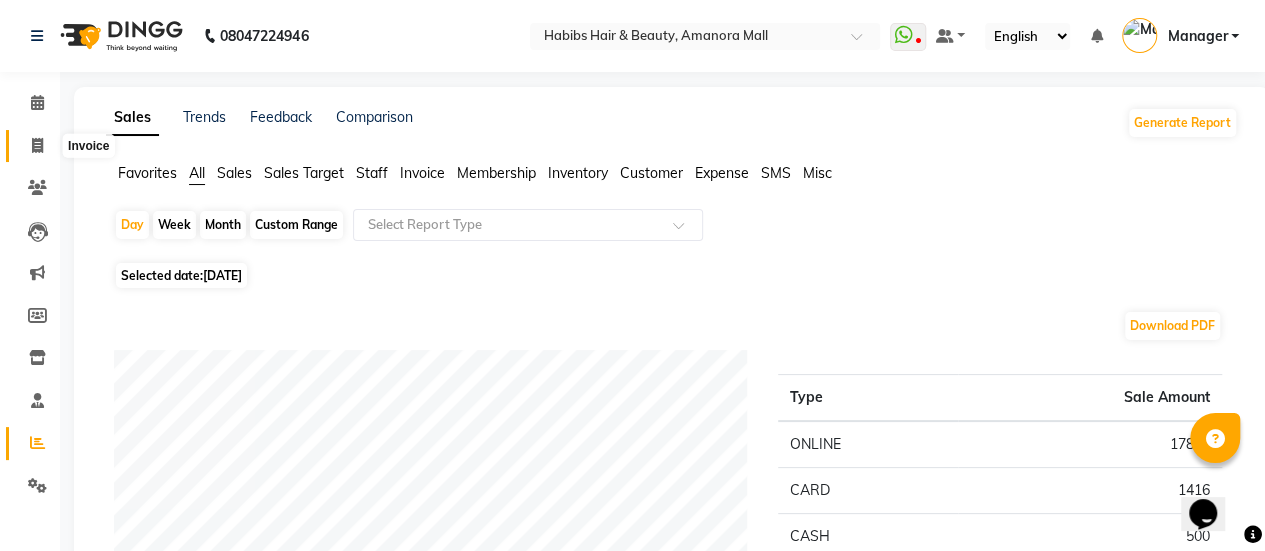 click 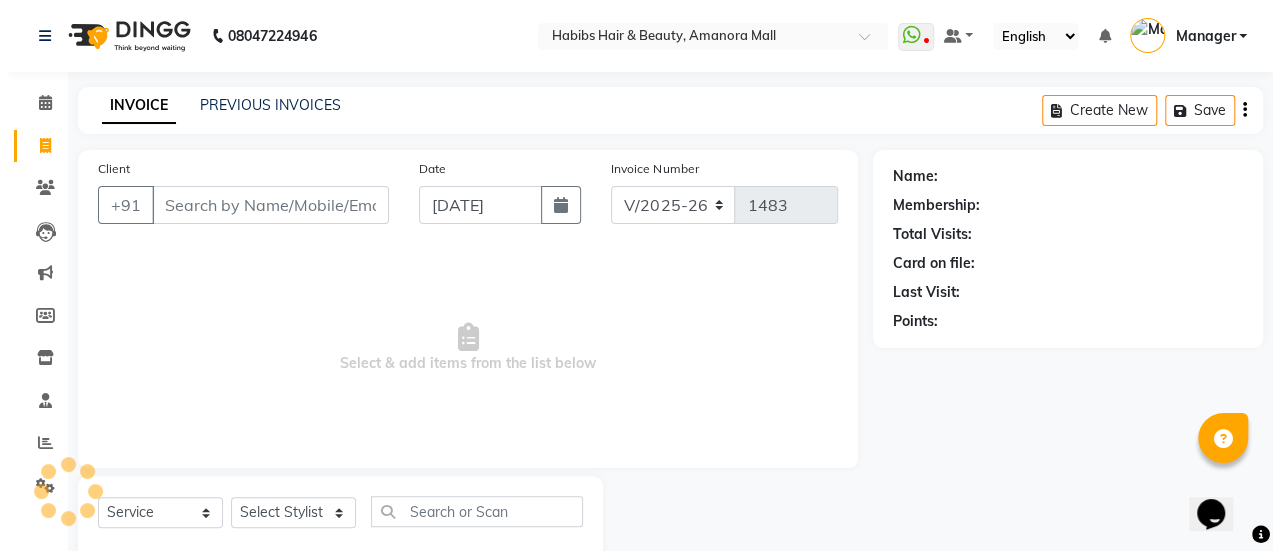 scroll, scrollTop: 49, scrollLeft: 0, axis: vertical 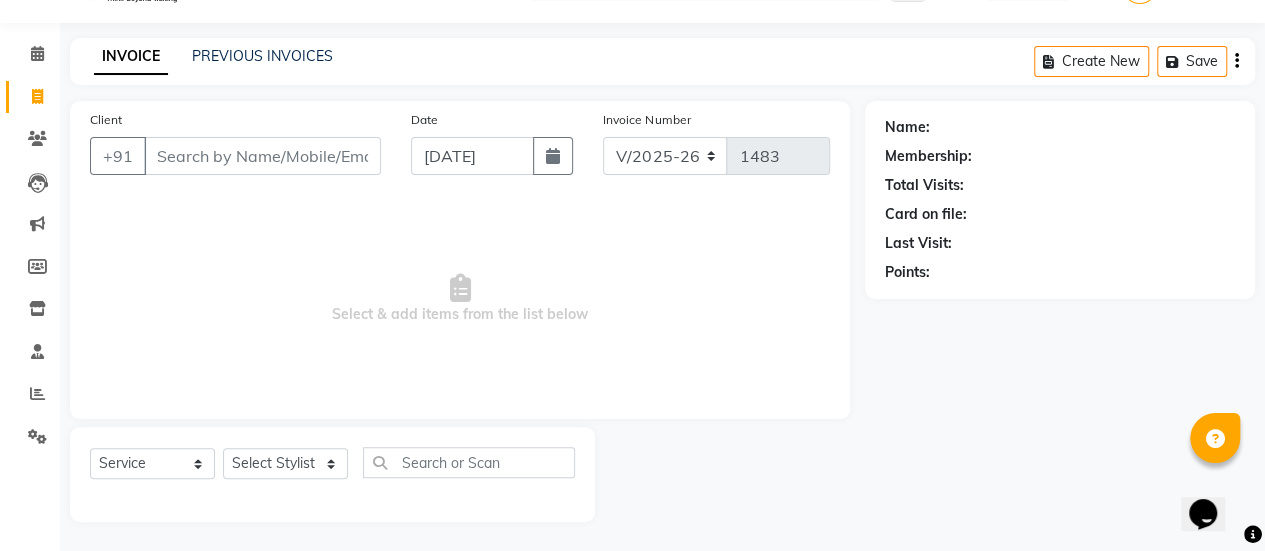 click on "Client" at bounding box center (262, 156) 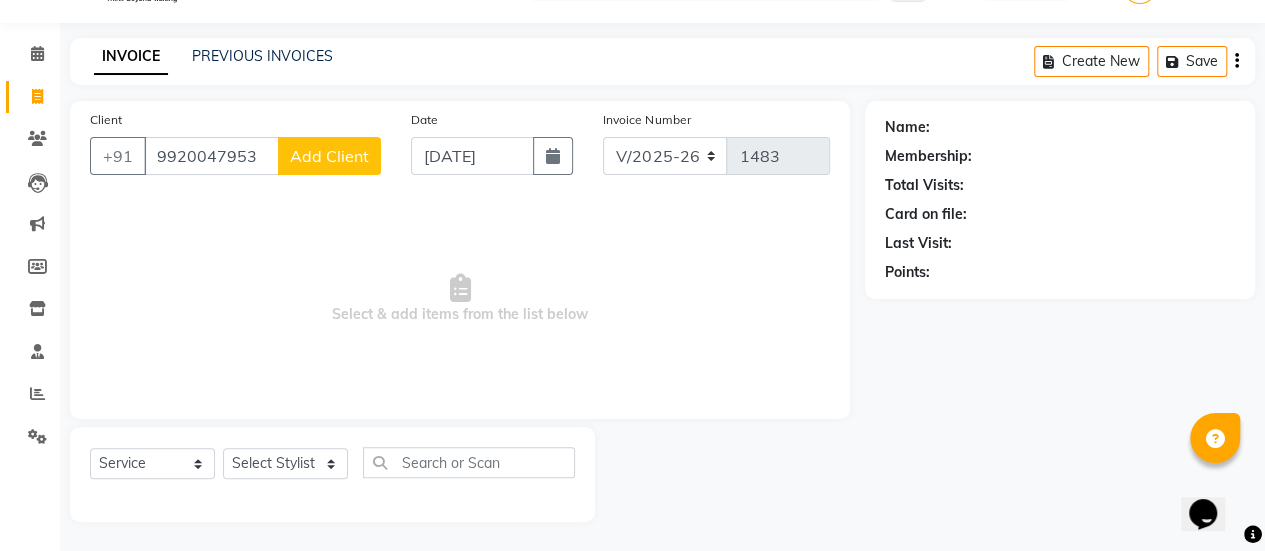 click on "Add Client" 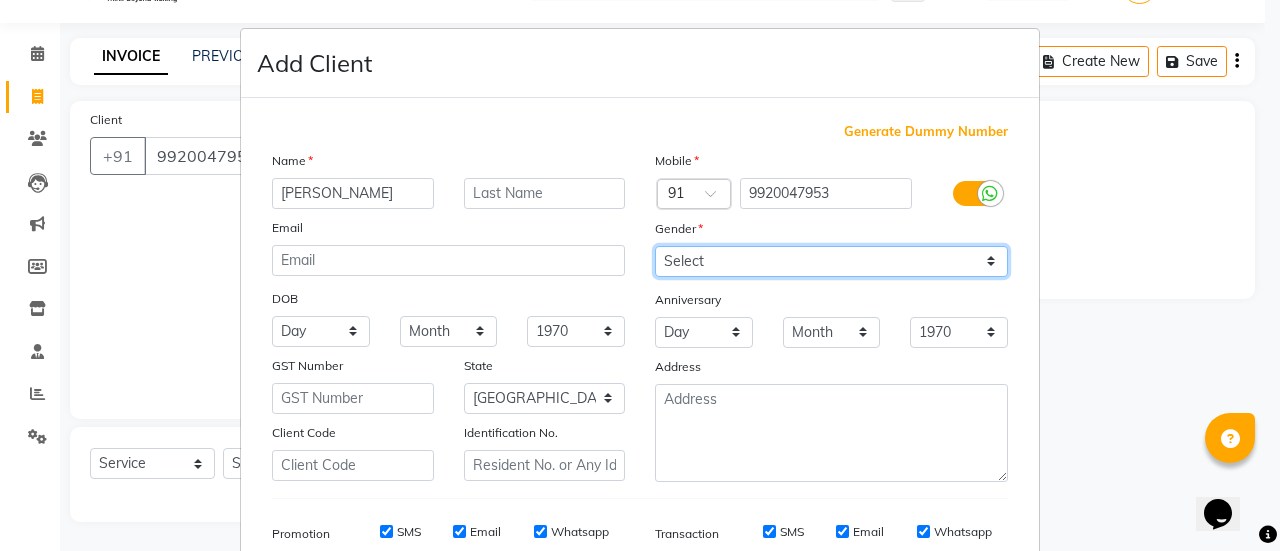 click on "Select [DEMOGRAPHIC_DATA] [DEMOGRAPHIC_DATA] Other Prefer Not To Say" at bounding box center [831, 261] 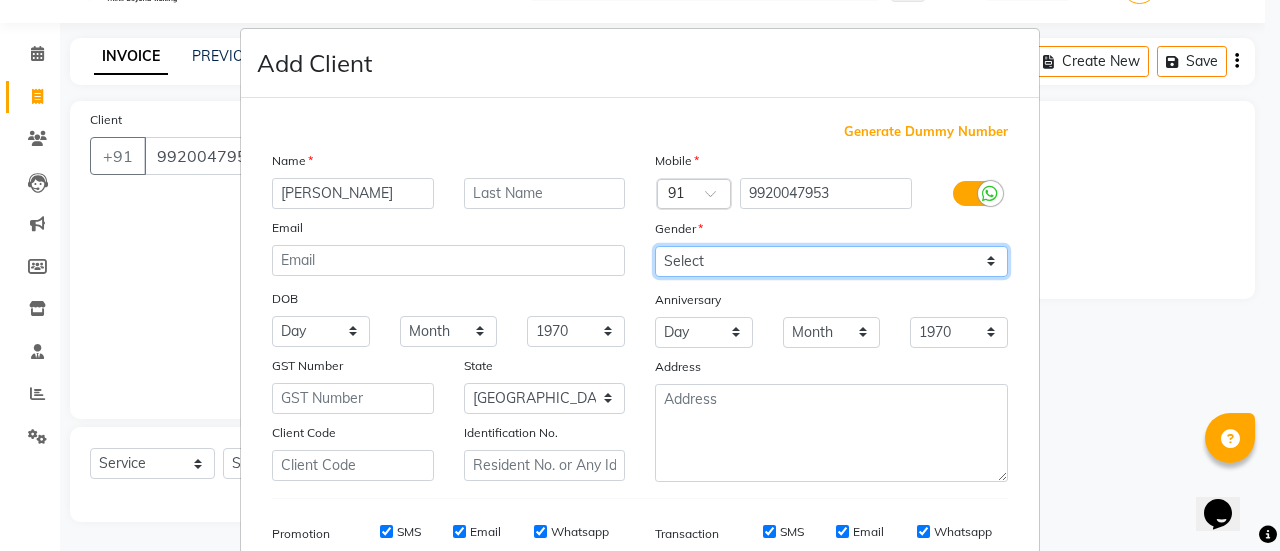 click on "Select [DEMOGRAPHIC_DATA] [DEMOGRAPHIC_DATA] Other Prefer Not To Say" at bounding box center (831, 261) 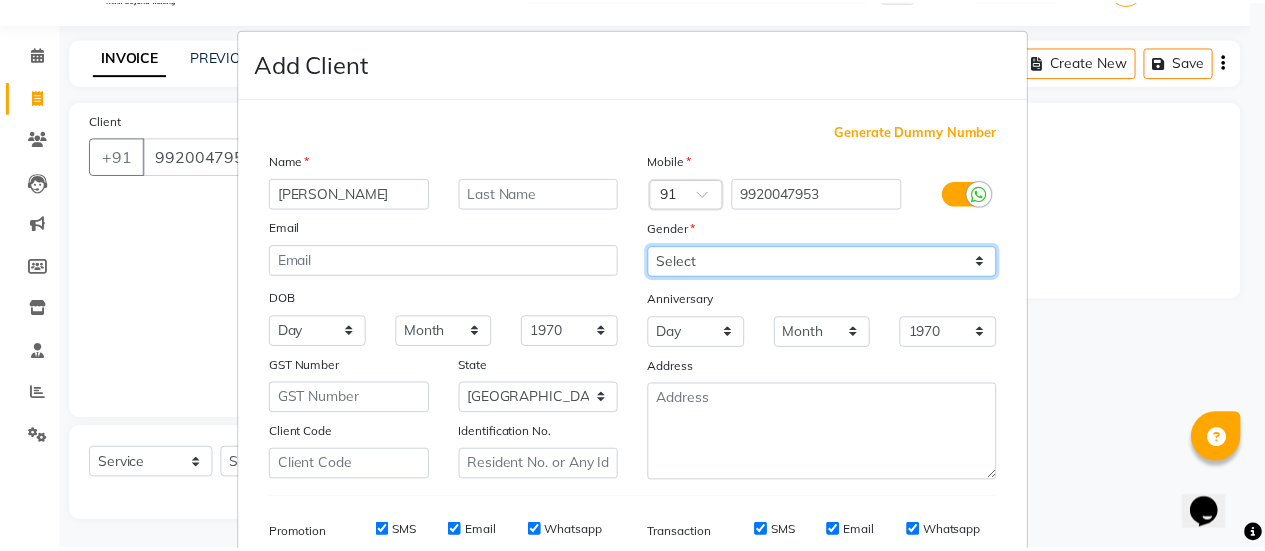 scroll, scrollTop: 294, scrollLeft: 0, axis: vertical 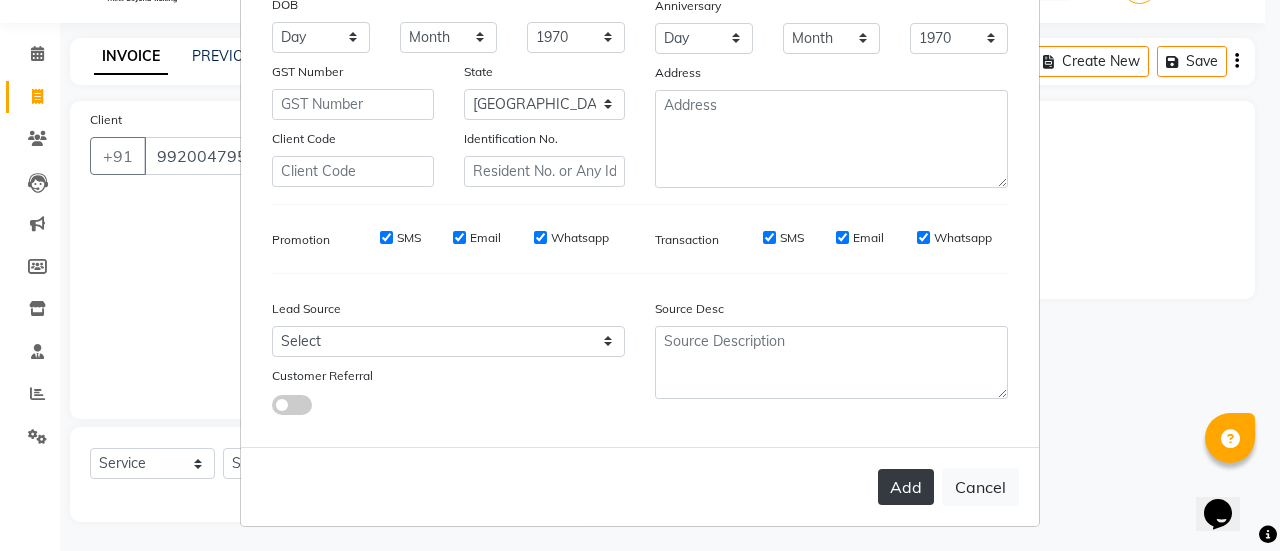 click on "Add" at bounding box center [906, 487] 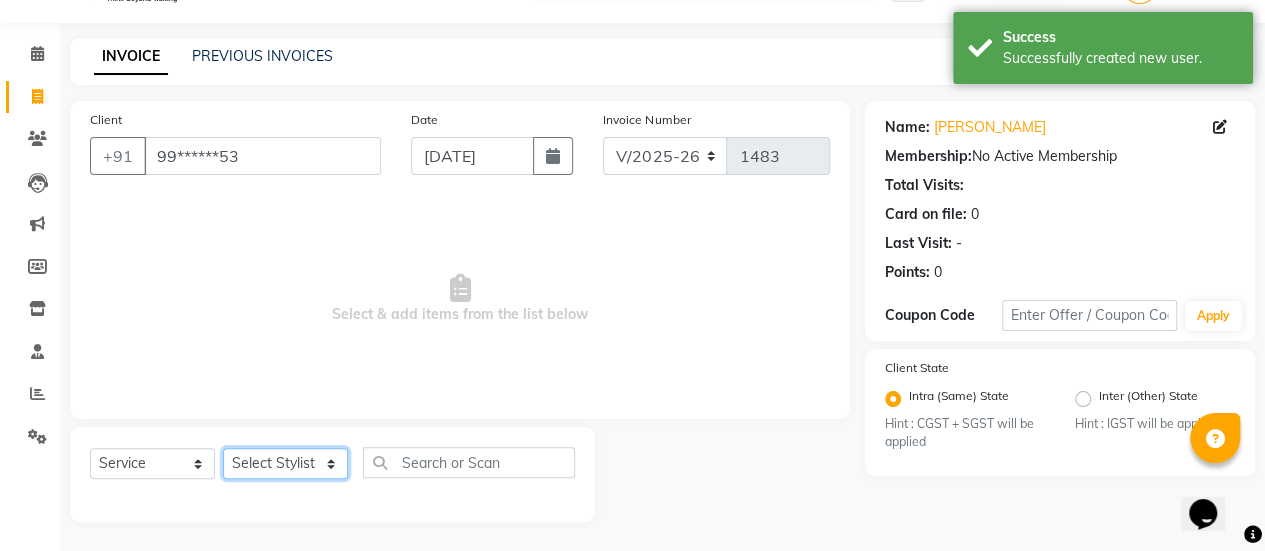 click on "Select Stylist [PERSON_NAME] Bhagavantu [PERSON_NAME] [PERSON_NAME] [PERSON_NAME] Manager [PERSON_NAME] POOJA [PERSON_NAME] [PERSON_NAME] [PERSON_NAME] [PERSON_NAME]" 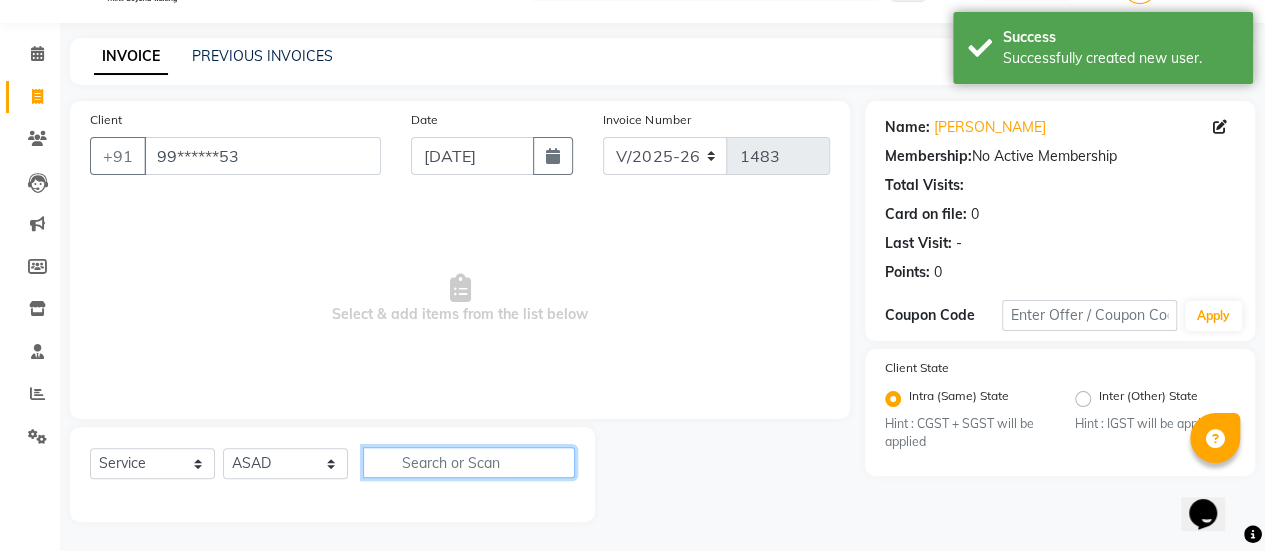 click 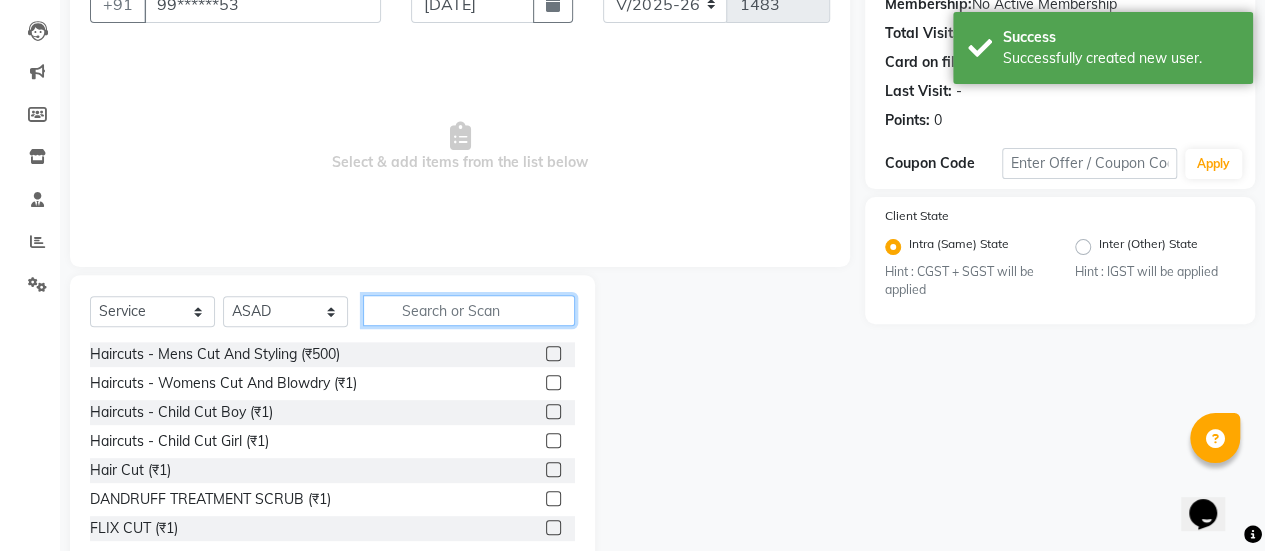 scroll, scrollTop: 203, scrollLeft: 0, axis: vertical 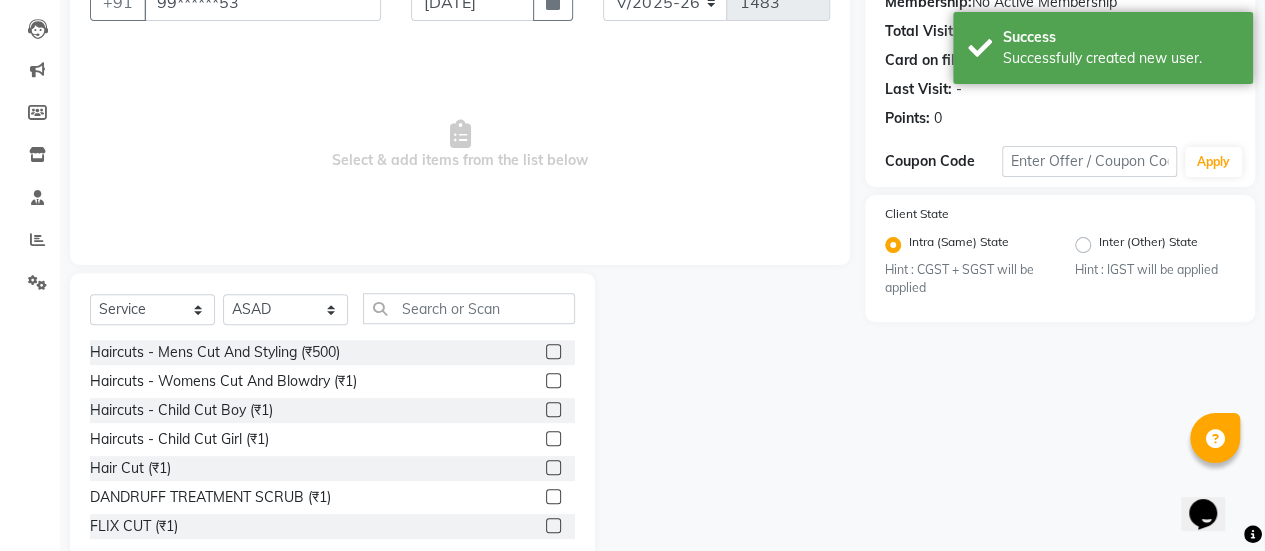 click 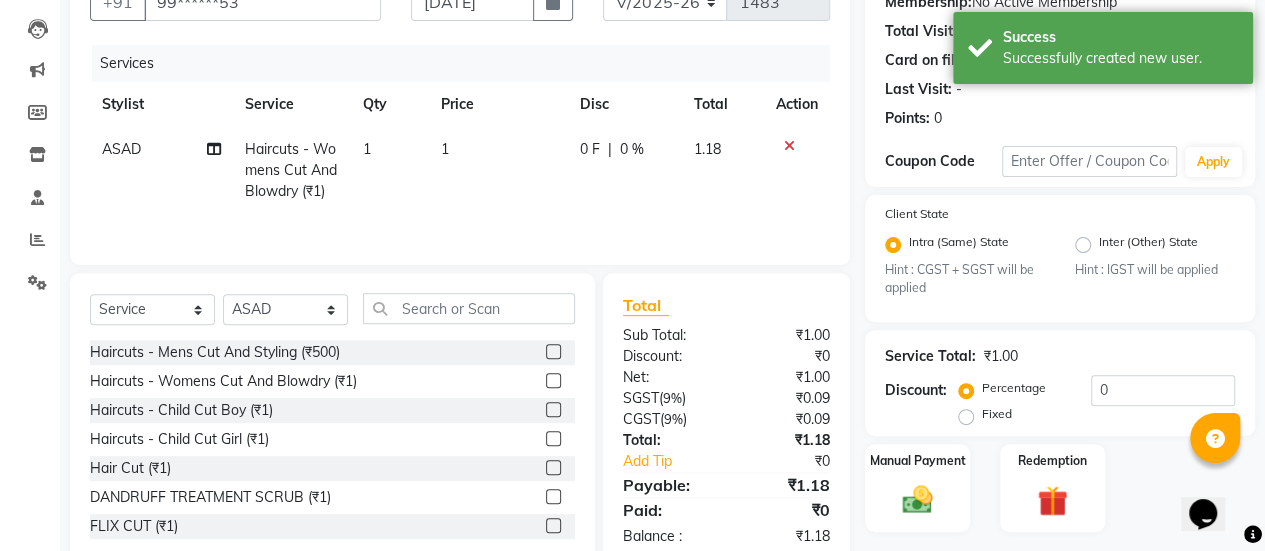 click on "1" 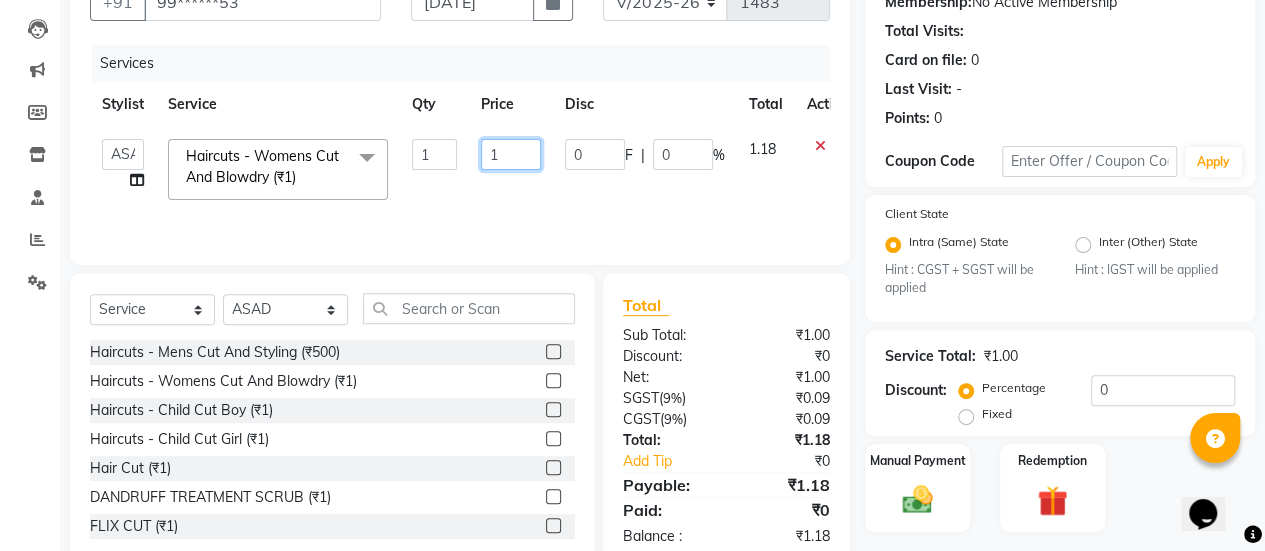 click on "1" 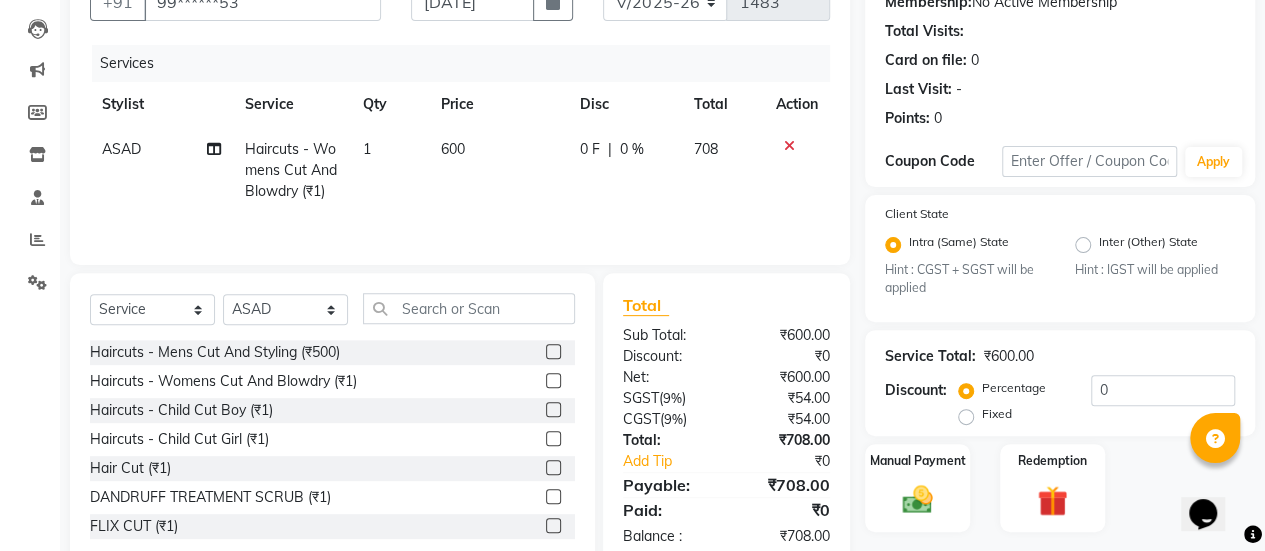 click on "0 F | 0 %" 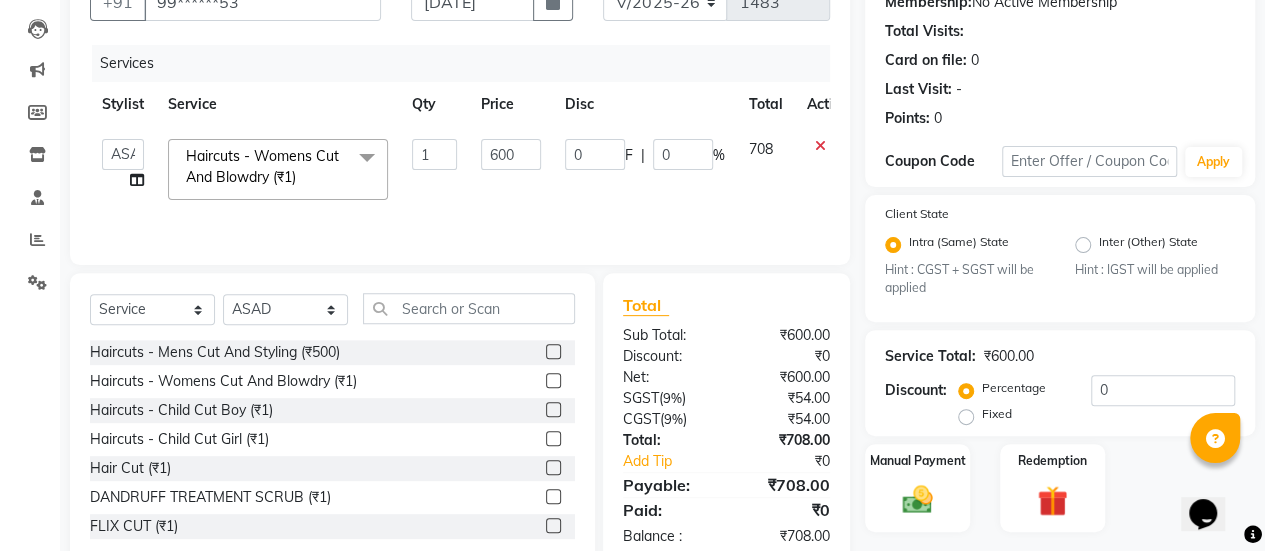 scroll, scrollTop: 254, scrollLeft: 0, axis: vertical 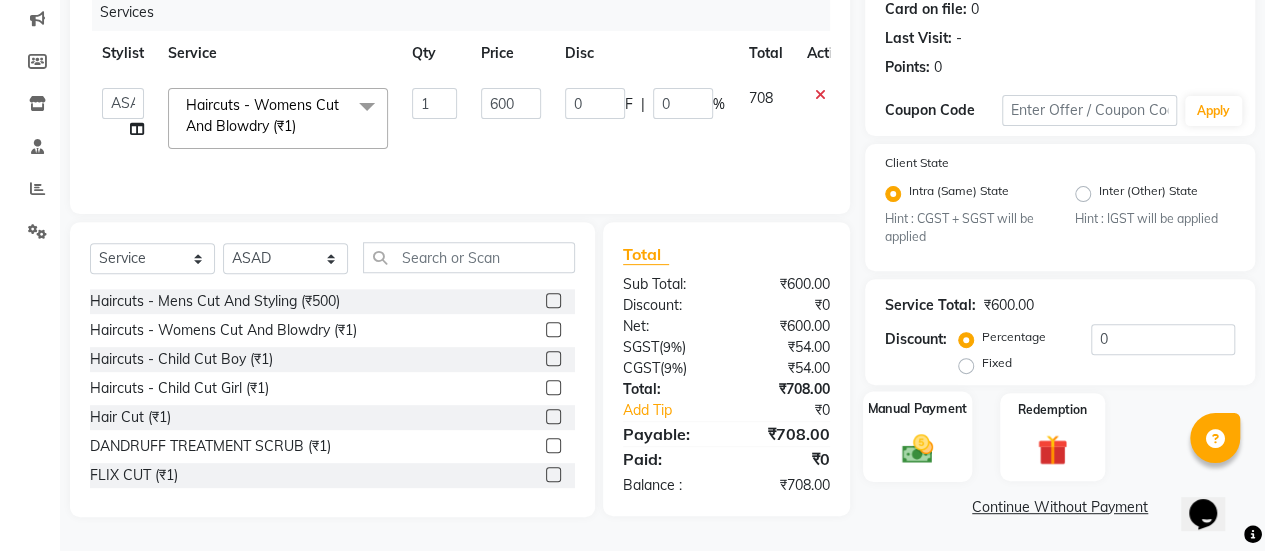click on "Manual Payment" 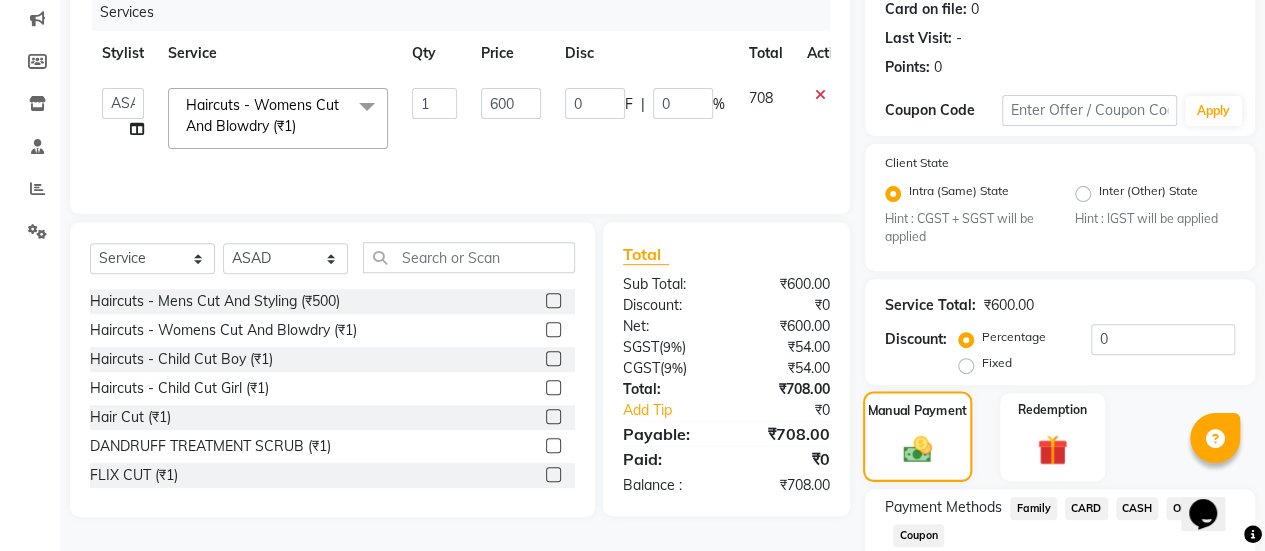 scroll, scrollTop: 382, scrollLeft: 0, axis: vertical 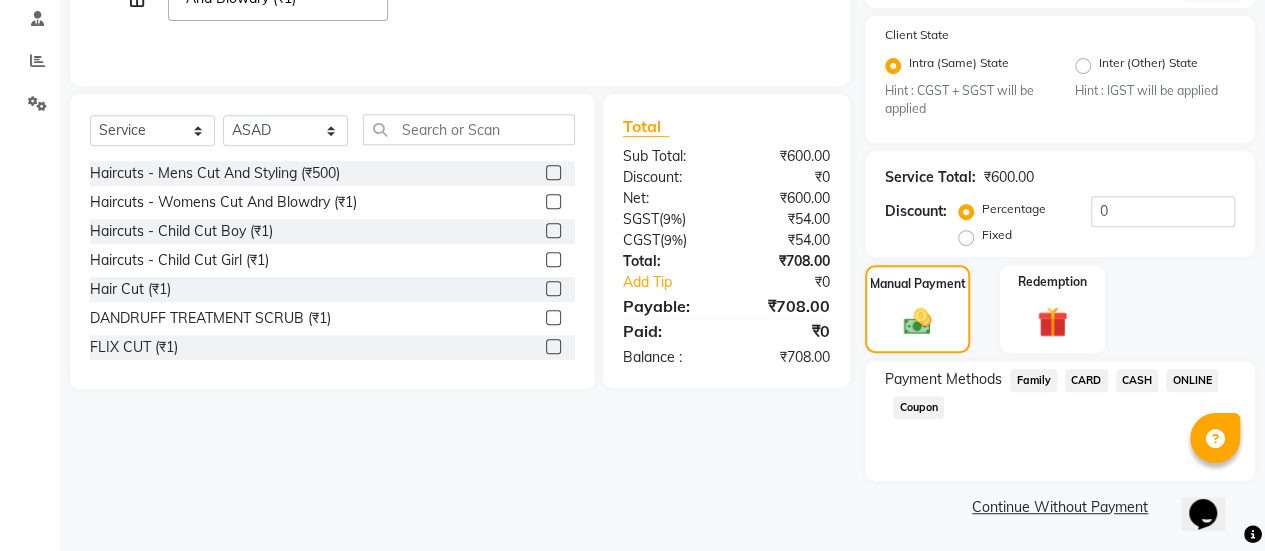 click on "ONLINE" 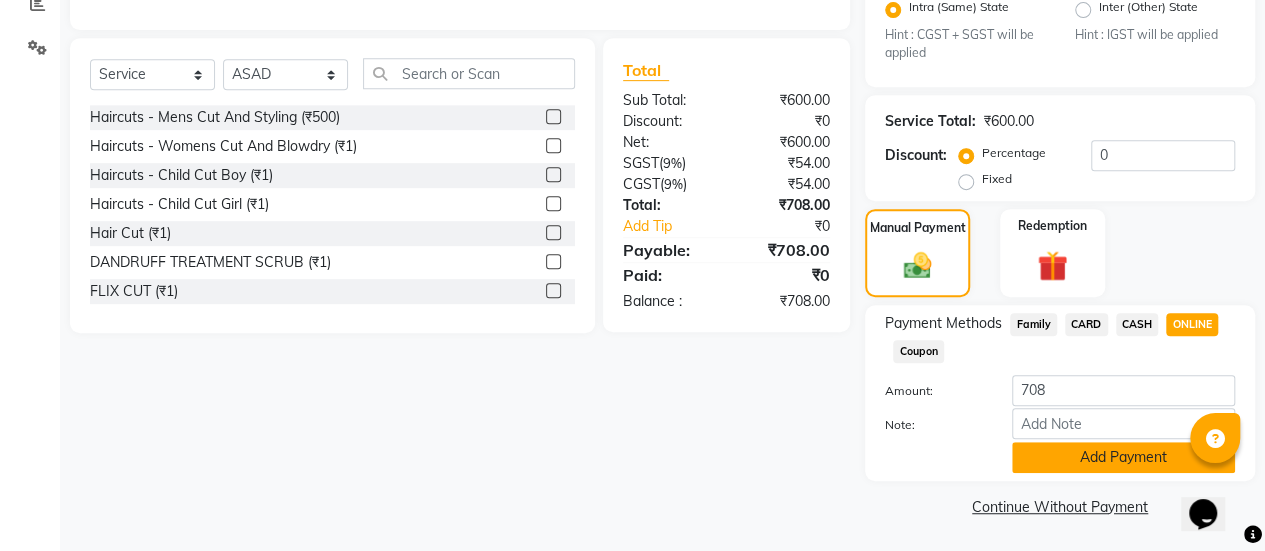 click on "Add Payment" 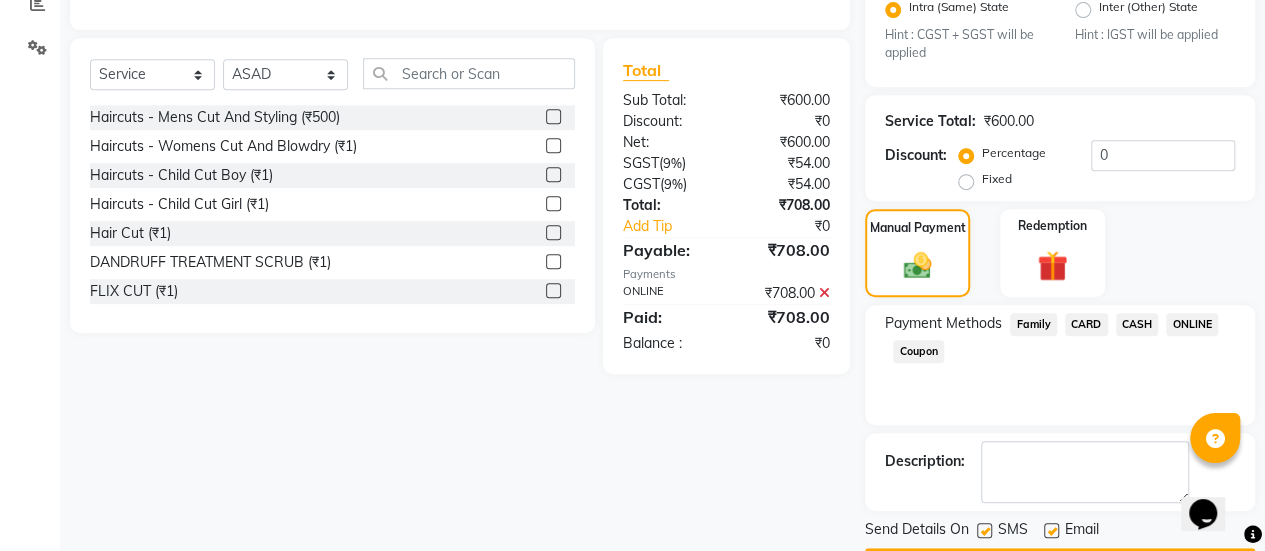 scroll, scrollTop: 493, scrollLeft: 0, axis: vertical 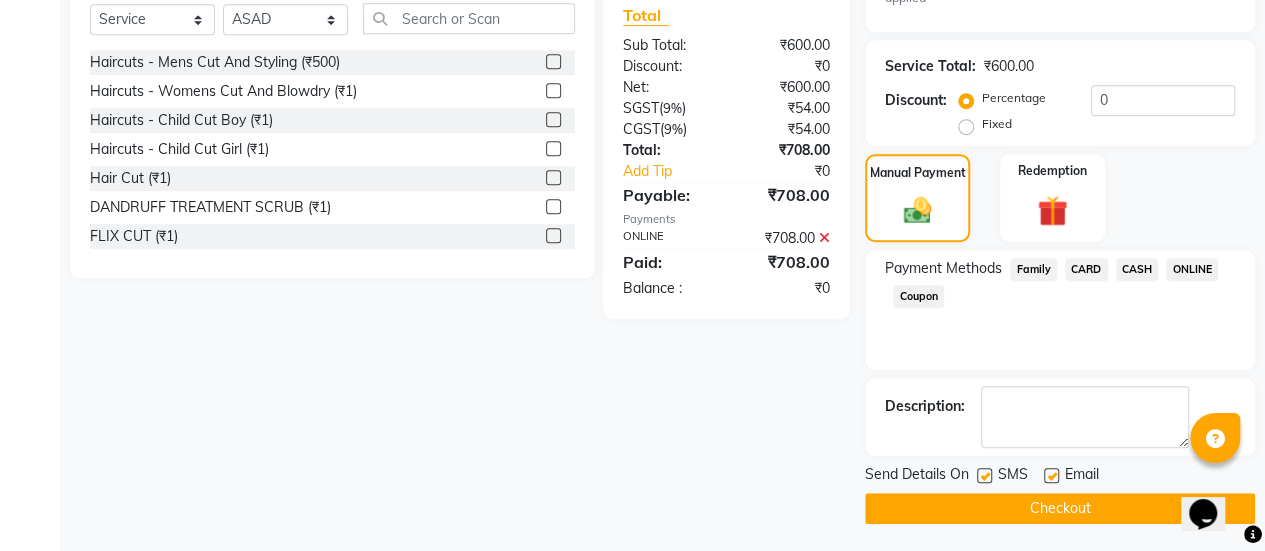 click 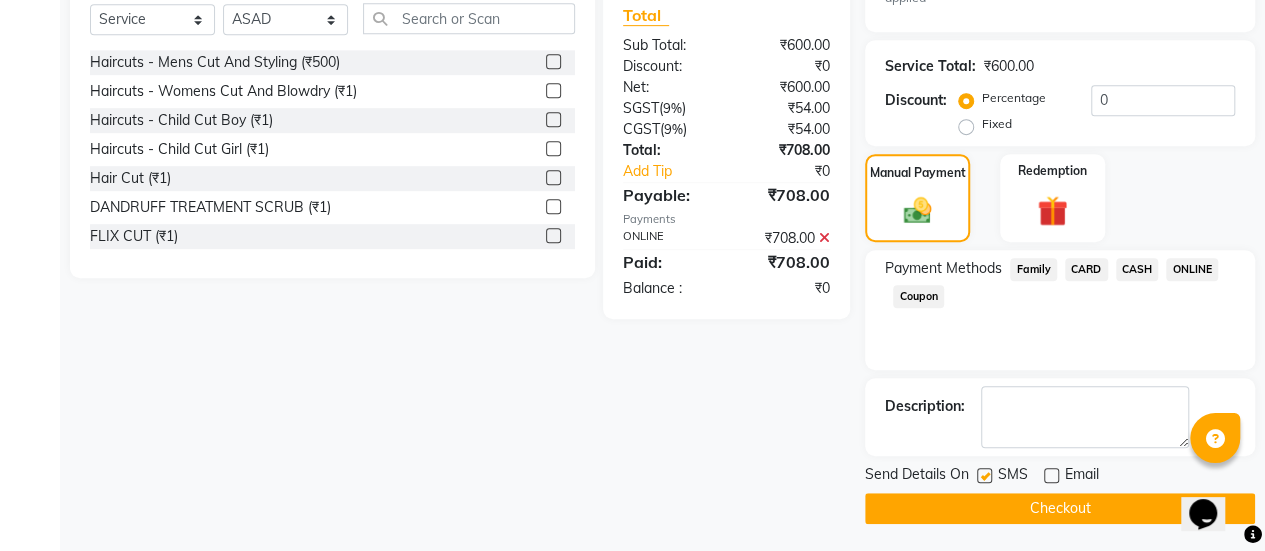 click on "Checkout" 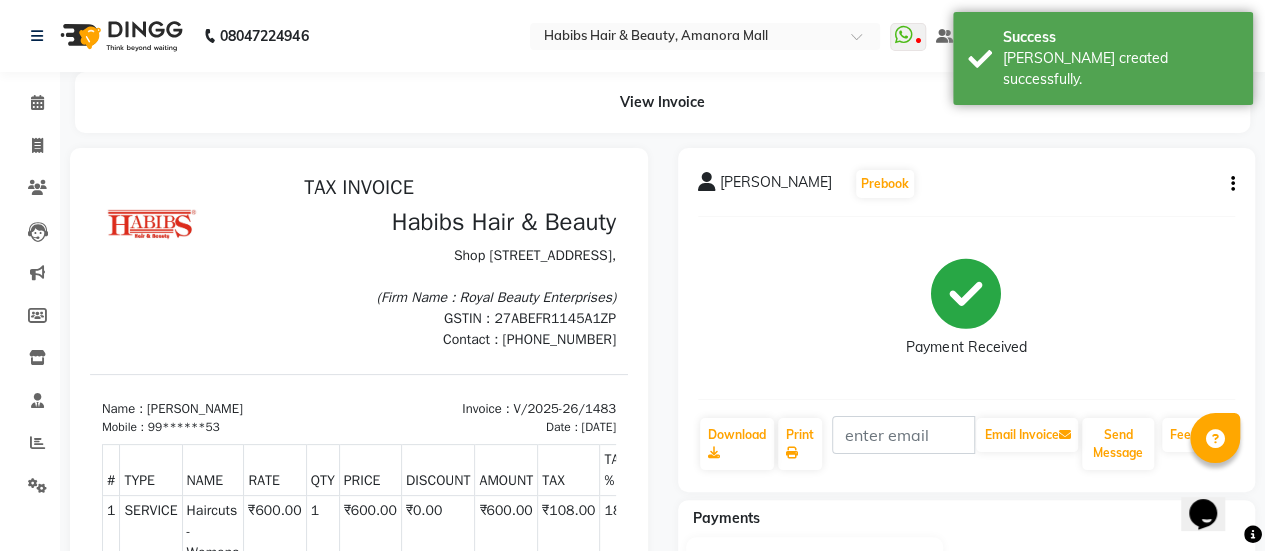 scroll, scrollTop: 0, scrollLeft: 0, axis: both 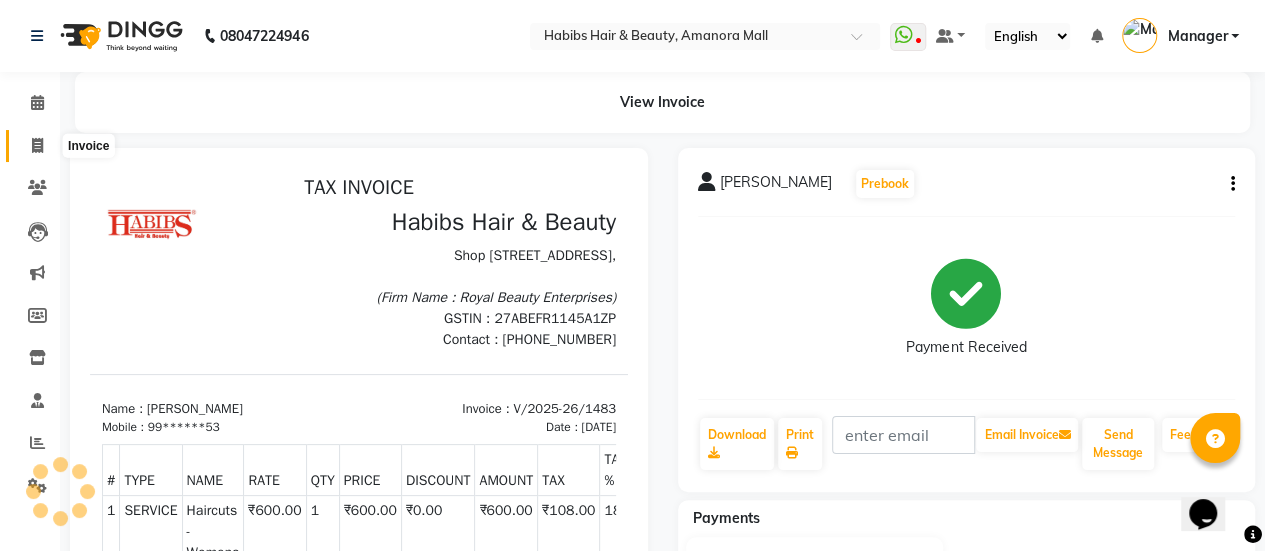 click 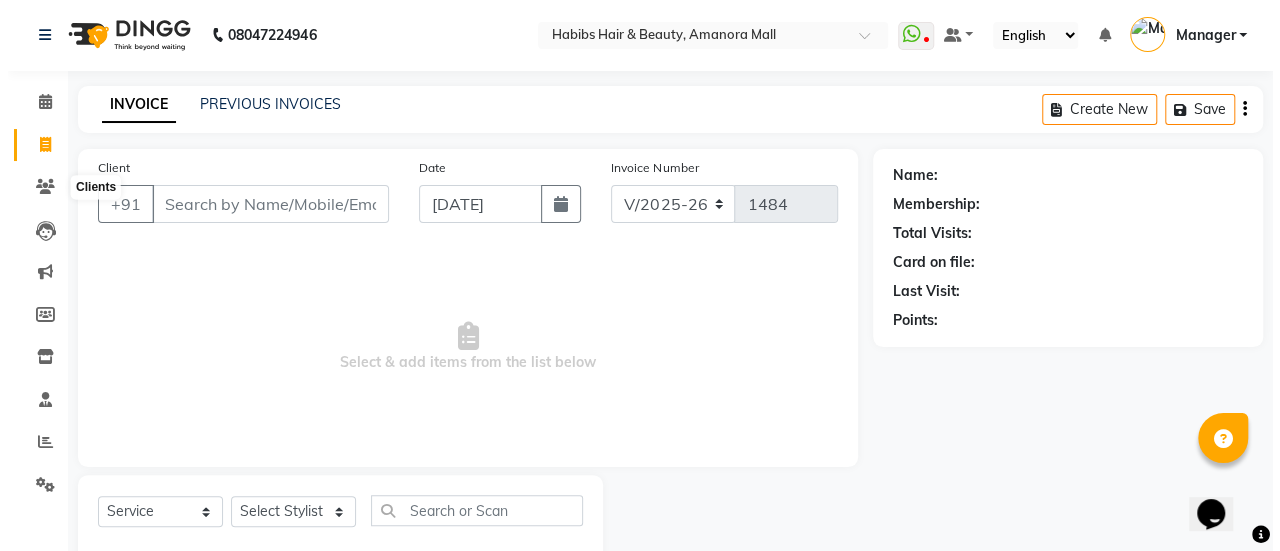 scroll, scrollTop: 49, scrollLeft: 0, axis: vertical 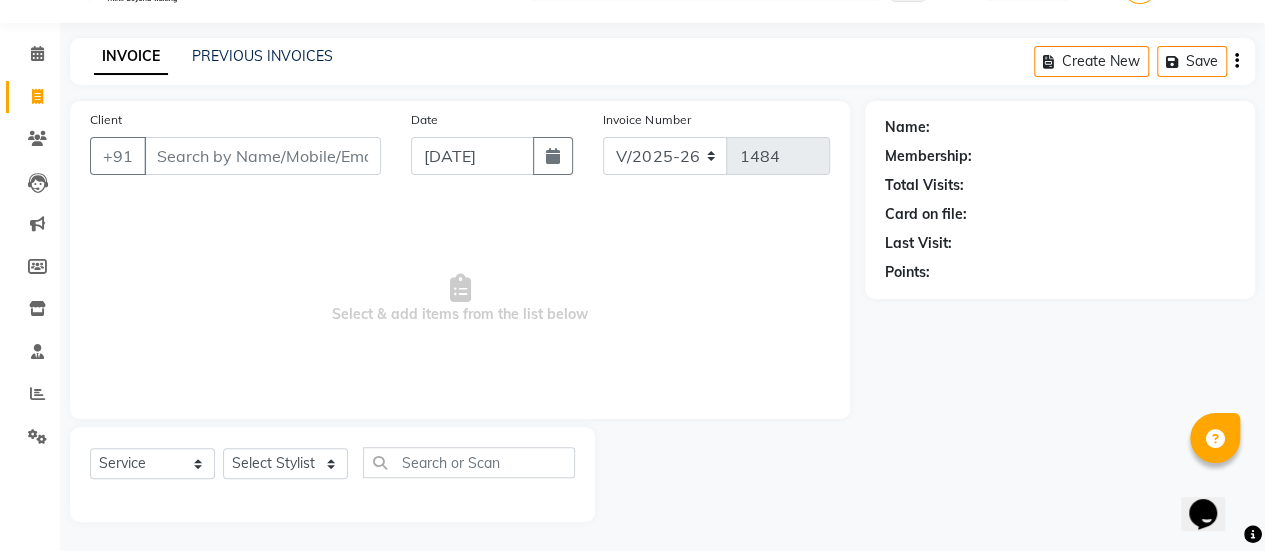 click on "Client" at bounding box center (262, 156) 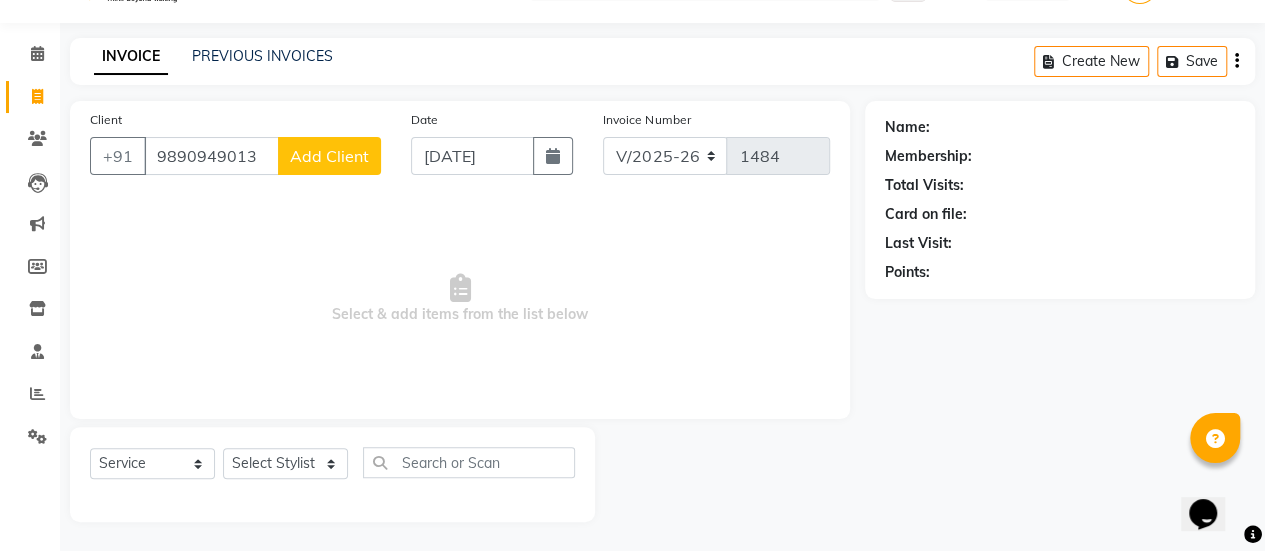click on "Add Client" 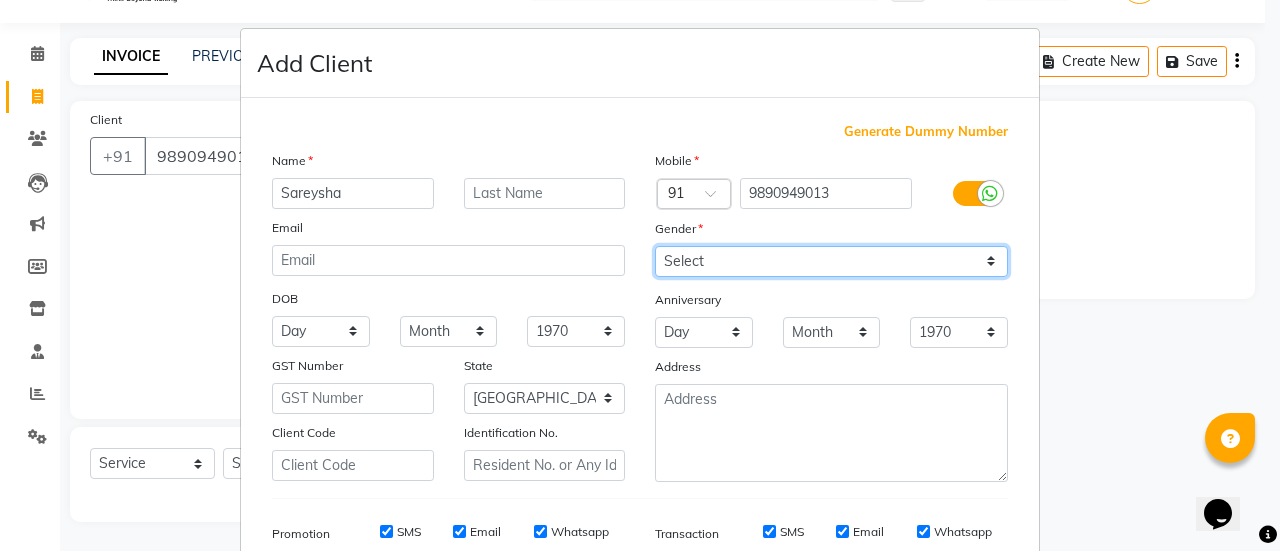 click on "Select [DEMOGRAPHIC_DATA] [DEMOGRAPHIC_DATA] Other Prefer Not To Say" at bounding box center [831, 261] 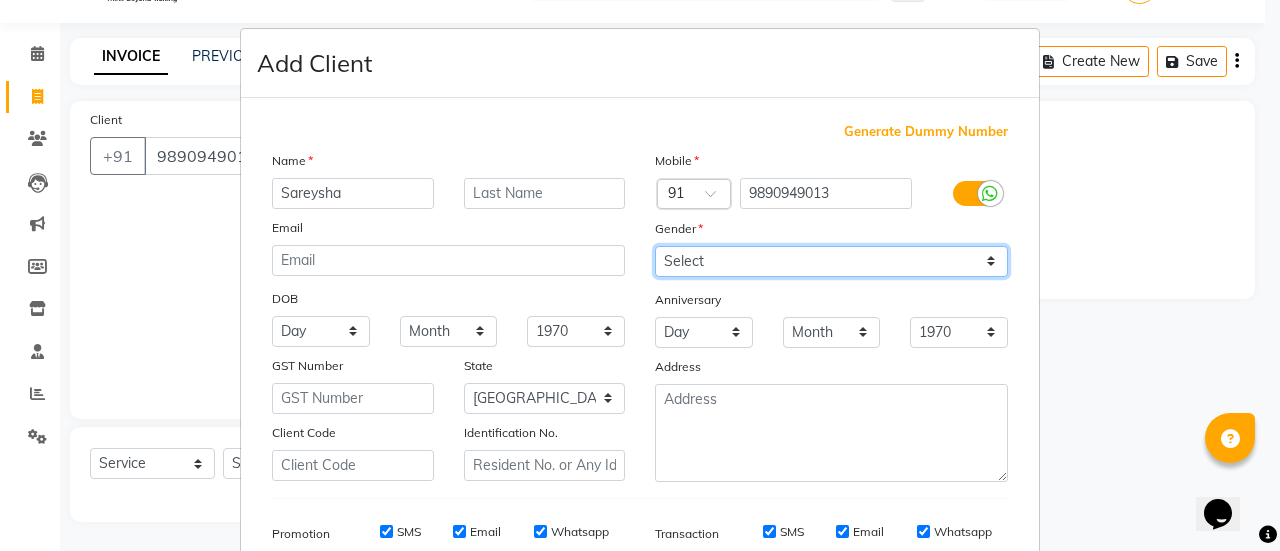 click on "Select [DEMOGRAPHIC_DATA] [DEMOGRAPHIC_DATA] Other Prefer Not To Say" at bounding box center (831, 261) 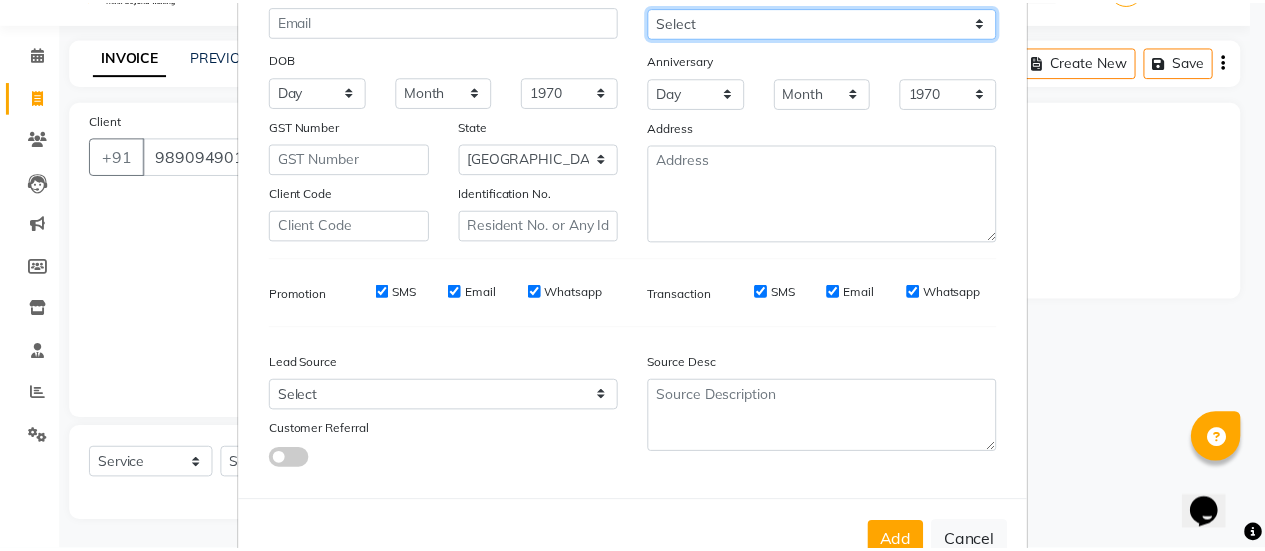 scroll, scrollTop: 248, scrollLeft: 0, axis: vertical 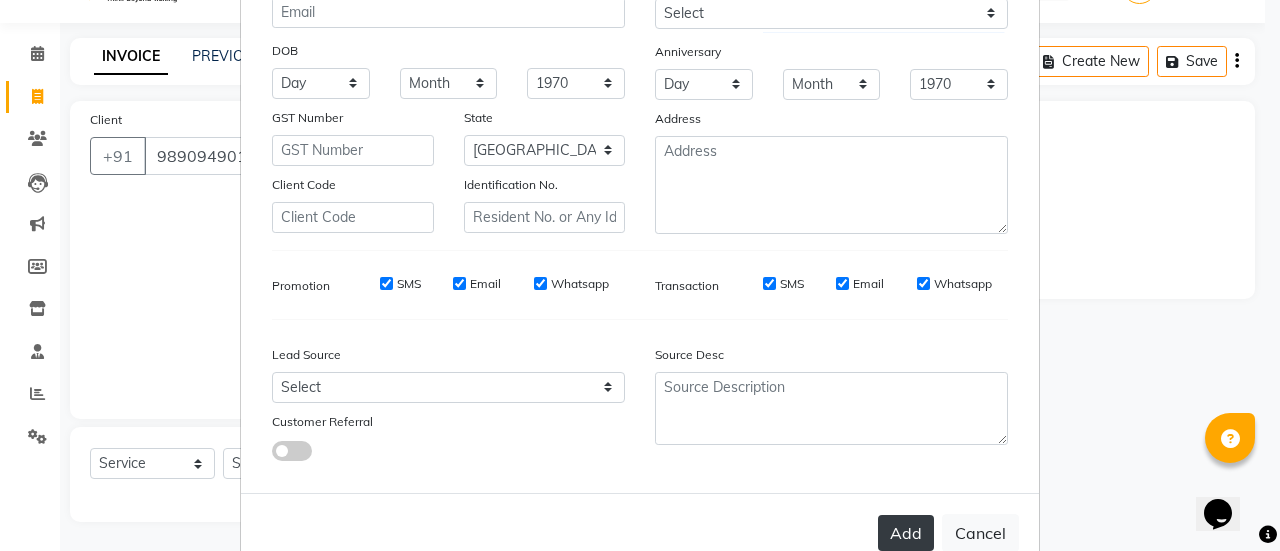 click on "Add" at bounding box center (906, 533) 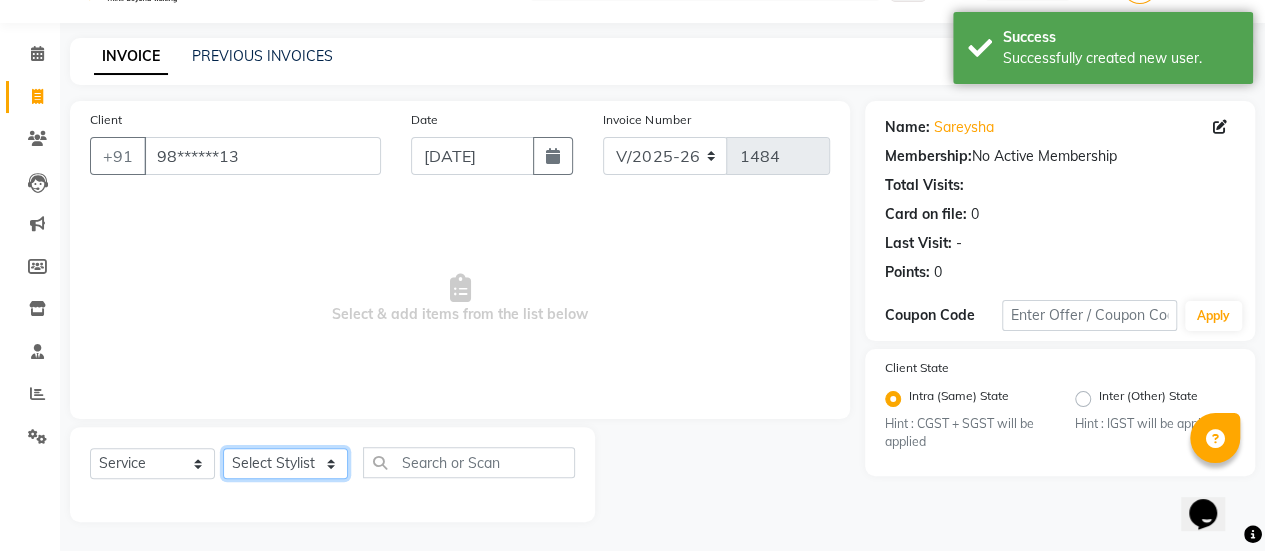 click on "Select Stylist [PERSON_NAME] Bhagavantu [PERSON_NAME] [PERSON_NAME] [PERSON_NAME] Manager [PERSON_NAME] POOJA [PERSON_NAME] [PERSON_NAME] [PERSON_NAME] [PERSON_NAME]" 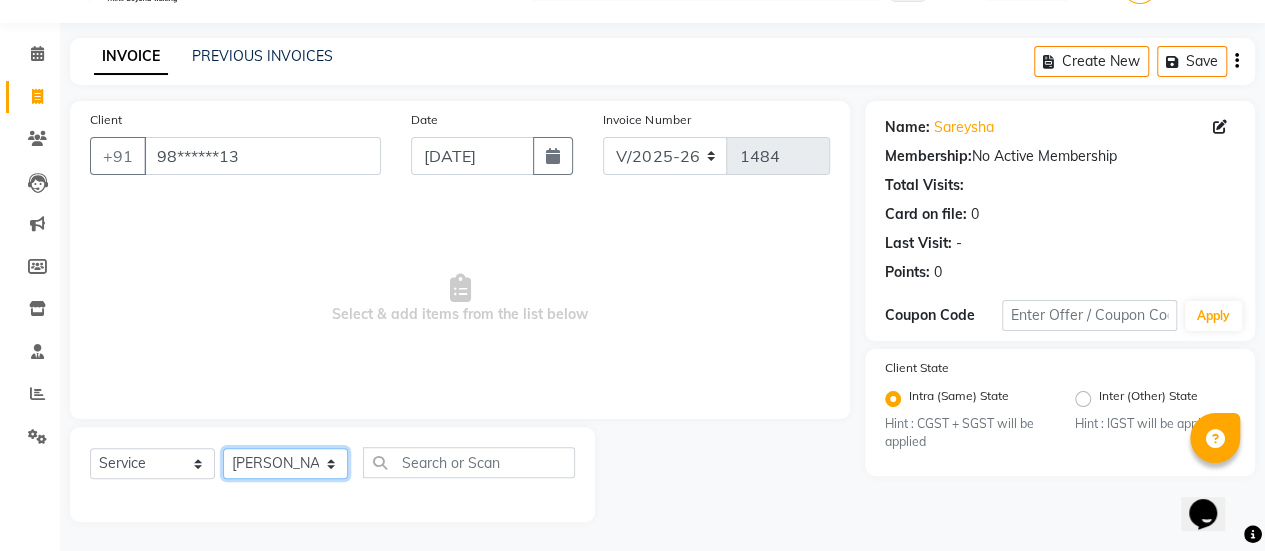 click on "Select Stylist [PERSON_NAME] Bhagavantu [PERSON_NAME] [PERSON_NAME] [PERSON_NAME] Manager [PERSON_NAME] POOJA [PERSON_NAME] [PERSON_NAME] [PERSON_NAME] [PERSON_NAME]" 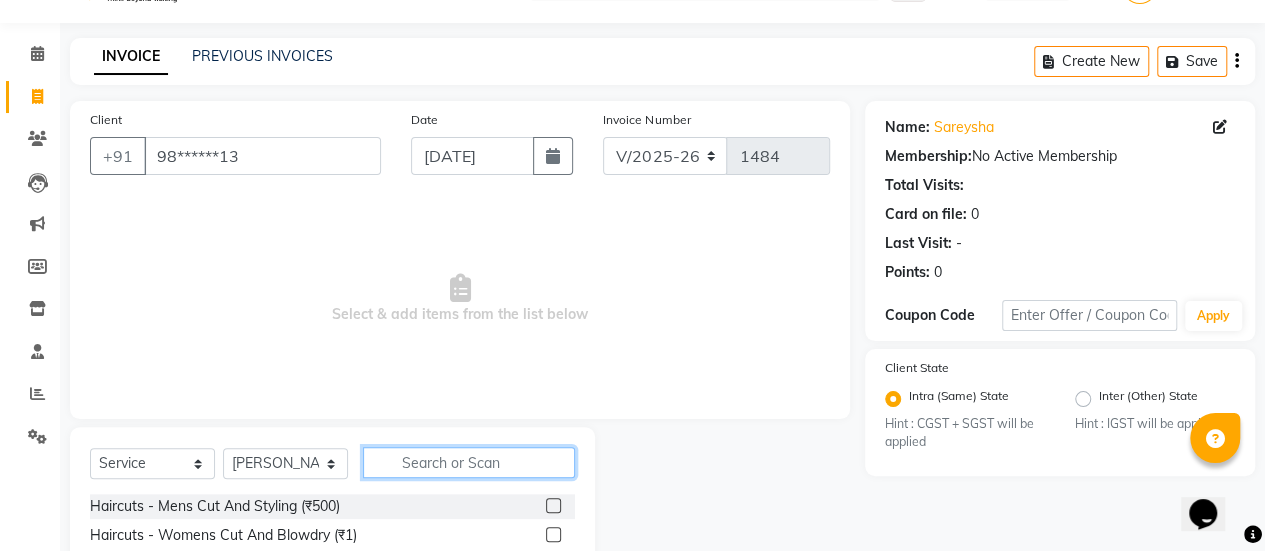 click 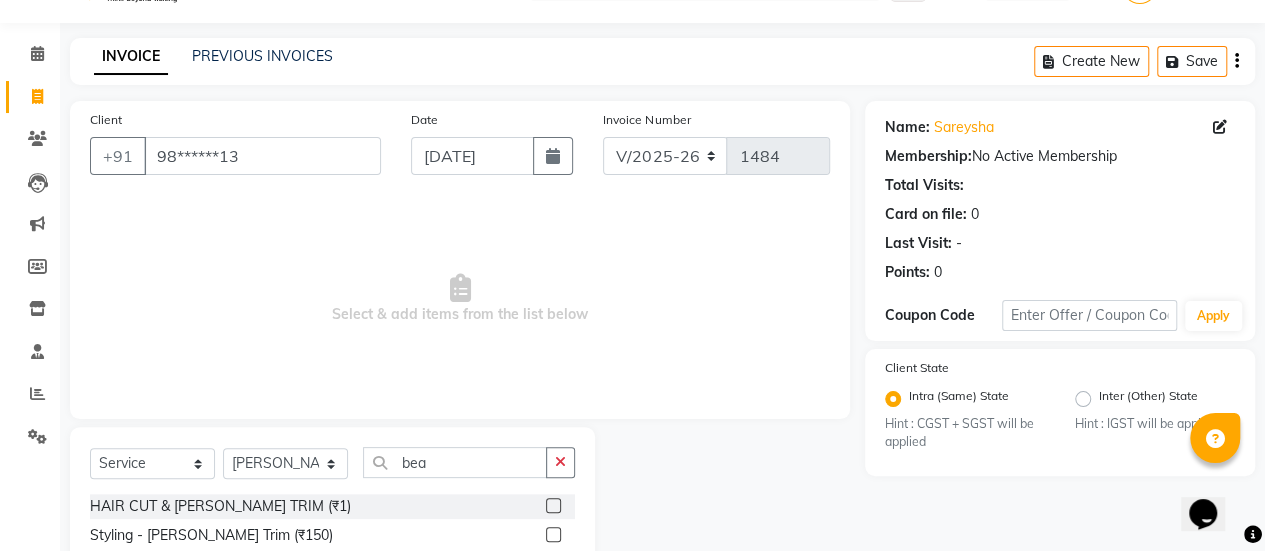 click 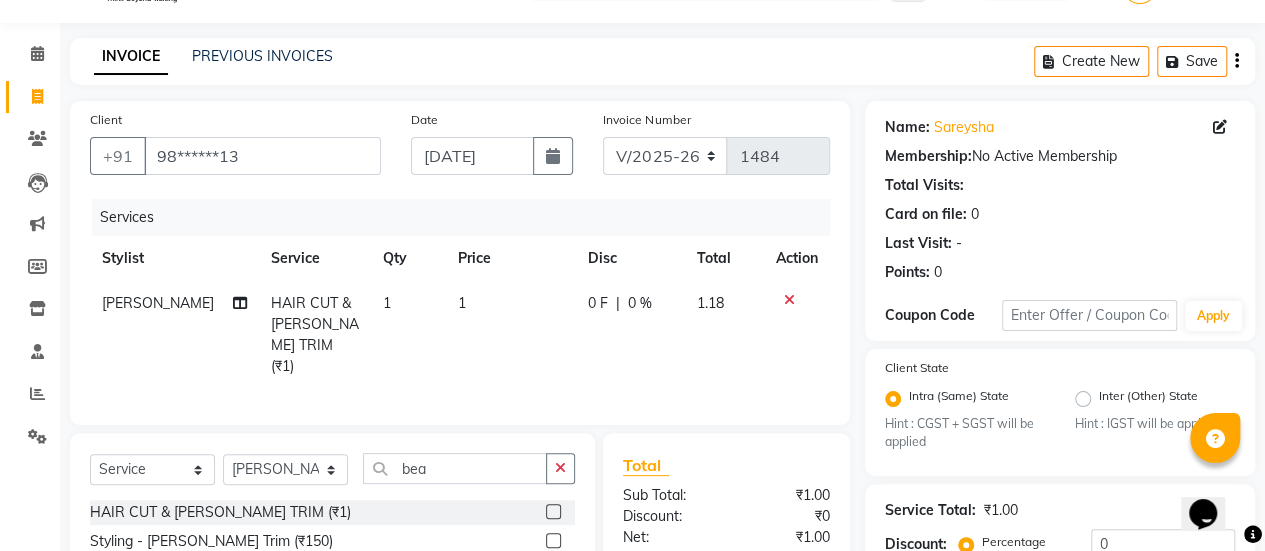 click on "1" 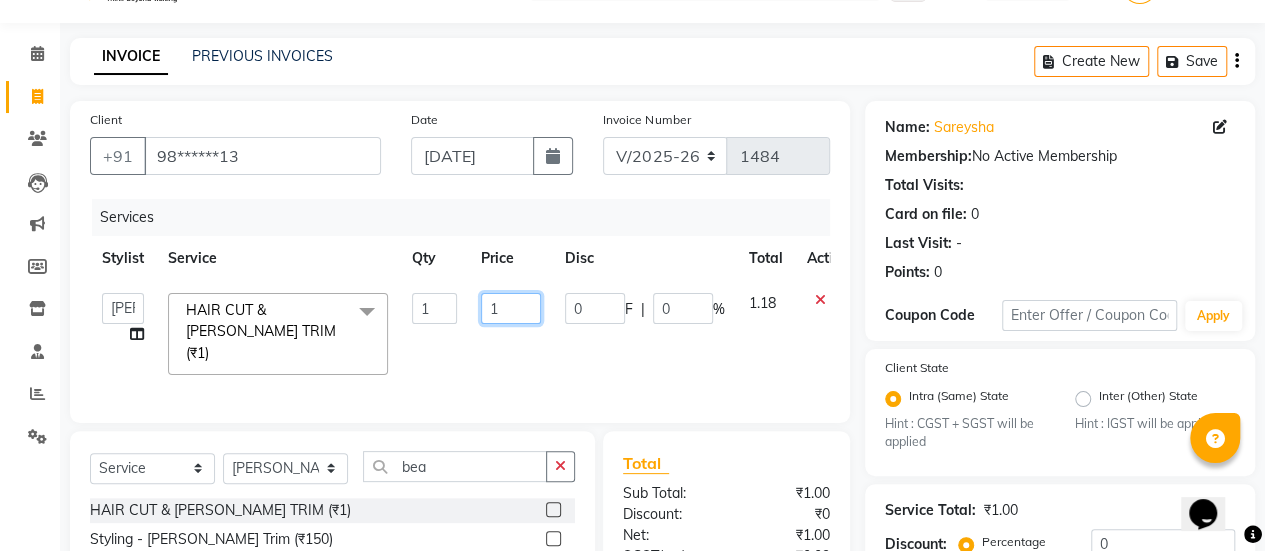 click on "1" 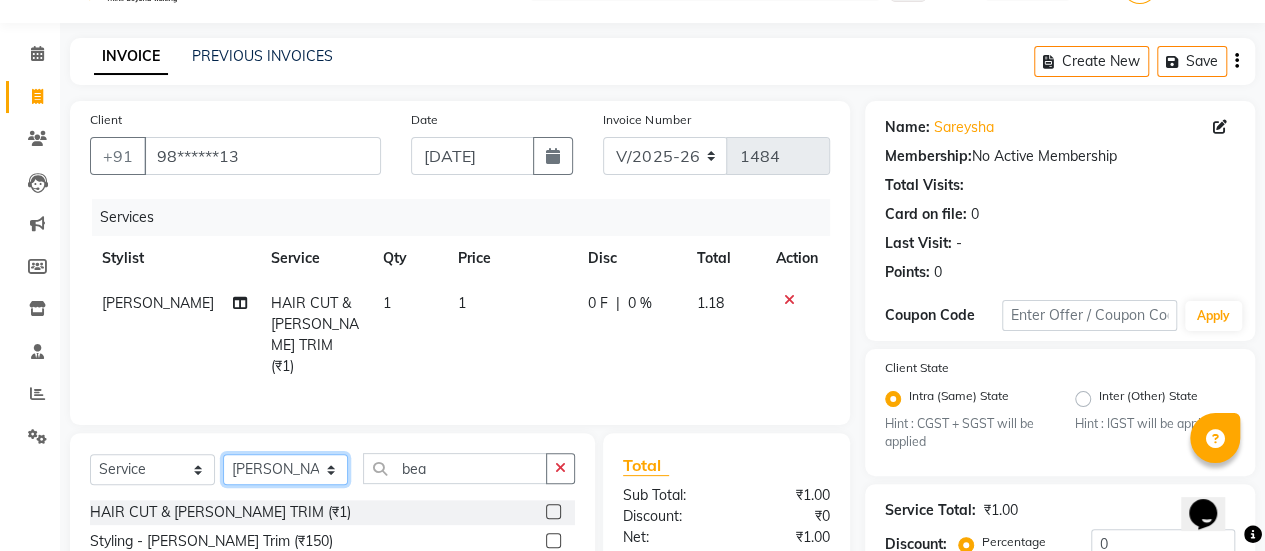 click on "Select Stylist [PERSON_NAME] Bhagavantu [PERSON_NAME] [PERSON_NAME] [PERSON_NAME] Manager [PERSON_NAME] POOJA [PERSON_NAME] [PERSON_NAME] [PERSON_NAME] [PERSON_NAME]" 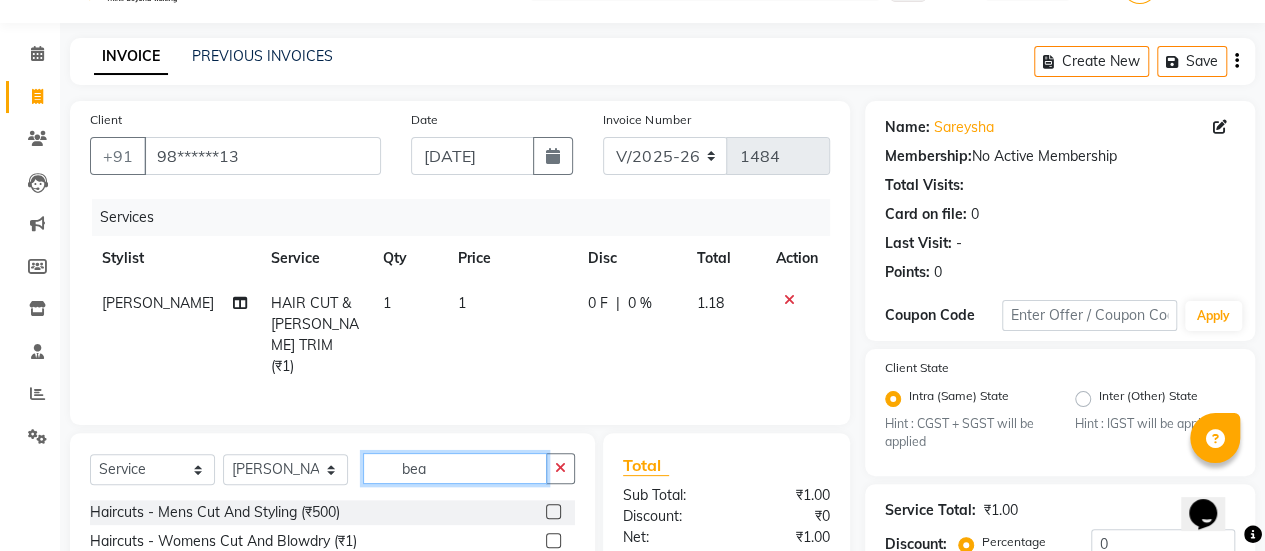 click on "bea" 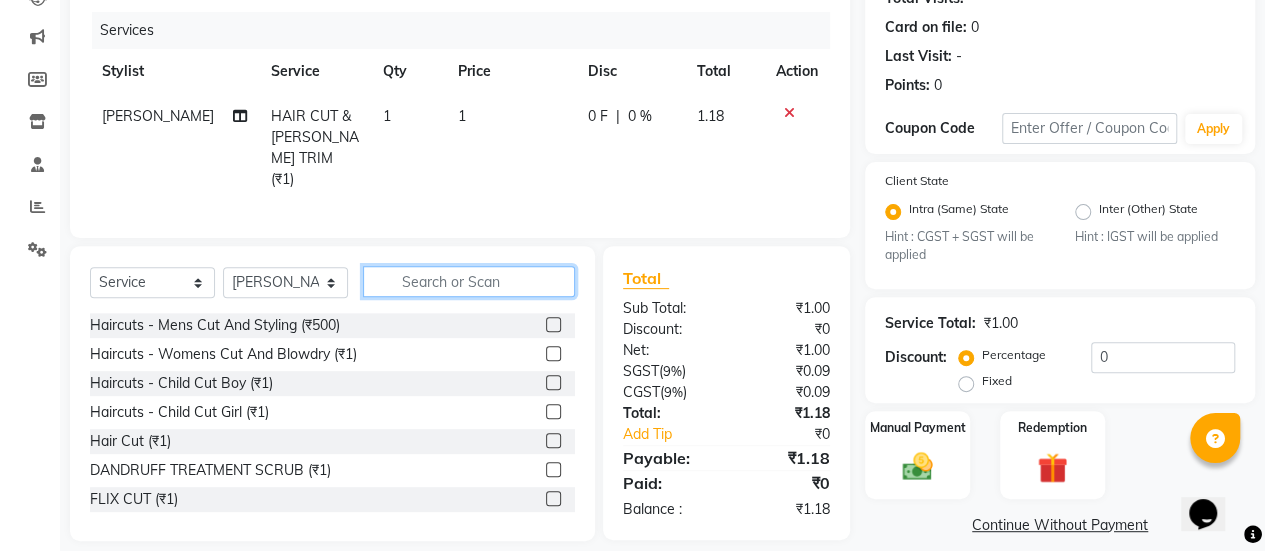 scroll, scrollTop: 237, scrollLeft: 0, axis: vertical 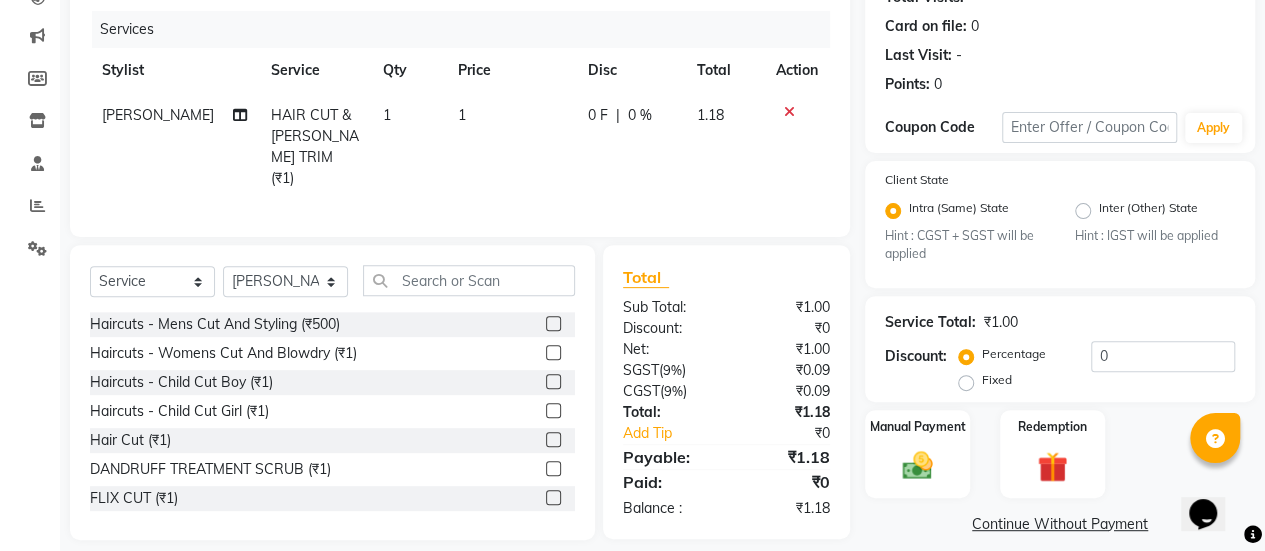 click 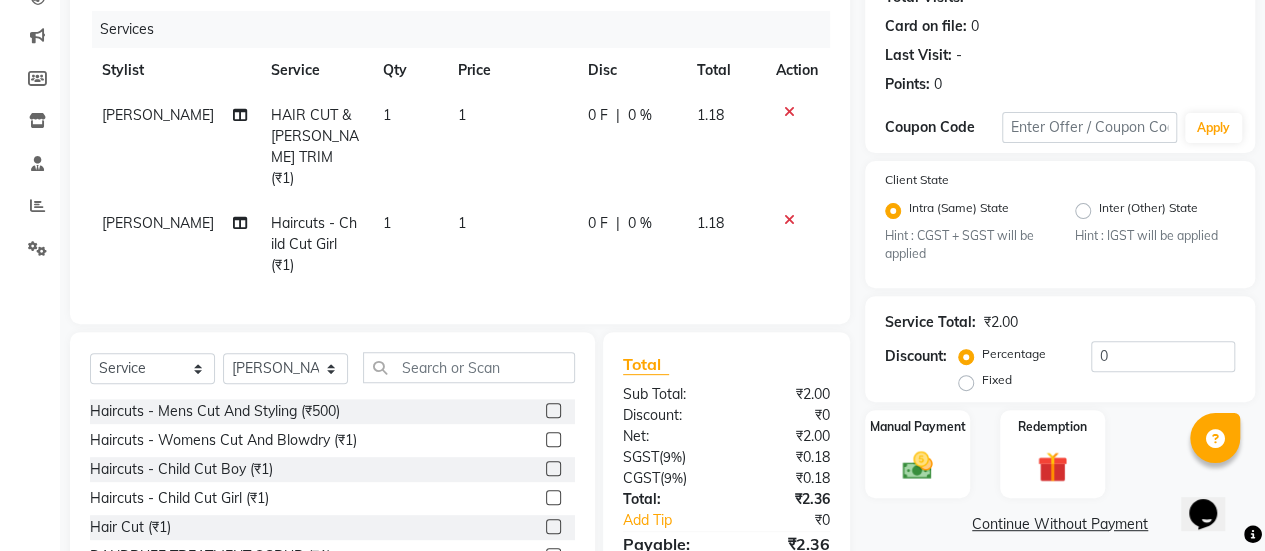 click on "1" 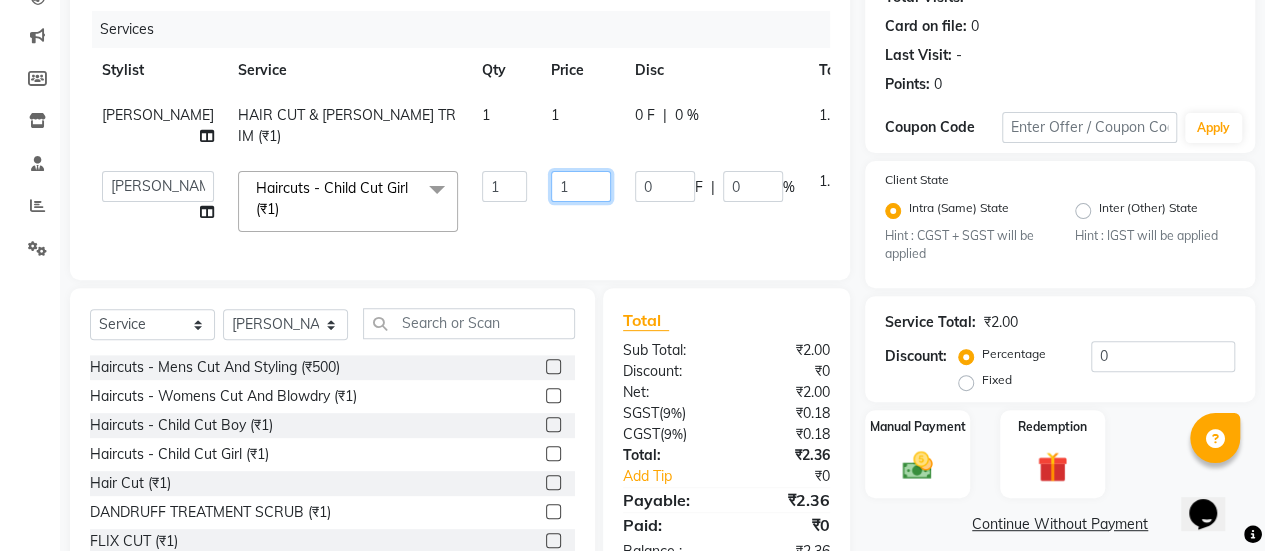 click on "1" 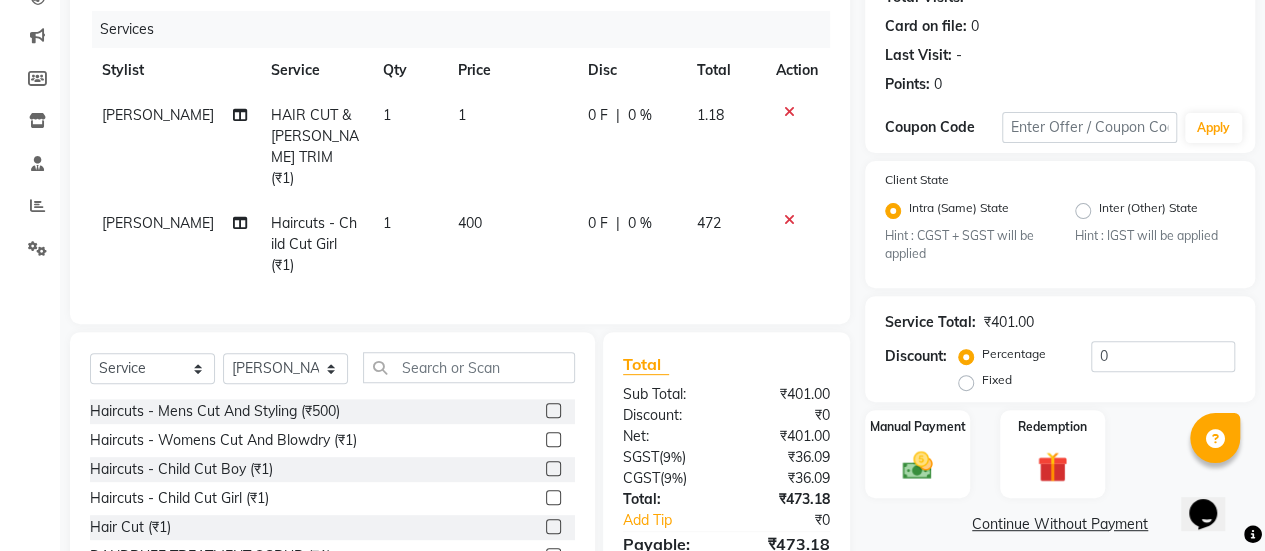 click on "400" 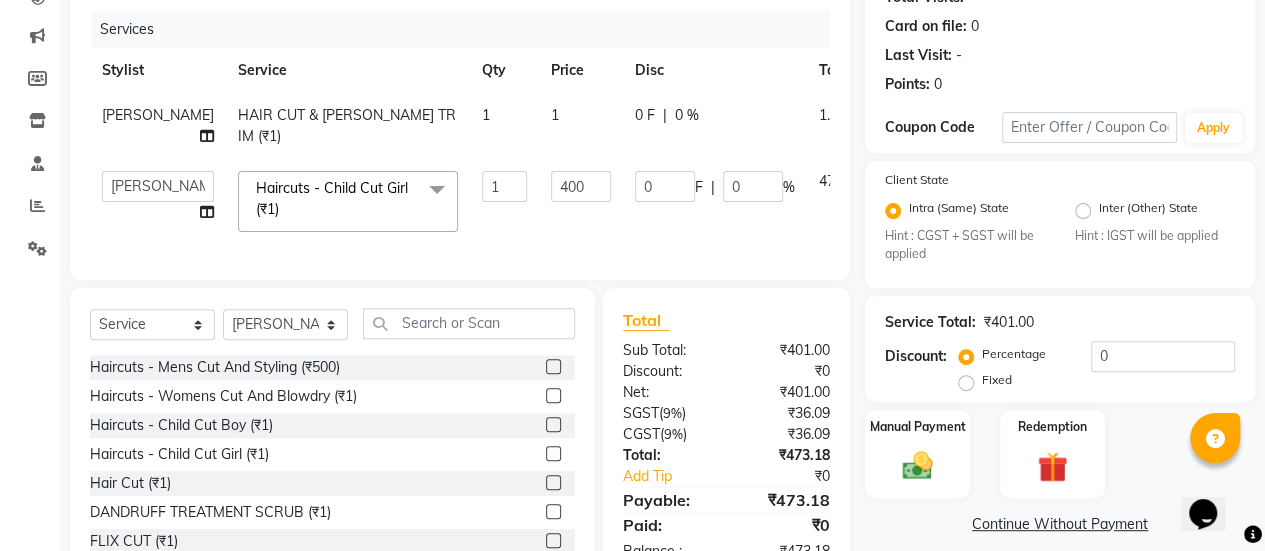 click on "1" 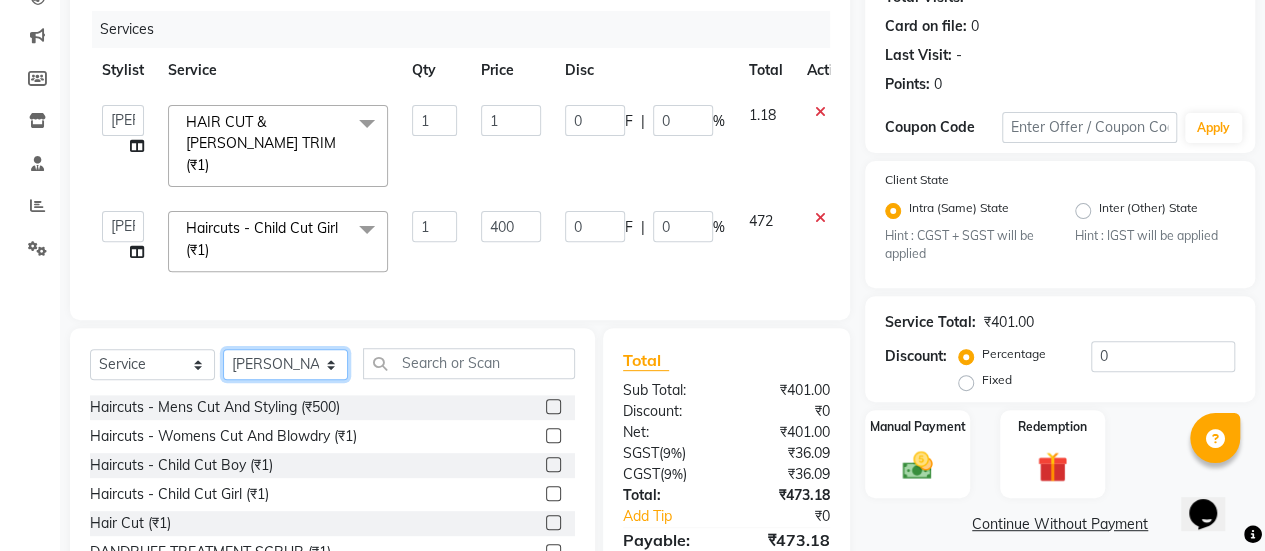 click on "Select Stylist [PERSON_NAME] Bhagavantu [PERSON_NAME] [PERSON_NAME] [PERSON_NAME] Manager [PERSON_NAME] POOJA [PERSON_NAME] [PERSON_NAME] [PERSON_NAME] [PERSON_NAME]" 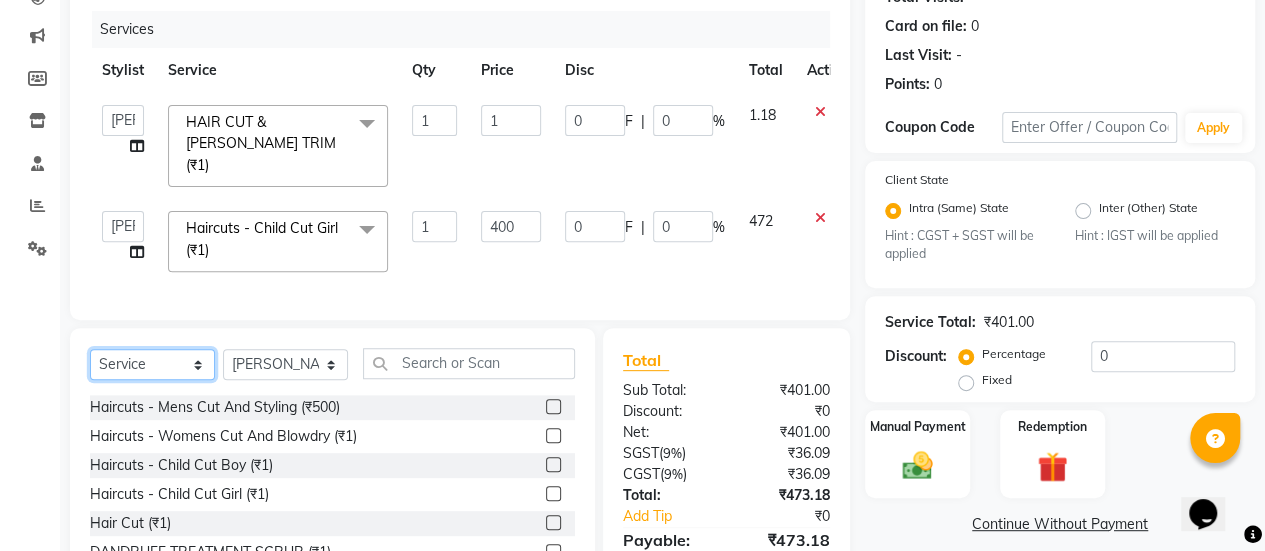 click on "Select  Service  Product  Membership  Package Voucher Prepaid Gift Card" 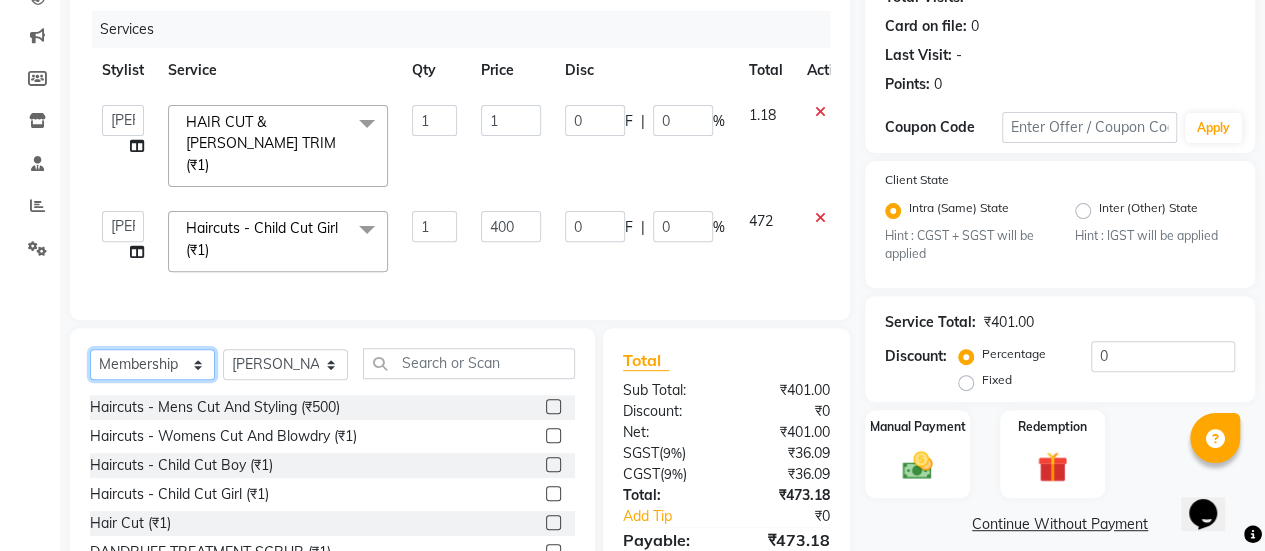 click on "Select  Service  Product  Membership  Package Voucher Prepaid Gift Card" 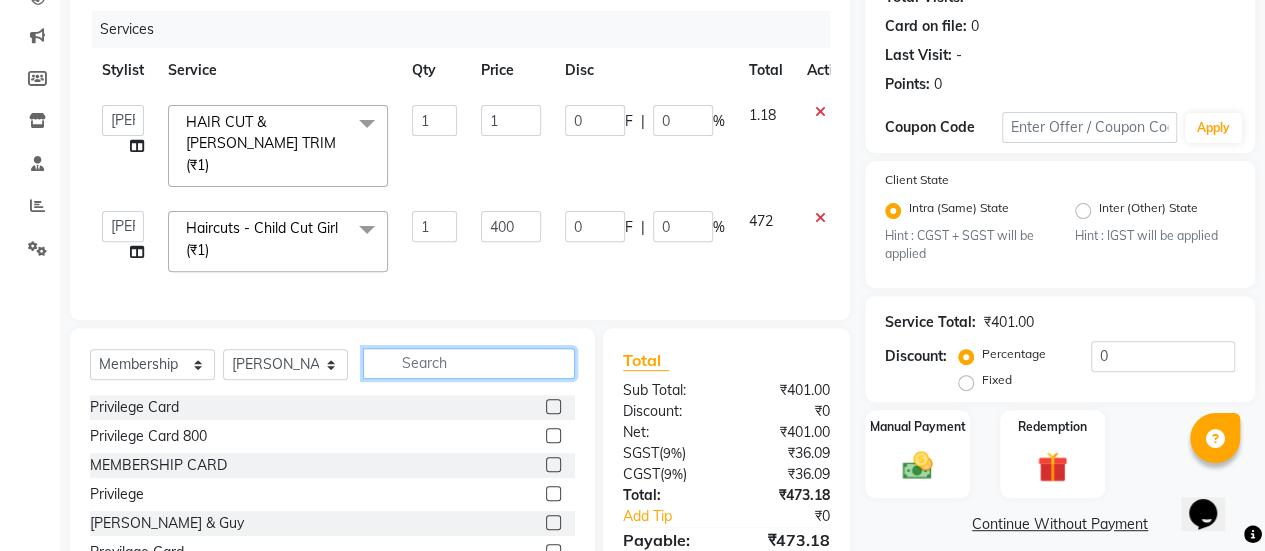 click 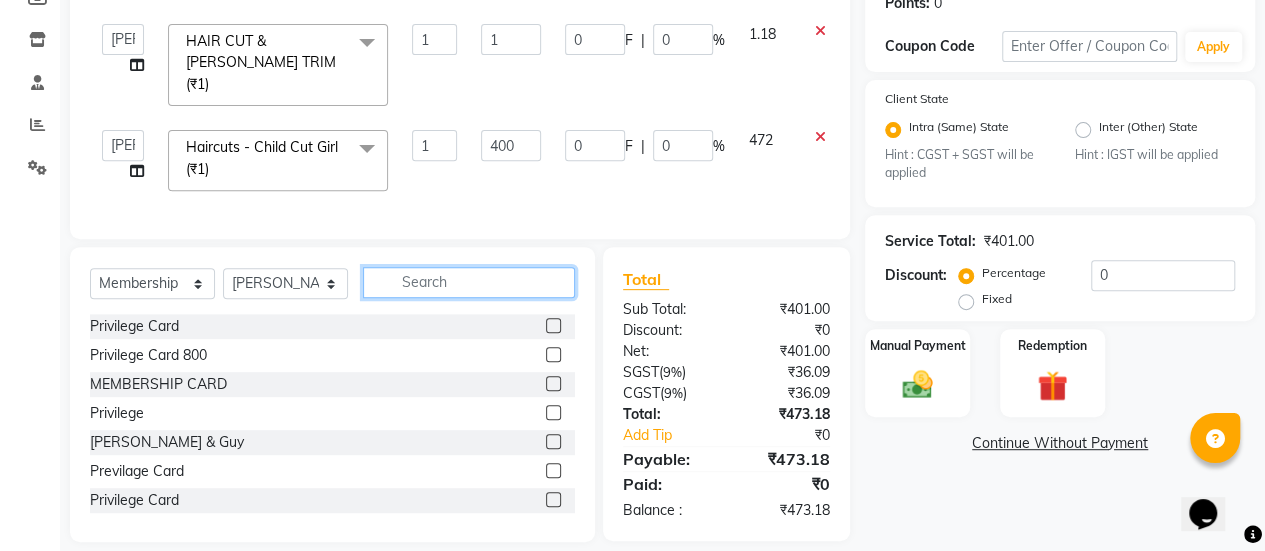 scroll, scrollTop: 320, scrollLeft: 0, axis: vertical 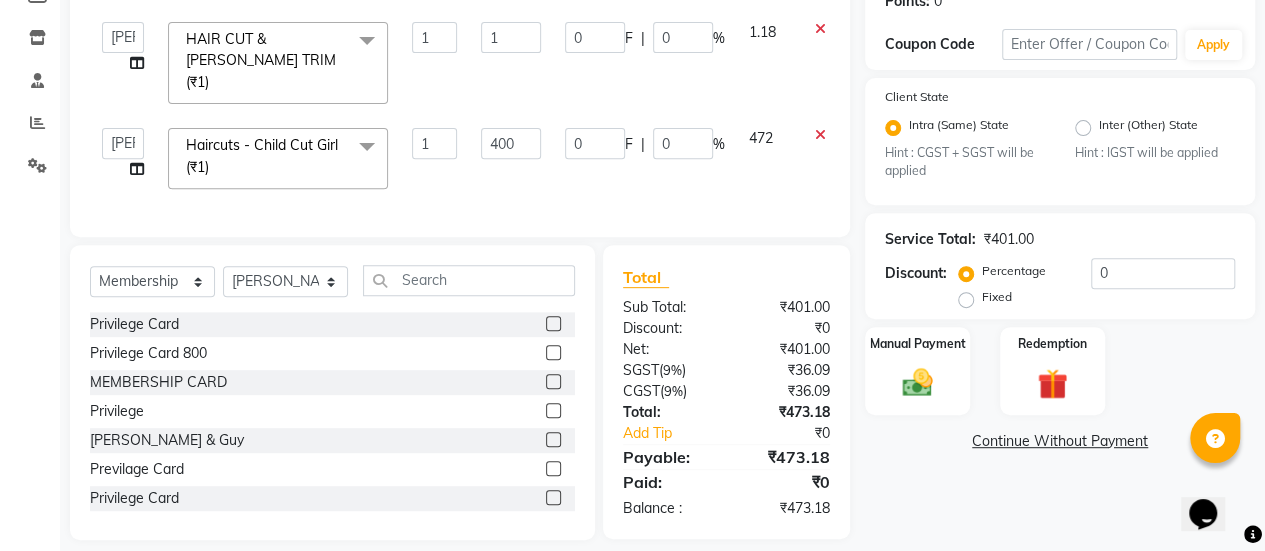 click 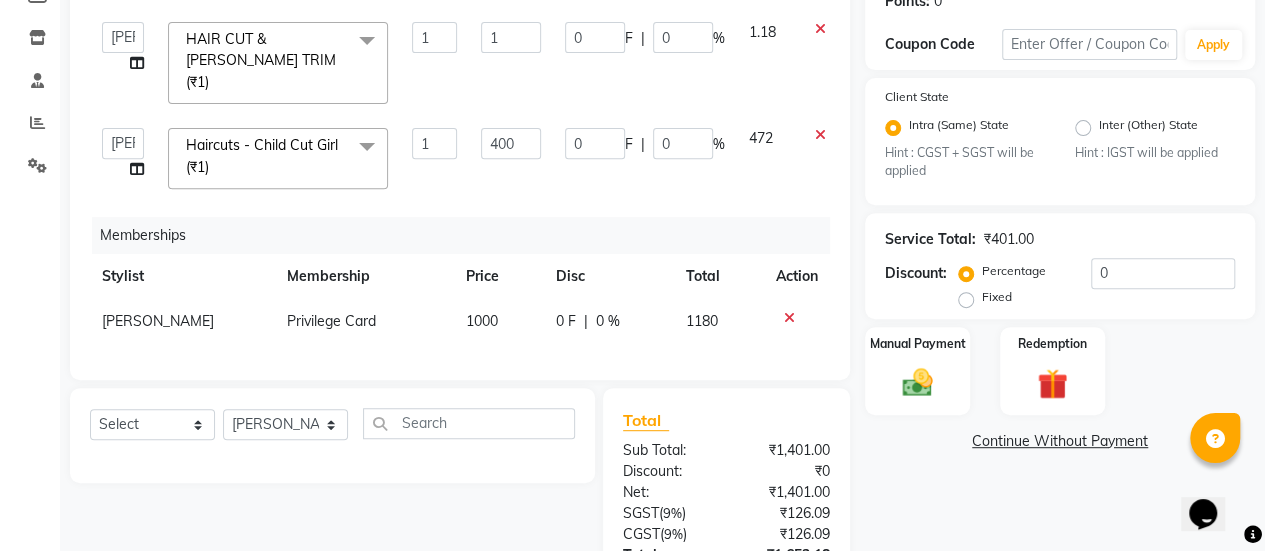 click on "0 F | 0 %" 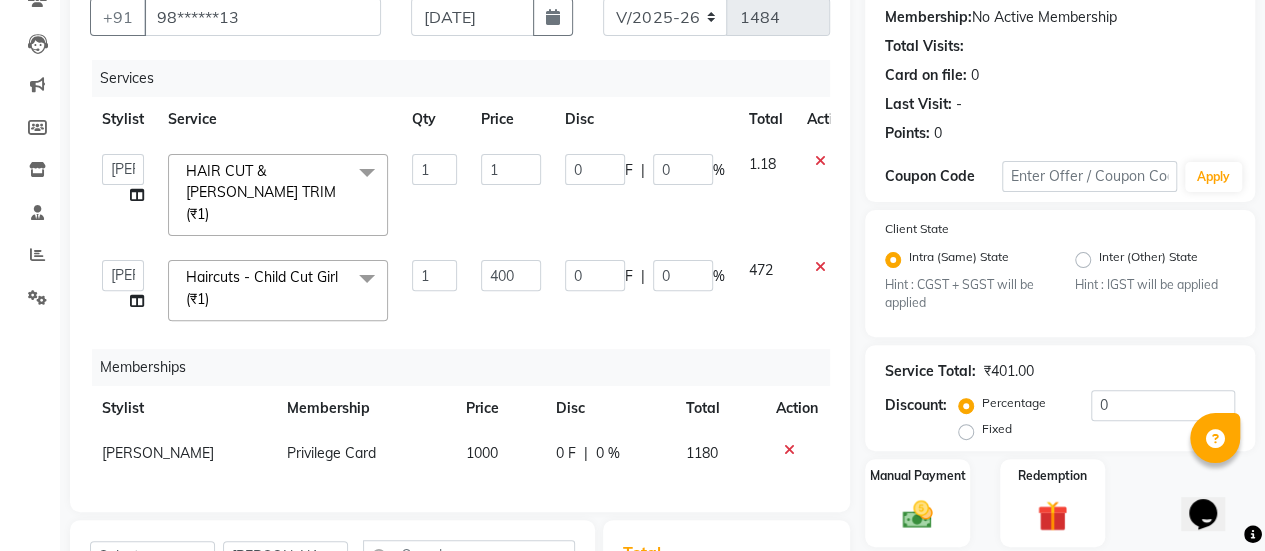 scroll, scrollTop: 154, scrollLeft: 0, axis: vertical 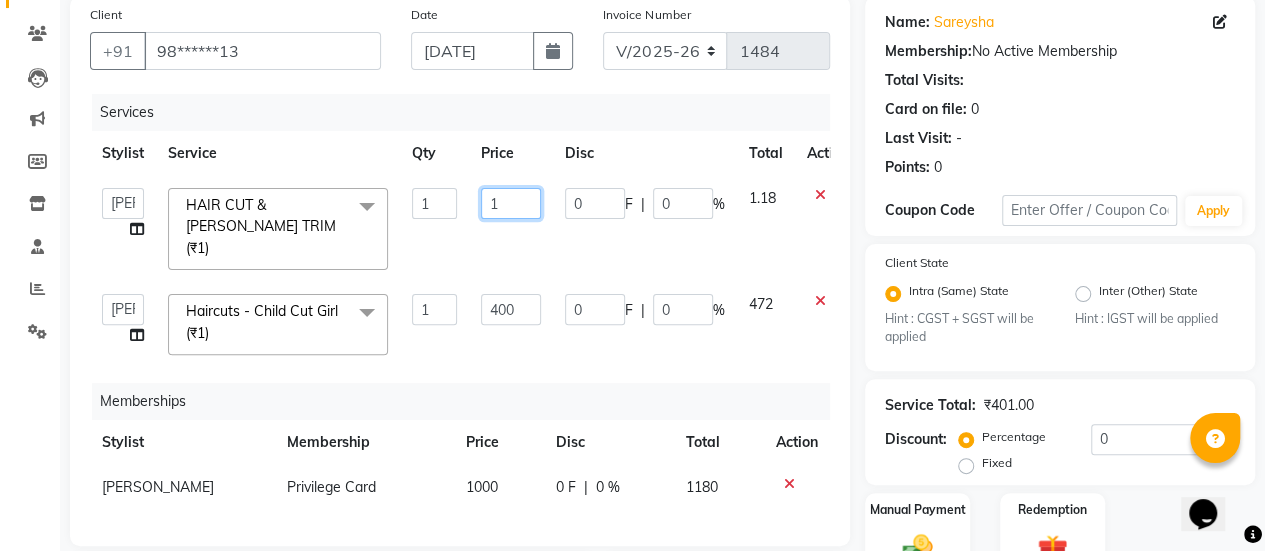 click on "1" 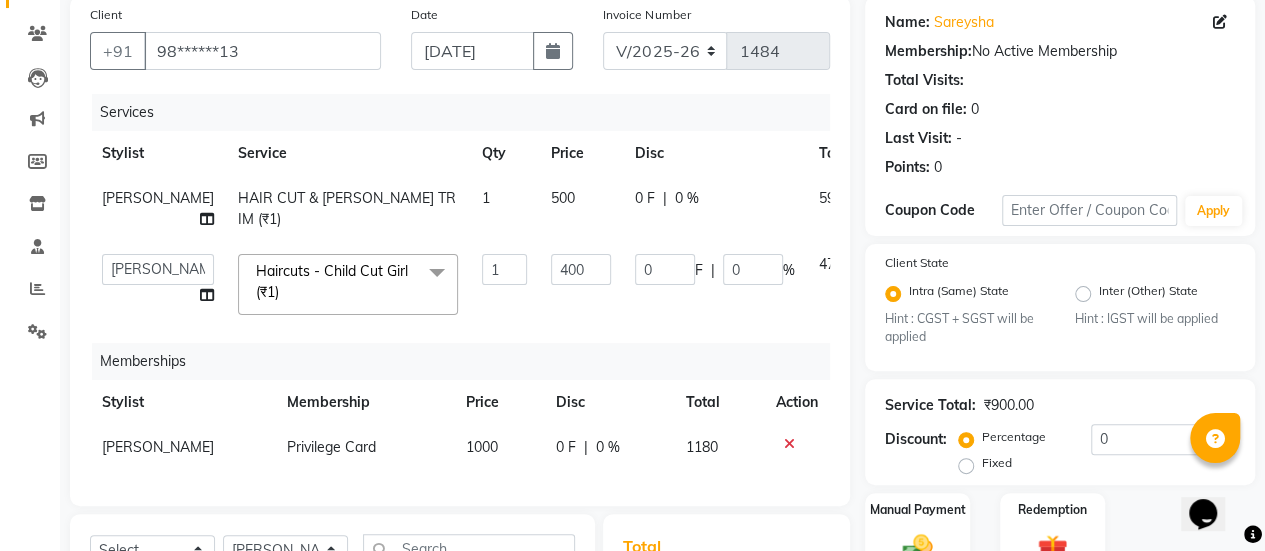 click on "0 F | 0 %" 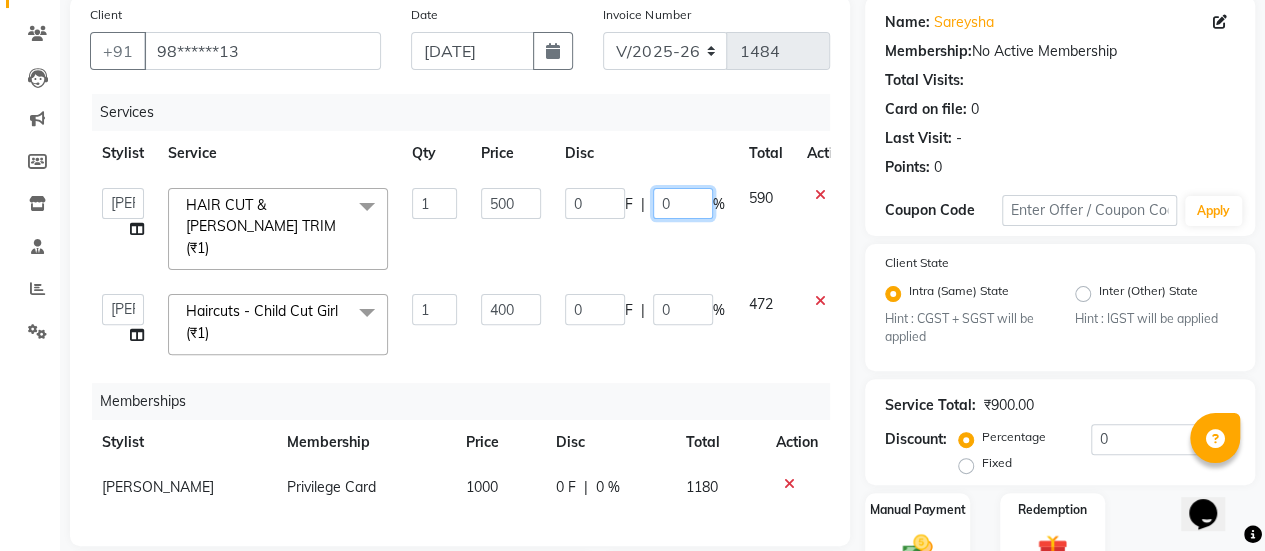 click on "0" 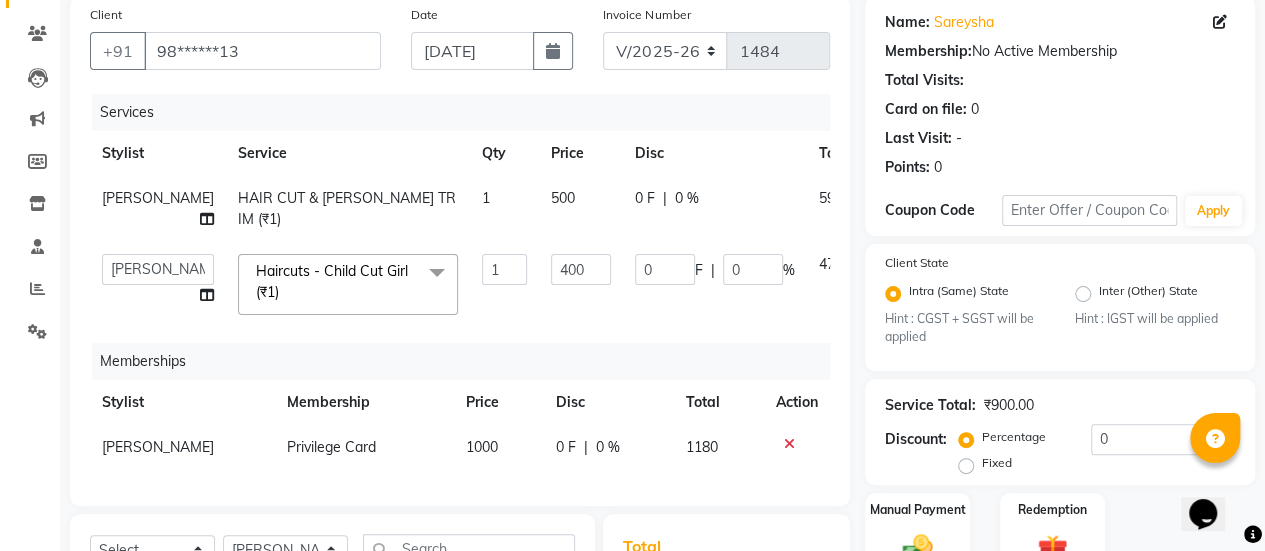 click on "Disc" 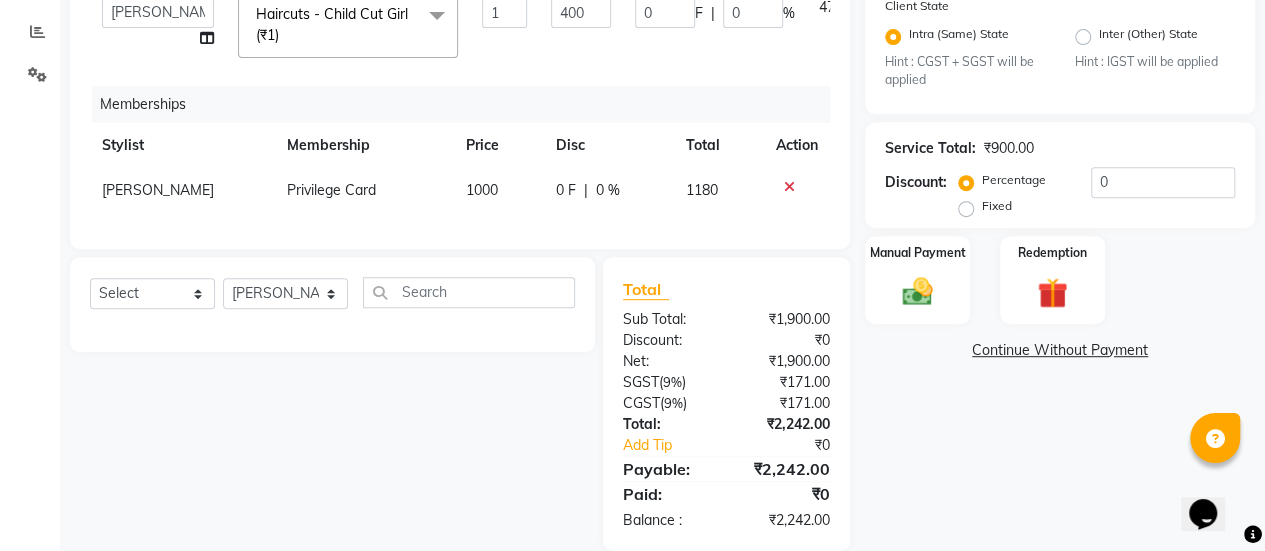 scroll, scrollTop: 412, scrollLeft: 0, axis: vertical 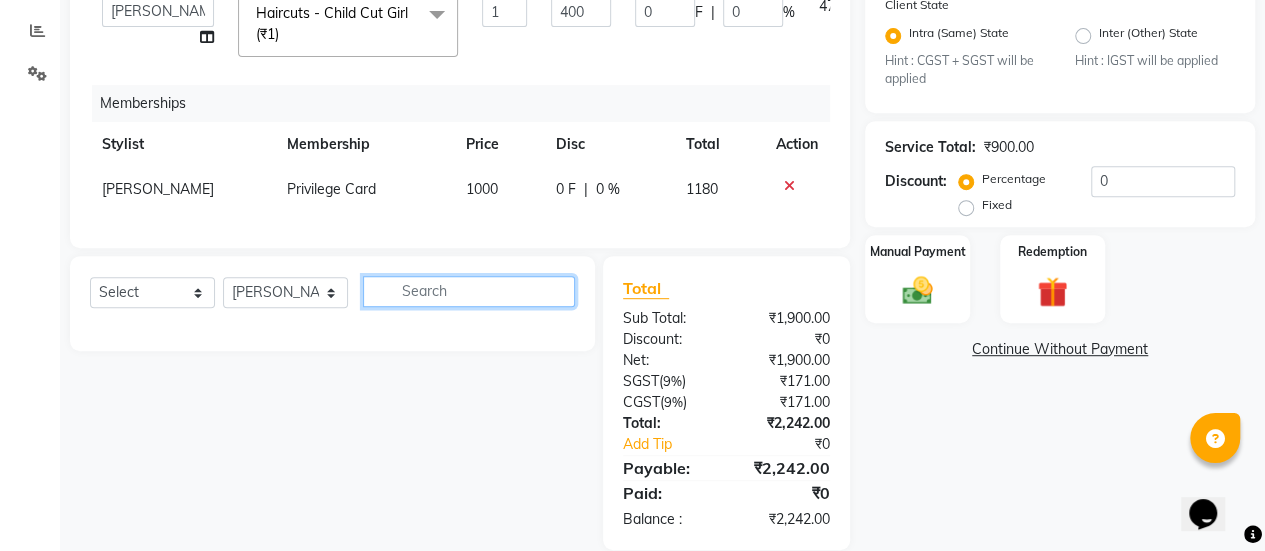 click 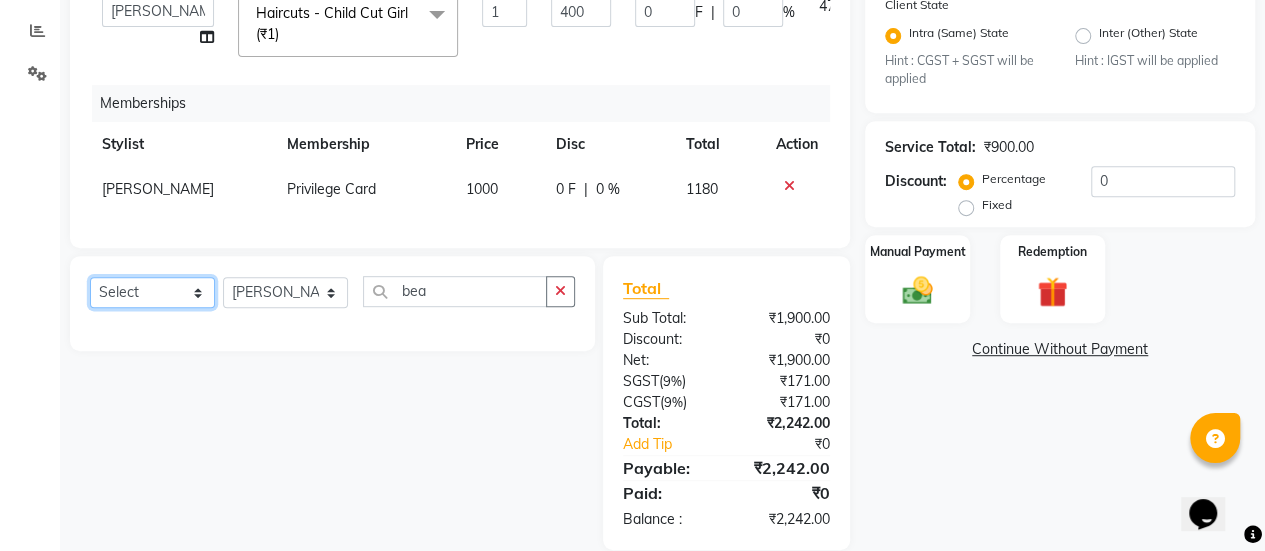 click on "Select  Service  Product  Package Voucher Prepaid Gift Card" 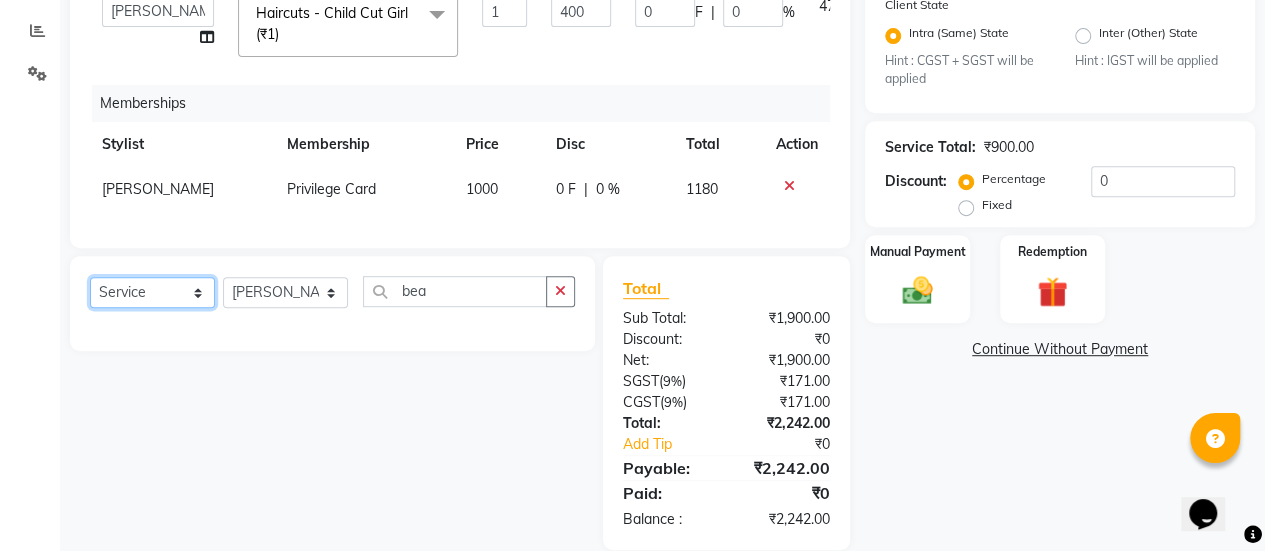 click on "Select  Service  Product  Package Voucher Prepaid Gift Card" 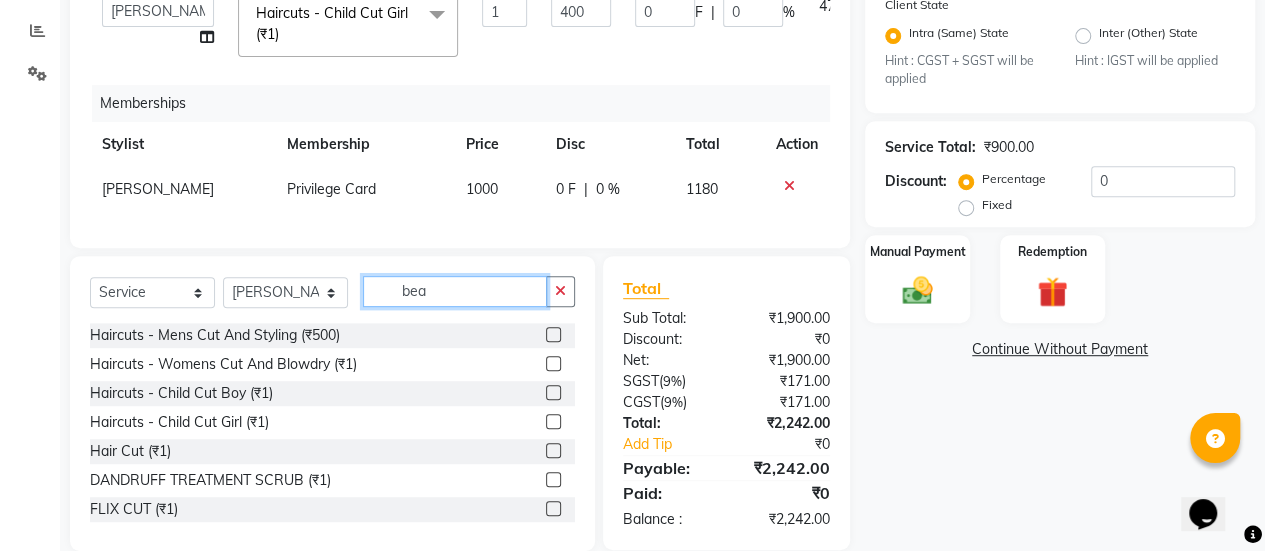 click on "bea" 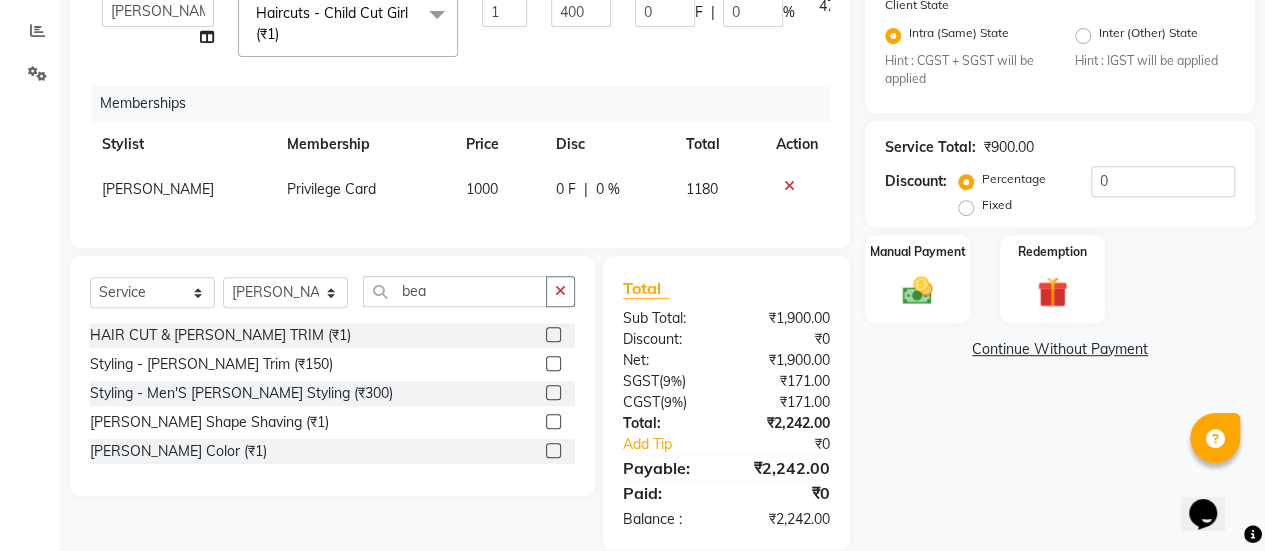 click 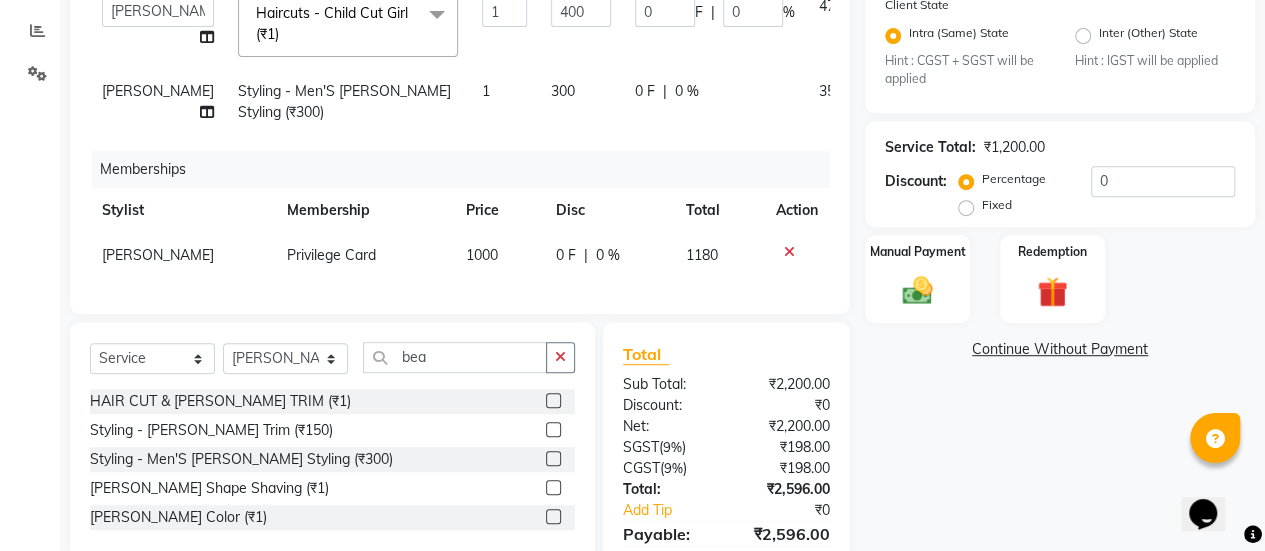 click on "300" 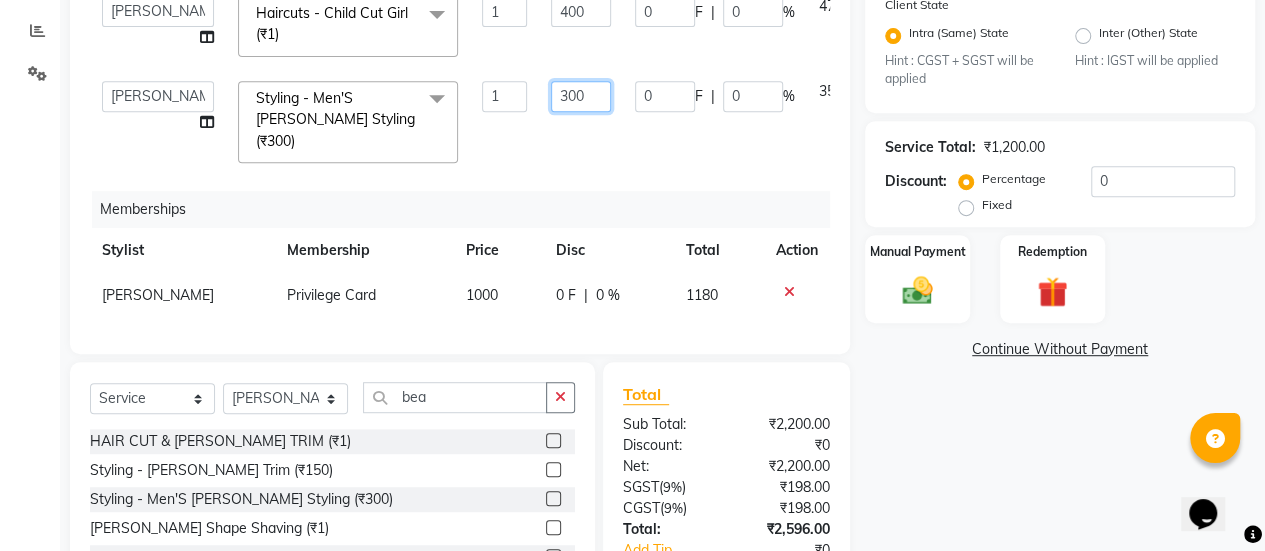 click on "300" 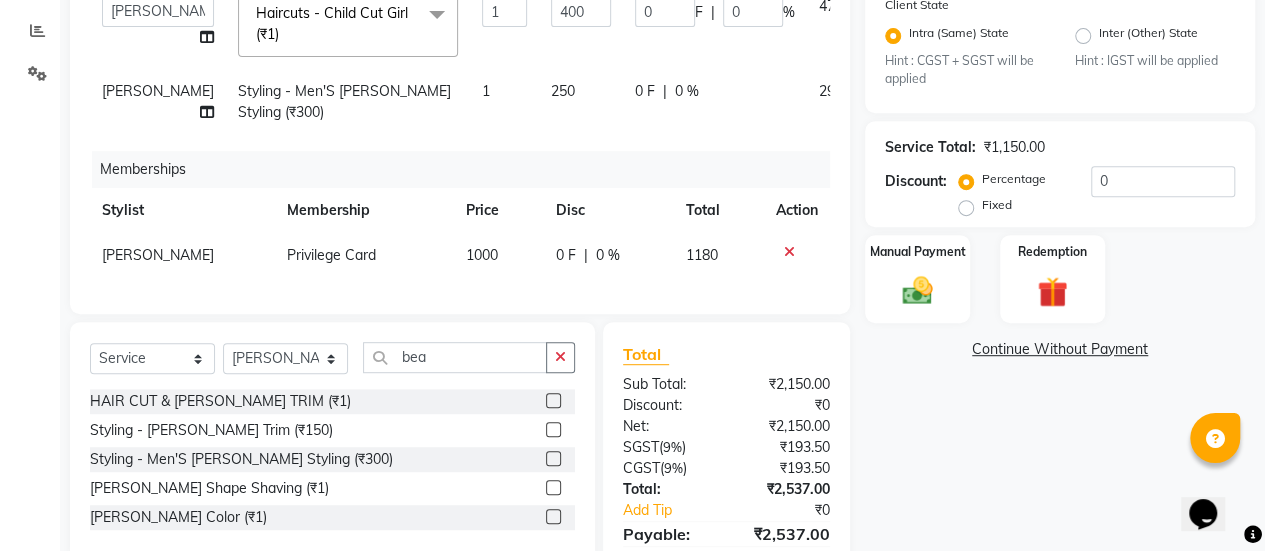 click on "0 F | 0 %" 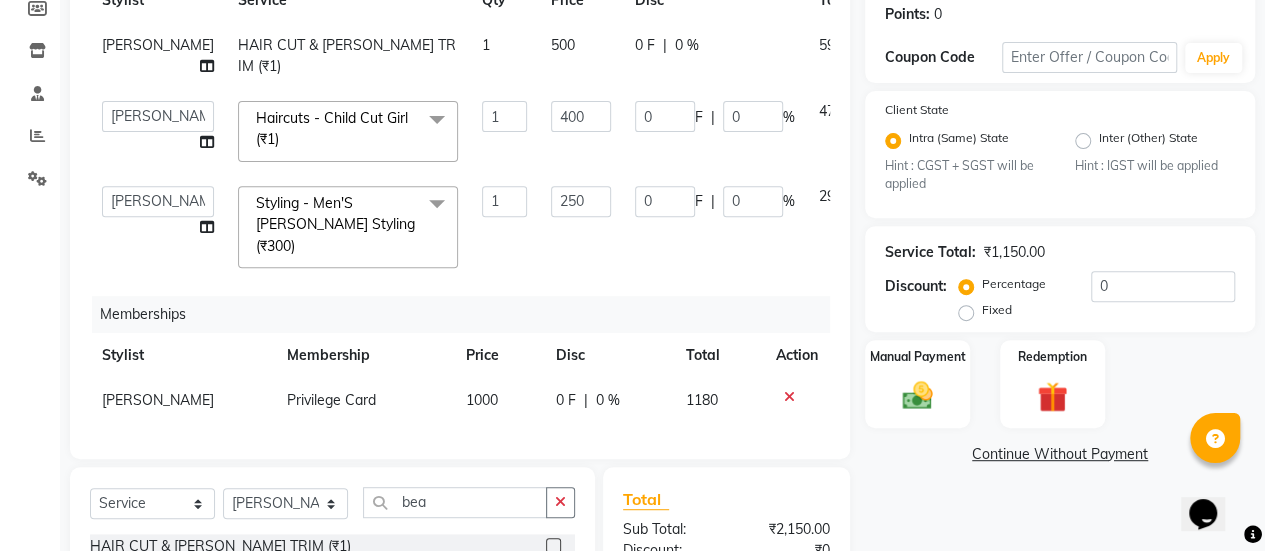 scroll, scrollTop: 306, scrollLeft: 0, axis: vertical 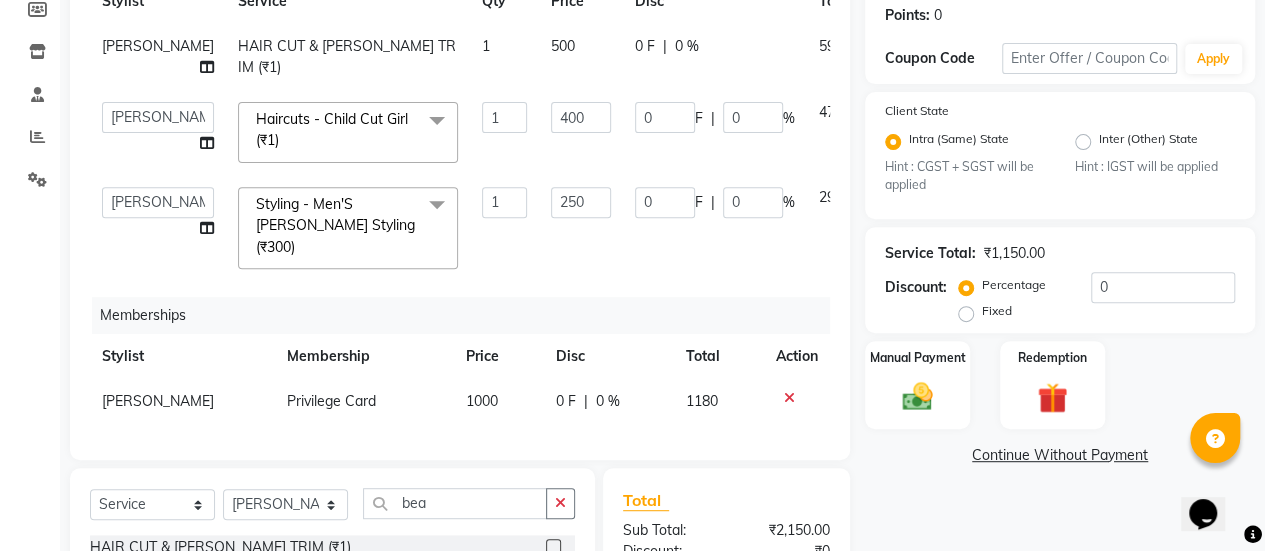 click on "0 %" 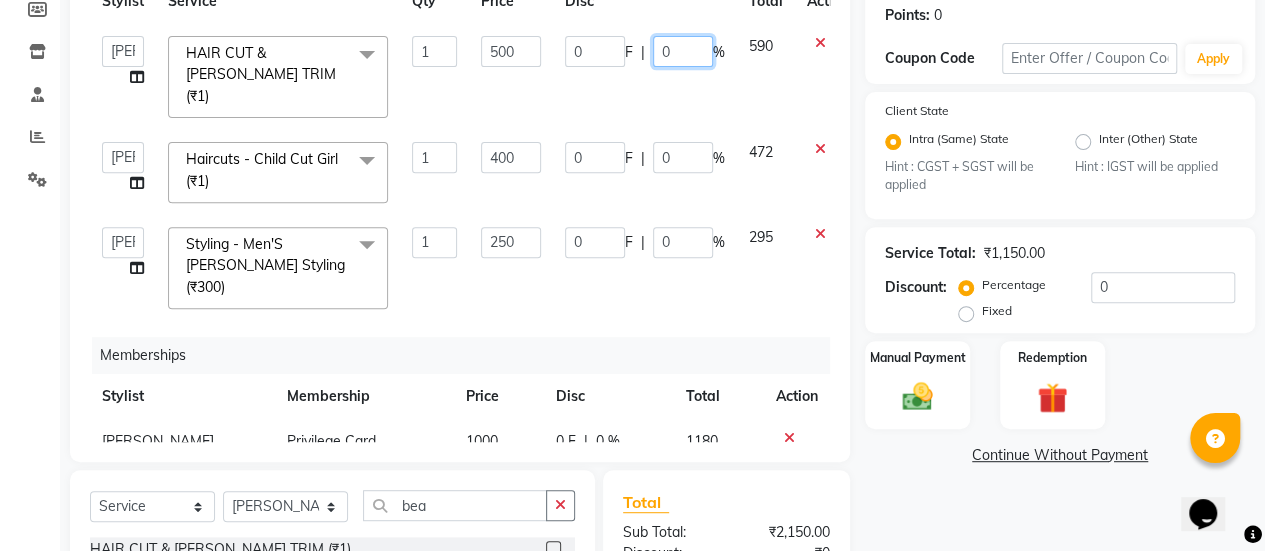 click on "0" 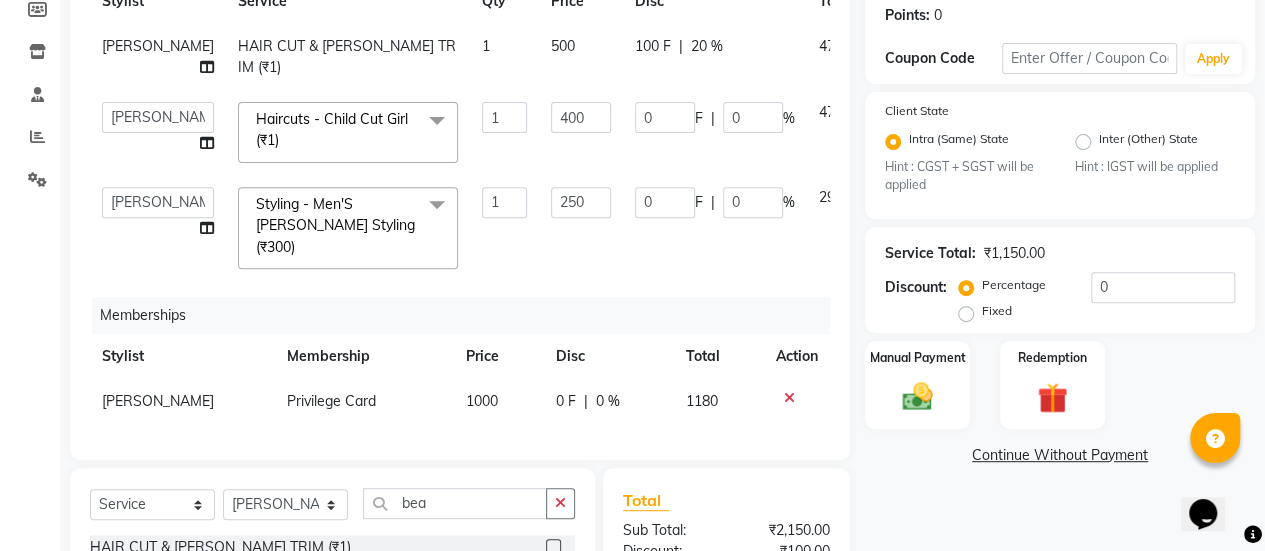 click on "Services Stylist Service Qty Price Disc Total Action [PERSON_NAME] HAIR CUT & [PERSON_NAME] TRIM (₹1) 1 500 100 F | 20 % 472  [PERSON_NAME]   Bhagavantu   [PERSON_NAME]   [PERSON_NAME]   [PERSON_NAME]   Manager   [PERSON_NAME]   [PERSON_NAME]   [PERSON_NAME]   [PERSON_NAME]   [PERSON_NAME]  Haircuts -  Child Cut Girl (₹1)  x Haircuts -  Mens Cut And Styling (₹500) Haircuts -  Womens Cut And Blowdry (₹1) Haircuts -  Child Cut Boy (₹1) Haircuts -  Child Cut Girl (₹1) Hair Cut (₹1) [MEDICAL_DATA] TREATMENT SCRUB (₹1) FLIX CUT (₹1) HAIR CUT & [PERSON_NAME] TRIM (₹1) CHILD CUT GIRL (₹1) SIGNATURE FACIAL (₹6500) BACK POLISH (₹1) HAND POLISH (₹2500) NAIL CUT & FILE (₹250) Demo (₹1200) FULL BODY POLISHING (₹5000) HYDRA FACIAL (₹1) D TAN FEET (₹1) FULL HAND D TAN (₹1) KERATIN (₹1) [MEDICAL_DATA] (₹1) HIGHT LIGHT CROWN (₹1) GLOBAL MENS (₹1) NANOPIASTY  (₹1) WAXING (₹1) MEKUP WOMENS (₹1) MEKUP MENS (₹1) SARI DRAPING (₹1) HAIR STYLE (₹1) O3+ FACE WASH (₹1) O3+ VITAMIN C SERUM (₹1) 1 400" 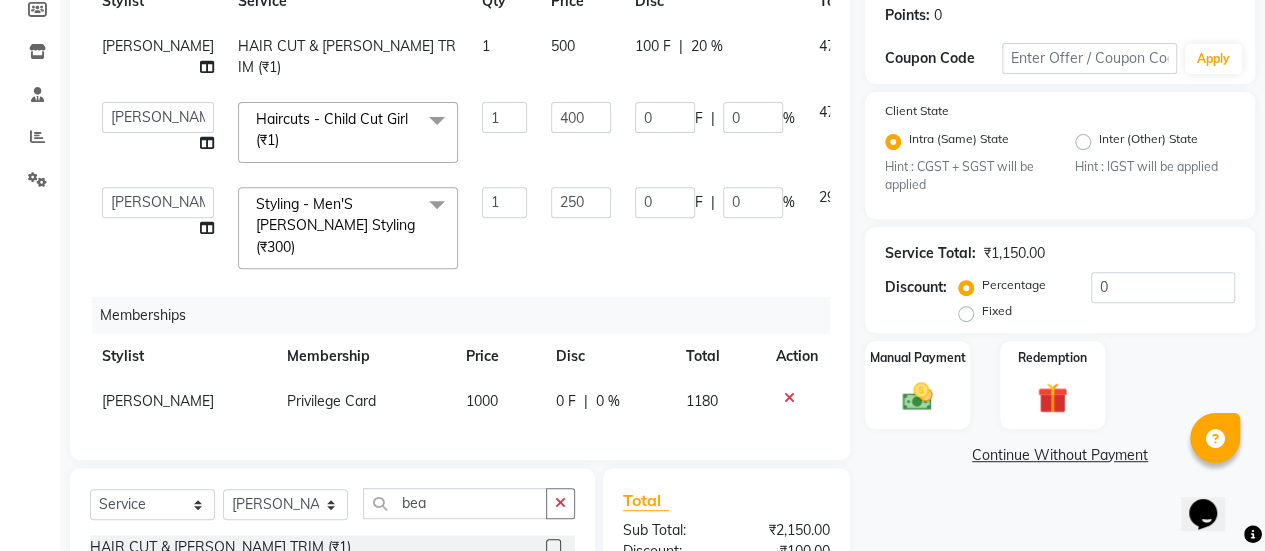 scroll, scrollTop: 538, scrollLeft: 0, axis: vertical 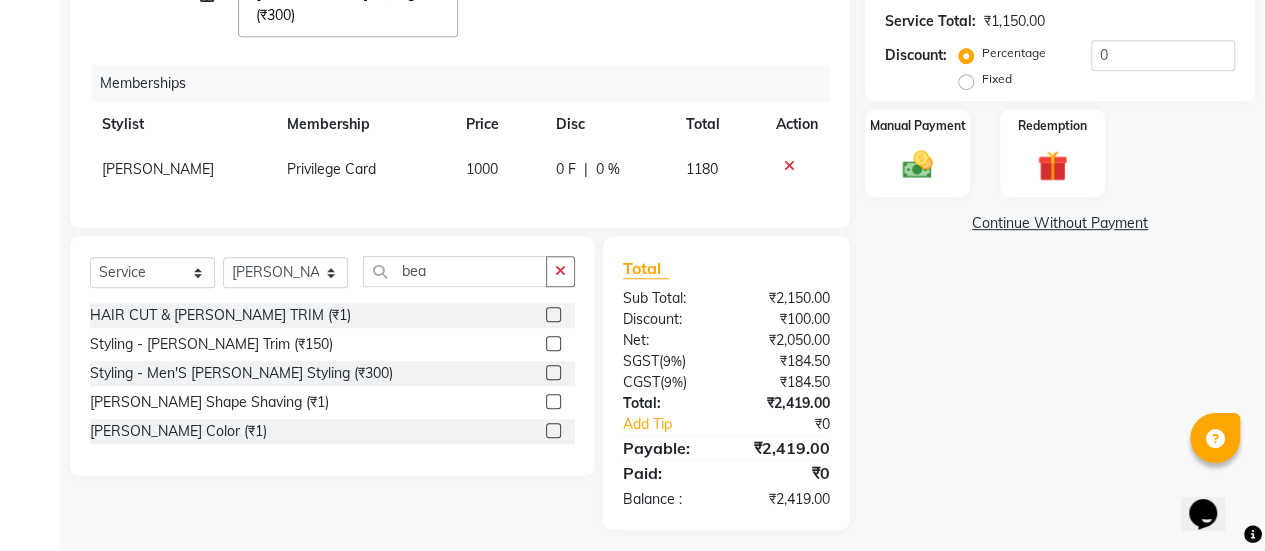 click on "0 F | 0 %" 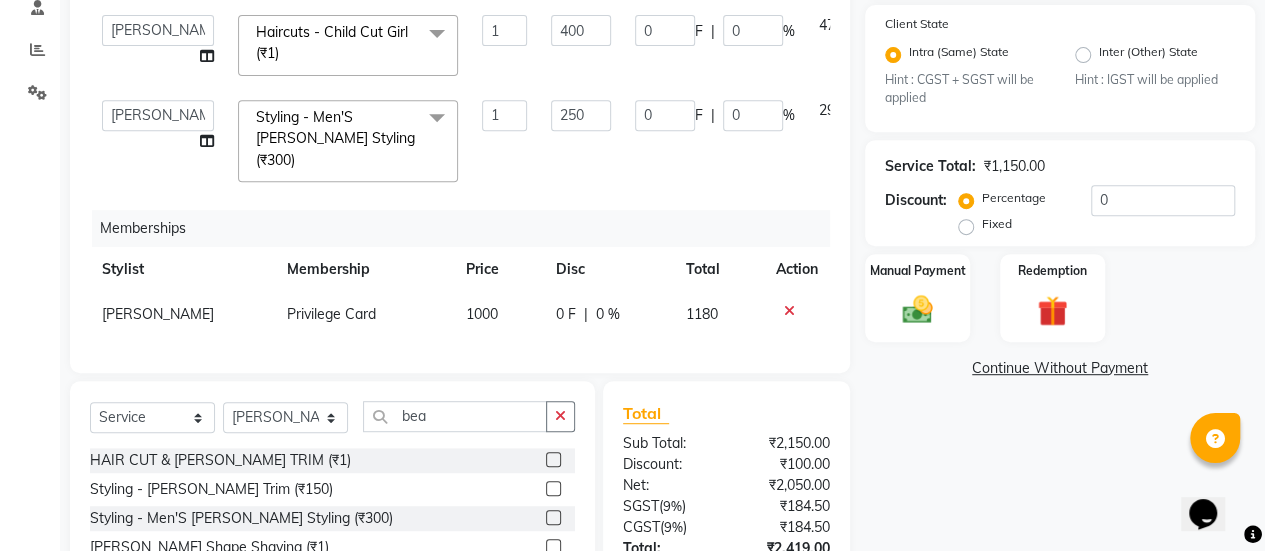 scroll, scrollTop: 538, scrollLeft: 0, axis: vertical 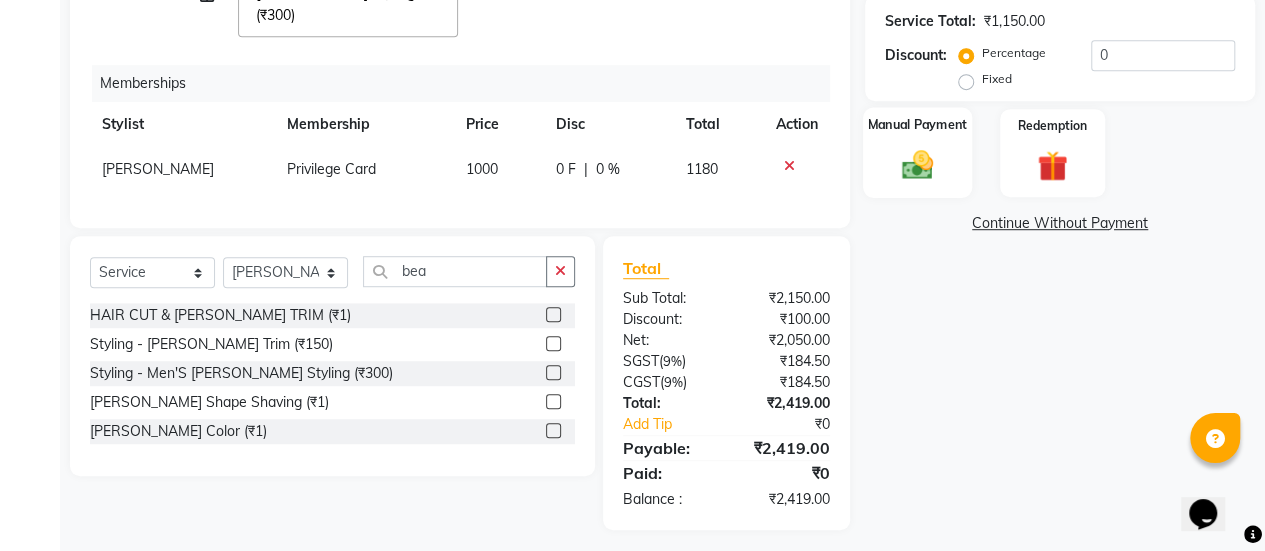 click 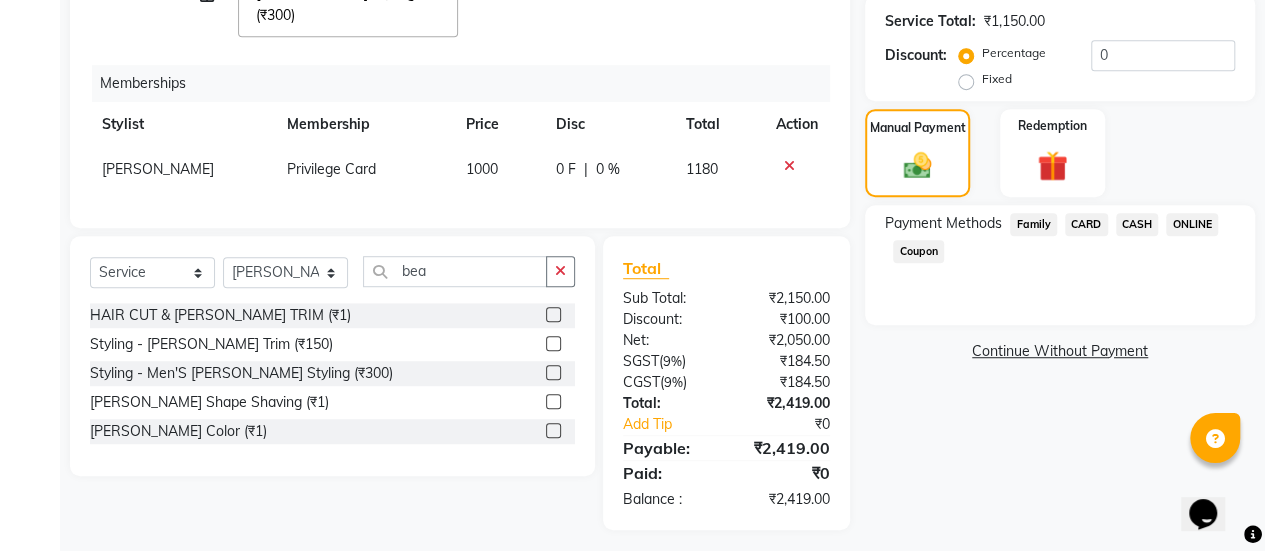 click on "CARD" 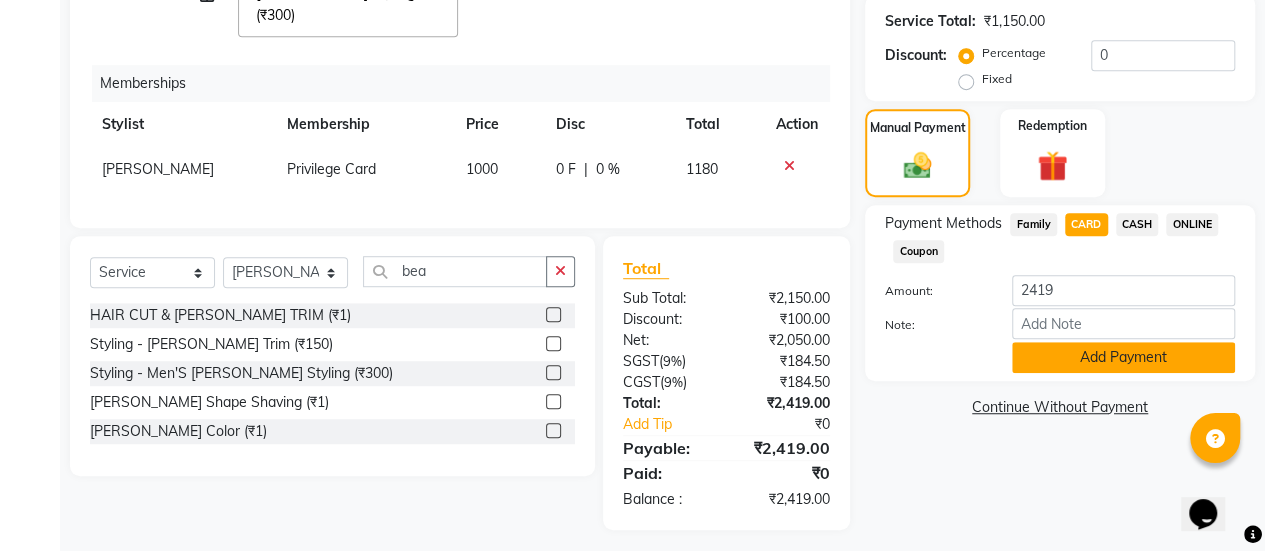 click on "Add Payment" 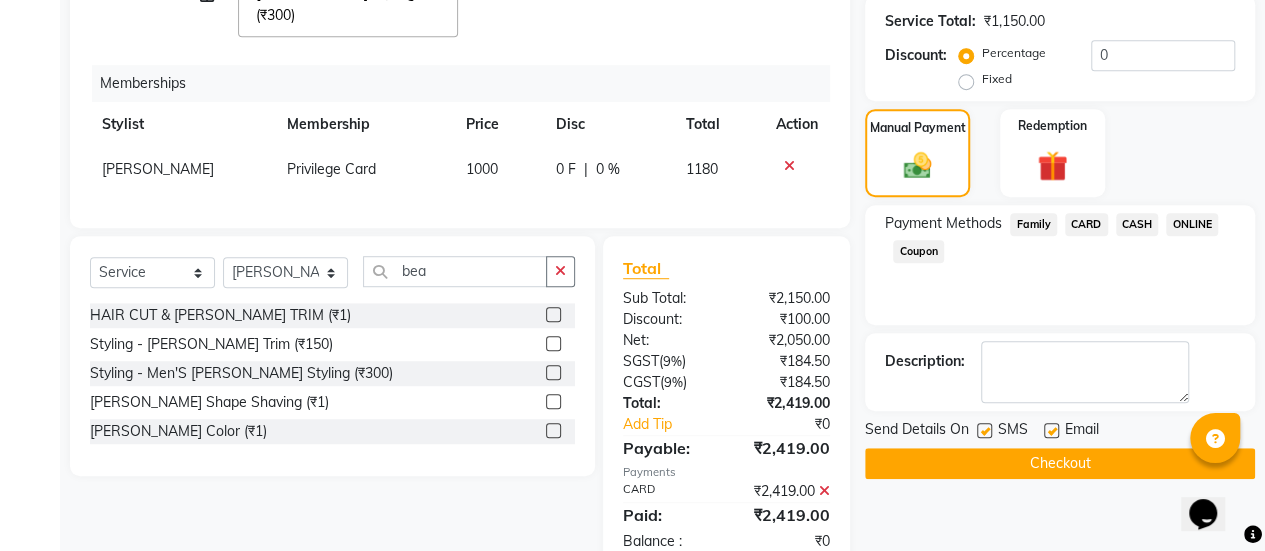 scroll, scrollTop: 580, scrollLeft: 0, axis: vertical 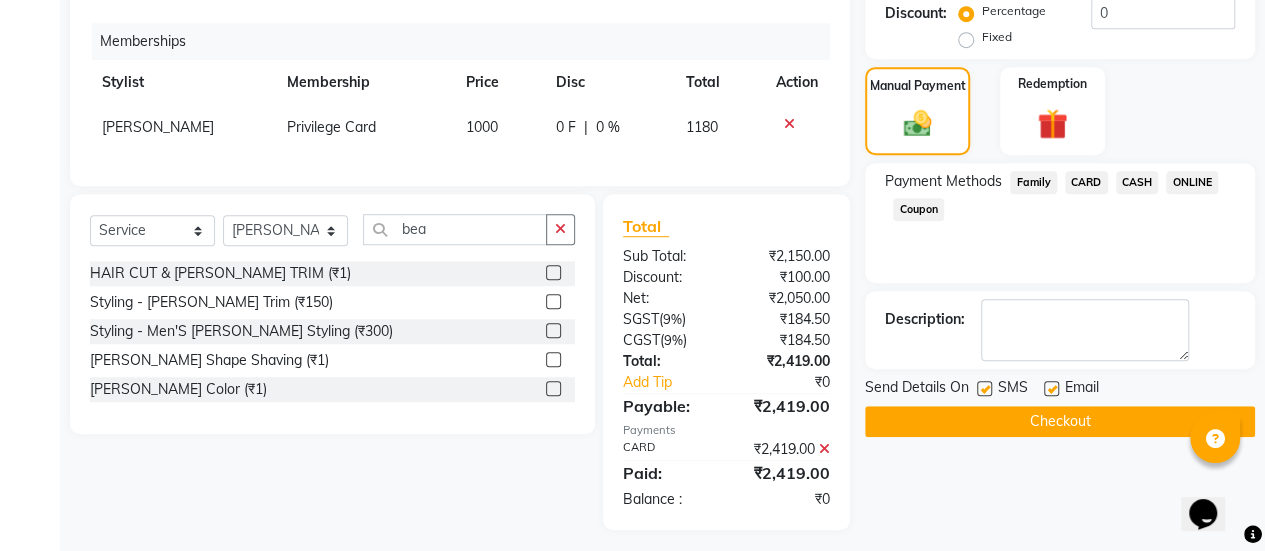 click 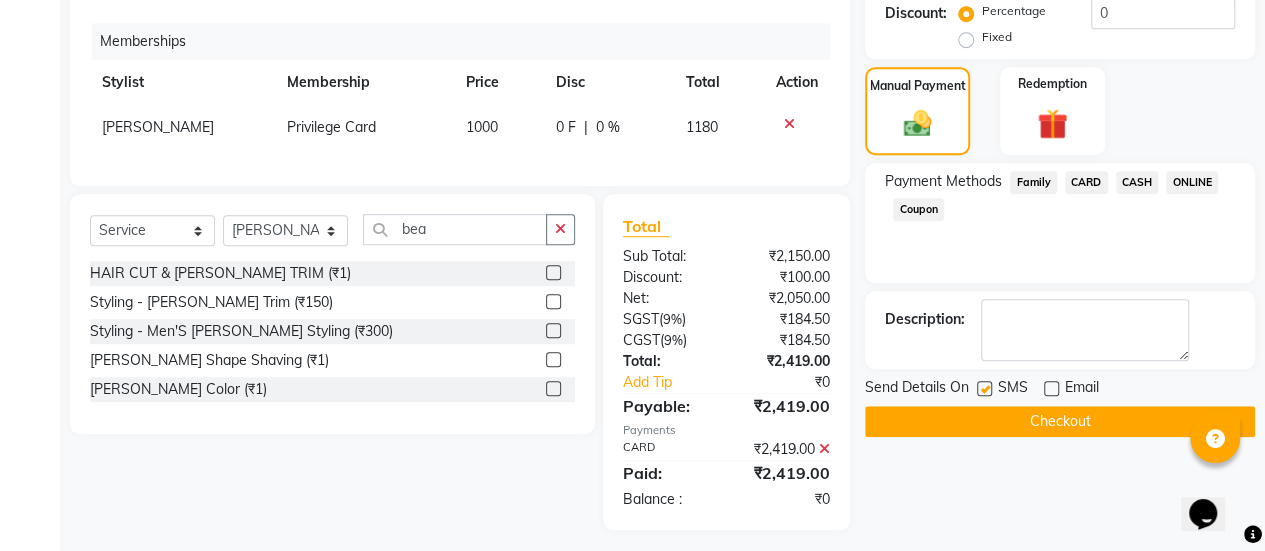 click on "Checkout" 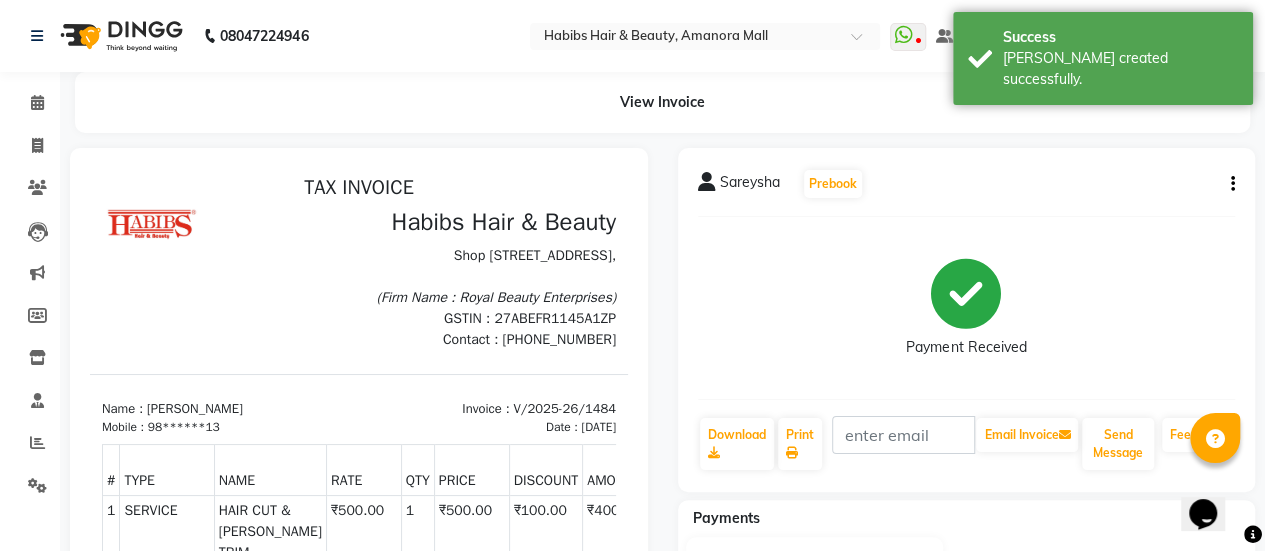 scroll, scrollTop: 30, scrollLeft: 0, axis: vertical 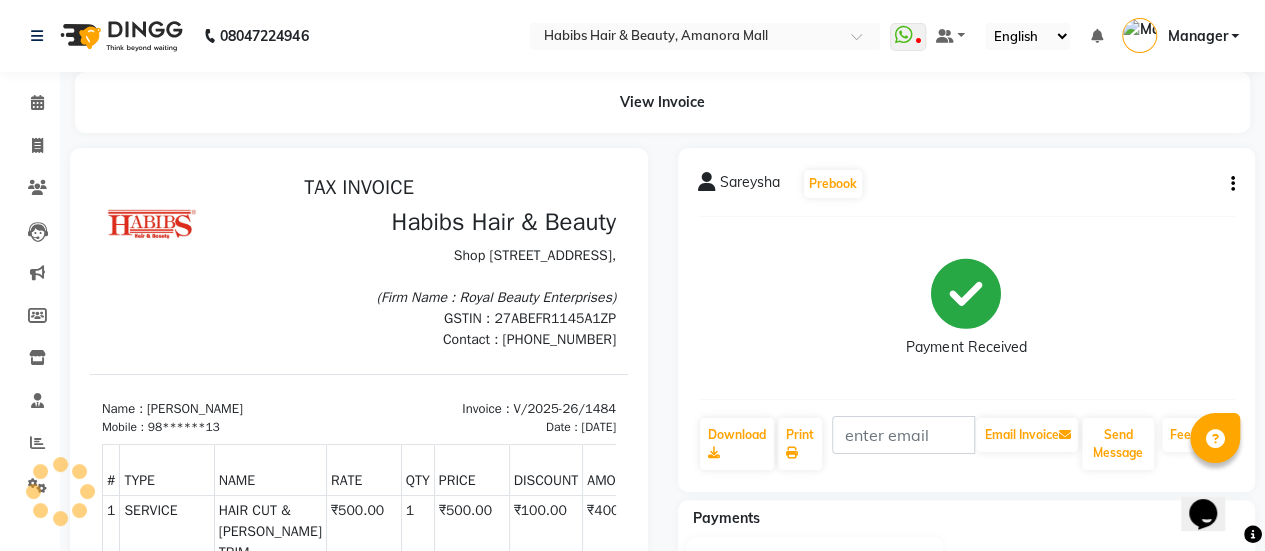 click 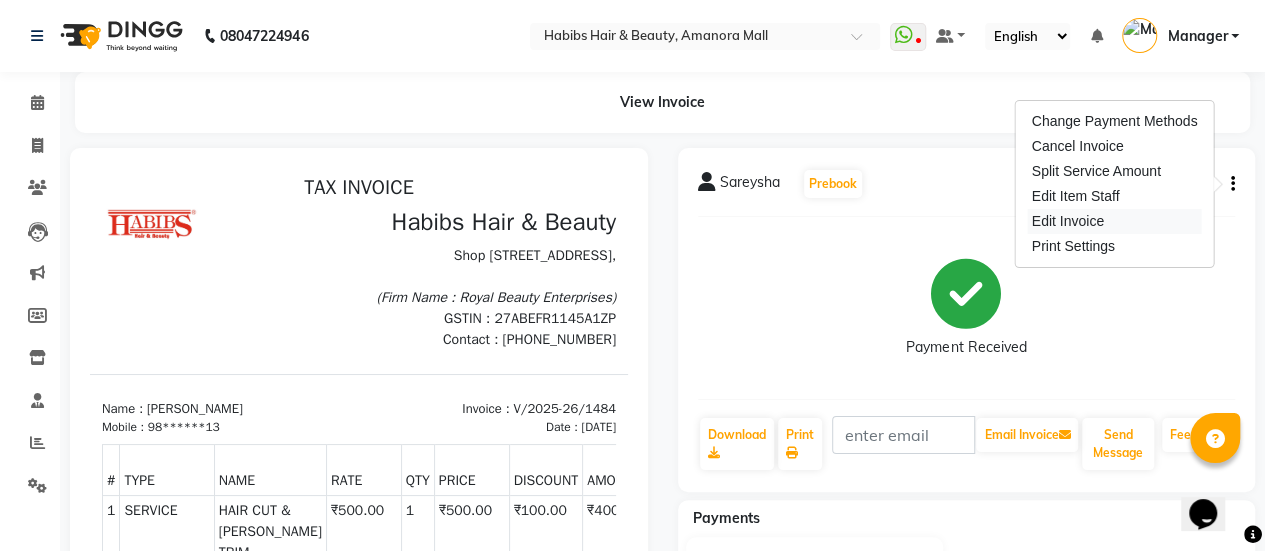 click on "Edit Invoice" at bounding box center [1115, 221] 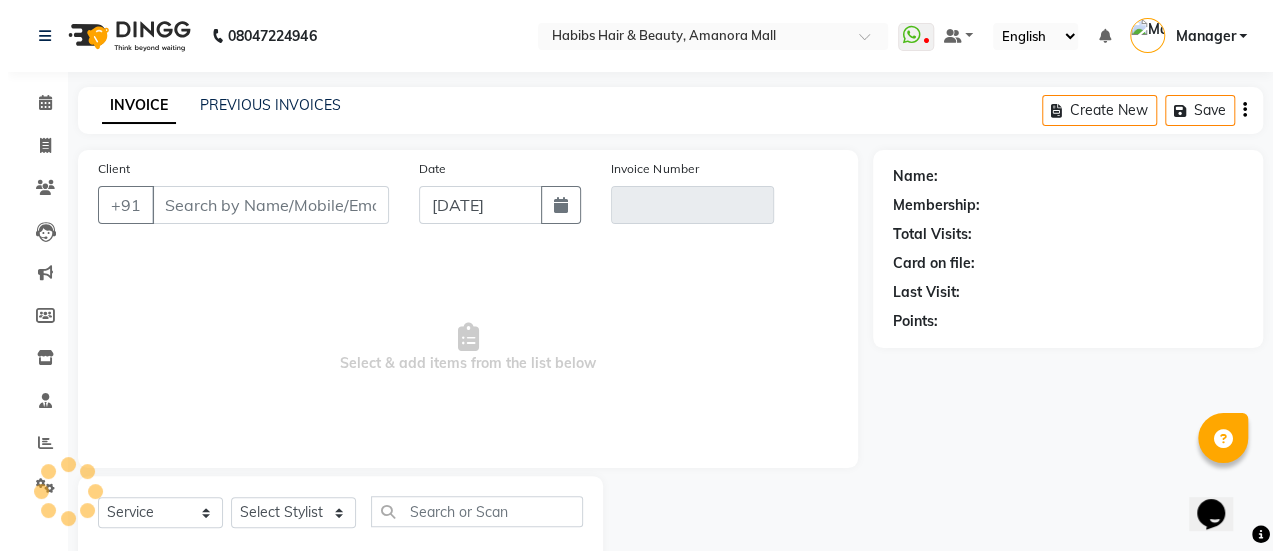 scroll, scrollTop: 49, scrollLeft: 0, axis: vertical 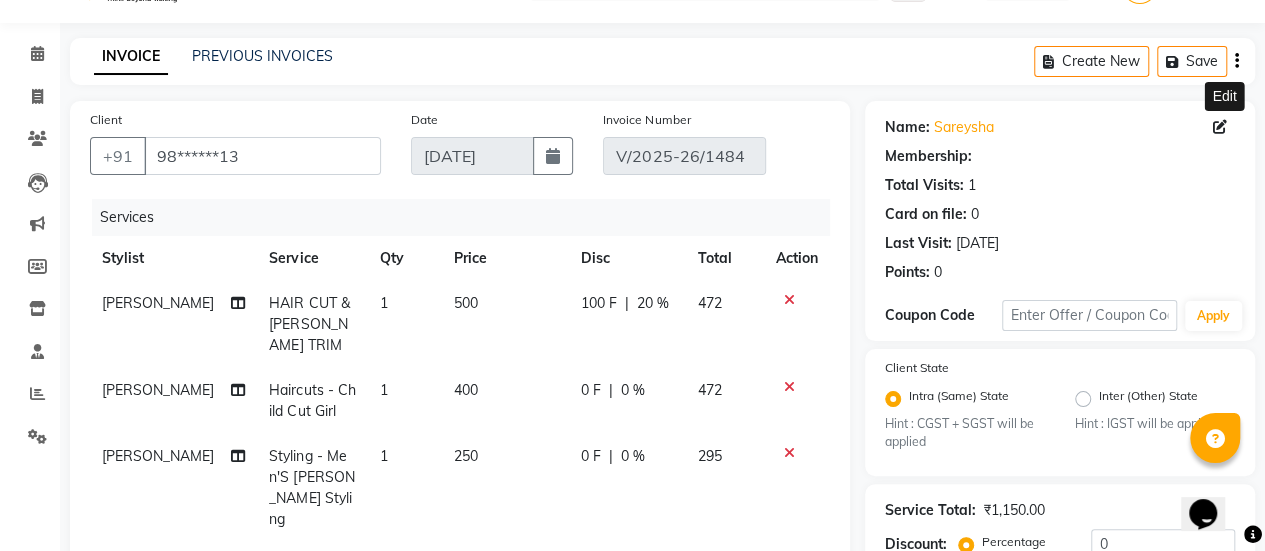 click 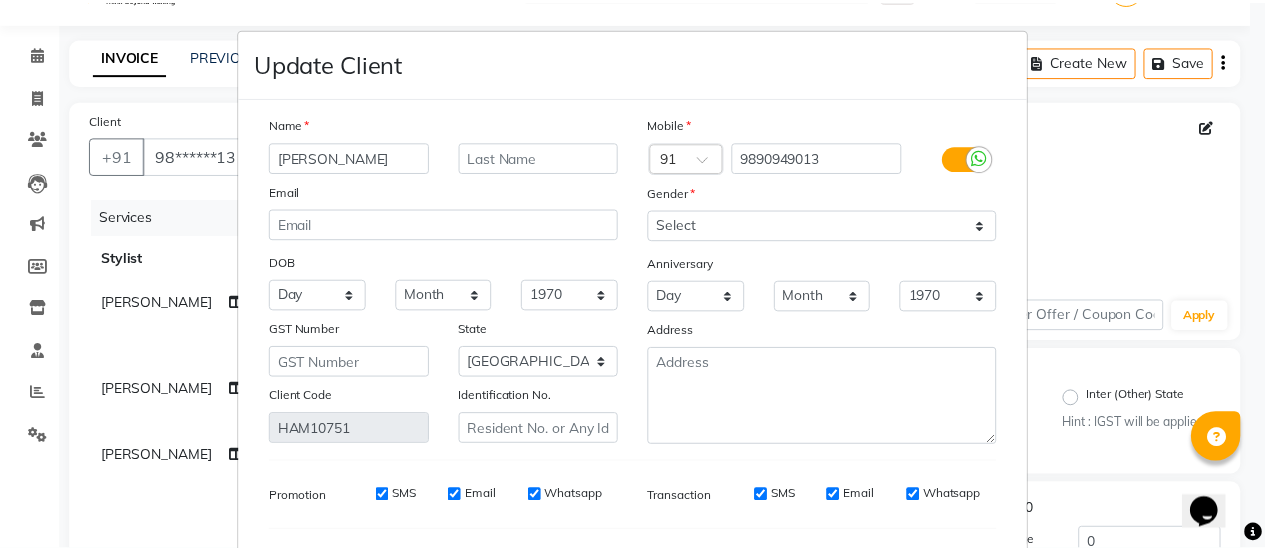 scroll, scrollTop: 258, scrollLeft: 0, axis: vertical 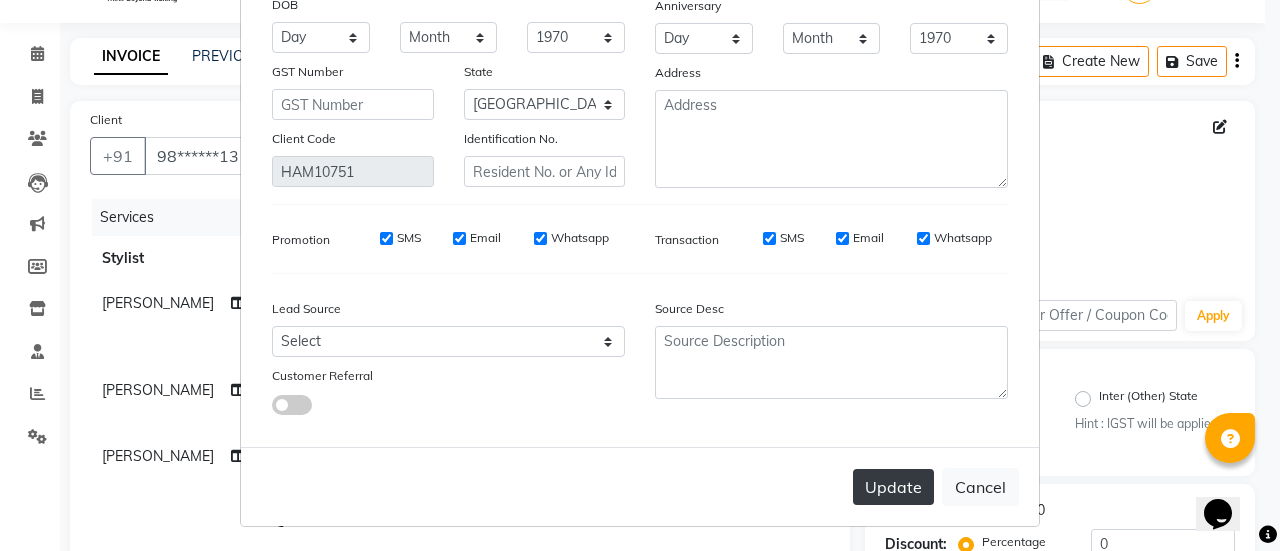 click on "Update" at bounding box center [893, 487] 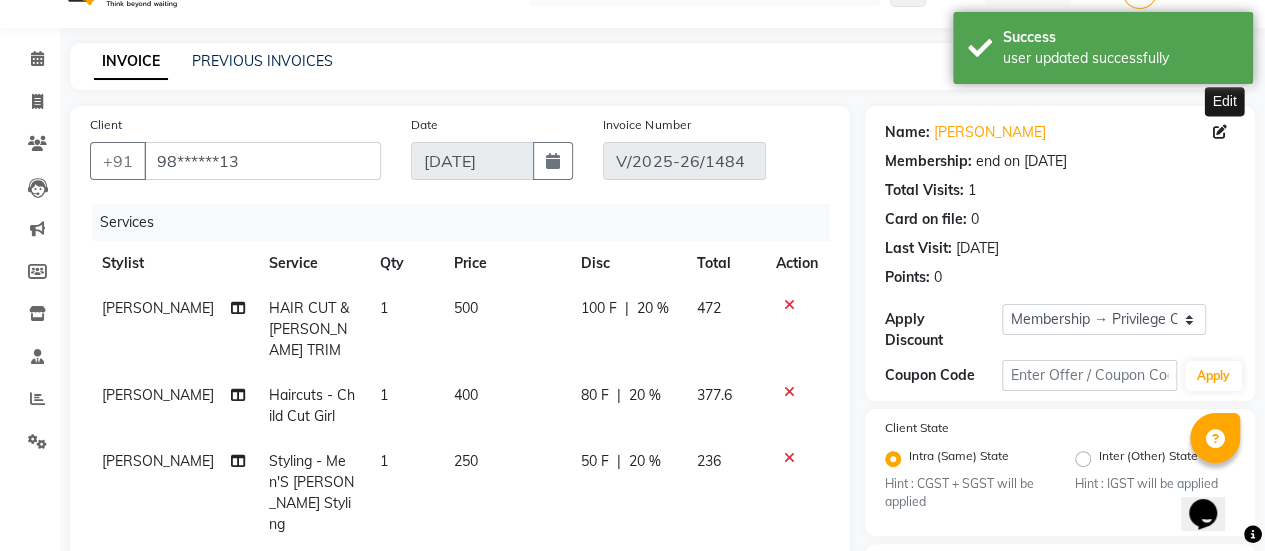 scroll, scrollTop: 0, scrollLeft: 0, axis: both 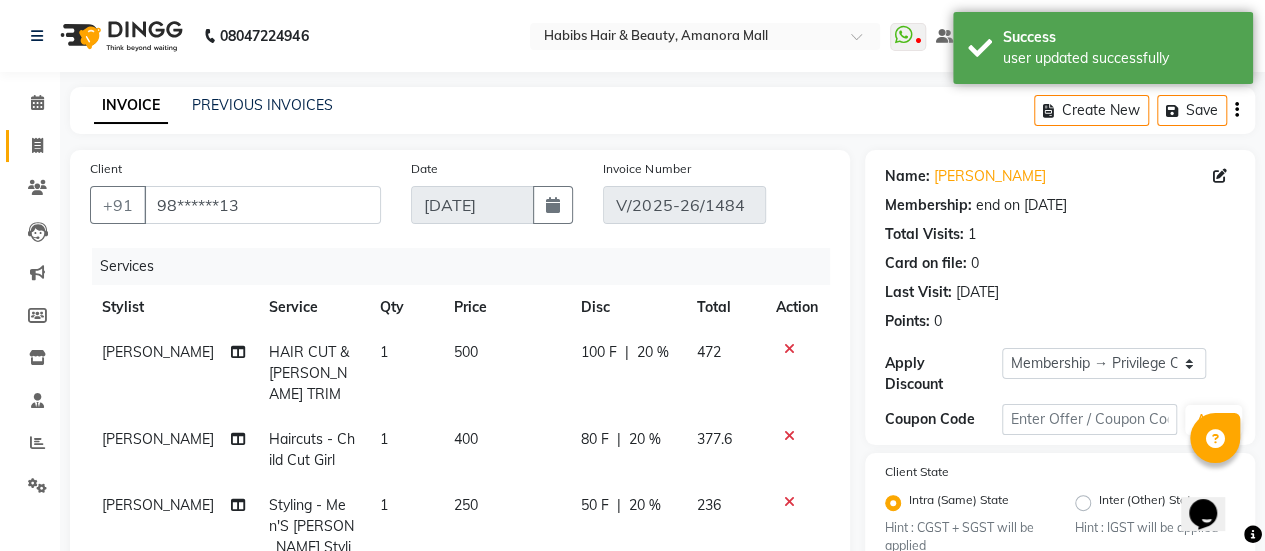 click 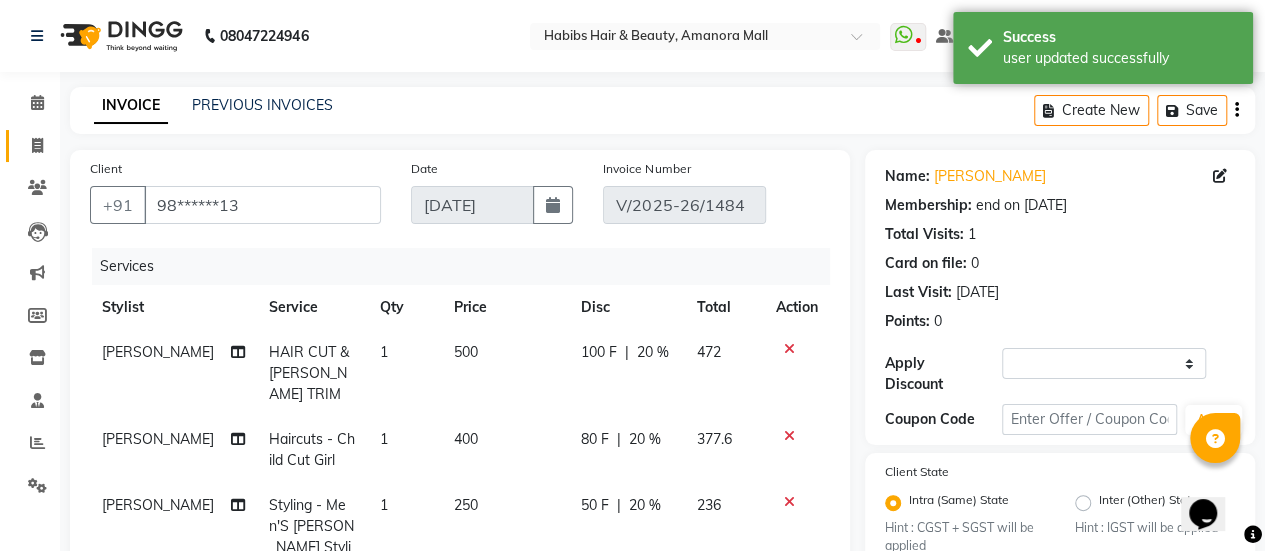 scroll, scrollTop: 49, scrollLeft: 0, axis: vertical 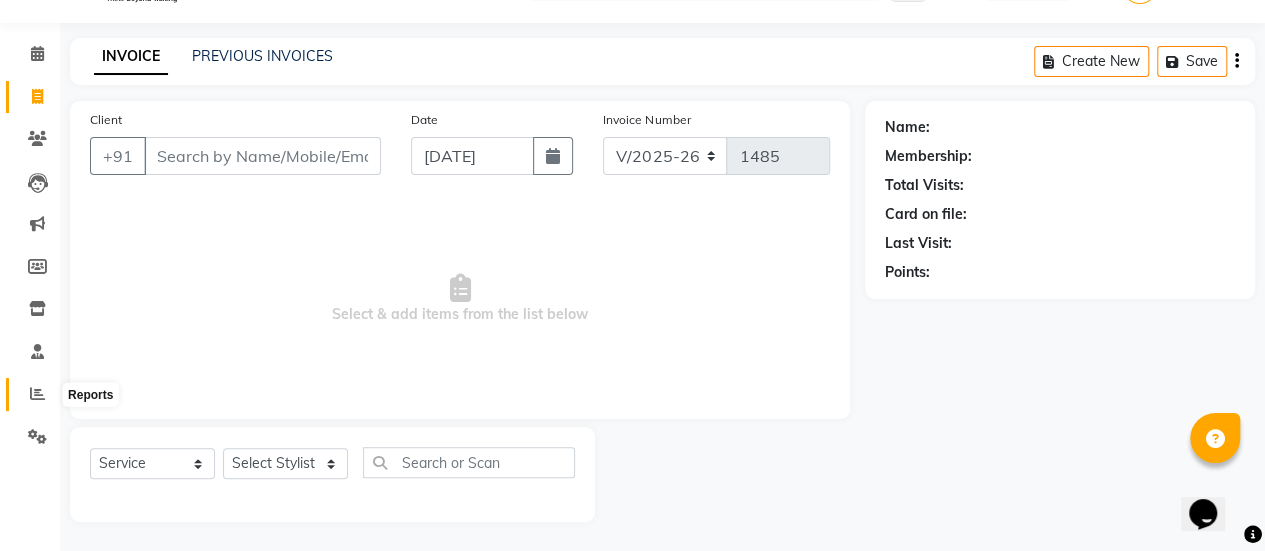 click 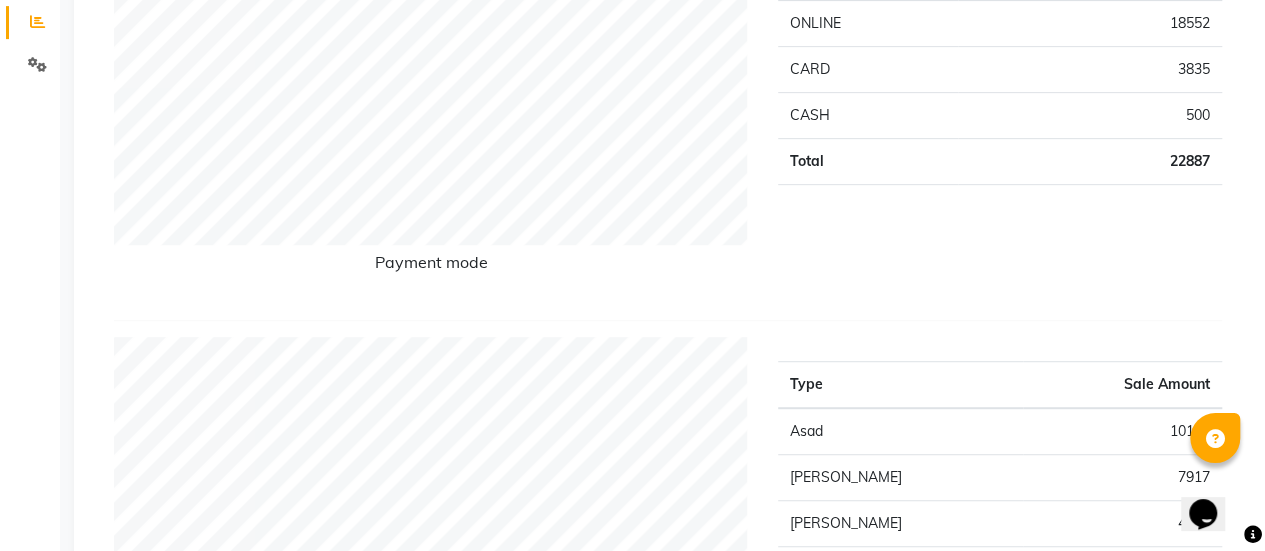 scroll, scrollTop: 0, scrollLeft: 0, axis: both 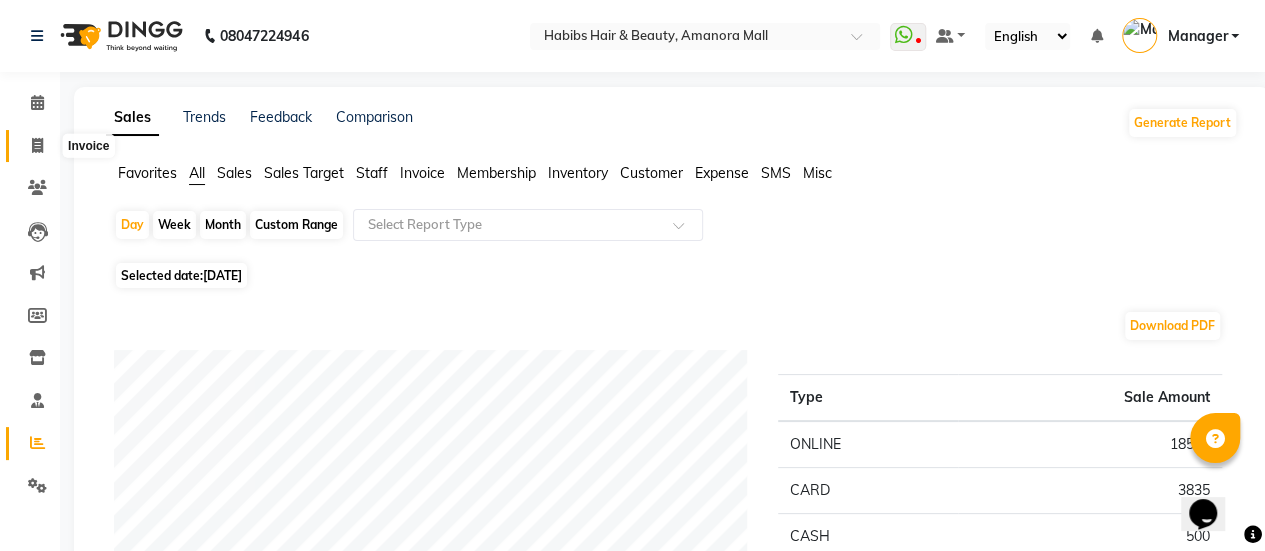 click 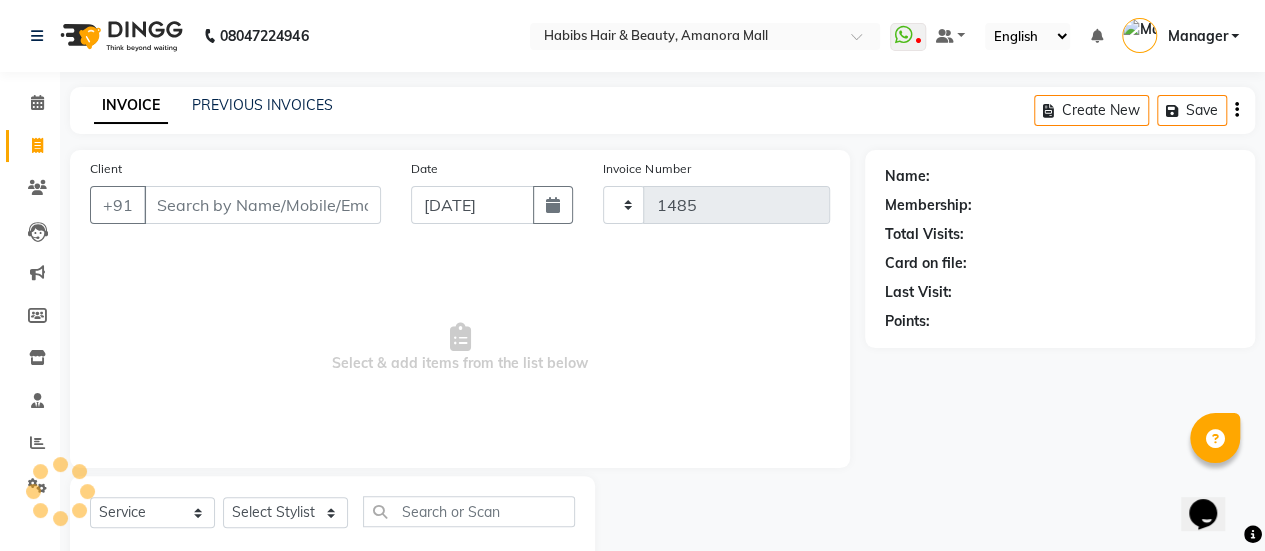scroll, scrollTop: 49, scrollLeft: 0, axis: vertical 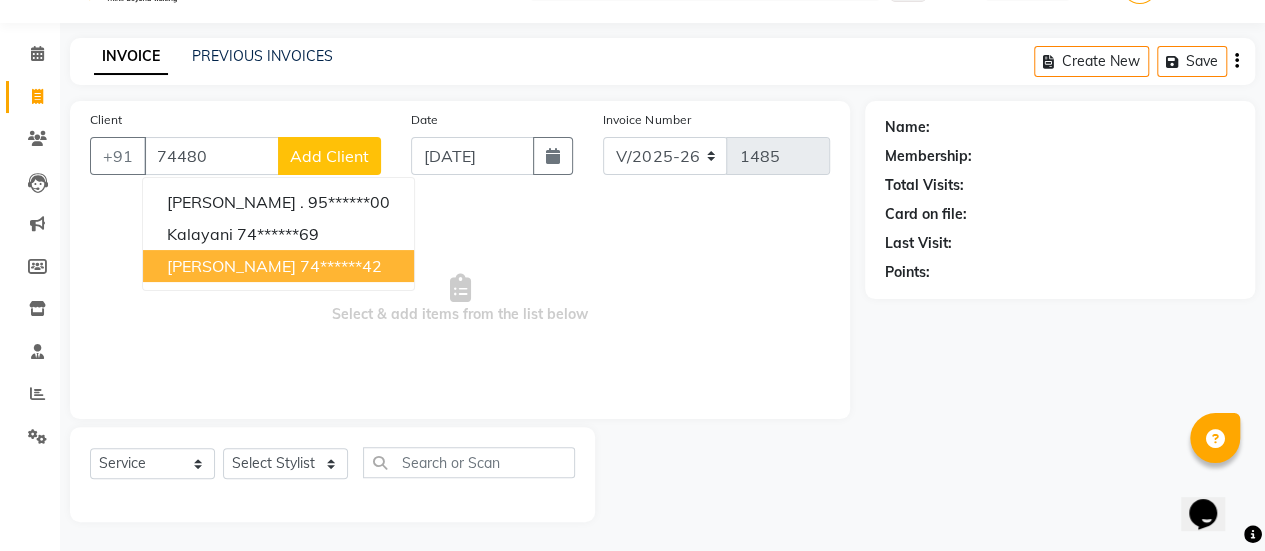 click on "74******42" at bounding box center (341, 266) 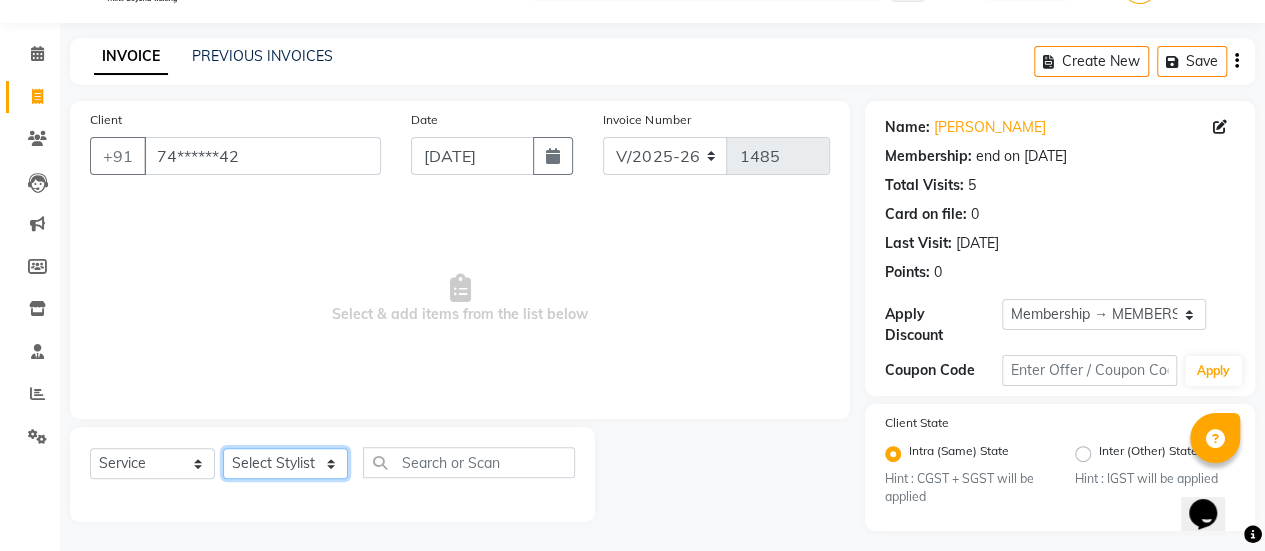 click on "Select Stylist [PERSON_NAME] Bhagavantu [PERSON_NAME] [PERSON_NAME] [PERSON_NAME] Manager [PERSON_NAME] POOJA [PERSON_NAME] [PERSON_NAME] [PERSON_NAME] [PERSON_NAME]" 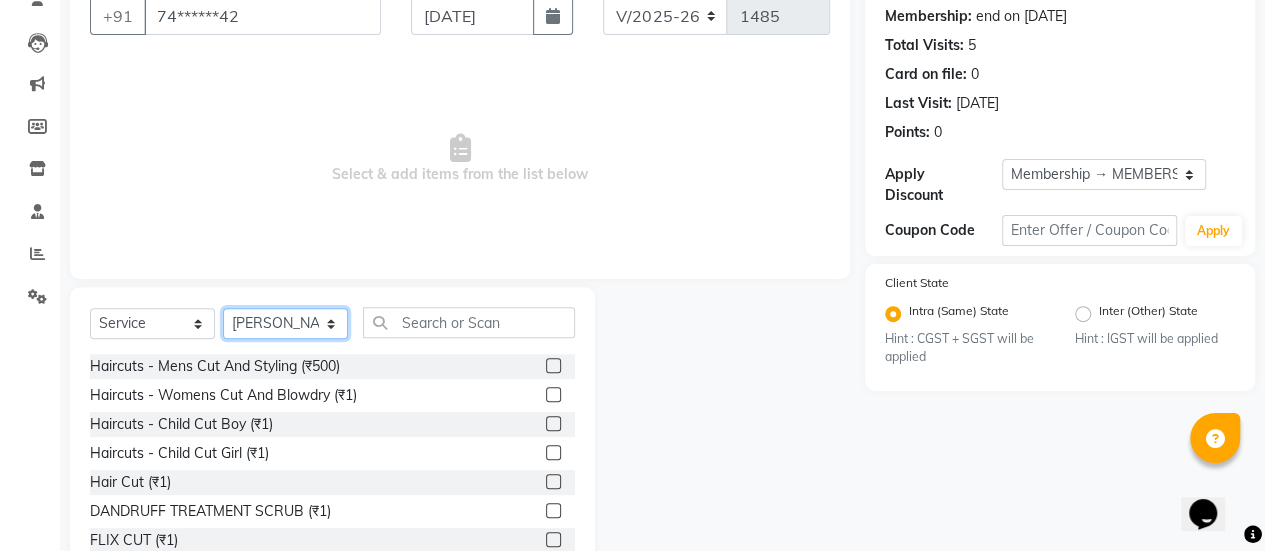 scroll, scrollTop: 190, scrollLeft: 0, axis: vertical 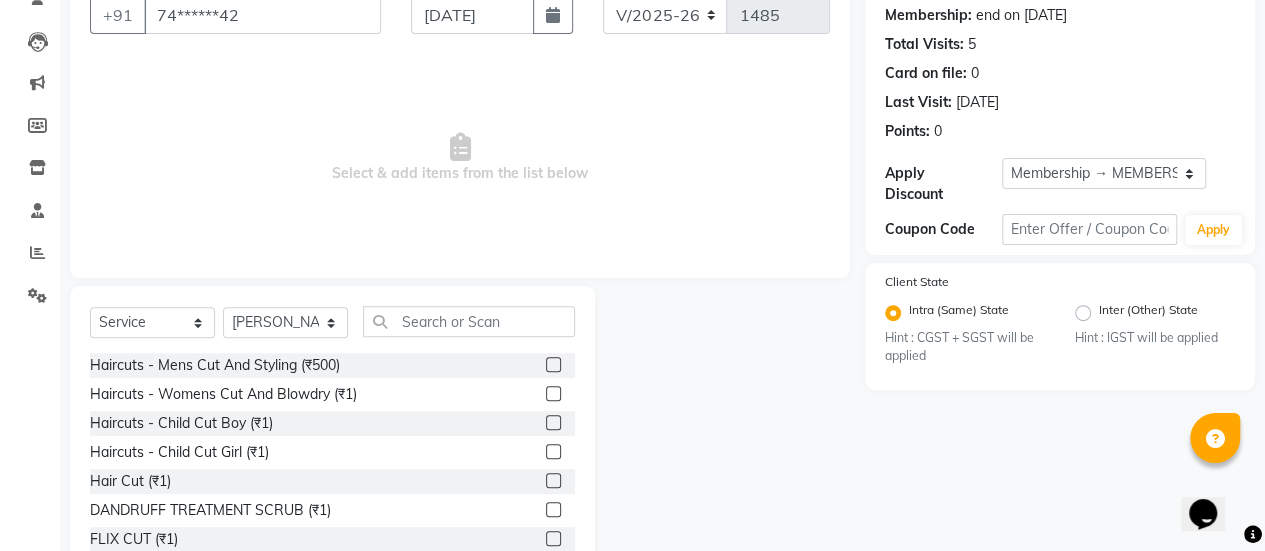 click 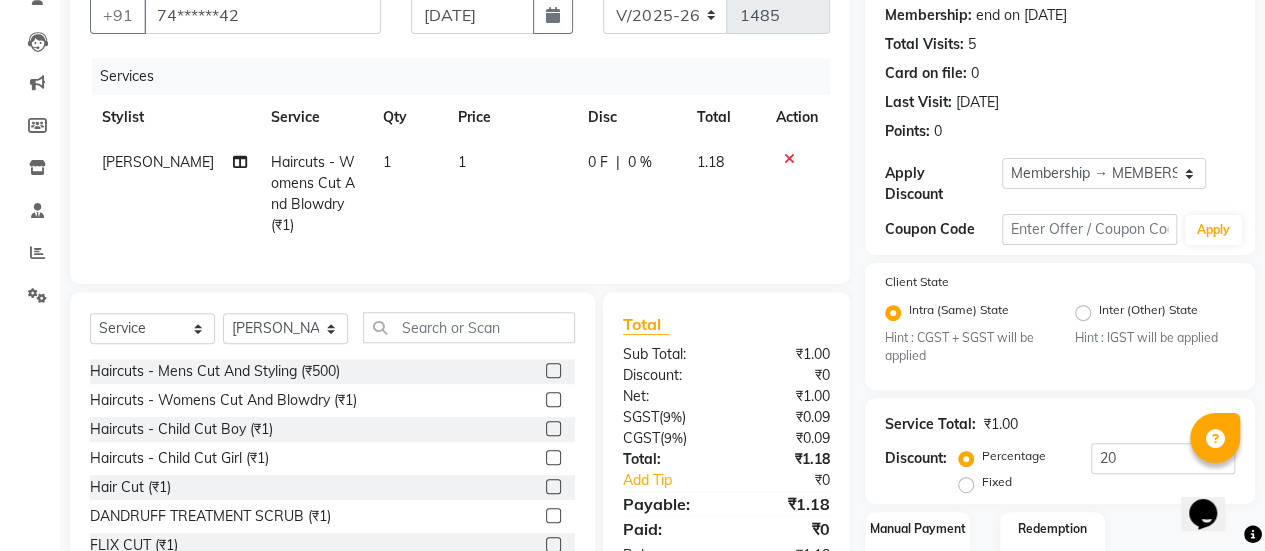 click on "1" 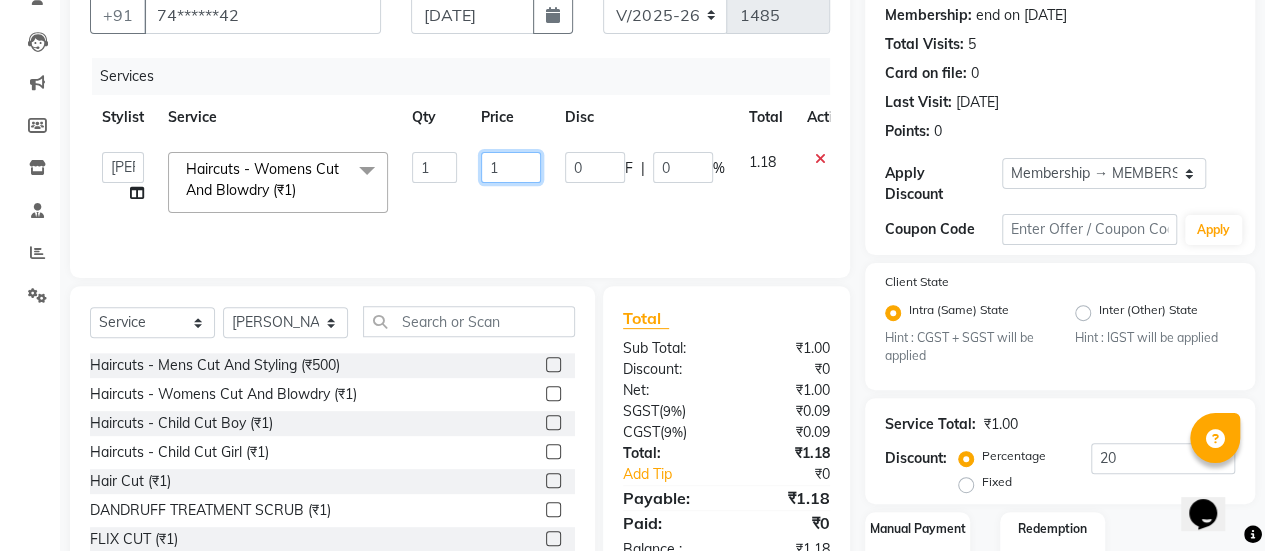 click on "1" 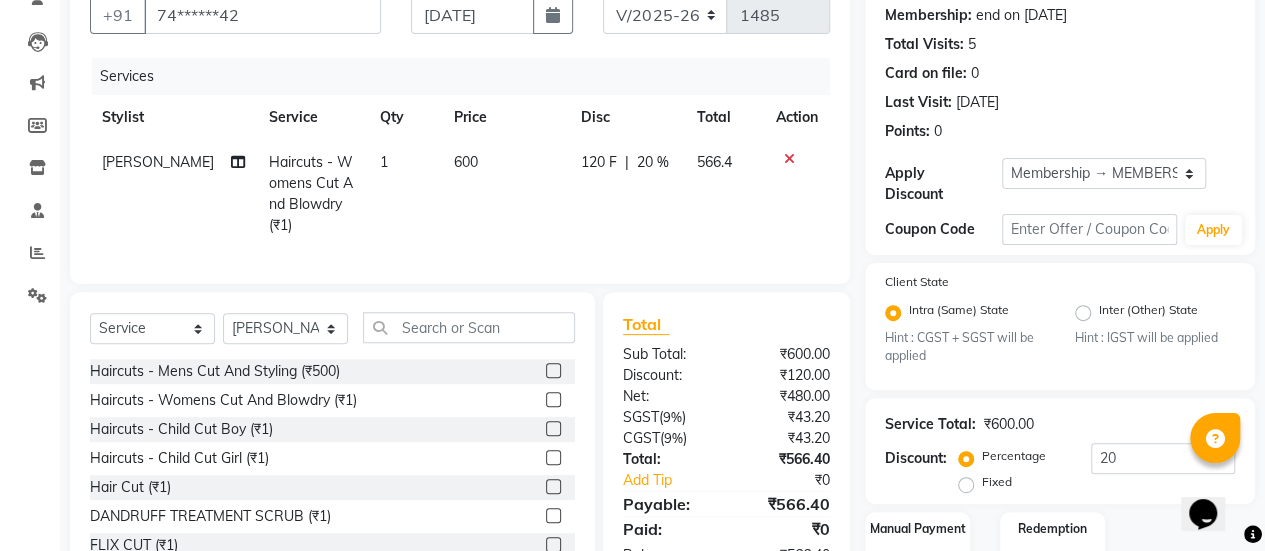 click on "120 F | 20 %" 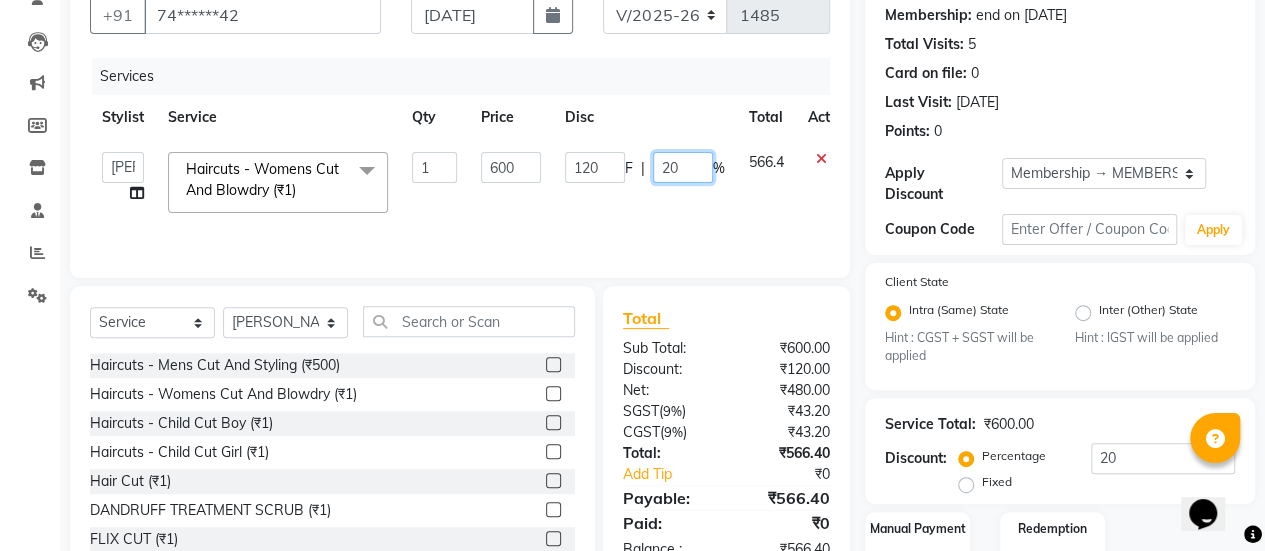 click on "20" 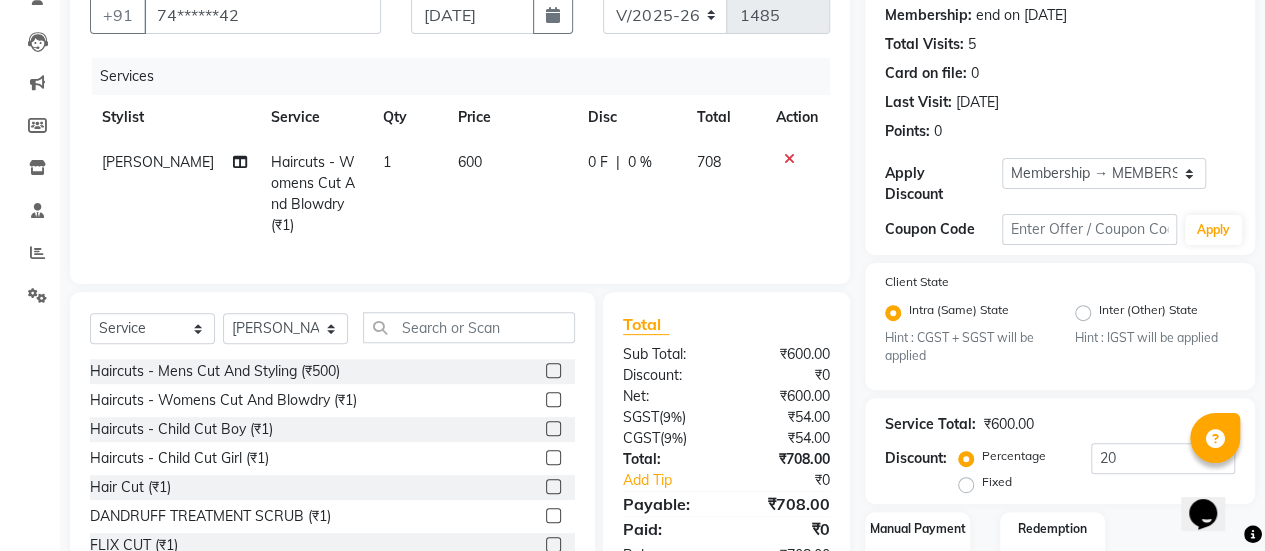 click on "0 F | 0 %" 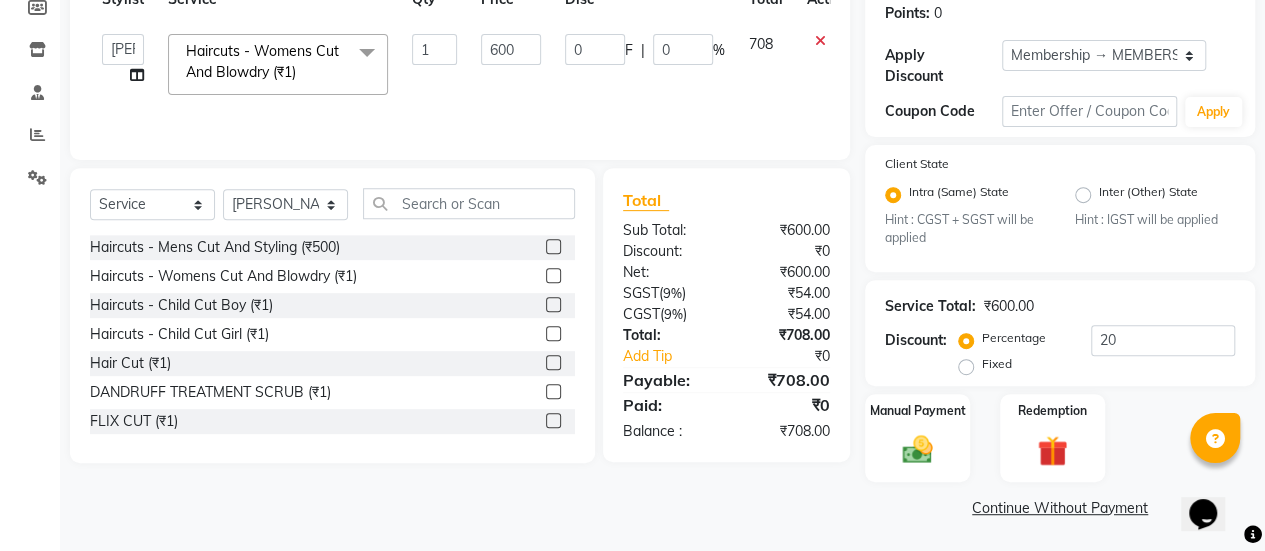 scroll, scrollTop: 0, scrollLeft: 0, axis: both 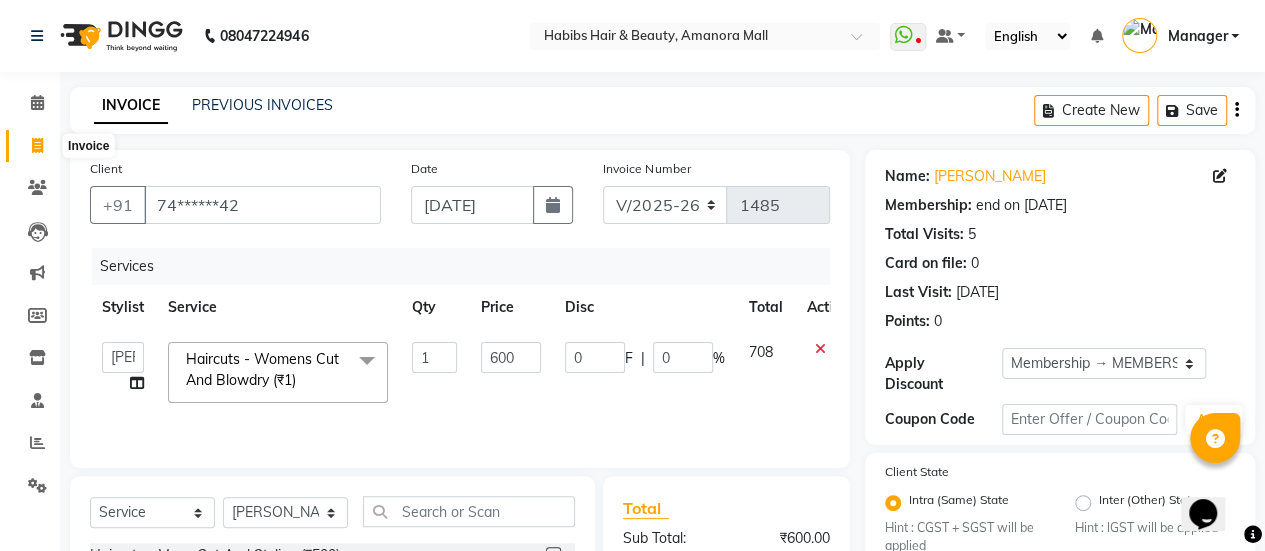 click 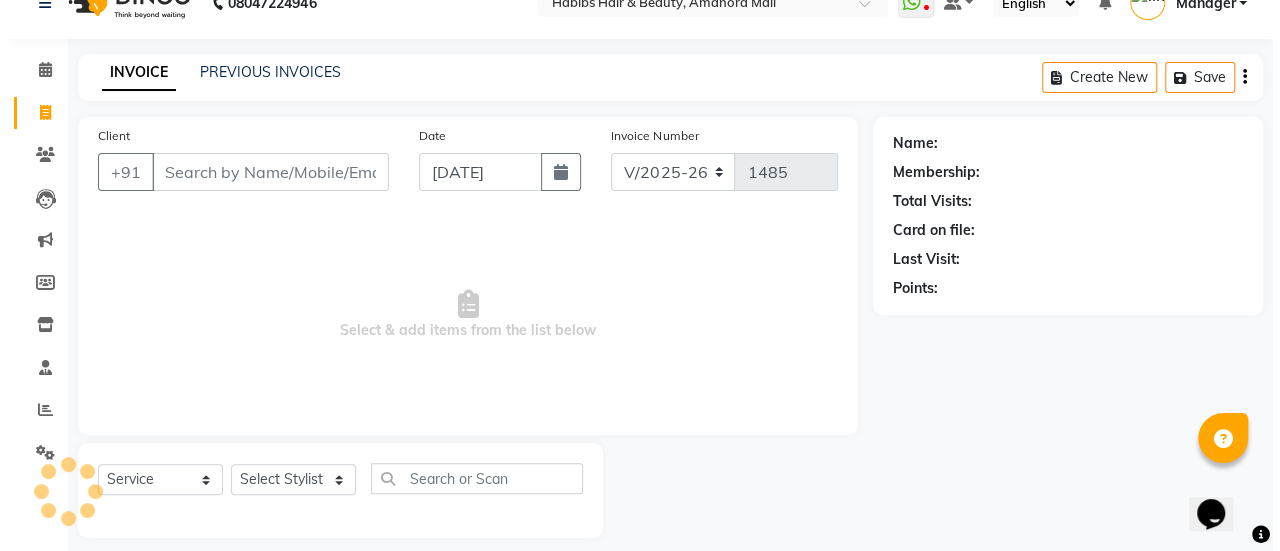 scroll, scrollTop: 49, scrollLeft: 0, axis: vertical 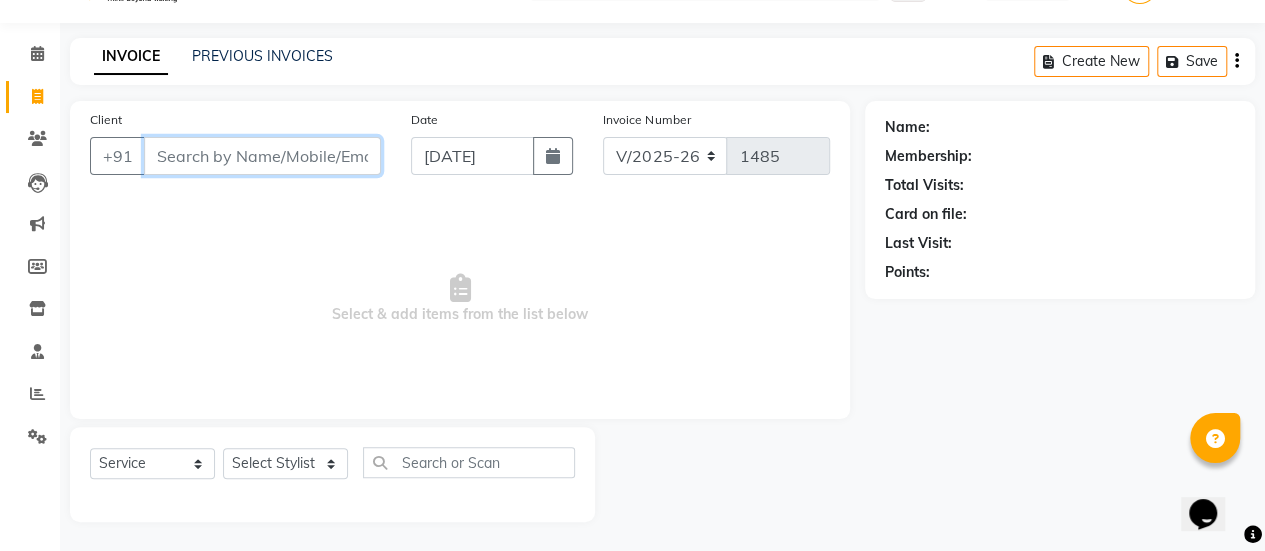 click on "Client" at bounding box center (262, 156) 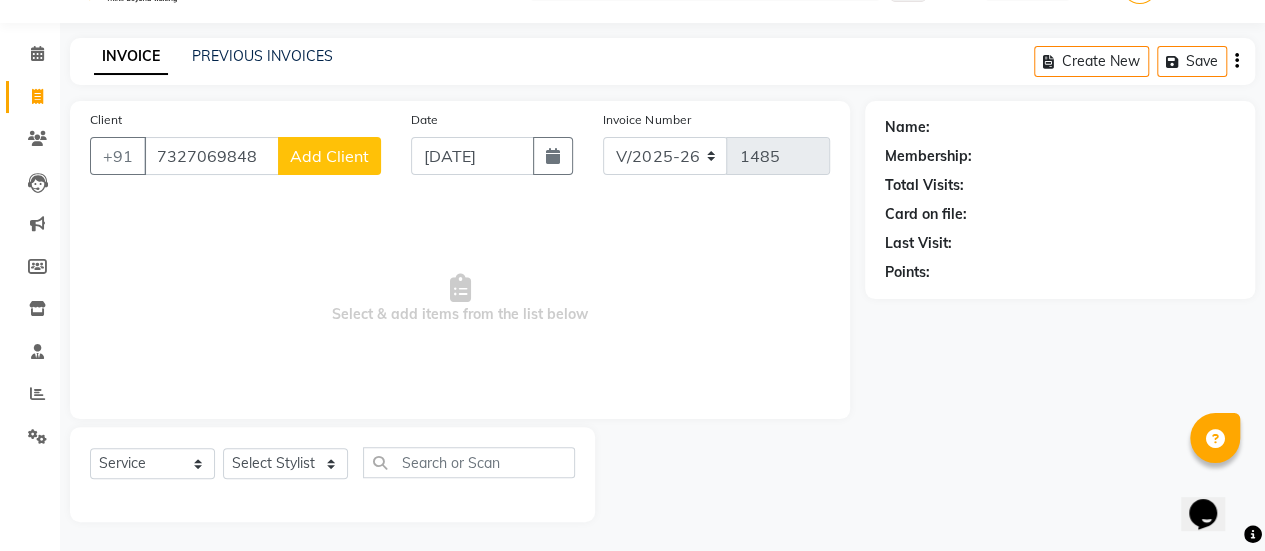 click on "Add Client" 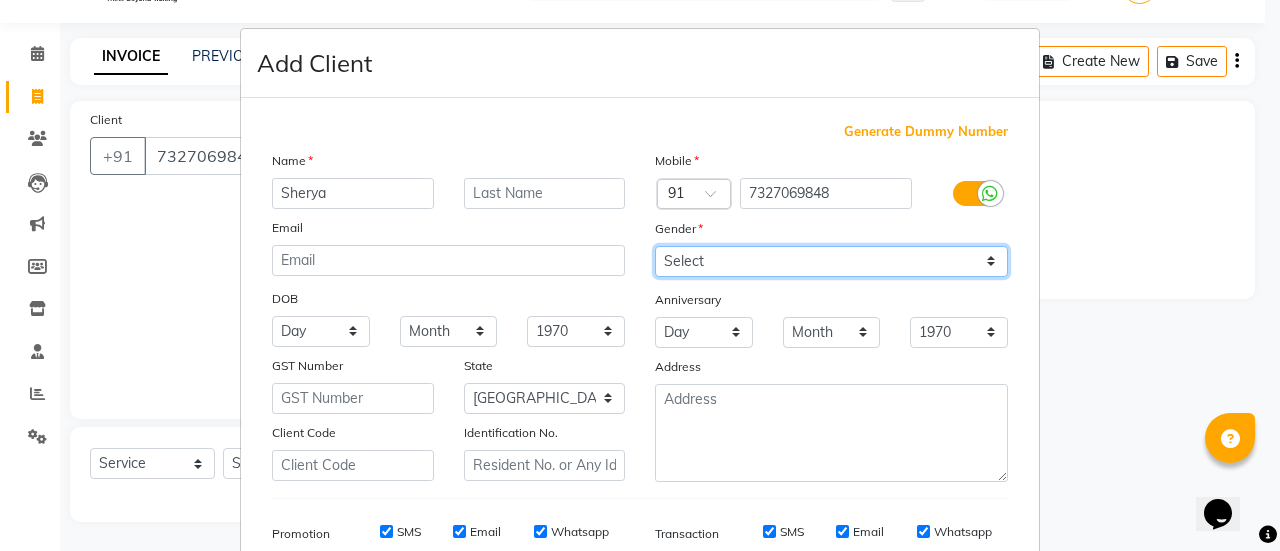 click on "Select [DEMOGRAPHIC_DATA] [DEMOGRAPHIC_DATA] Other Prefer Not To Say" at bounding box center (831, 261) 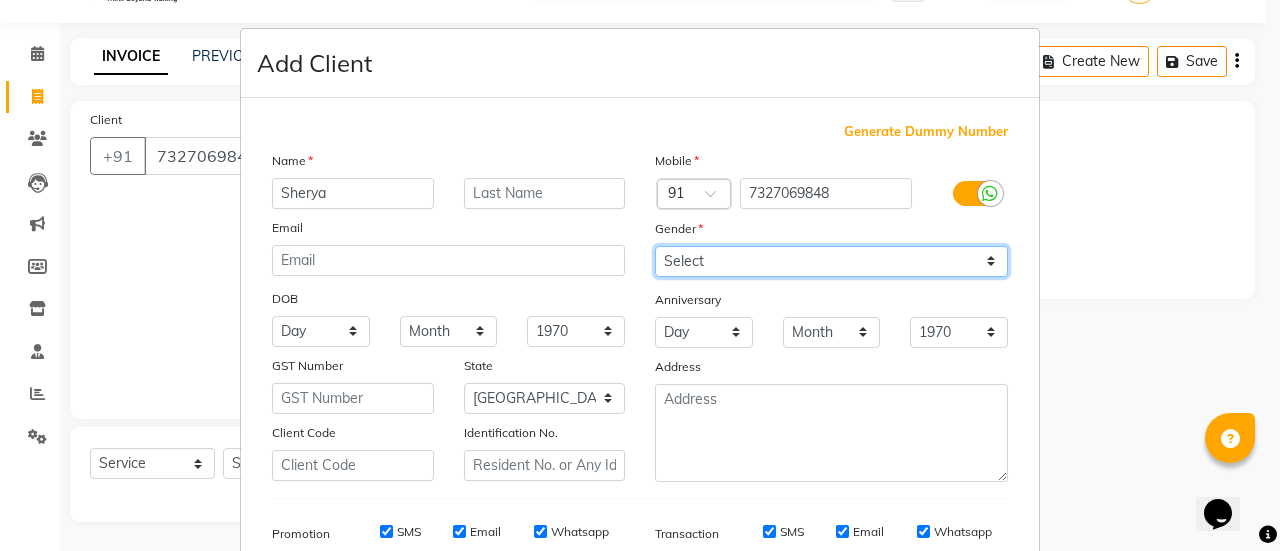click on "Select [DEMOGRAPHIC_DATA] [DEMOGRAPHIC_DATA] Other Prefer Not To Say" at bounding box center (831, 261) 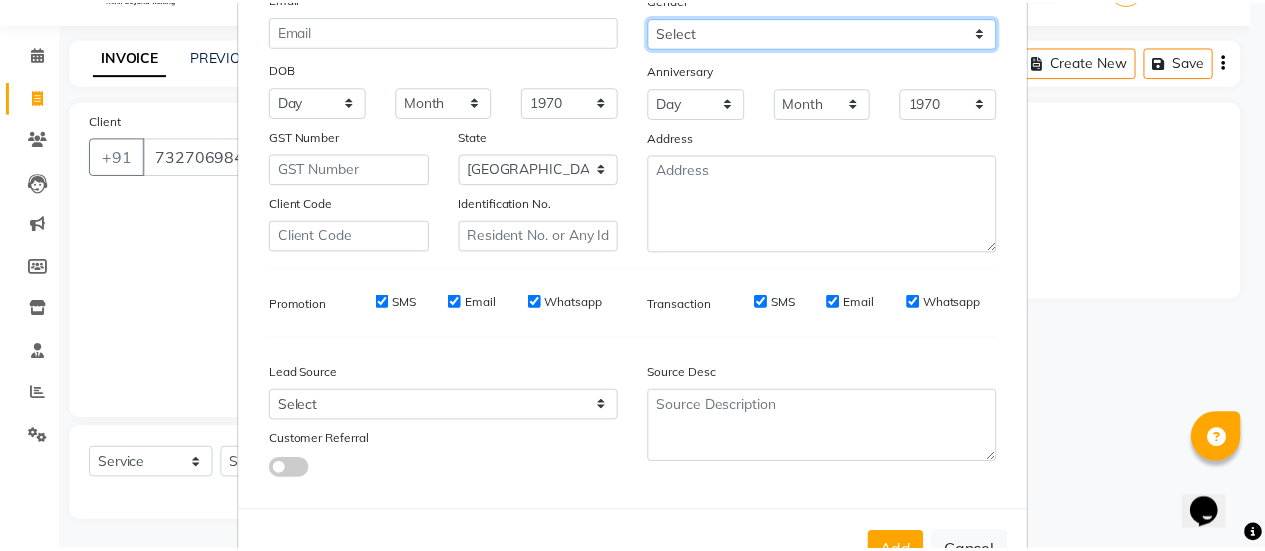 scroll, scrollTop: 235, scrollLeft: 0, axis: vertical 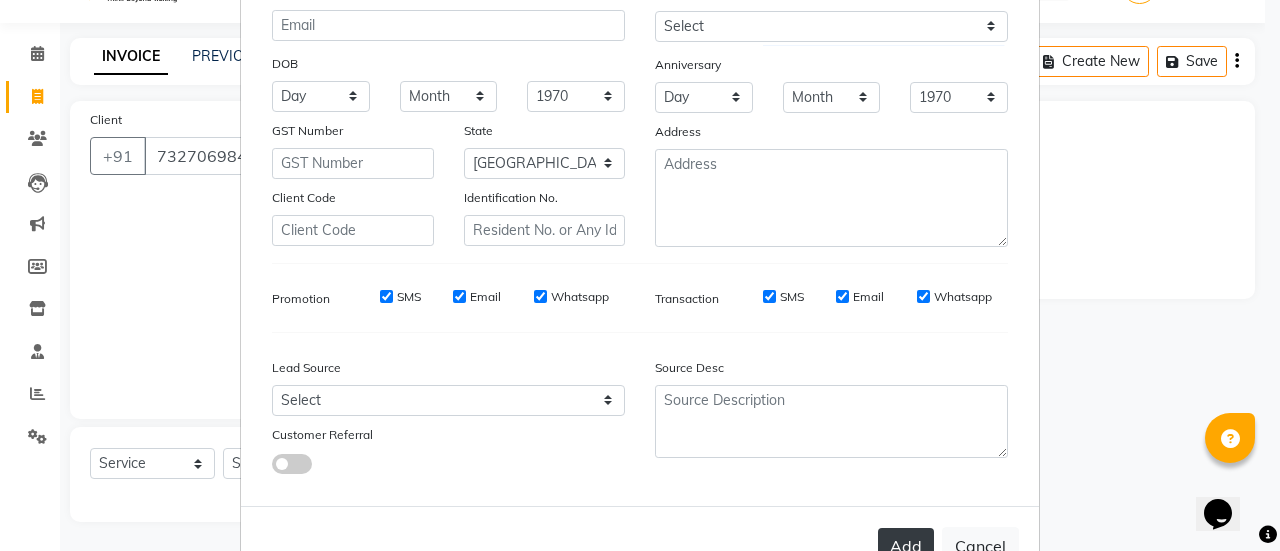 click on "Add" at bounding box center (906, 546) 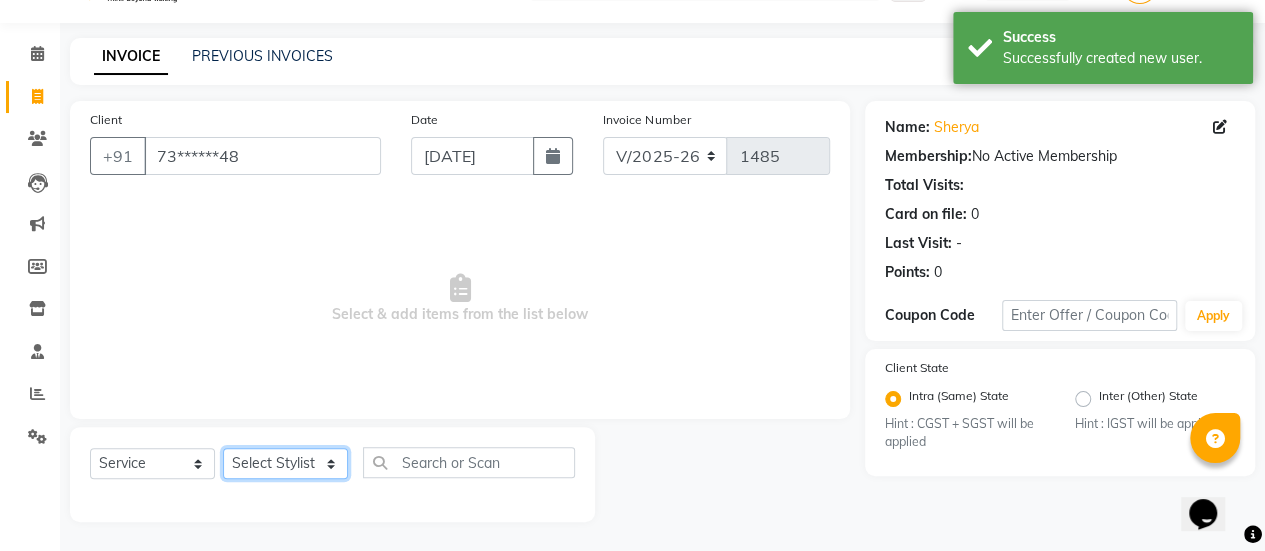 click on "Select Stylist [PERSON_NAME] Bhagavantu [PERSON_NAME] [PERSON_NAME] [PERSON_NAME] Manager [PERSON_NAME] POOJA [PERSON_NAME] [PERSON_NAME] [PERSON_NAME] [PERSON_NAME]" 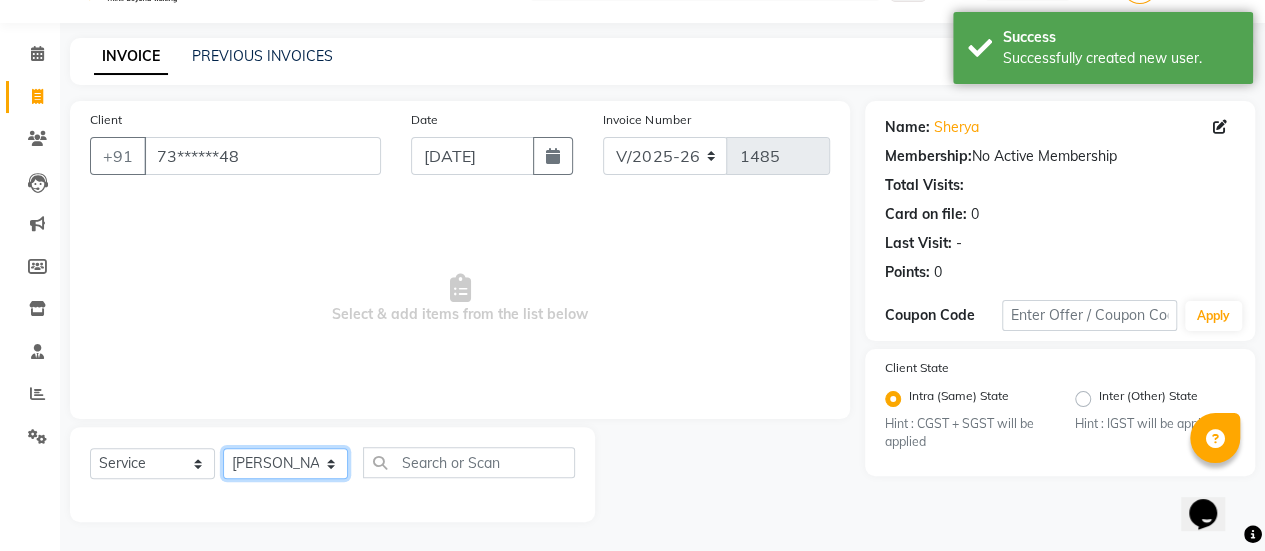 click on "Select Stylist [PERSON_NAME] Bhagavantu [PERSON_NAME] [PERSON_NAME] [PERSON_NAME] Manager [PERSON_NAME] POOJA [PERSON_NAME] [PERSON_NAME] [PERSON_NAME] [PERSON_NAME]" 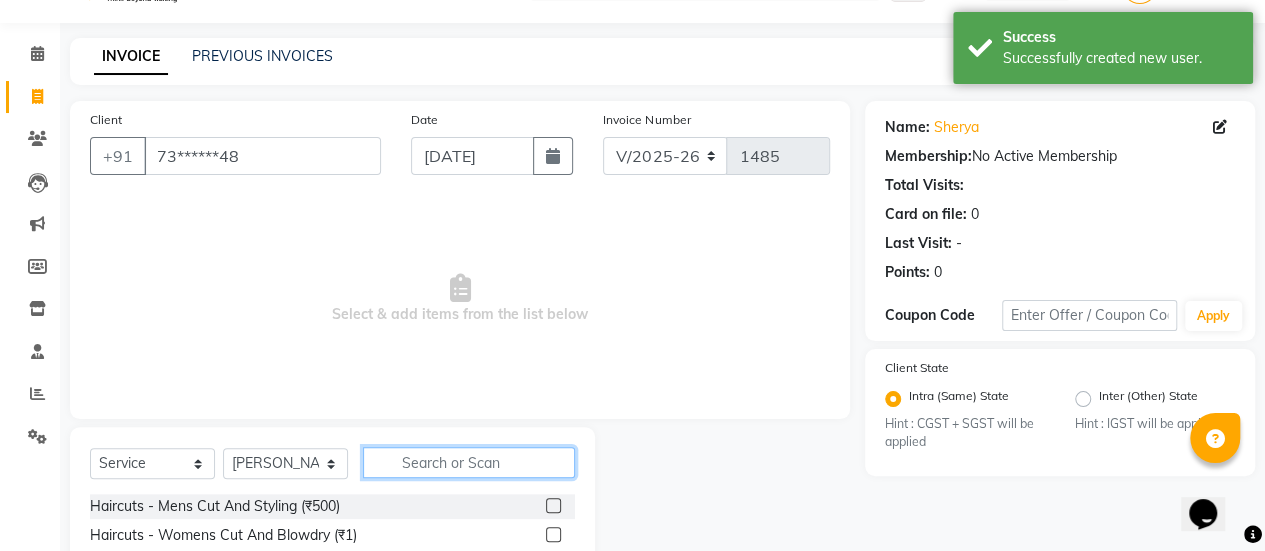 click 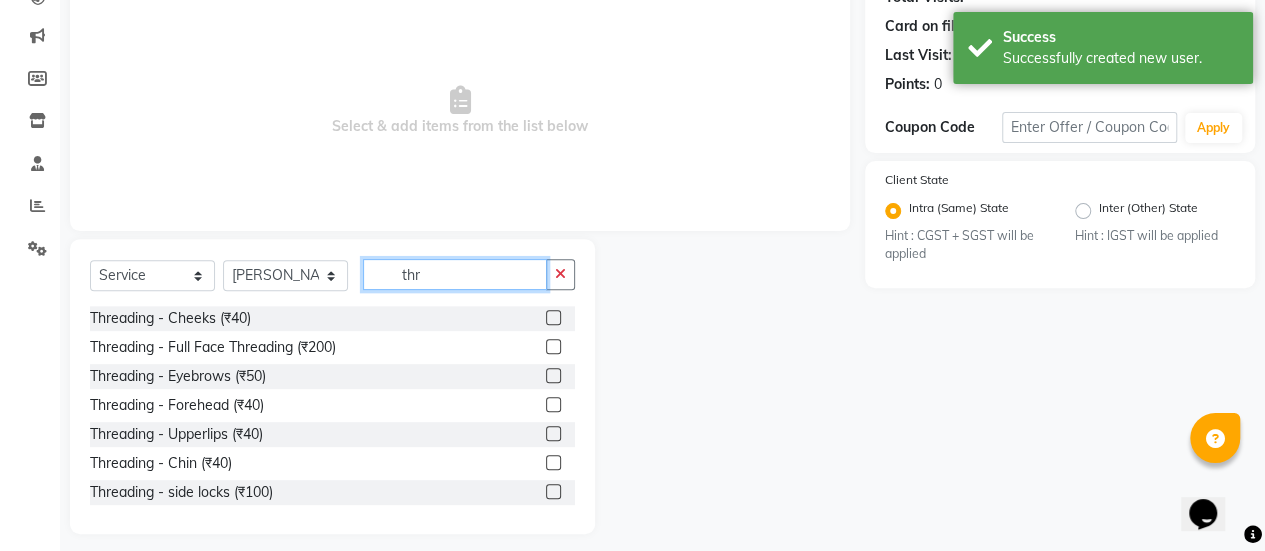 scroll, scrollTop: 239, scrollLeft: 0, axis: vertical 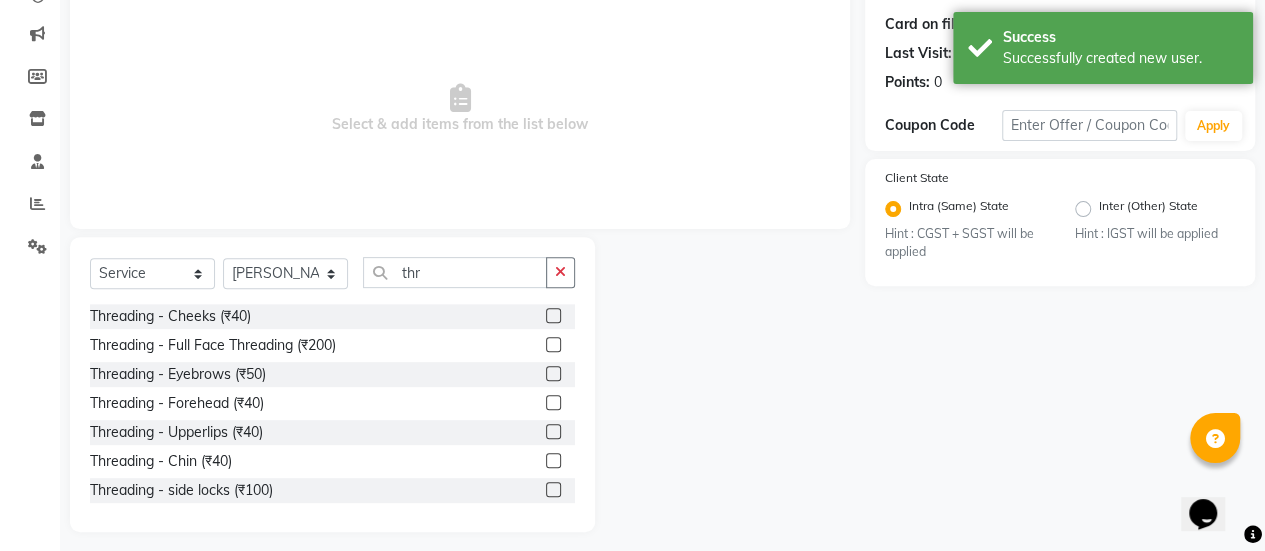 click 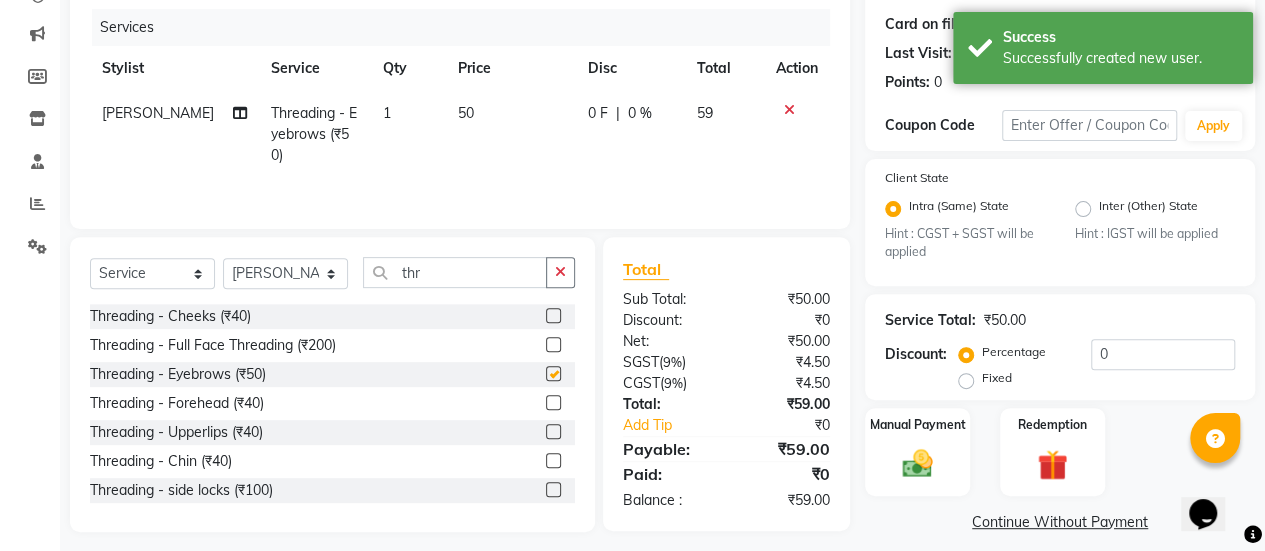 scroll, scrollTop: 77, scrollLeft: 0, axis: vertical 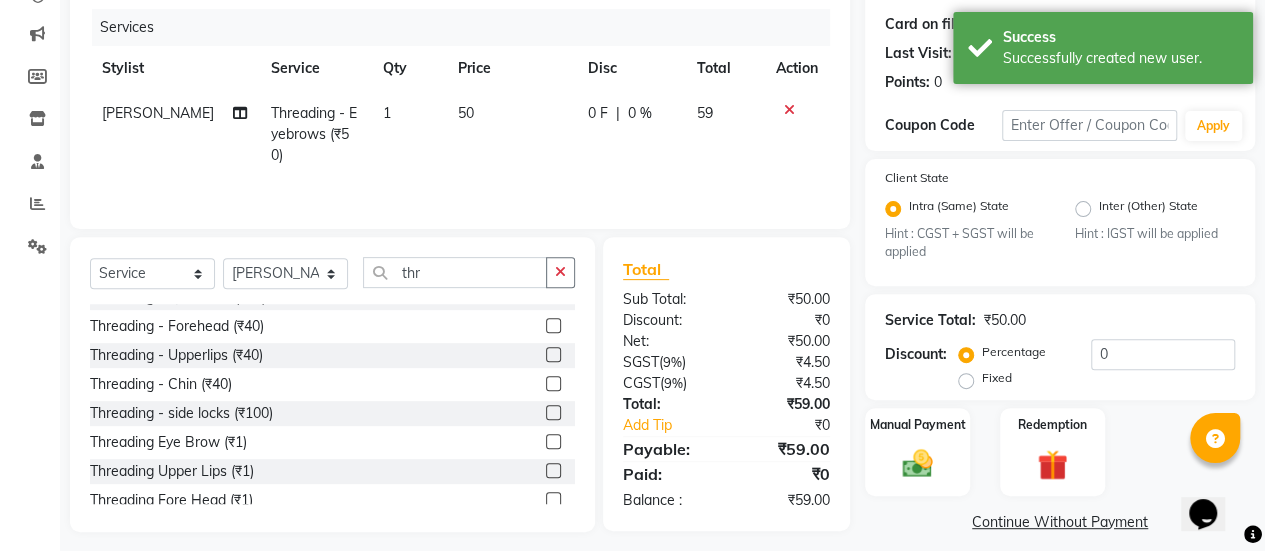 click 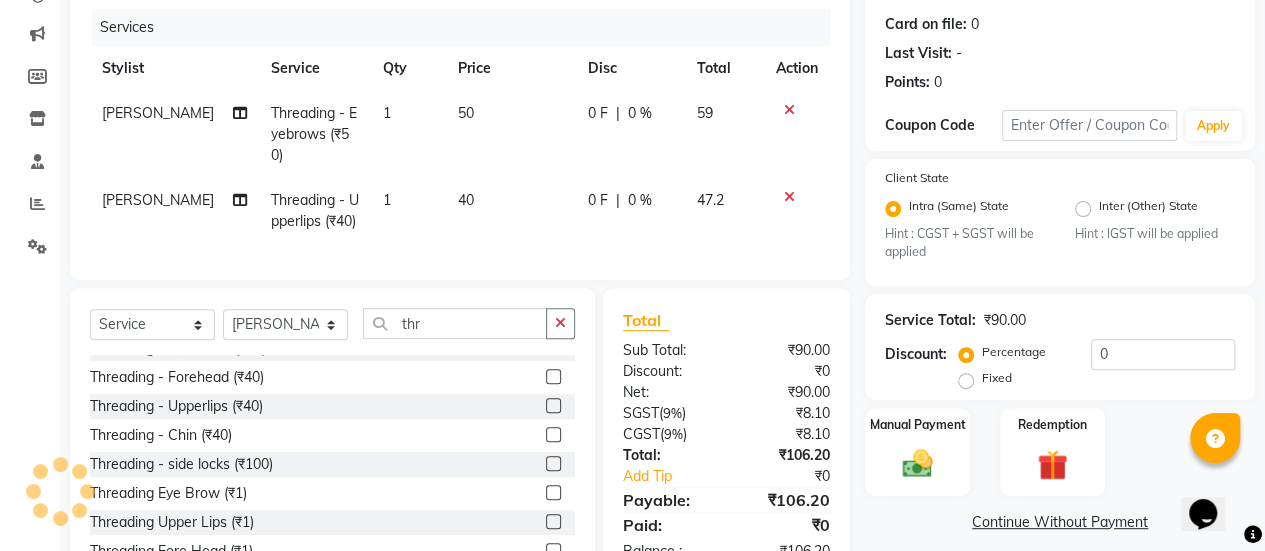 scroll, scrollTop: 315, scrollLeft: 0, axis: vertical 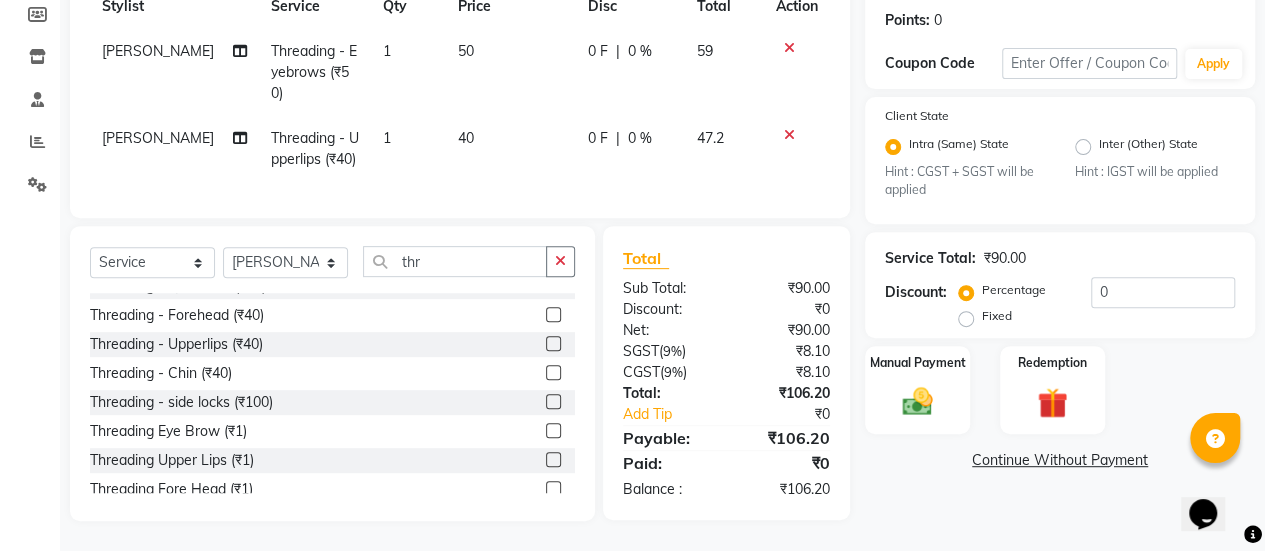 click 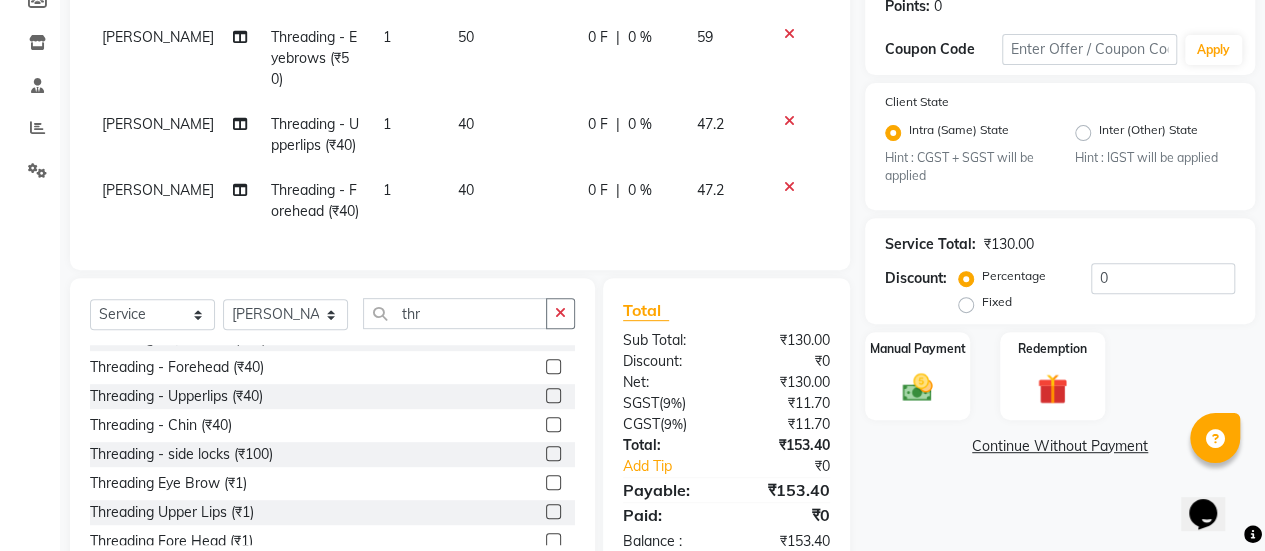 click on "50" 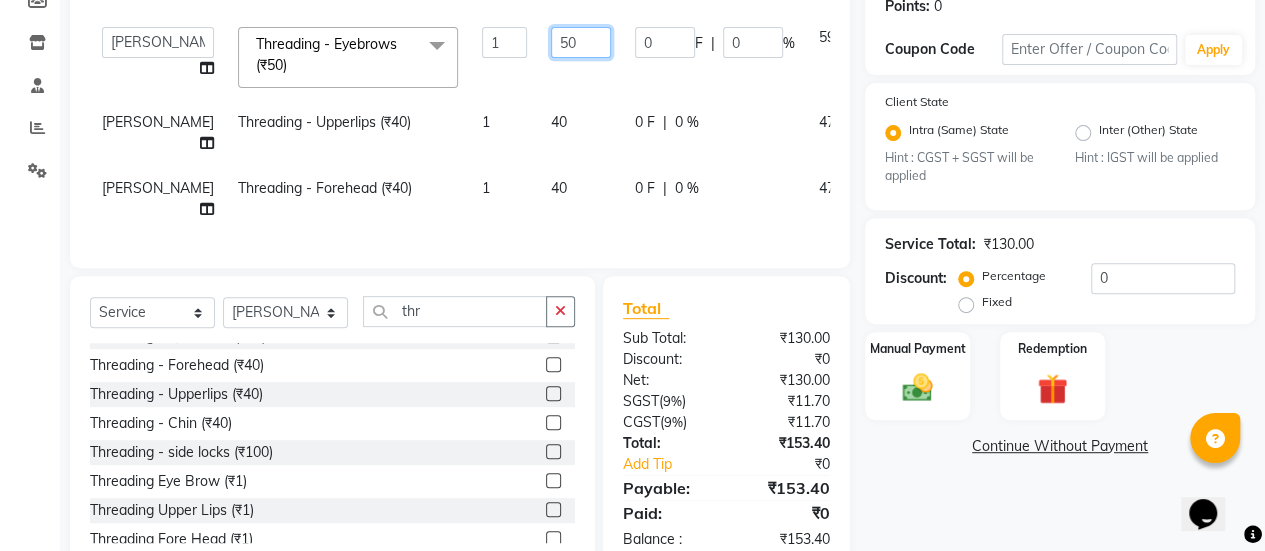 click on "50" 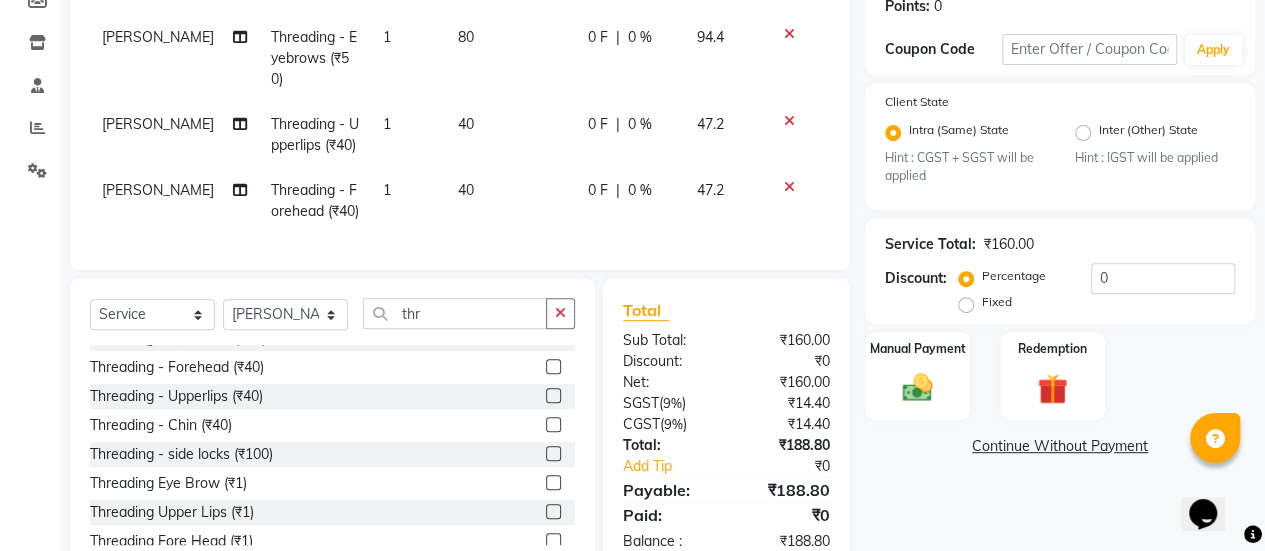 click on "40" 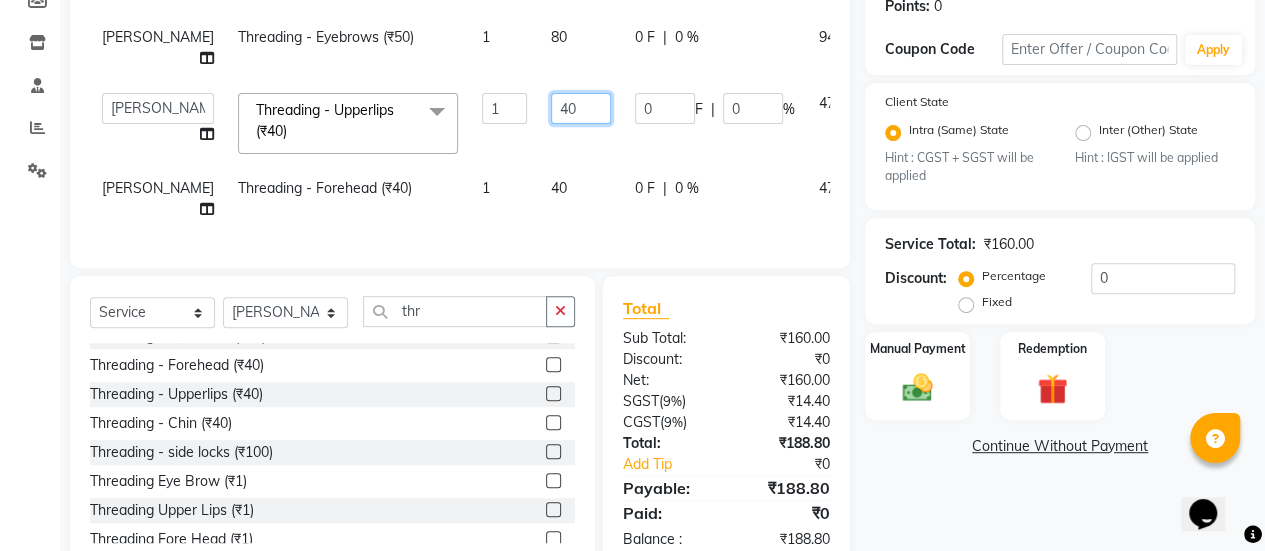 click on "40" 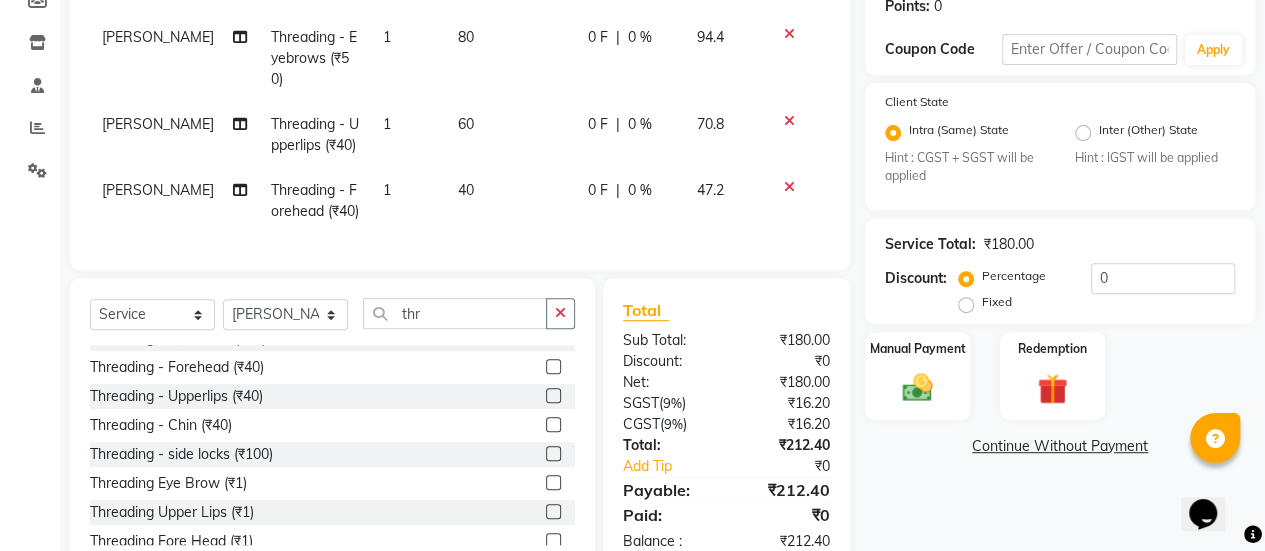 click on "60" 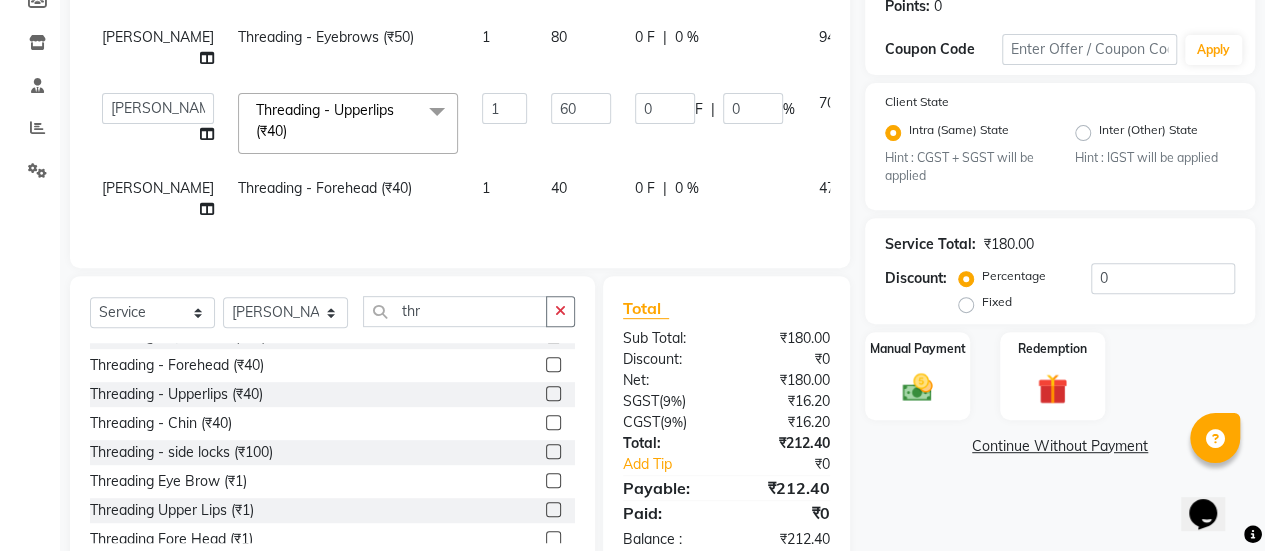 click on "40" 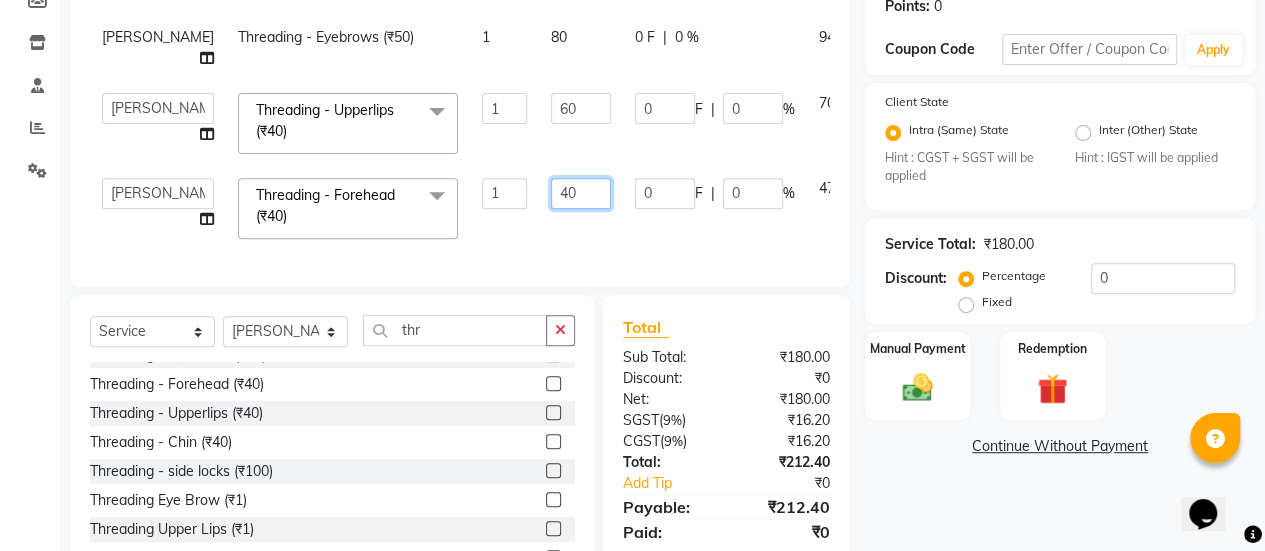 click on "40" 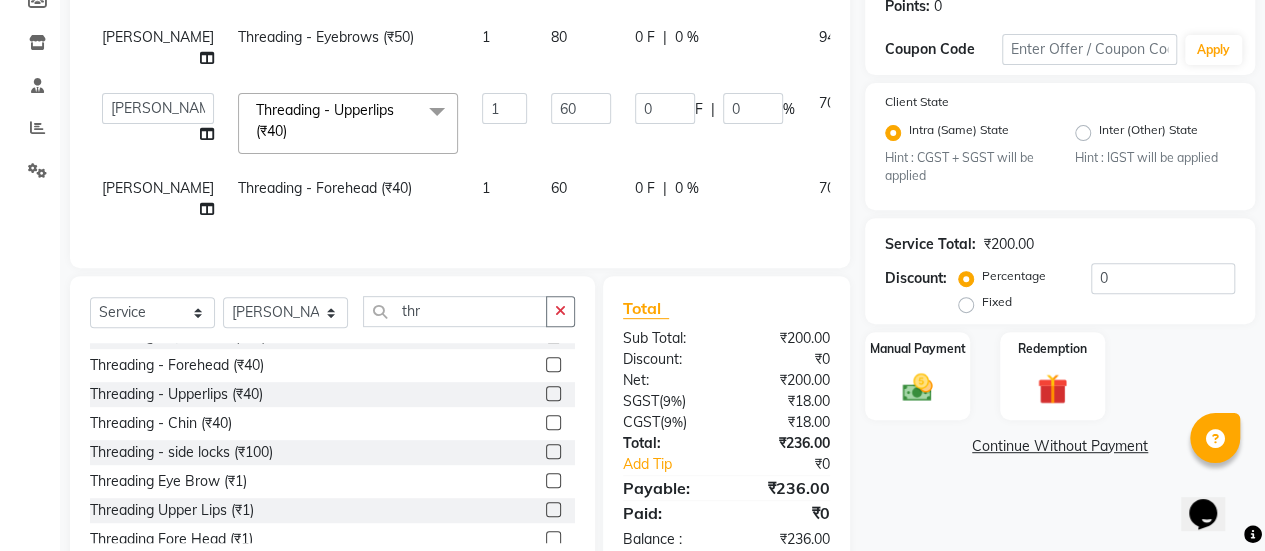 click on "Services Stylist Service Qty Price Disc Total Action [PERSON_NAME] Threading -  Eyebrows (₹50) 1 80 0 F | 0 % 94.4  [PERSON_NAME]   Bhagavantu   [PERSON_NAME]   [PERSON_NAME]   [PERSON_NAME]   Manager   mohini   Musarik   POOJA   [PERSON_NAME]   [PERSON_NAME]   [PERSON_NAME]   [PERSON_NAME]  Threading -  Upperlips (₹40)  x Haircuts -  Mens Cut And Styling (₹500) Haircuts -  Womens Cut And Blowdry (₹1) Haircuts -  Child Cut Boy (₹1) Haircuts -  Child Cut Girl (₹1) Hair Cut (₹1) [MEDICAL_DATA] TREATMENT SCRUB (₹1) FLIX CUT (₹1) HAIR CUT & [PERSON_NAME] TRIM (₹1) CHILD CUT GIRL (₹1) SIGNATURE FACIAL (₹6500) BACK POLISH (₹1) HAND POLISH (₹2500) NAIL CUT & FILE (₹250) Demo (₹1200) FULL BODY POLISHING (₹5000) HYDRA FACIAL (₹1) D TAN FEET (₹1) FULL HAND D TAN (₹1) KERATIN (₹1) [MEDICAL_DATA] (₹1) HIGHT LIGHT CROWN (₹1) GLOBAL MENS (₹1) NANOPIASTY  (₹1) WAXING (₹1) MEKUP WOMENS (₹1) MEKUP MENS (₹1) SARI DRAPING (₹1) HAIR STYLE (₹1) O3+ FACE WASH (₹1) O3+ VITAMIN C SERUM (₹1) 1 60 0 F |" 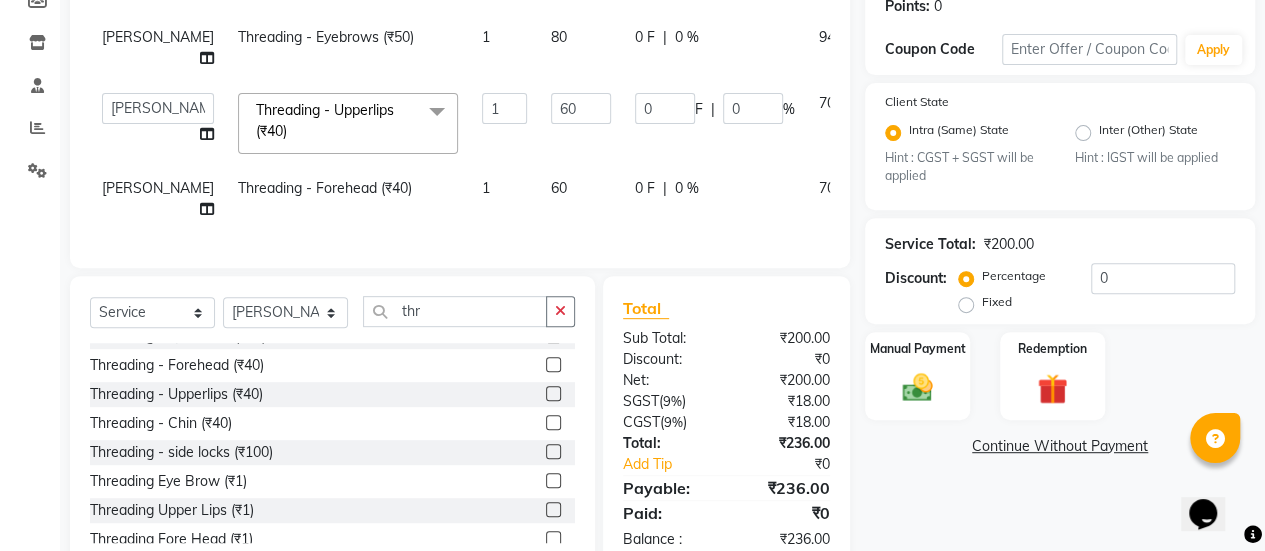 scroll, scrollTop: 378, scrollLeft: 0, axis: vertical 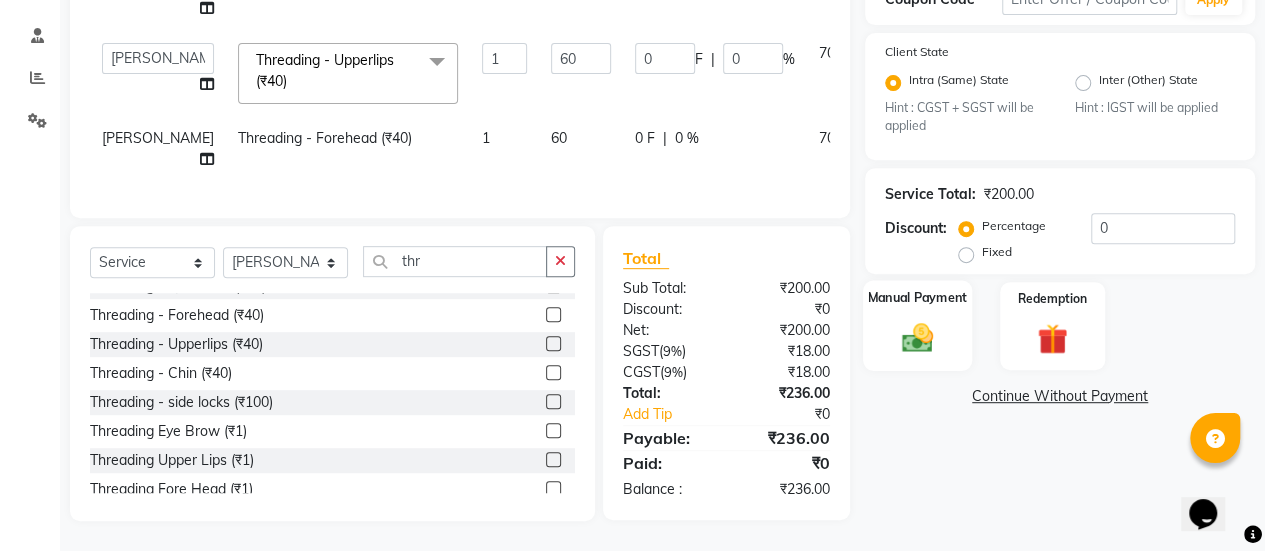 click 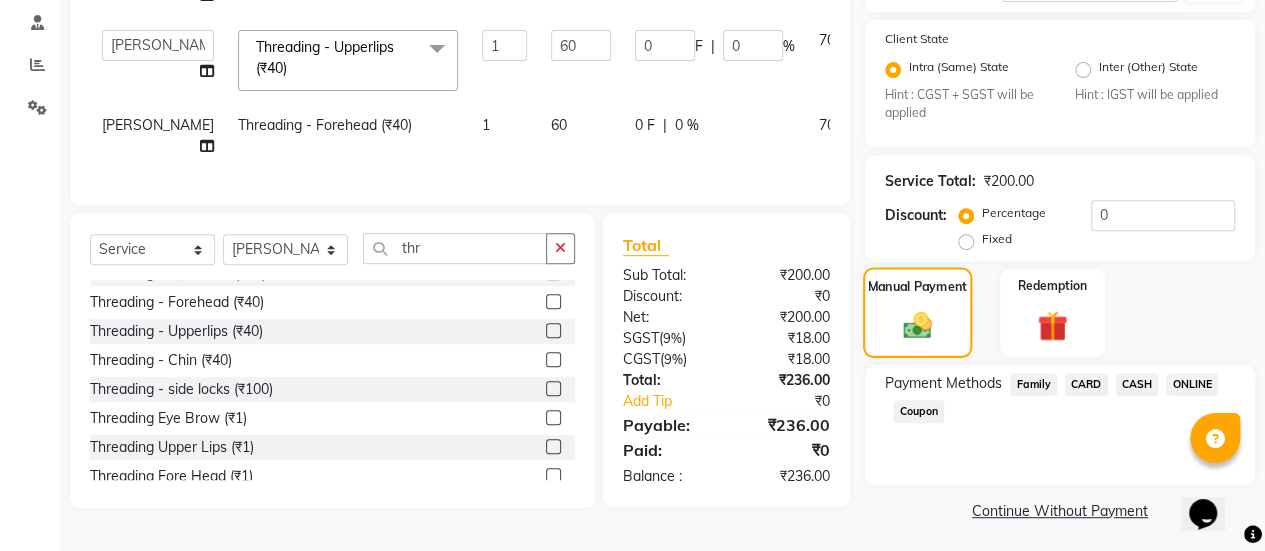 scroll, scrollTop: 382, scrollLeft: 0, axis: vertical 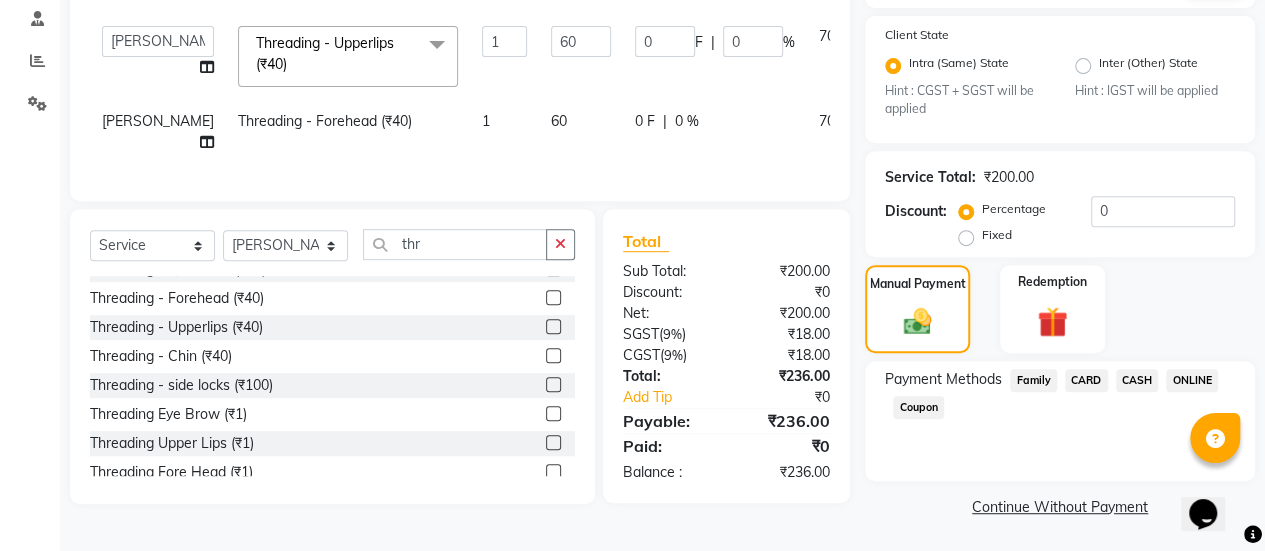 click on "ONLINE" 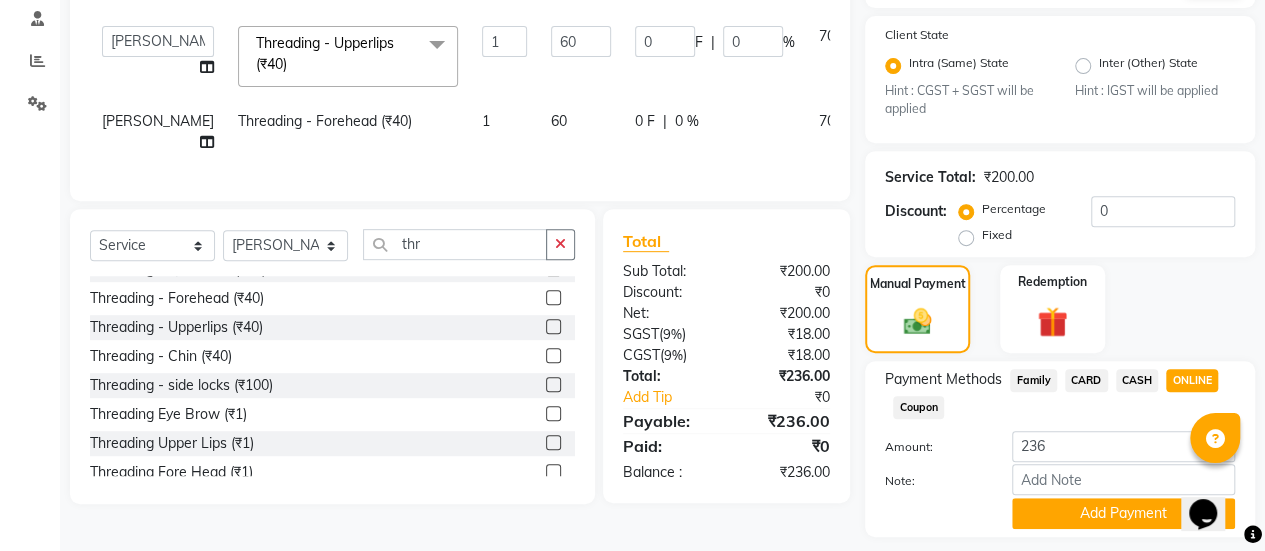 scroll, scrollTop: 438, scrollLeft: 0, axis: vertical 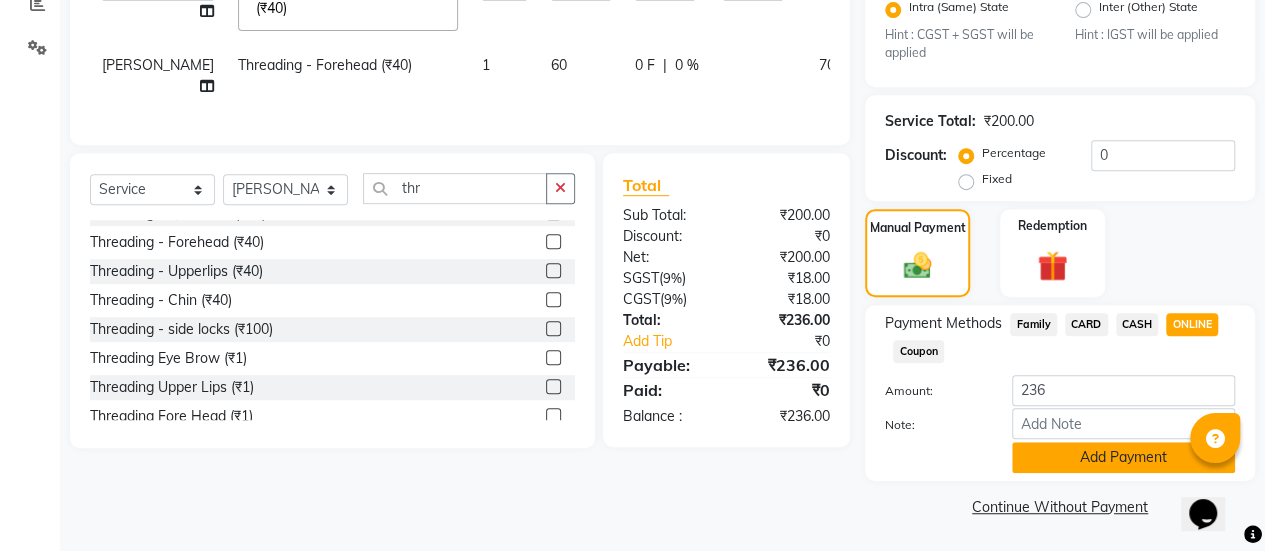 click on "Add Payment" 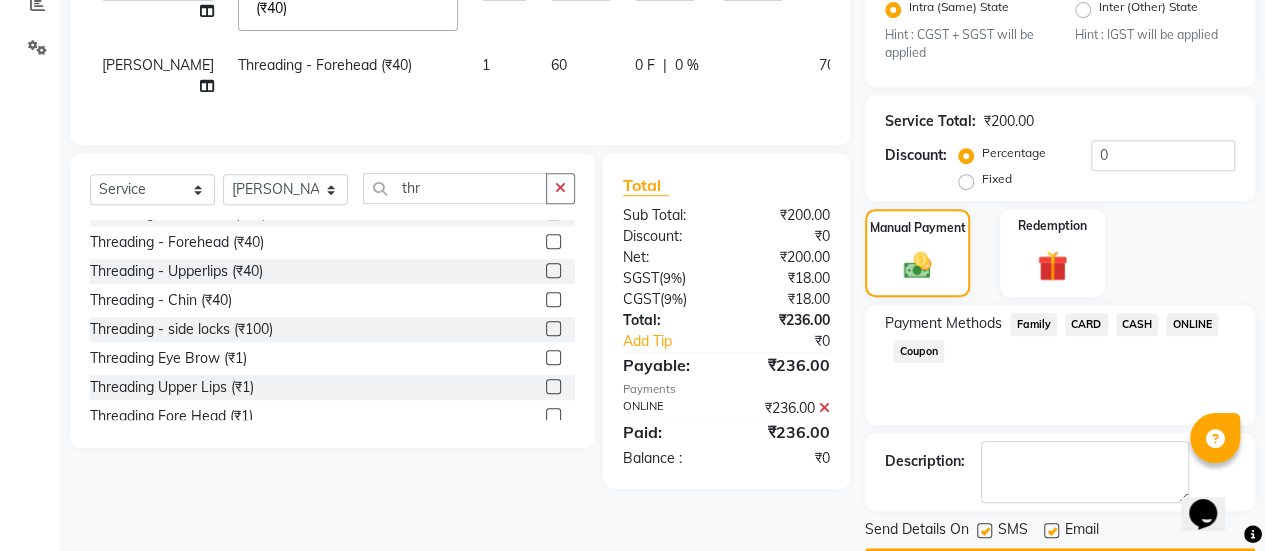scroll, scrollTop: 493, scrollLeft: 0, axis: vertical 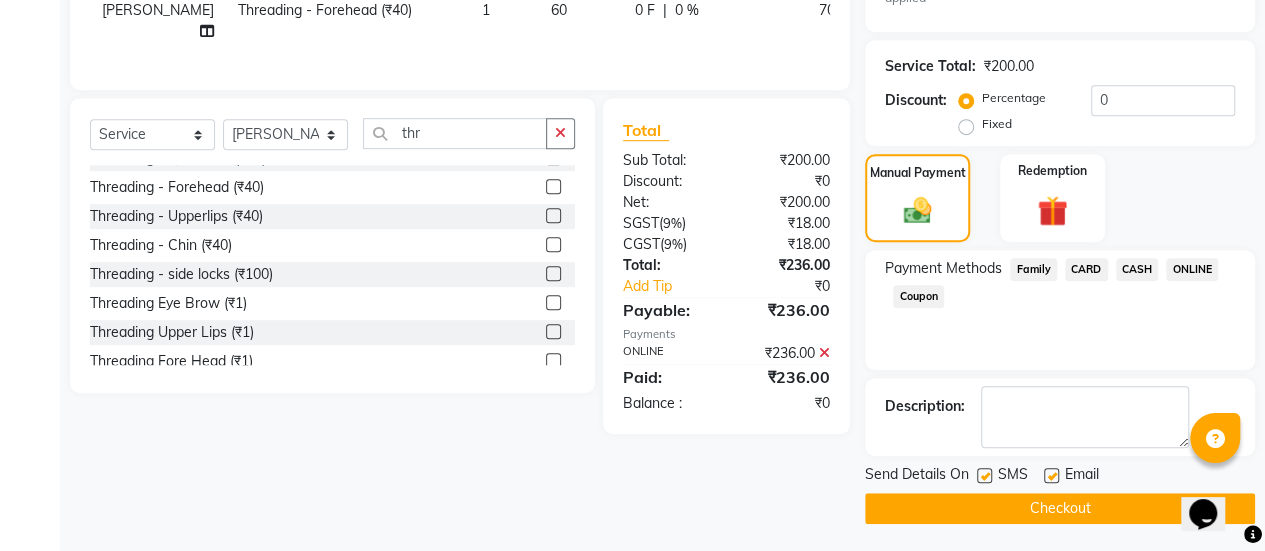 click 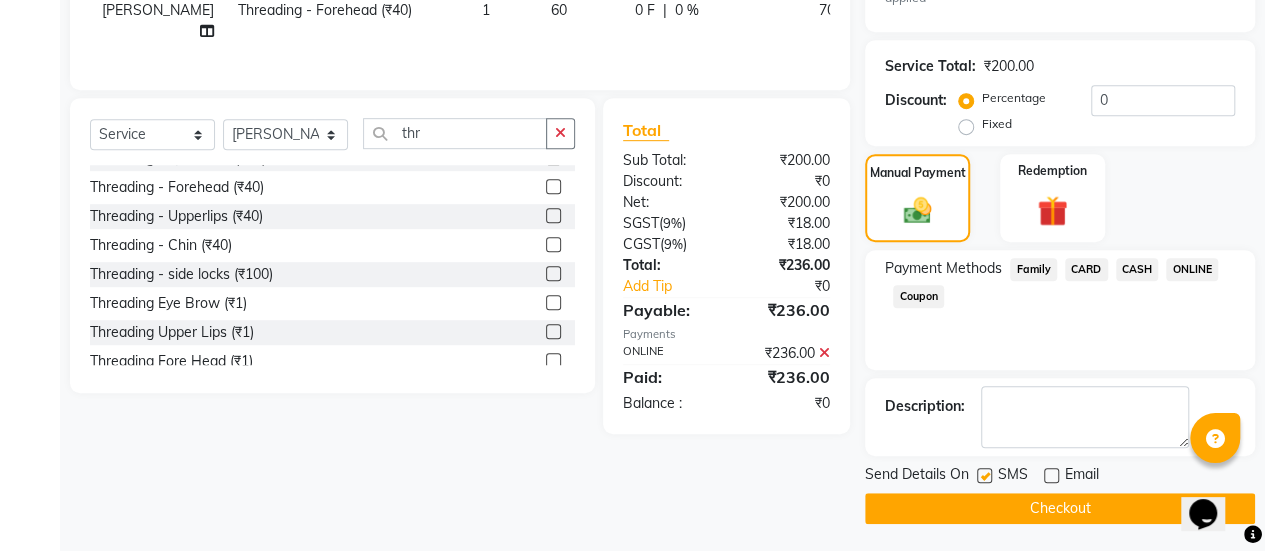 click on "Checkout" 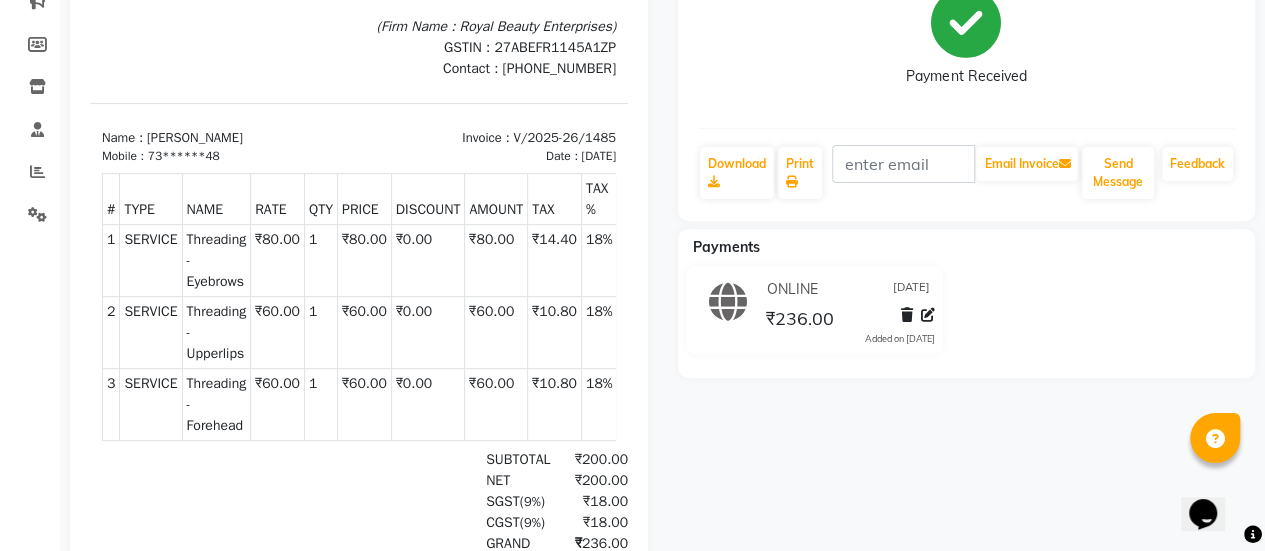 scroll, scrollTop: 0, scrollLeft: 0, axis: both 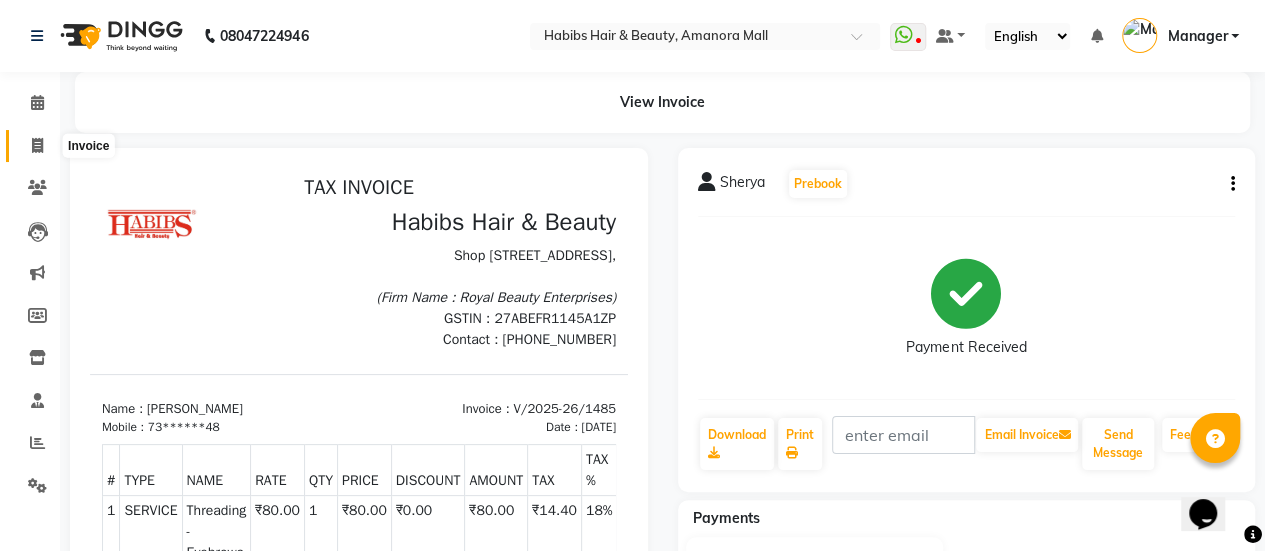 click 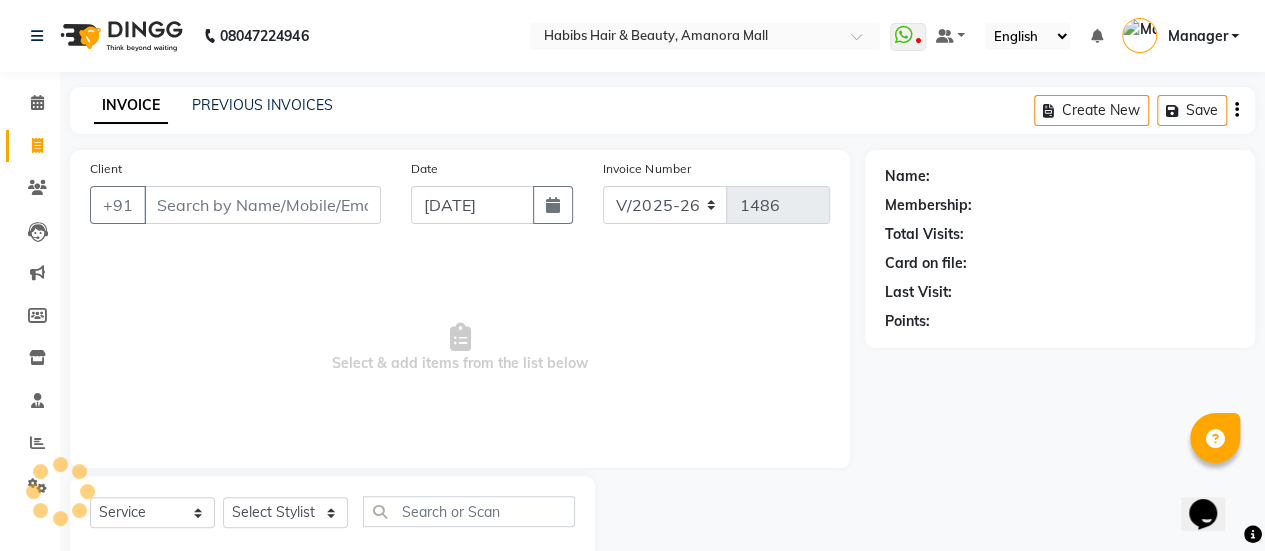 scroll, scrollTop: 49, scrollLeft: 0, axis: vertical 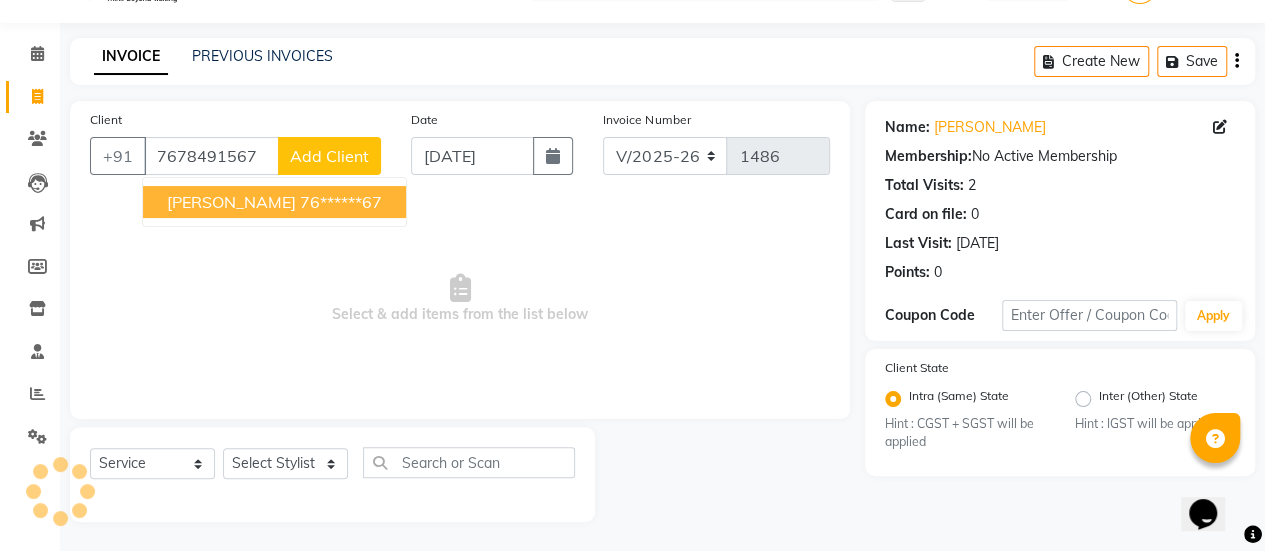 click on "76******67" at bounding box center [341, 202] 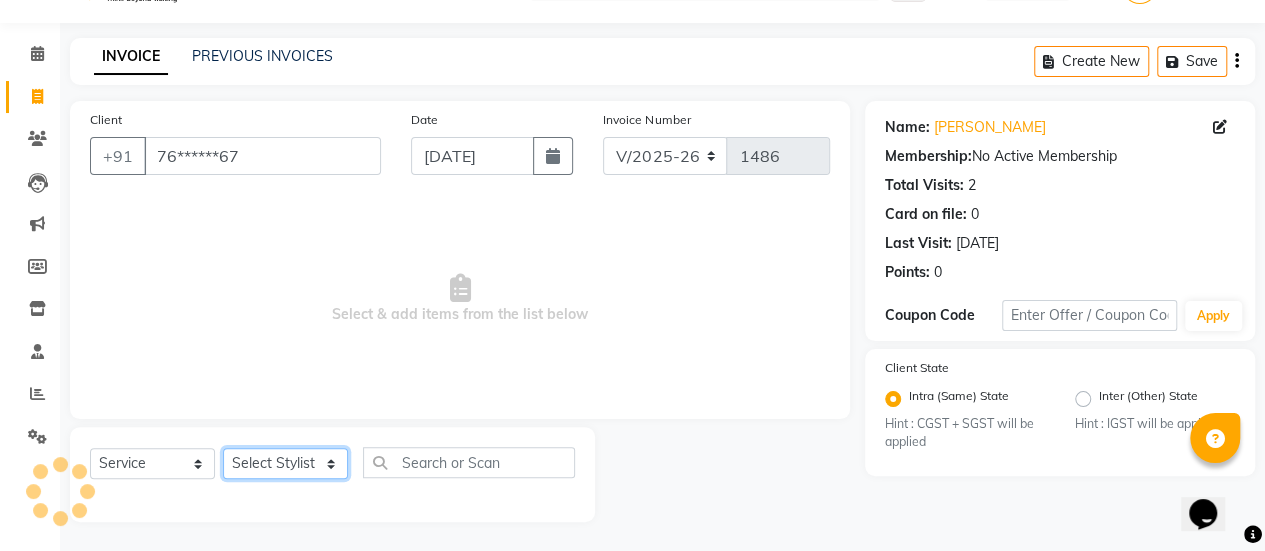 click on "Select Stylist [PERSON_NAME] Bhagavantu [PERSON_NAME] [PERSON_NAME] [PERSON_NAME] Manager [PERSON_NAME] POOJA [PERSON_NAME] [PERSON_NAME] [PERSON_NAME] [PERSON_NAME]" 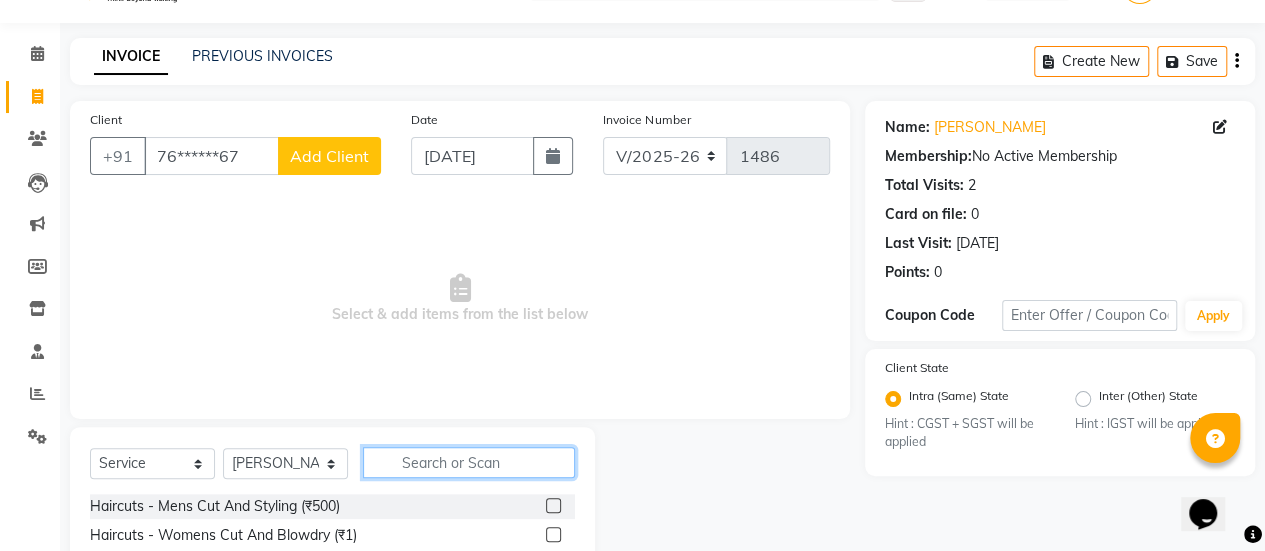 click 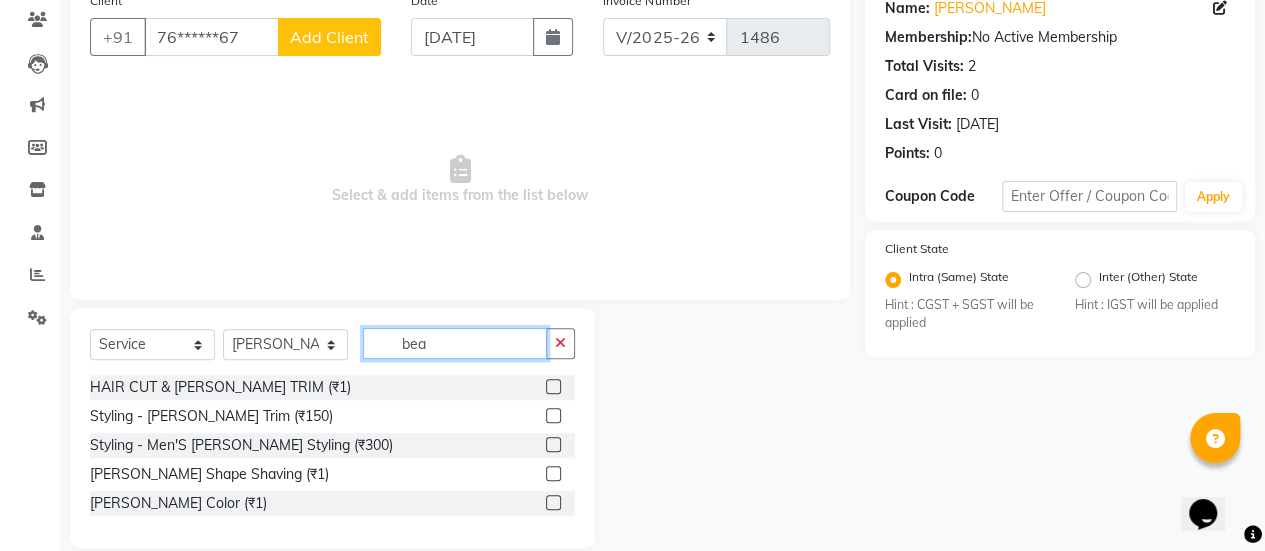 scroll, scrollTop: 169, scrollLeft: 0, axis: vertical 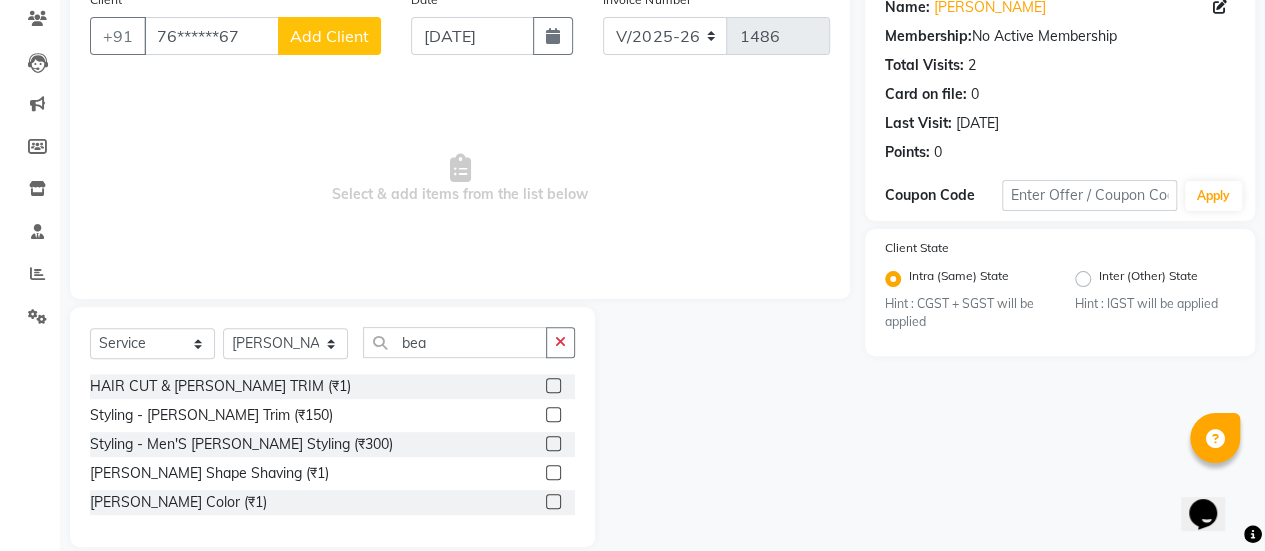 click 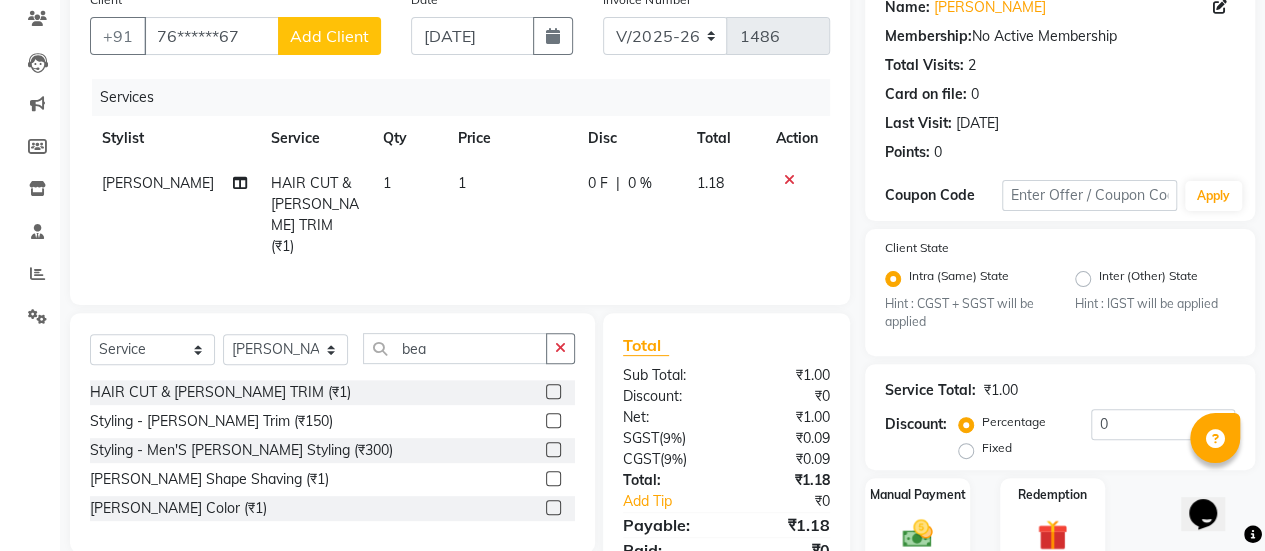 click on "1" 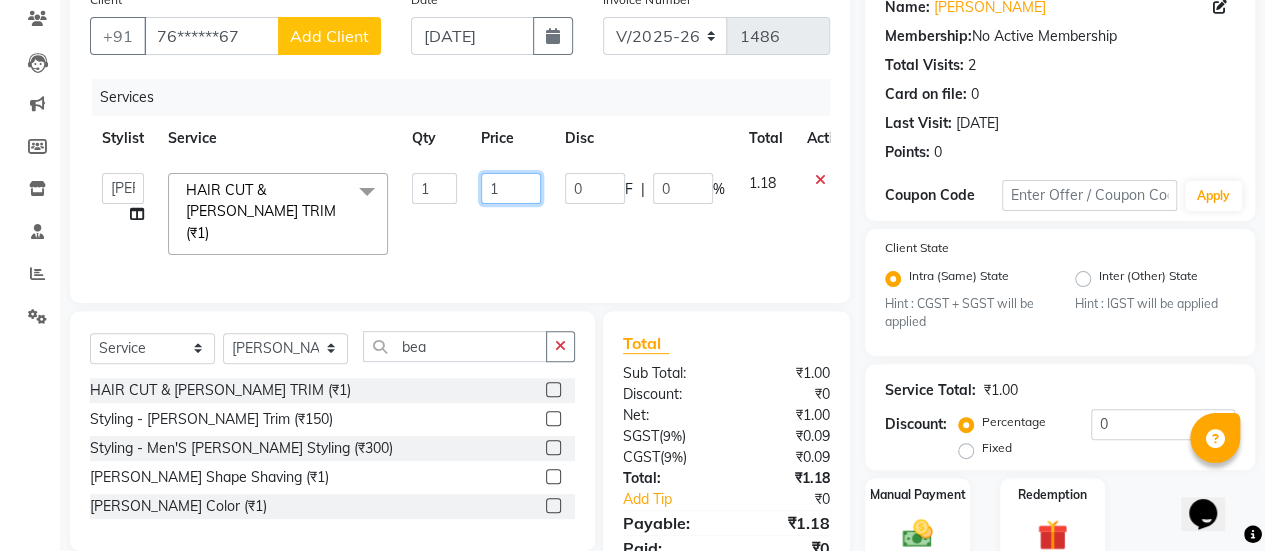 click on "1" 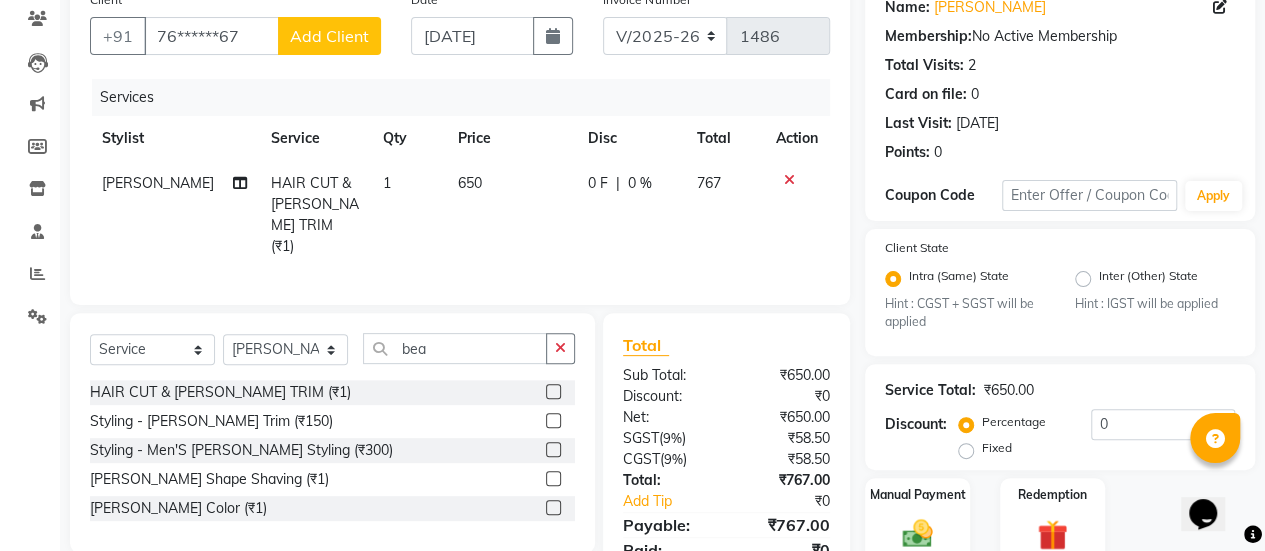 click on "[PERSON_NAME] HAIR CUT & [PERSON_NAME] TRIM (₹1) 1 650 0 F | 0 % 767" 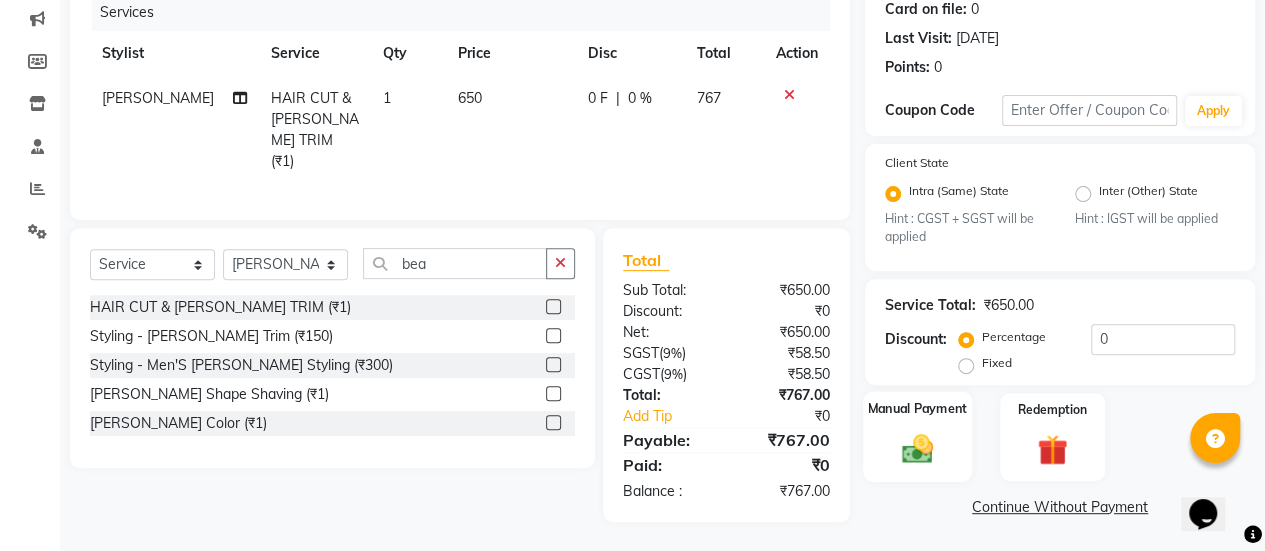 click 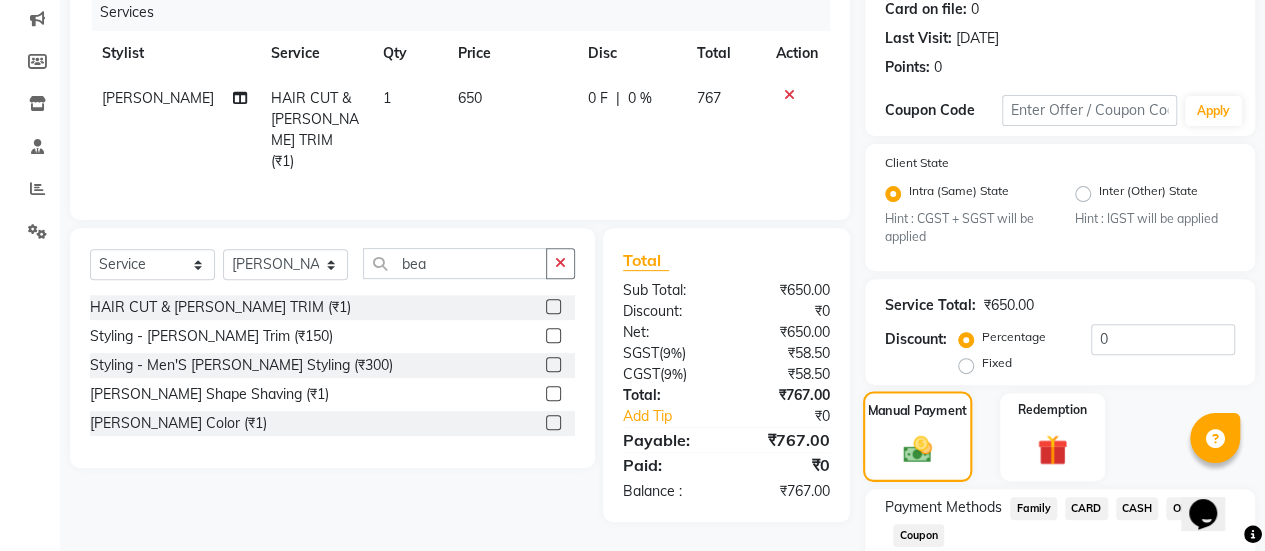 scroll, scrollTop: 382, scrollLeft: 0, axis: vertical 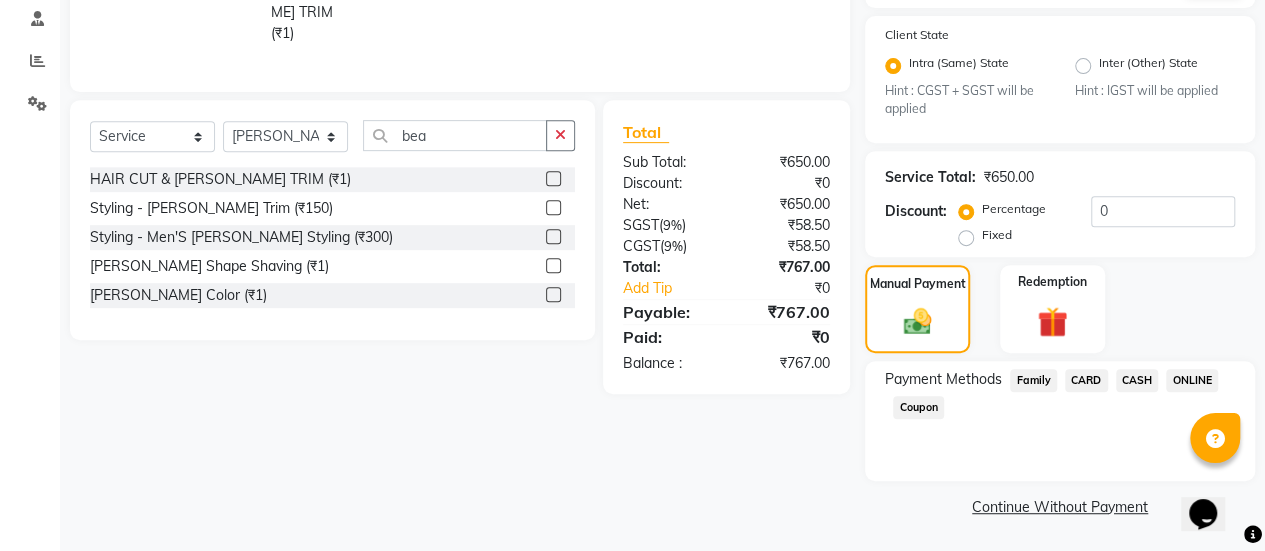 click on "ONLINE" 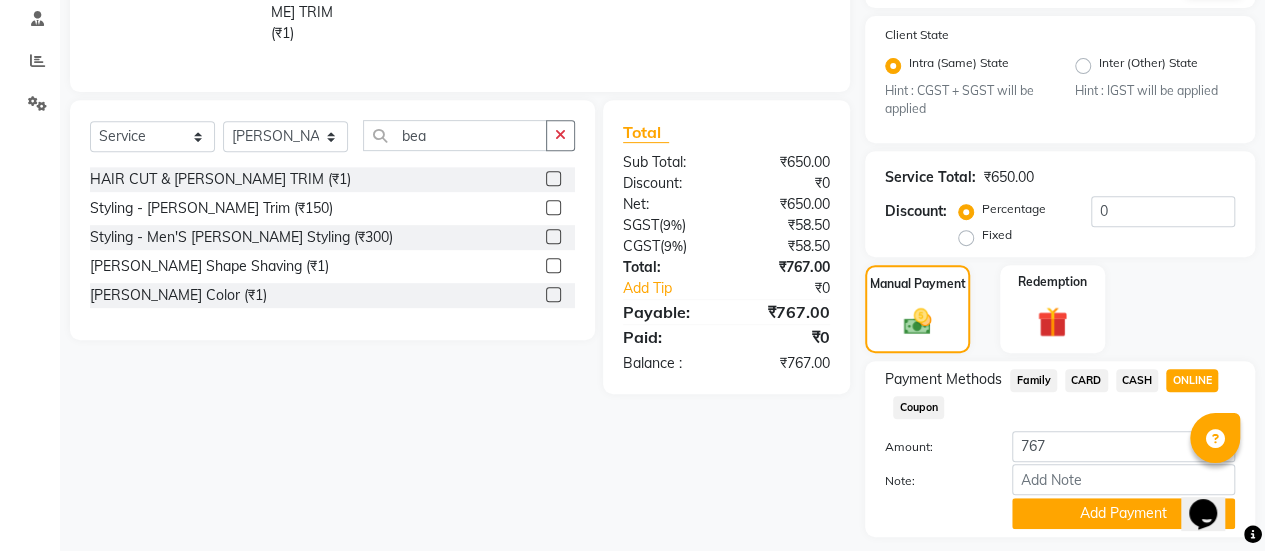 scroll, scrollTop: 438, scrollLeft: 0, axis: vertical 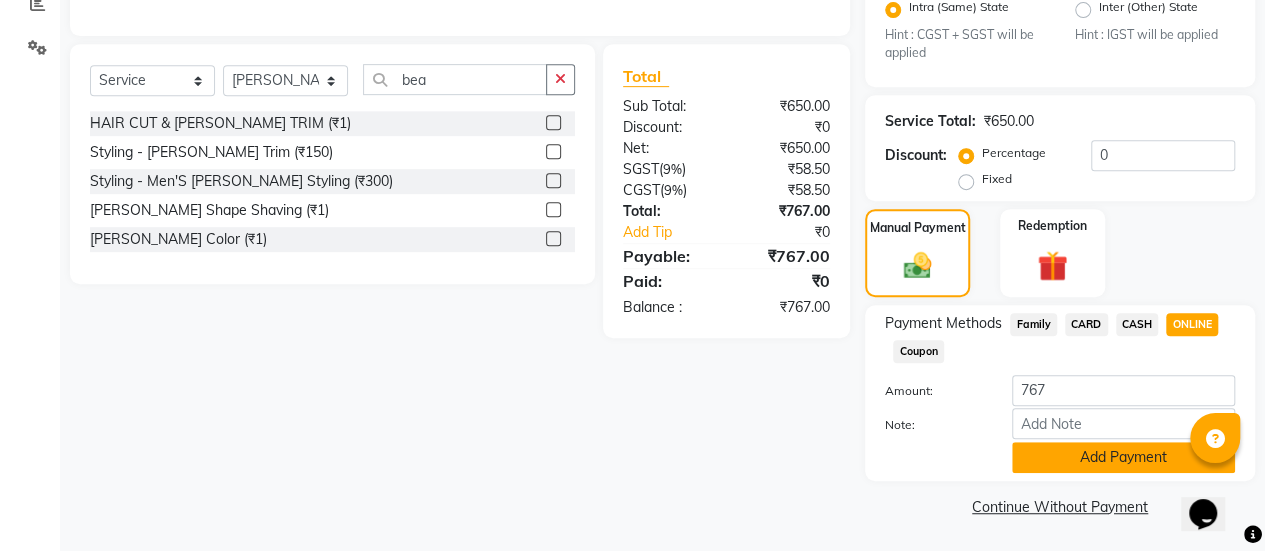 click on "Add Payment" 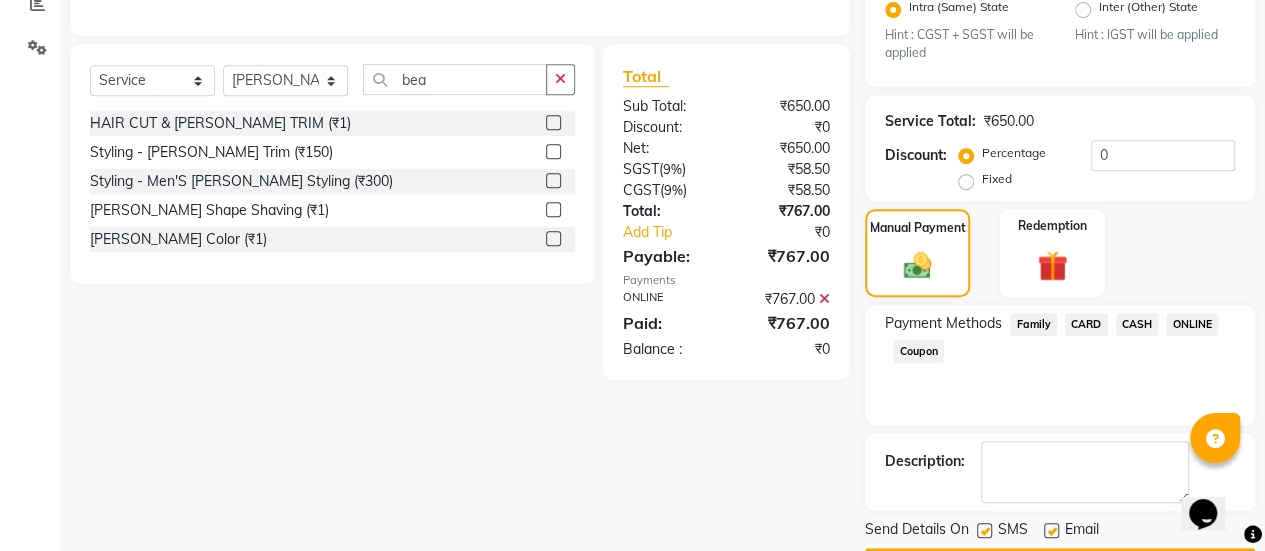 scroll, scrollTop: 493, scrollLeft: 0, axis: vertical 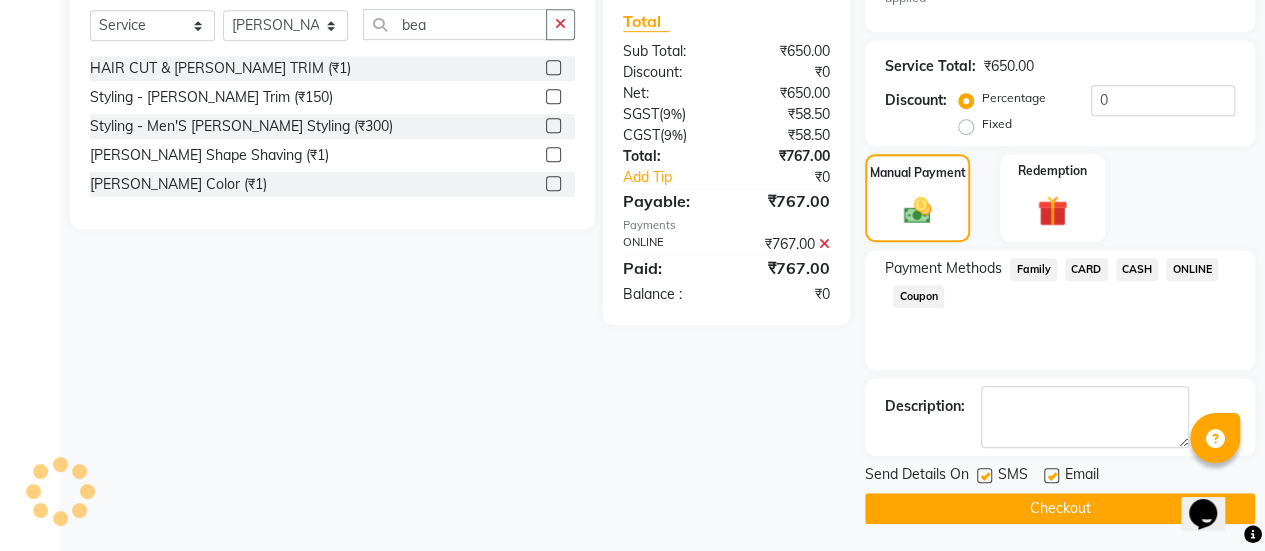 click 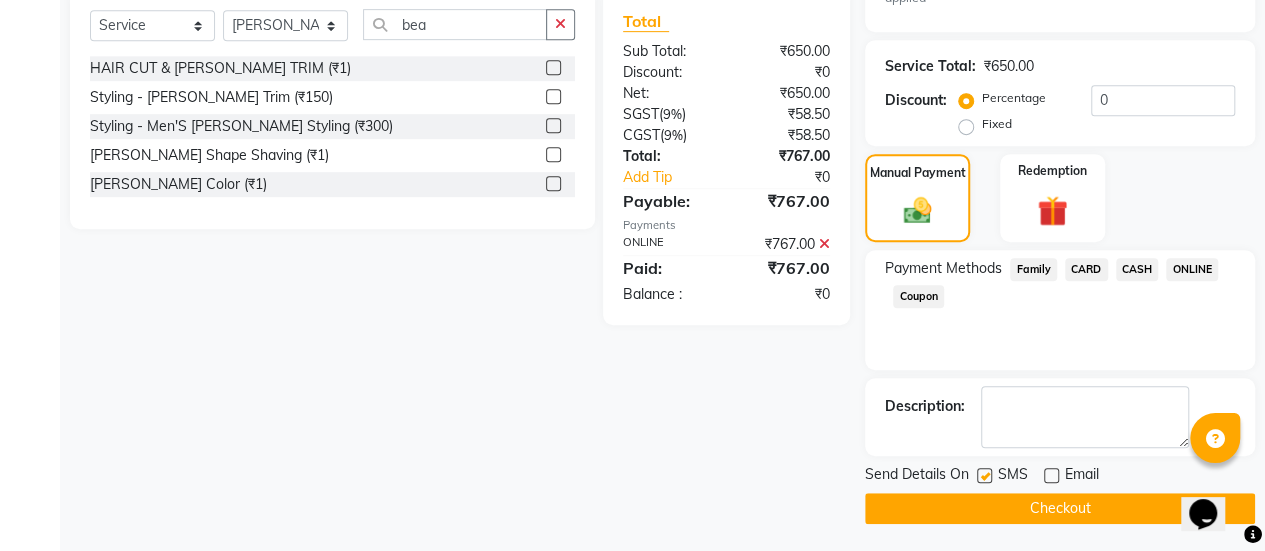 click on "Checkout" 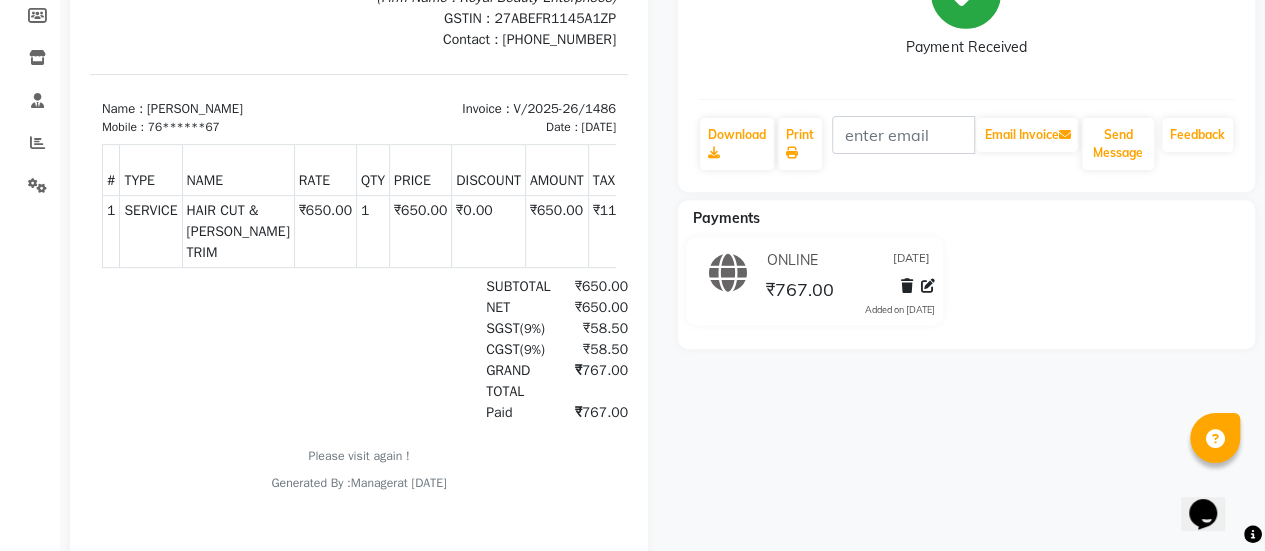 scroll, scrollTop: 0, scrollLeft: 0, axis: both 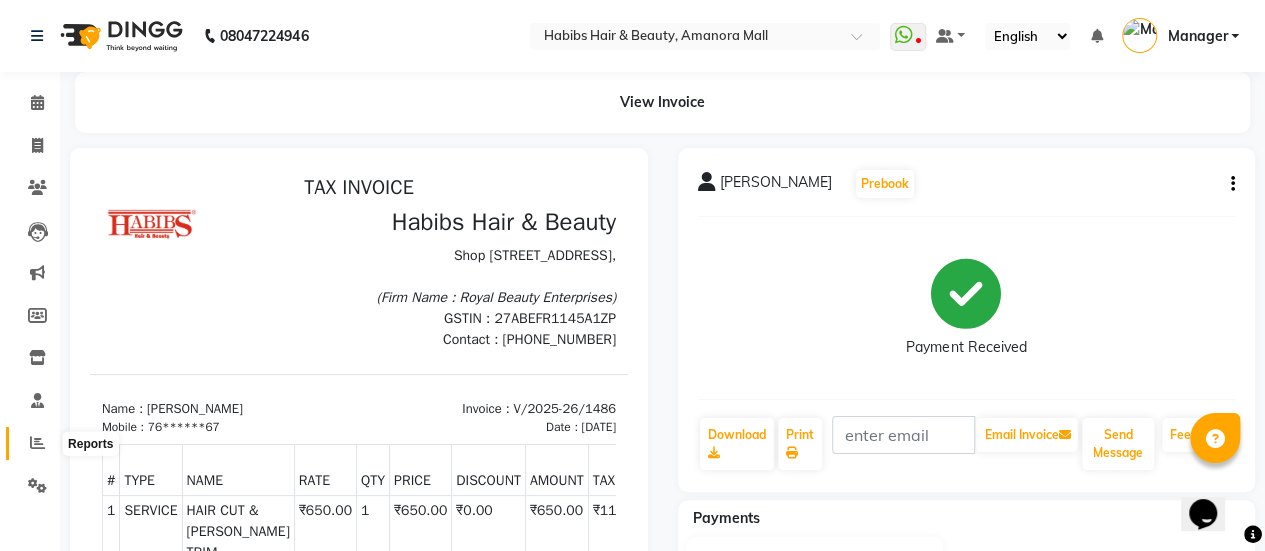 click 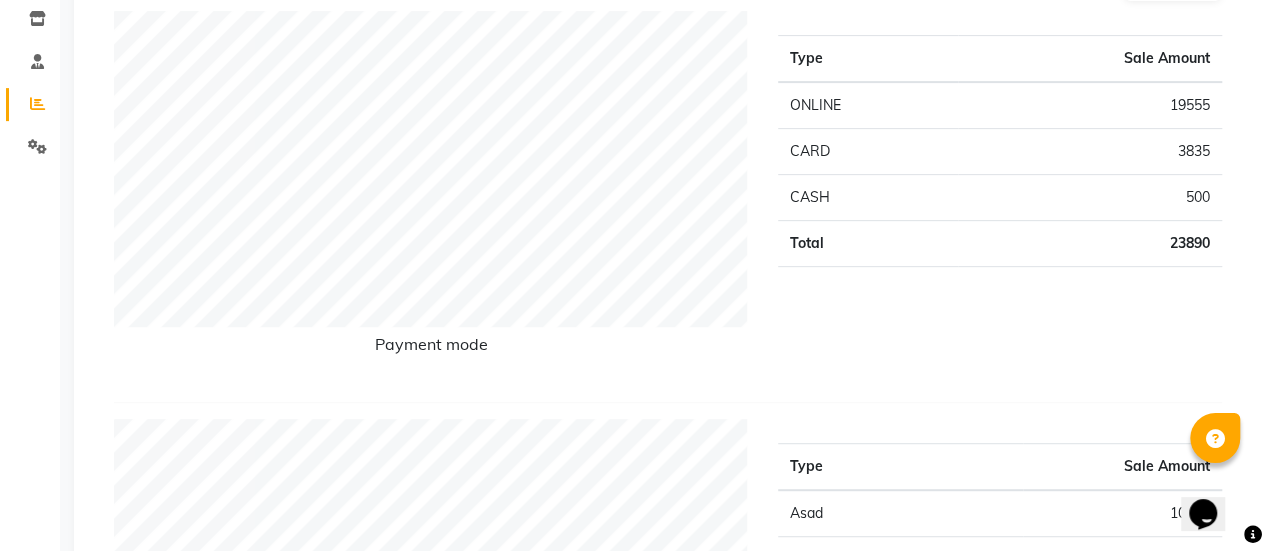 scroll, scrollTop: 0, scrollLeft: 0, axis: both 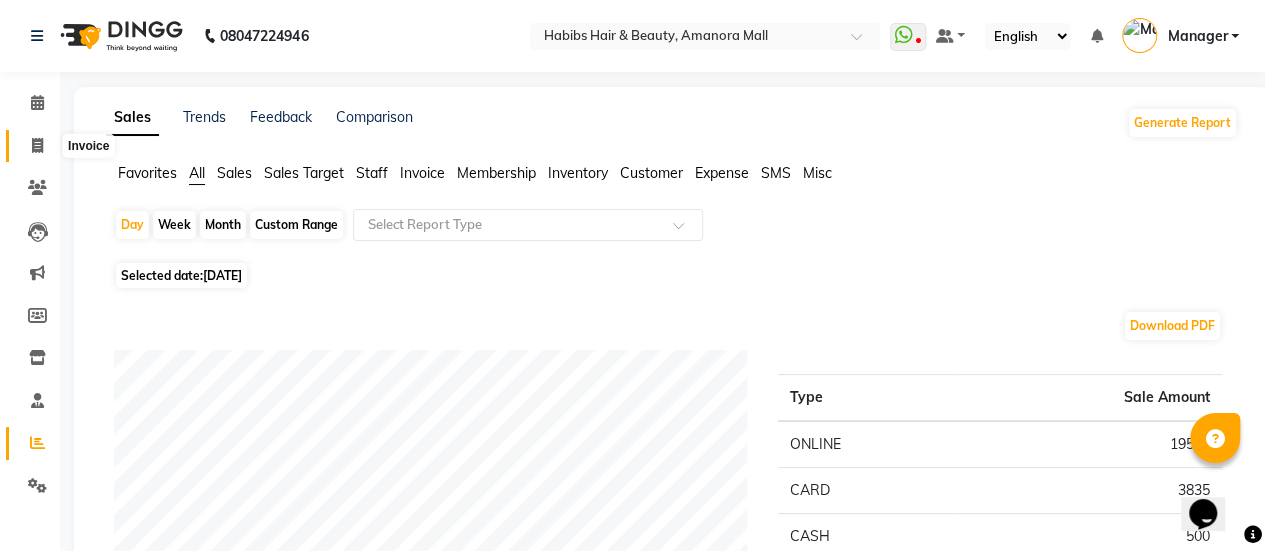 click 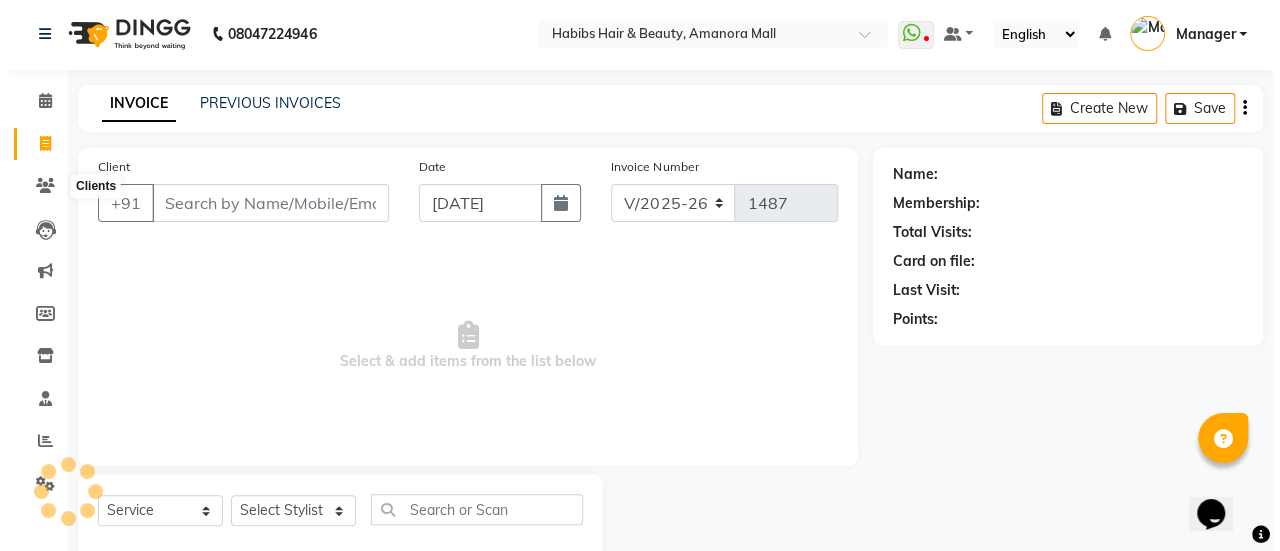 scroll, scrollTop: 49, scrollLeft: 0, axis: vertical 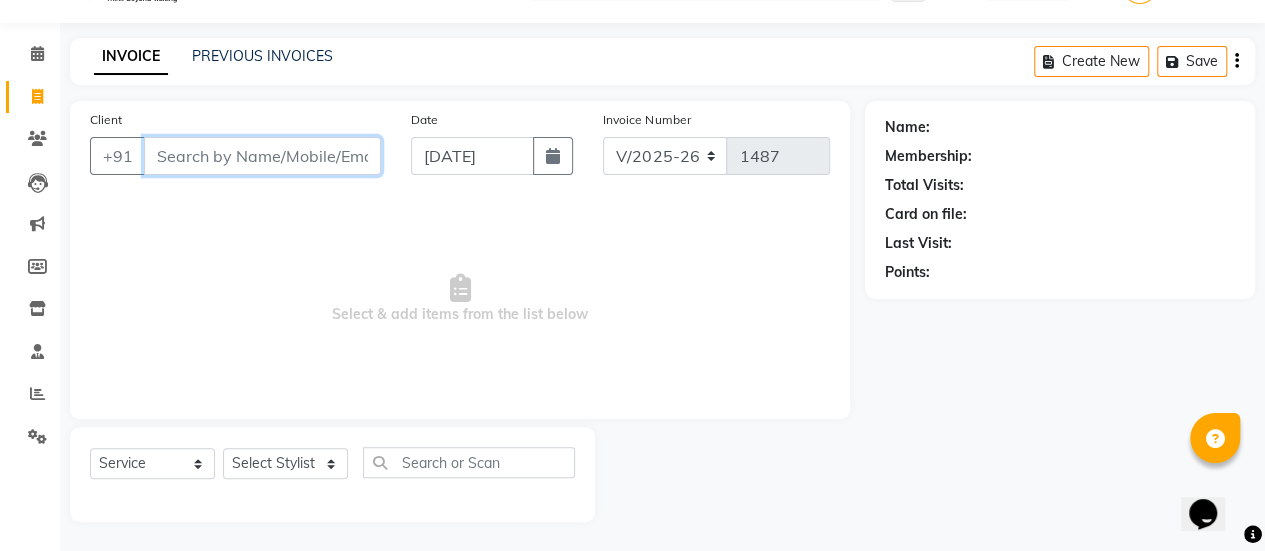 click on "Client" at bounding box center [262, 156] 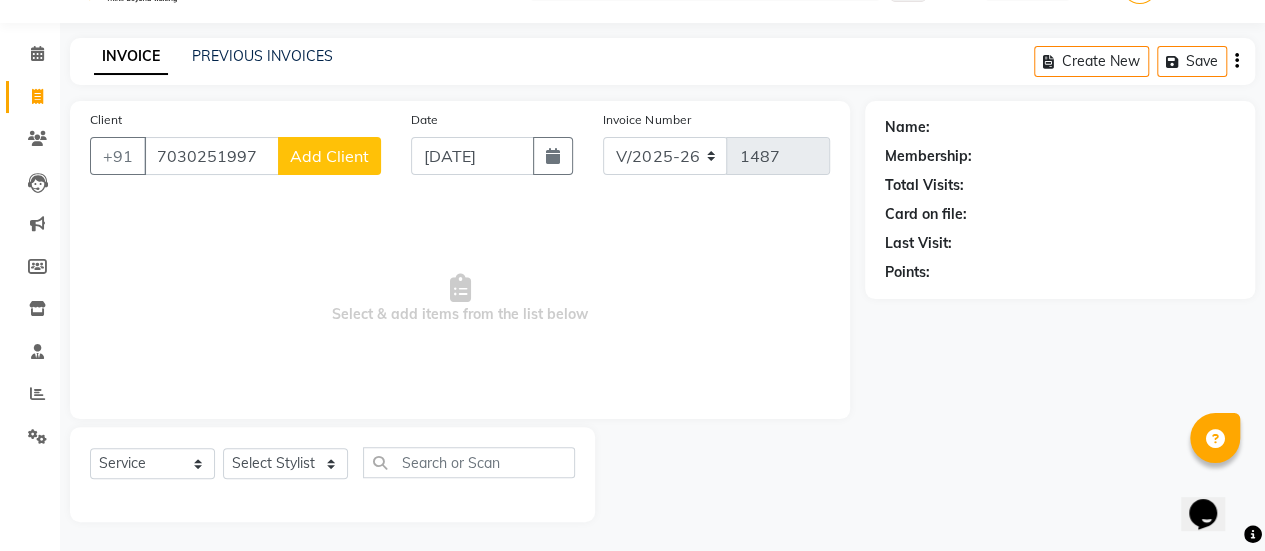 click on "Add Client" 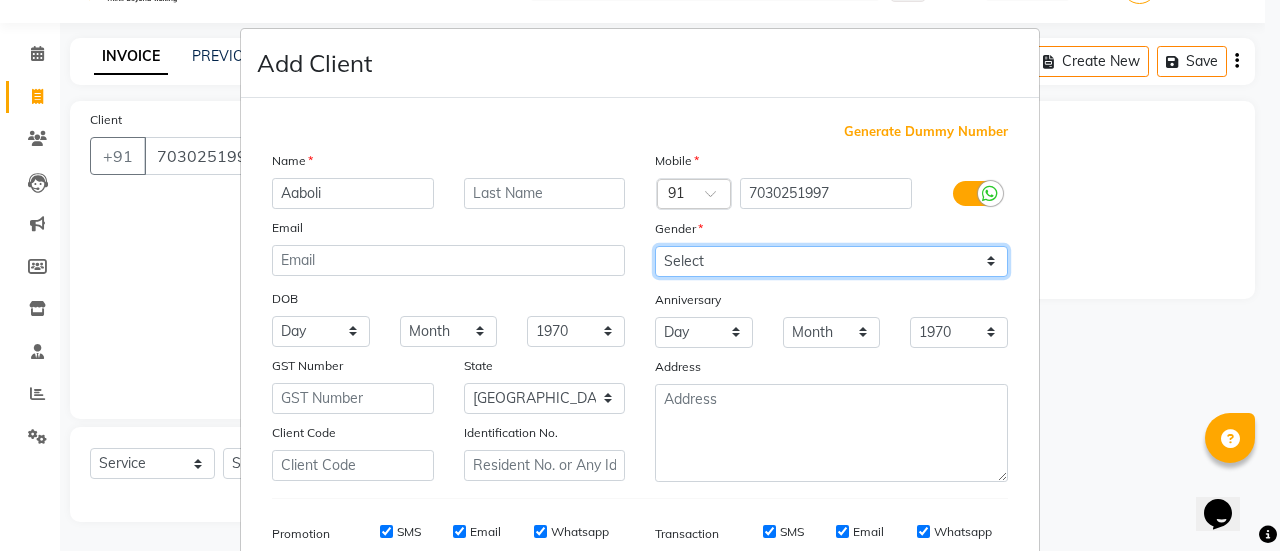 click on "Select [DEMOGRAPHIC_DATA] [DEMOGRAPHIC_DATA] Other Prefer Not To Say" at bounding box center [831, 261] 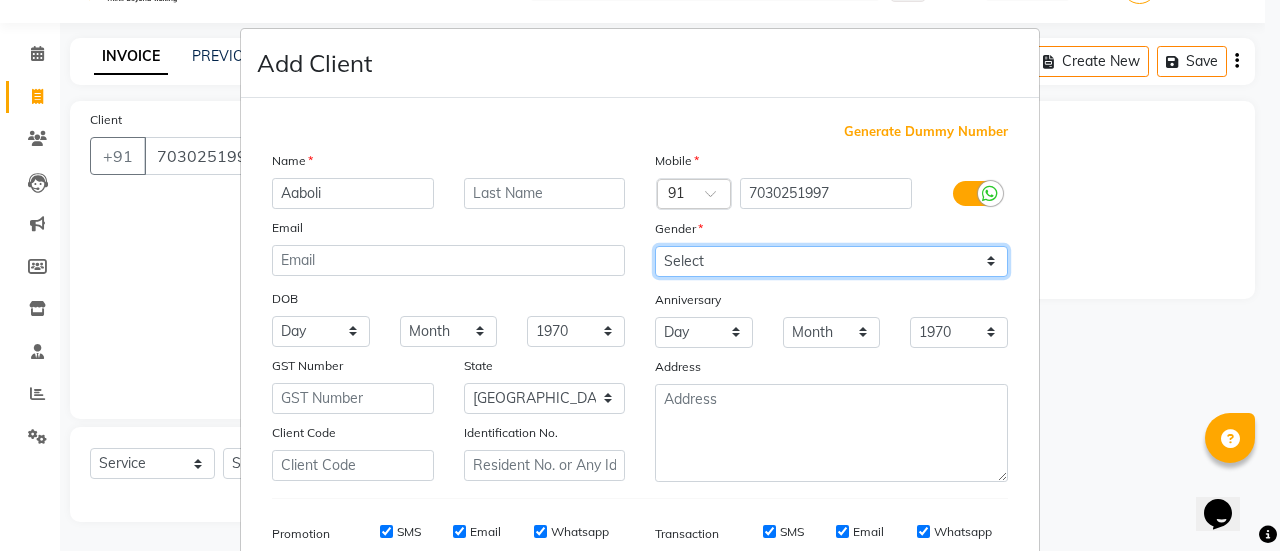 click on "Select [DEMOGRAPHIC_DATA] [DEMOGRAPHIC_DATA] Other Prefer Not To Say" at bounding box center [831, 261] 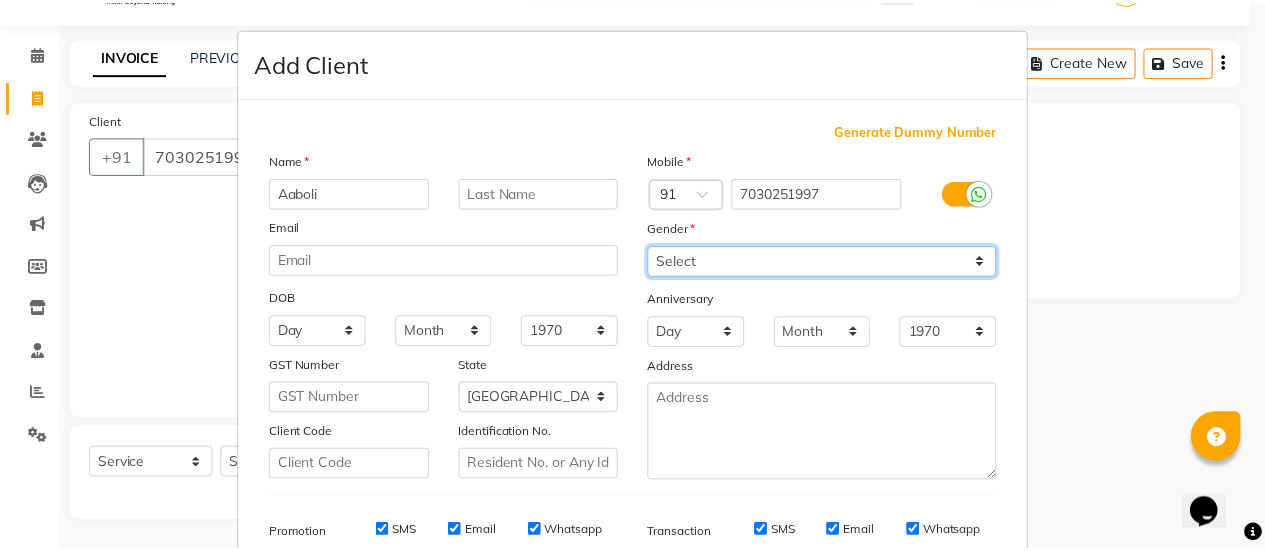 scroll, scrollTop: 294, scrollLeft: 0, axis: vertical 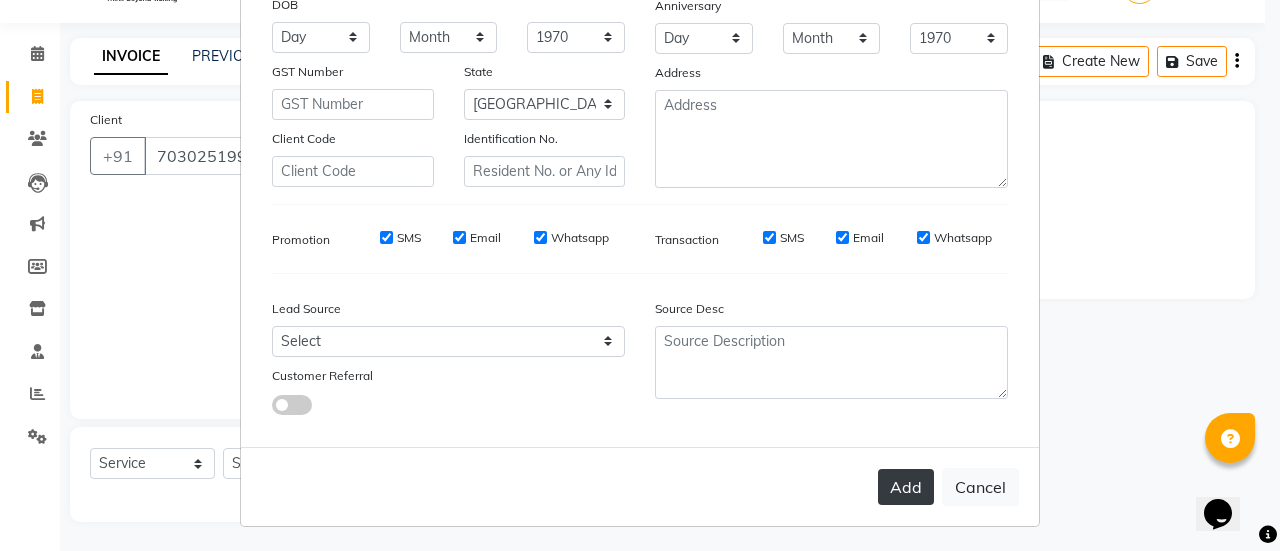click on "Add" at bounding box center (906, 487) 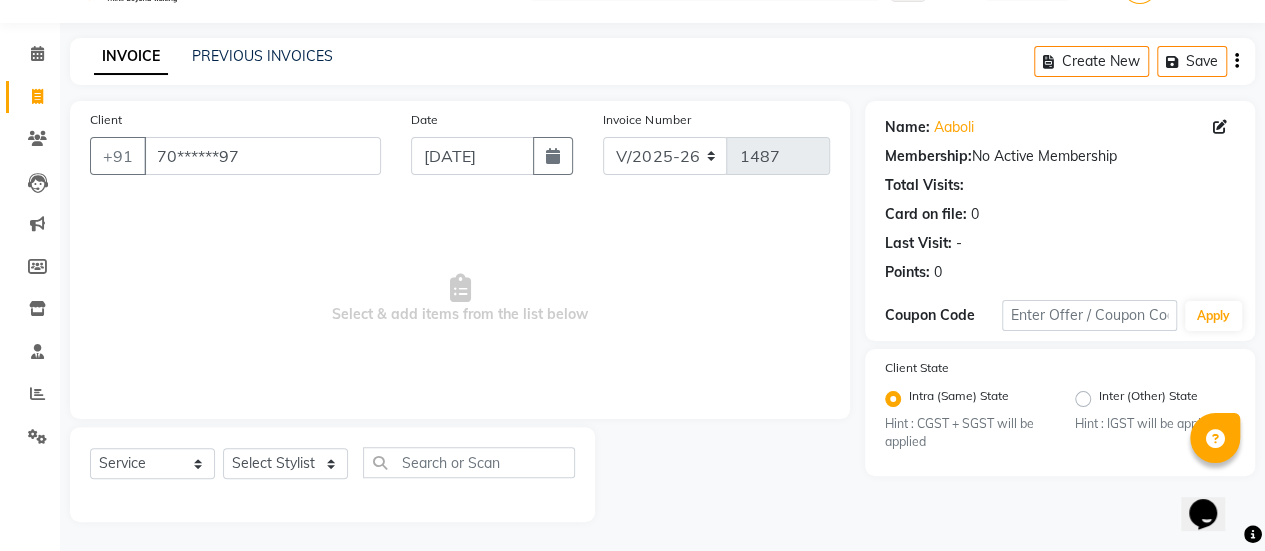 click on "Select  Service  Product  Membership  Package Voucher Prepaid Gift Card  Select Stylist [PERSON_NAME] Bhagavantu [PERSON_NAME] [PERSON_NAME] [PERSON_NAME] Manager [PERSON_NAME] POOJA [PERSON_NAME] [PERSON_NAME] [PERSON_NAME] [PERSON_NAME]" 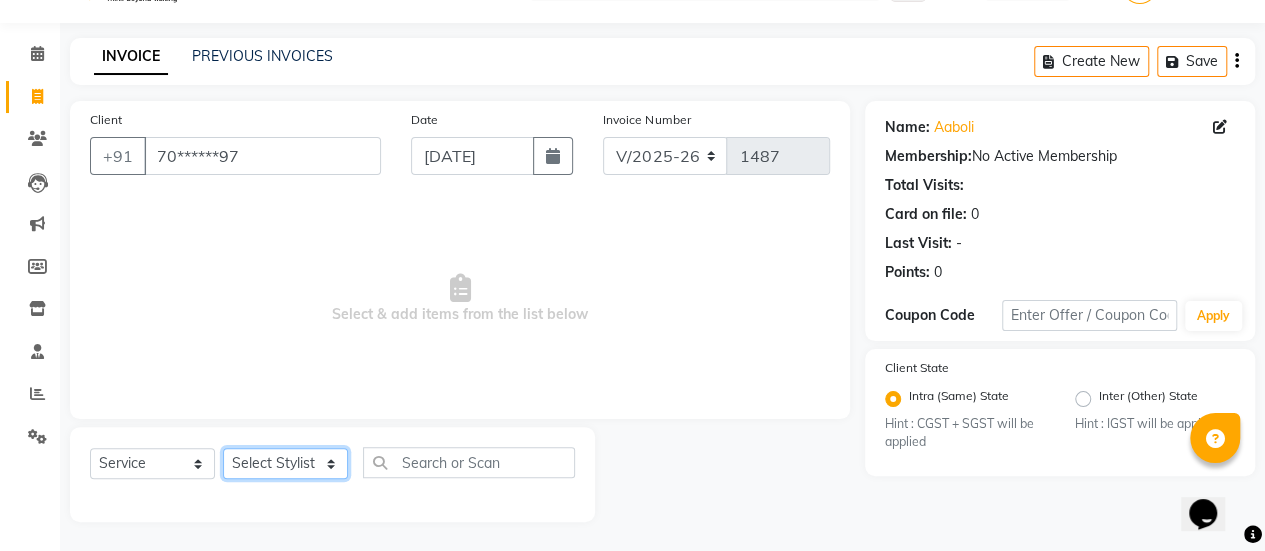 click on "Select Stylist [PERSON_NAME] Bhagavantu [PERSON_NAME] [PERSON_NAME] [PERSON_NAME] Manager [PERSON_NAME] POOJA [PERSON_NAME] [PERSON_NAME] [PERSON_NAME] [PERSON_NAME]" 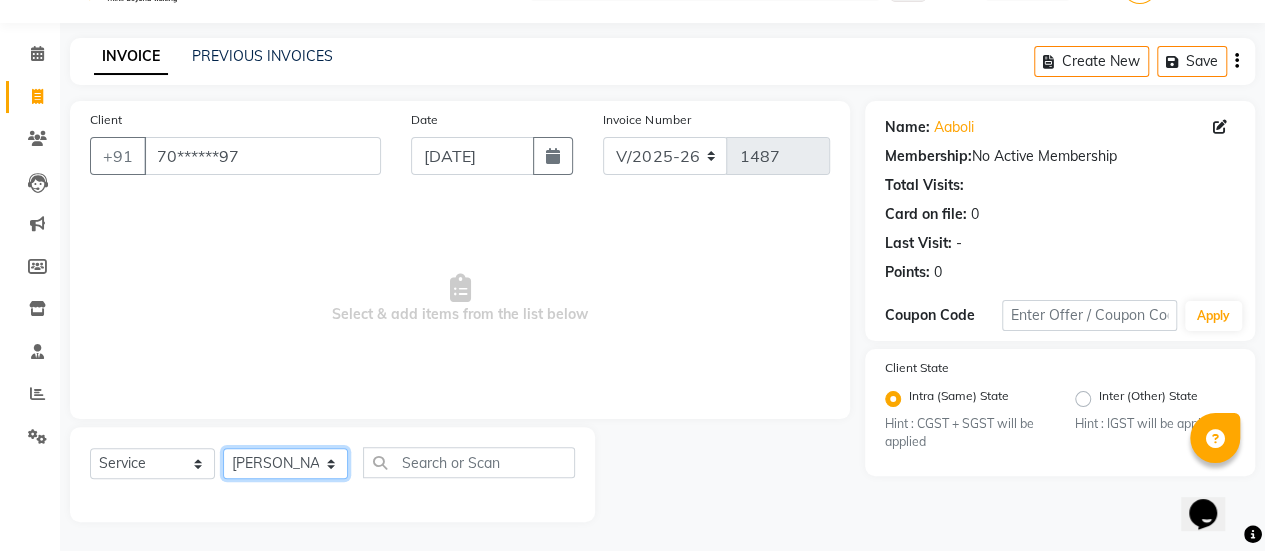 click on "Select Stylist [PERSON_NAME] Bhagavantu [PERSON_NAME] [PERSON_NAME] [PERSON_NAME] Manager [PERSON_NAME] POOJA [PERSON_NAME] [PERSON_NAME] [PERSON_NAME] [PERSON_NAME]" 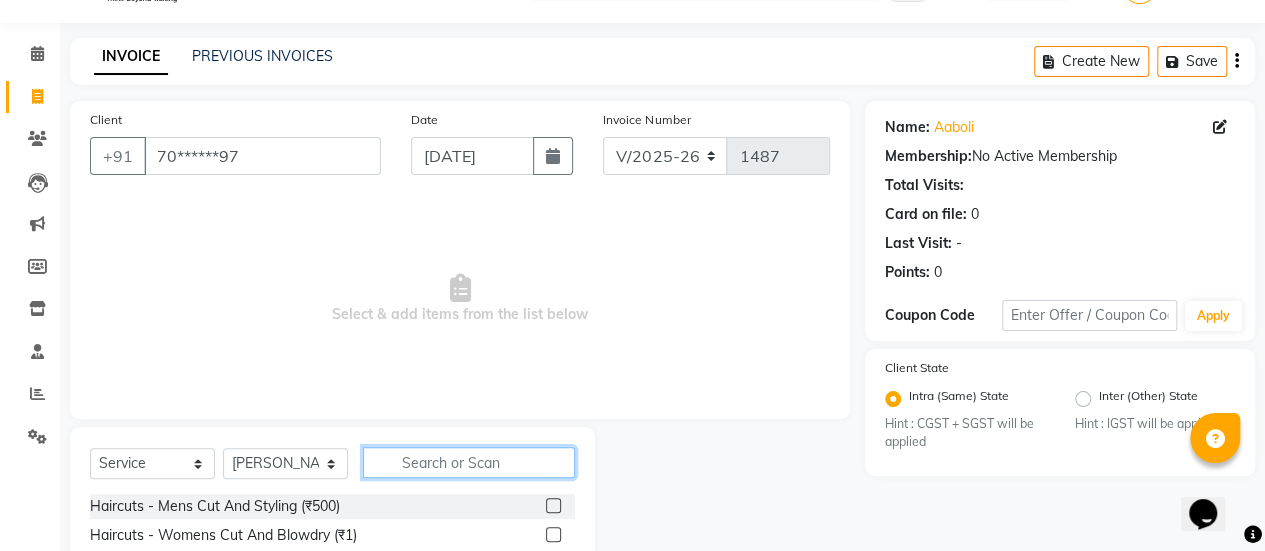 click 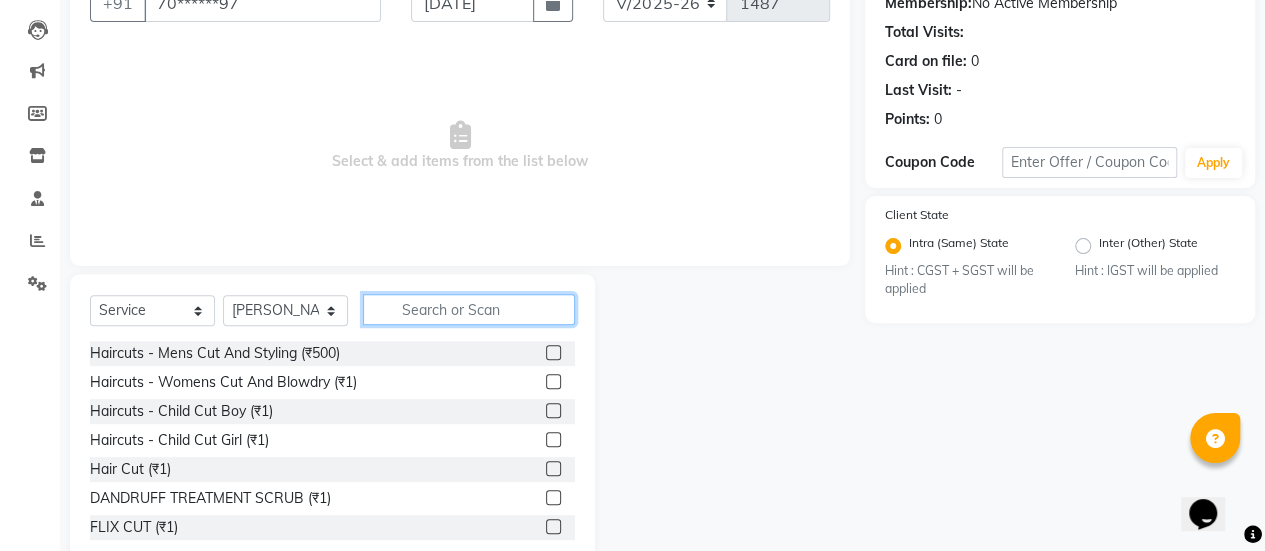 scroll, scrollTop: 205, scrollLeft: 0, axis: vertical 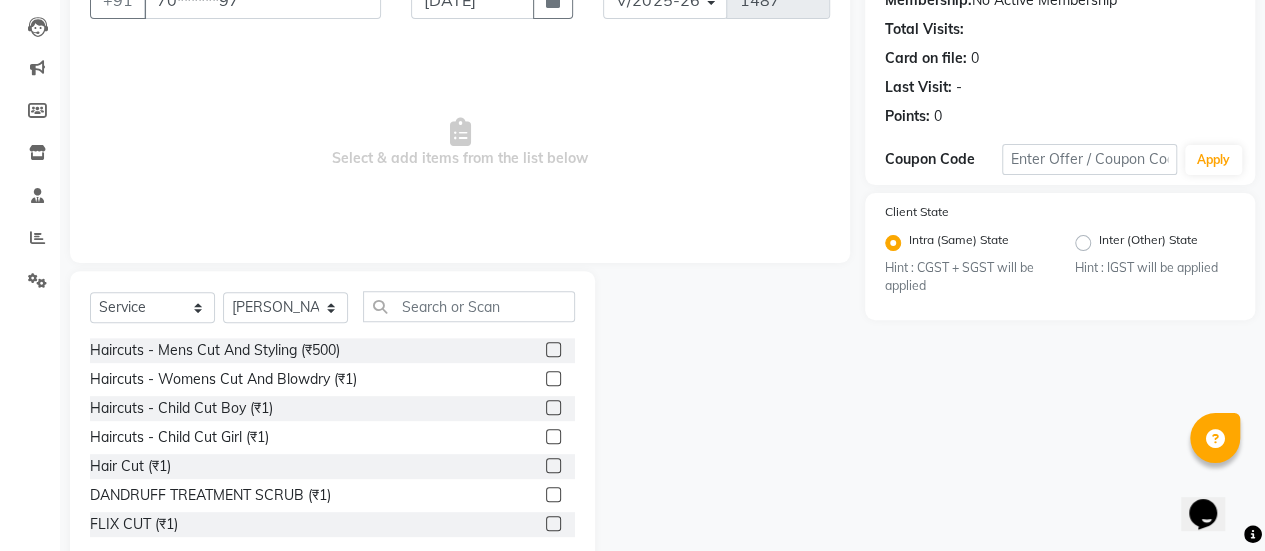 click 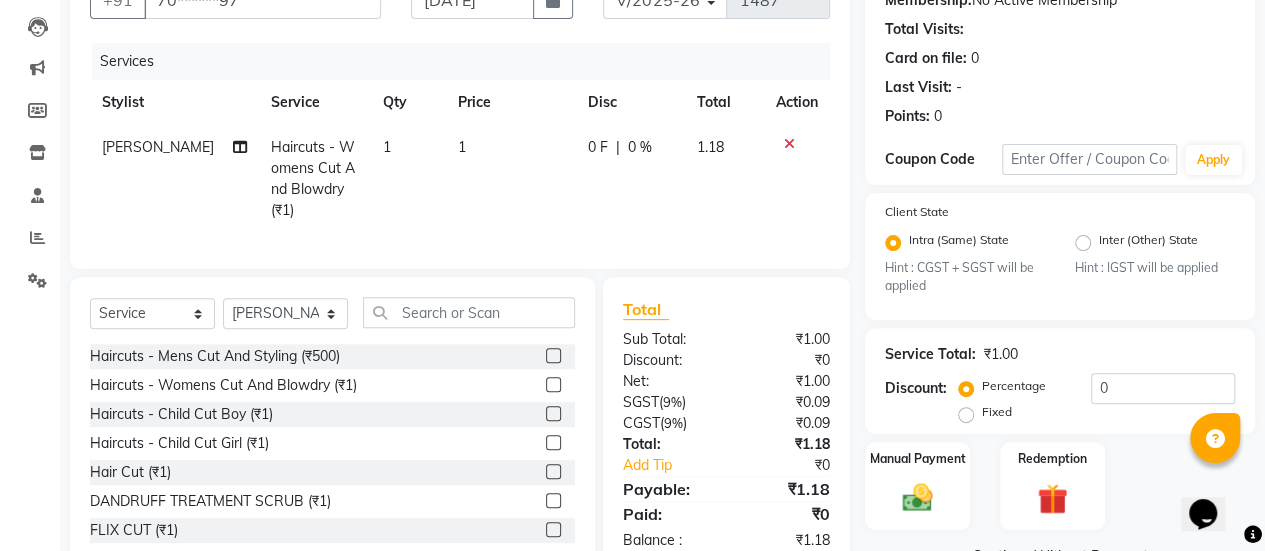 click on "1" 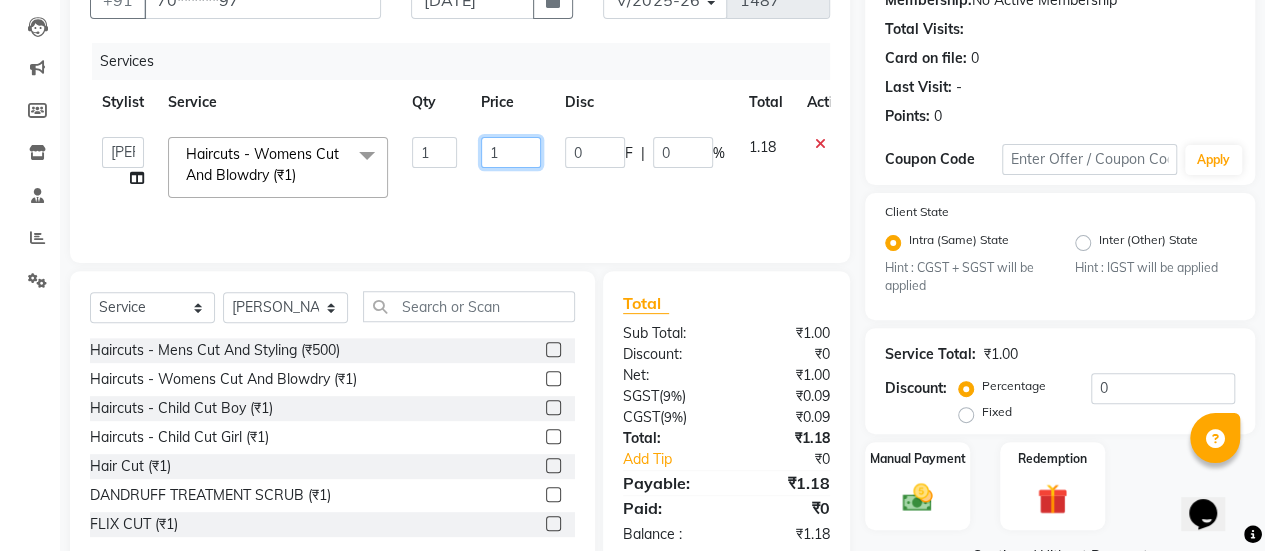 click on "1" 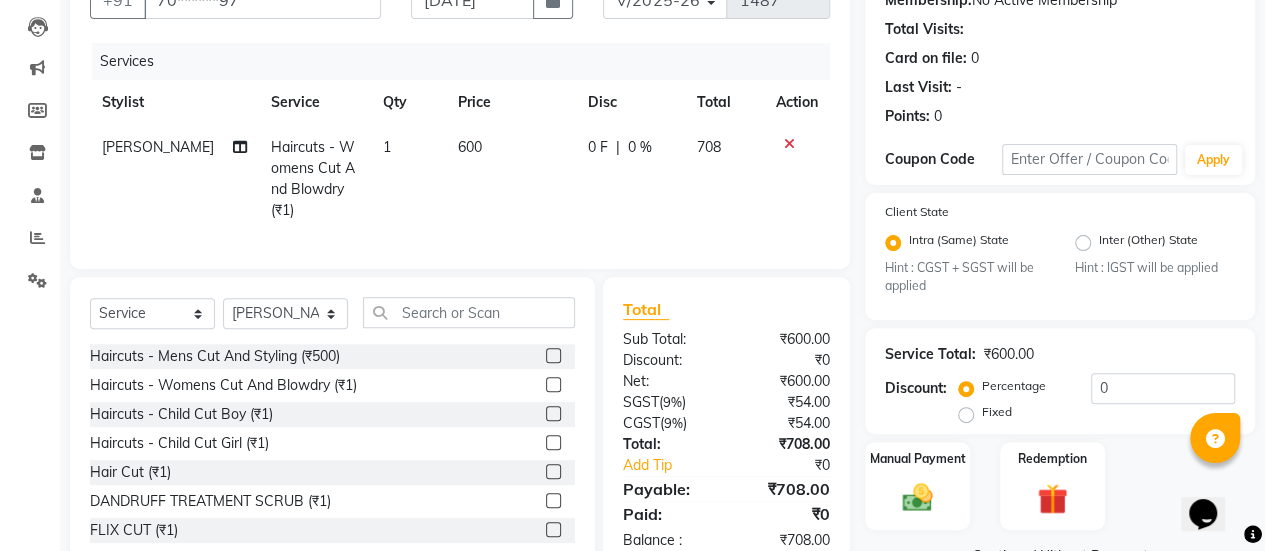 click on "0 F | 0 %" 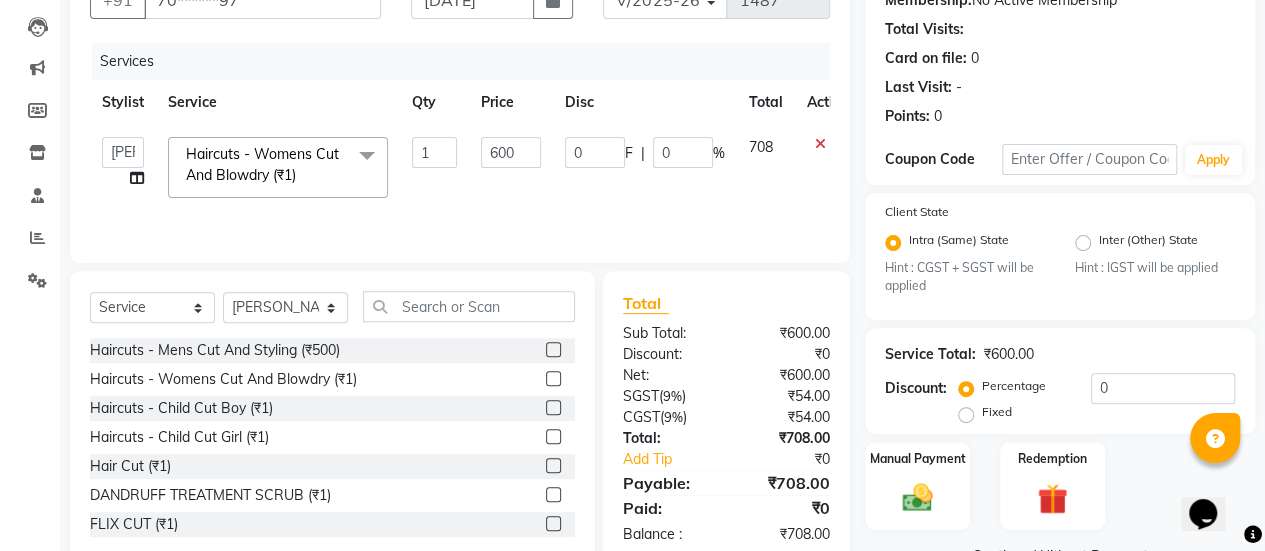 scroll, scrollTop: 254, scrollLeft: 0, axis: vertical 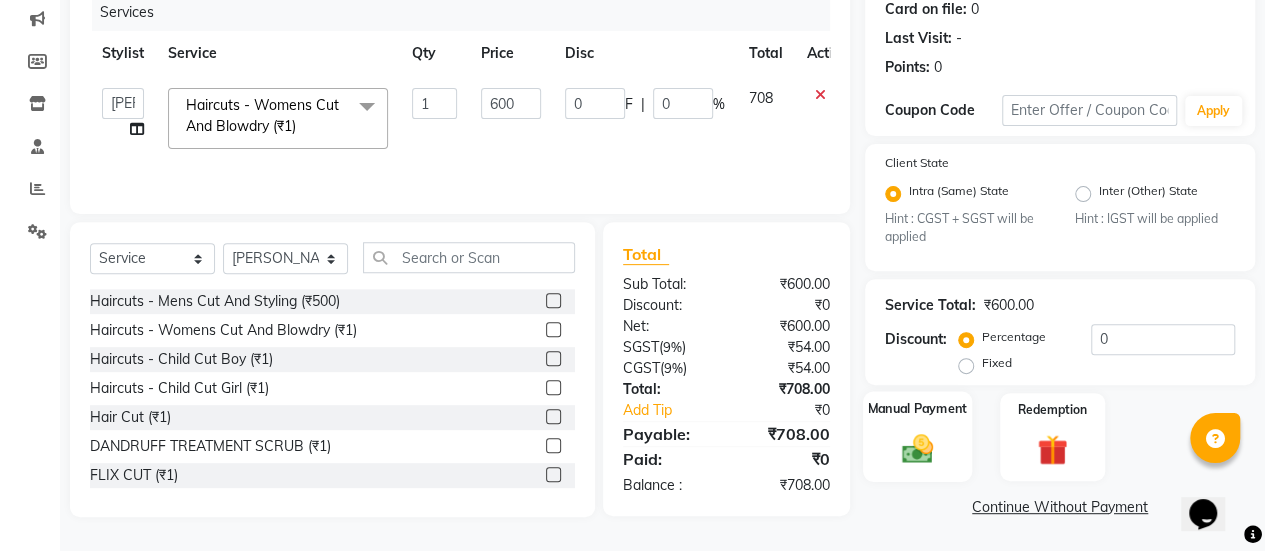 click 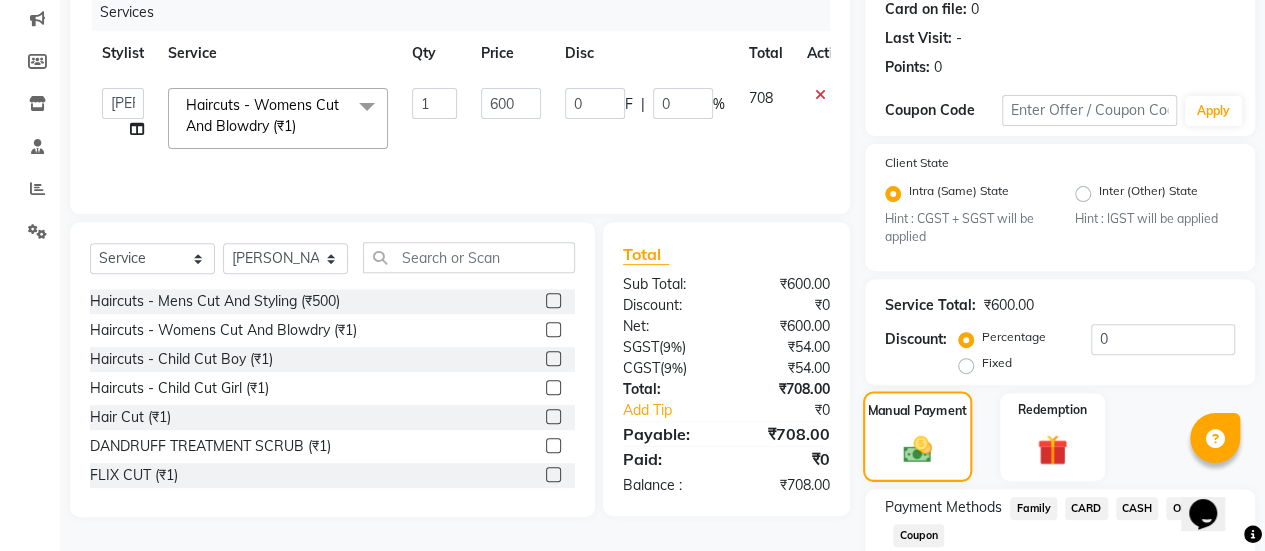 scroll, scrollTop: 382, scrollLeft: 0, axis: vertical 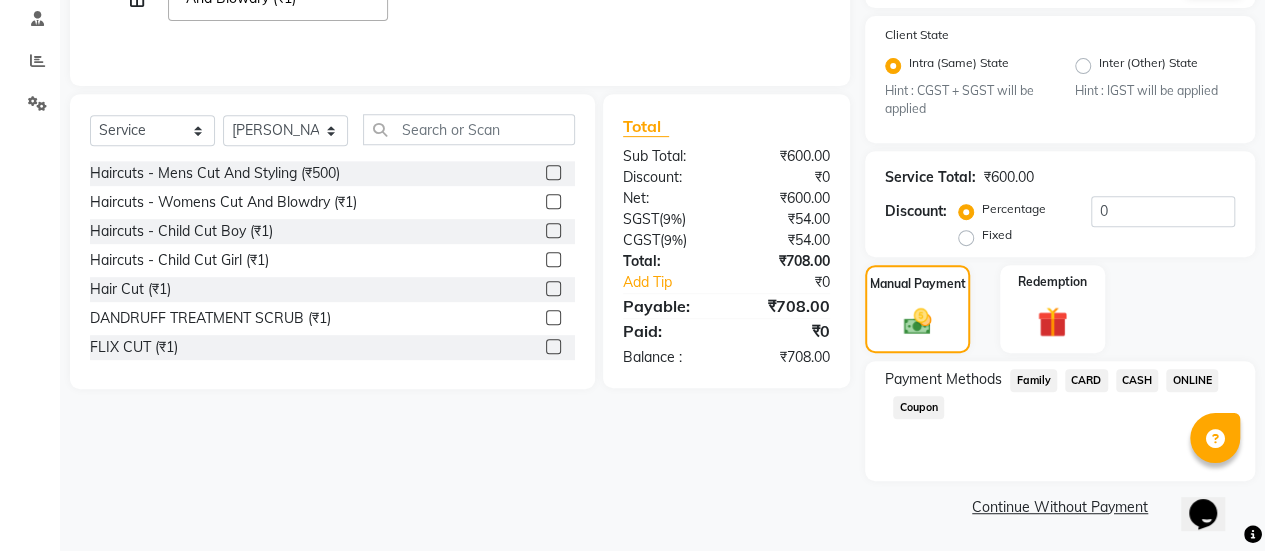 click on "ONLINE" 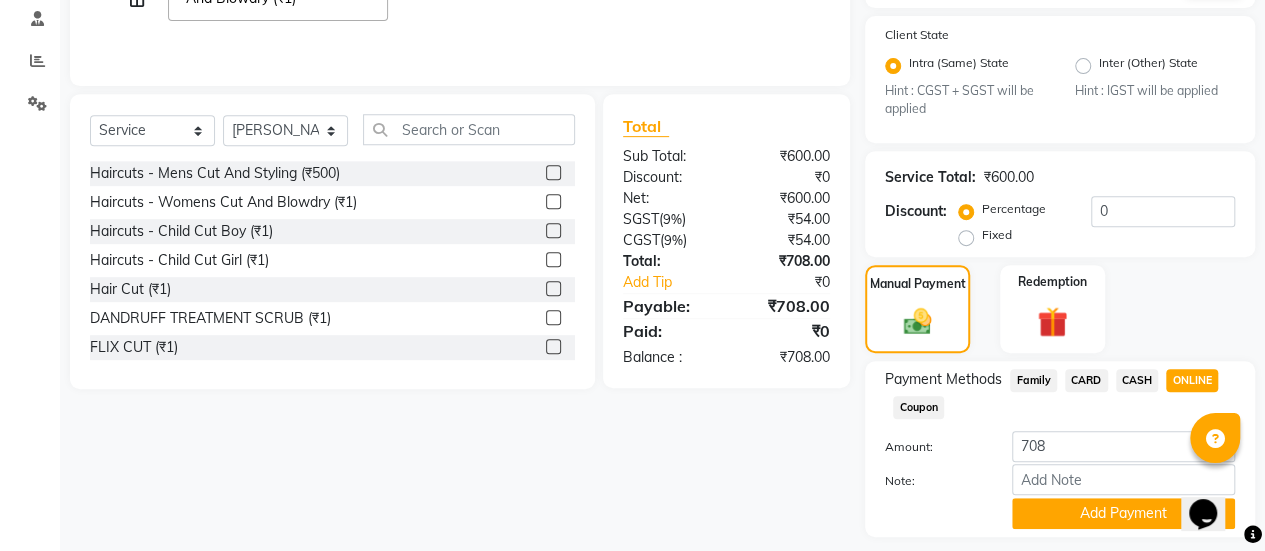 scroll, scrollTop: 438, scrollLeft: 0, axis: vertical 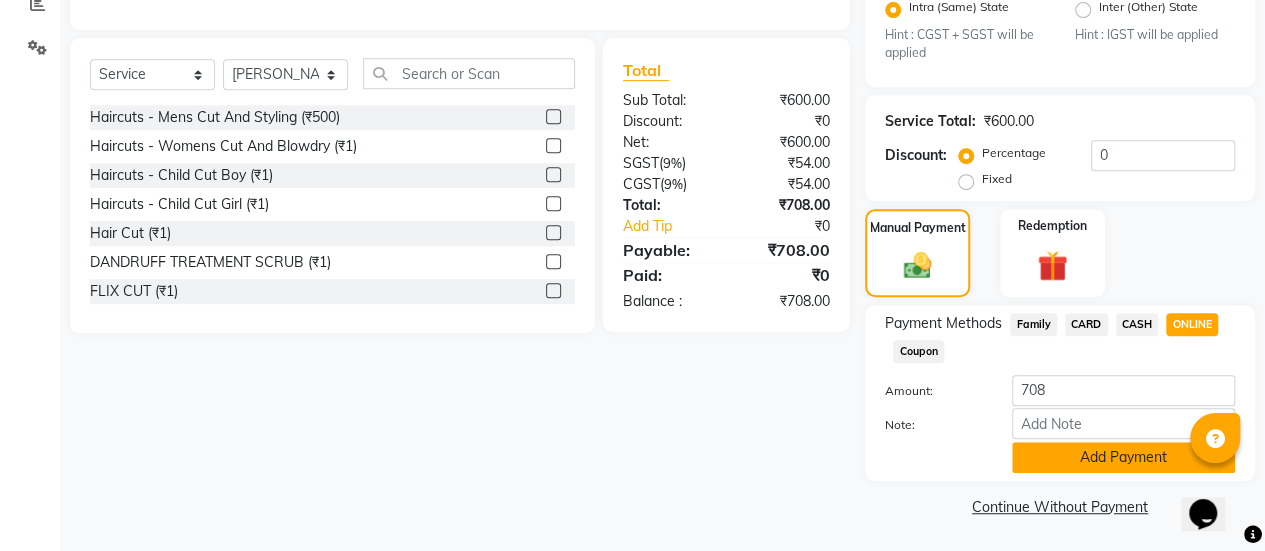 click on "Add Payment" 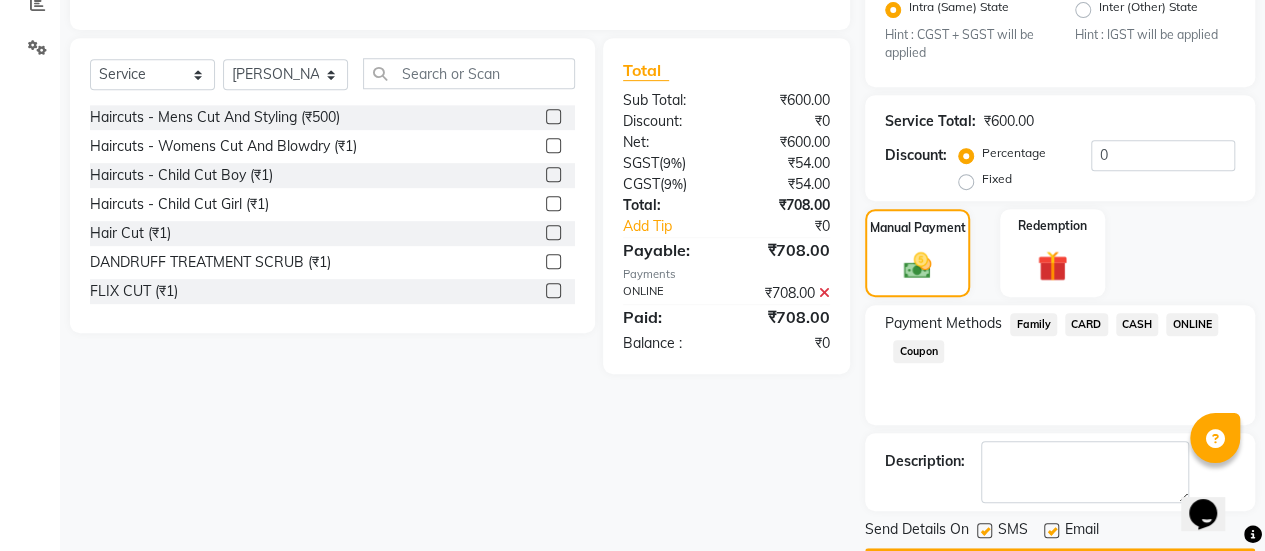 scroll, scrollTop: 493, scrollLeft: 0, axis: vertical 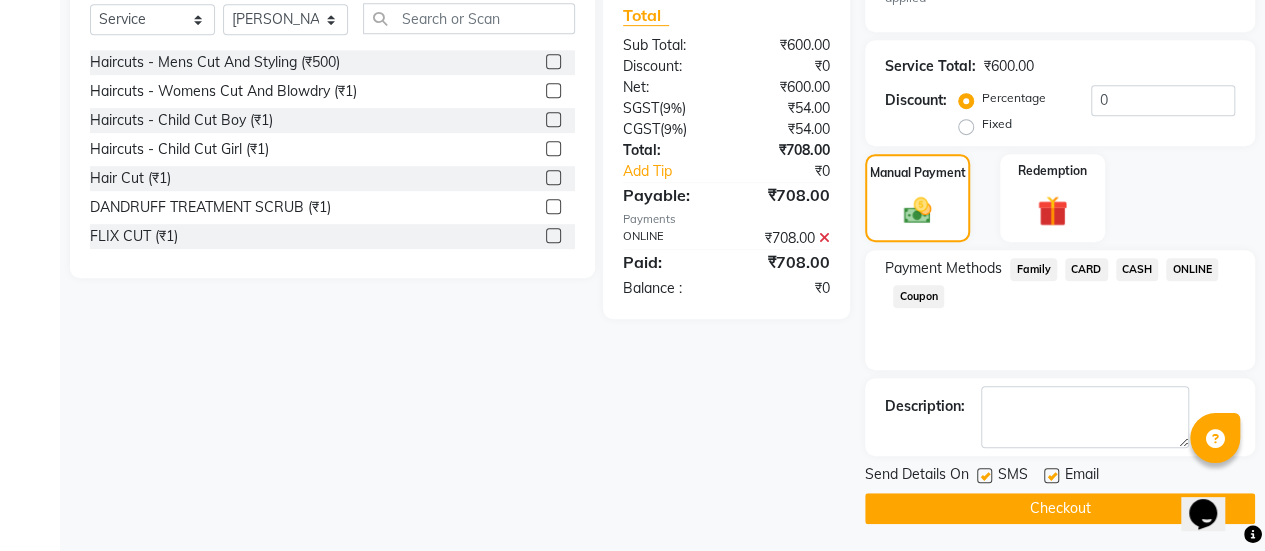 click 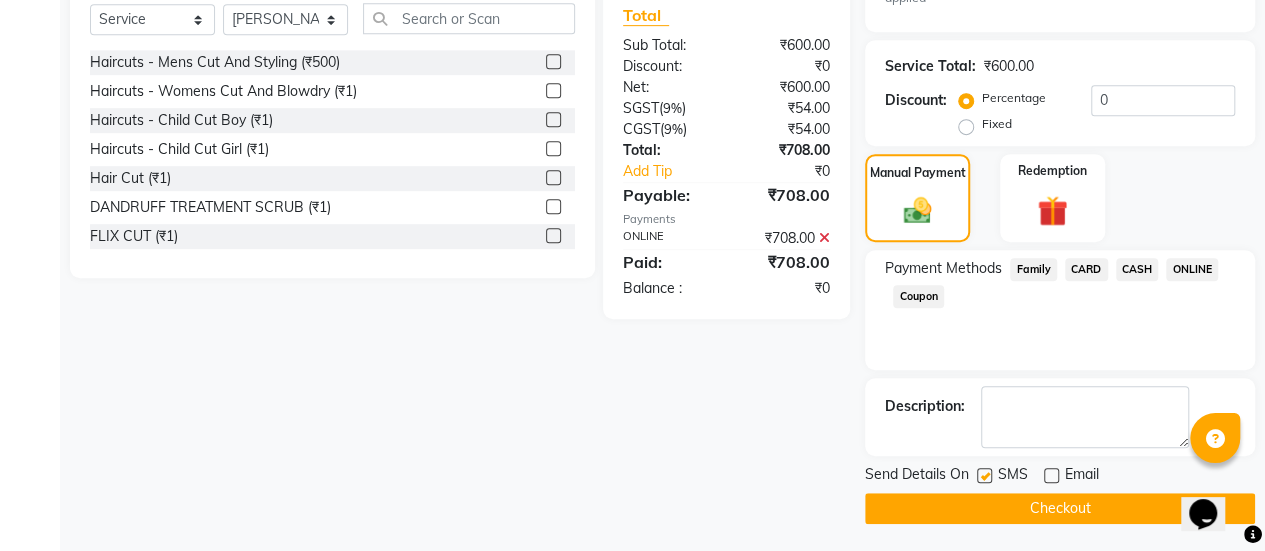 click on "Checkout" 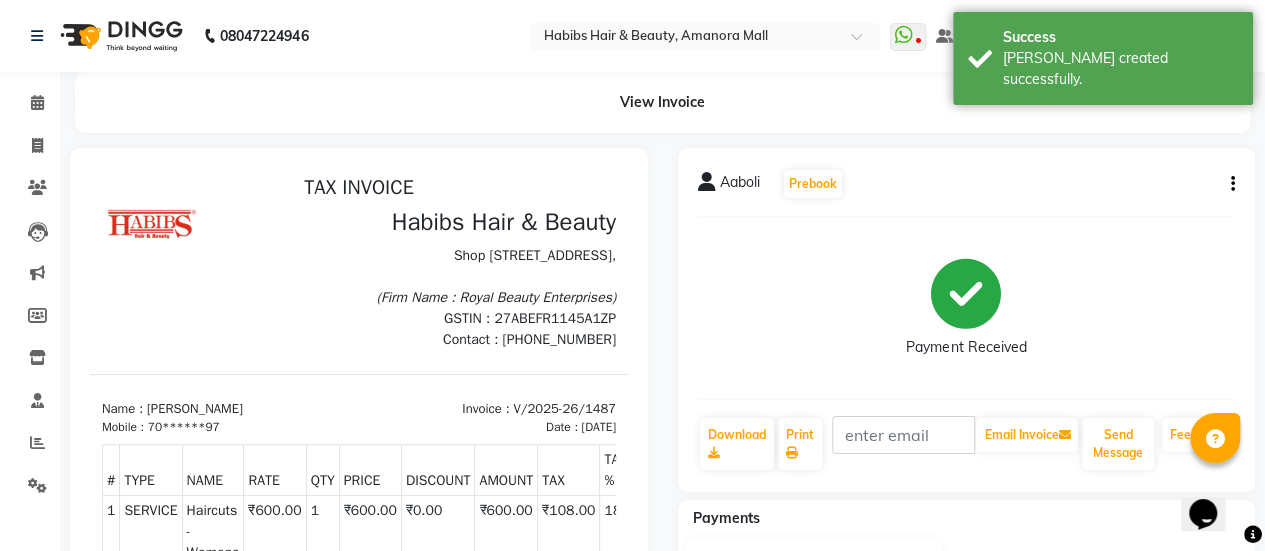 scroll, scrollTop: 0, scrollLeft: 0, axis: both 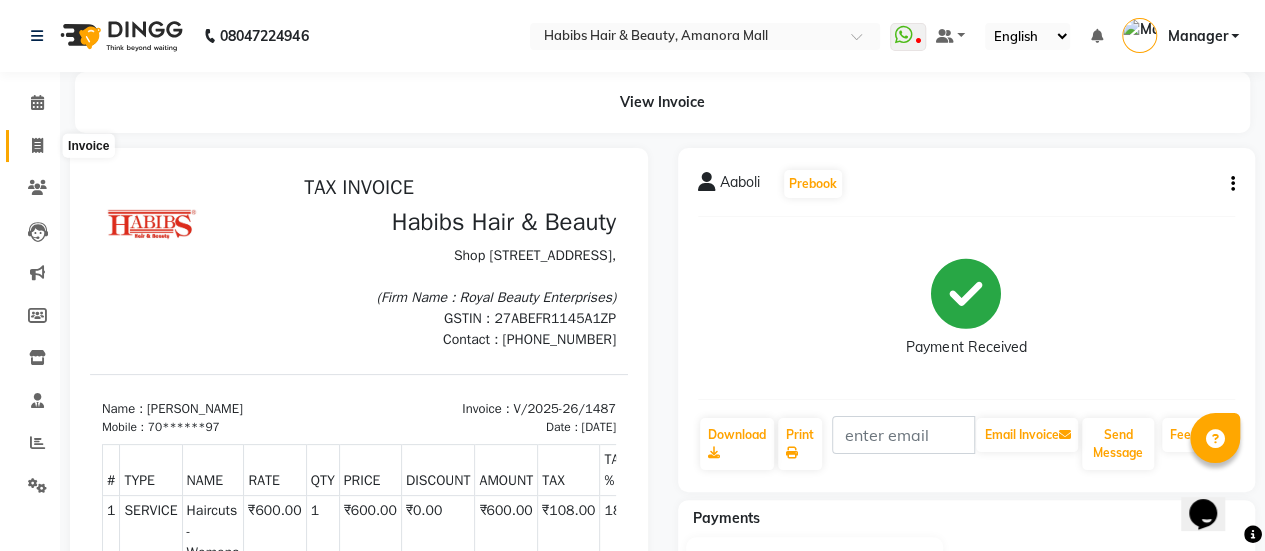 click 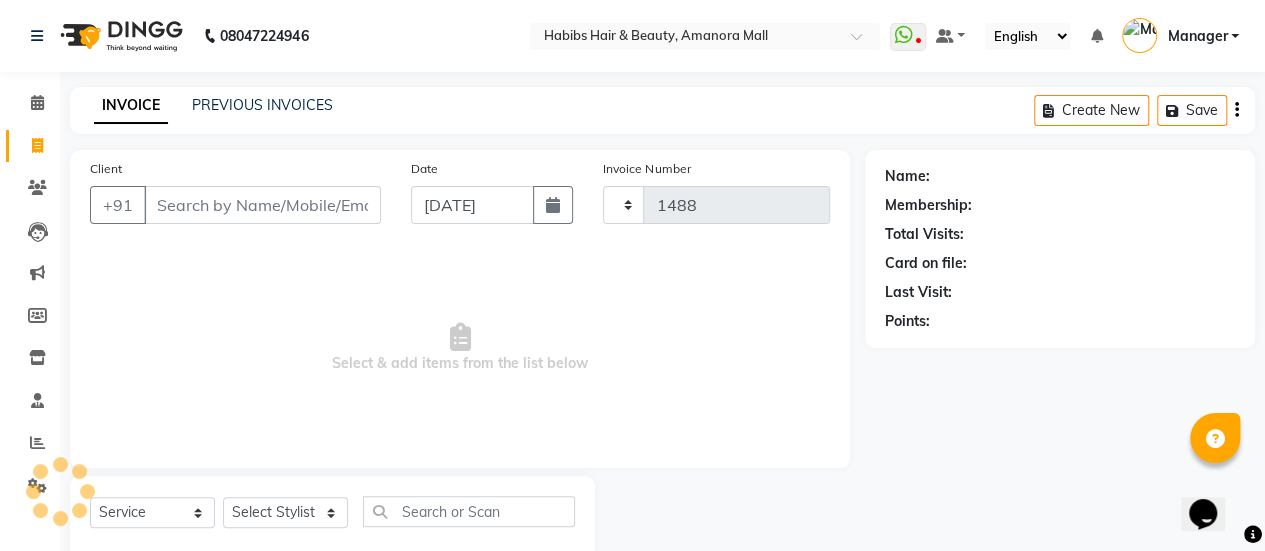scroll, scrollTop: 49, scrollLeft: 0, axis: vertical 